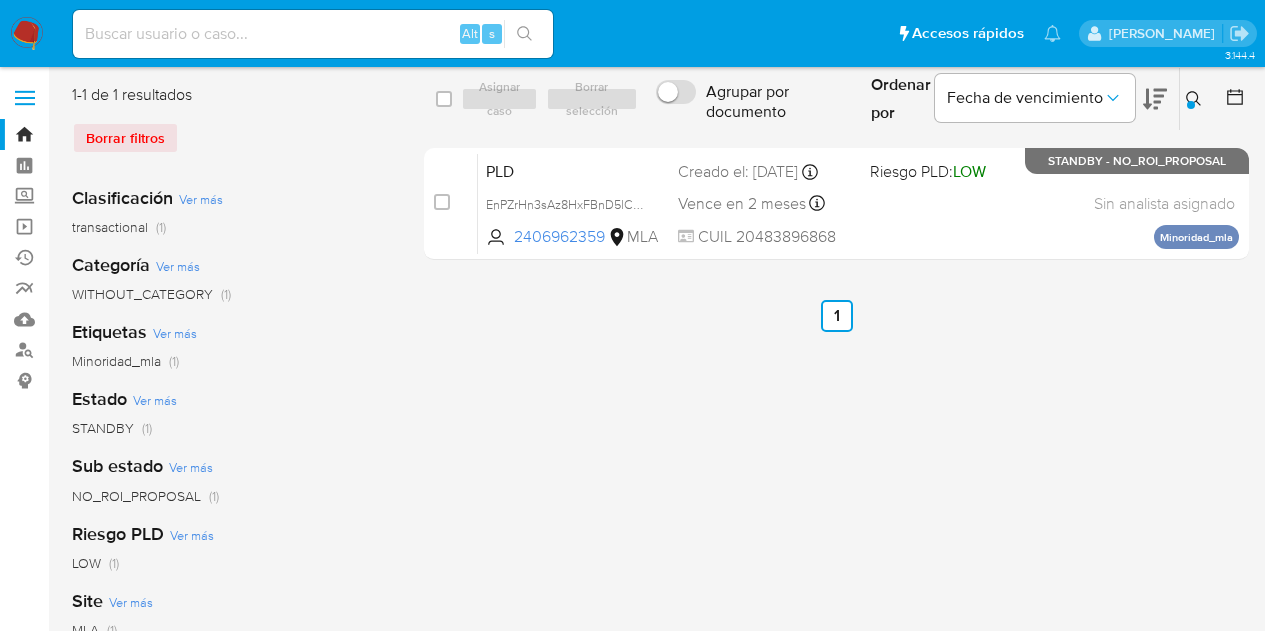 scroll, scrollTop: 0, scrollLeft: 0, axis: both 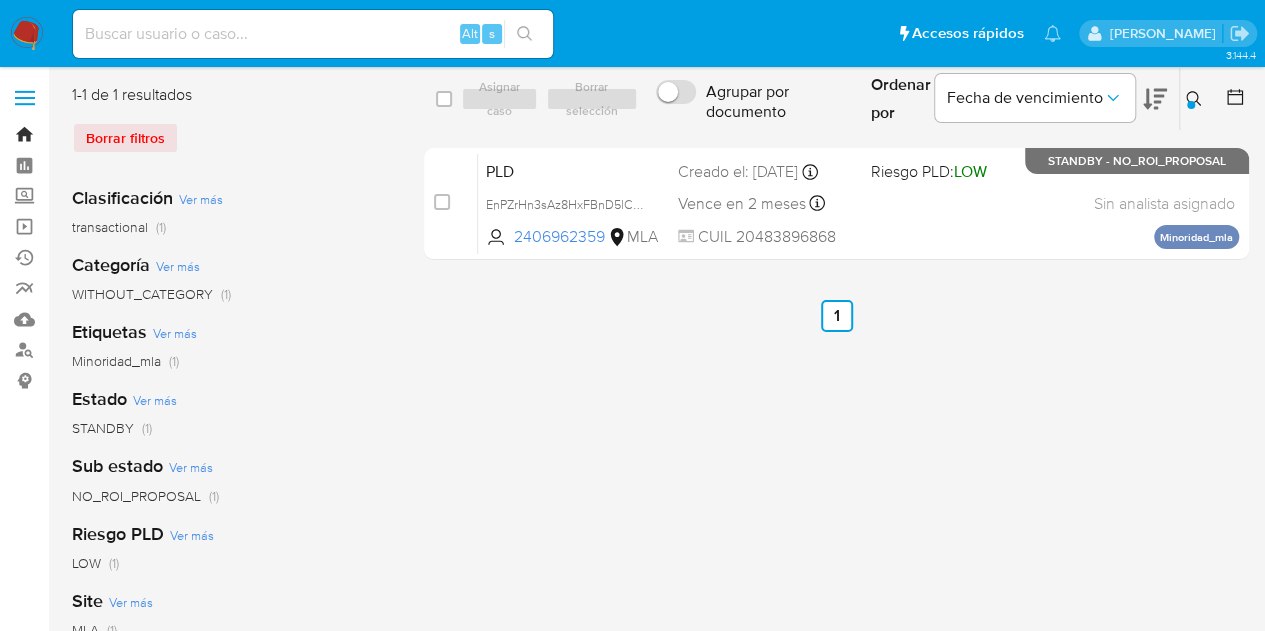 click on "Bandeja" at bounding box center [119, 134] 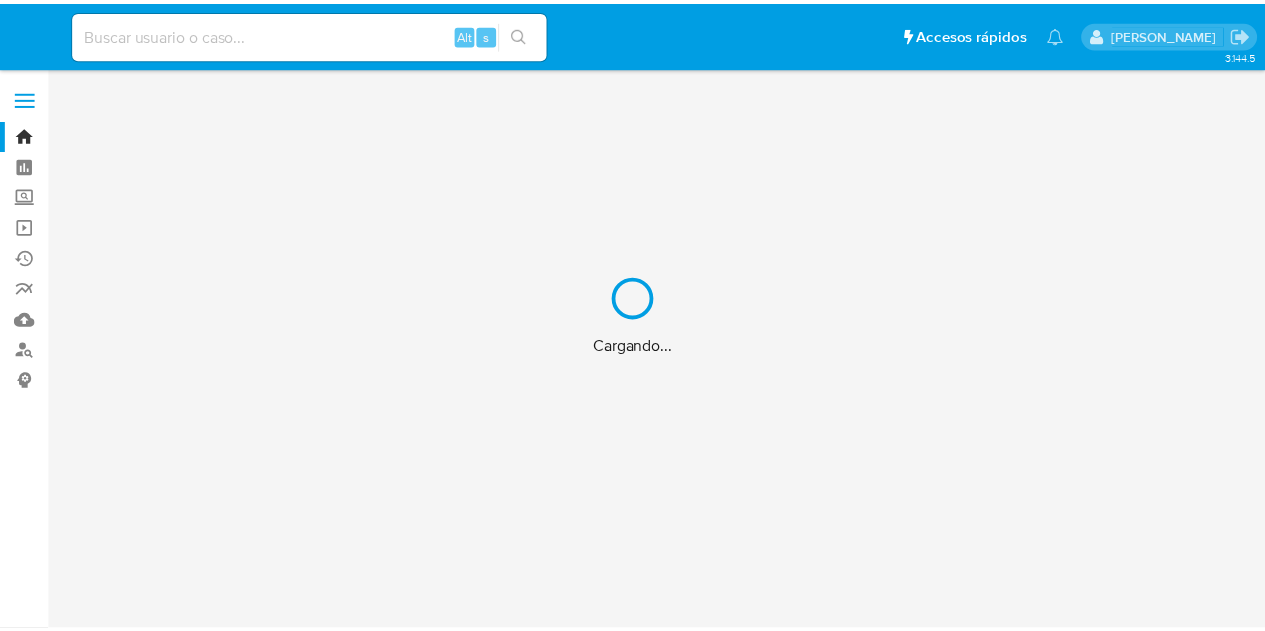 scroll, scrollTop: 0, scrollLeft: 0, axis: both 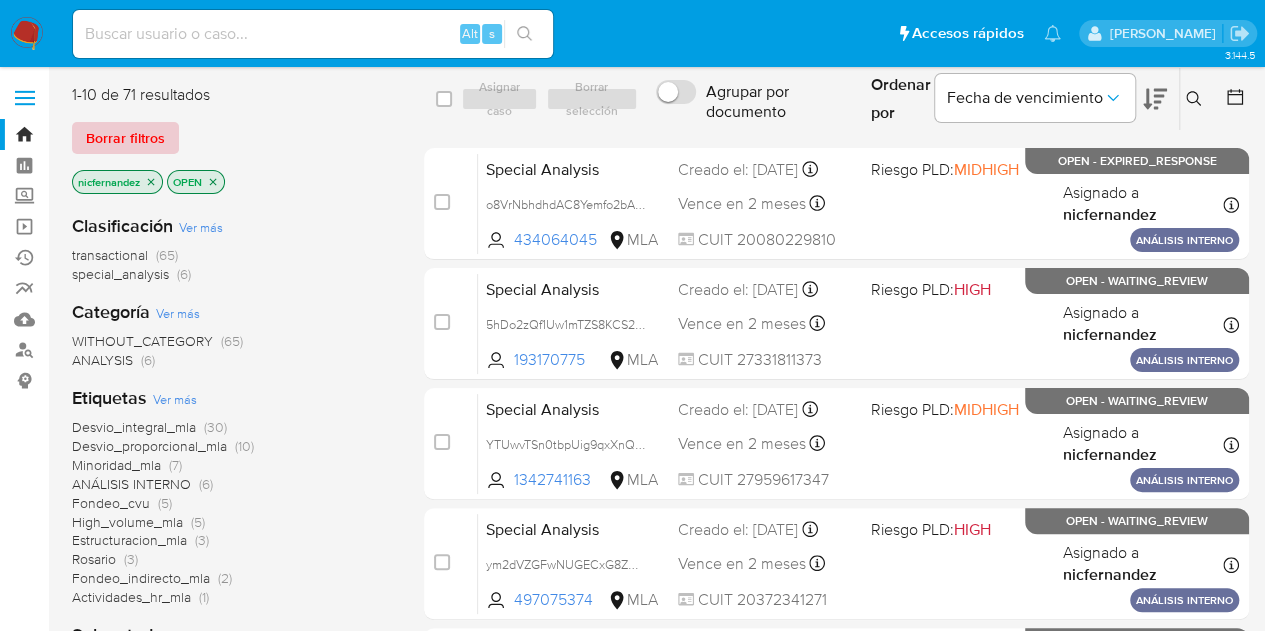 click on "Borrar filtros" at bounding box center [125, 138] 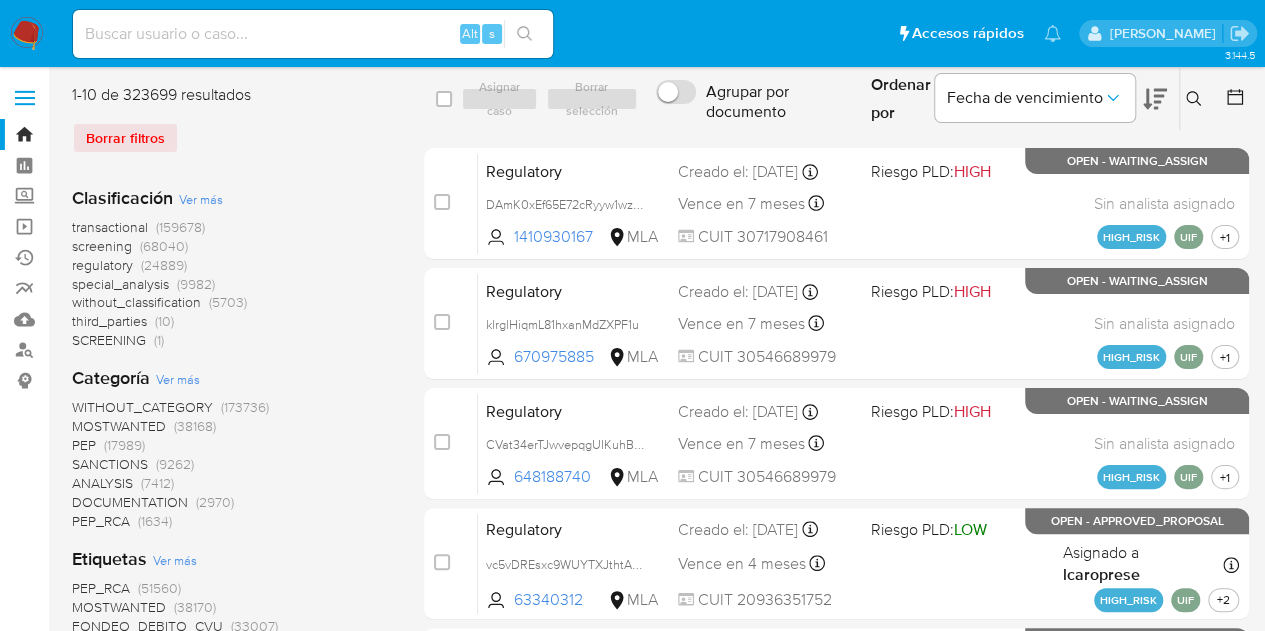 click 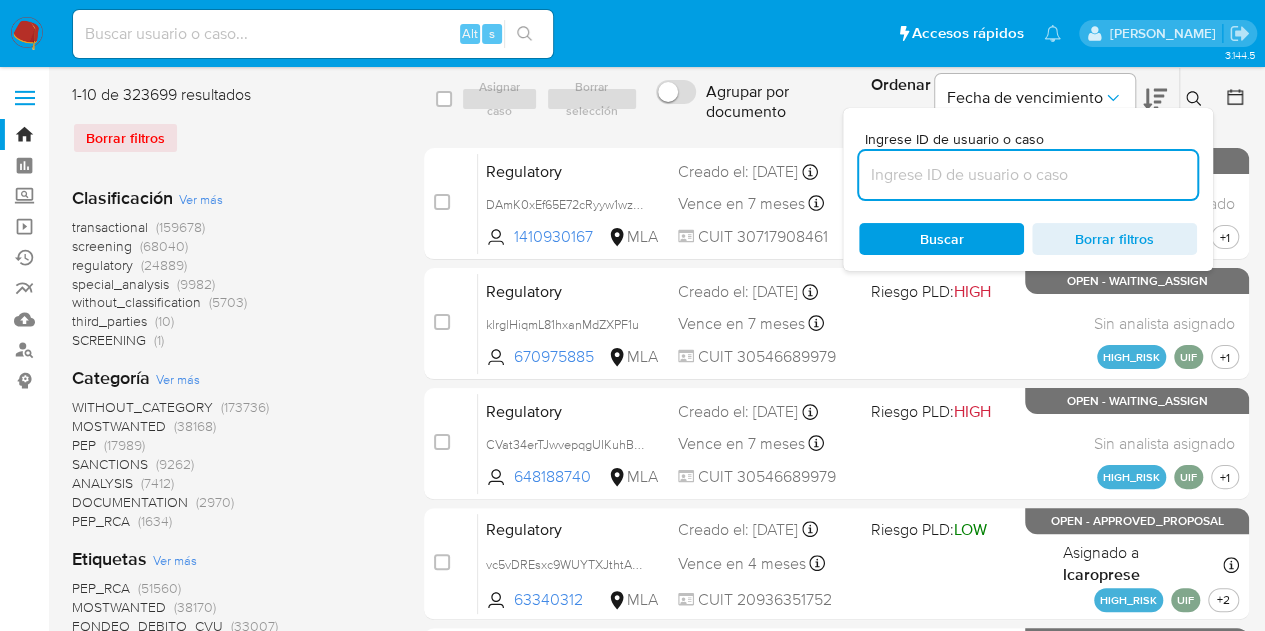 click at bounding box center (1028, 175) 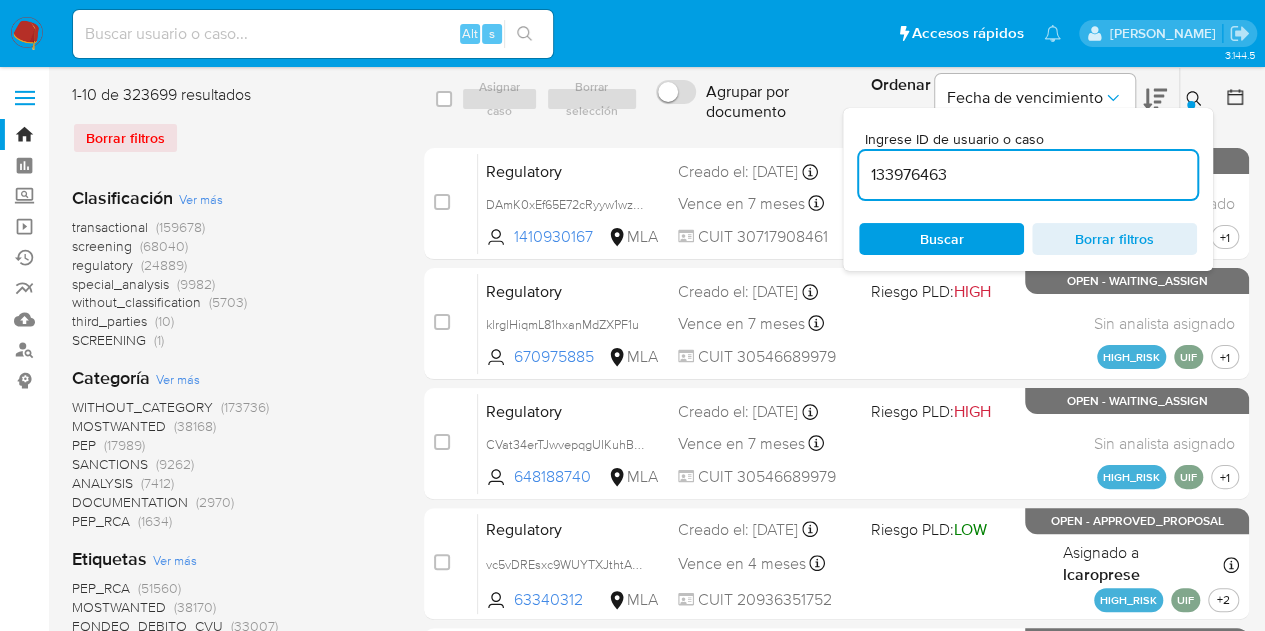 type on "133976463" 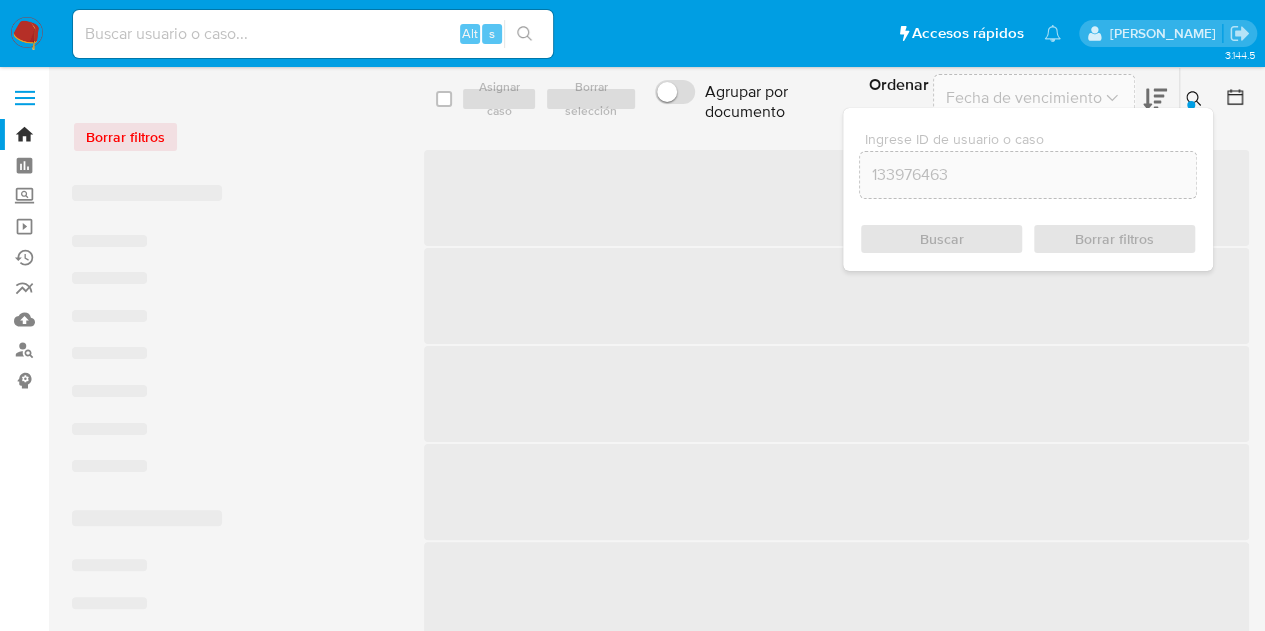 click 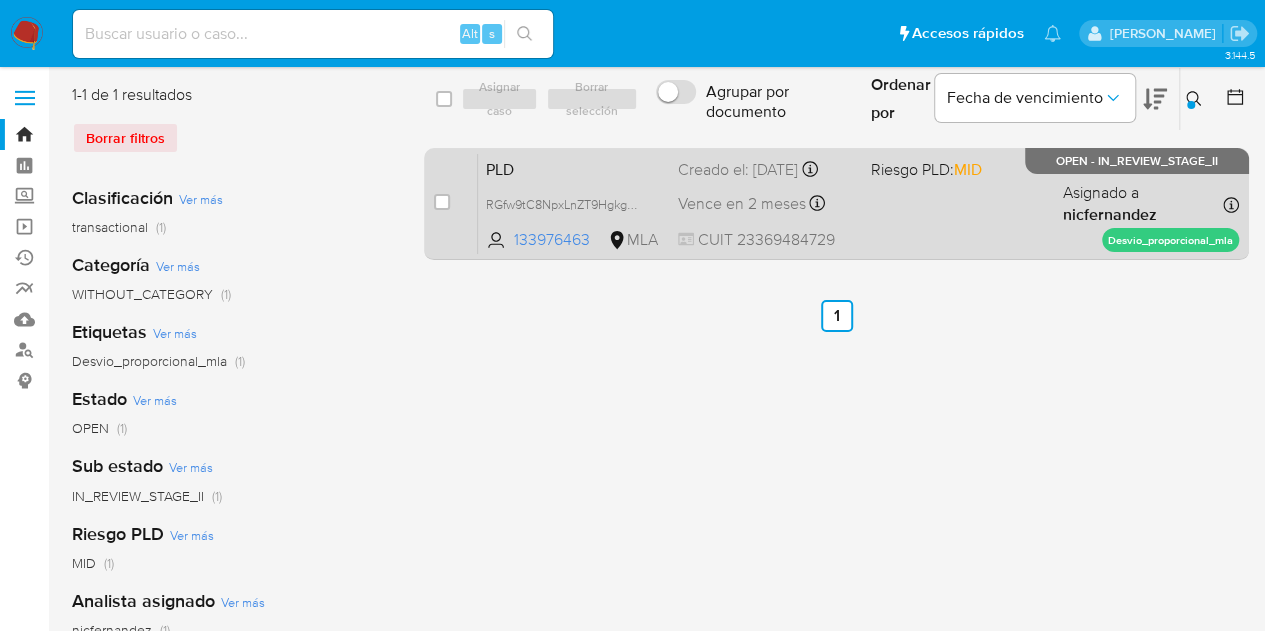 click on "PLD" at bounding box center (574, 168) 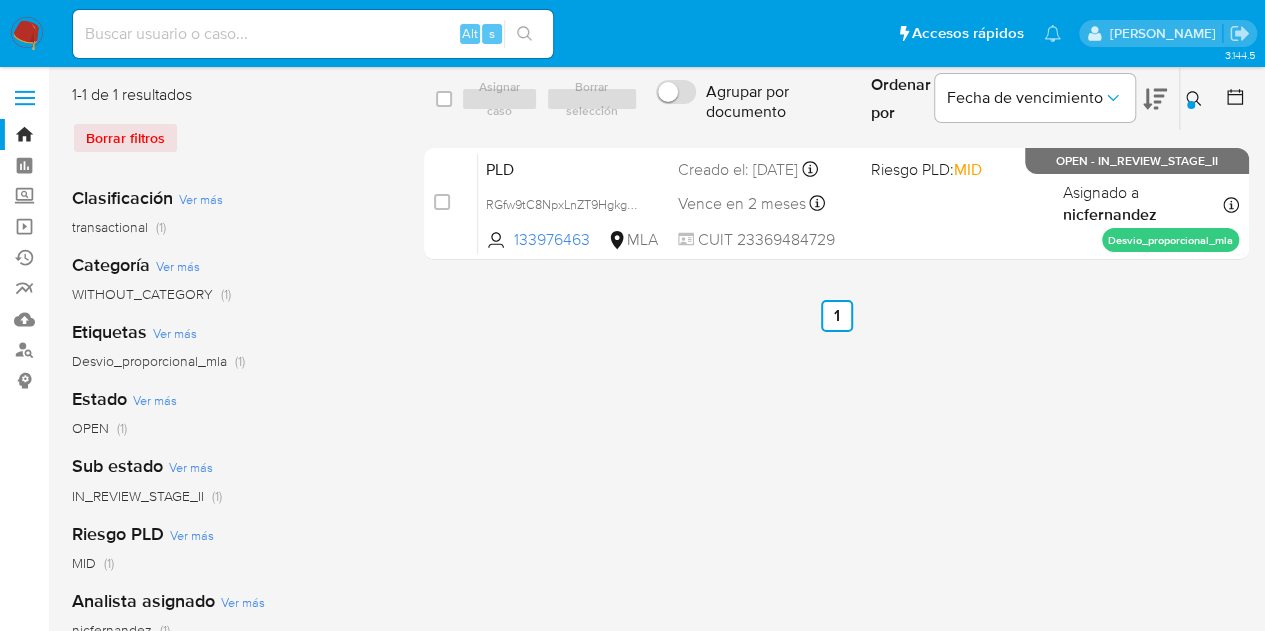 click 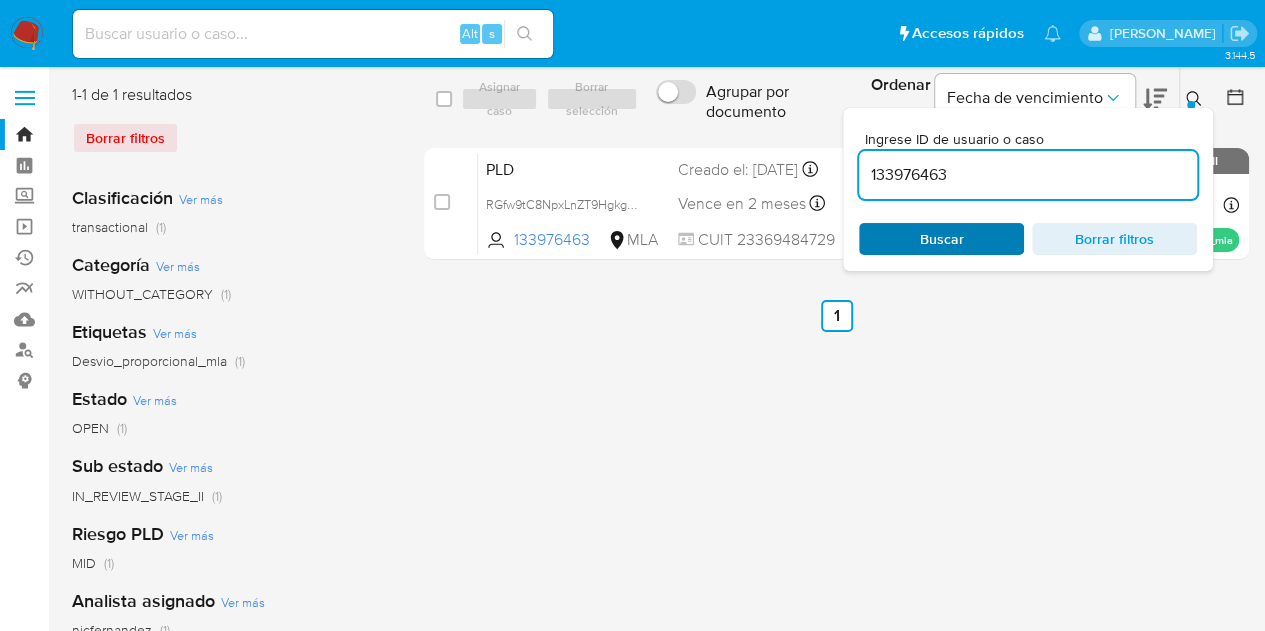 click on "Buscar" at bounding box center [941, 239] 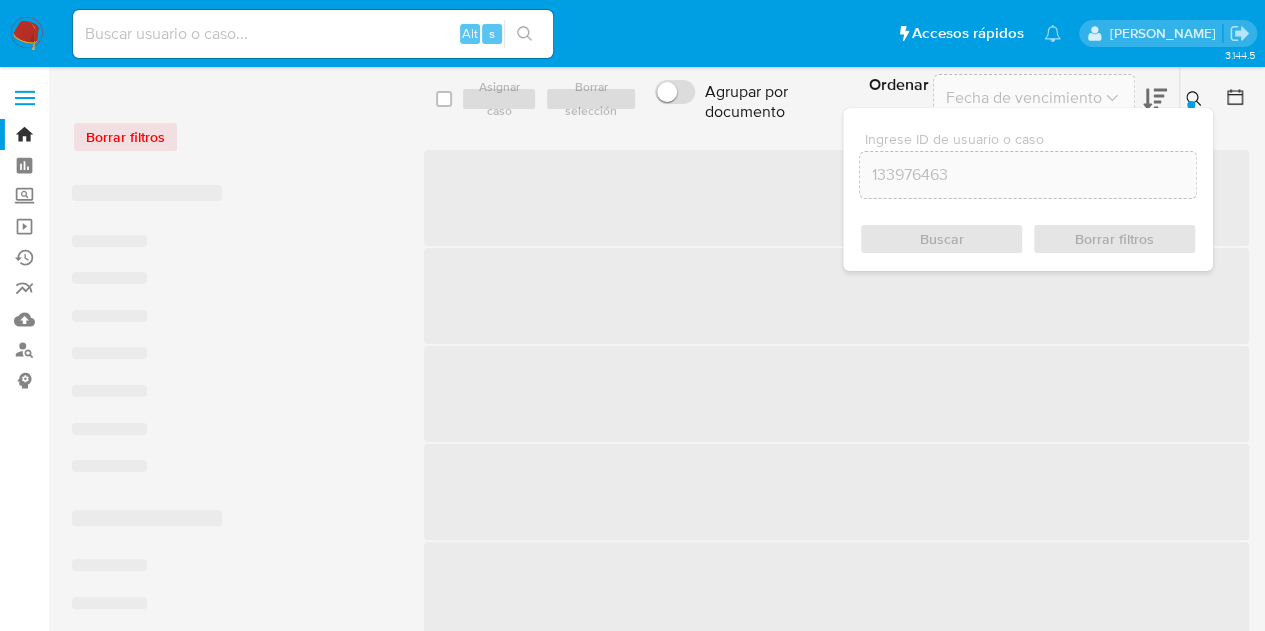 click at bounding box center [1191, 105] 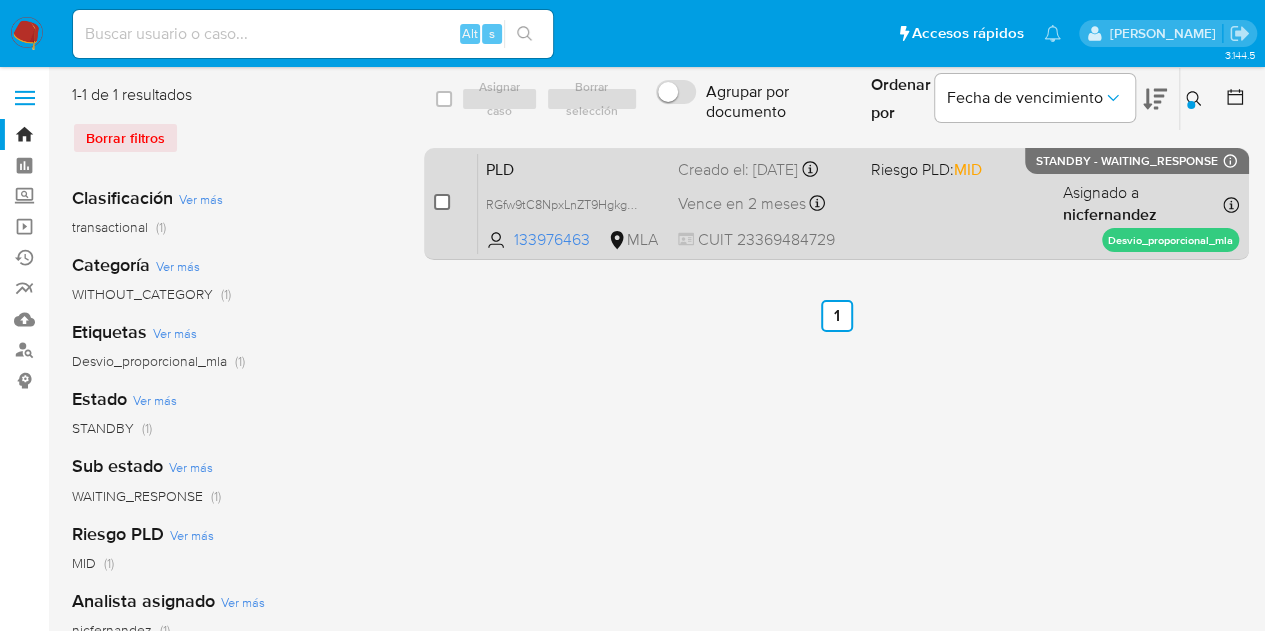 click at bounding box center (442, 202) 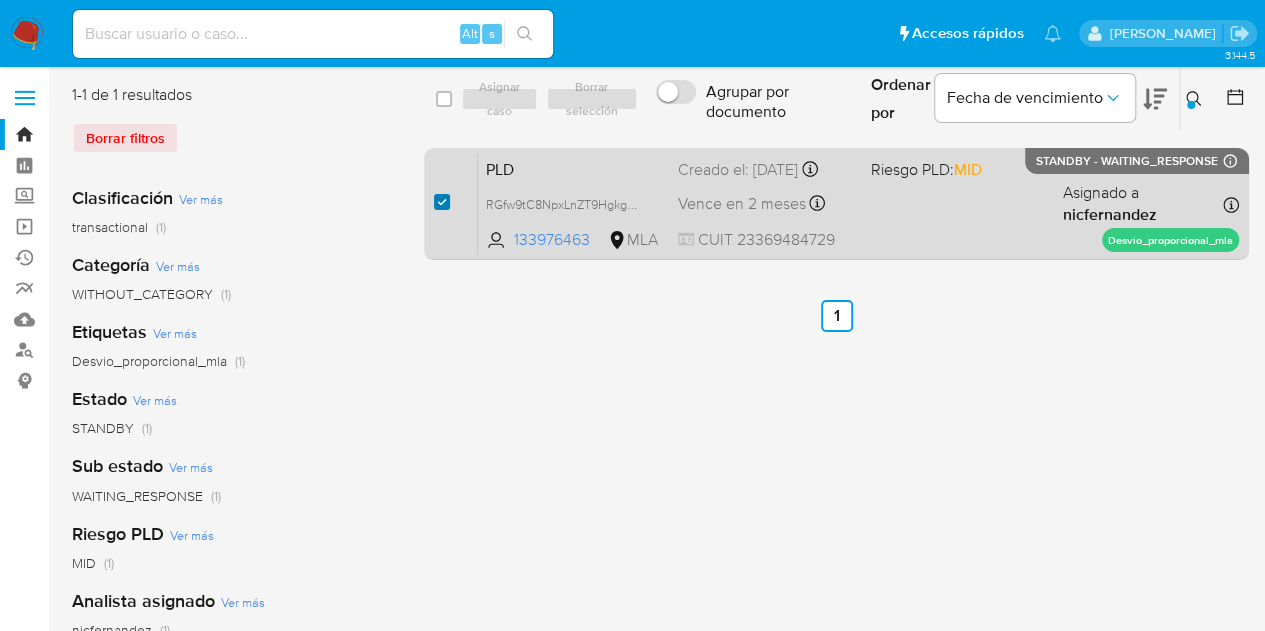 checkbox on "true" 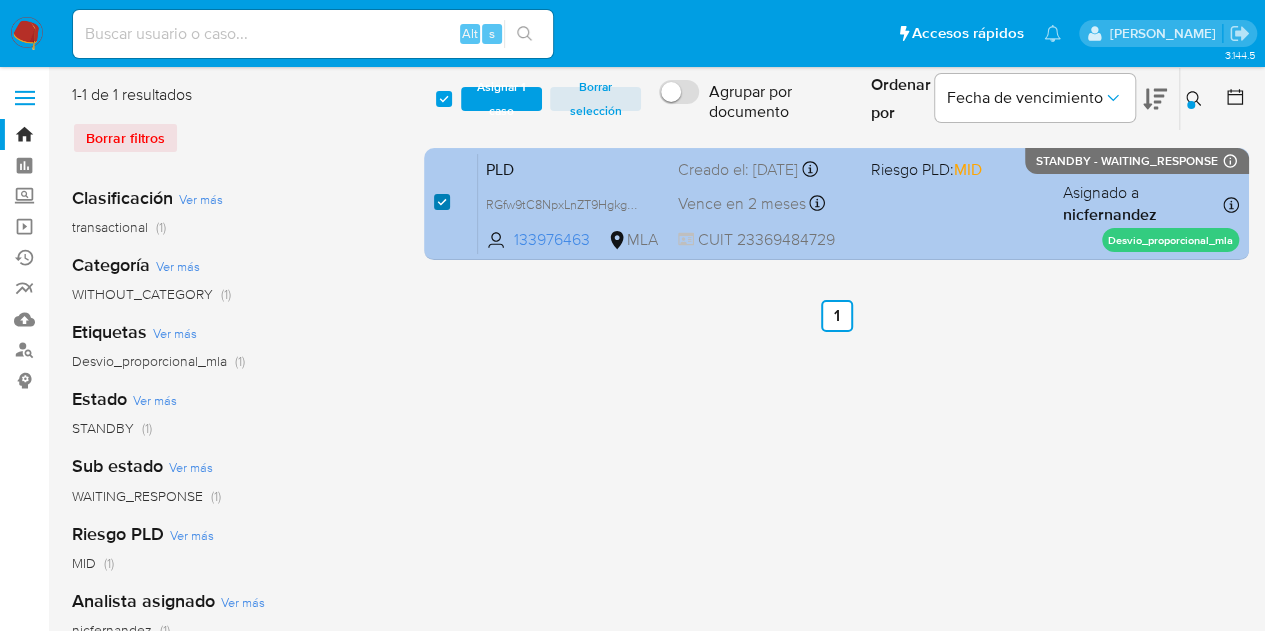 checkbox on "true" 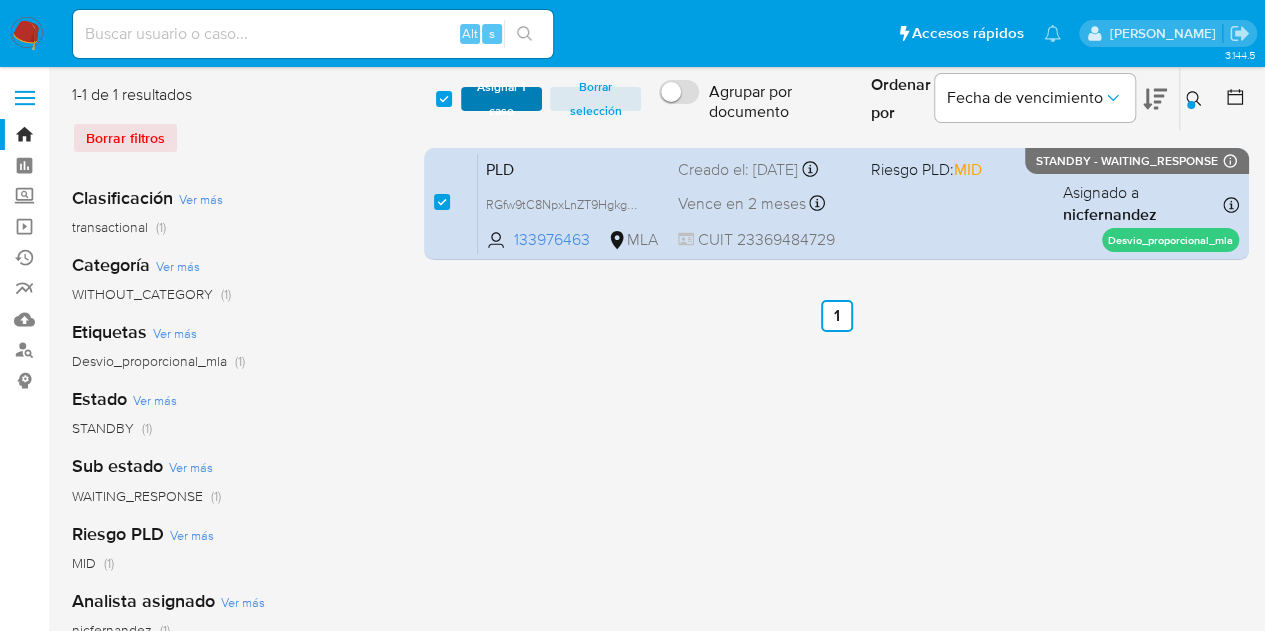 click on "Asignar 1 caso" at bounding box center (502, 99) 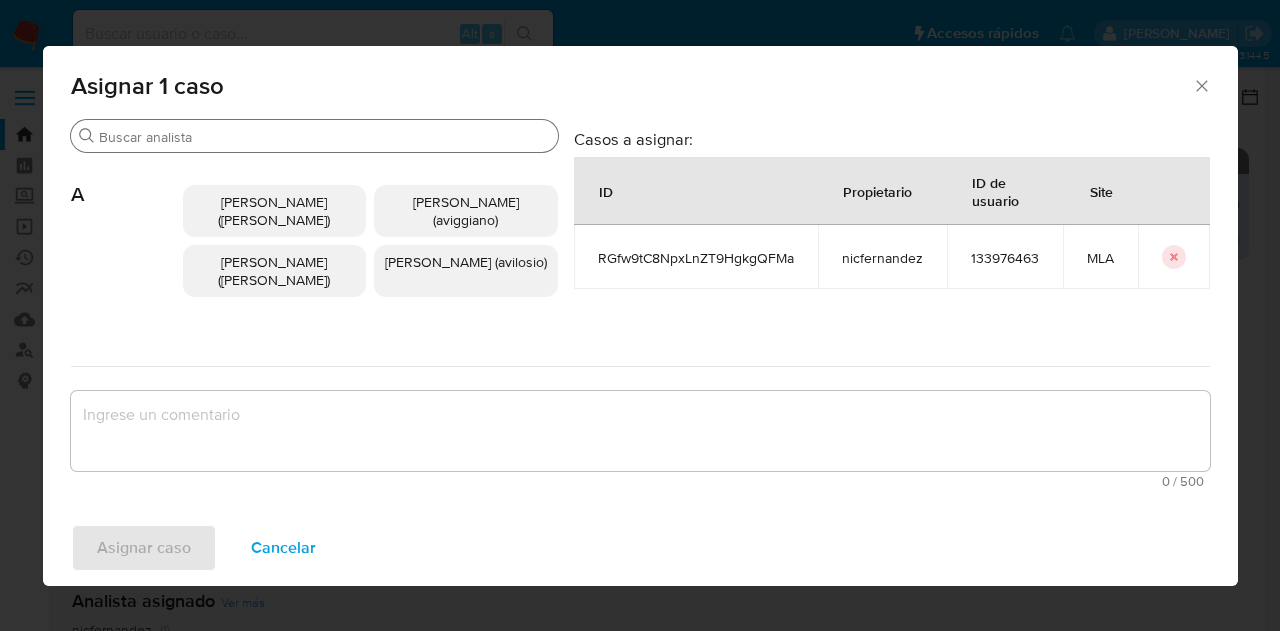 click on "Buscar" at bounding box center [324, 137] 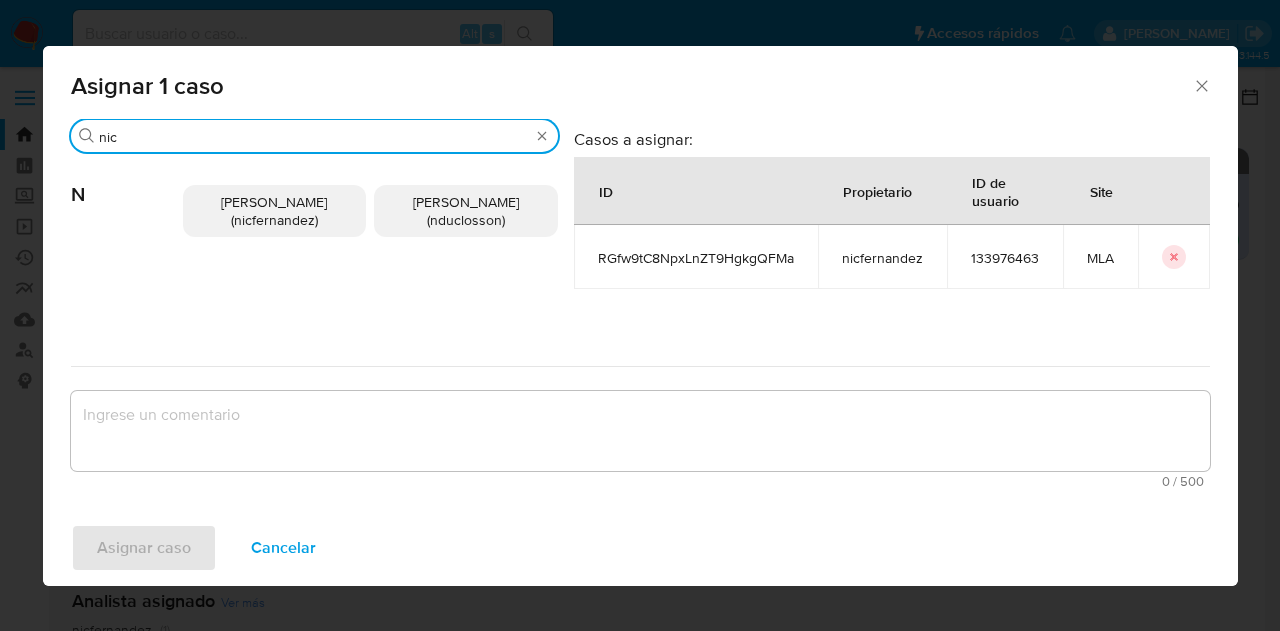 type on "nic" 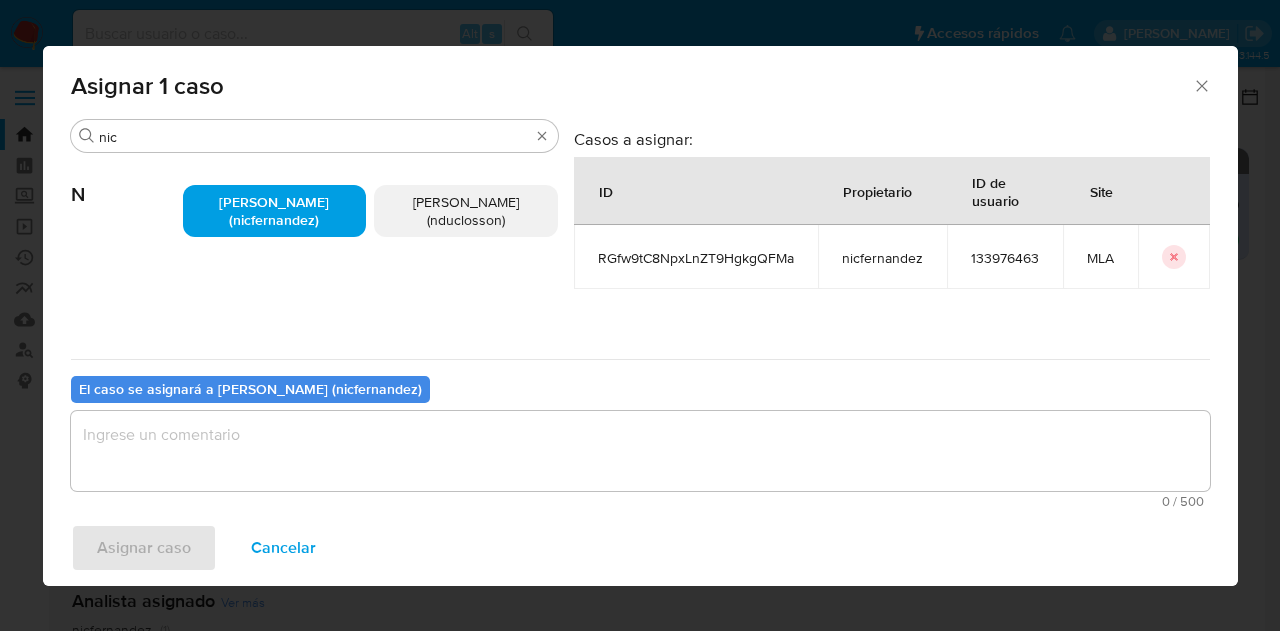 click at bounding box center (640, 451) 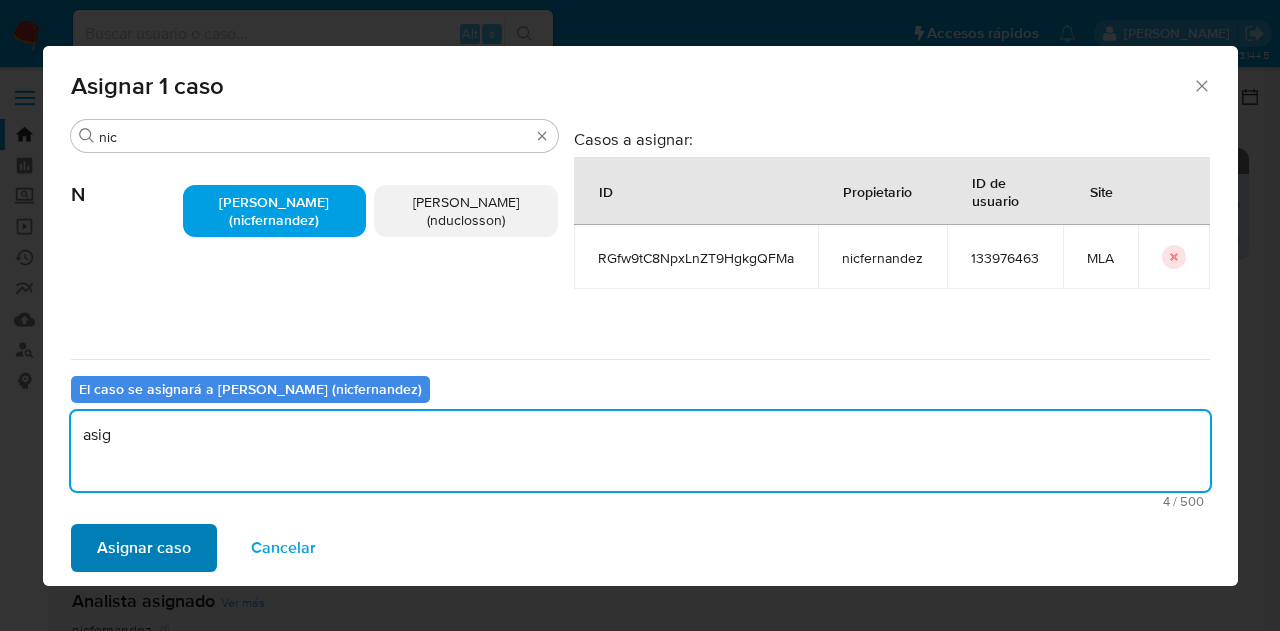 type on "asig" 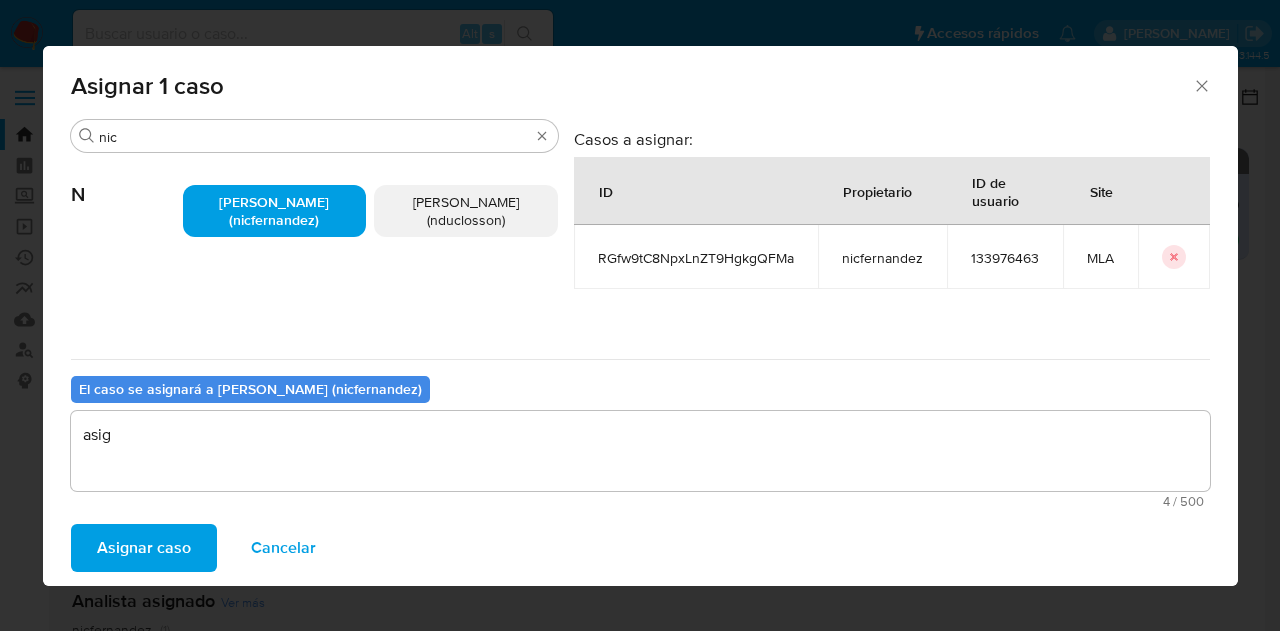 click on "Asignar caso" at bounding box center [144, 548] 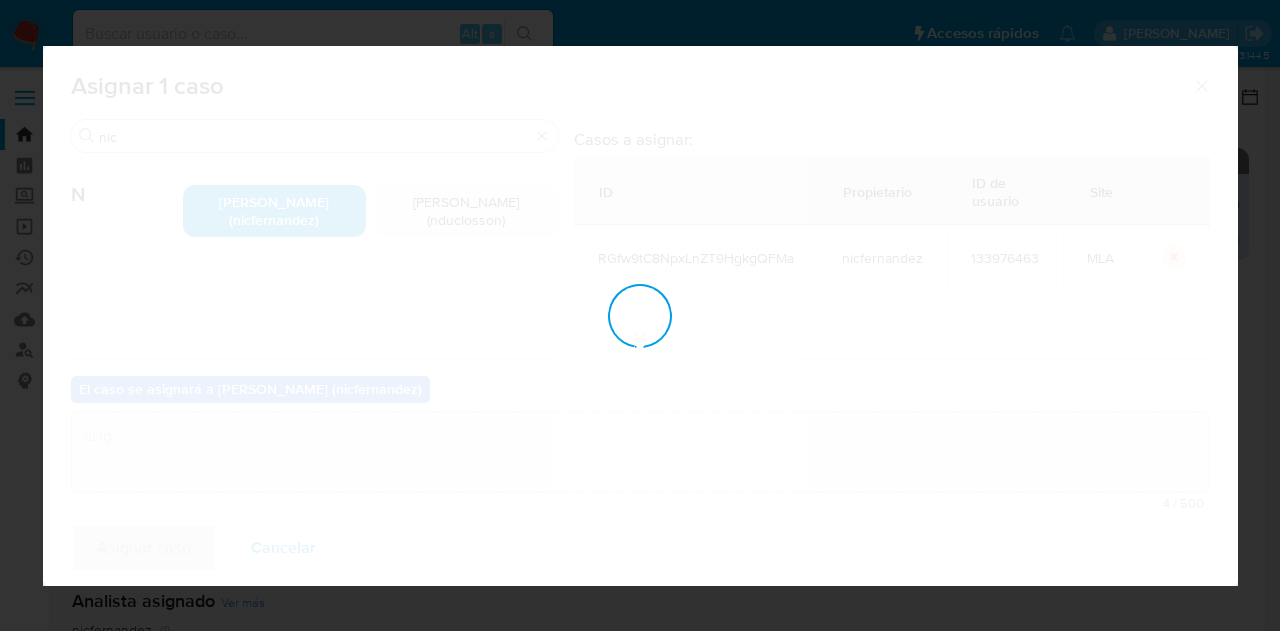type 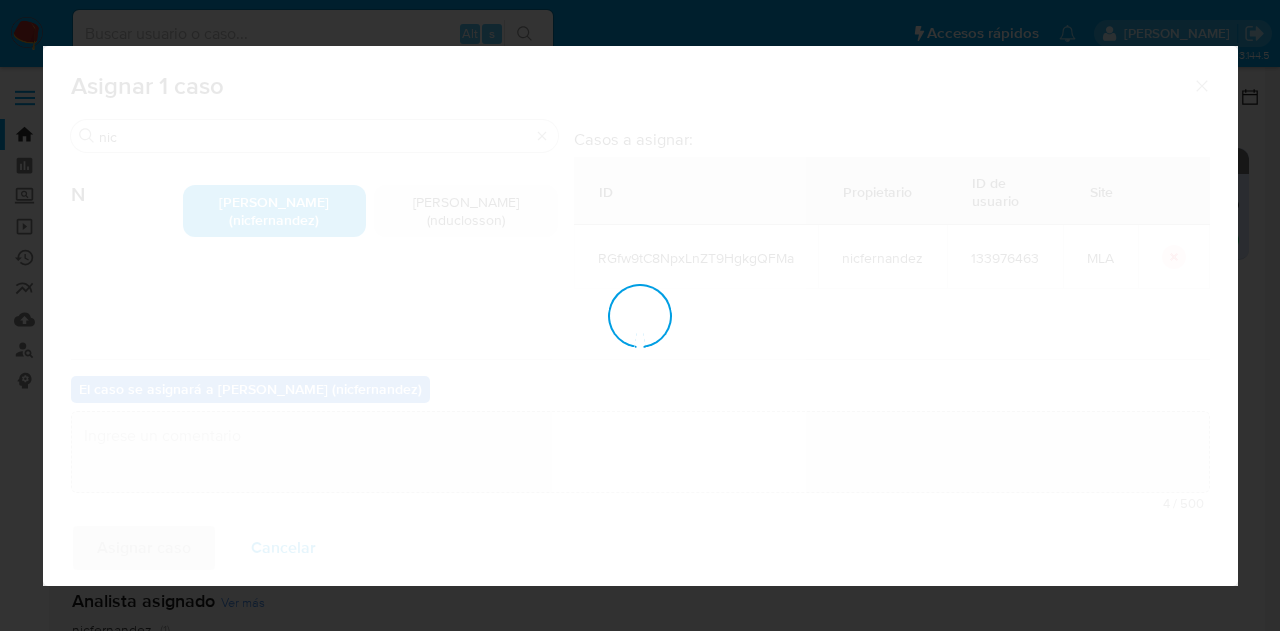 checkbox on "false" 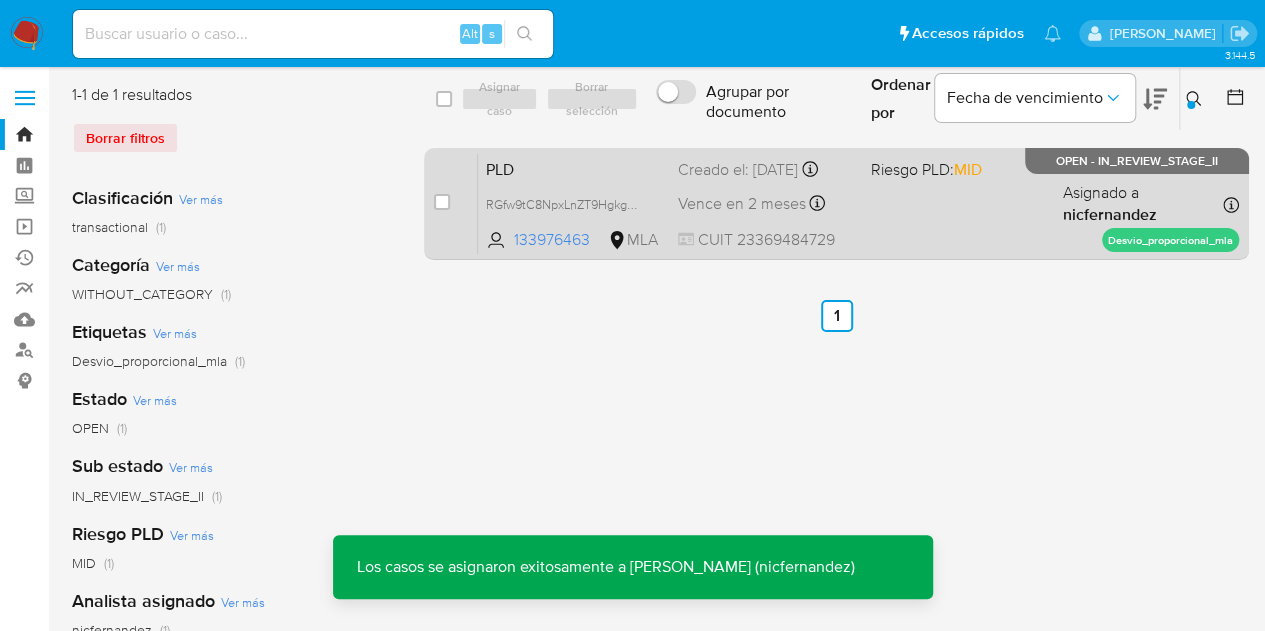 click on "PLD RGfw9tC8NpxLnZT9HgkgQFMa 133976463 MLA Riesgo PLD:  MID Creado el: 12/06/2025   Creado el: 12/06/2025 03:16:47 Vence en 2 meses   Vence el 10/09/2025 03:16:48 CUIT   23369484729 Asignado a   nicfernandez   Asignado el: 18/06/2025 14:18:31 Desvio_proporcional_mla OPEN - IN_REVIEW_STAGE_II" at bounding box center [858, 203] 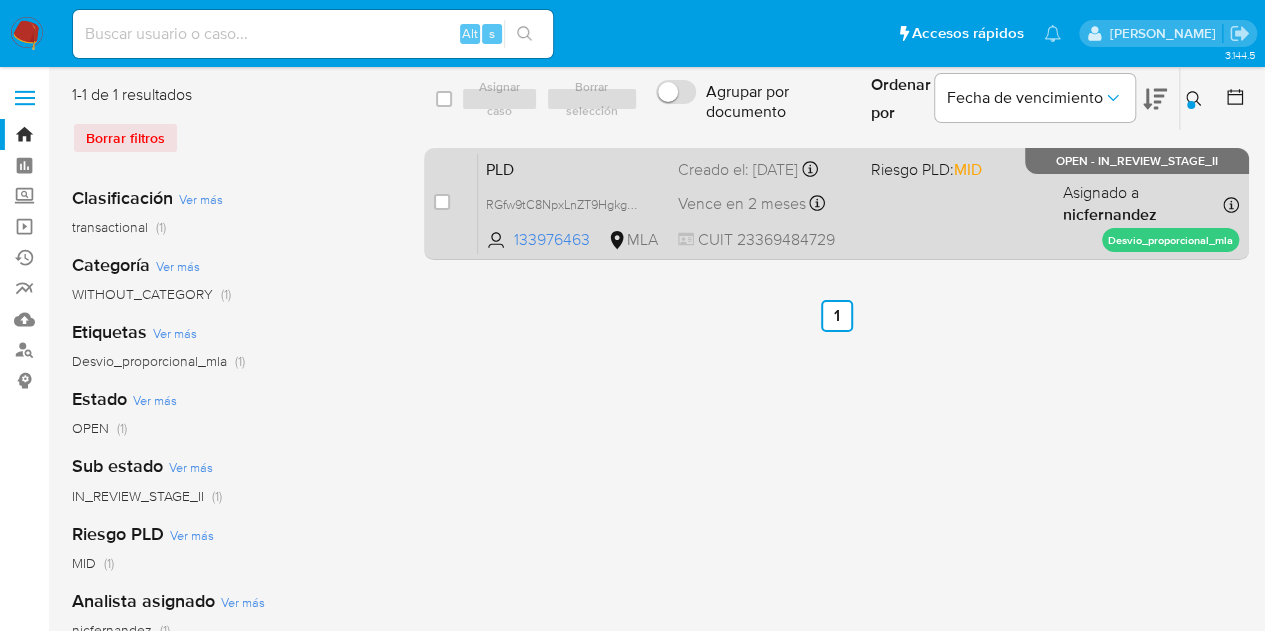 click on "PLD" at bounding box center [574, 168] 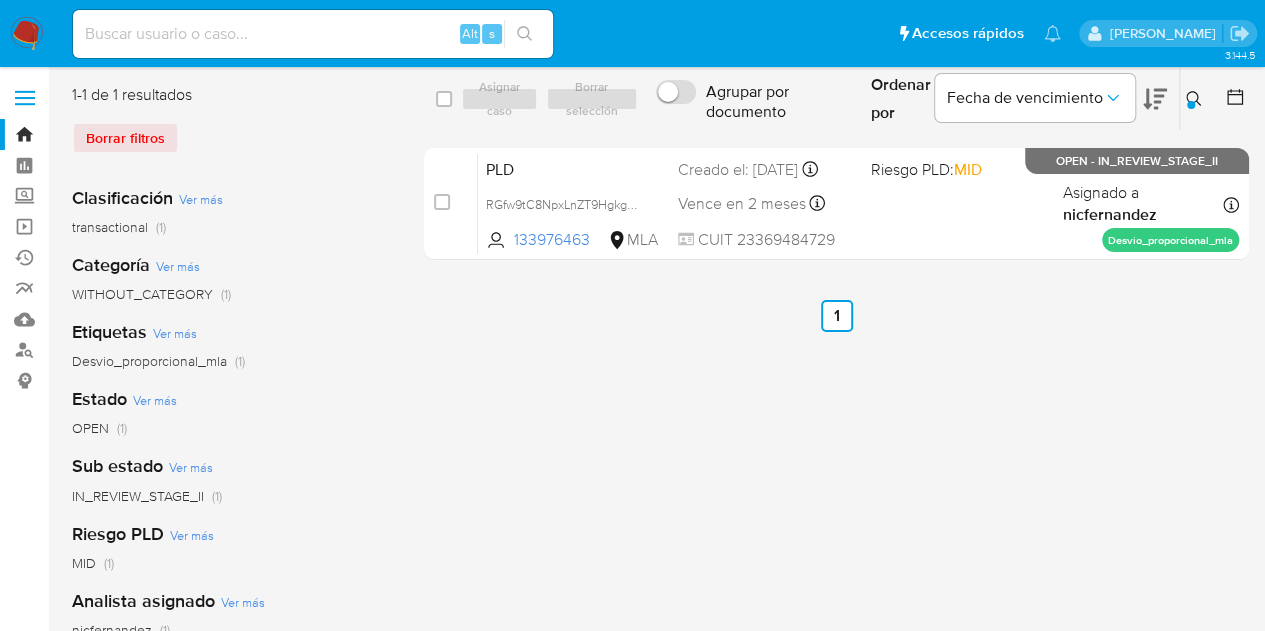 click 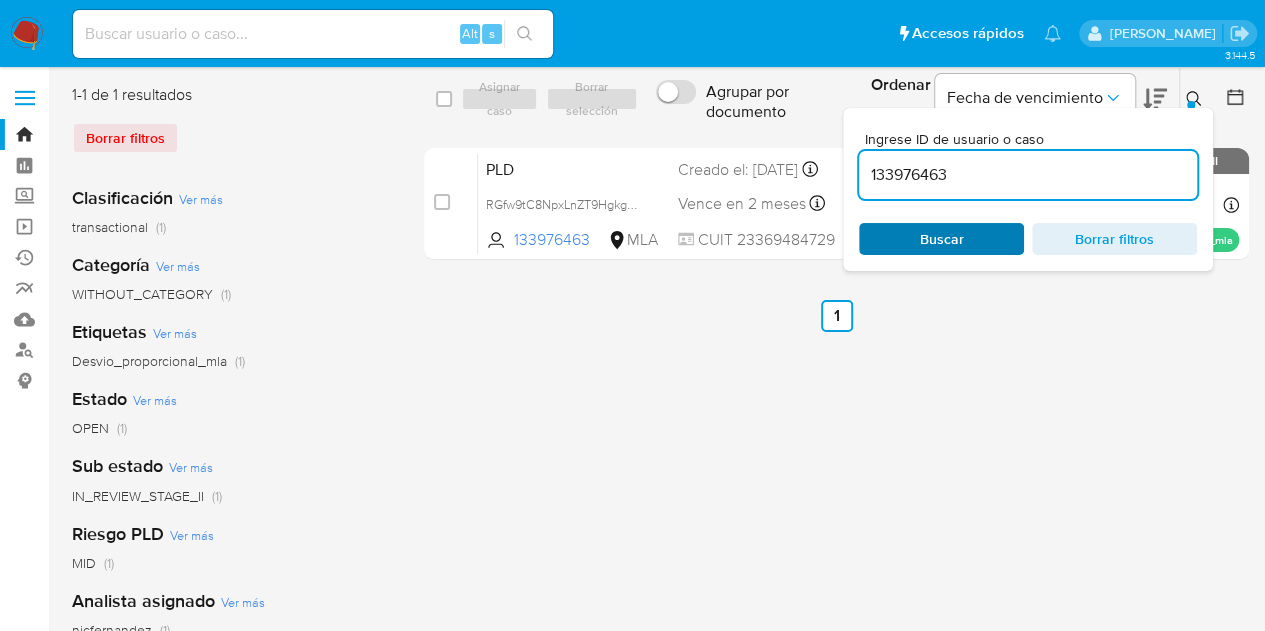 click on "Buscar" at bounding box center [942, 239] 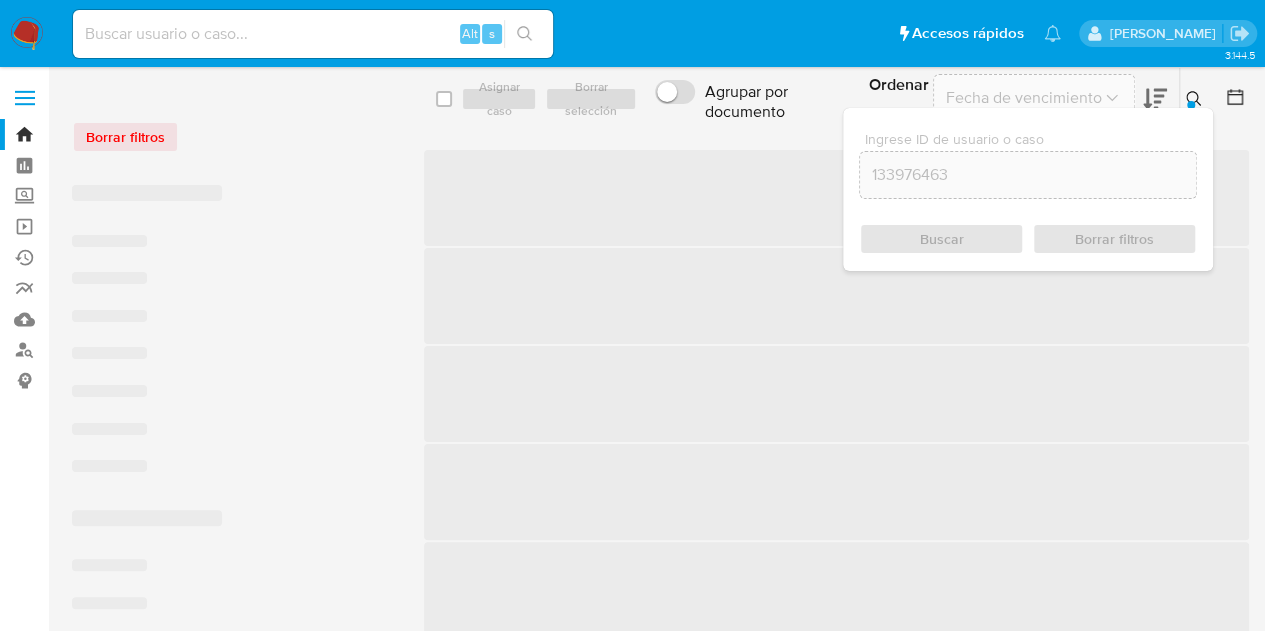 click at bounding box center [1191, 105] 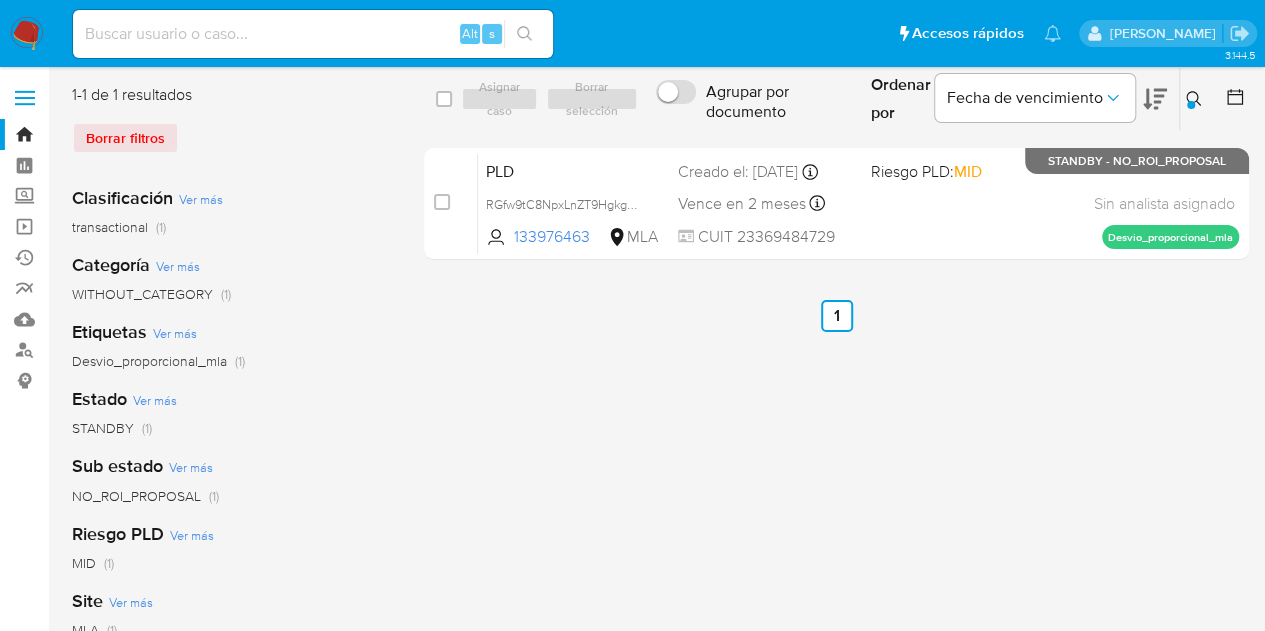 click 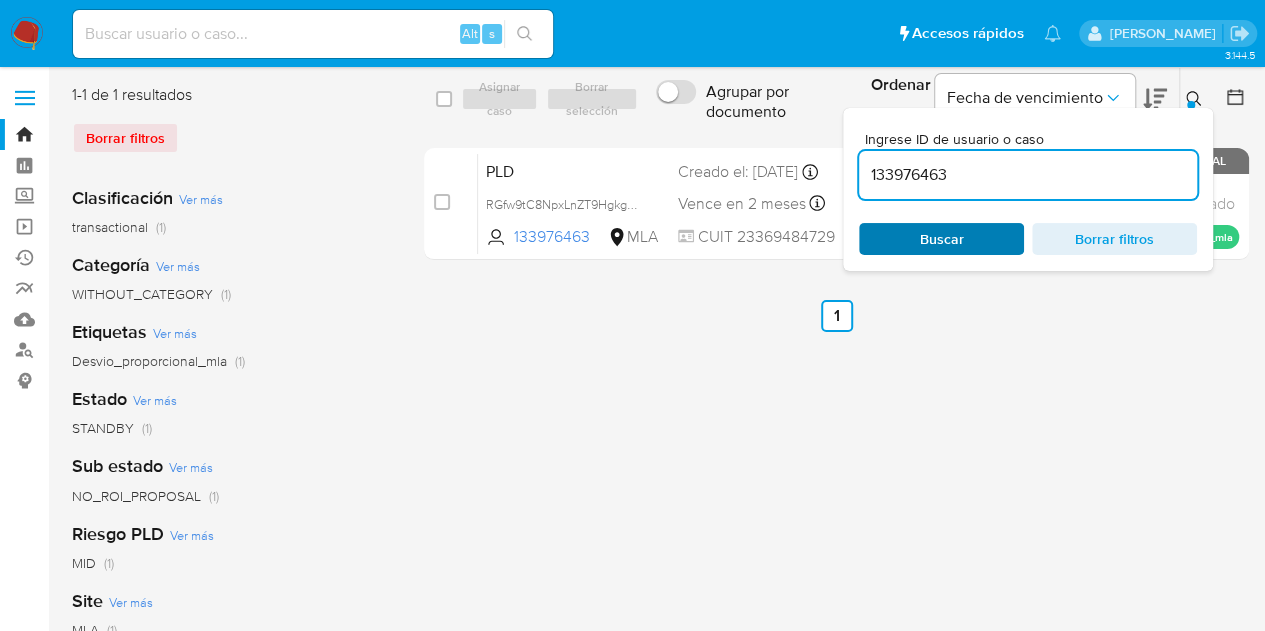 click on "Buscar" at bounding box center [942, 239] 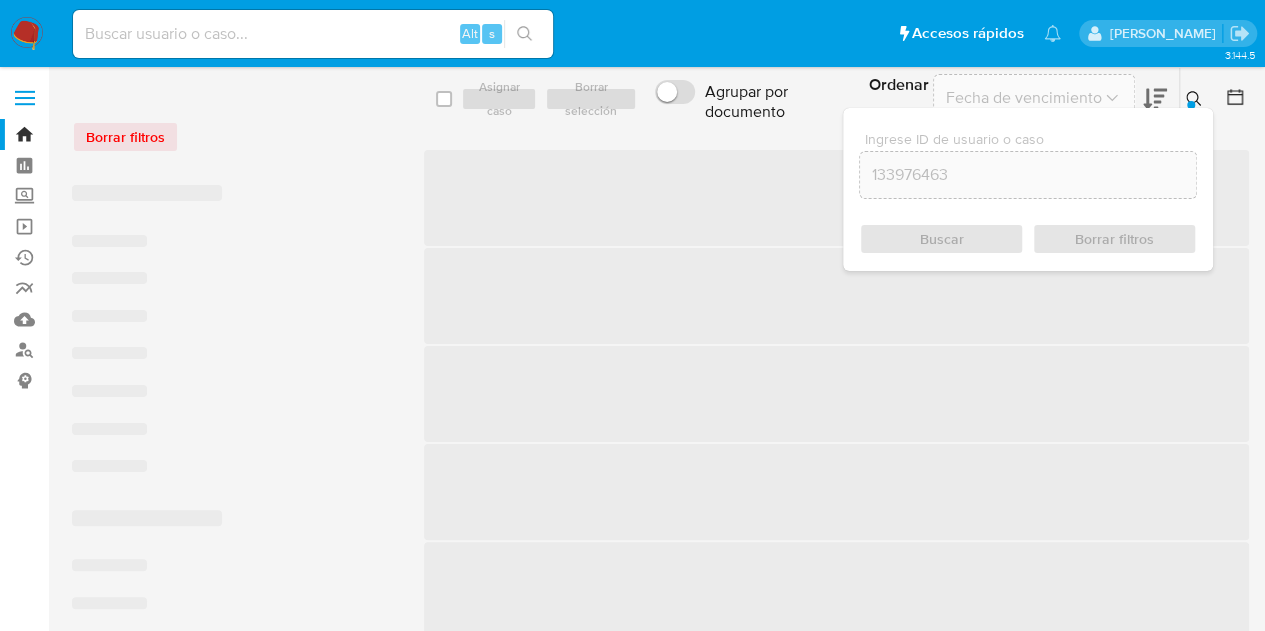 click 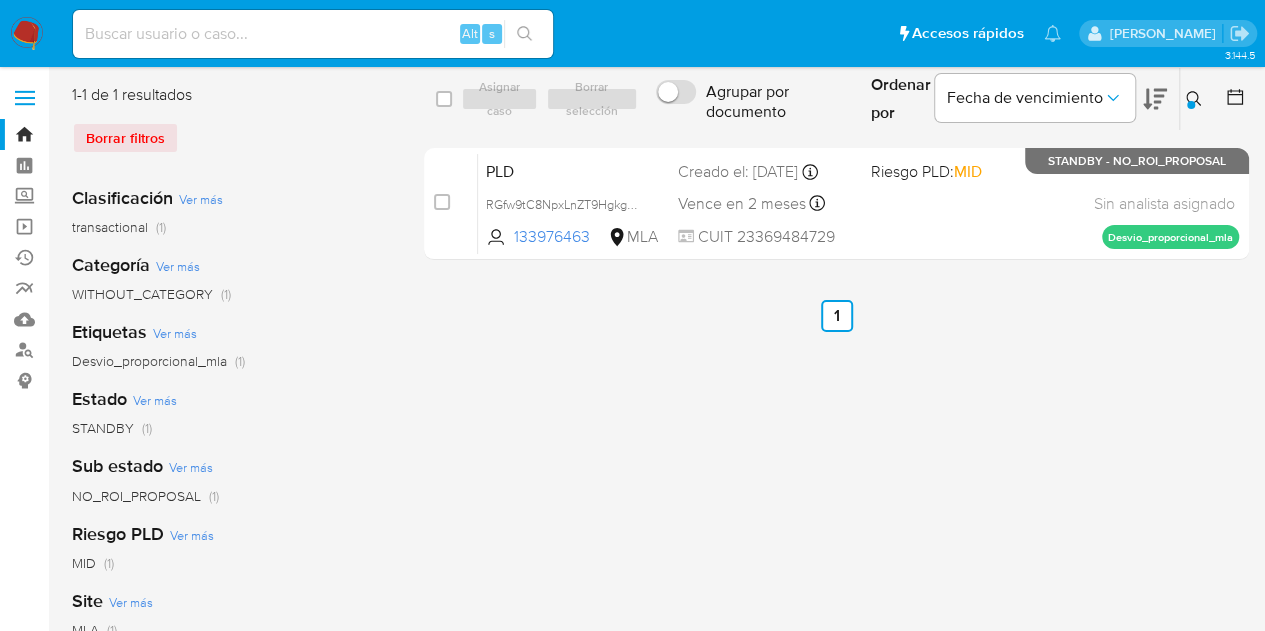 click on "PLD" at bounding box center (574, 170) 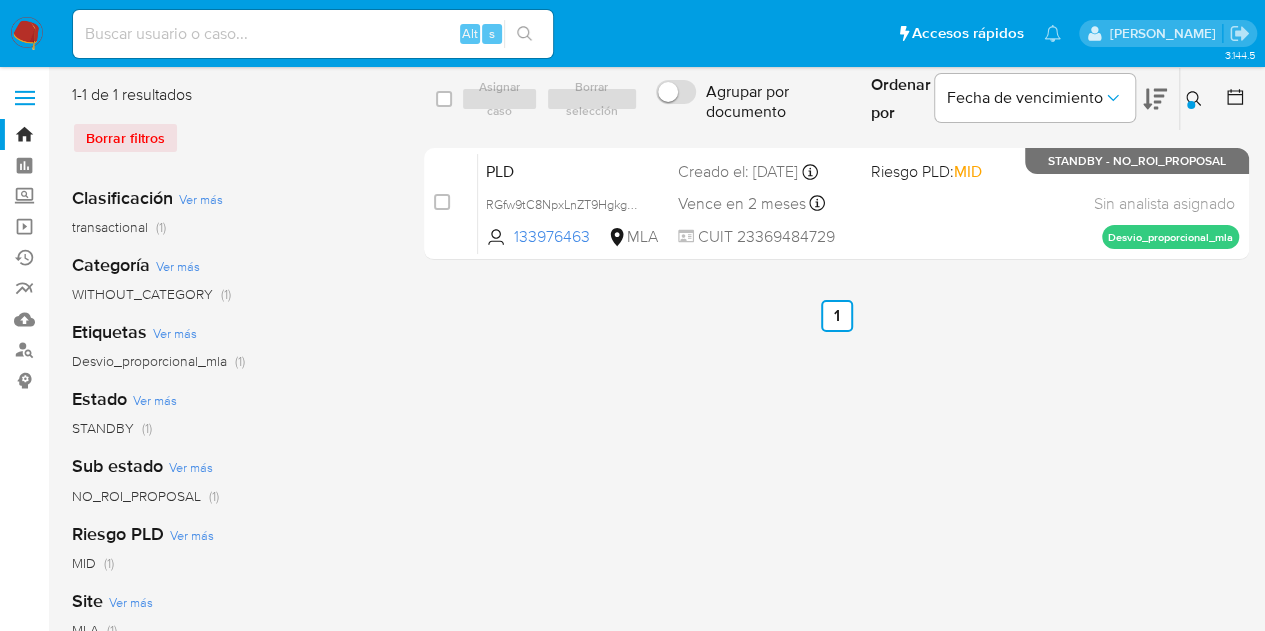 drag, startPoint x: 1186, startPoint y: 97, endPoint x: 1158, endPoint y: 123, distance: 38.209946 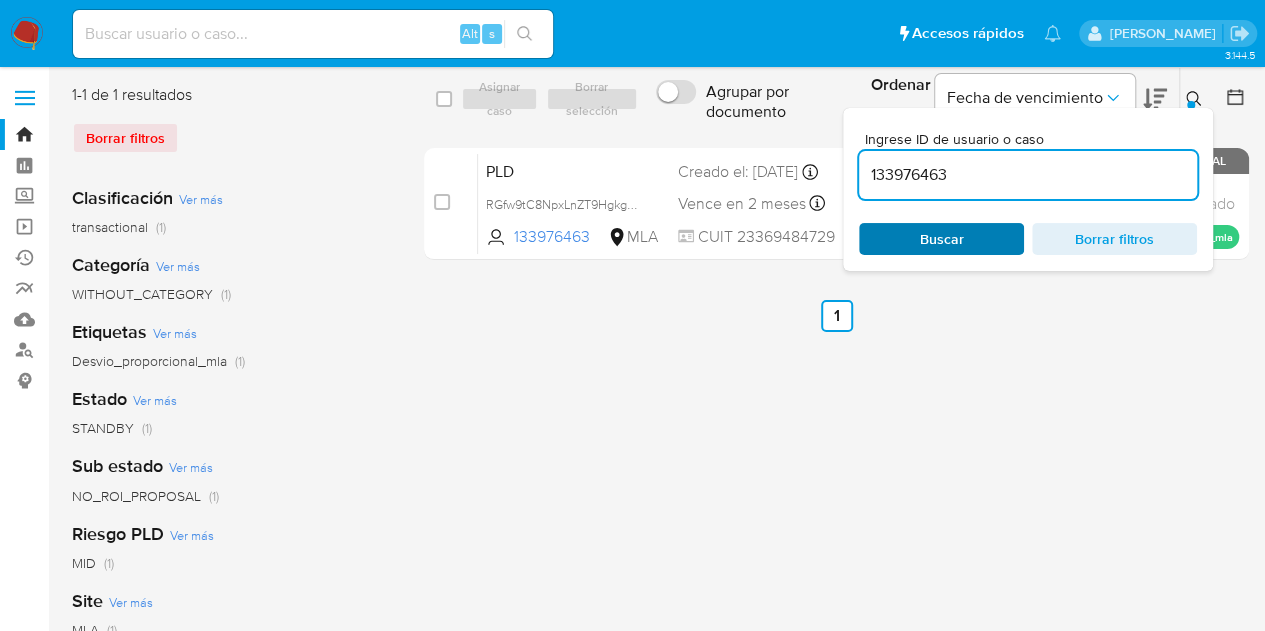 click on "Buscar" at bounding box center [942, 239] 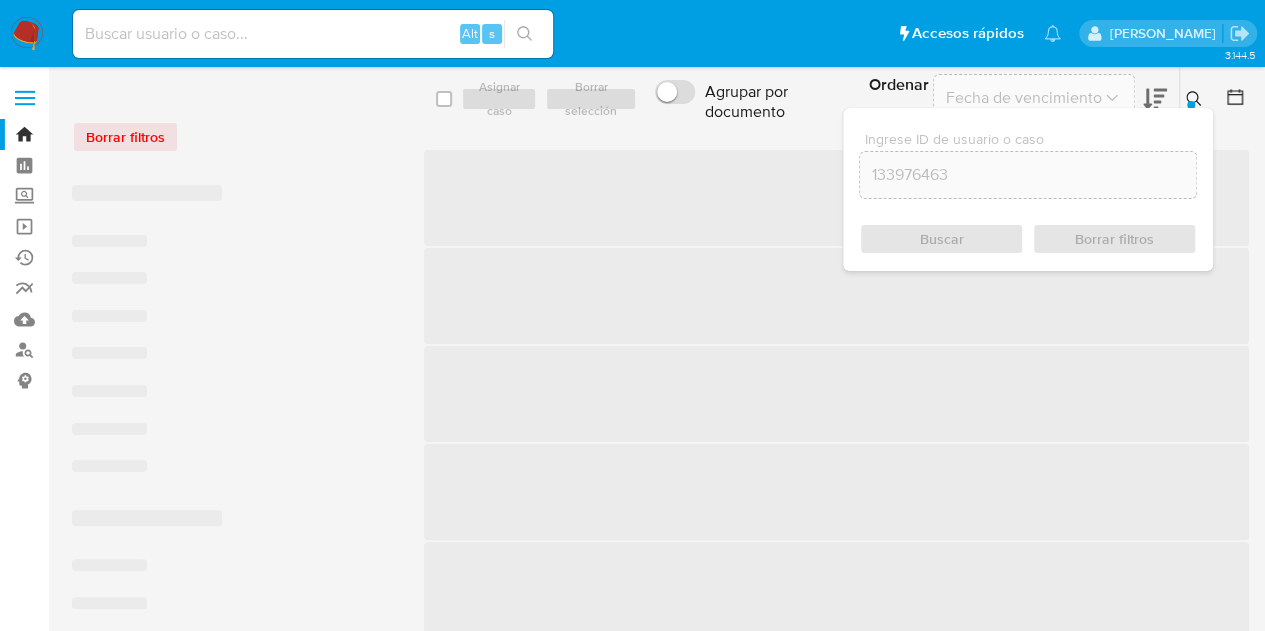 click at bounding box center (1196, 99) 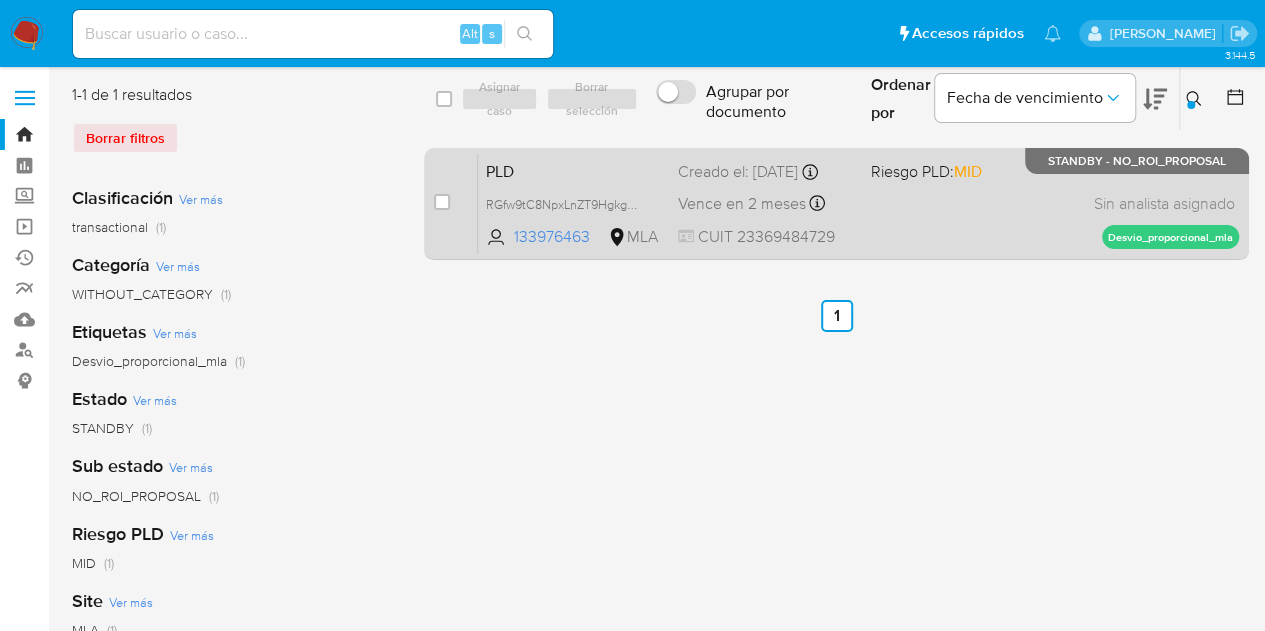 click on "PLD" at bounding box center [574, 170] 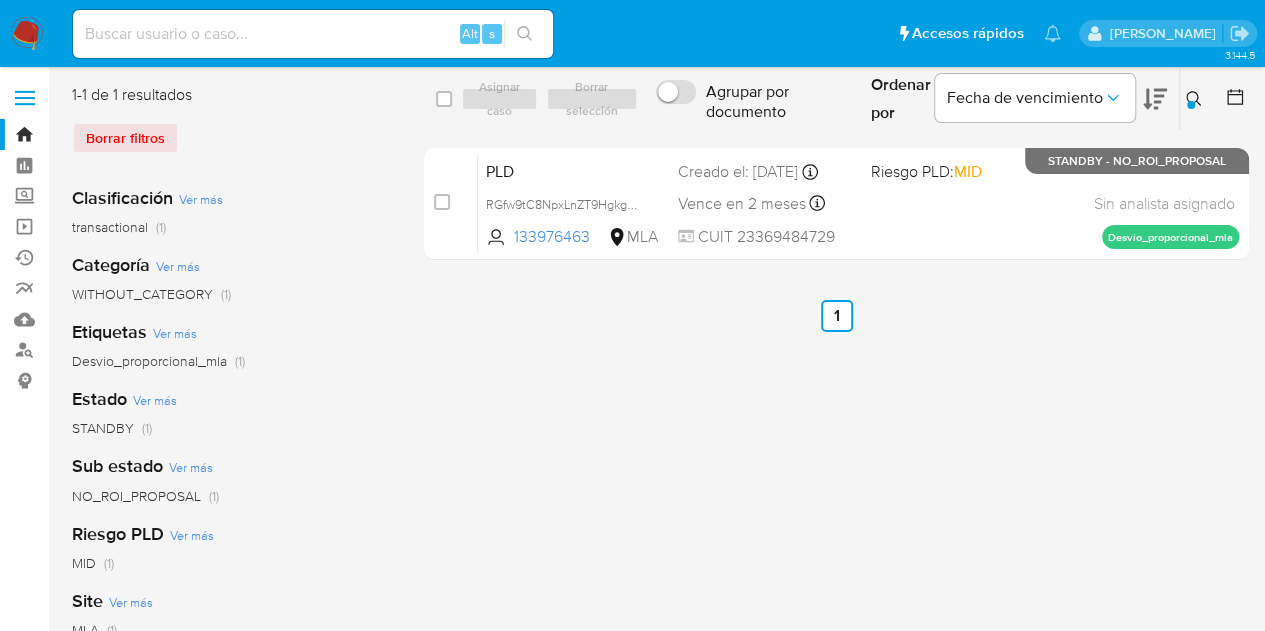 click 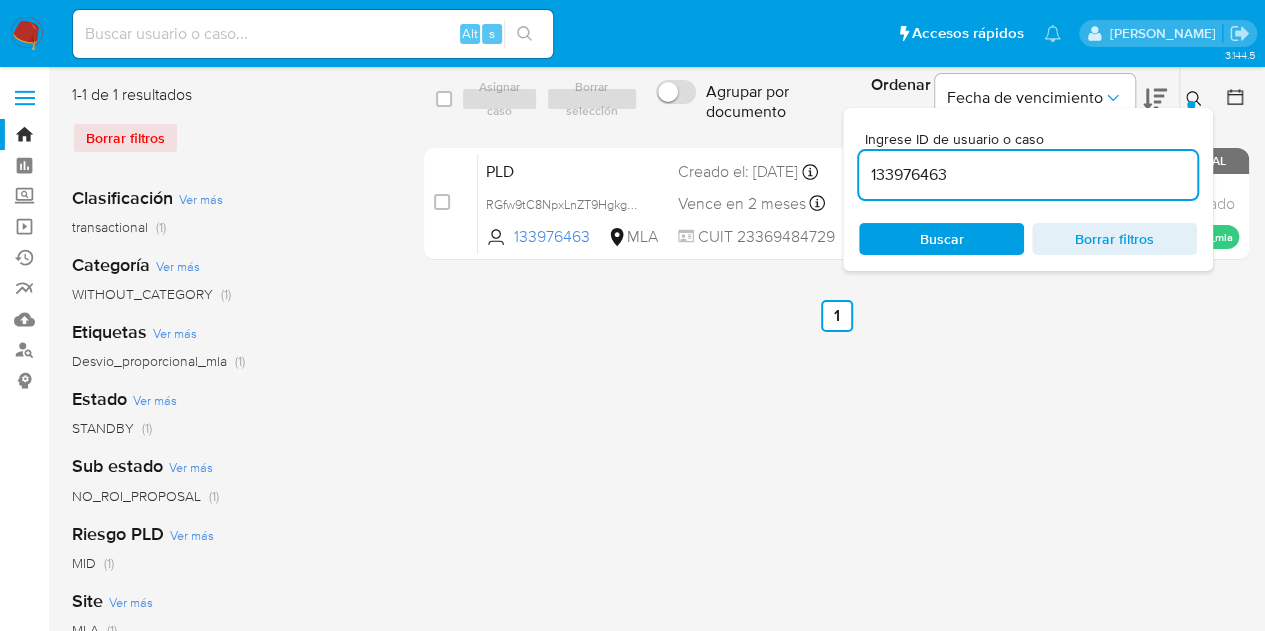drag, startPoint x: 1019, startPoint y: 179, endPoint x: 724, endPoint y: 126, distance: 299.7232 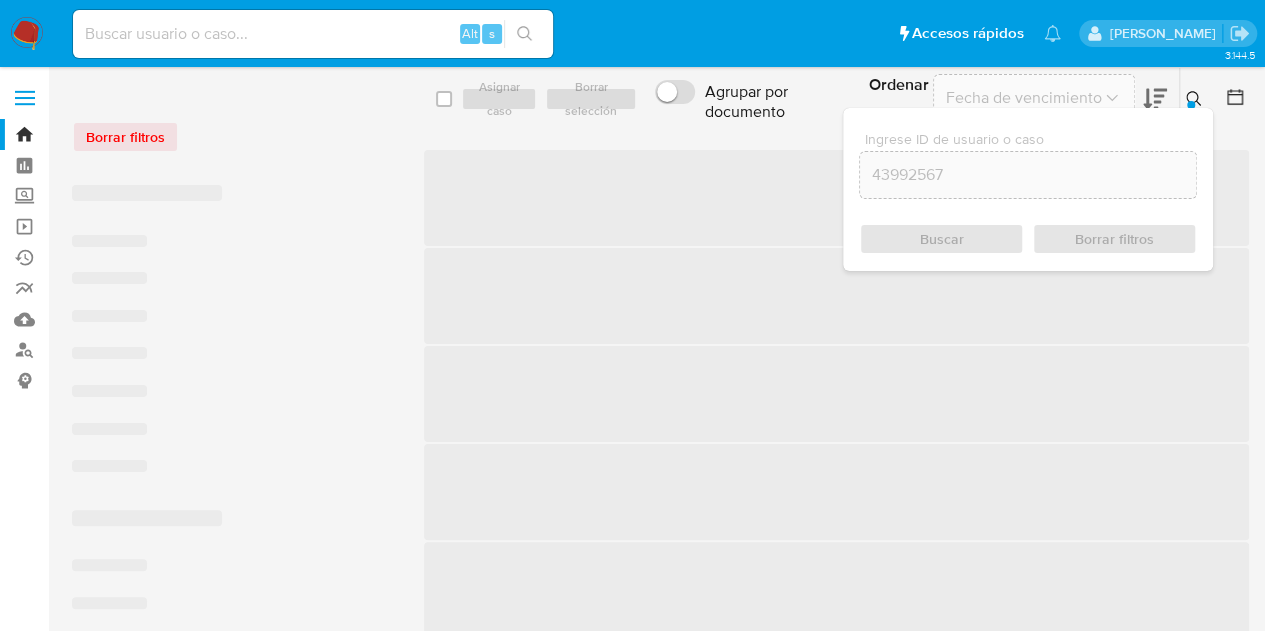 click at bounding box center [1191, 105] 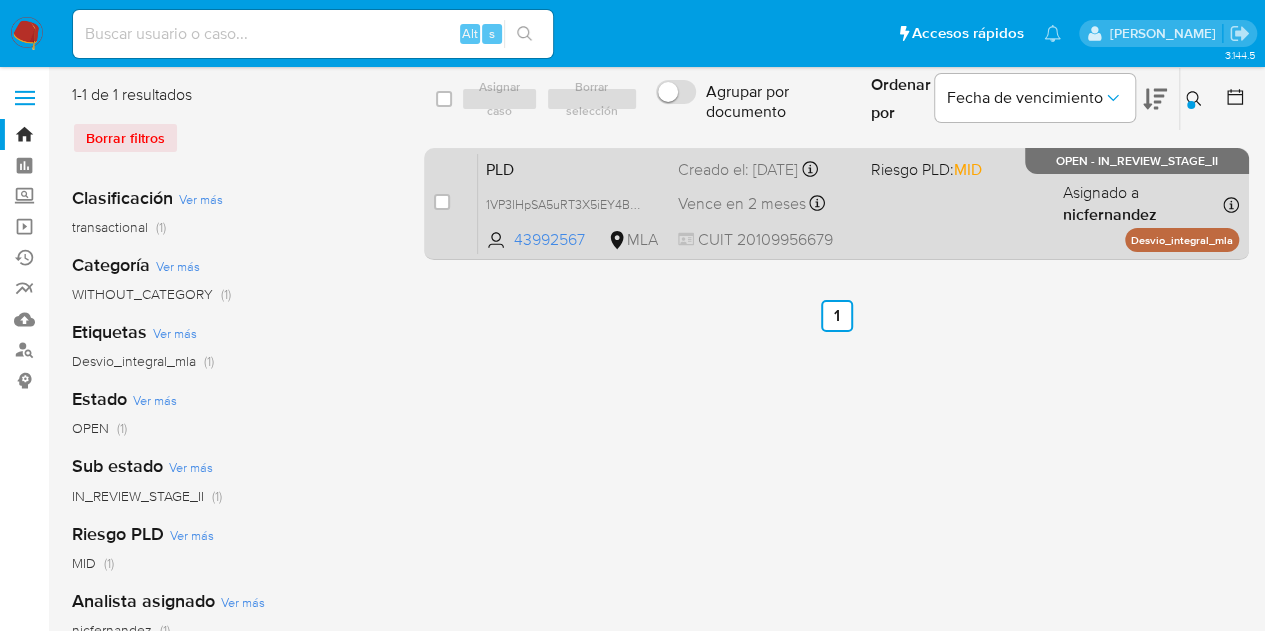 click on "PLD" at bounding box center (574, 168) 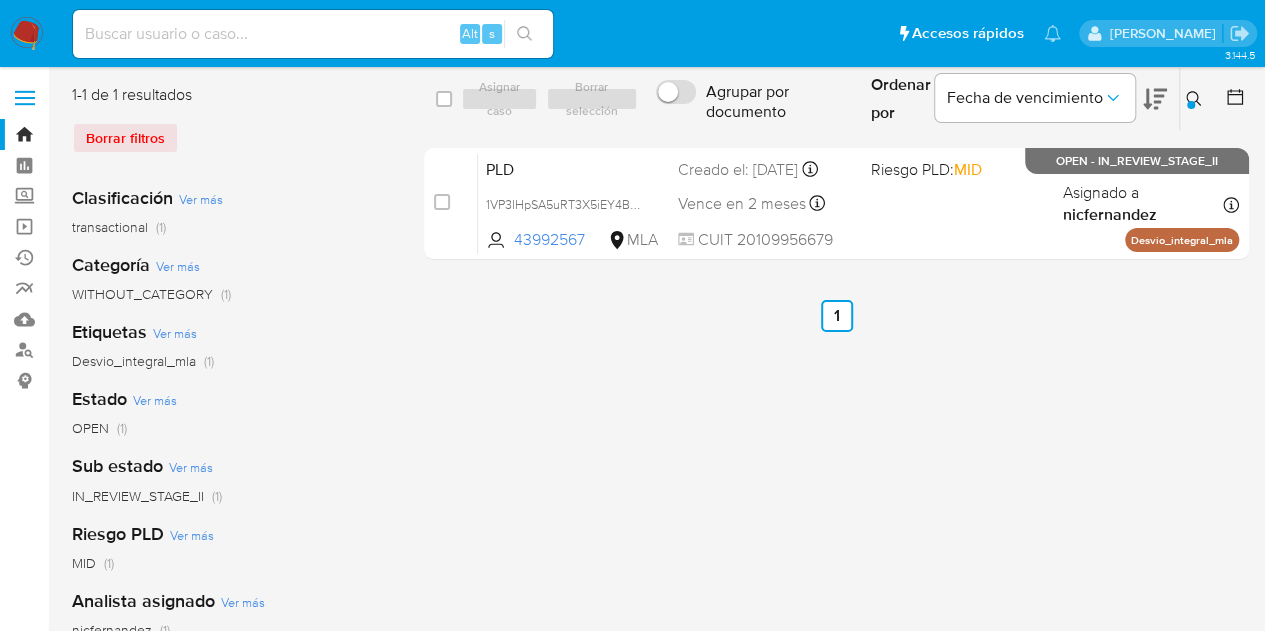 click 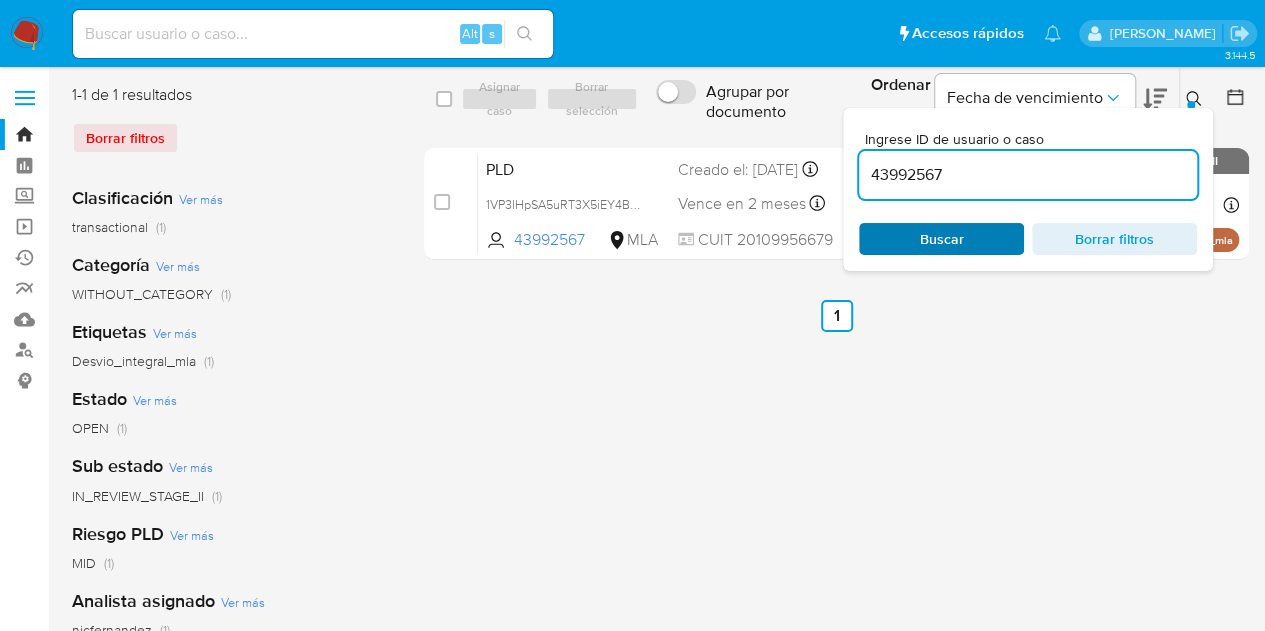click on "Buscar" at bounding box center (942, 239) 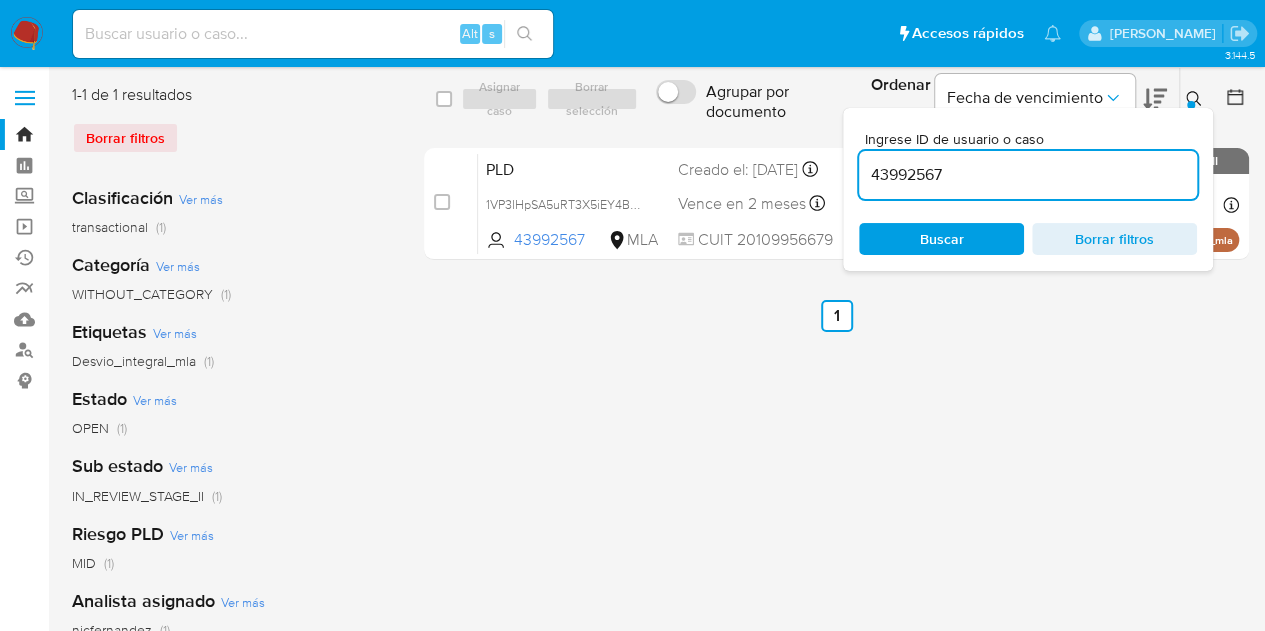 click 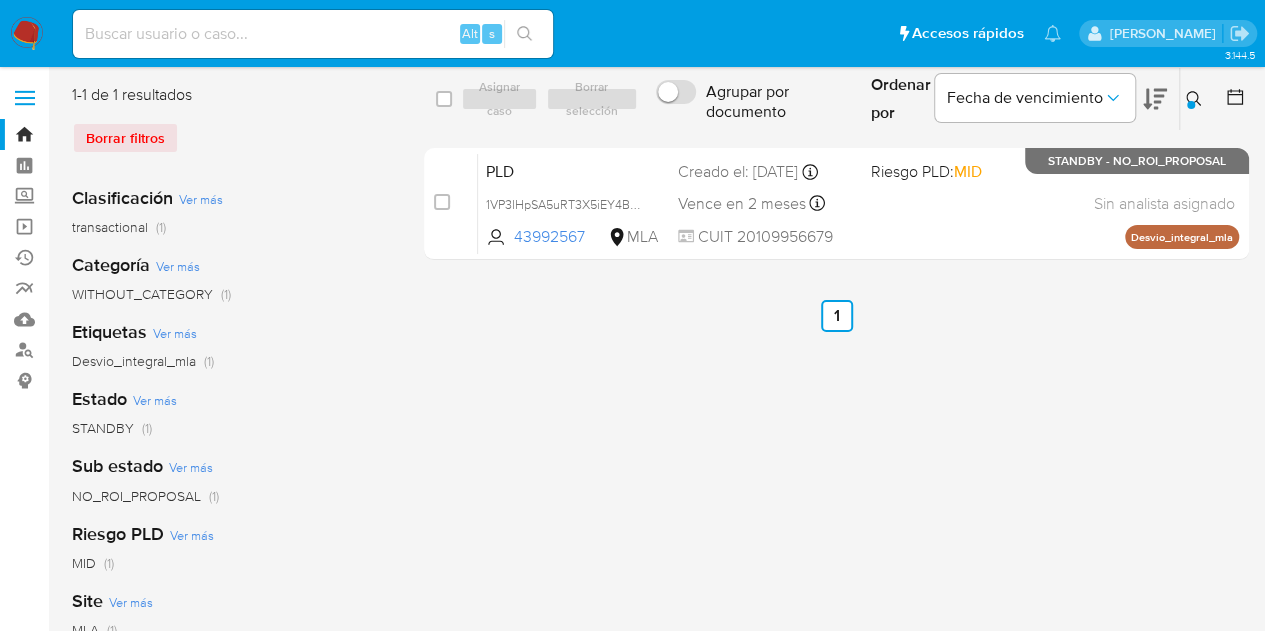 click 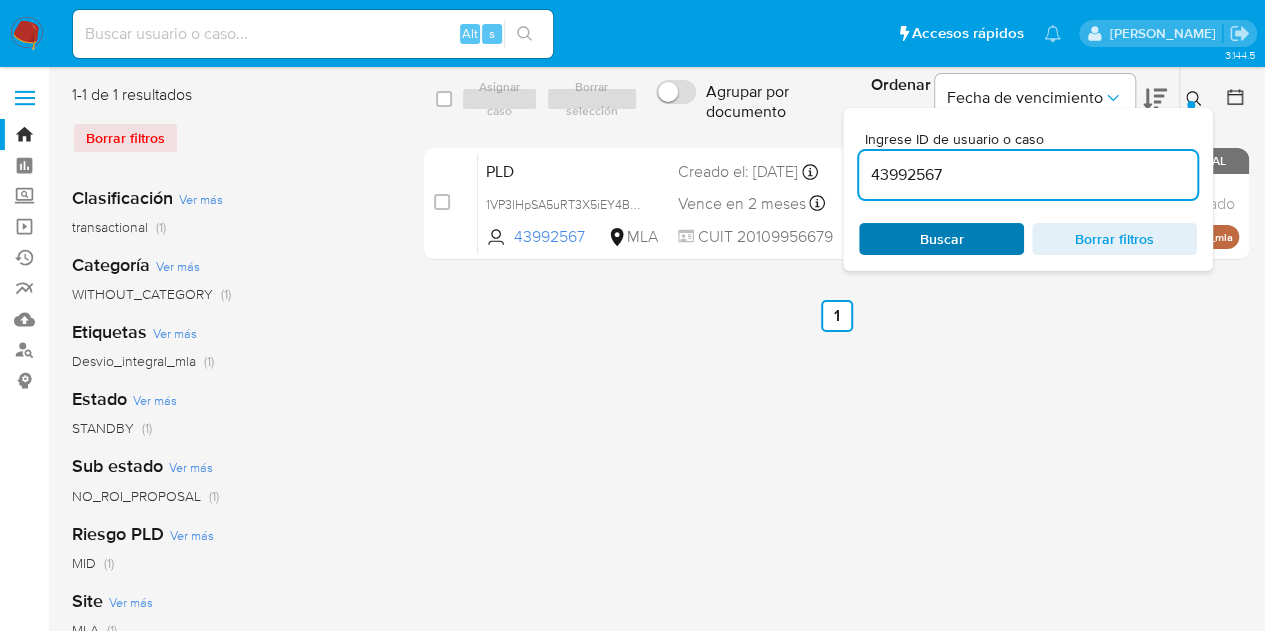 click on "Buscar" at bounding box center [941, 239] 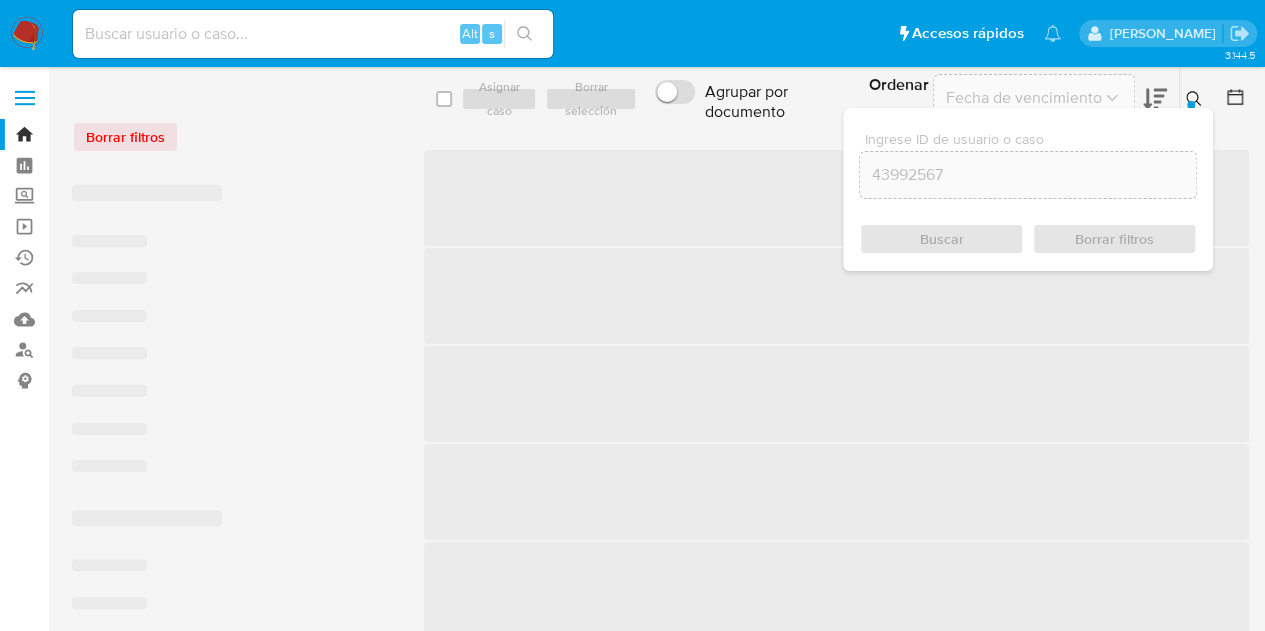 click 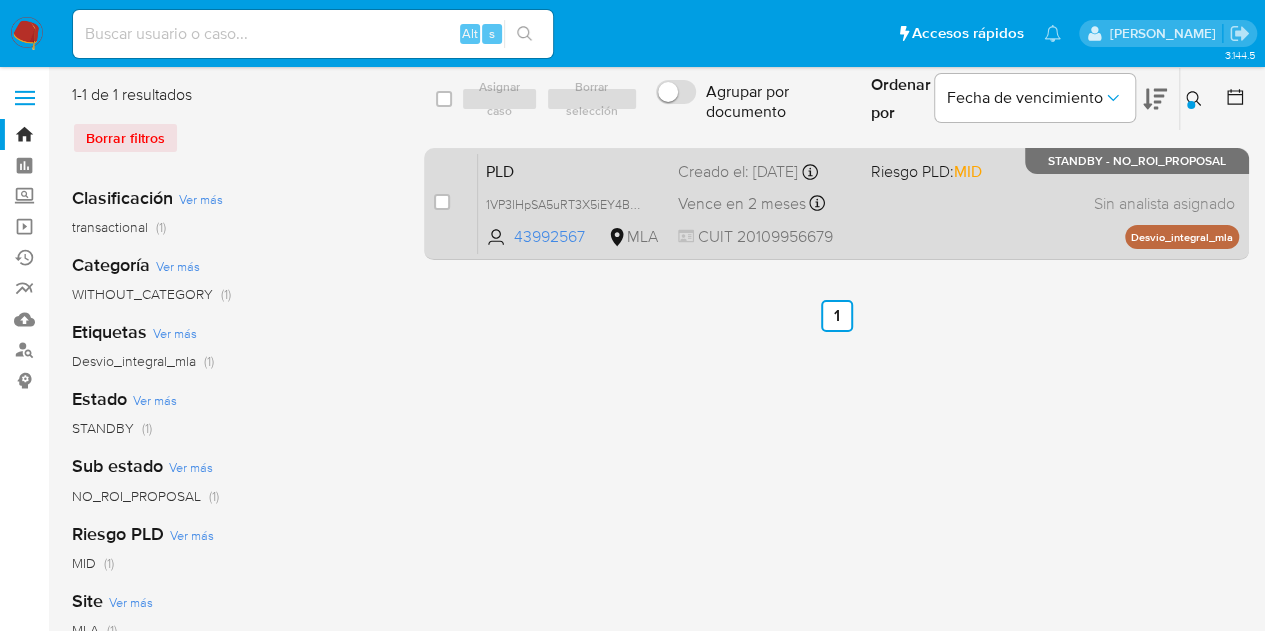 click on "PLD" at bounding box center [574, 170] 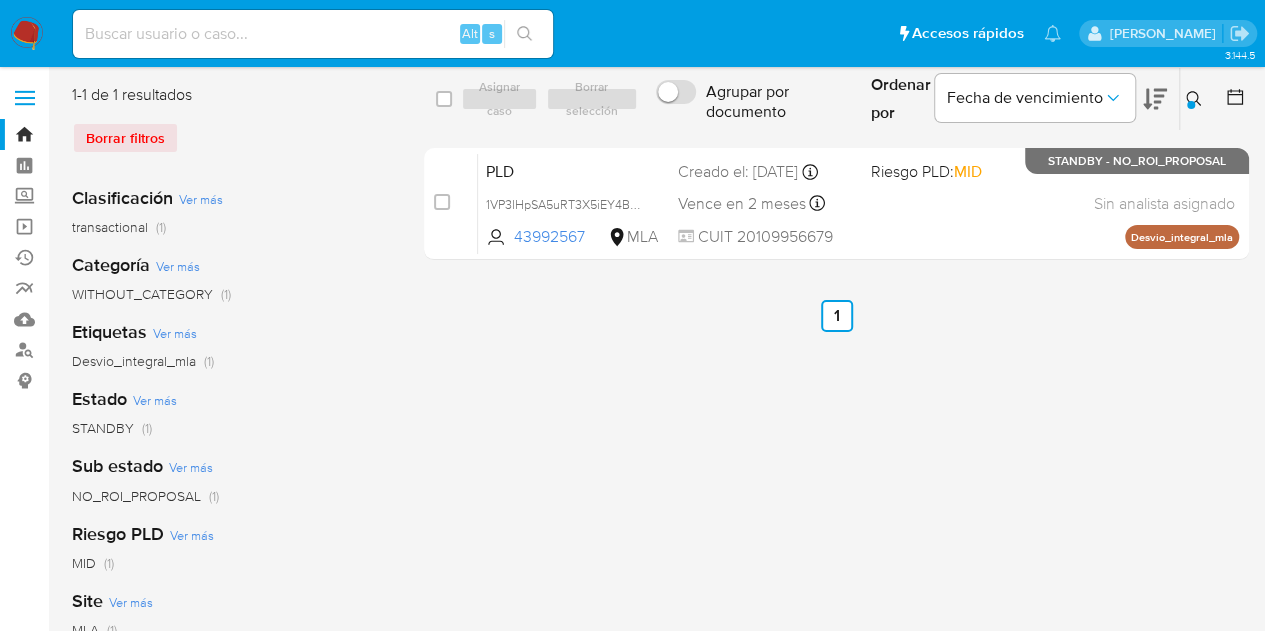 click 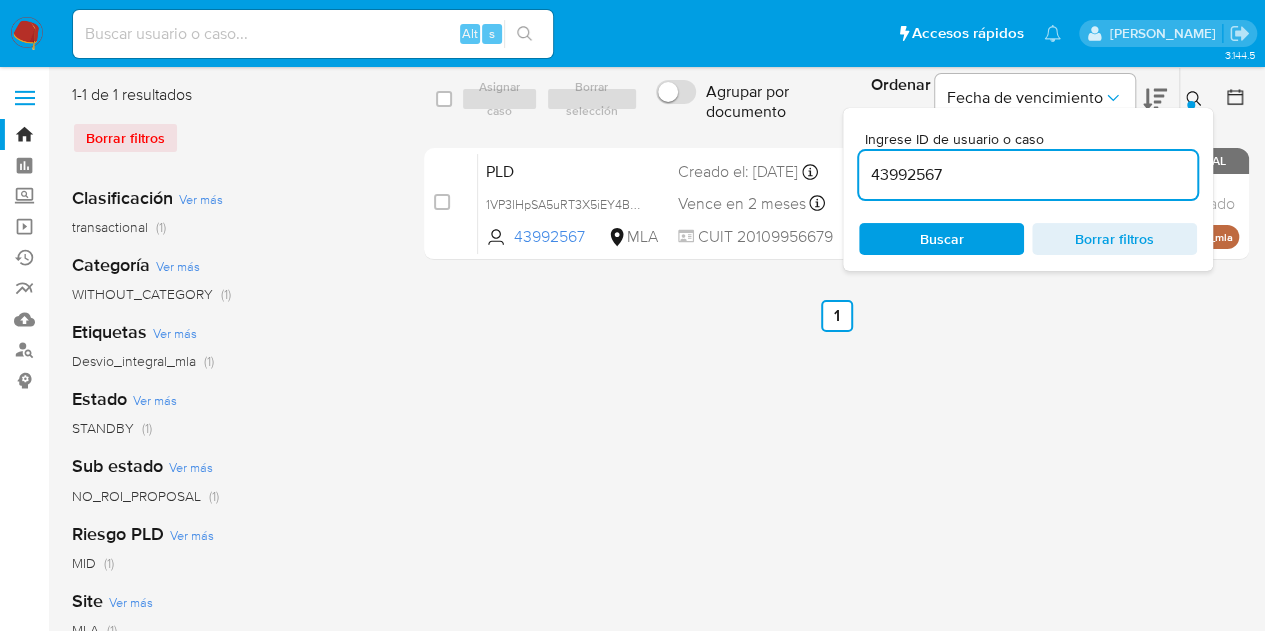 drag, startPoint x: 1040, startPoint y: 176, endPoint x: 780, endPoint y: 137, distance: 262.90872 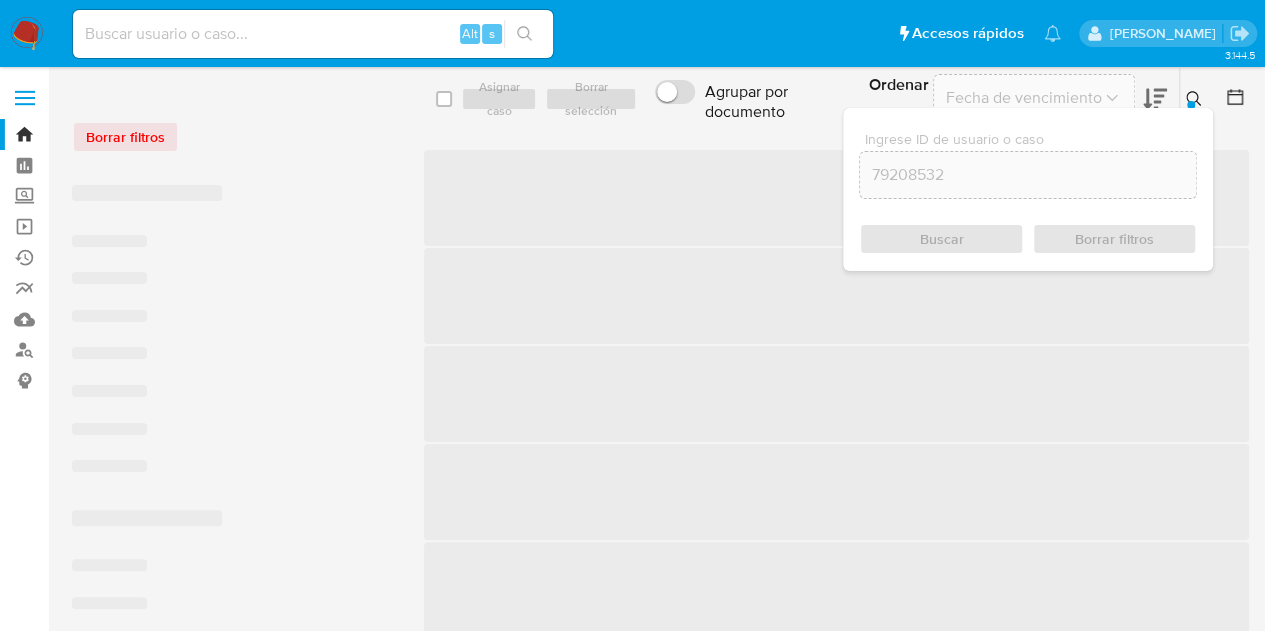 click 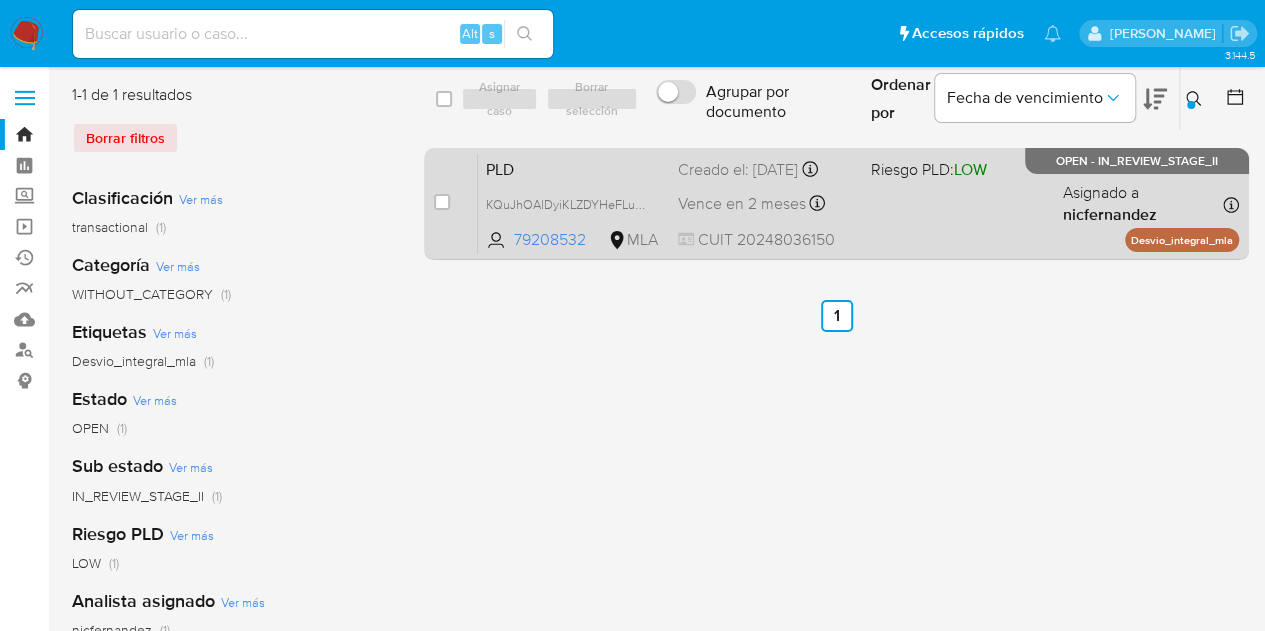 click on "PLD" at bounding box center [574, 168] 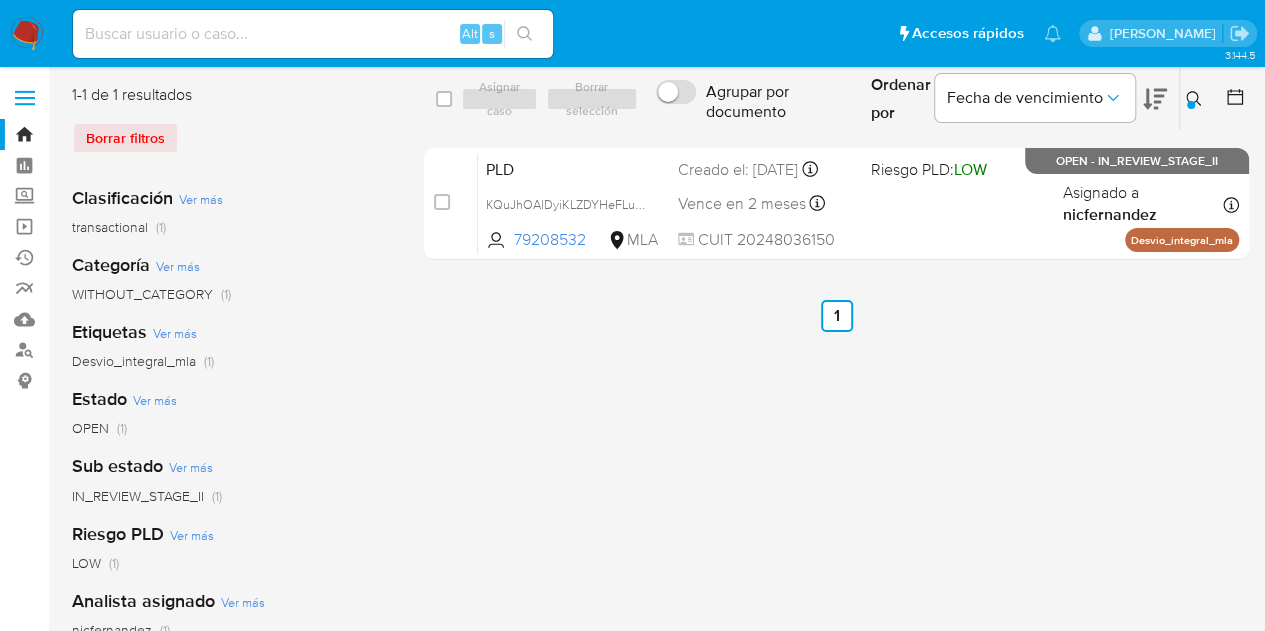 click 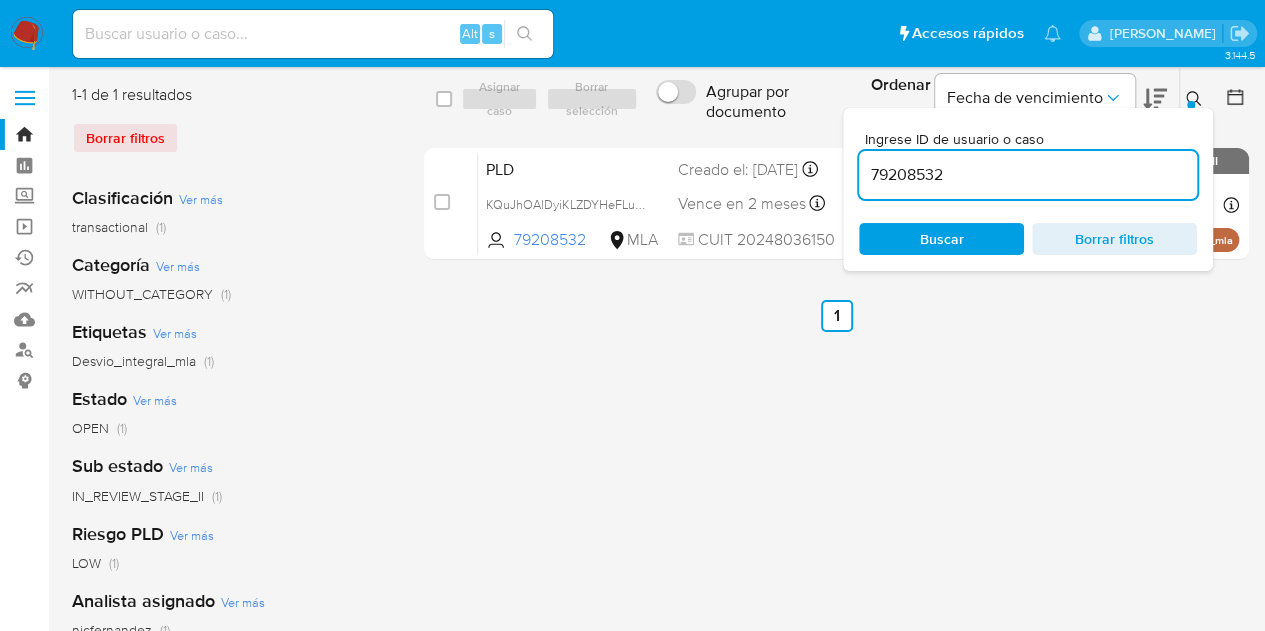 drag, startPoint x: 963, startPoint y: 227, endPoint x: 1027, endPoint y: 213, distance: 65.51336 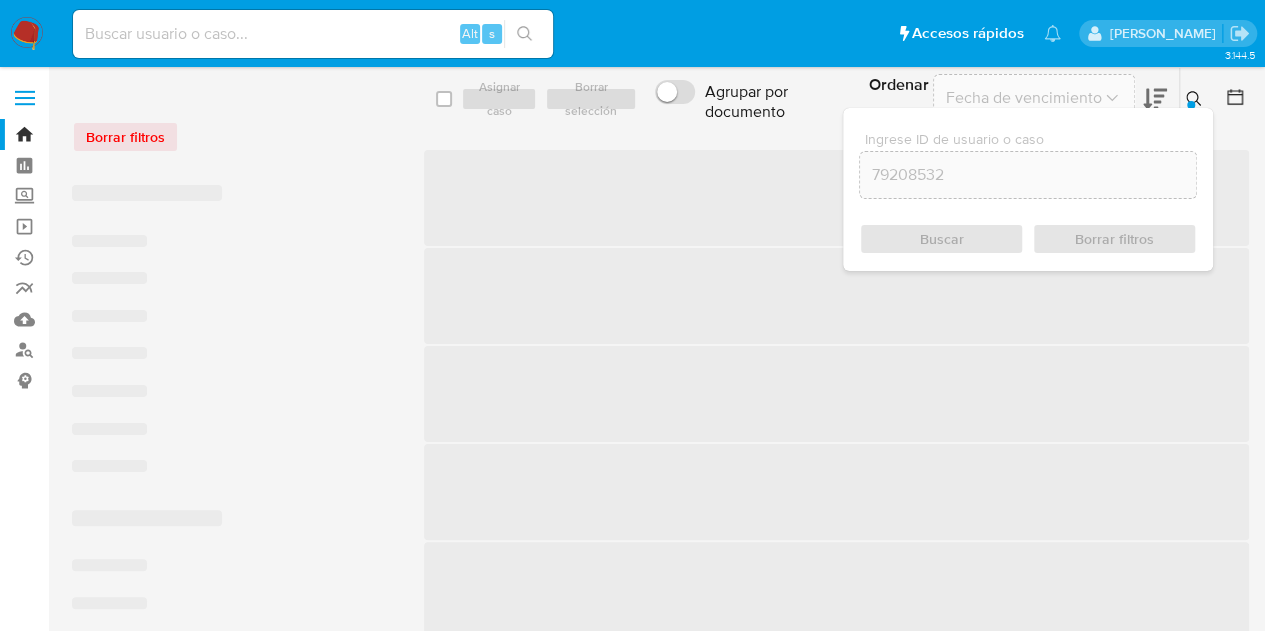 click 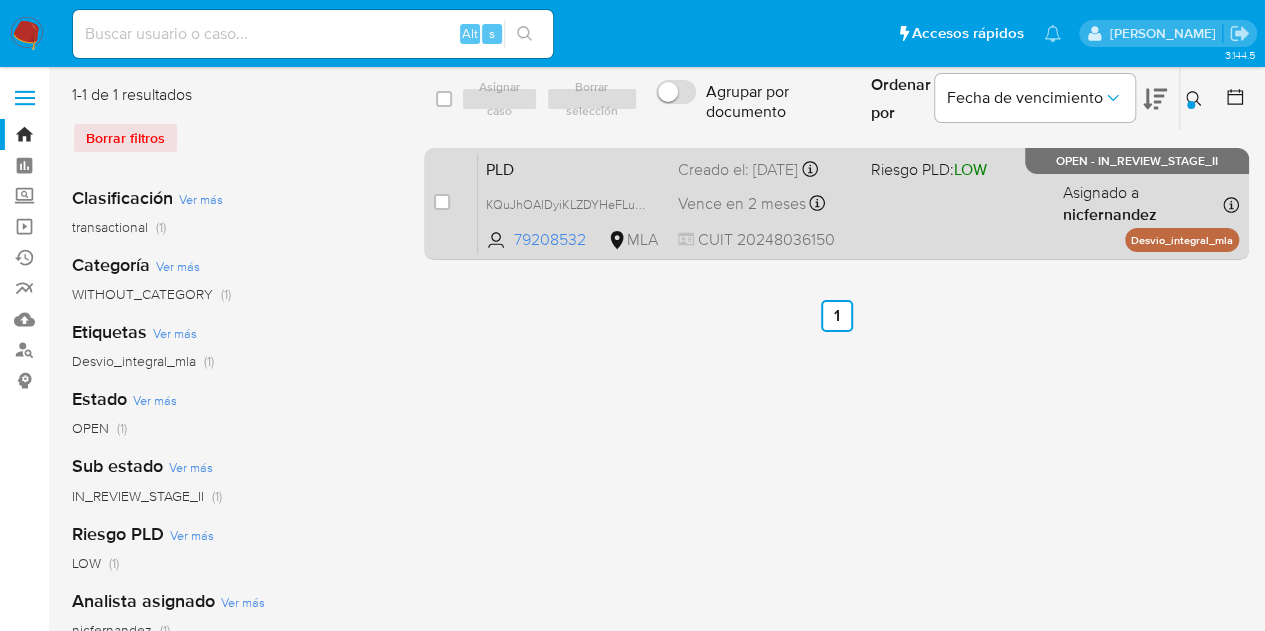 click on "PLD" at bounding box center [574, 168] 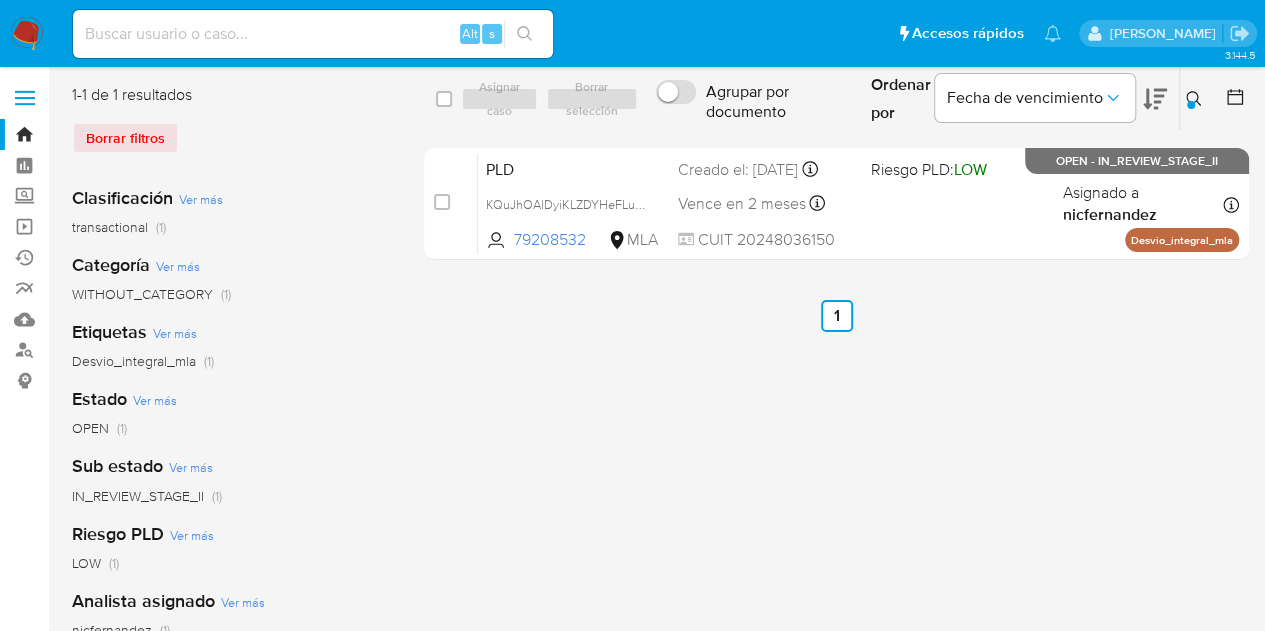 click at bounding box center (1196, 99) 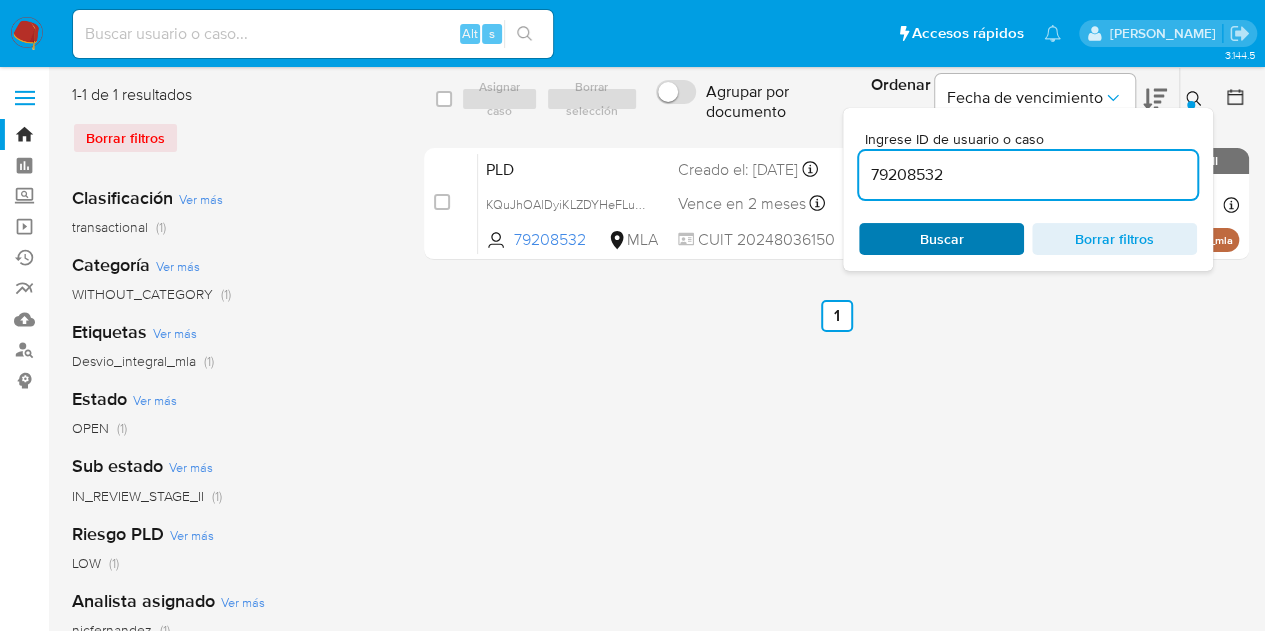 click on "Buscar" at bounding box center (942, 239) 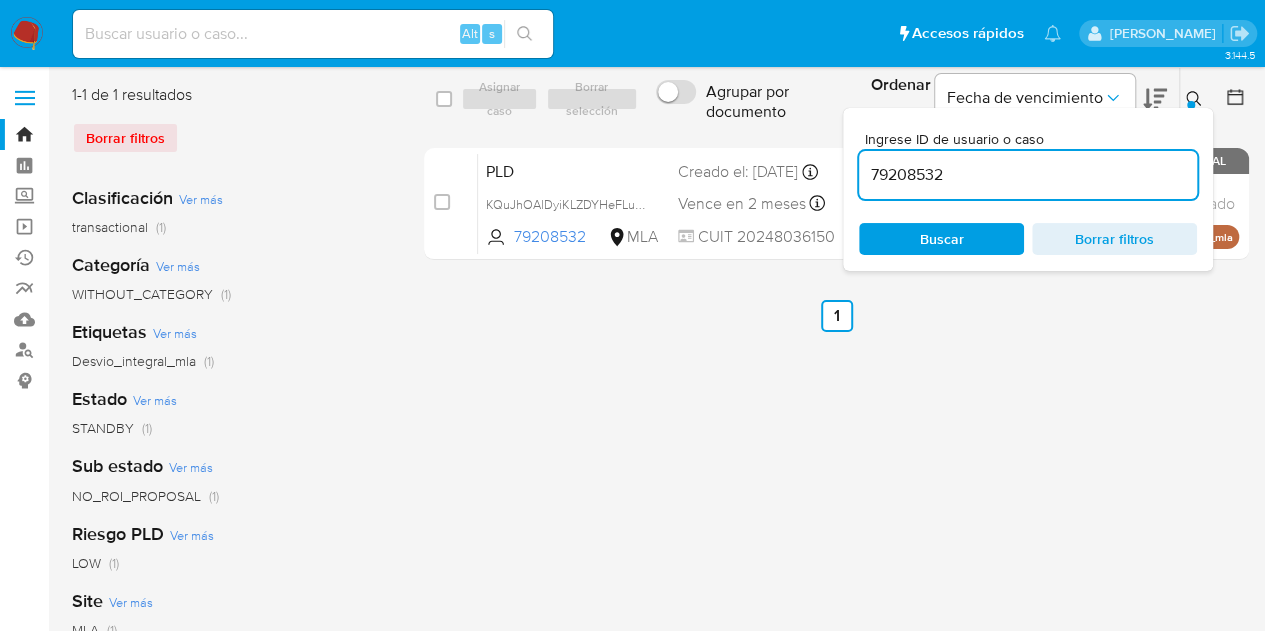 click on "select-all-cases-checkbox Asignar caso Borrar selección Agrupar por documento Ordenar por Fecha de vencimiento   No es posible ordenar los resultados mientras se encuentren agrupados. Ingrese ID de usuario o caso 79208532 Buscar Borrar filtros Los casos se asignaron exitosamente a Nicolas Fernandez Allen (nicfernandez) Los casos se asignaron exitosamente a Nicolas Fernandez Allen (nicfernandez) case-item-checkbox   No es posible asignar el caso PLD KQuJhOAlDyiKLZDYHeFLu3W0 79208532 MLA Riesgo PLD:  LOW Creado el: 12/06/2025   Creado el: 12/06/2025 03:20:14 Vence en 2 meses   Vence el 10/09/2025 03:20:14 CUIT   20248036150 Sin analista asignado   Asignado el: 18/06/2025 14:22:02 Desvio_integral_mla STANDBY - NO_ROI_PROPOSAL  Anterior 1 Siguiente" at bounding box center [836, 515] 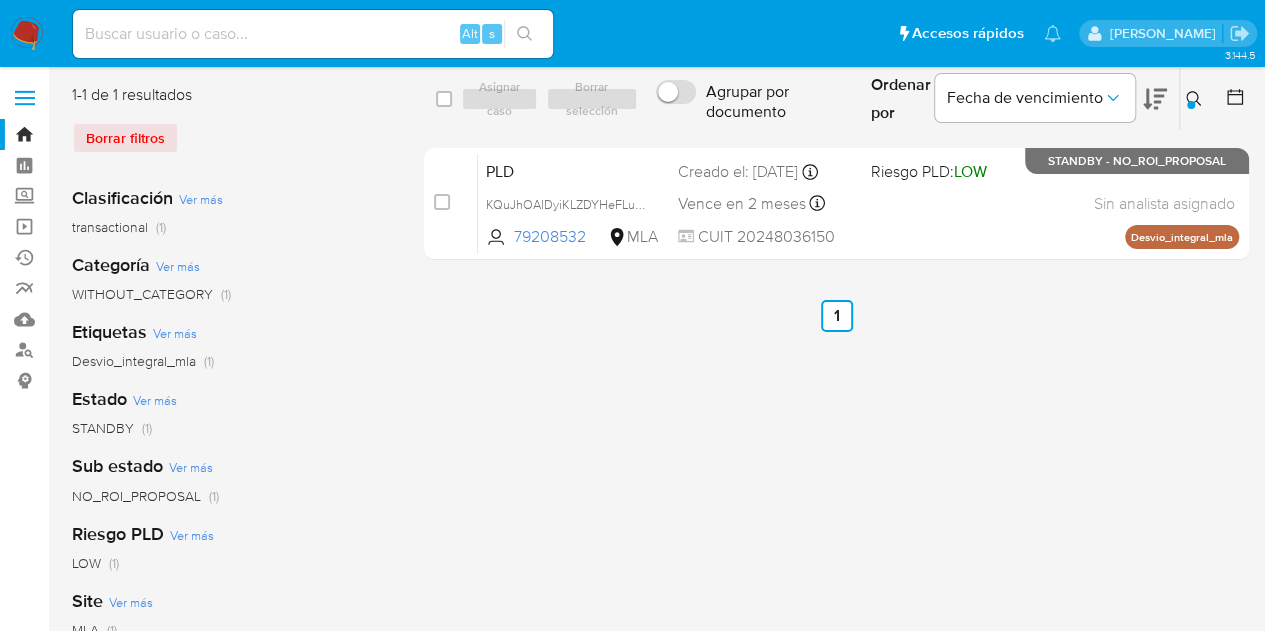 click 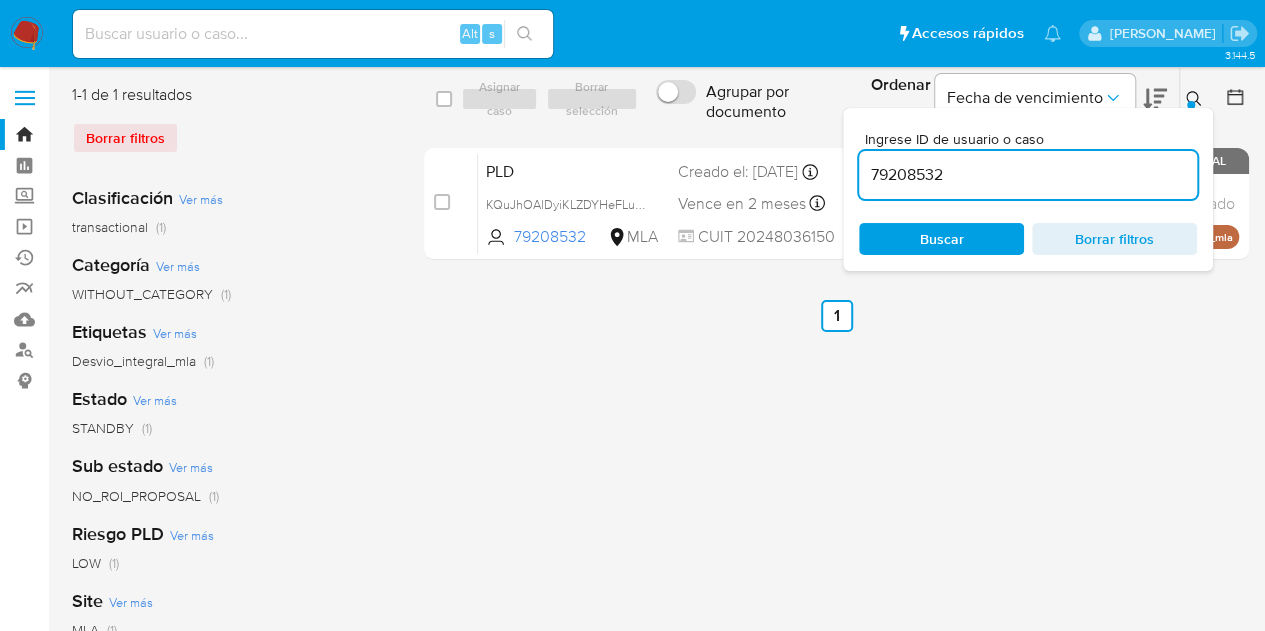 drag, startPoint x: 988, startPoint y: 230, endPoint x: 1130, endPoint y: 160, distance: 158.31615 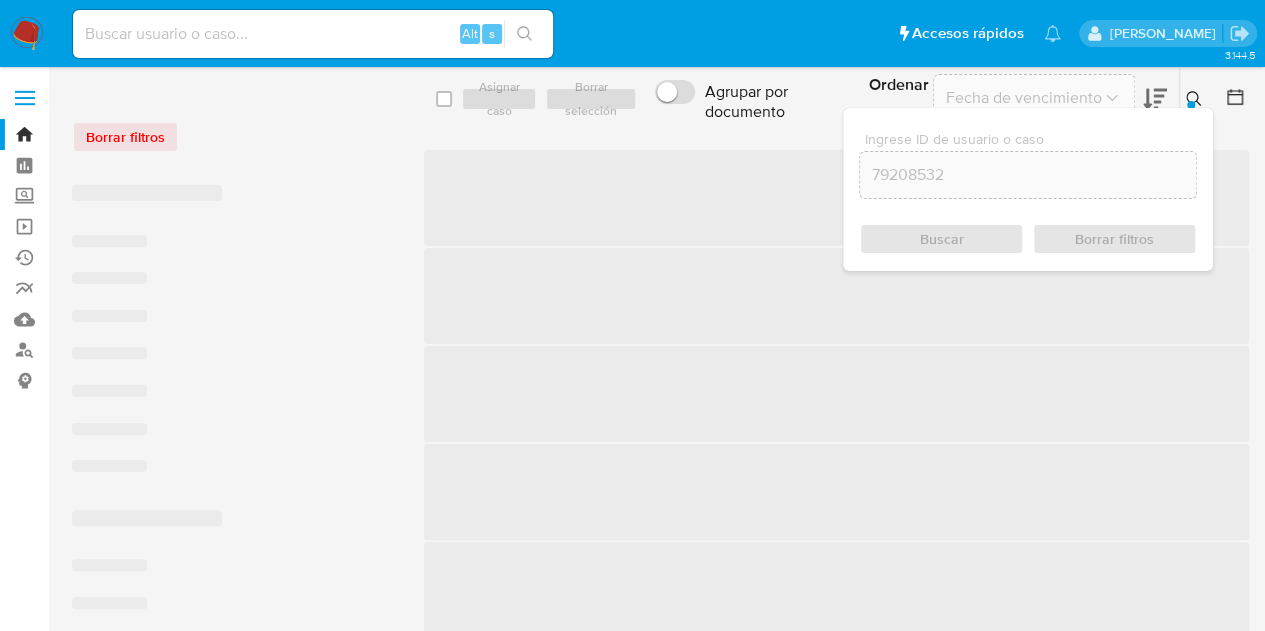 click 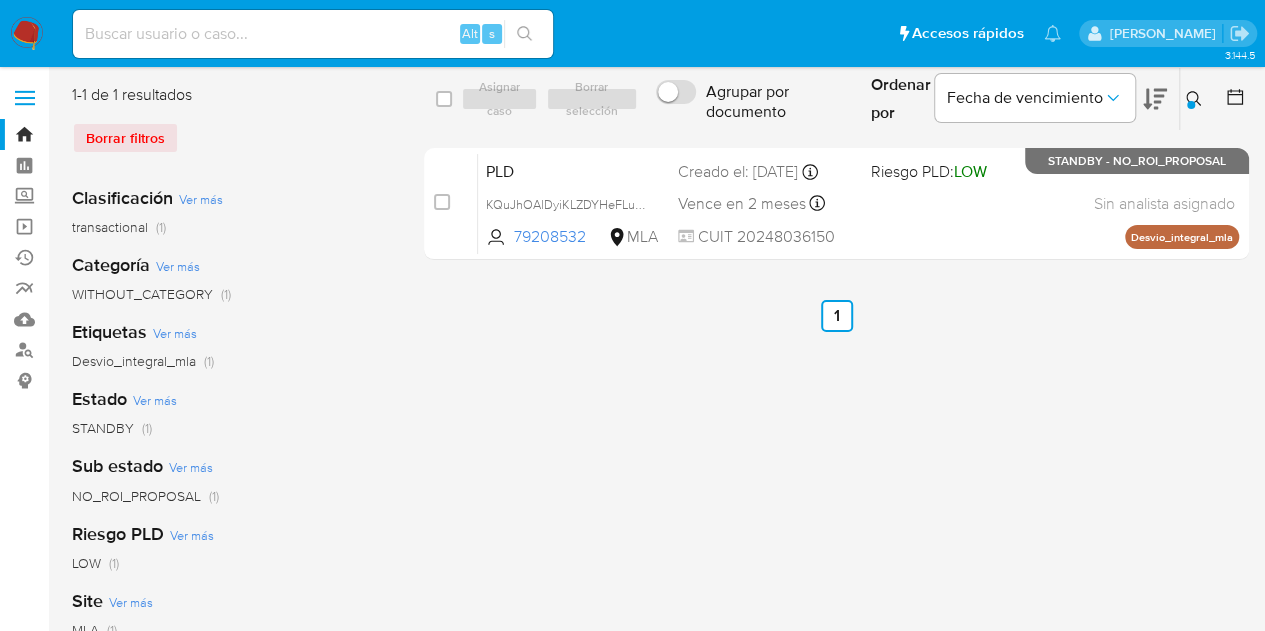 click on "PLD" at bounding box center (574, 170) 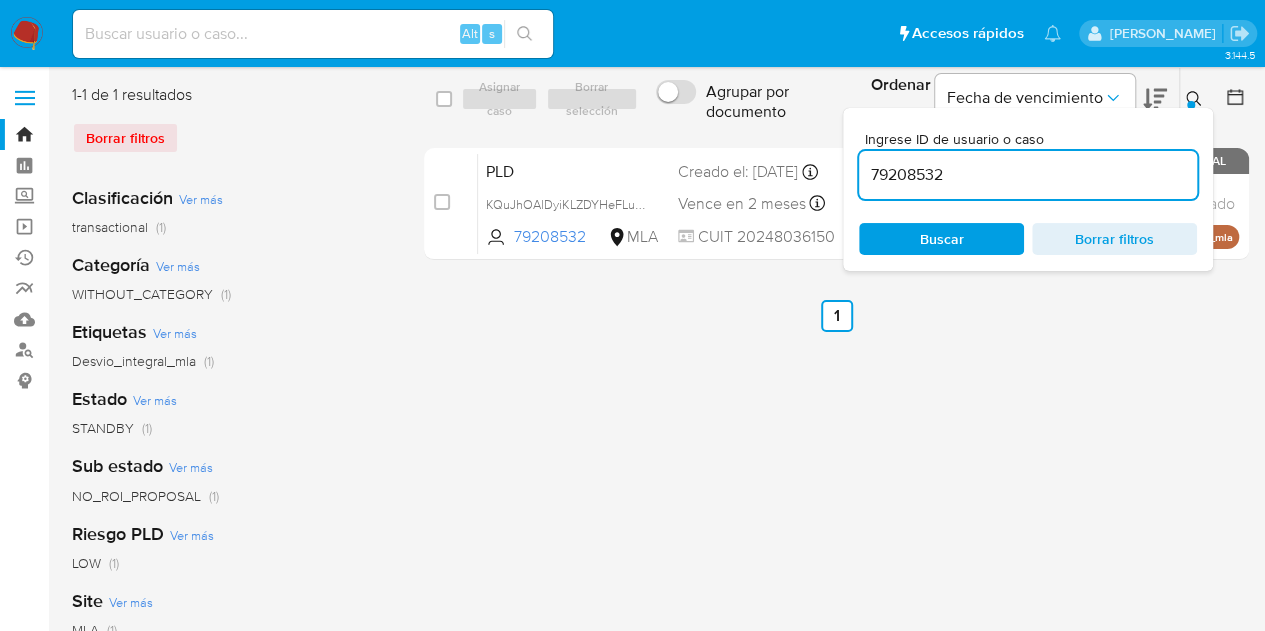 drag, startPoint x: 977, startPoint y: 173, endPoint x: 794, endPoint y: 135, distance: 186.90372 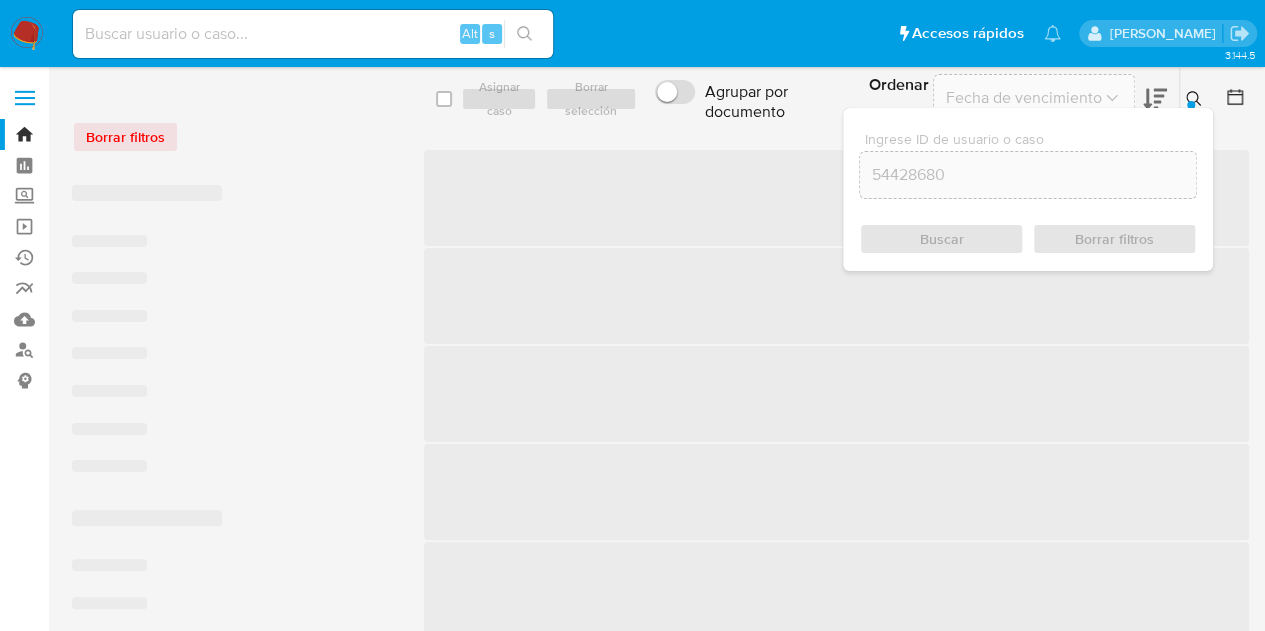 click 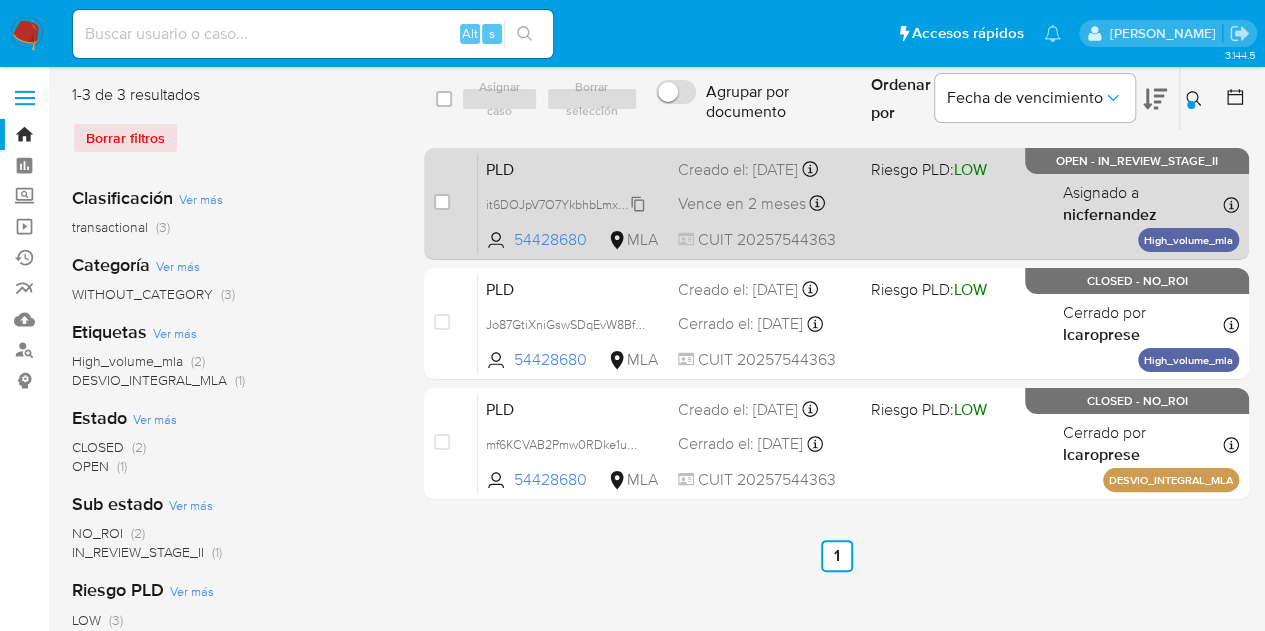 click on "it6DOJpV7O7YkbhbLmx9SnE4" at bounding box center [569, 203] 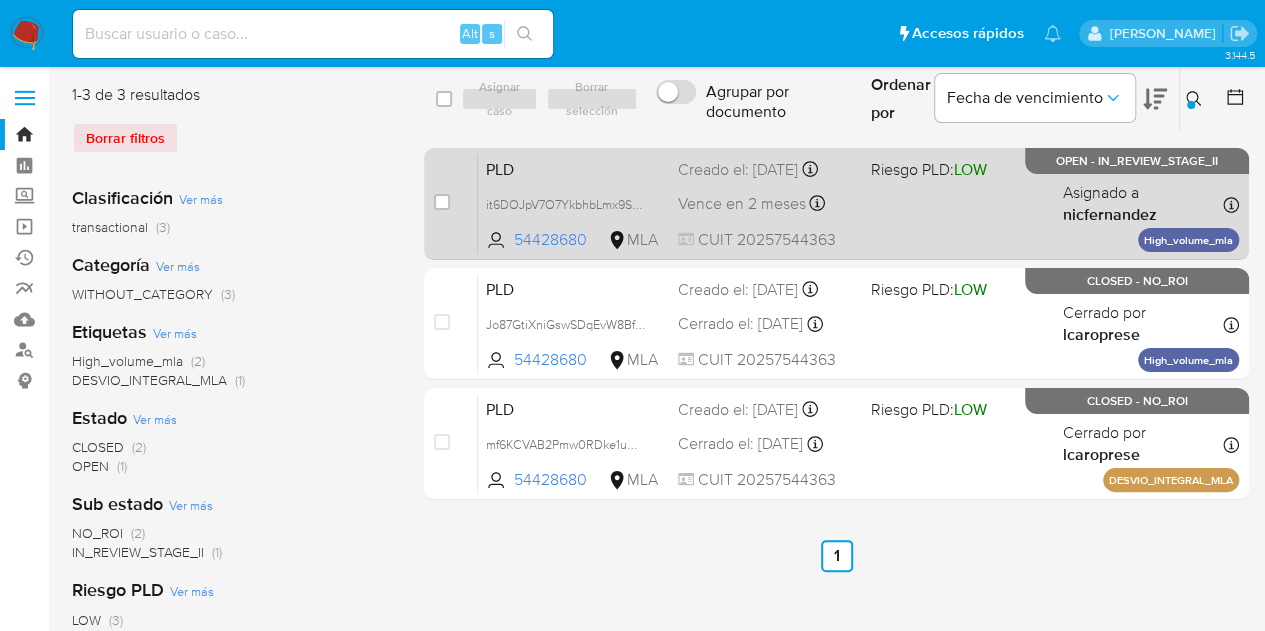 click on "PLD" at bounding box center (574, 168) 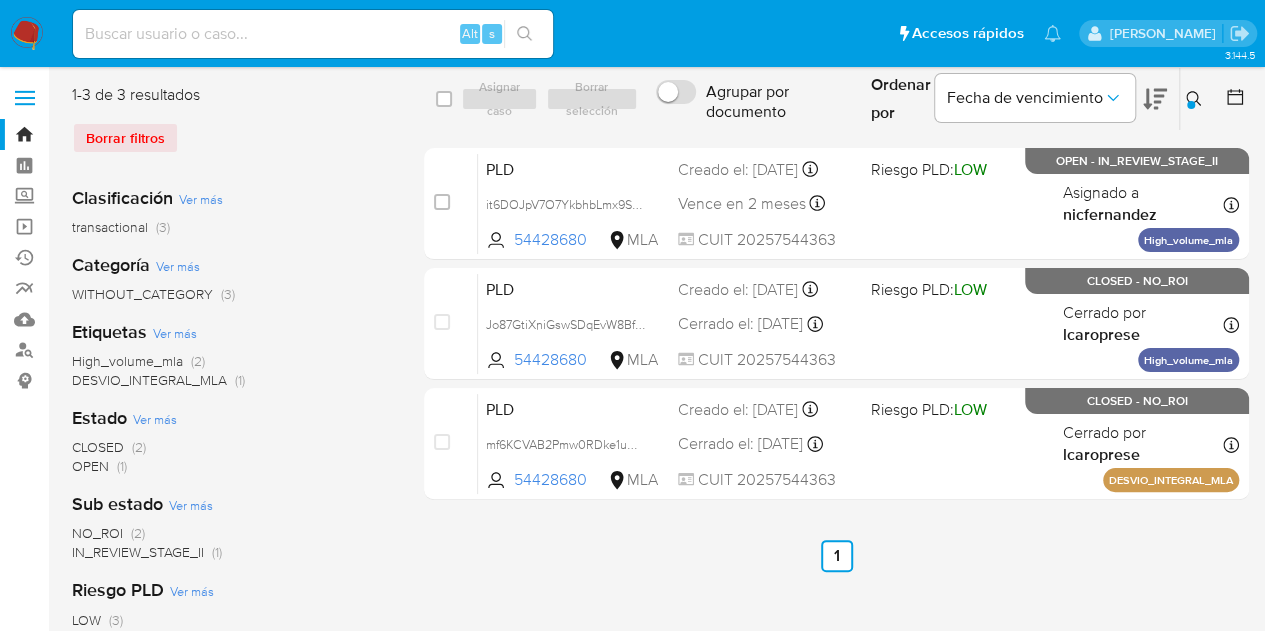 click at bounding box center [1196, 99] 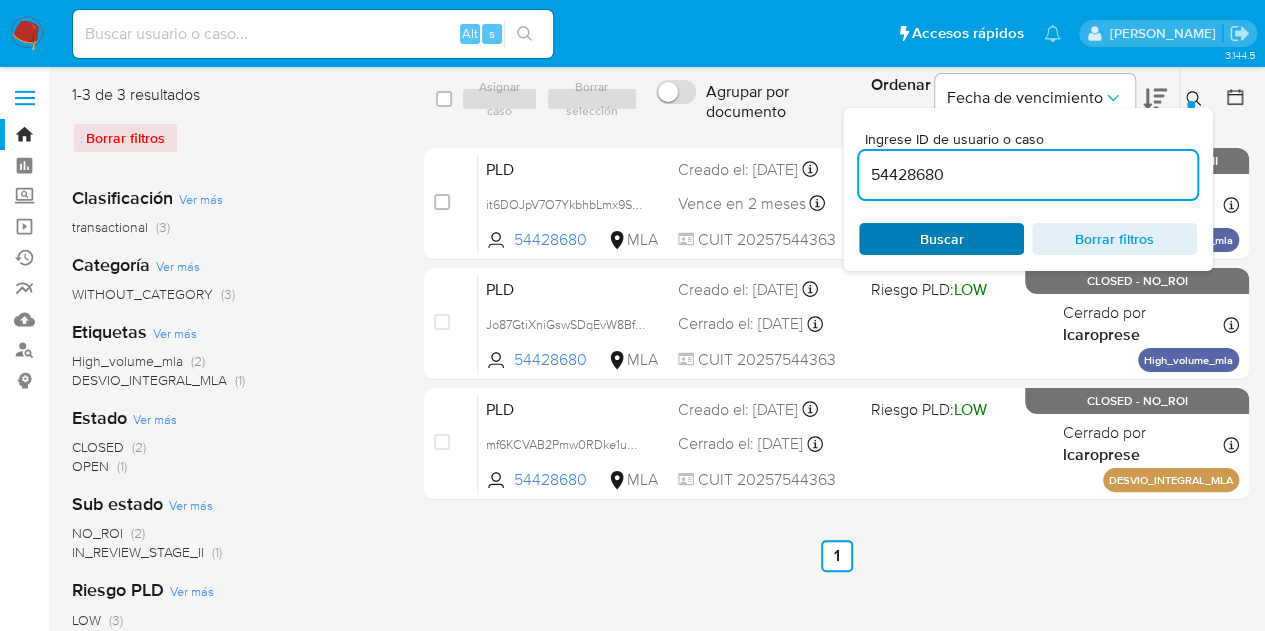 click on "Buscar" at bounding box center (941, 239) 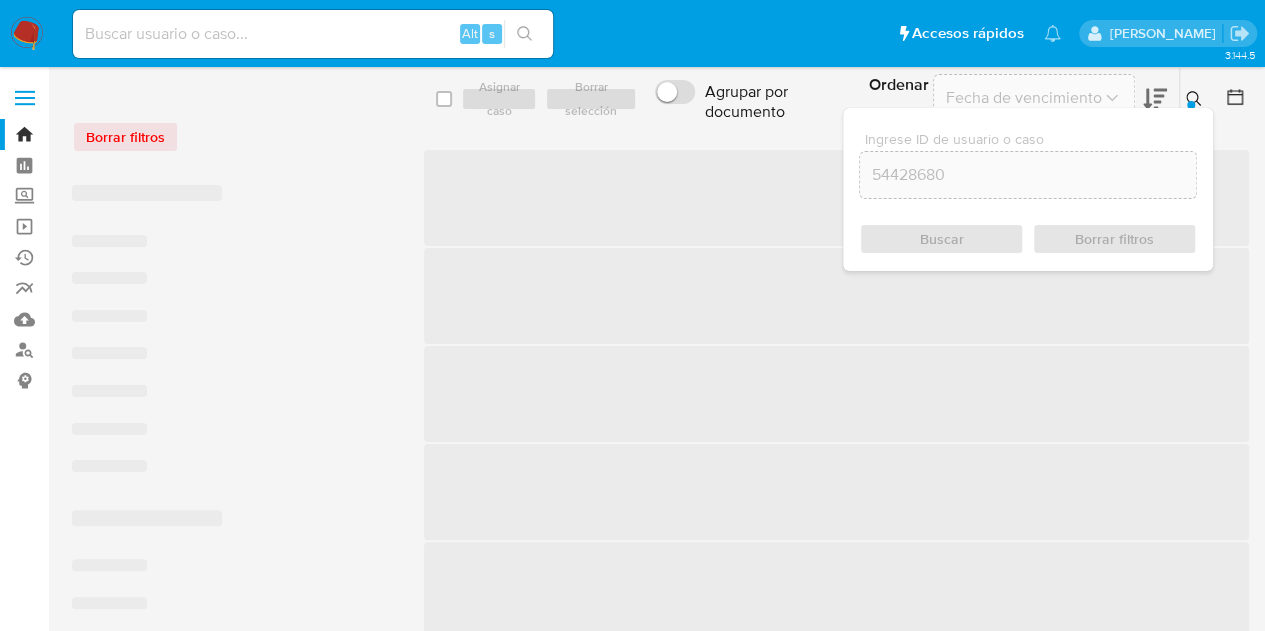 click at bounding box center [1191, 105] 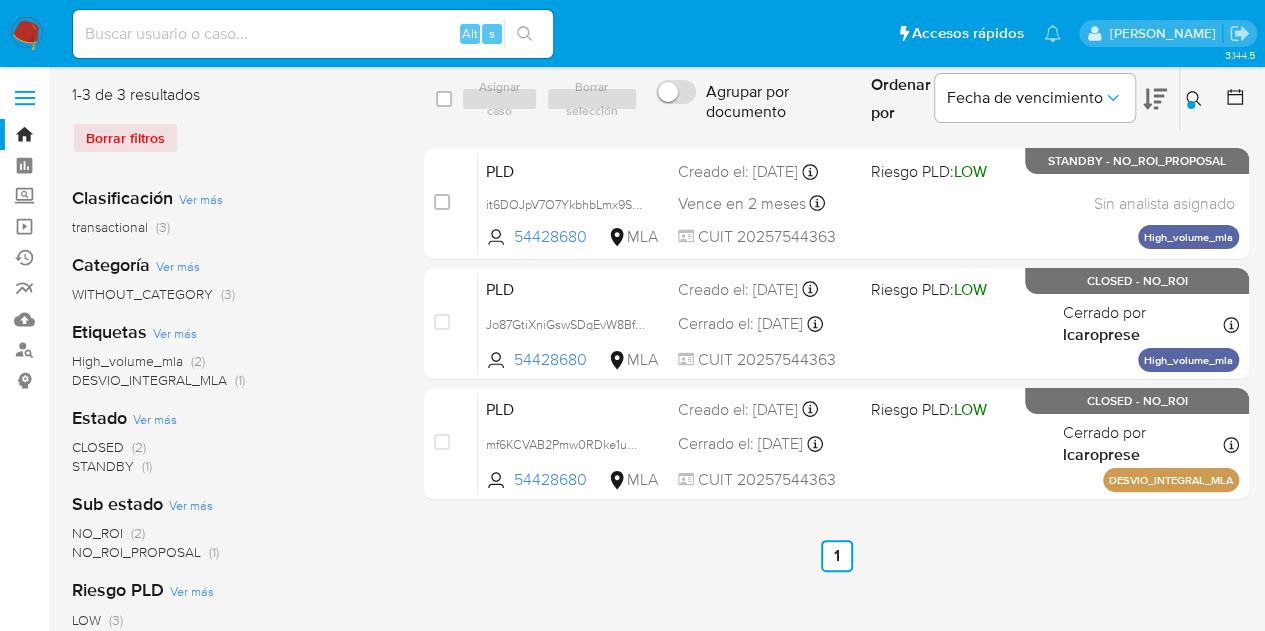 click 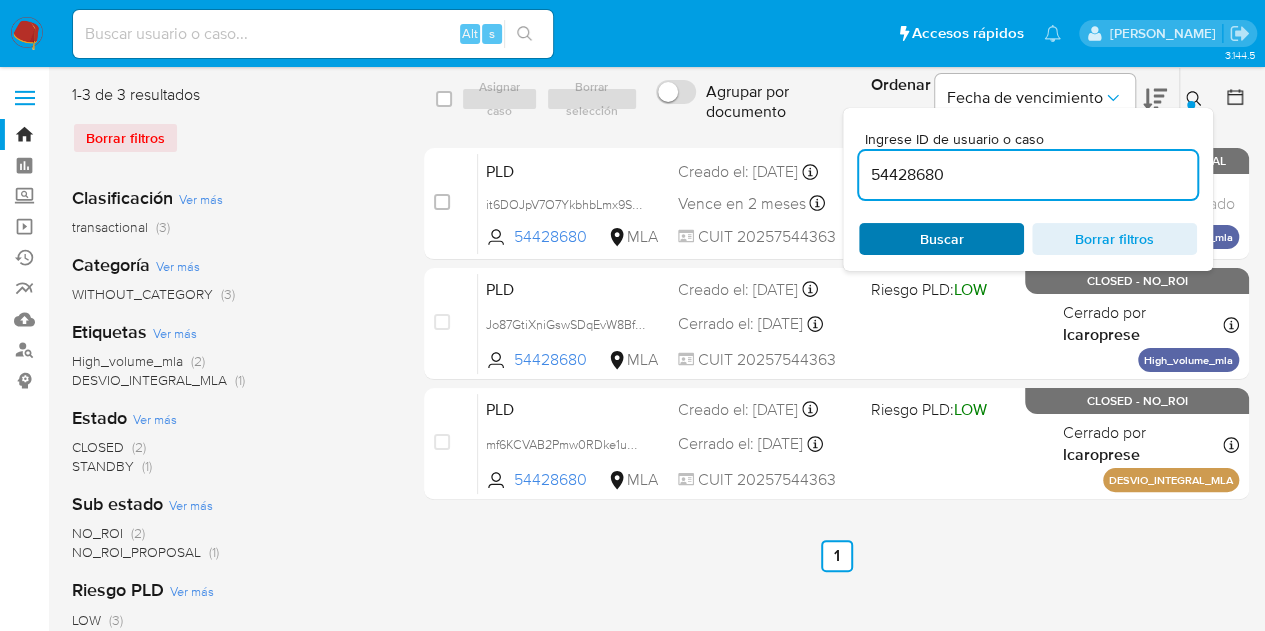 click on "Buscar" at bounding box center (942, 239) 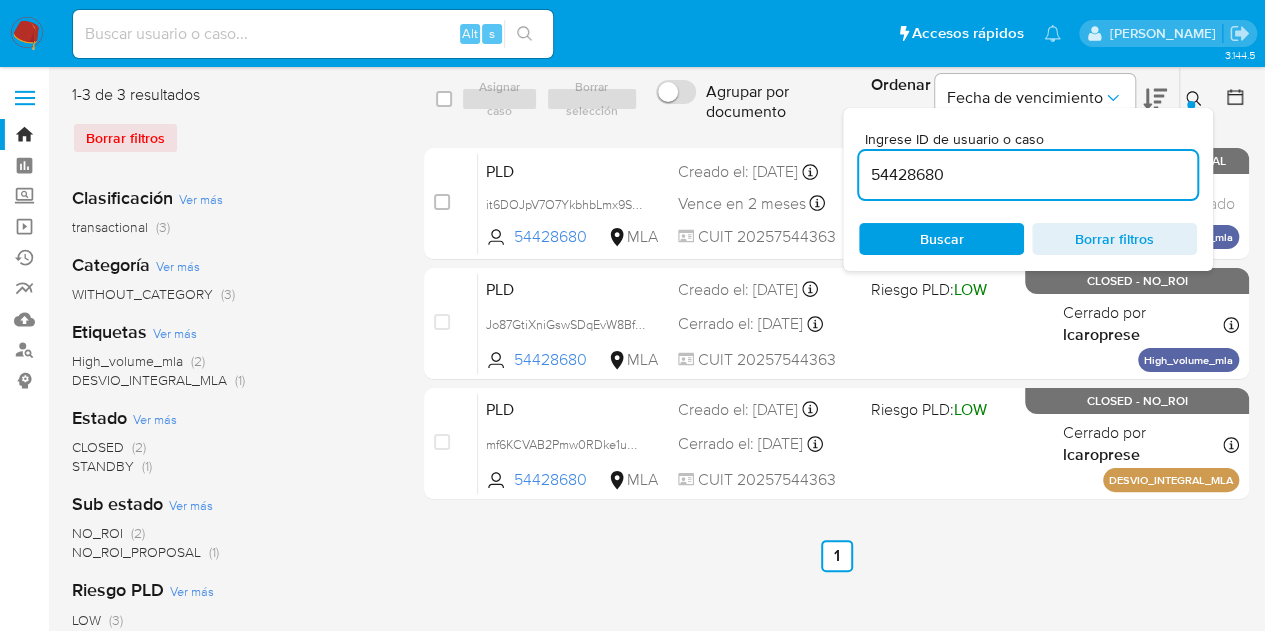 drag, startPoint x: 1194, startPoint y: 96, endPoint x: 1183, endPoint y: 97, distance: 11.045361 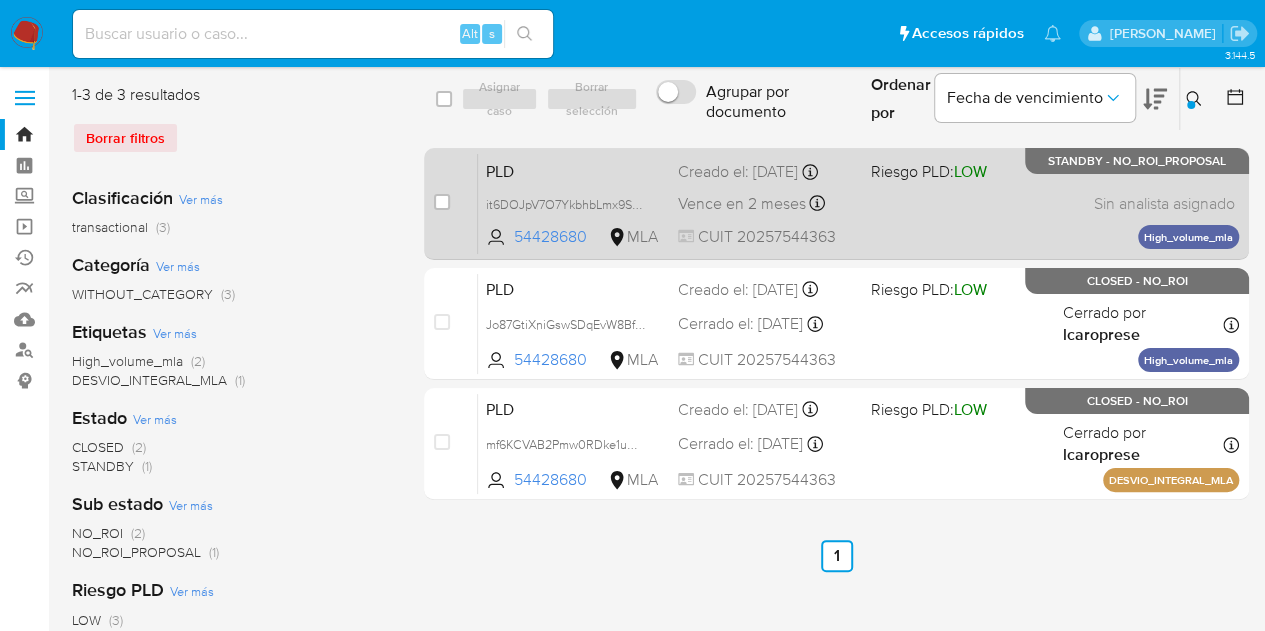 click on "PLD" at bounding box center (574, 170) 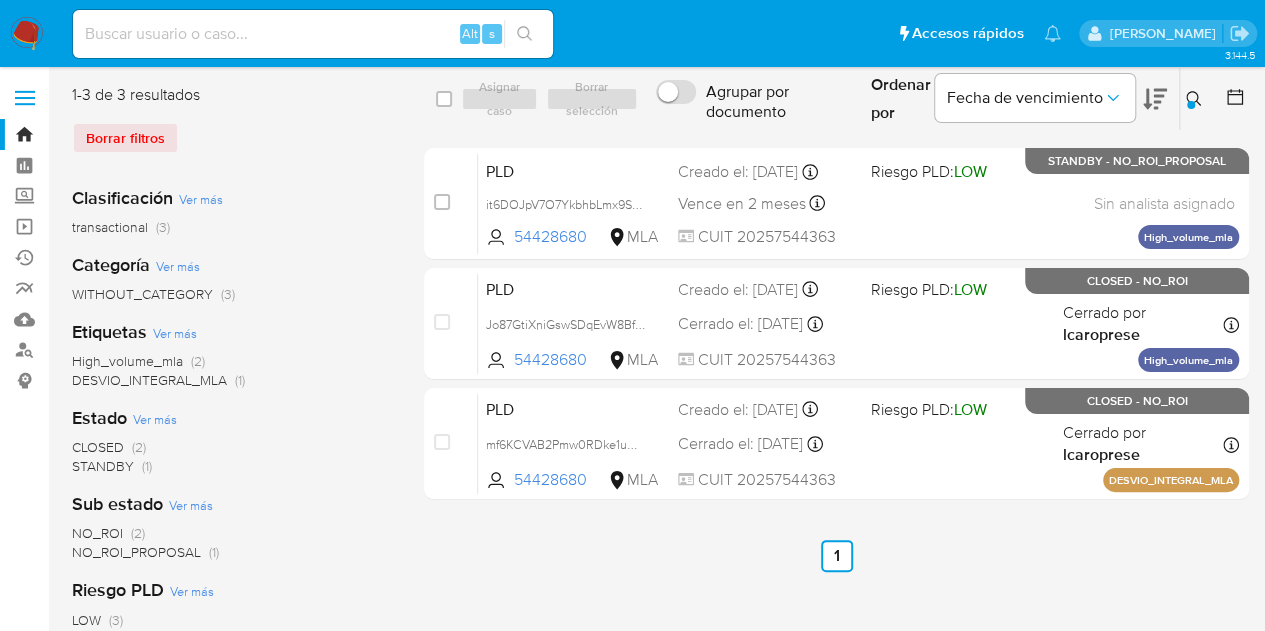 click at bounding box center (1196, 99) 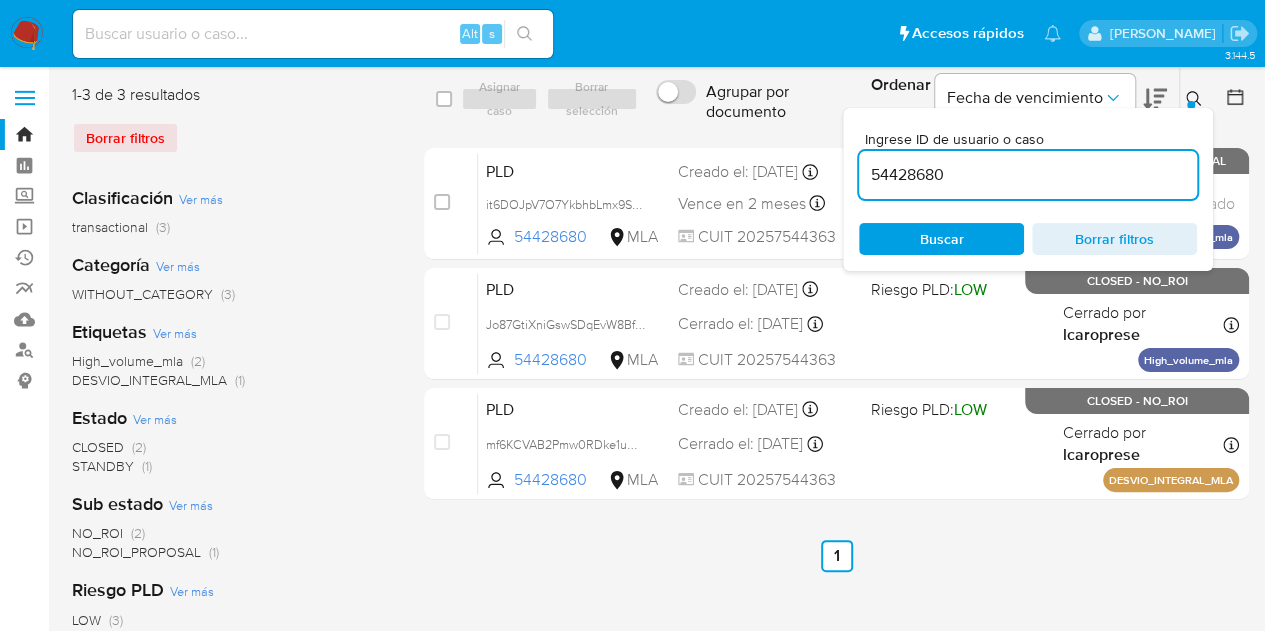 drag, startPoint x: 908, startPoint y: 157, endPoint x: 772, endPoint y: 107, distance: 144.89996 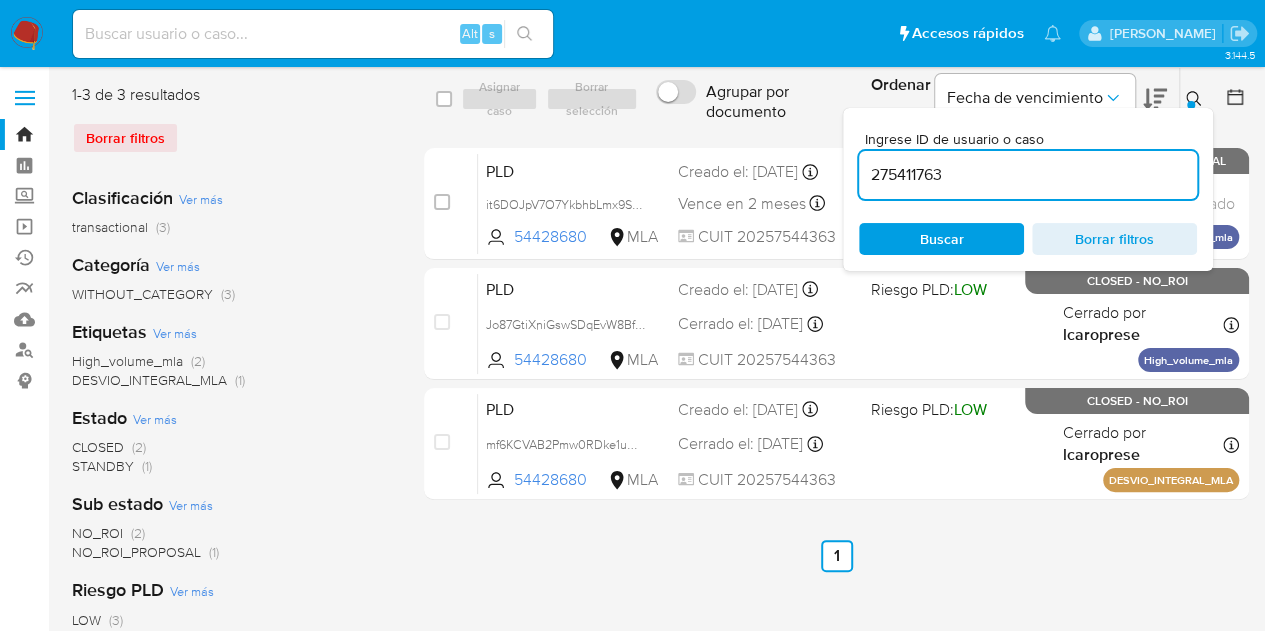 type on "275411763" 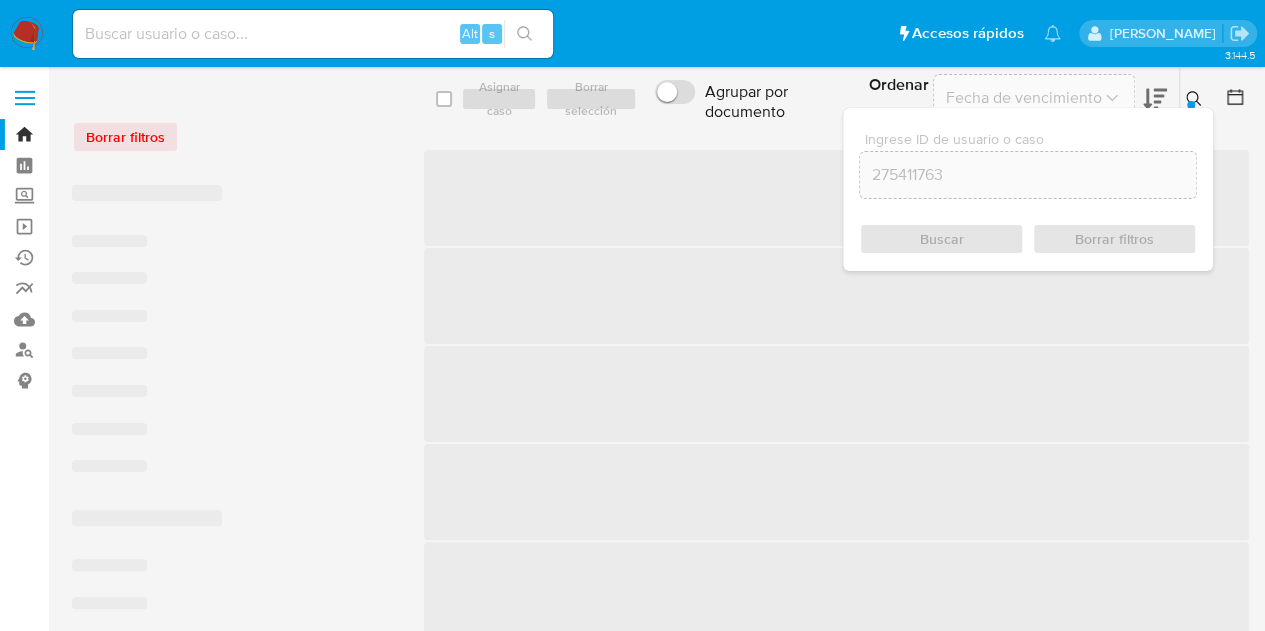 click 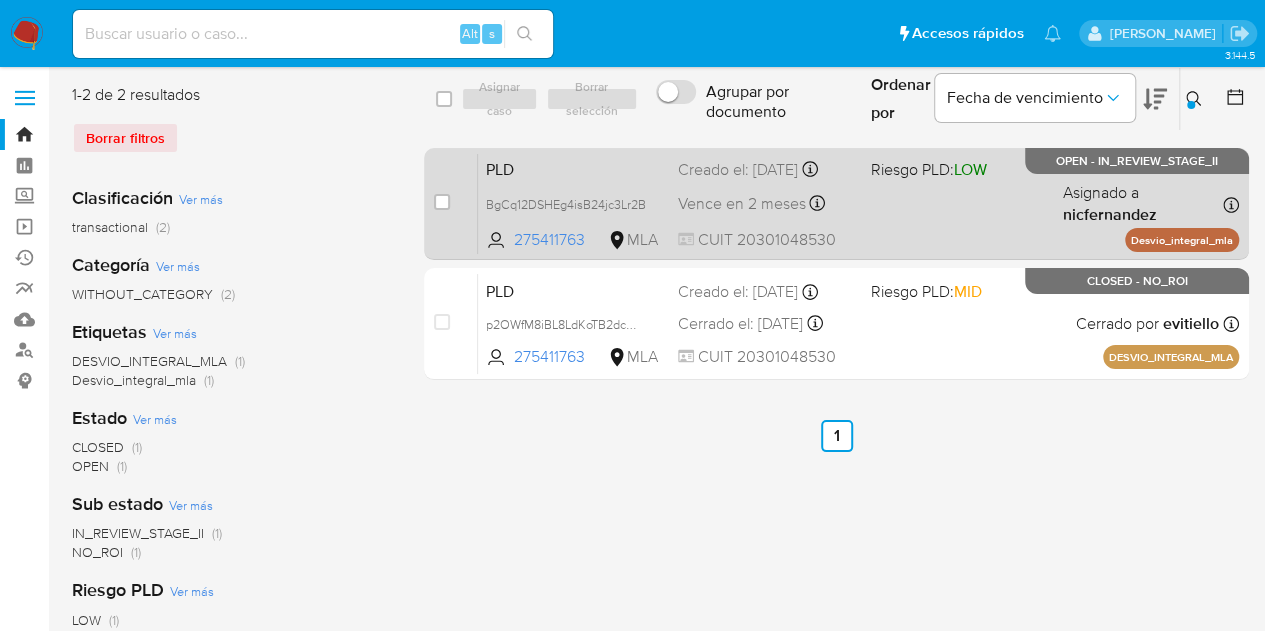 click on "PLD BgCq12DSHEg4isB24jc3Lr2B 275411763 MLA Riesgo PLD:  LOW Creado el: 12/06/2025   Creado el: 12/06/2025 03:06:01 Vence en 2 meses   Vence el 10/09/2025 03:06:01 CUIT   20301048530 Asignado a   nicfernandez   Asignado el: 18/06/2025 14:21:26 Desvio_integral_mla OPEN - IN_REVIEW_STAGE_II" at bounding box center (858, 203) 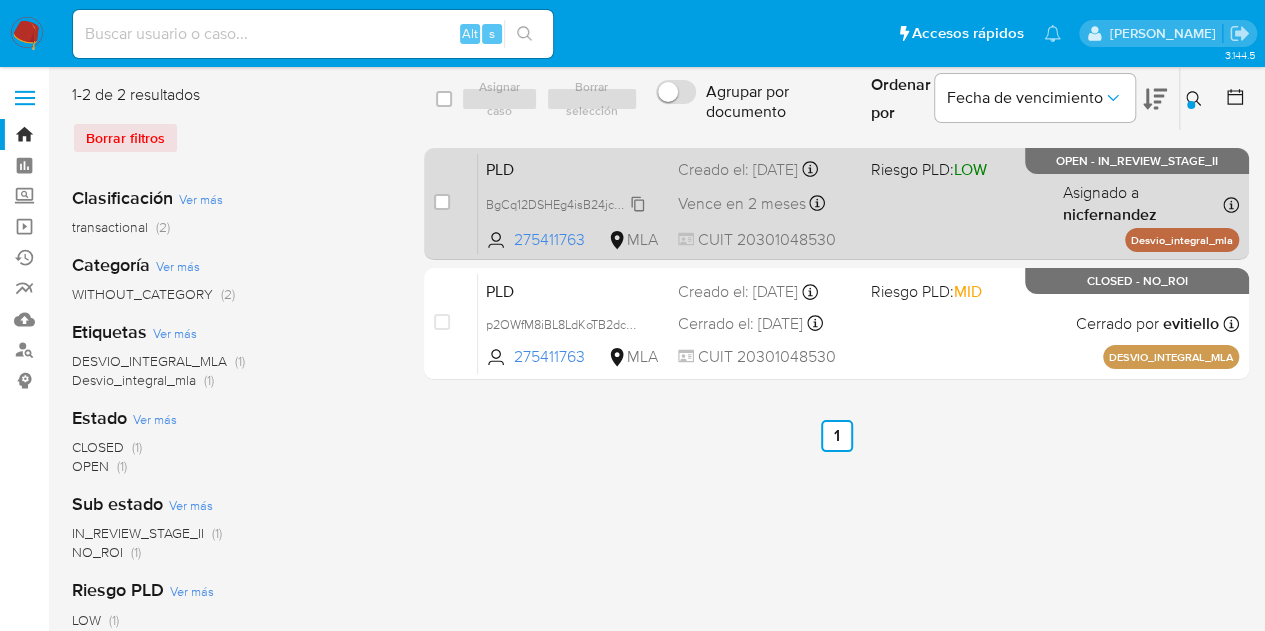 click on "BgCq12DSHEg4isB24jc3Lr2B" at bounding box center (566, 203) 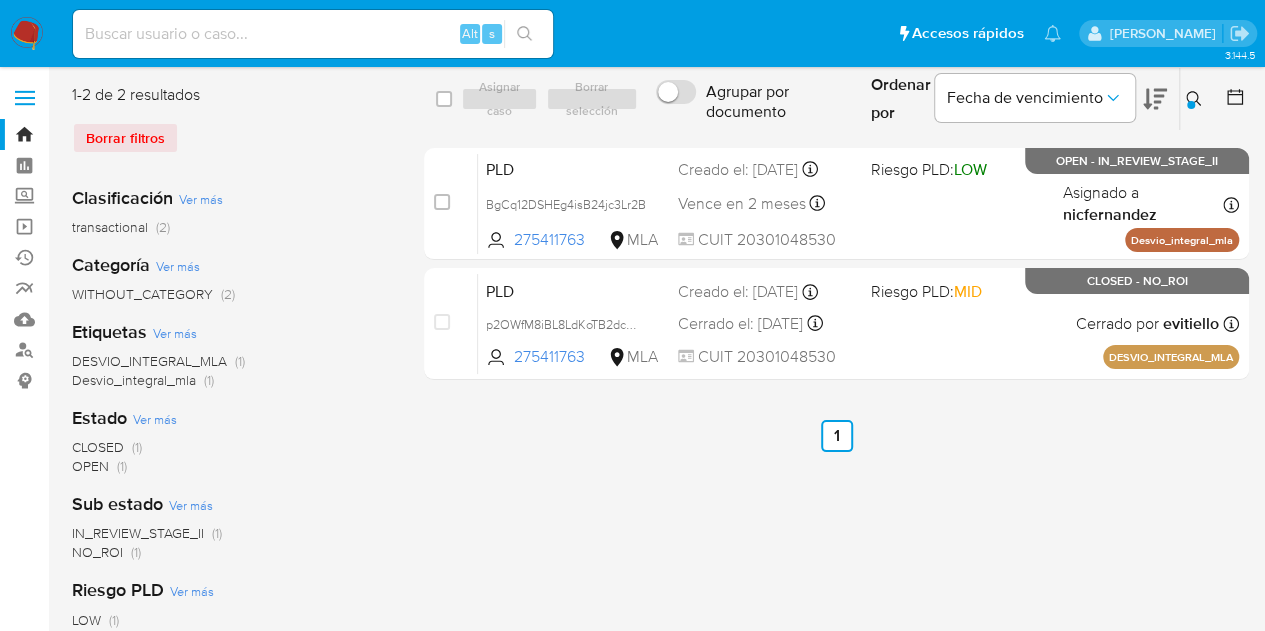 click on "1-2 de 2 resultados Borrar filtros Clasificación Ver más transactional (2) Categoría Ver más WITHOUT_CATEGORY (2) Etiquetas Ver más DESVIO_INTEGRAL_MLA (1) Desvio_integral_mla (1) Estado Ver más CLOSED (1) OPEN (1) Sub estado Ver más IN_REVIEW_STAGE_II (1) NO_ROI (1) Riesgo PLD Ver más LOW (1) MID (1) Analista asignado Ver más evitiello (1) nicfernandez (1) Site Ver más MLA (2) select-all-cases-checkbox Asignar caso Borrar selección Agrupar por documento Ordenar por Fecha de vencimiento   No es posible ordenar los resultados mientras se encuentren agrupados. Ingrese ID de usuario o caso 275411763 Buscar Borrar filtros Los casos se asignaron exitosamente a Nicolas Fernandez Allen (nicfernandez) Los casos se asignaron exitosamente a Nicolas Fernandez Allen (nicfernandez) case-item-checkbox   No es posible asignar el caso PLD BgCq12DSHEg4isB24jc3Lr2B 275411763 MLA Riesgo PLD:  LOW Creado el: 12/06/2025   Creado el: 12/06/2025 03:06:01 Vence en 2 meses   Vence el 10/09/2025 03:06:01 CUIT   20301048530" at bounding box center [660, 515] 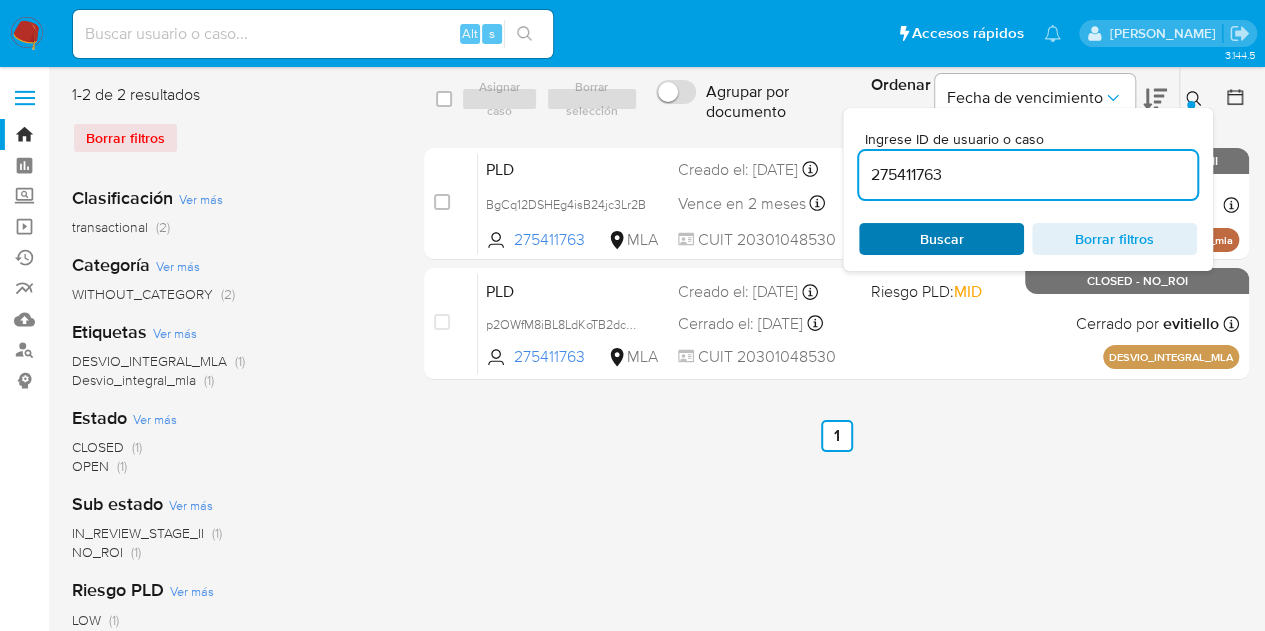 click on "Buscar" at bounding box center [941, 239] 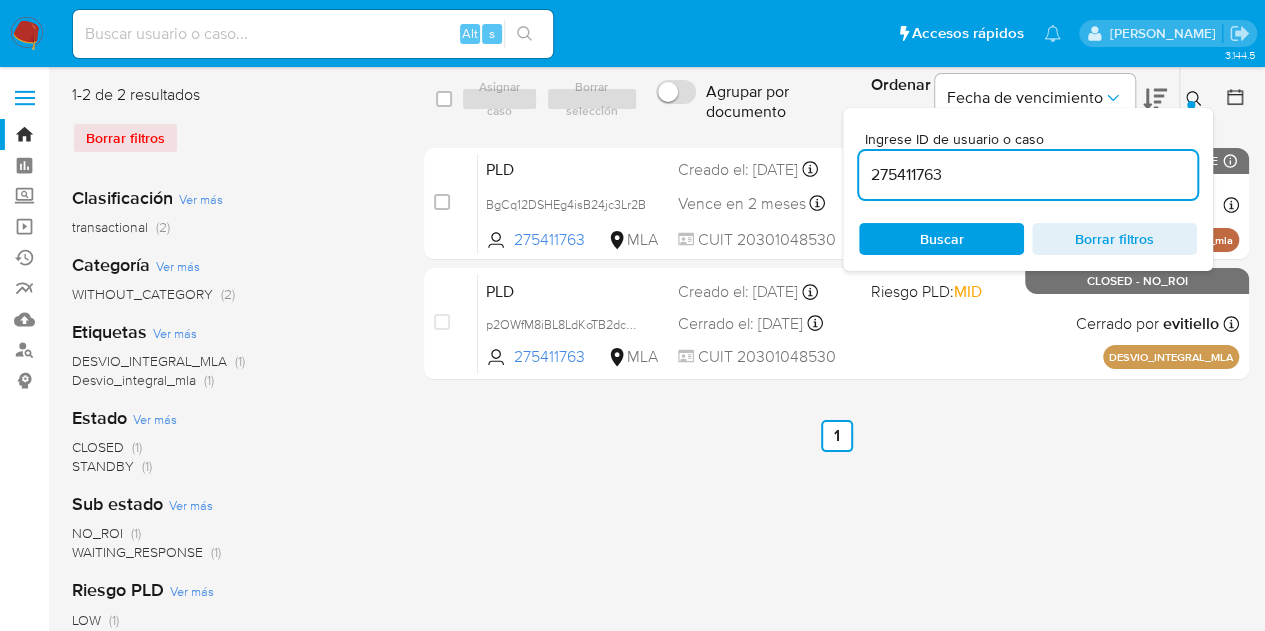 click on "Ingrese ID de usuario o caso 275411763 Buscar Borrar filtros" at bounding box center (1028, 189) 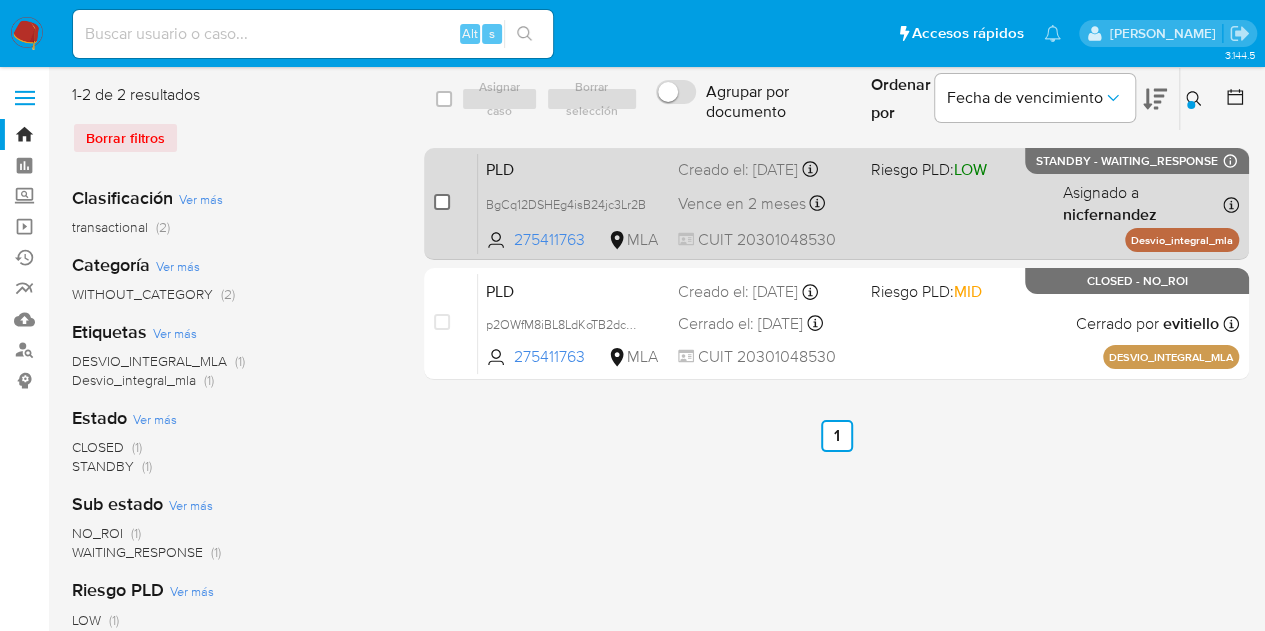click at bounding box center (442, 202) 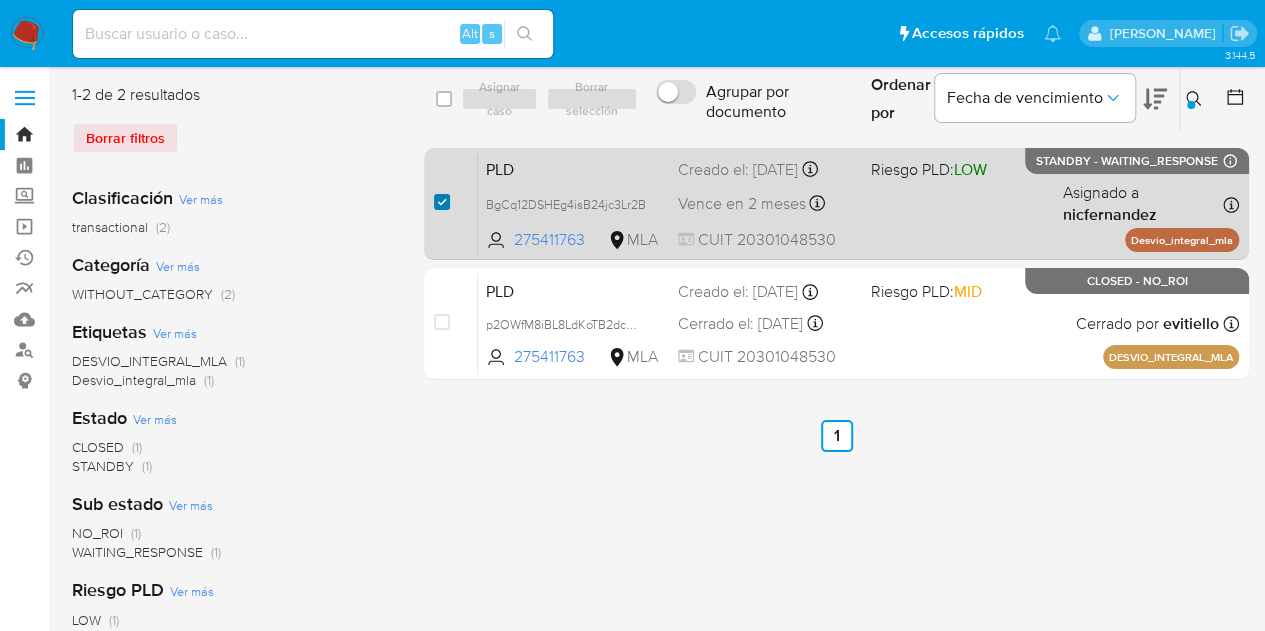 checkbox on "true" 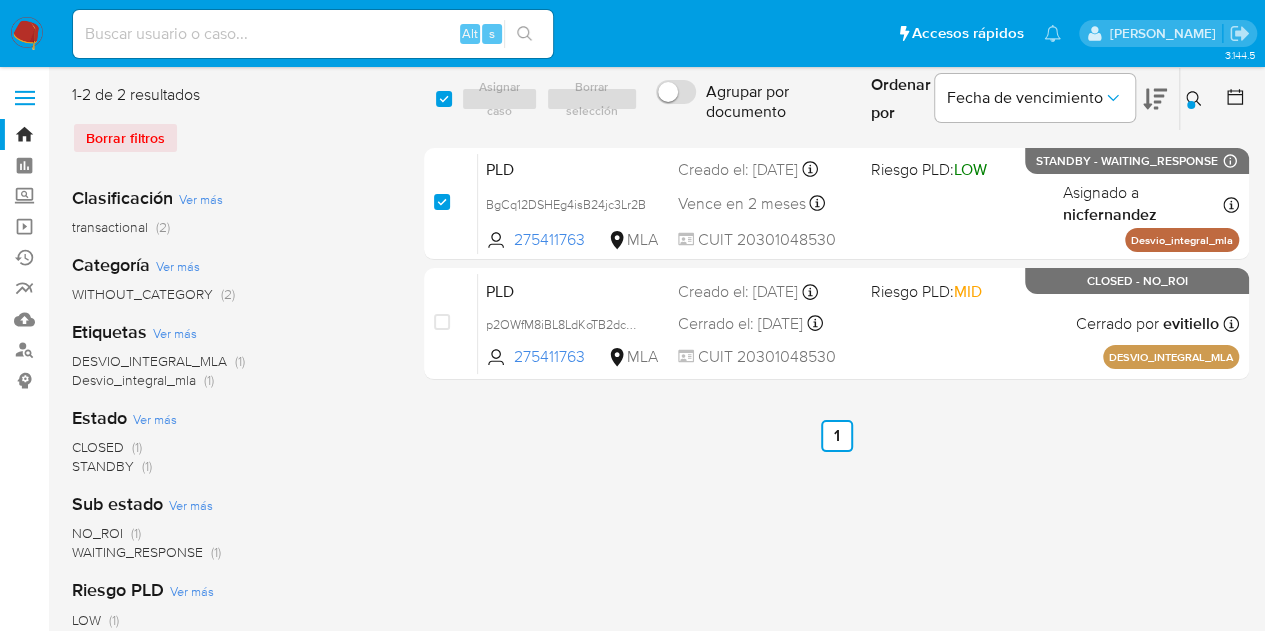 checkbox on "true" 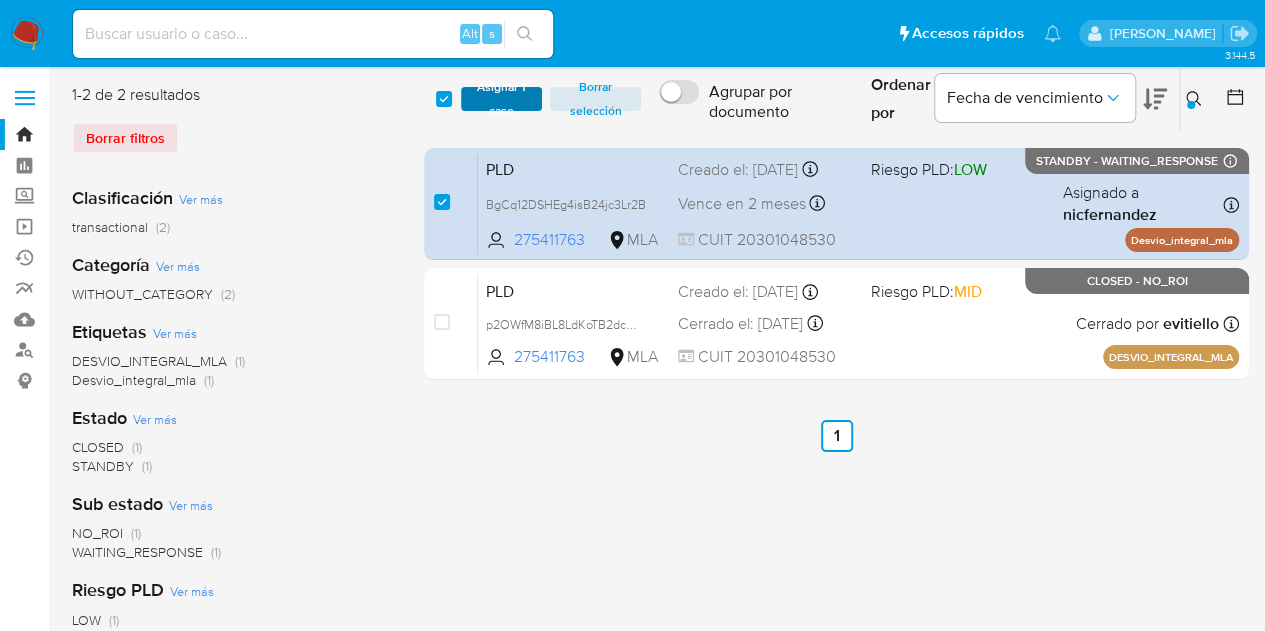 click on "Asignar 1 caso" at bounding box center [502, 99] 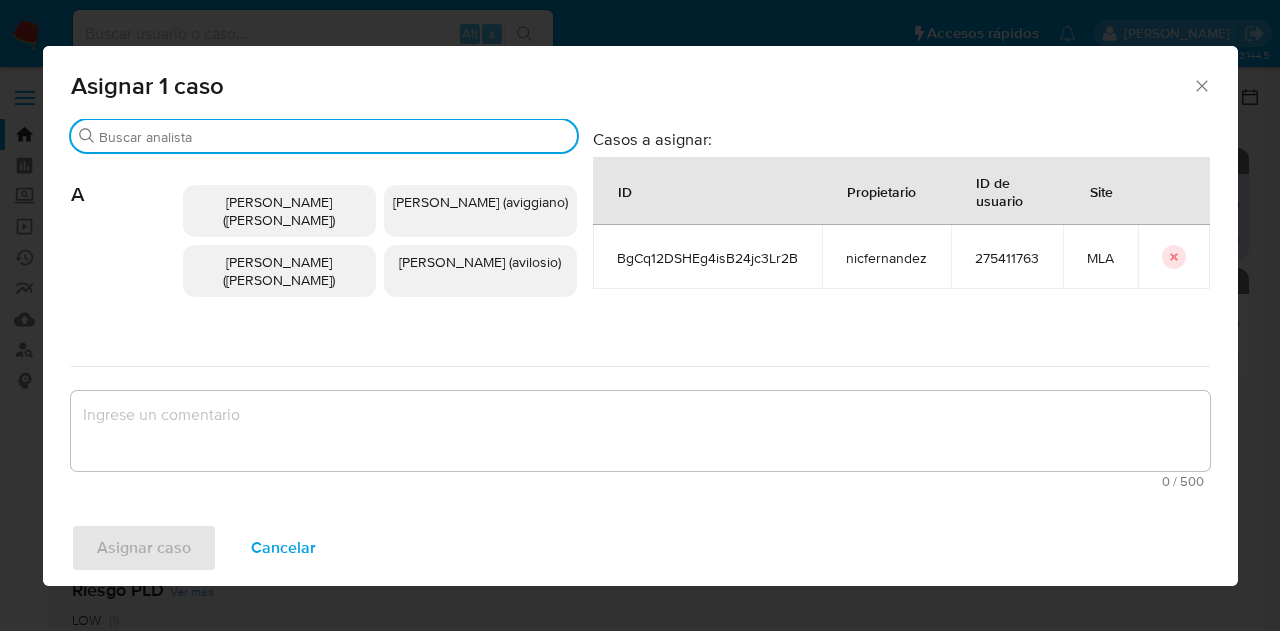 click on "Buscar" at bounding box center [334, 137] 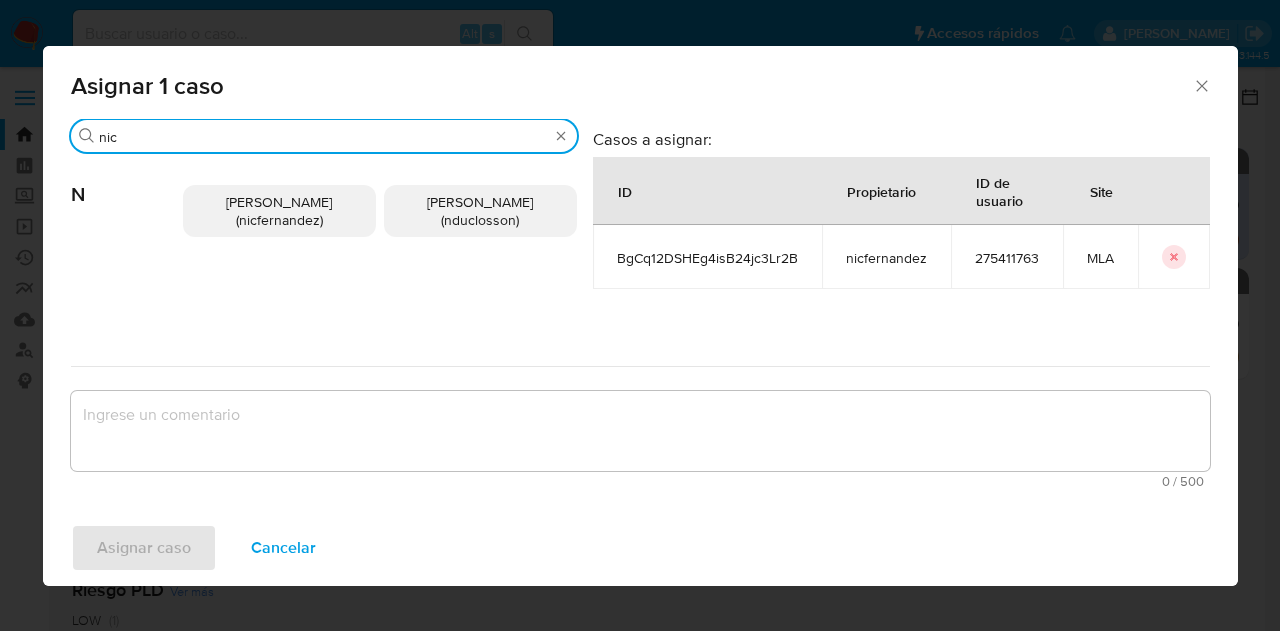 type on "nic" 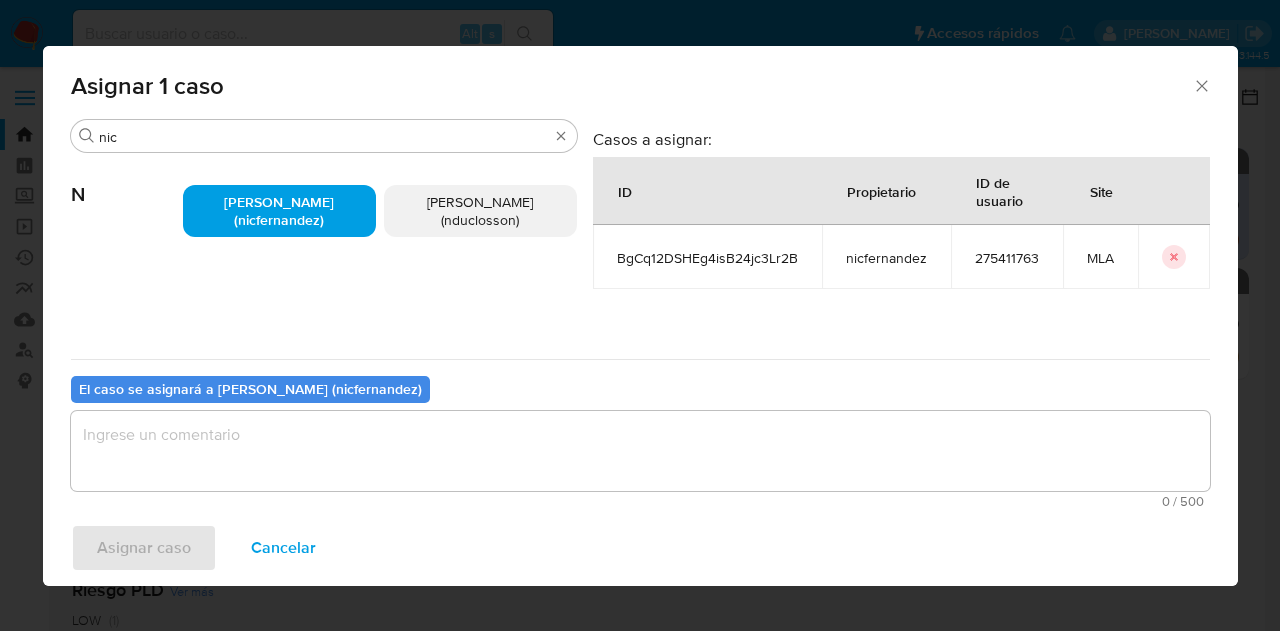 click at bounding box center [640, 451] 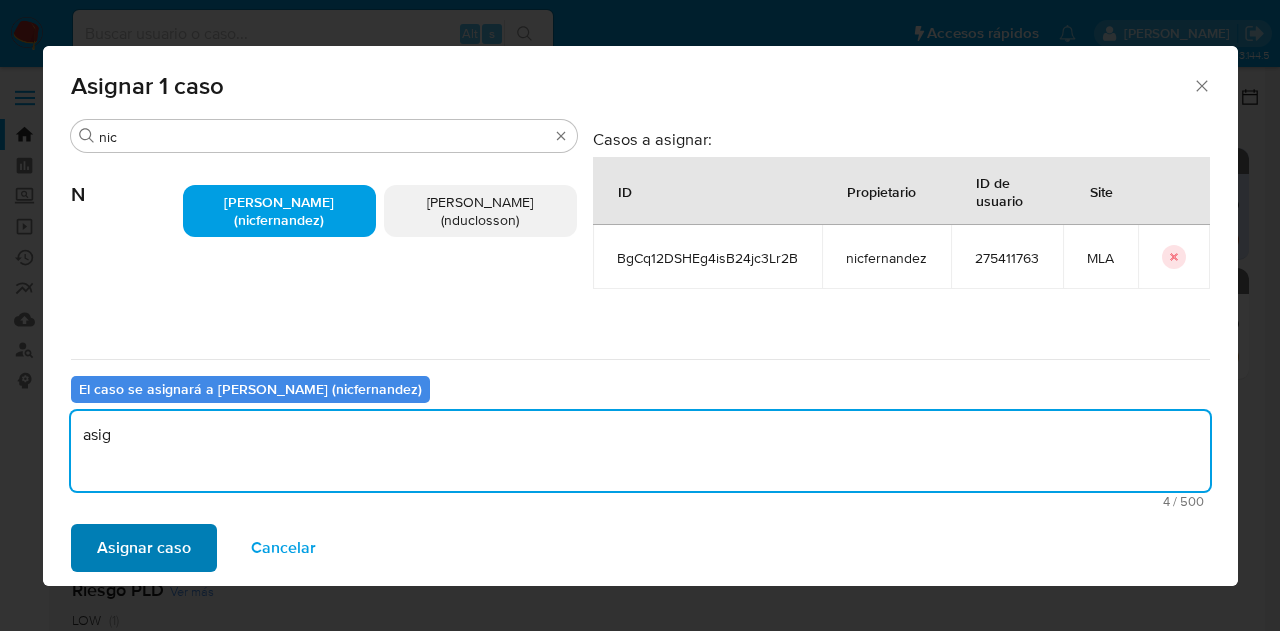 type on "asig" 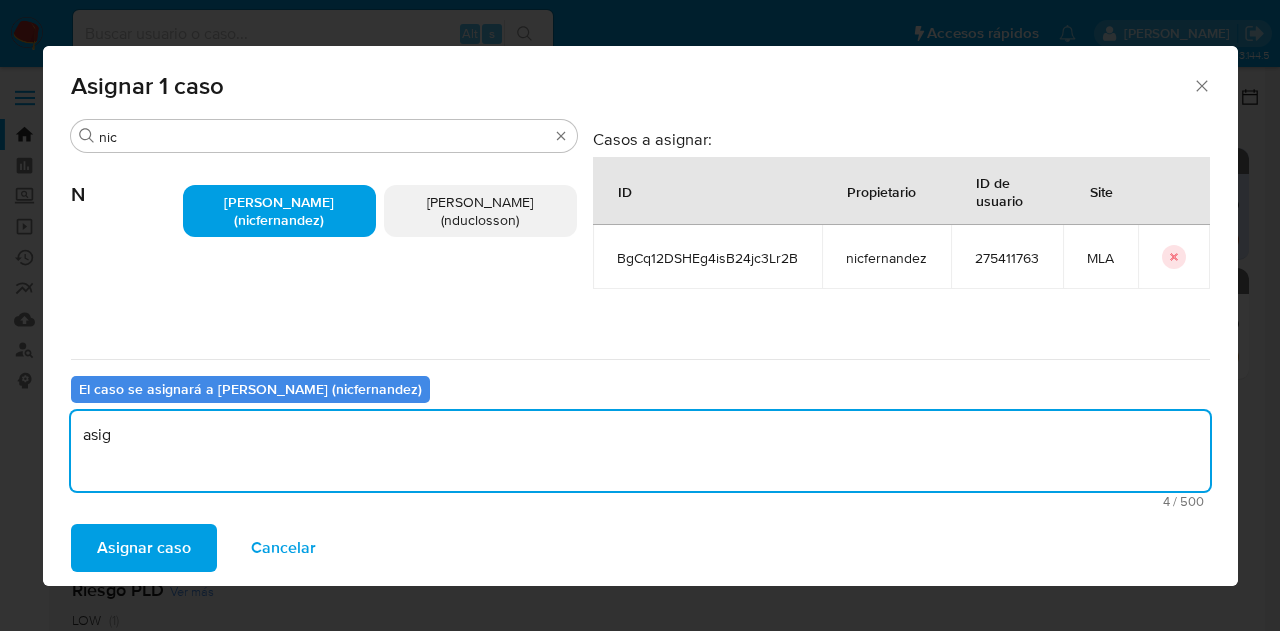 click on "Asignar caso" at bounding box center [144, 548] 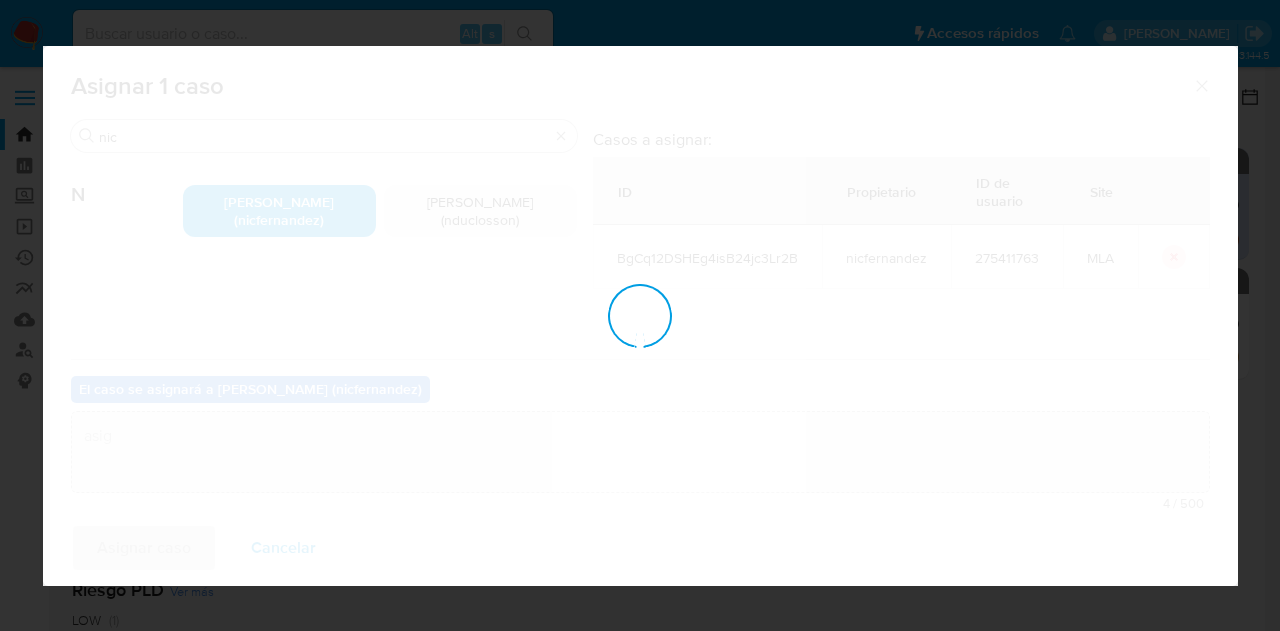 type 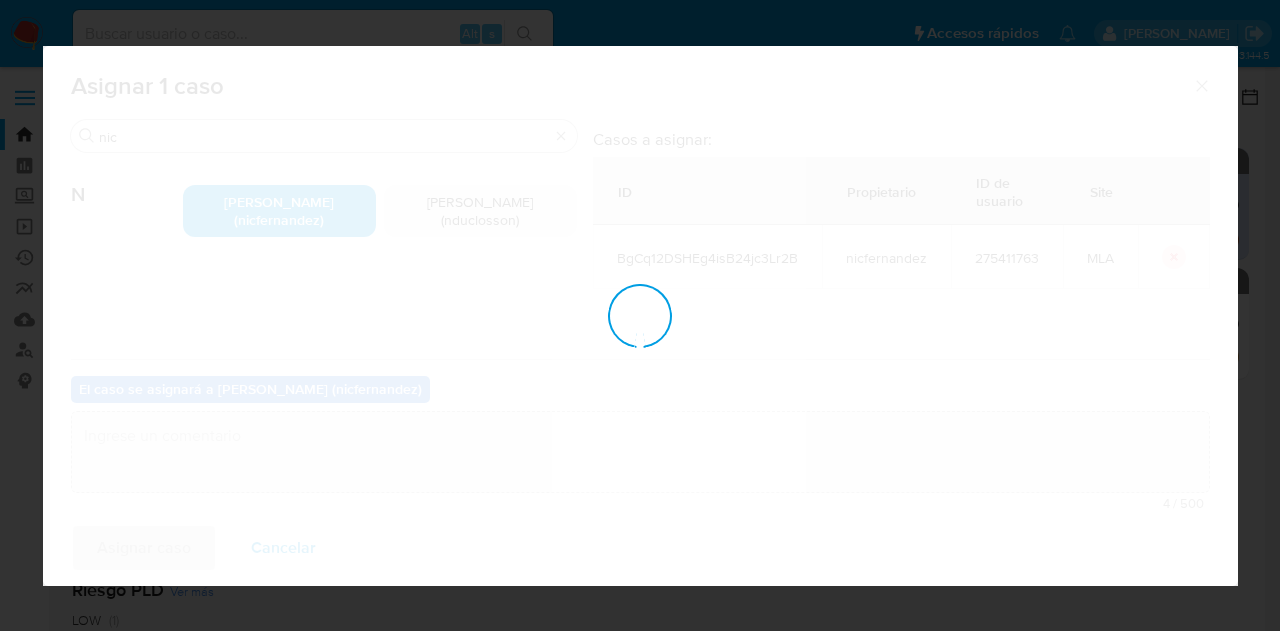 checkbox on "false" 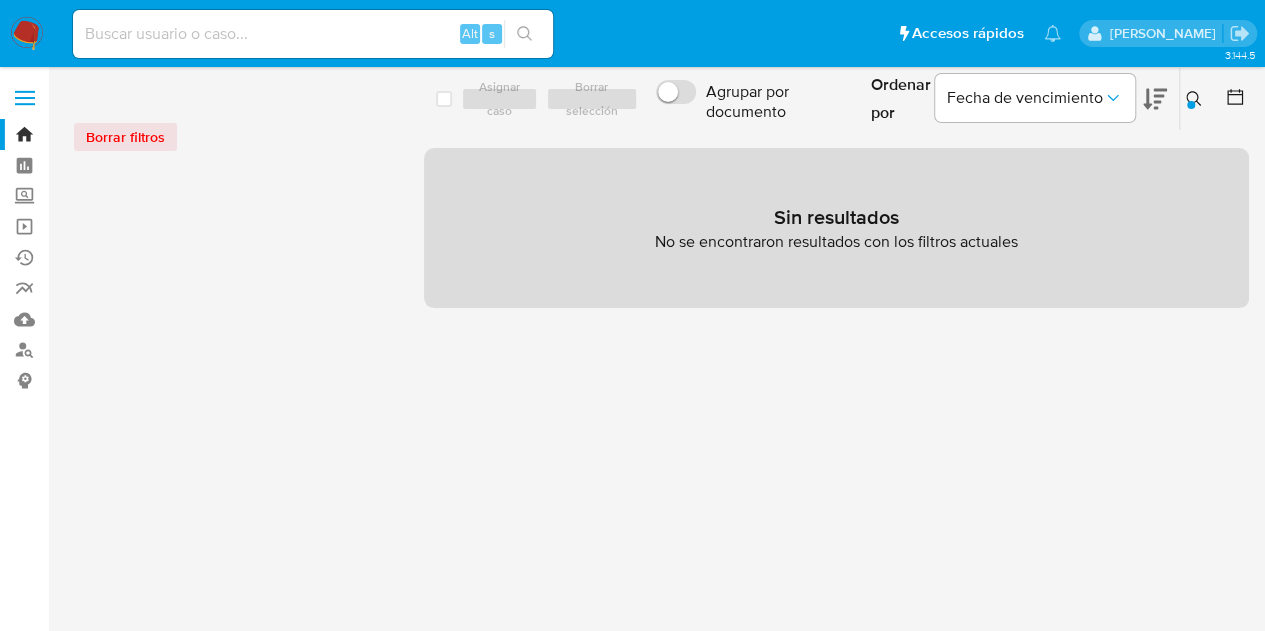 click at bounding box center (1196, 99) 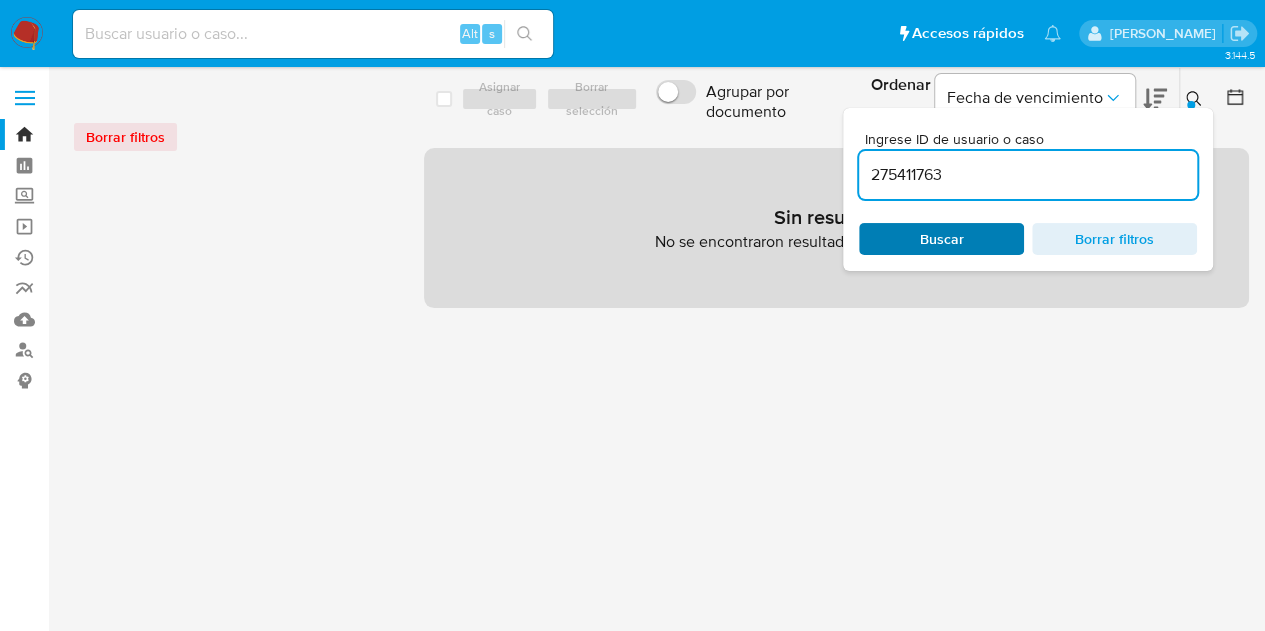 click on "Buscar" at bounding box center (941, 239) 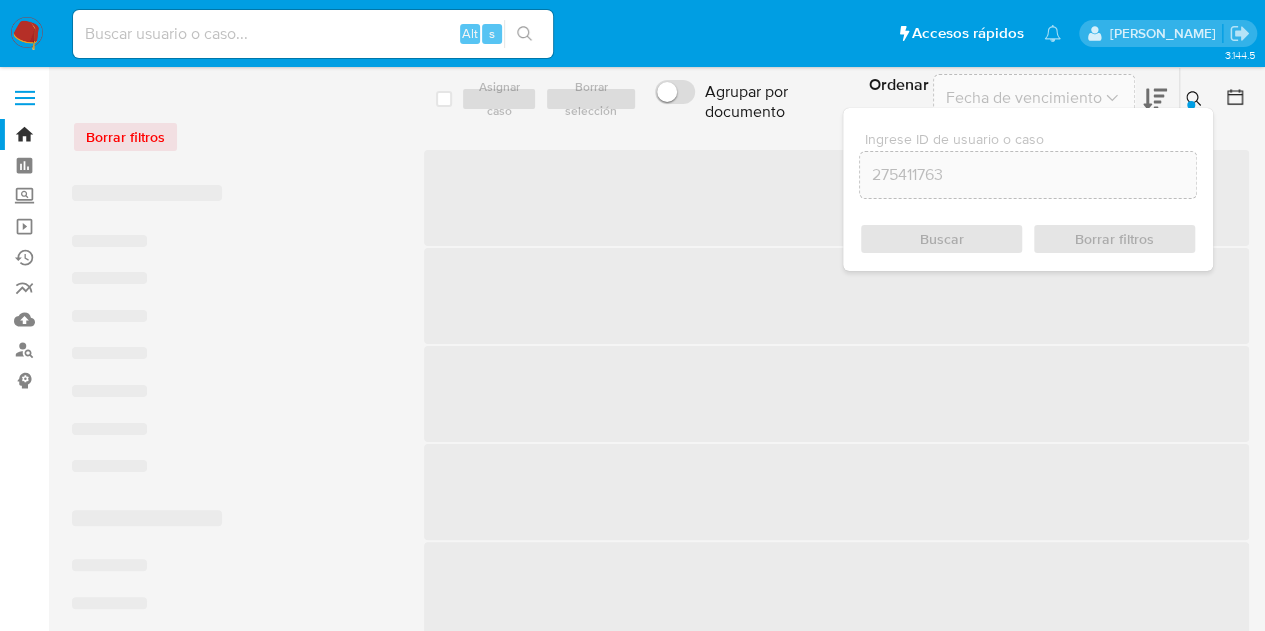 click 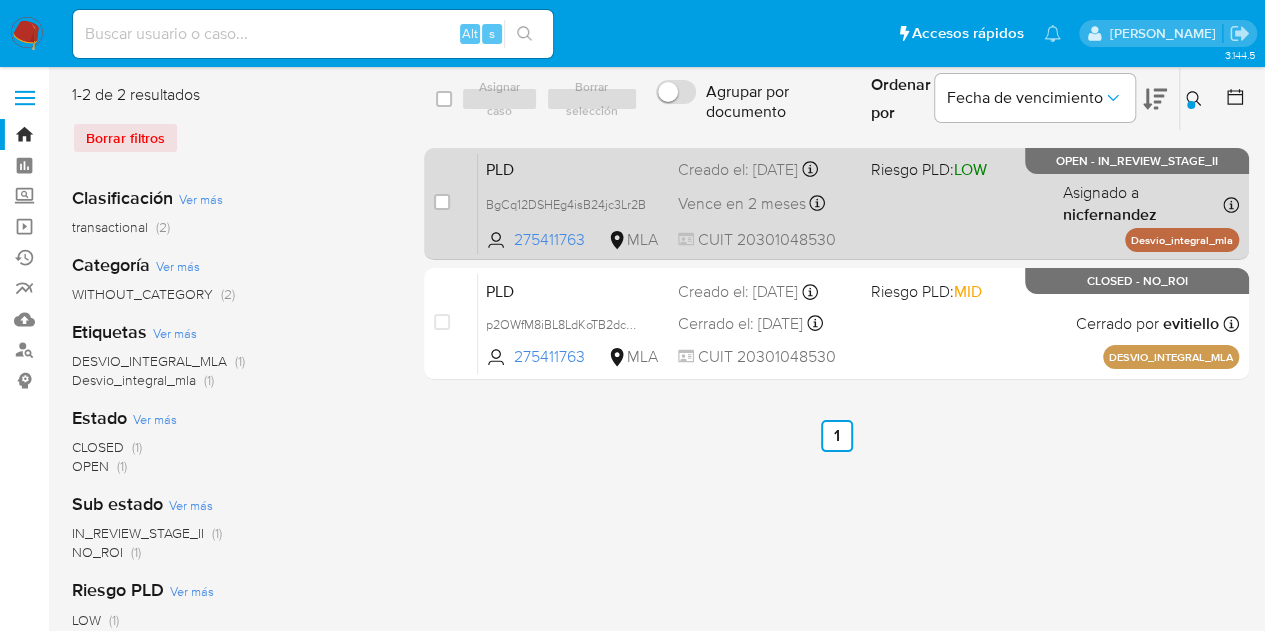 click on "PLD" at bounding box center [574, 168] 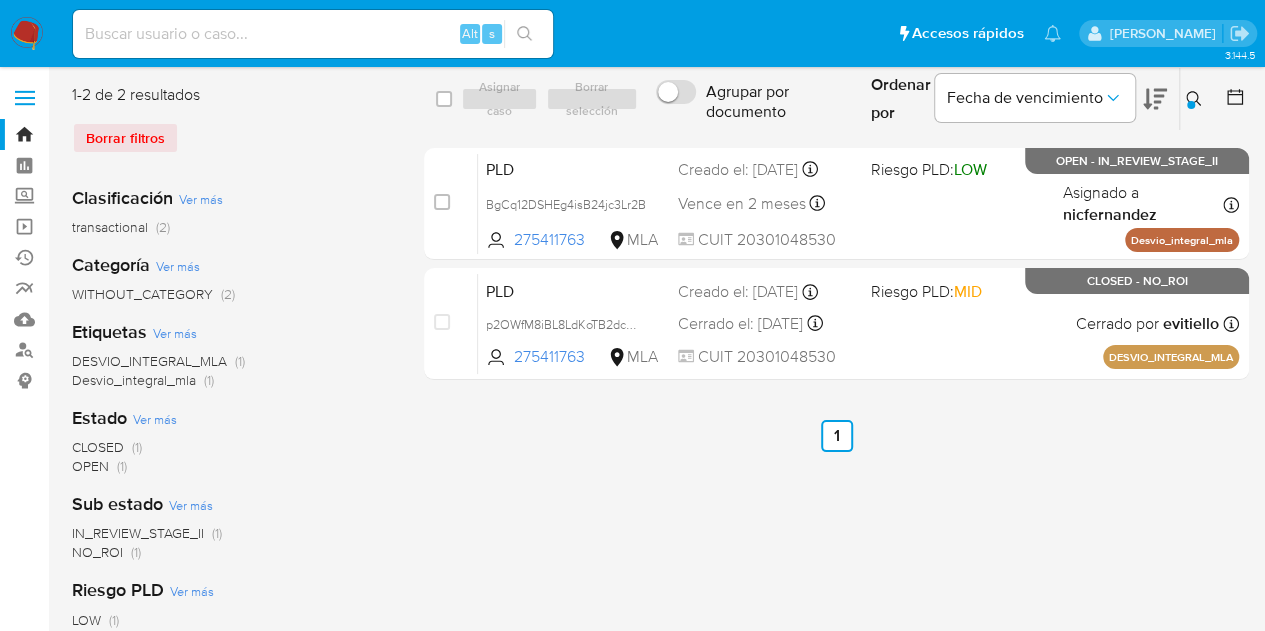 click at bounding box center [1196, 99] 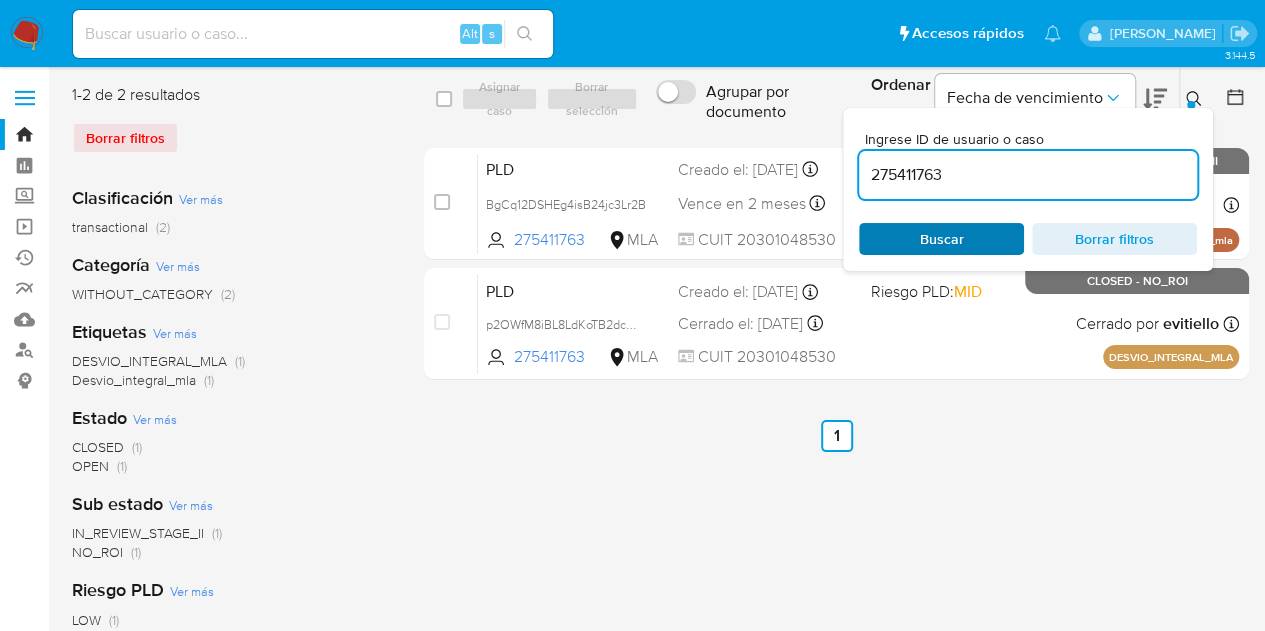 click on "Buscar" at bounding box center [941, 239] 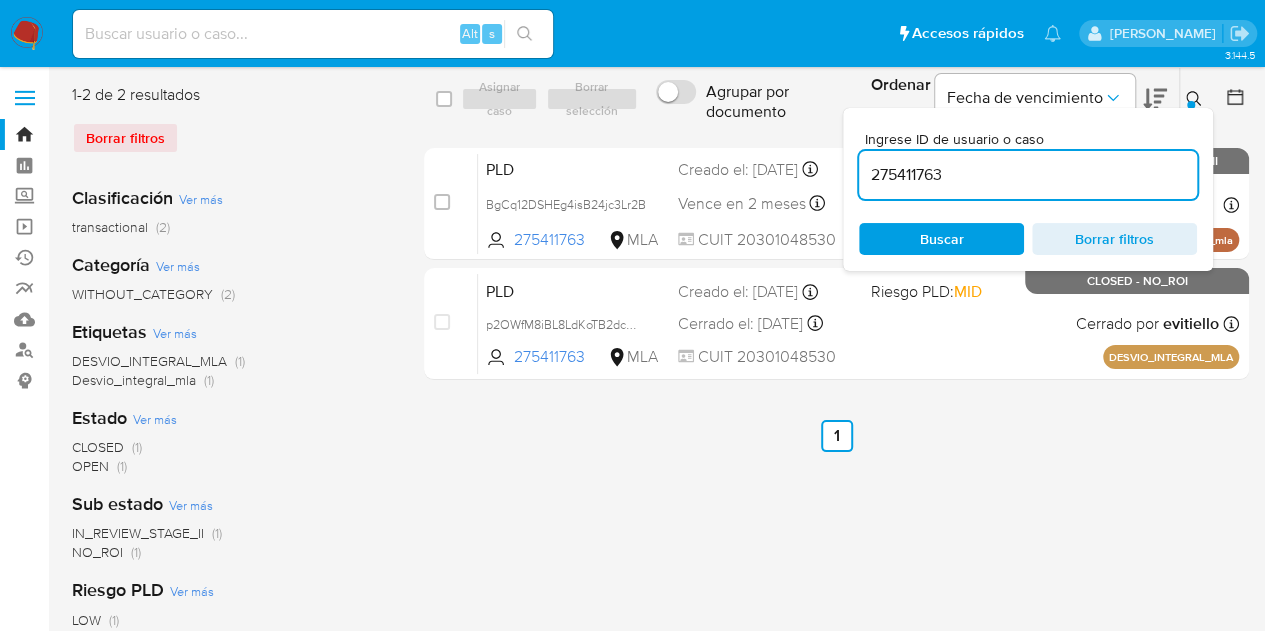click 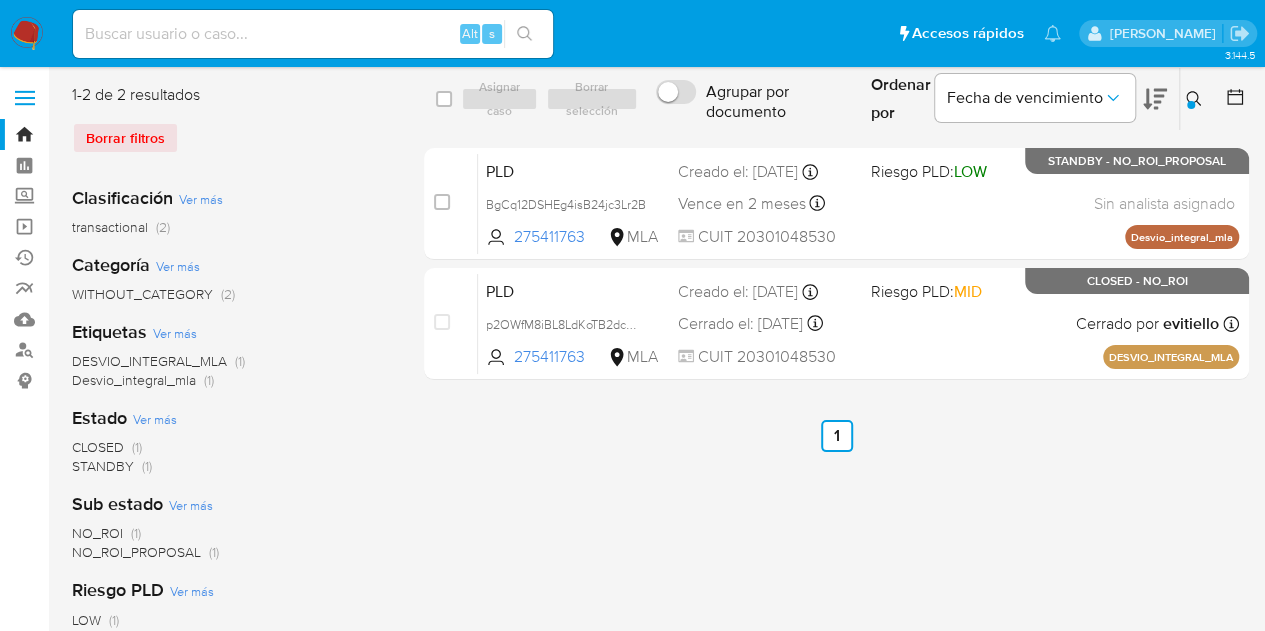 click 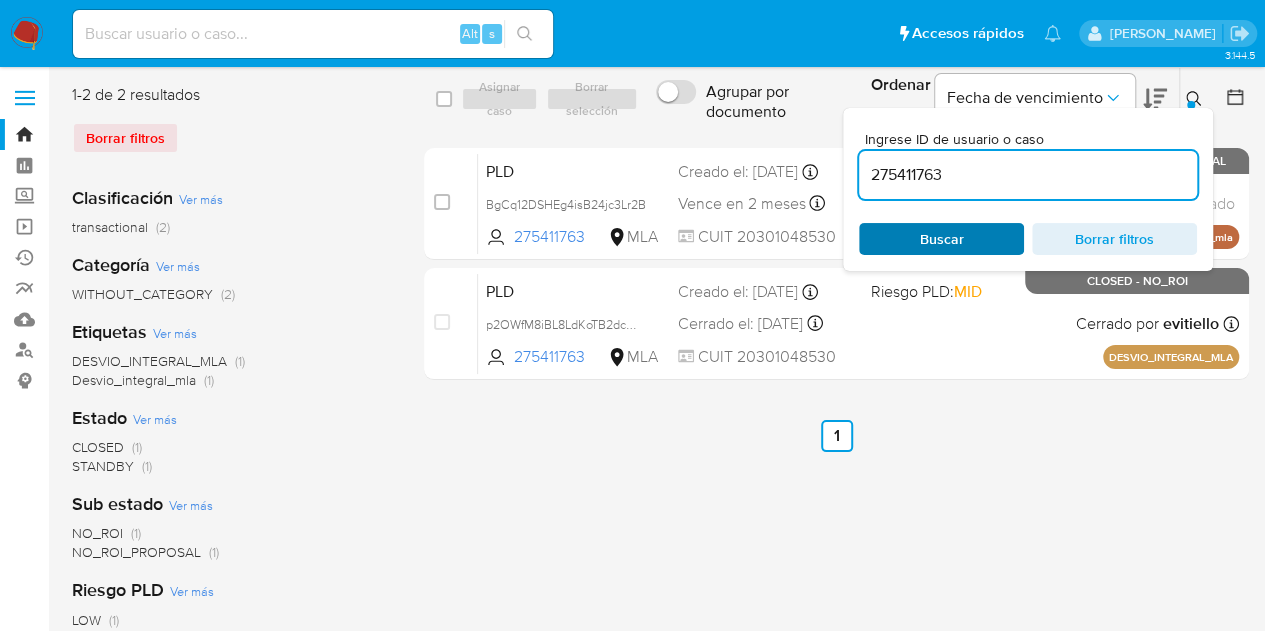 click on "Buscar" at bounding box center [941, 239] 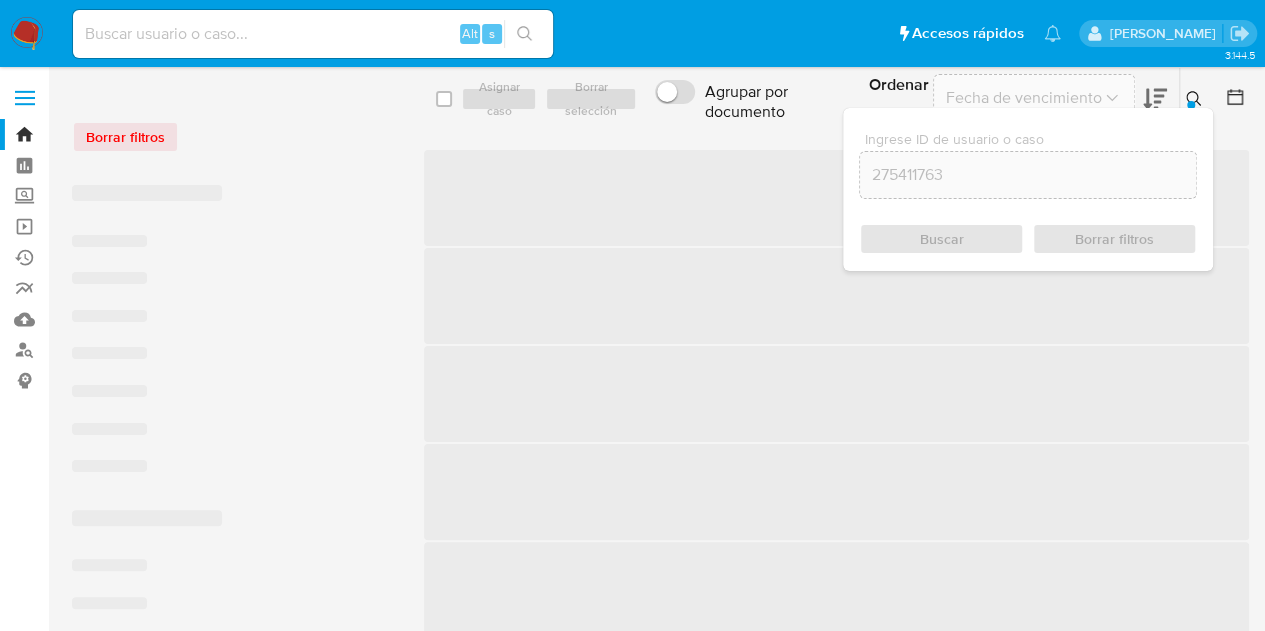 drag, startPoint x: 1200, startPoint y: 99, endPoint x: 1170, endPoint y: 101, distance: 30.066593 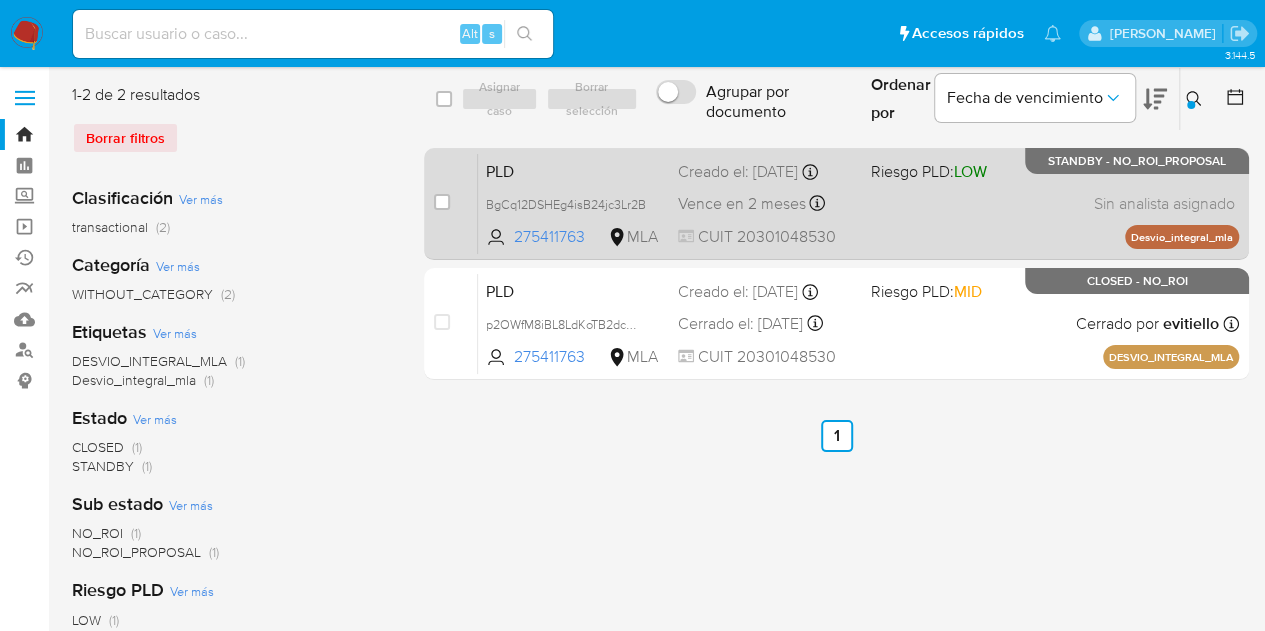 click on "PLD" at bounding box center (574, 170) 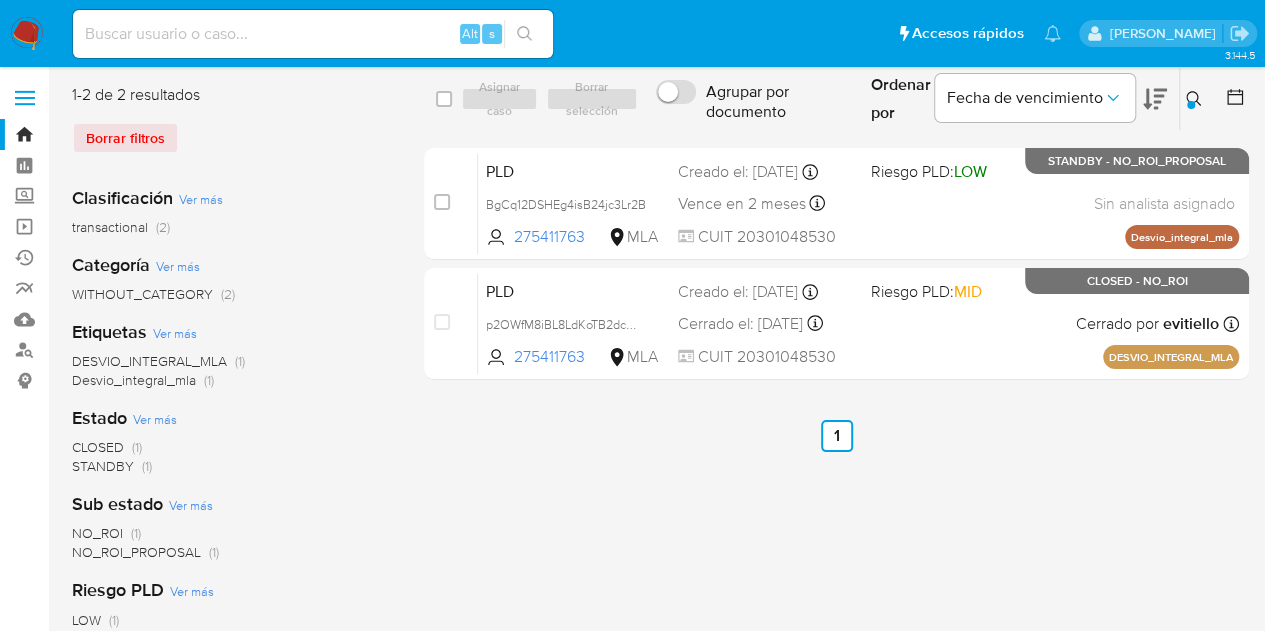 drag, startPoint x: 1196, startPoint y: 99, endPoint x: 994, endPoint y: 209, distance: 230.0087 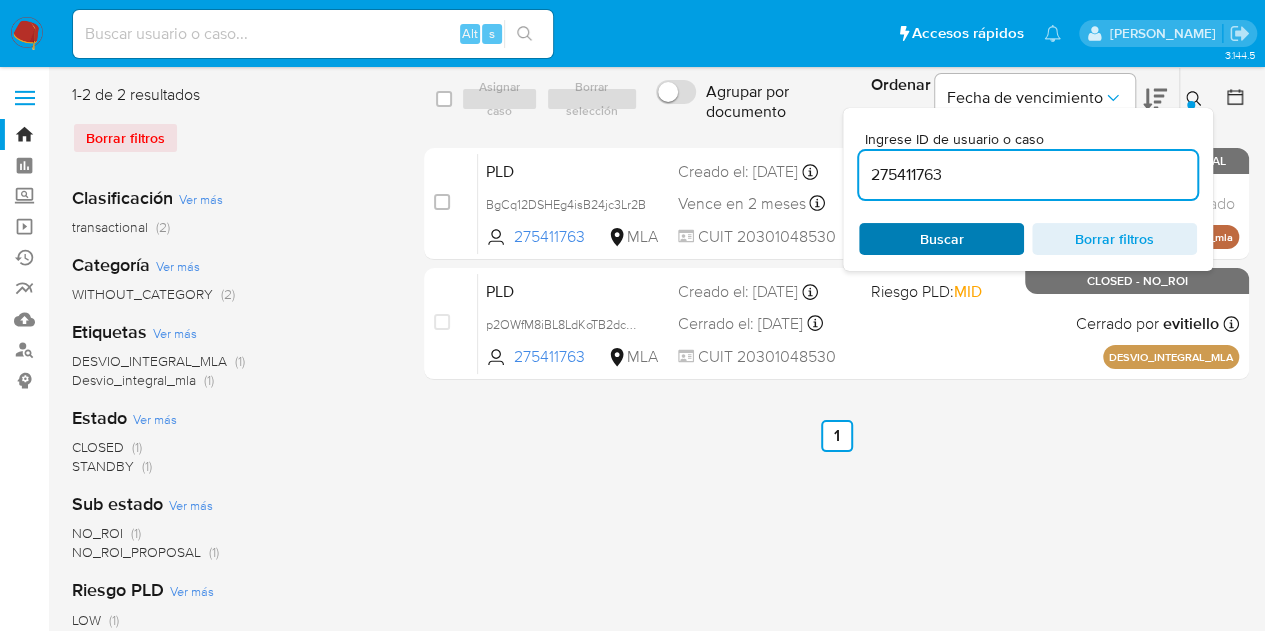 click on "Buscar" at bounding box center (941, 239) 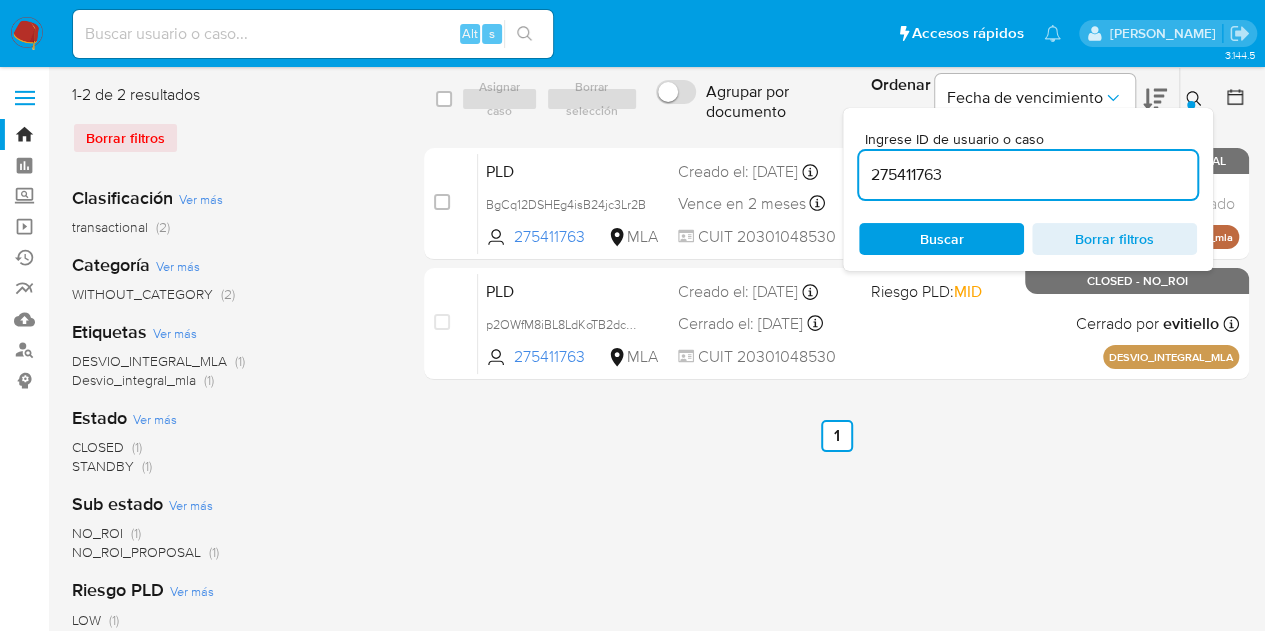 click 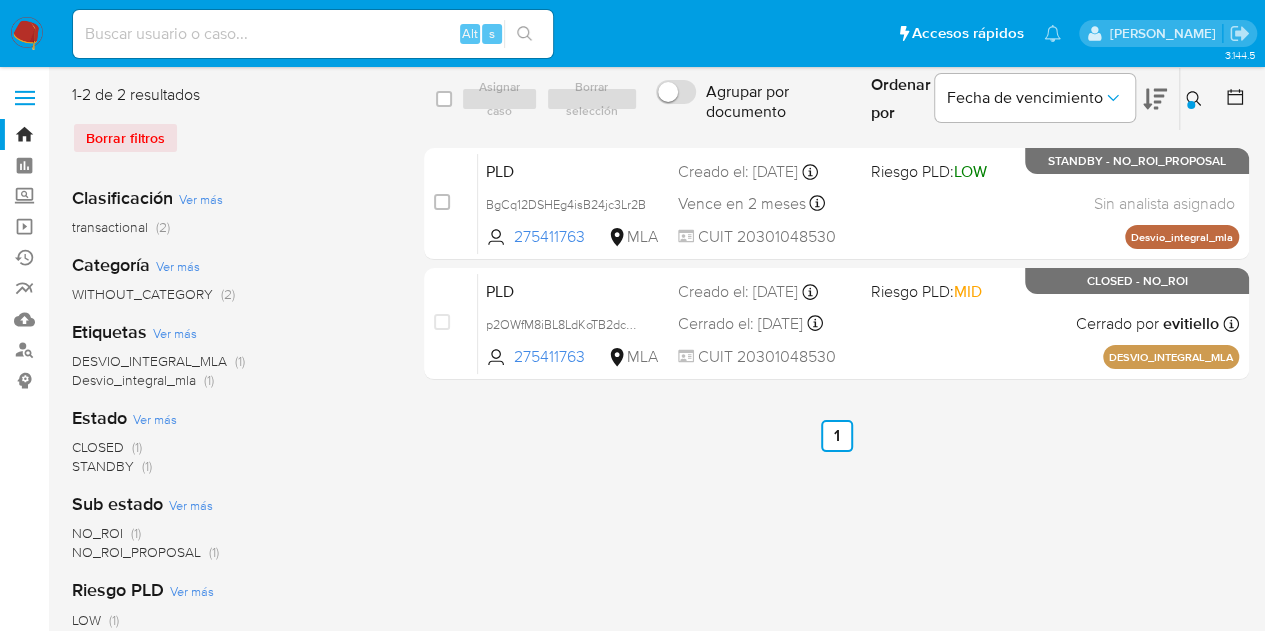click 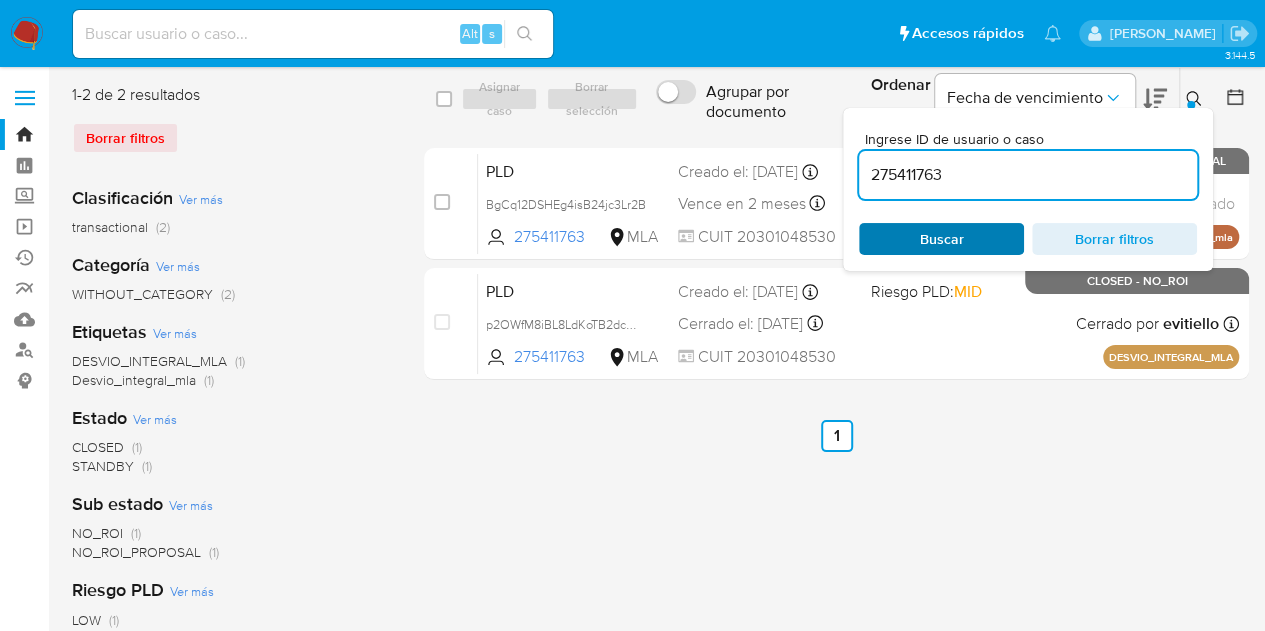 click on "Buscar" at bounding box center (941, 239) 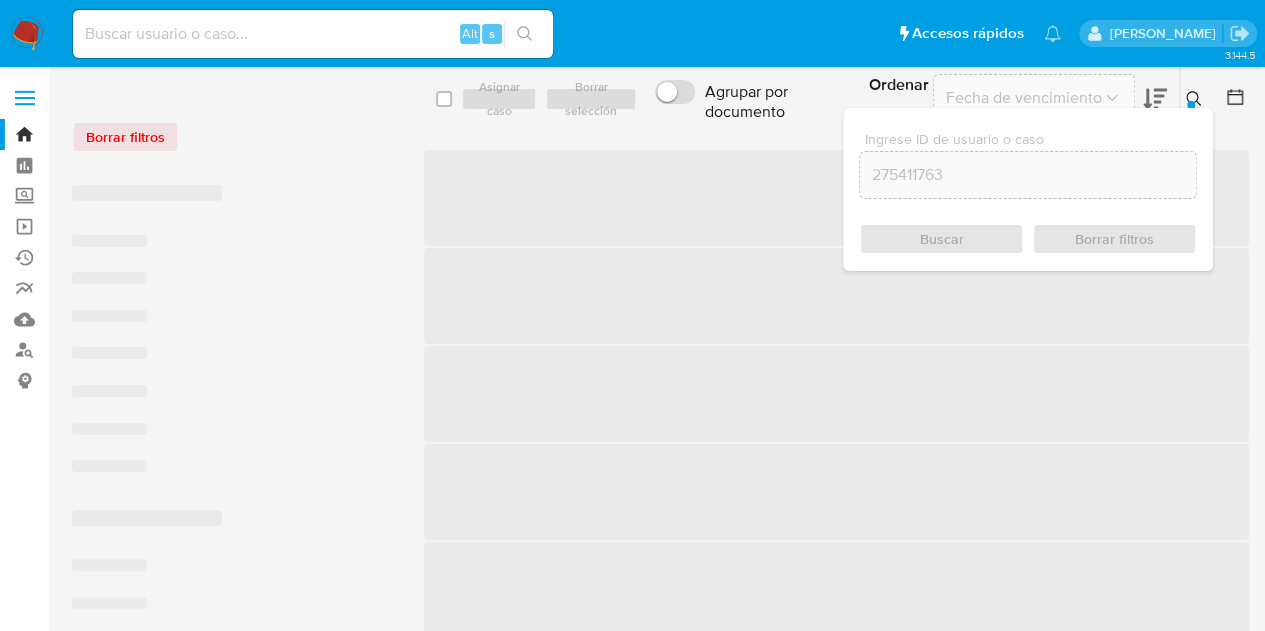 click 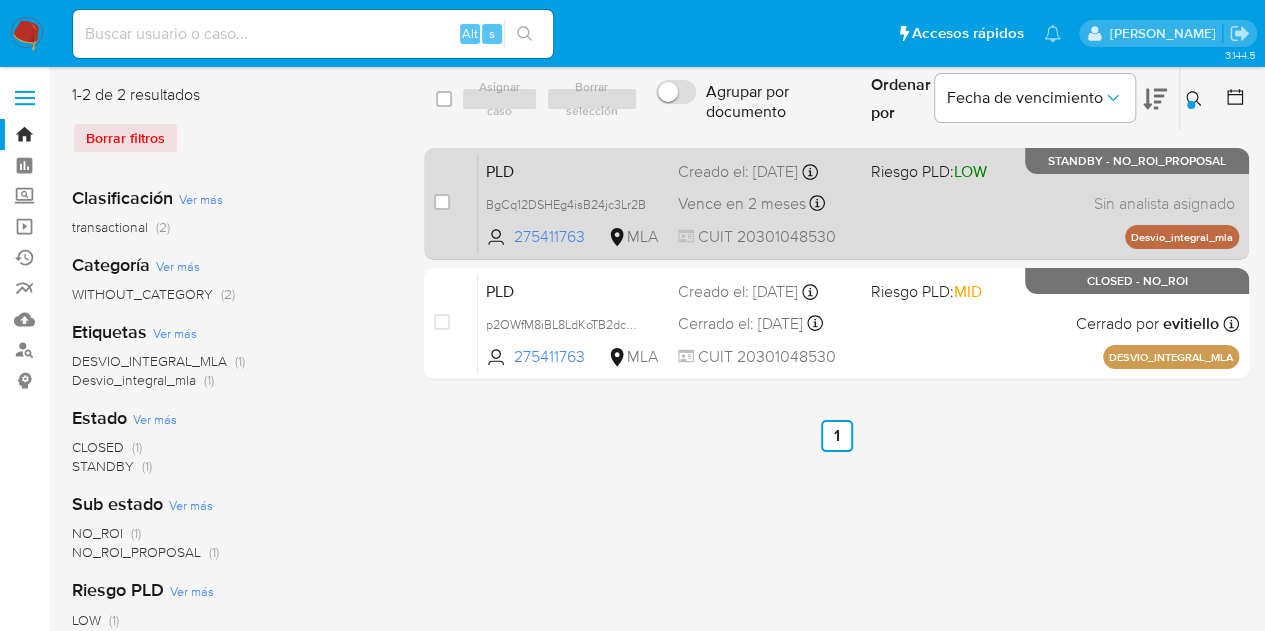 click on "PLD" at bounding box center [574, 170] 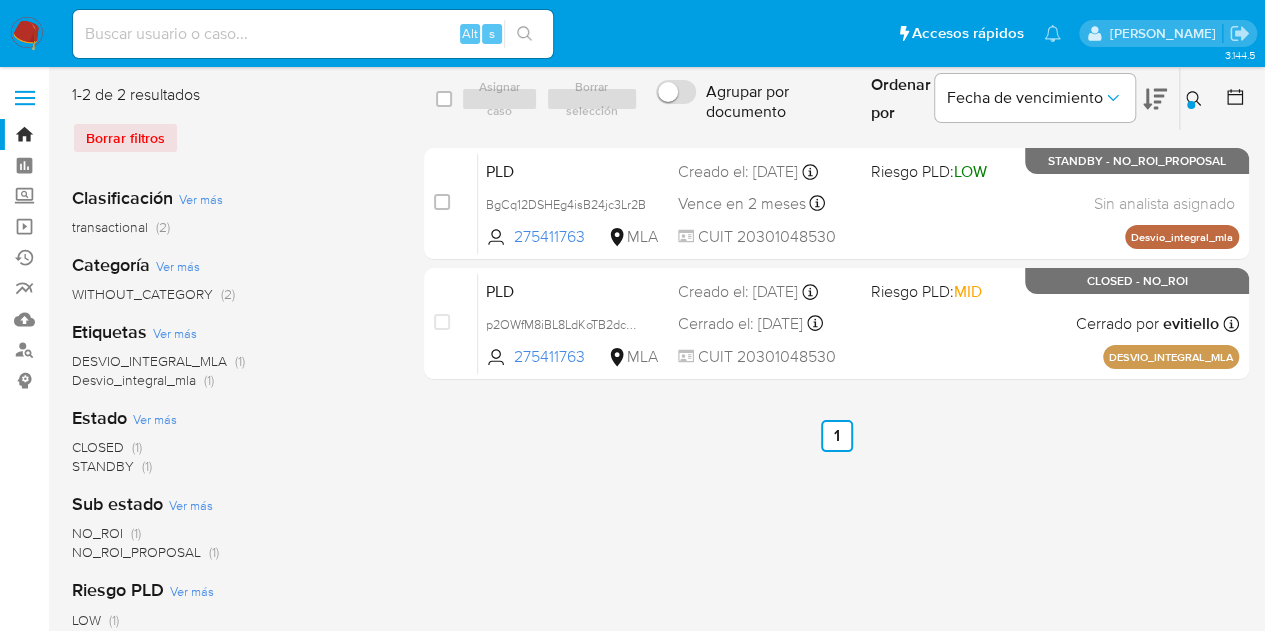 click 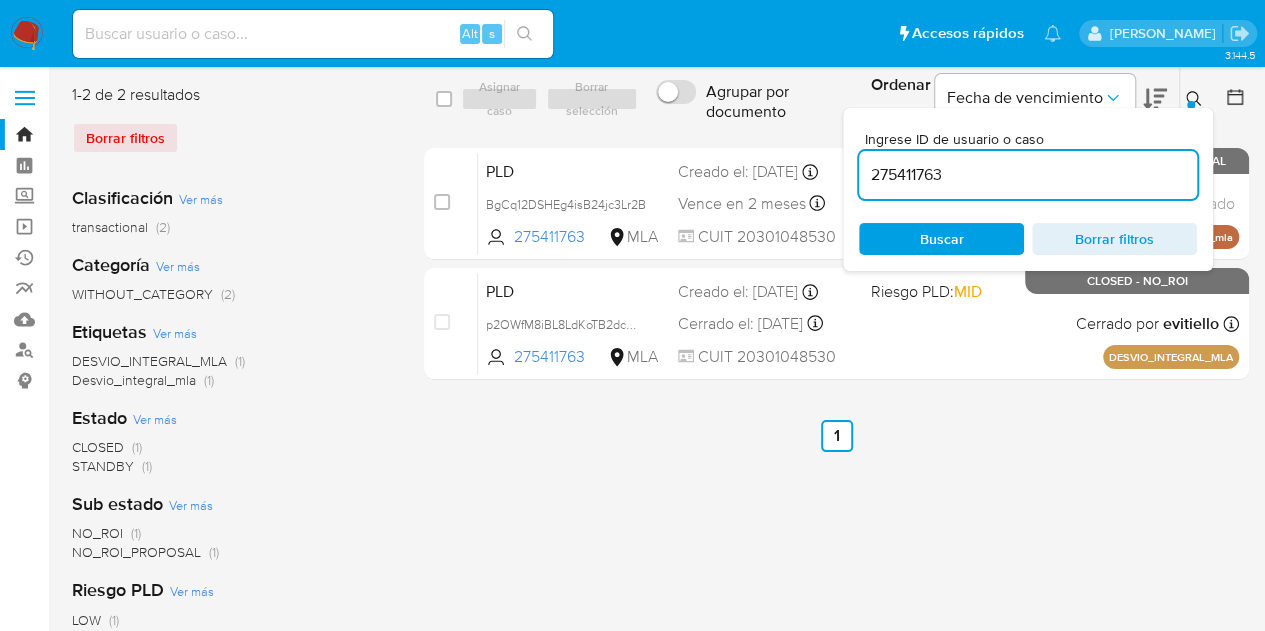 drag, startPoint x: 990, startPoint y: 174, endPoint x: 737, endPoint y: 131, distance: 256.62814 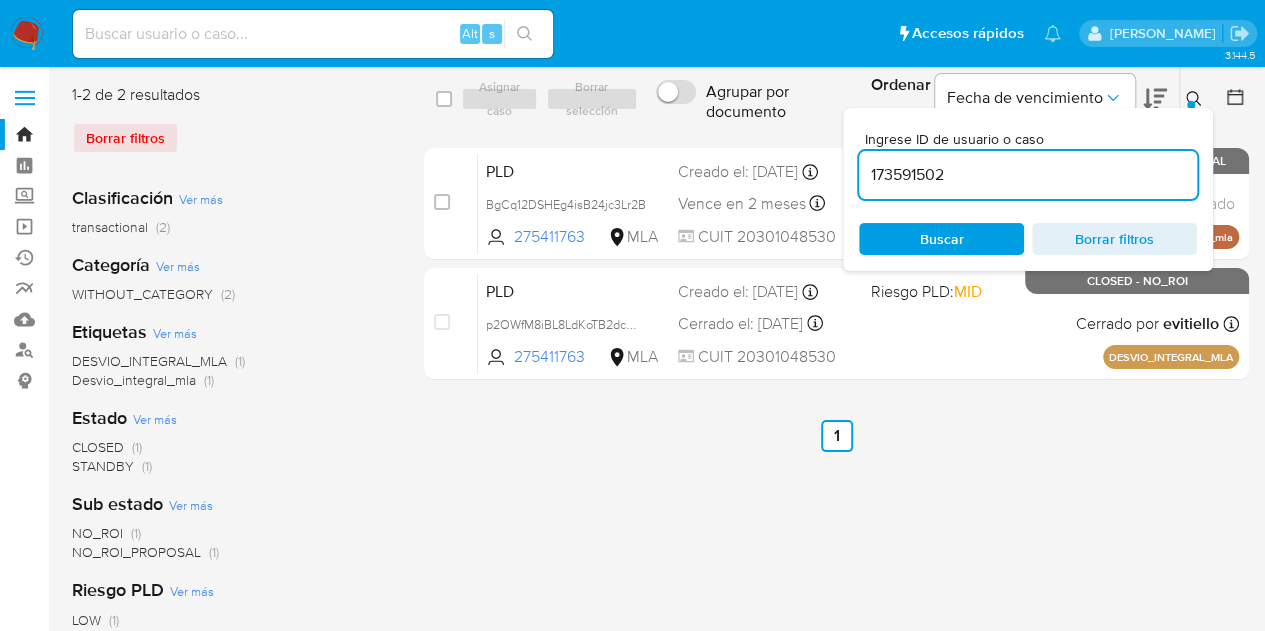 type on "173591502" 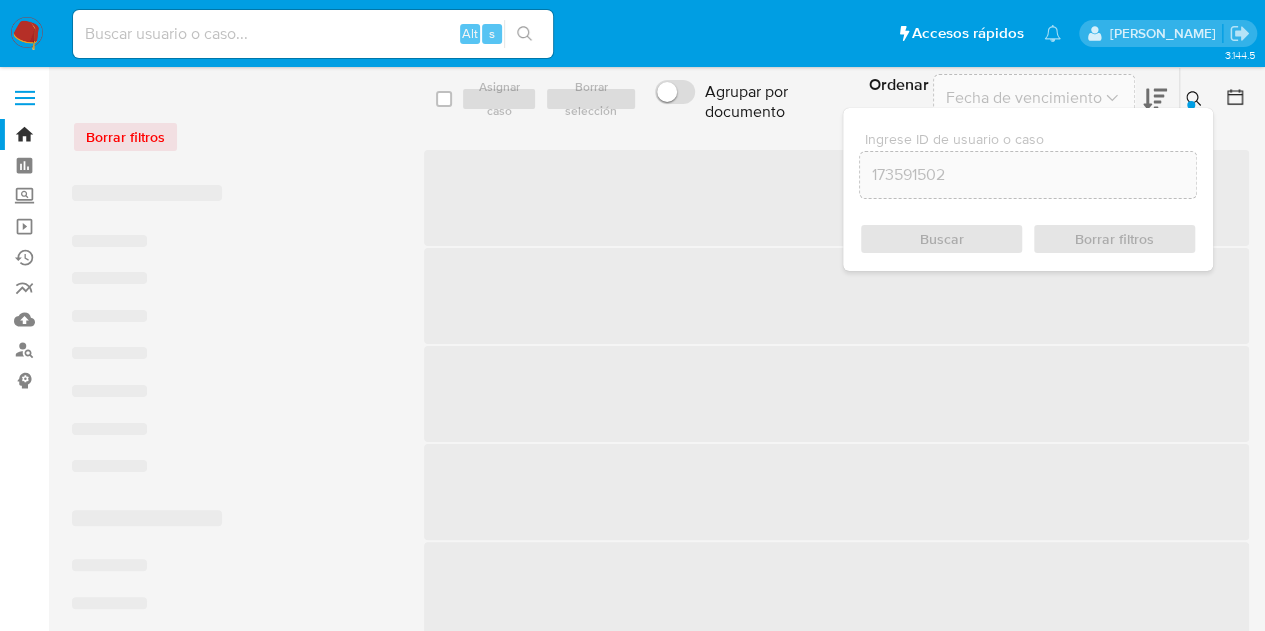 click at bounding box center [1196, 99] 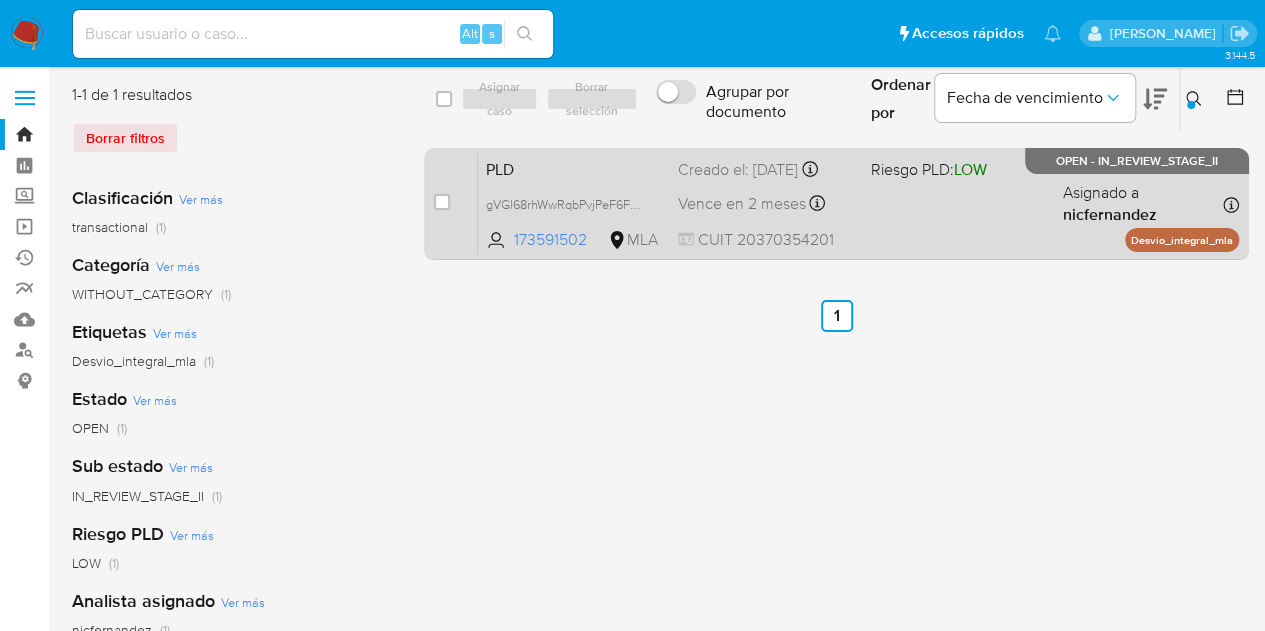 click on "PLD" at bounding box center [574, 168] 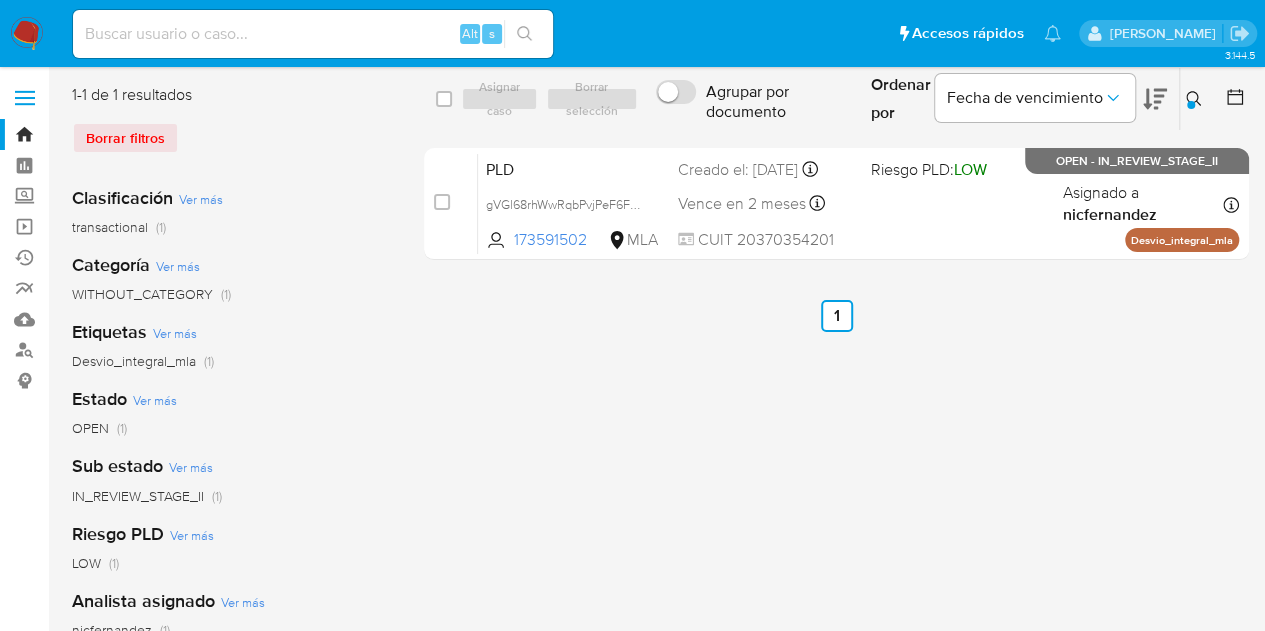 click 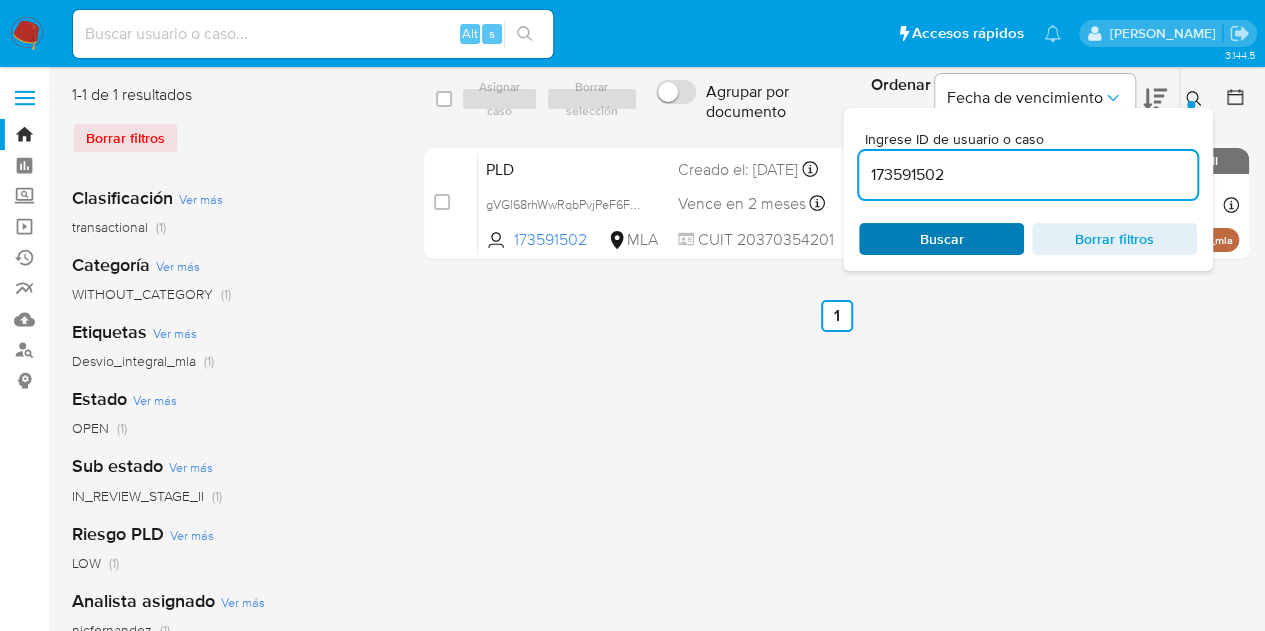 click on "Buscar" at bounding box center [941, 239] 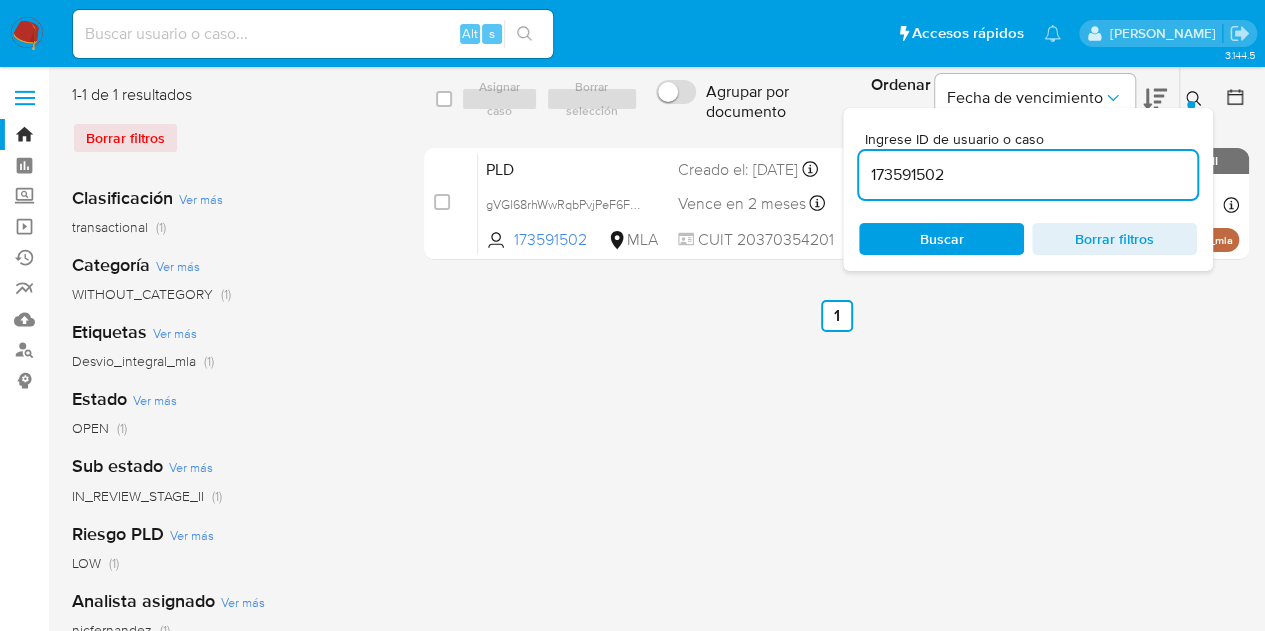 click 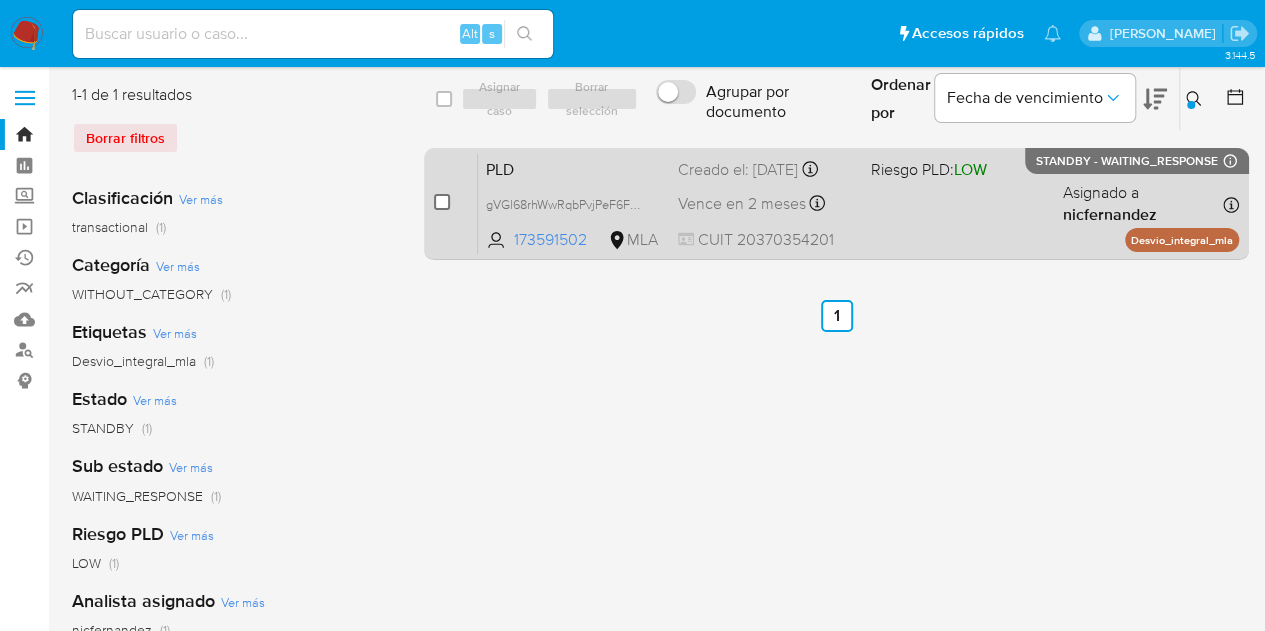 click at bounding box center (442, 202) 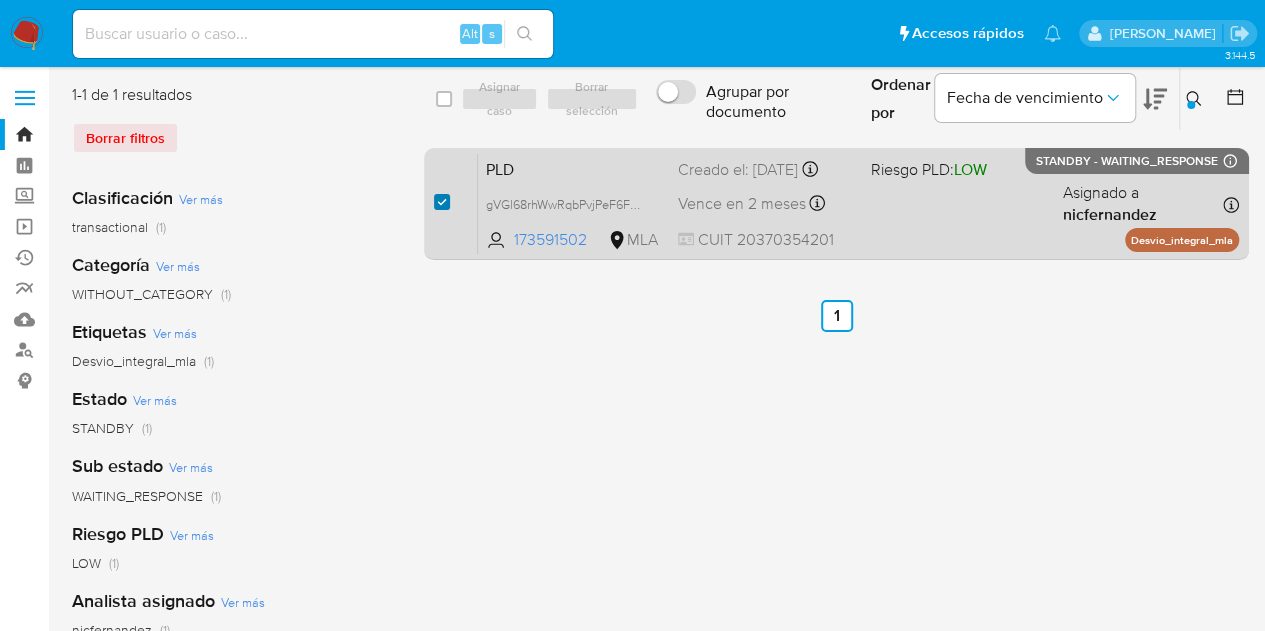 checkbox on "true" 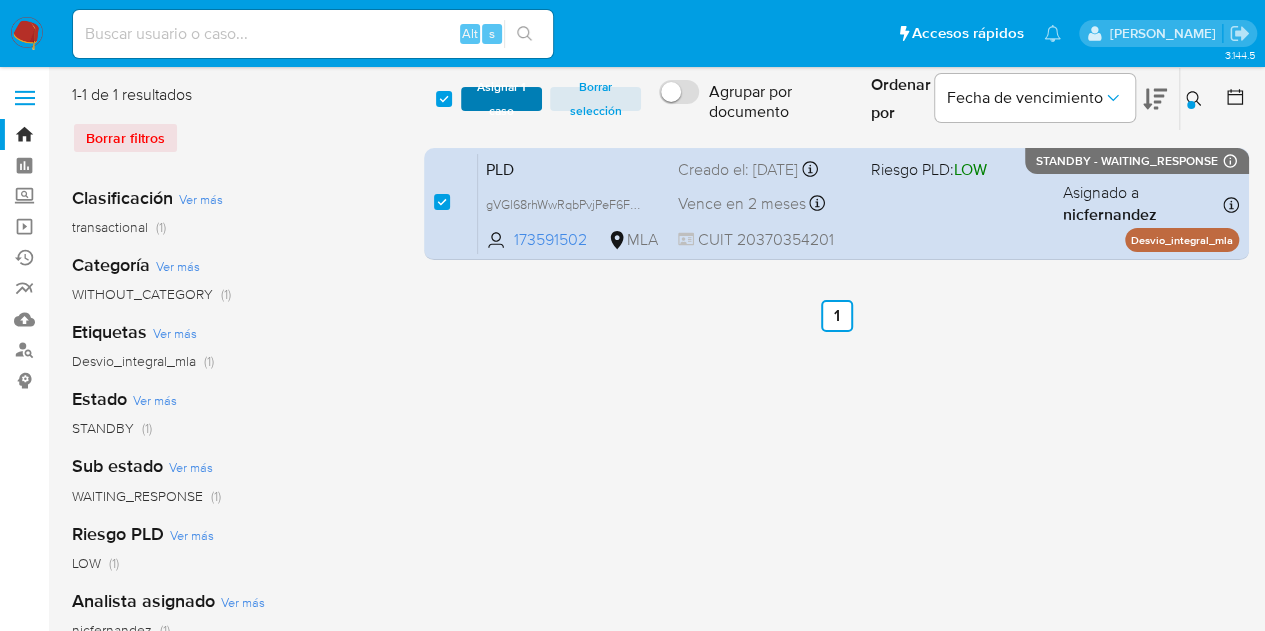 click on "Asignar 1 caso" at bounding box center (502, 99) 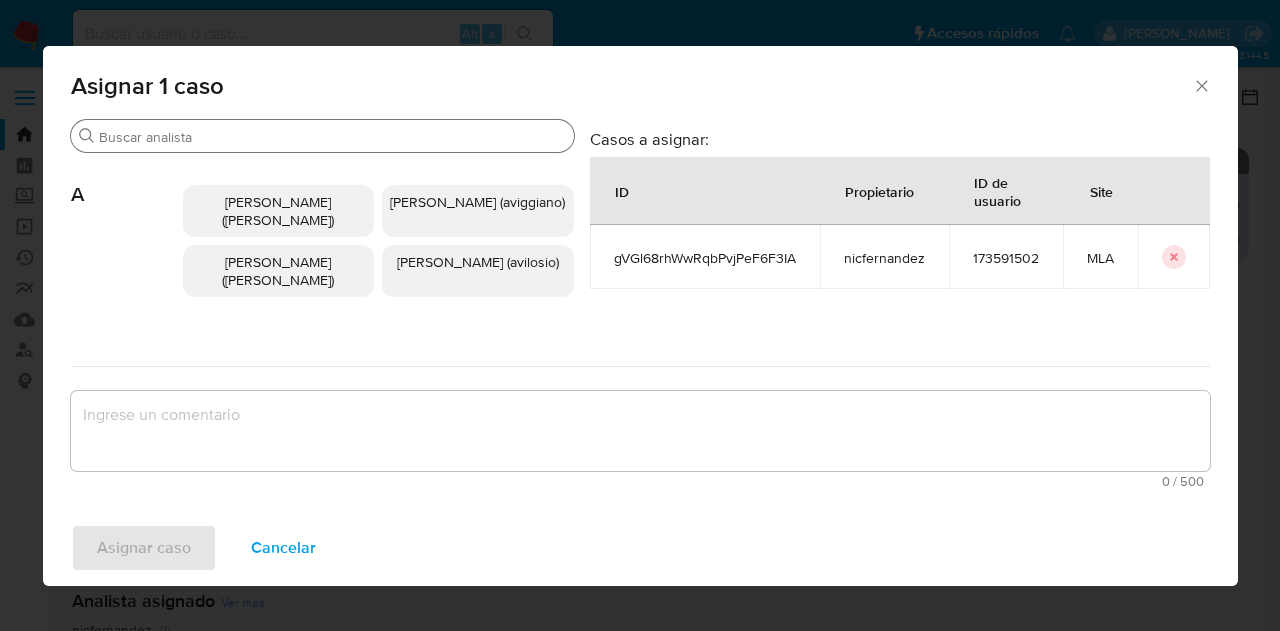click on "Buscar" at bounding box center [332, 137] 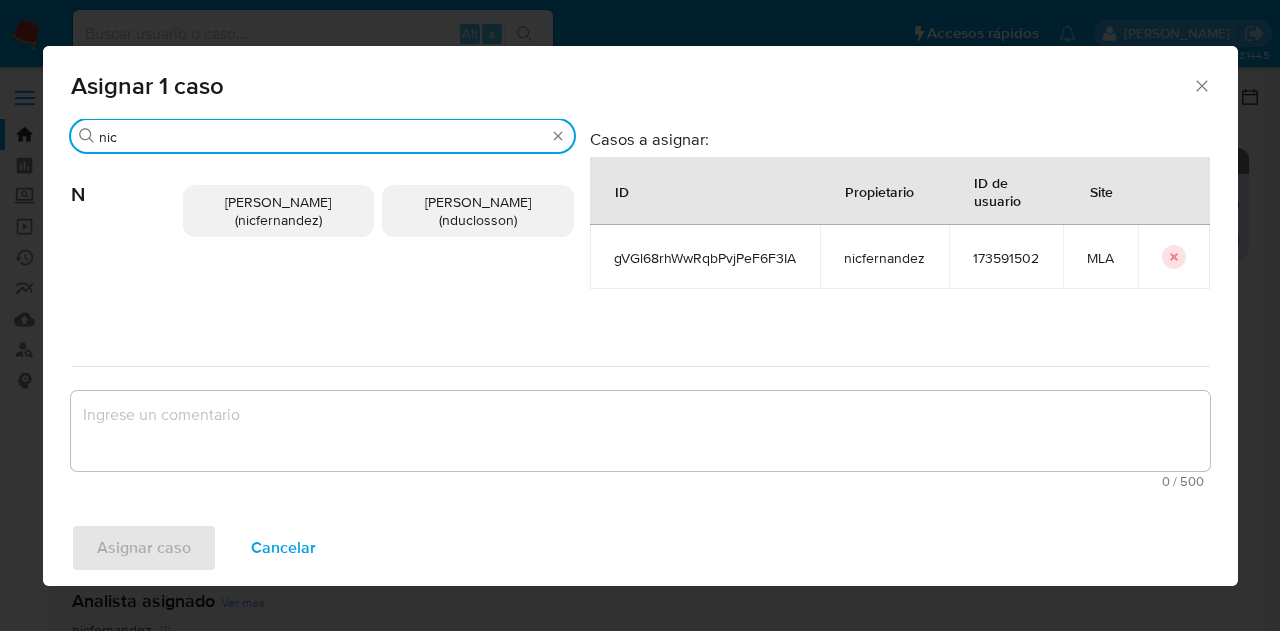 type on "nic" 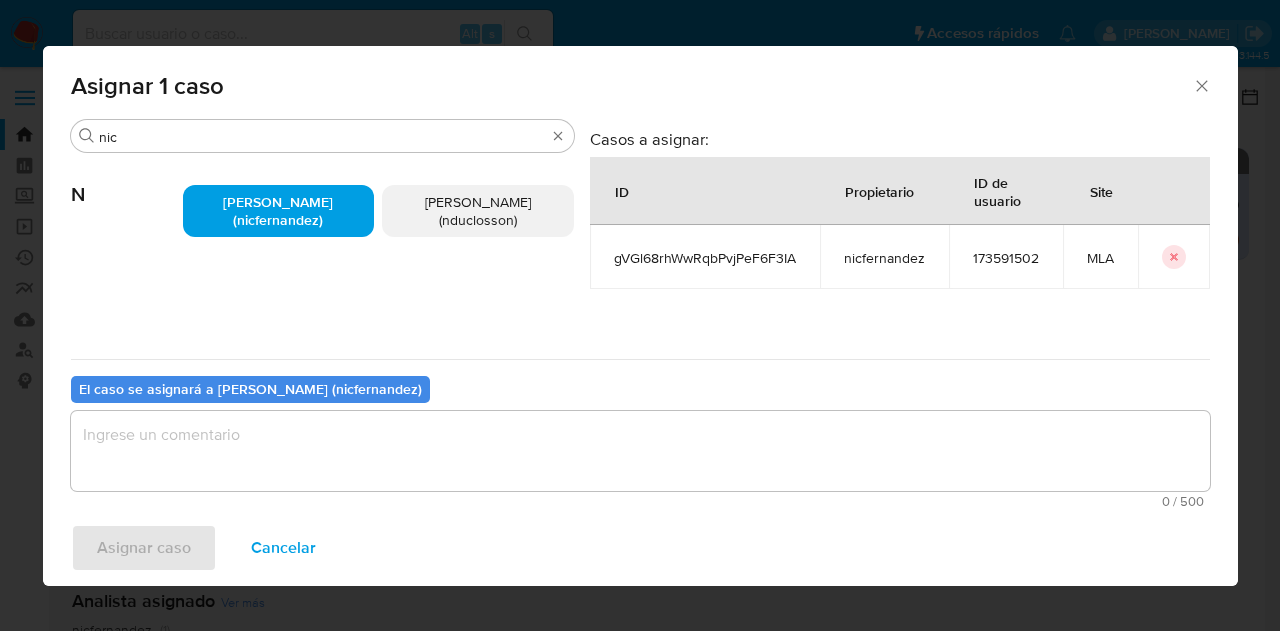 click at bounding box center (640, 451) 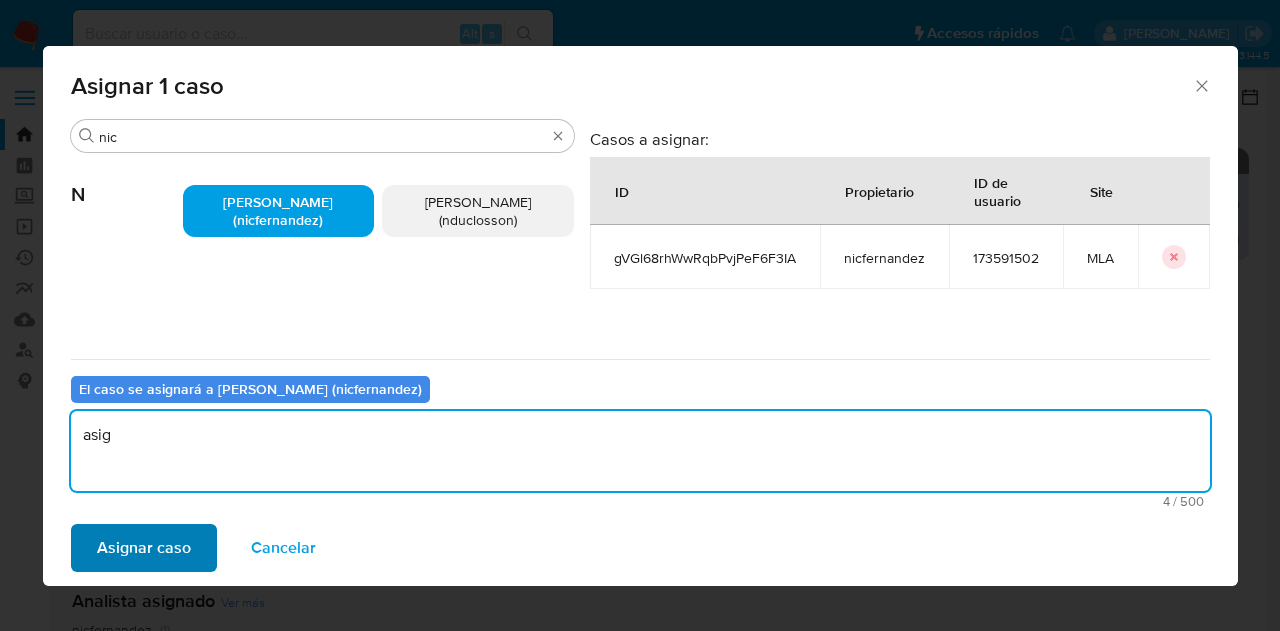 type on "asig" 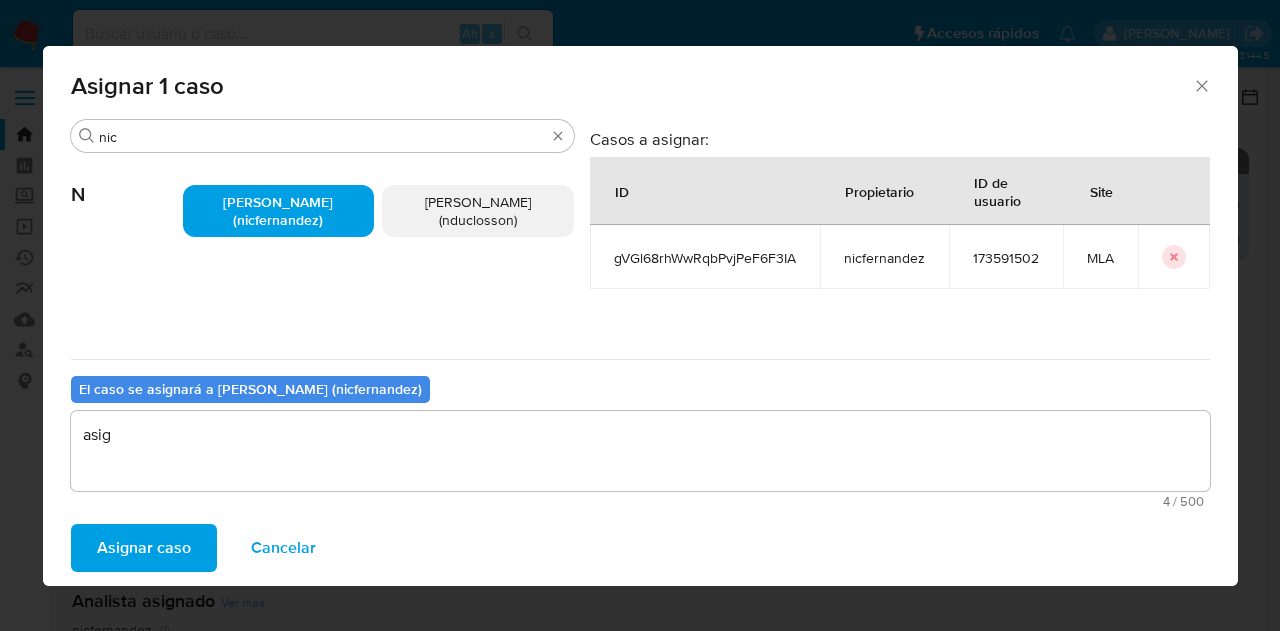 click on "Asignar caso" at bounding box center (144, 548) 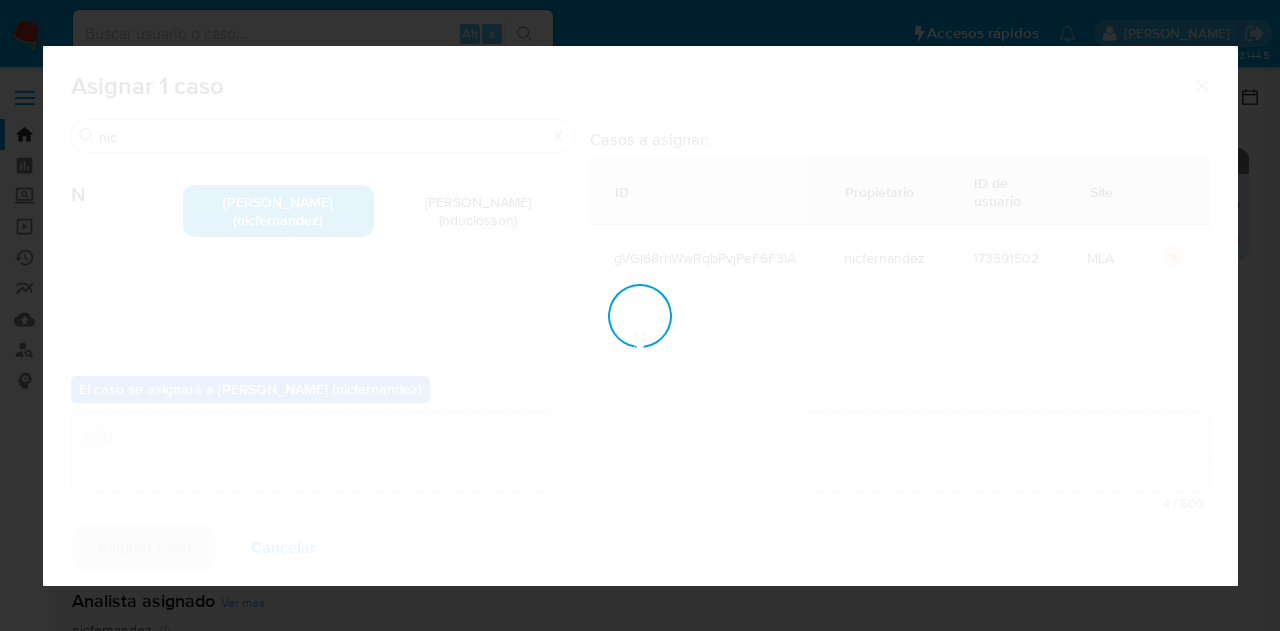 type 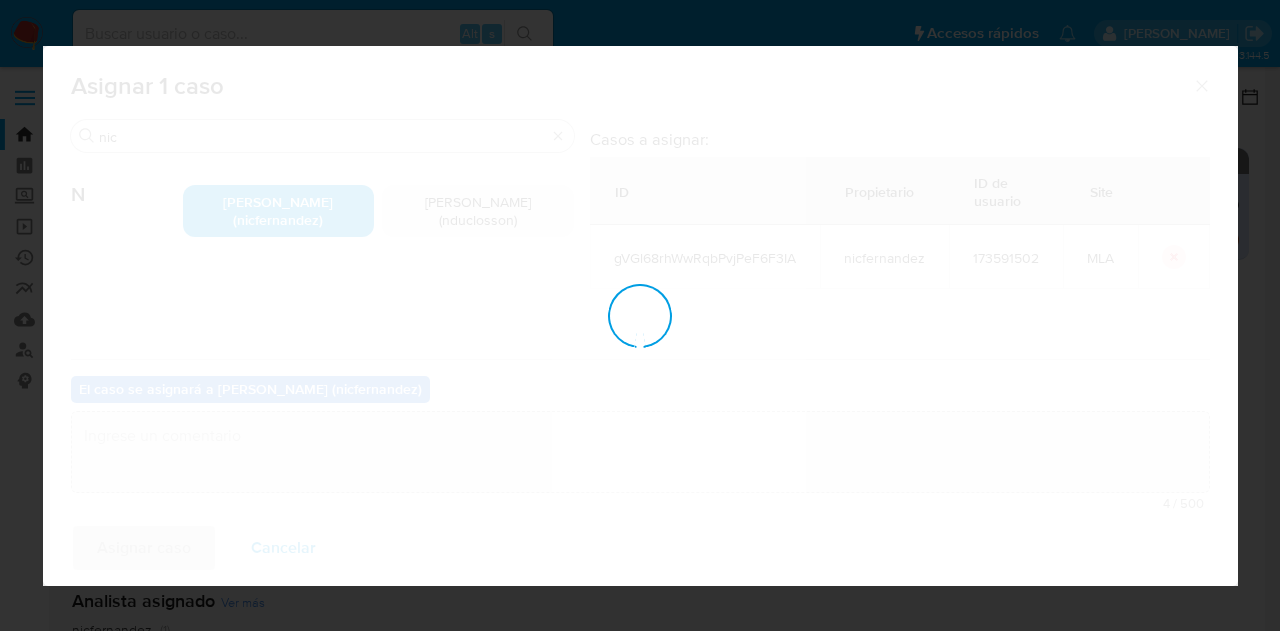 checkbox on "false" 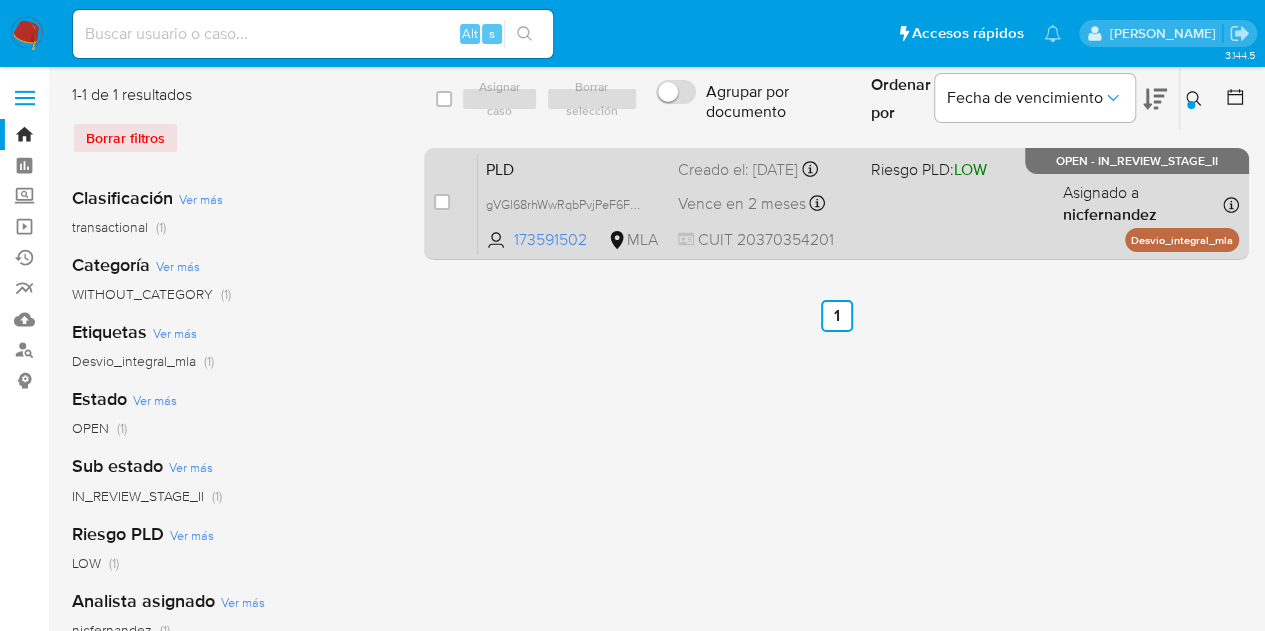 click on "PLD gVGl68rhWwRqbPvjPeF6F3IA 173591502 MLA Riesgo PLD:  LOW Creado el: 12/06/2025   Creado el: 12/06/2025 03:04:31 Vence en 2 meses   Vence el 10/09/2025 03:04:31 CUIT   20370354201 Asignado a   nicfernandez   Asignado el: 18/06/2025 14:20:27 Desvio_integral_mla OPEN - IN_REVIEW_STAGE_II" at bounding box center (858, 203) 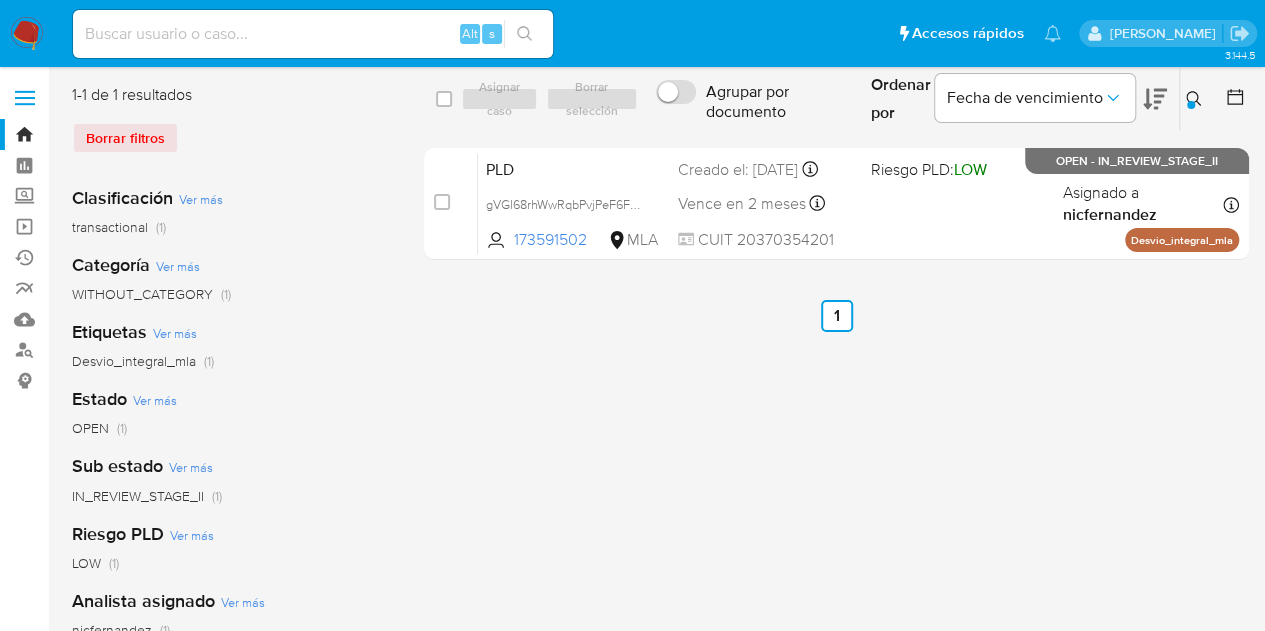 click 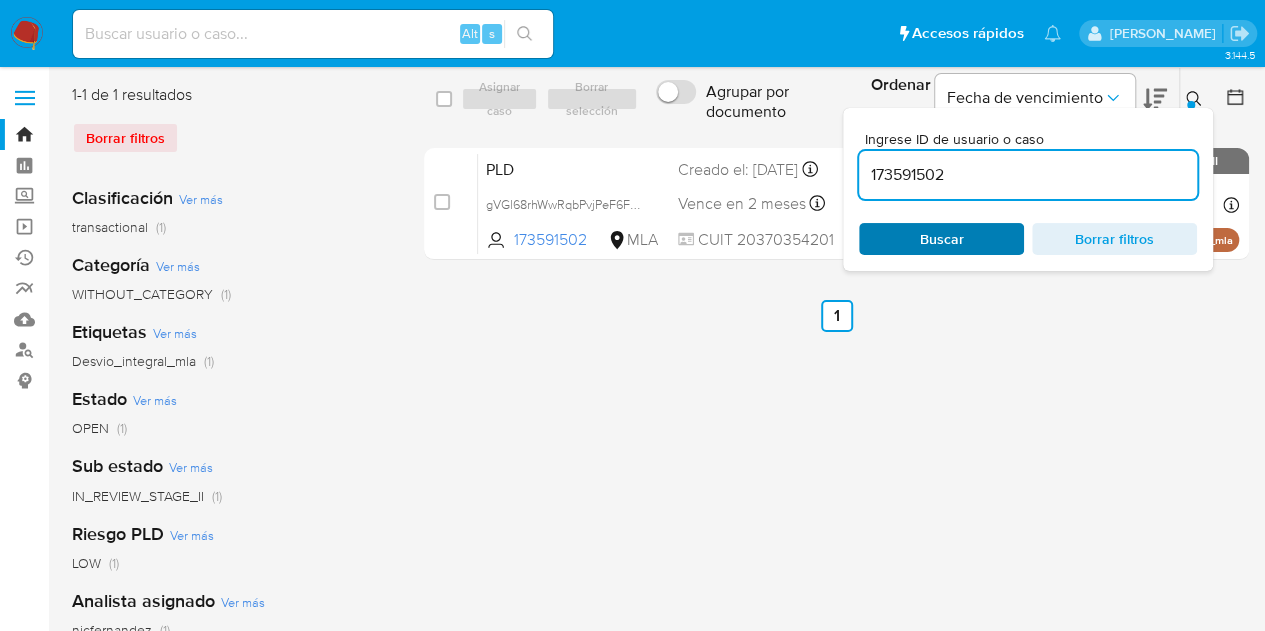click on "Buscar" at bounding box center [942, 239] 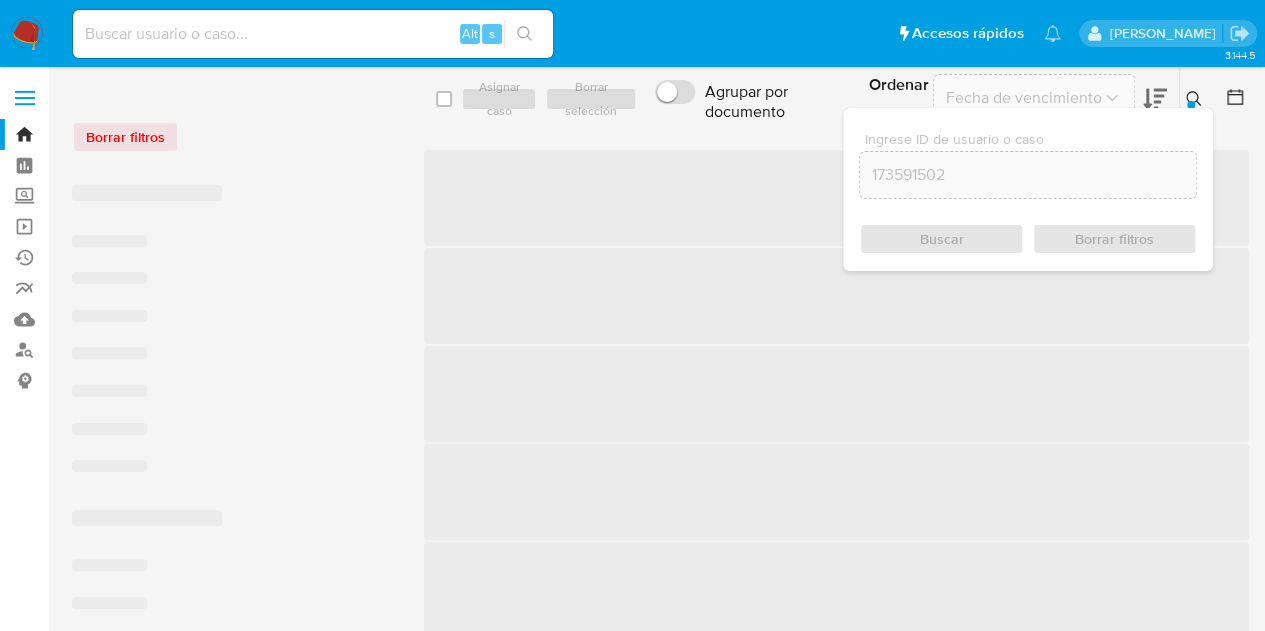 click 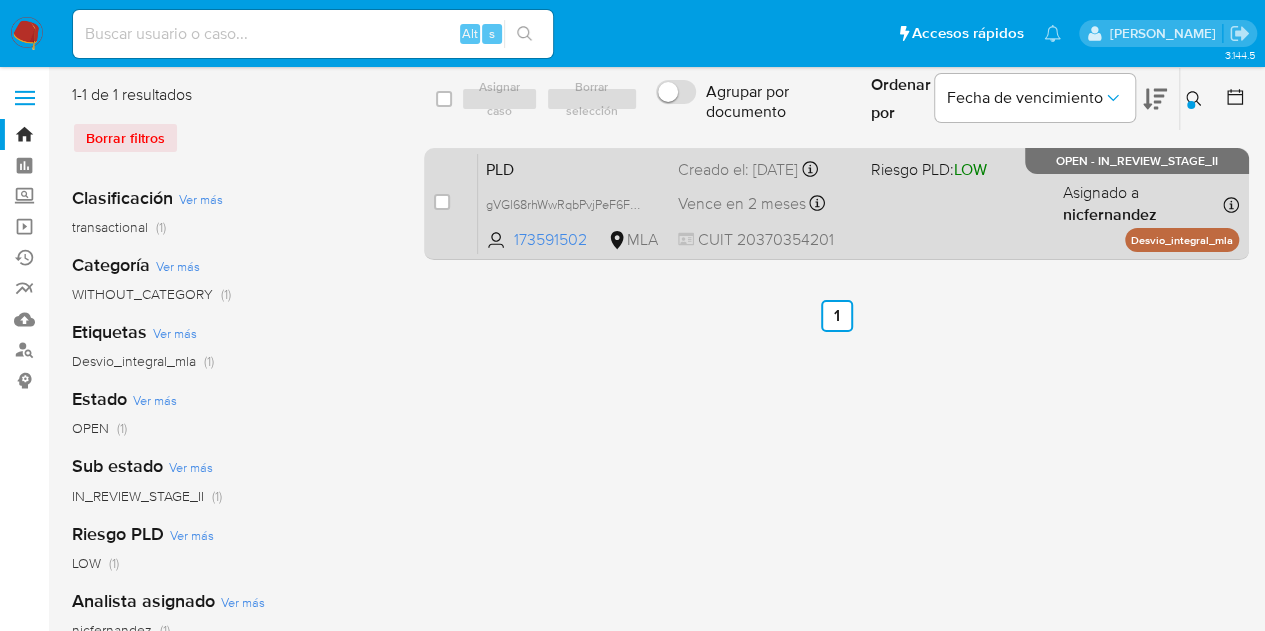click on "PLD" at bounding box center (574, 168) 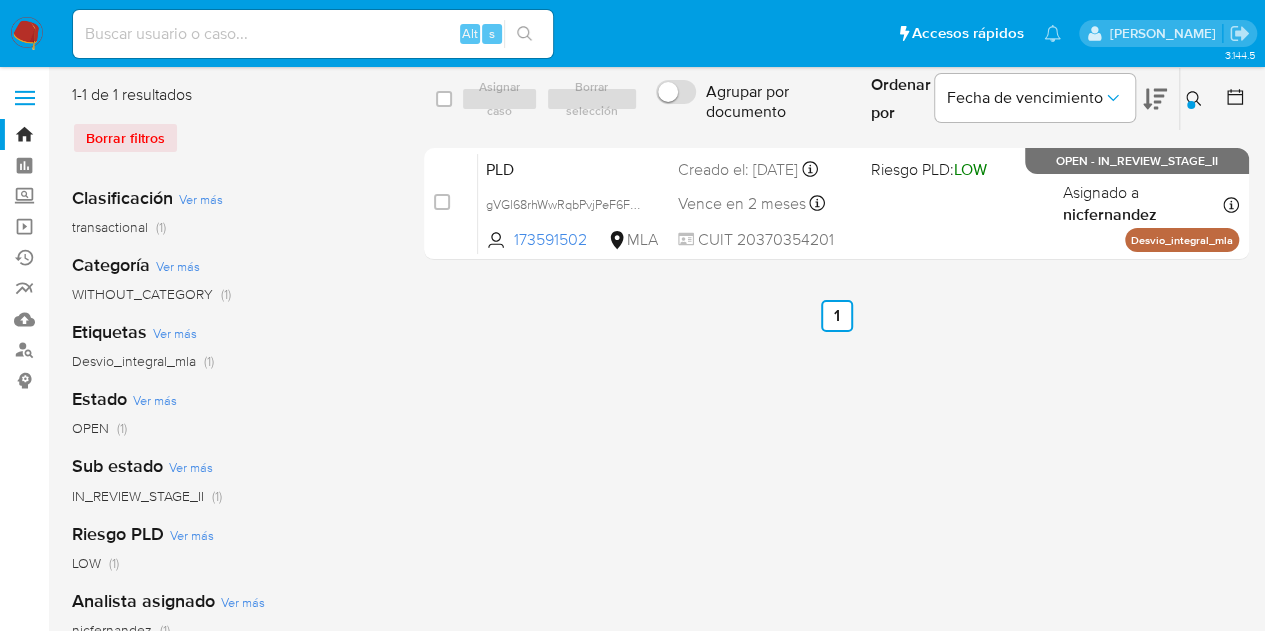 click 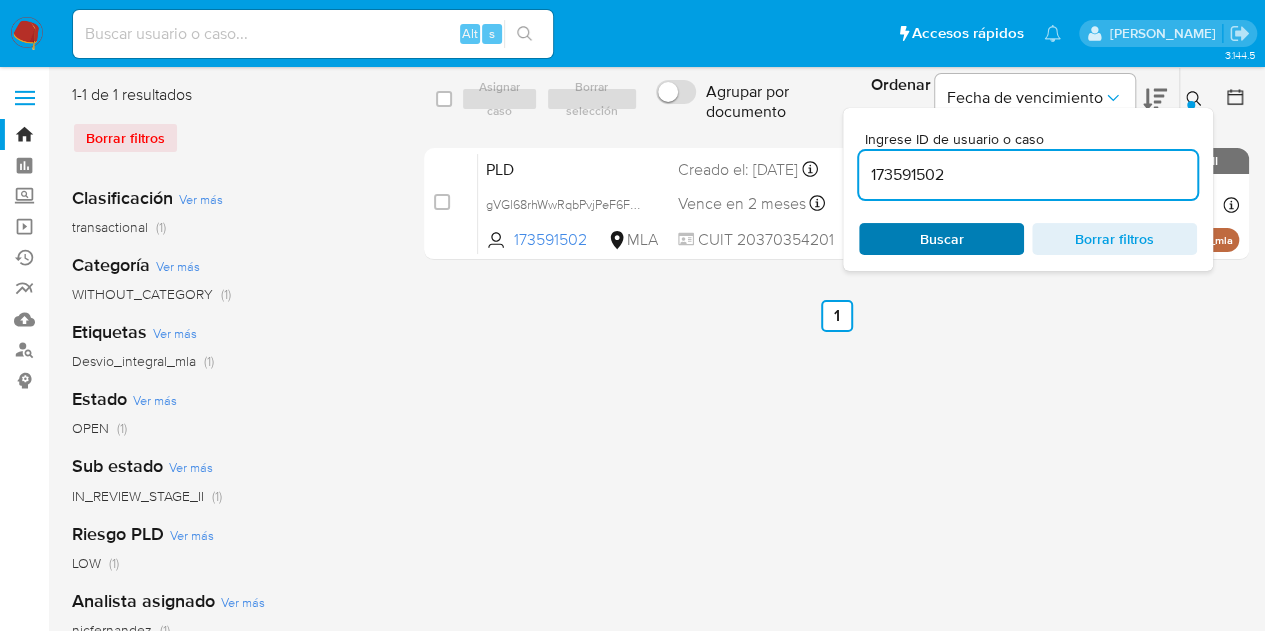 click on "Buscar" at bounding box center (942, 239) 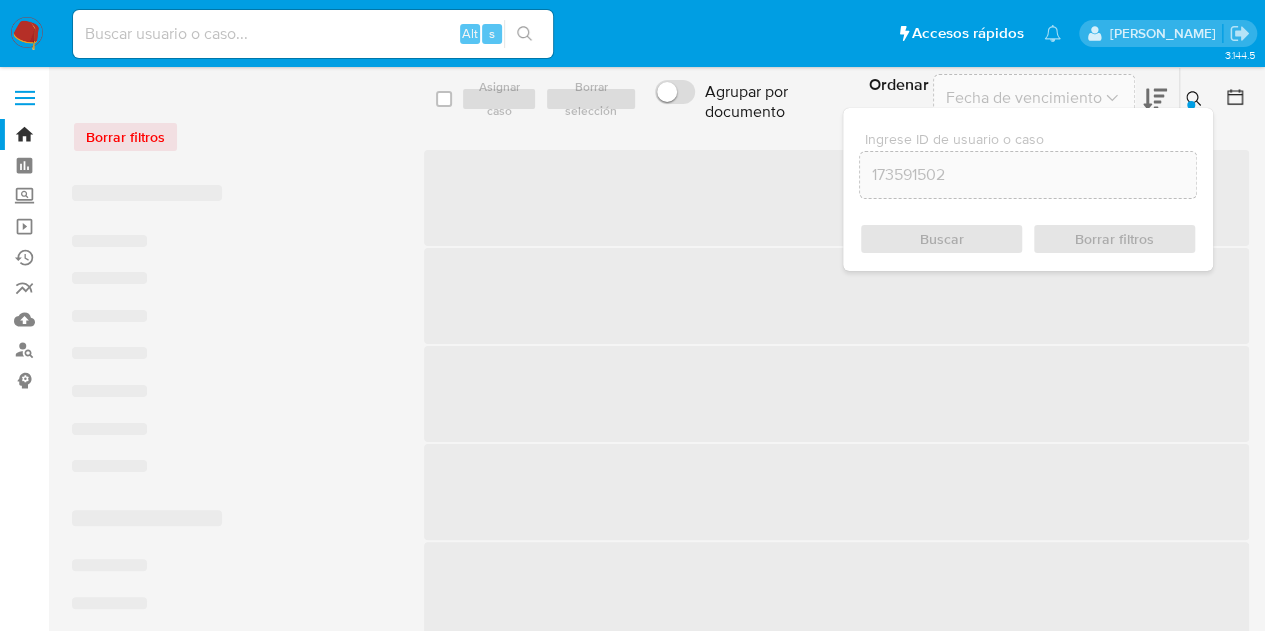 click at bounding box center (1191, 105) 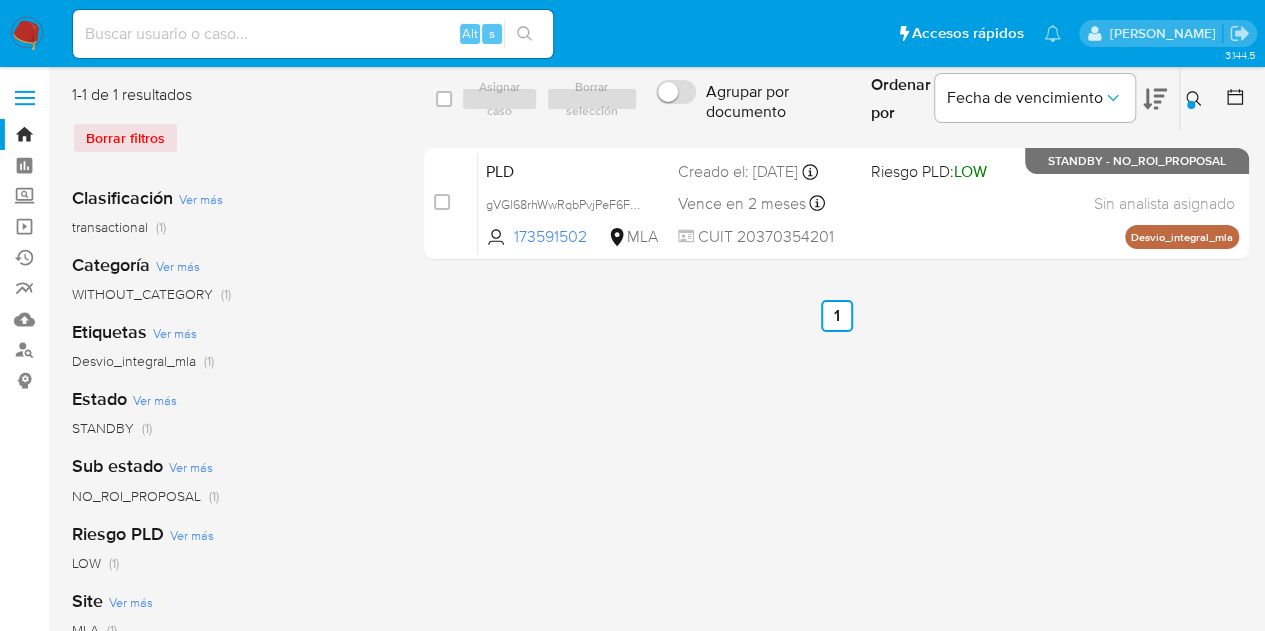 click at bounding box center (1196, 99) 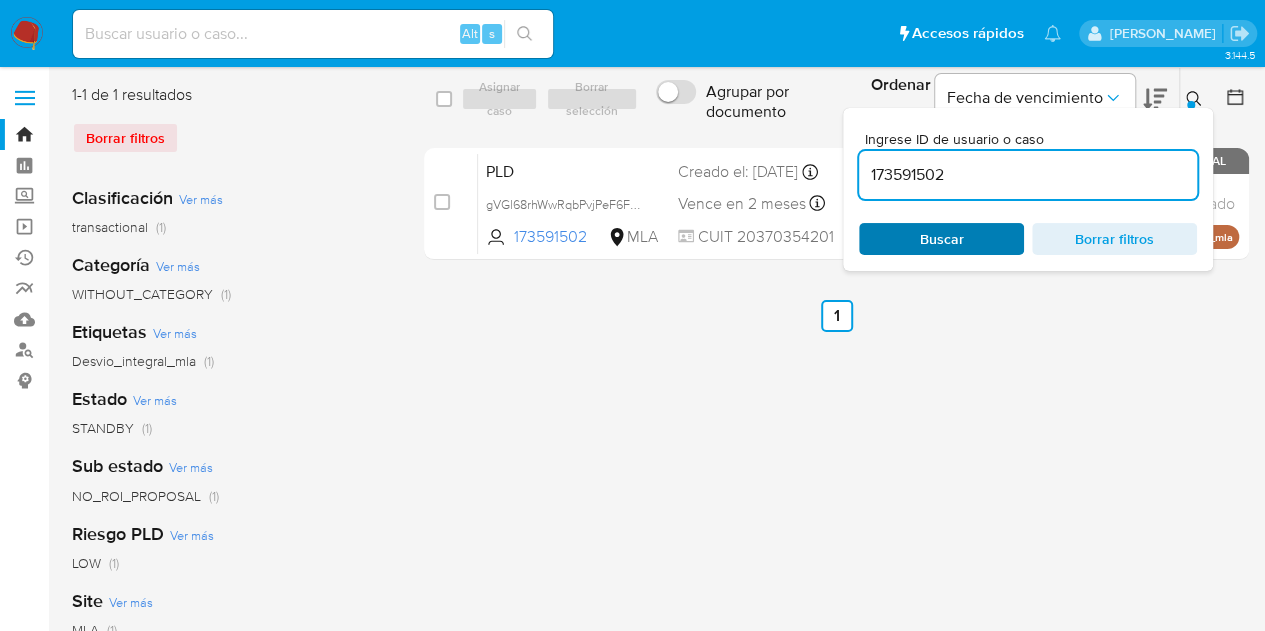 click on "Buscar" at bounding box center [942, 239] 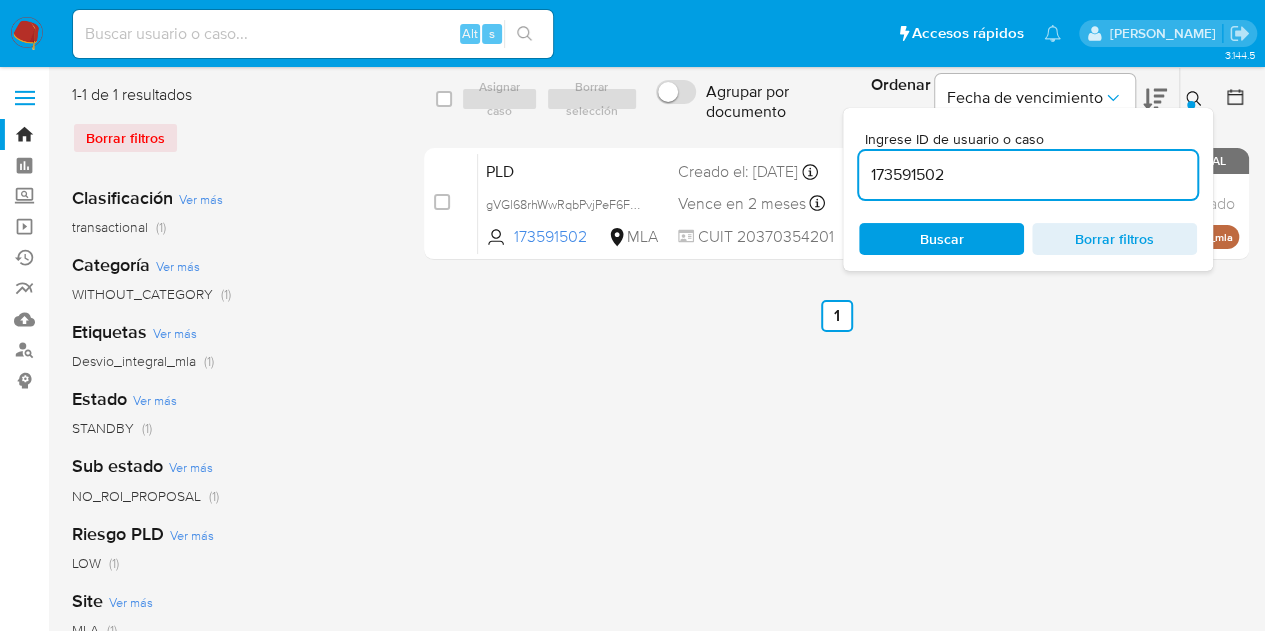 click 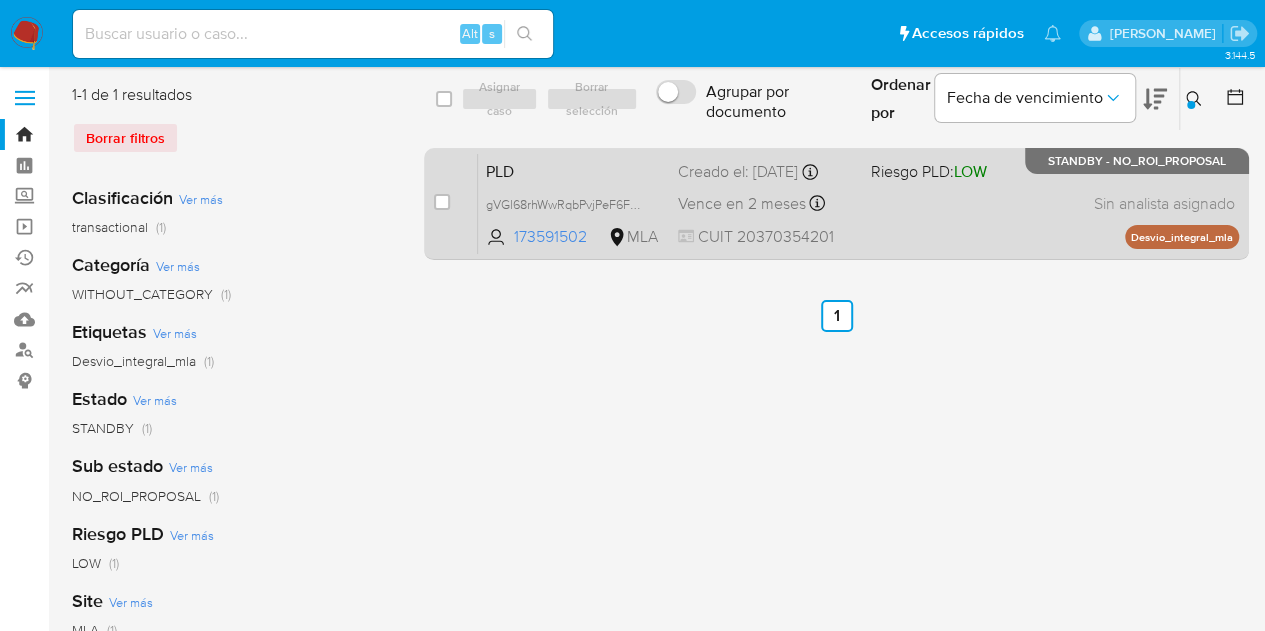 click on "PLD" at bounding box center (574, 170) 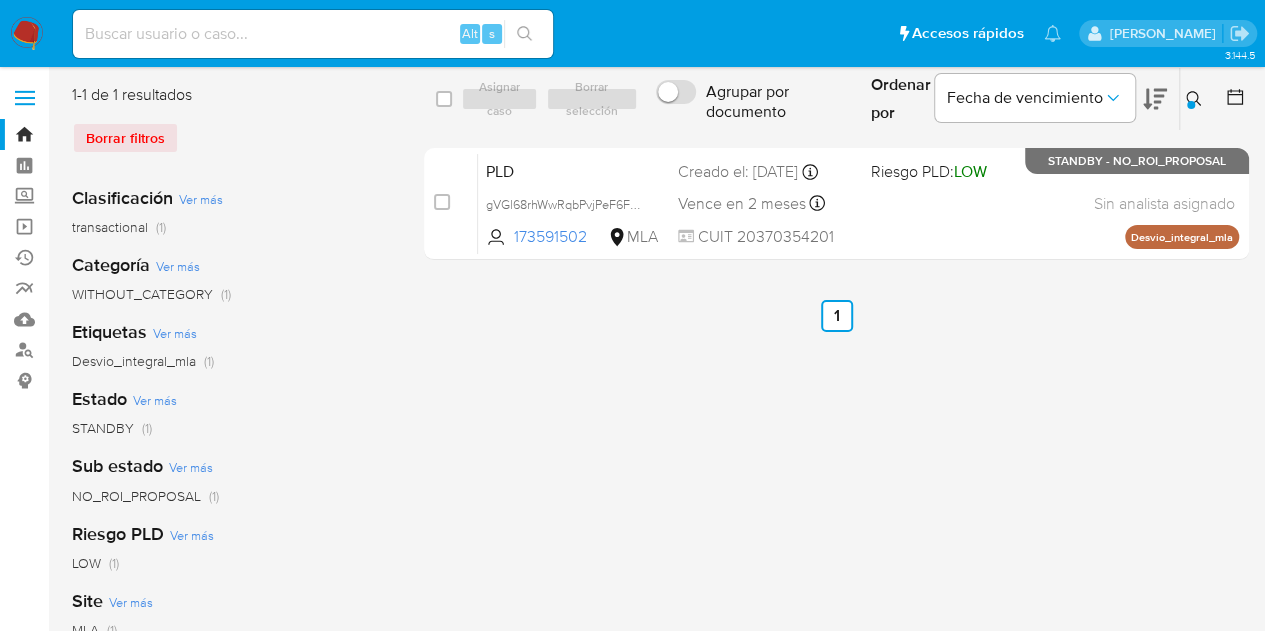 click 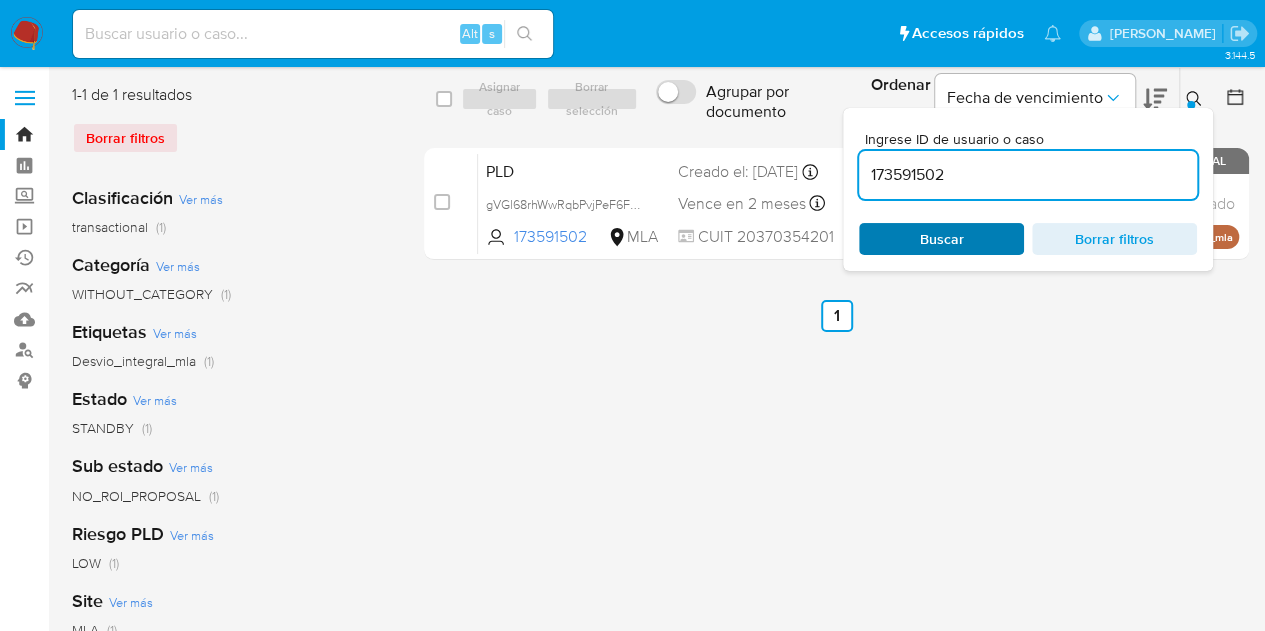 click on "Buscar" at bounding box center (941, 239) 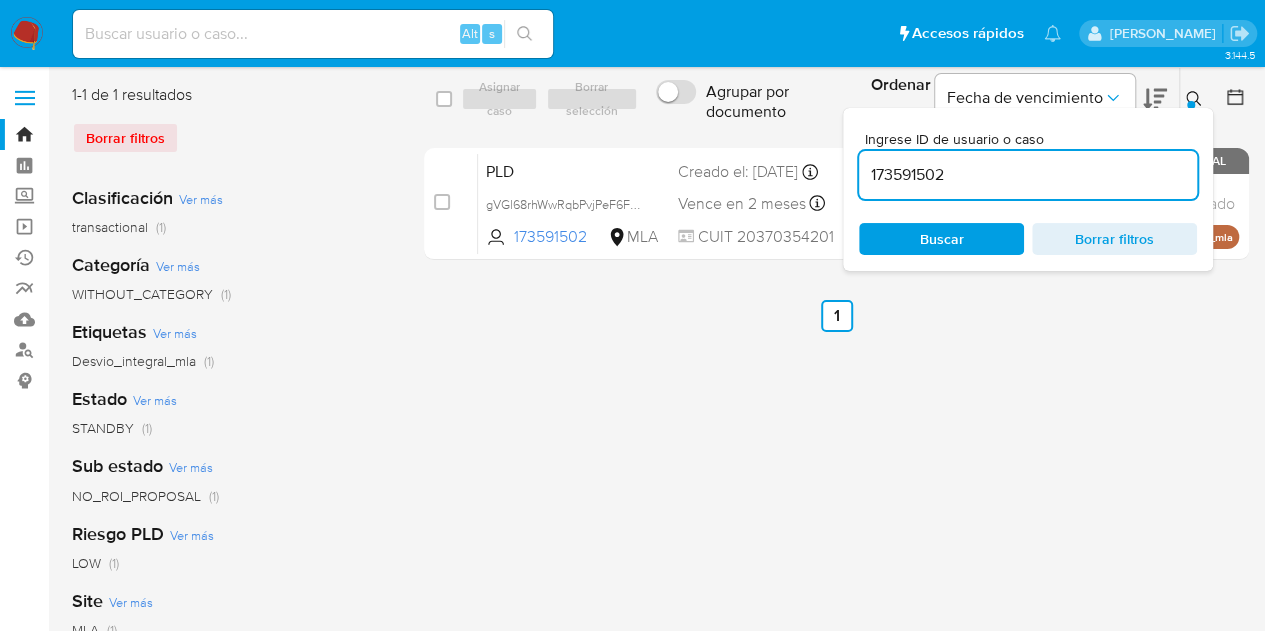 click at bounding box center (1196, 99) 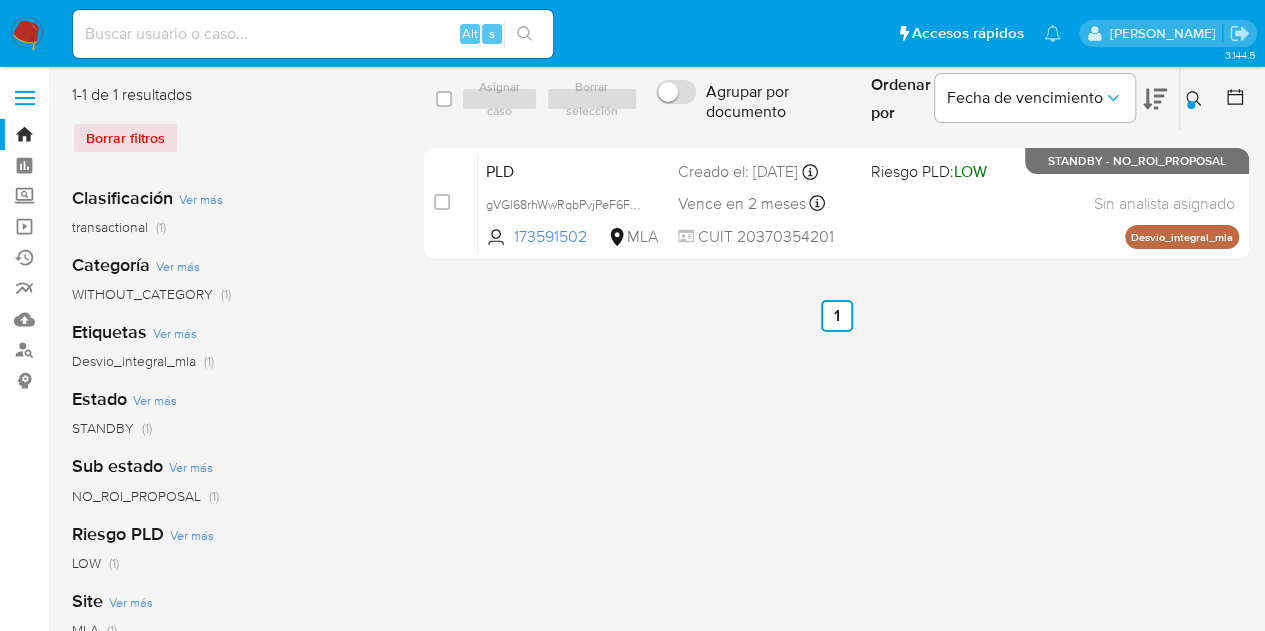 click on "select-all-cases-checkbox Asignar caso Borrar selección Agrupar por documento Ordenar por Fecha de vencimiento   No es posible ordenar los resultados mientras se encuentren agrupados. Ingrese ID de usuario o caso 173591502 Buscar Borrar filtros case-item-checkbox   No es posible asignar el caso PLD gVGl68rhWwRqbPvjPeF6F3IA 173591502 MLA Riesgo PLD:  LOW Creado el: 12/06/2025   Creado el: 12/06/2025 03:04:31 Vence en 2 meses   Vence el 10/09/2025 03:04:31 CUIT   20370354201 Sin analista asignado   Asignado el: 18/06/2025 14:20:27 Desvio_integral_mla STANDBY - NO_ROI_PROPOSAL  Anterior 1 Siguiente" at bounding box center [836, 515] 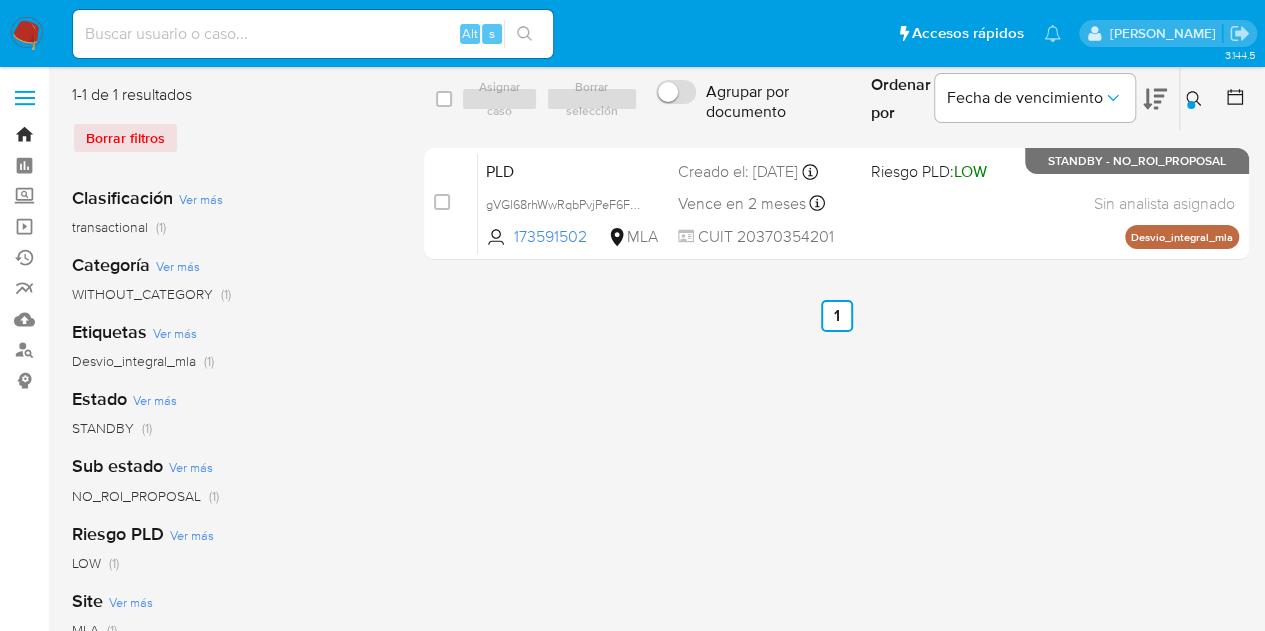 click on "Bandeja" at bounding box center [119, 134] 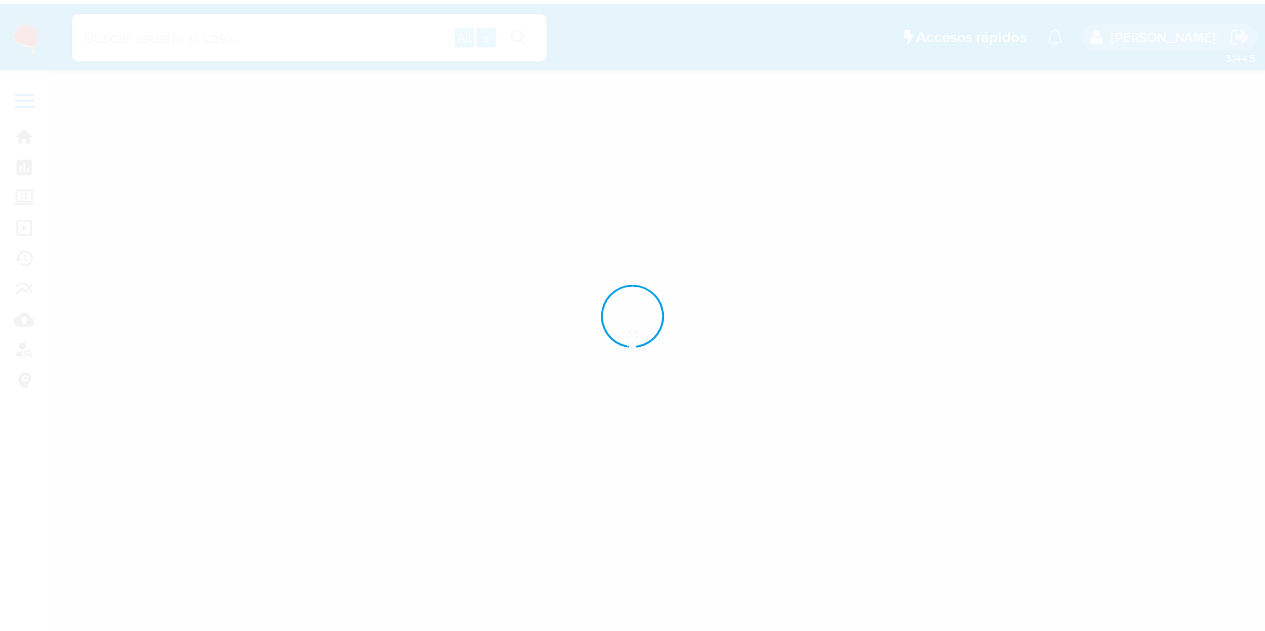 scroll, scrollTop: 0, scrollLeft: 0, axis: both 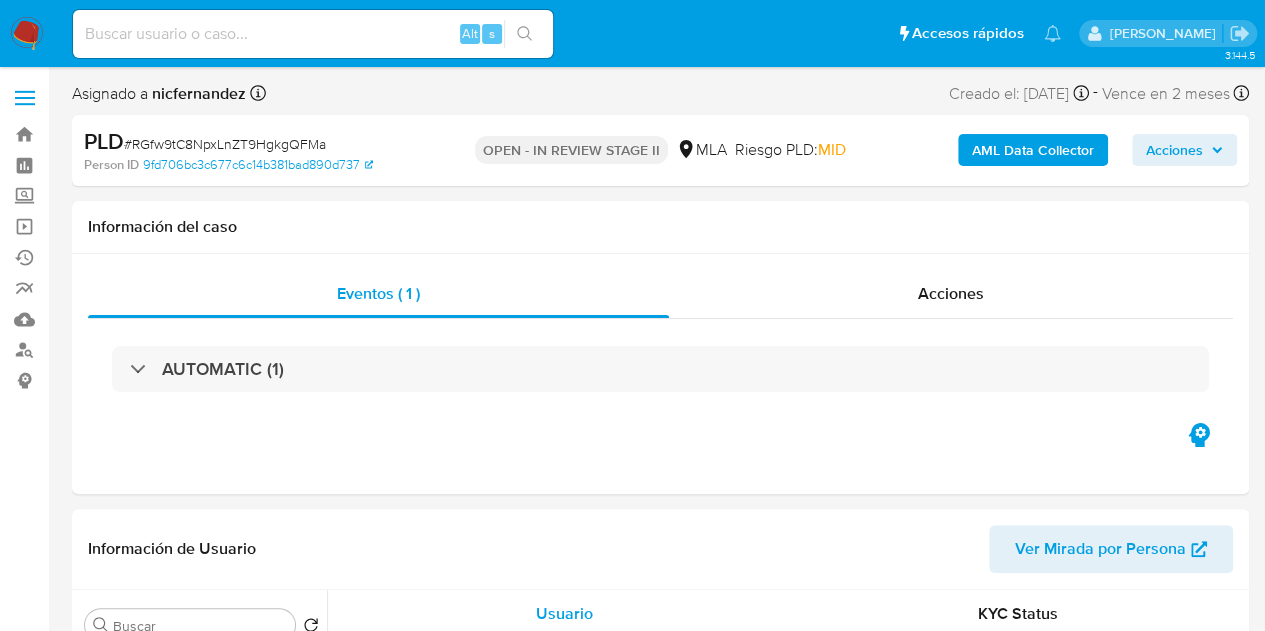 select on "10" 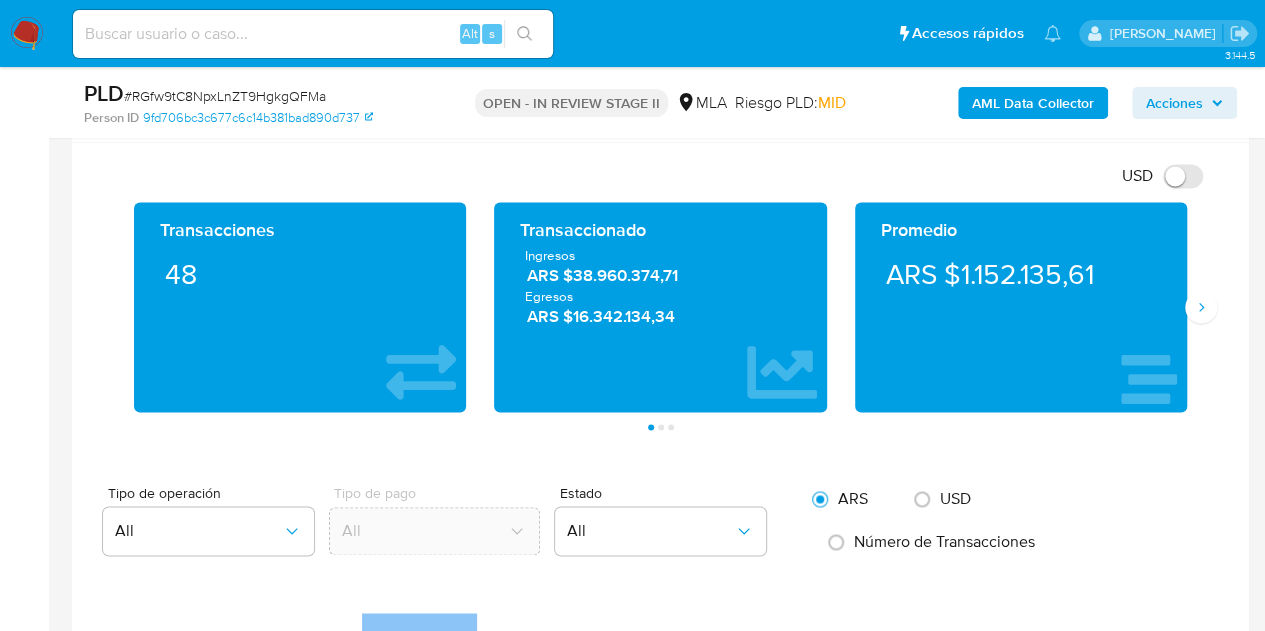 scroll, scrollTop: 1099, scrollLeft: 0, axis: vertical 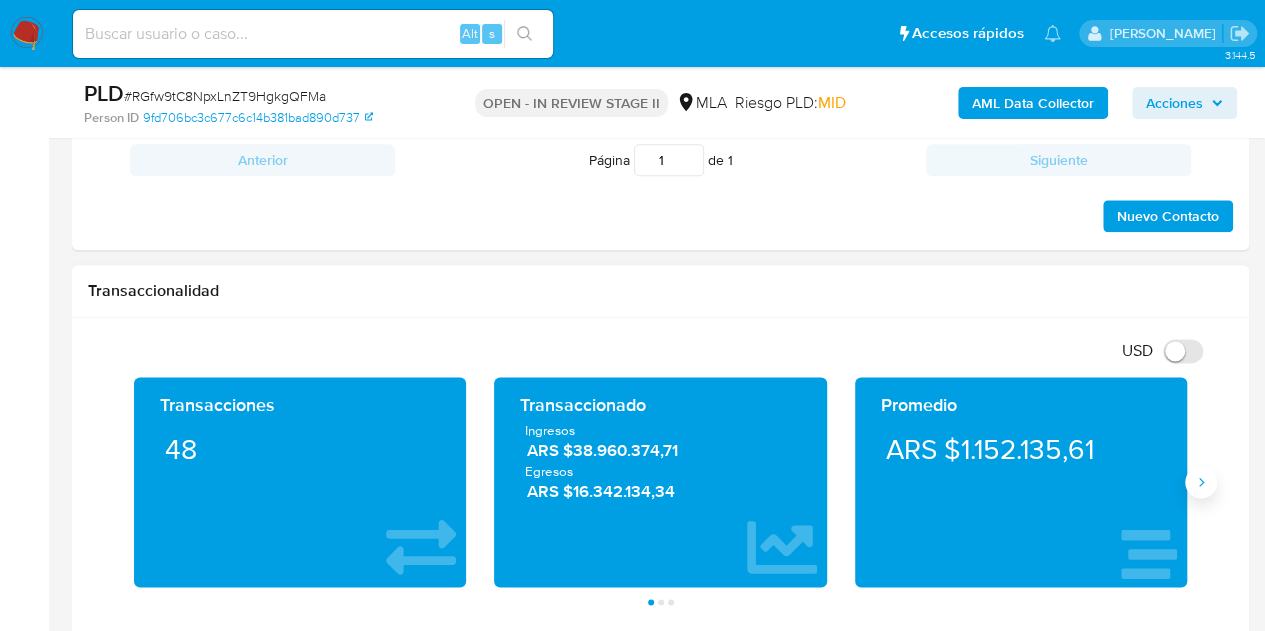 click 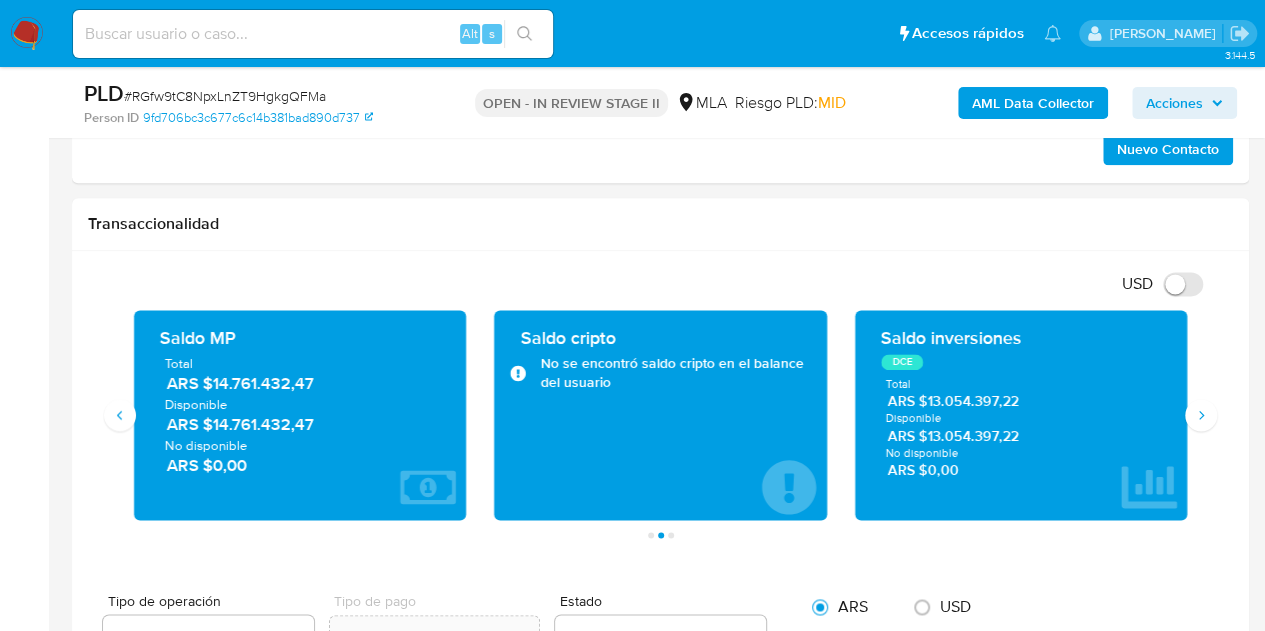 scroll, scrollTop: 1127, scrollLeft: 0, axis: vertical 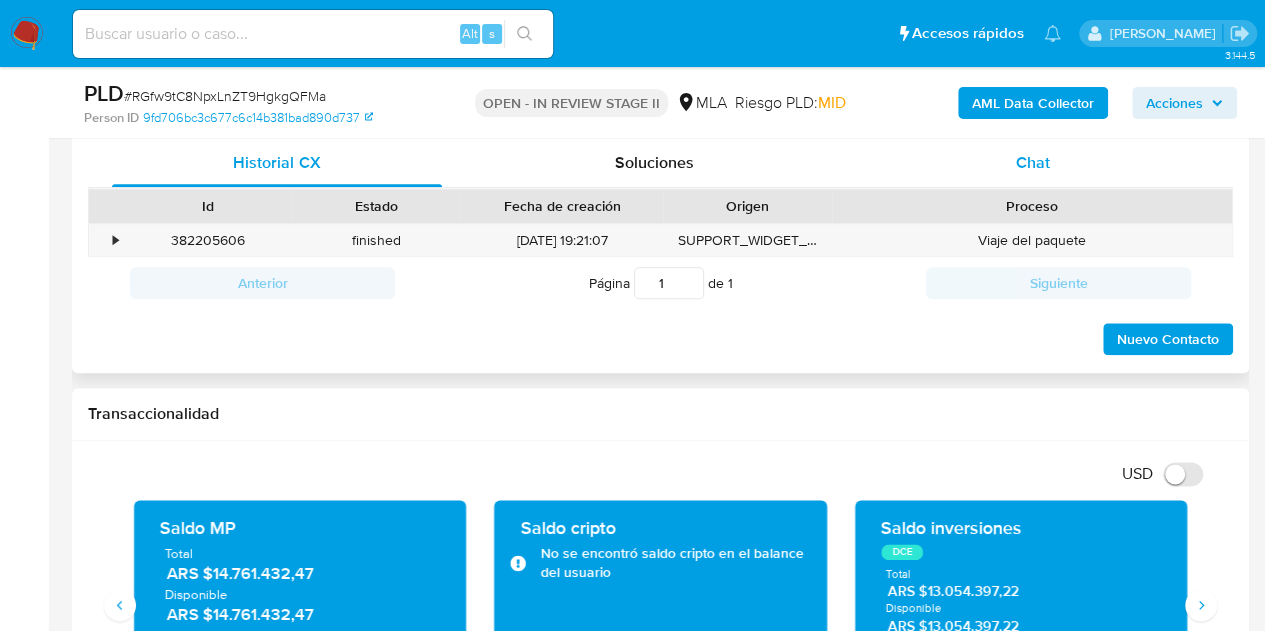 click on "Chat" at bounding box center [1033, 163] 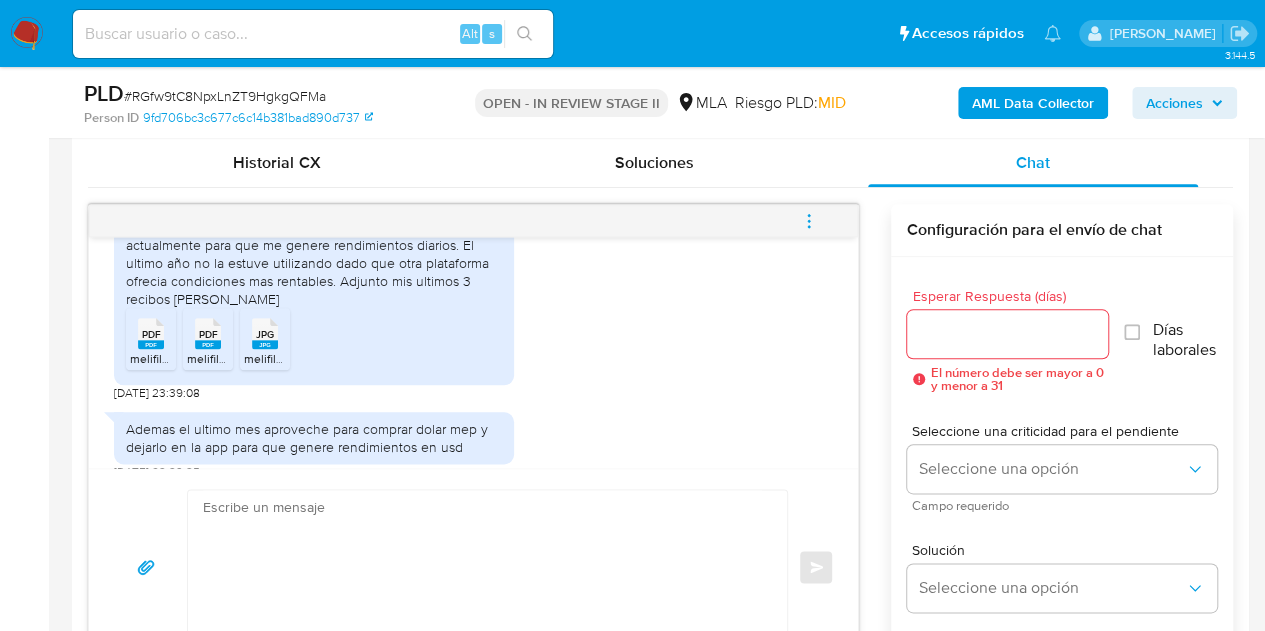 scroll, scrollTop: 1133, scrollLeft: 0, axis: vertical 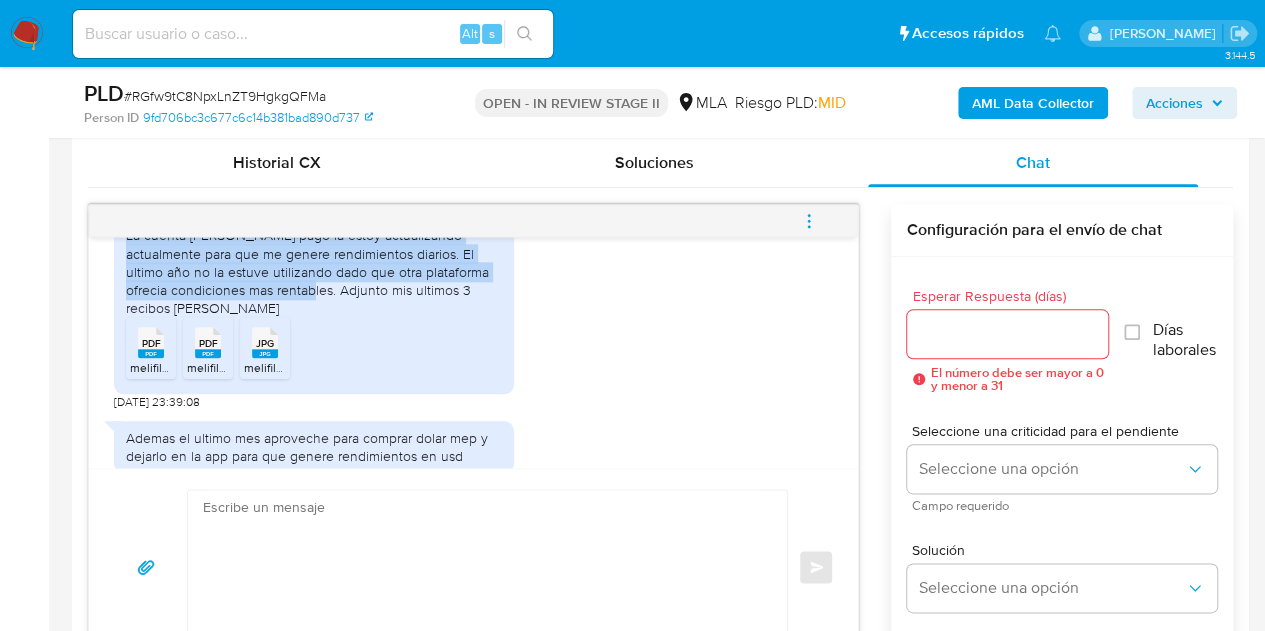 drag, startPoint x: 124, startPoint y: 271, endPoint x: 332, endPoint y: 323, distance: 214.40149 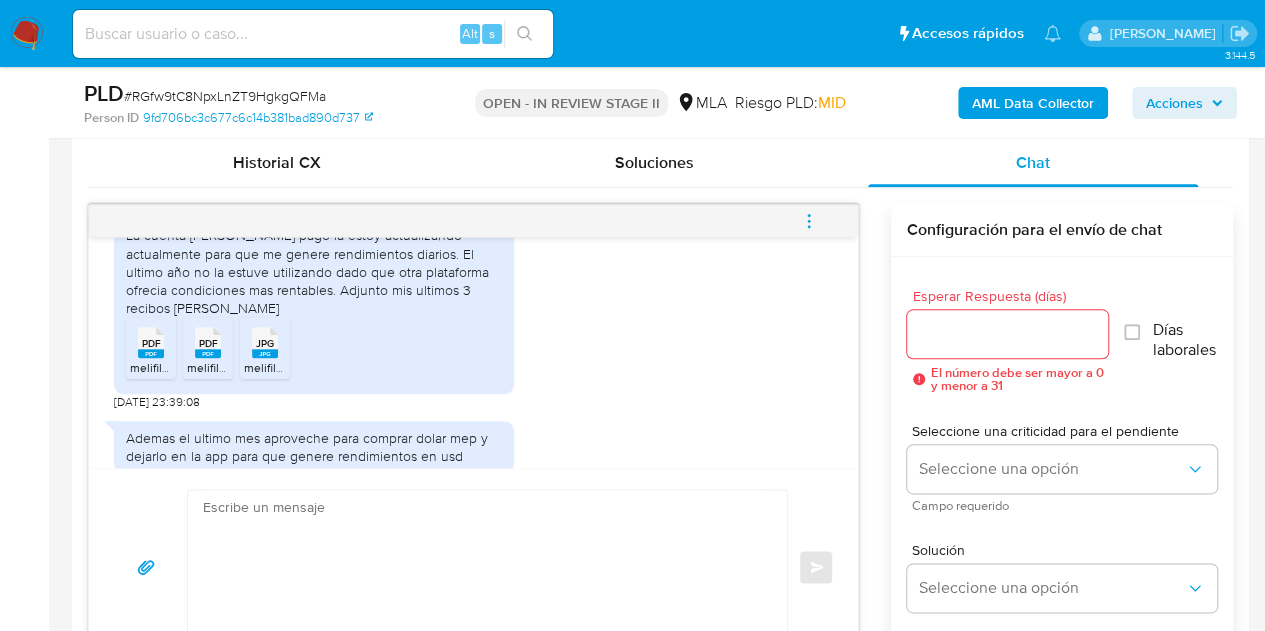 click on "La cuenta de mercado pago la estoy actualizando actualmente para que me genere rendimientos diarios. El ultimo año no la estuve utilizando dado que otra plataforma ofrecia condiciones mas rentables. Adjunto mis ultimos 3 recibos de sueldo PDF PDF melifile7361970629124083099.pdf PDF PDF melifile3625244661264012586.pdf JPG JPG melifile3032357918444073528.jpg 18/06/2025 23:39:08" at bounding box center (473, 309) 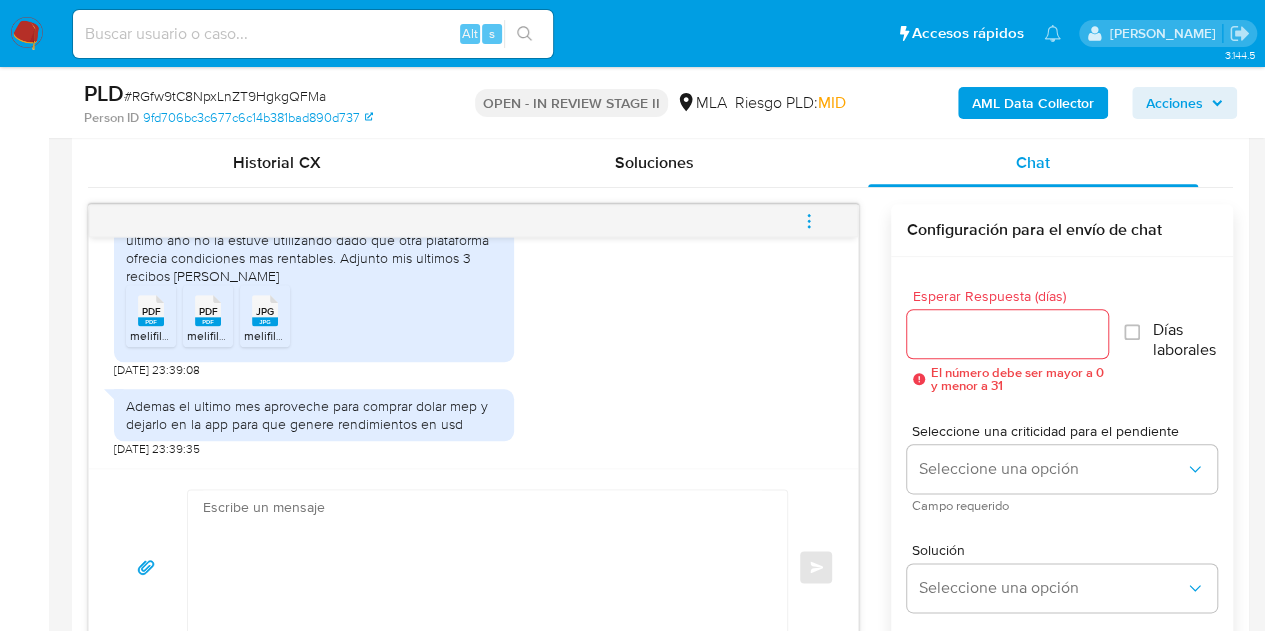 drag, startPoint x: 213, startPoint y: 394, endPoint x: 176, endPoint y: 407, distance: 39.217342 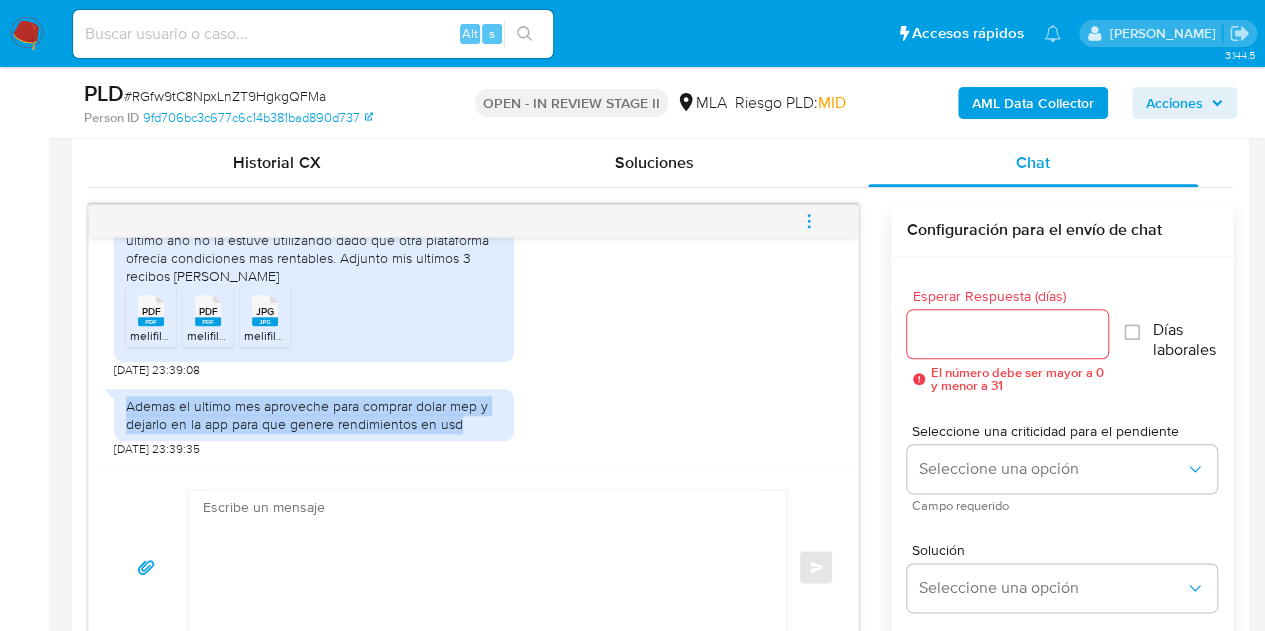 drag, startPoint x: 123, startPoint y: 406, endPoint x: 464, endPoint y: 419, distance: 341.2477 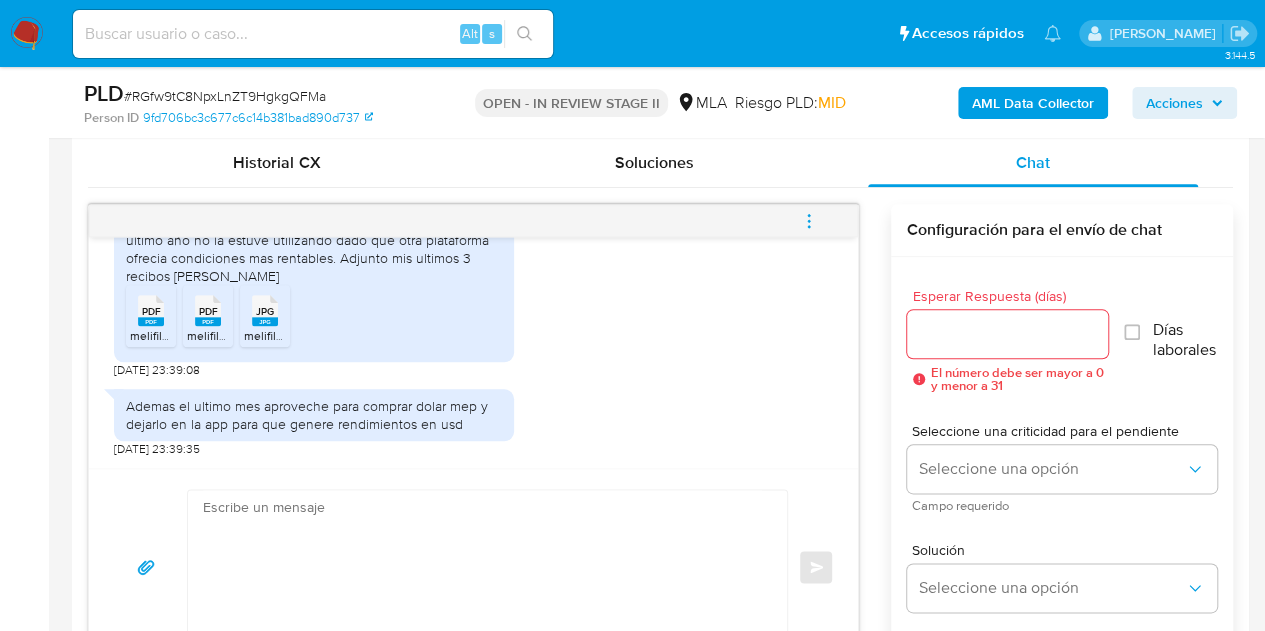 click at bounding box center (482, 567) 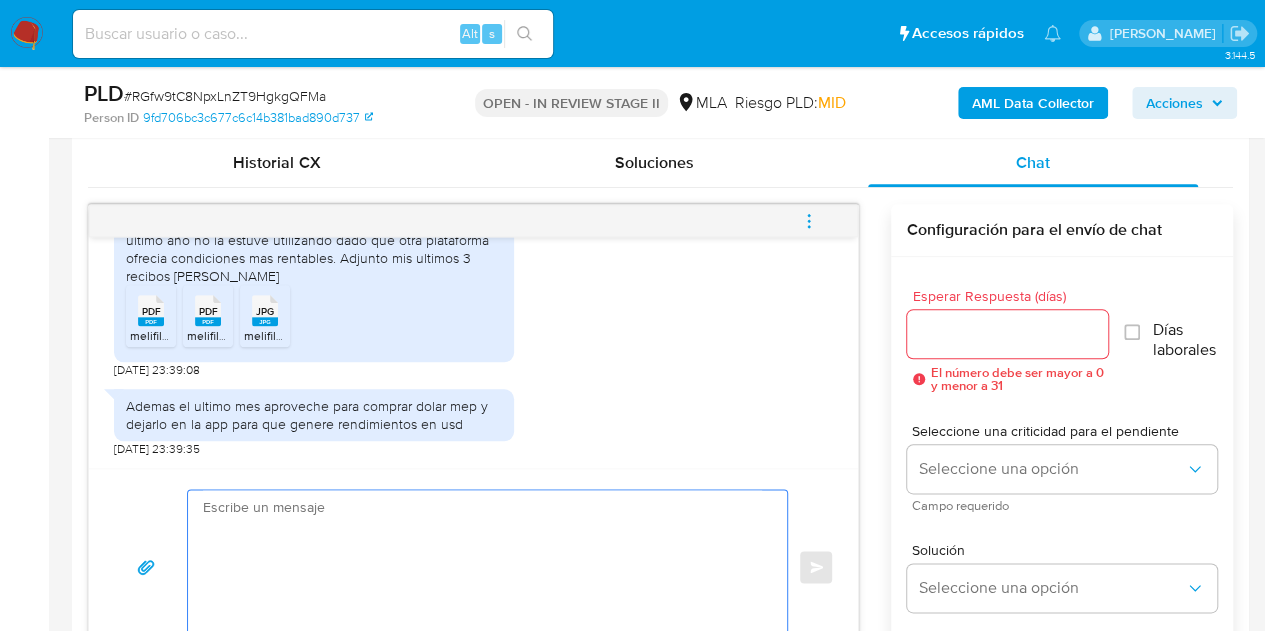 paste on "Hola,
¡Muchas gracias por tu respuesta! Confirmamos la recepción de la documentación.
Te informamos que estaremos analizando la misma y en caso de necesitar información adicional nos pondremos en contacto con vos nuevamente.
Saludos, Equipo de Mercado Pago." 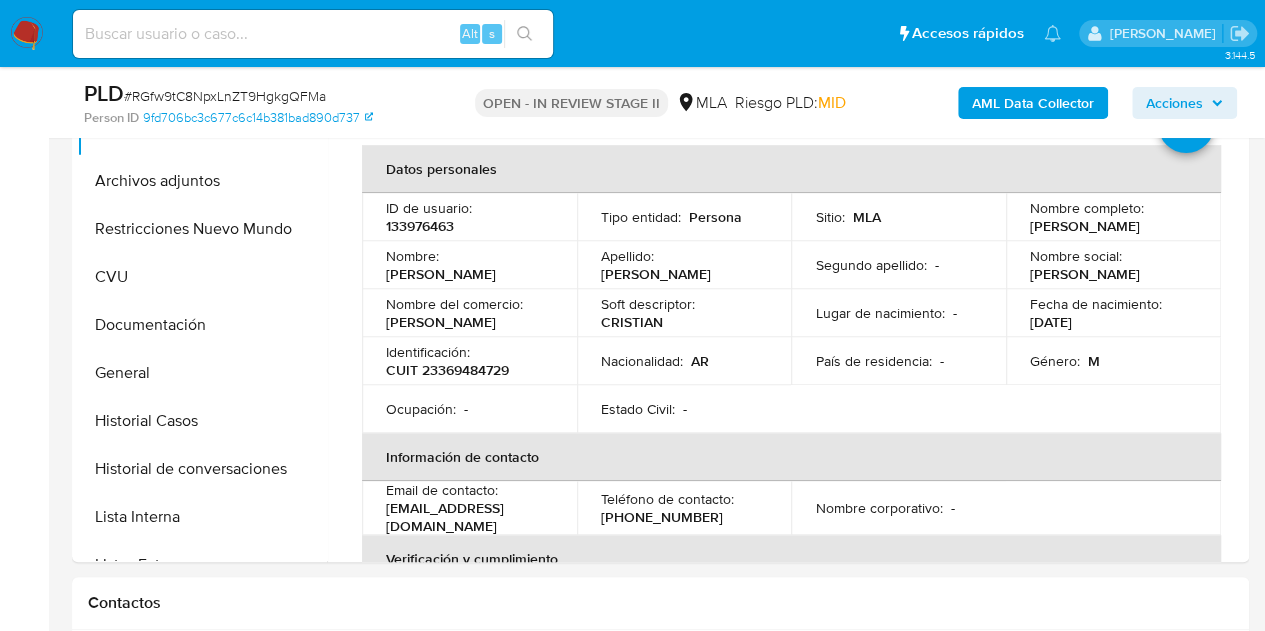 scroll, scrollTop: 450, scrollLeft: 0, axis: vertical 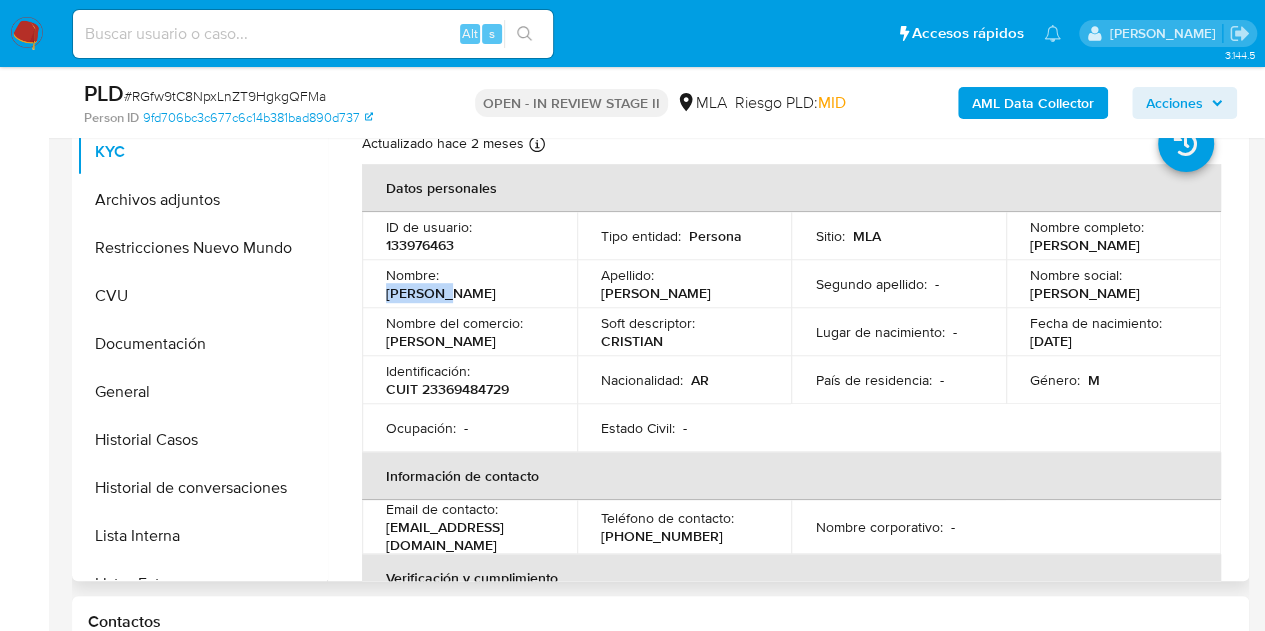 drag, startPoint x: 448, startPoint y: 286, endPoint x: 527, endPoint y: 283, distance: 79.05694 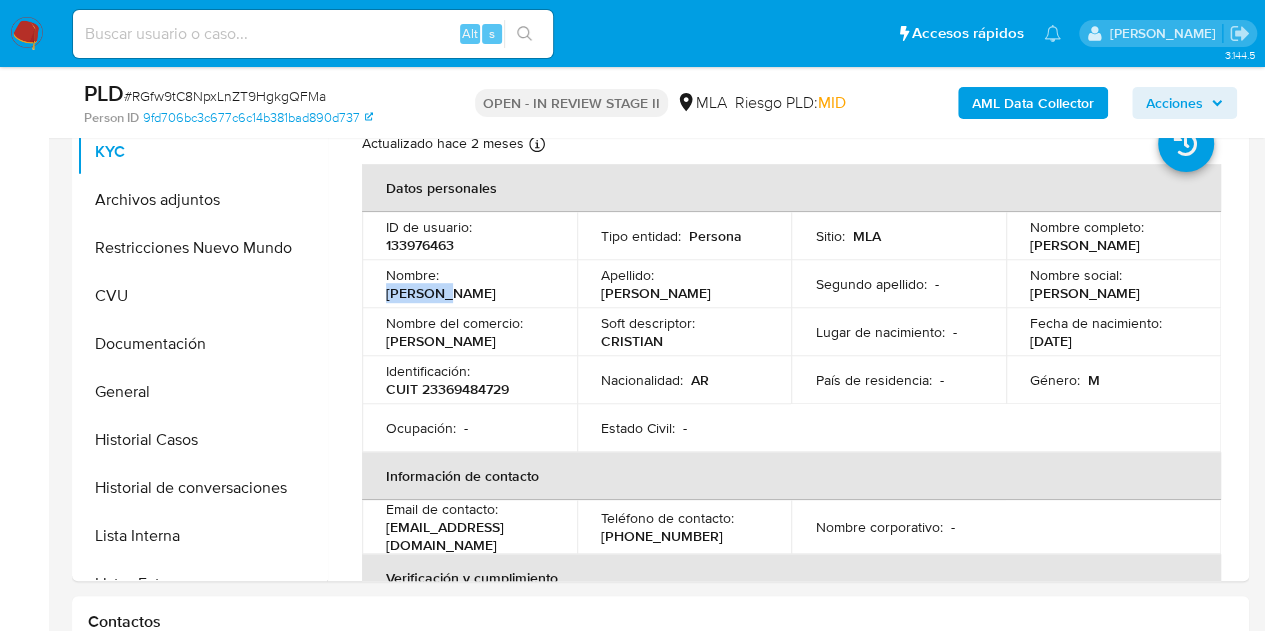 copy on "[PERSON_NAME]" 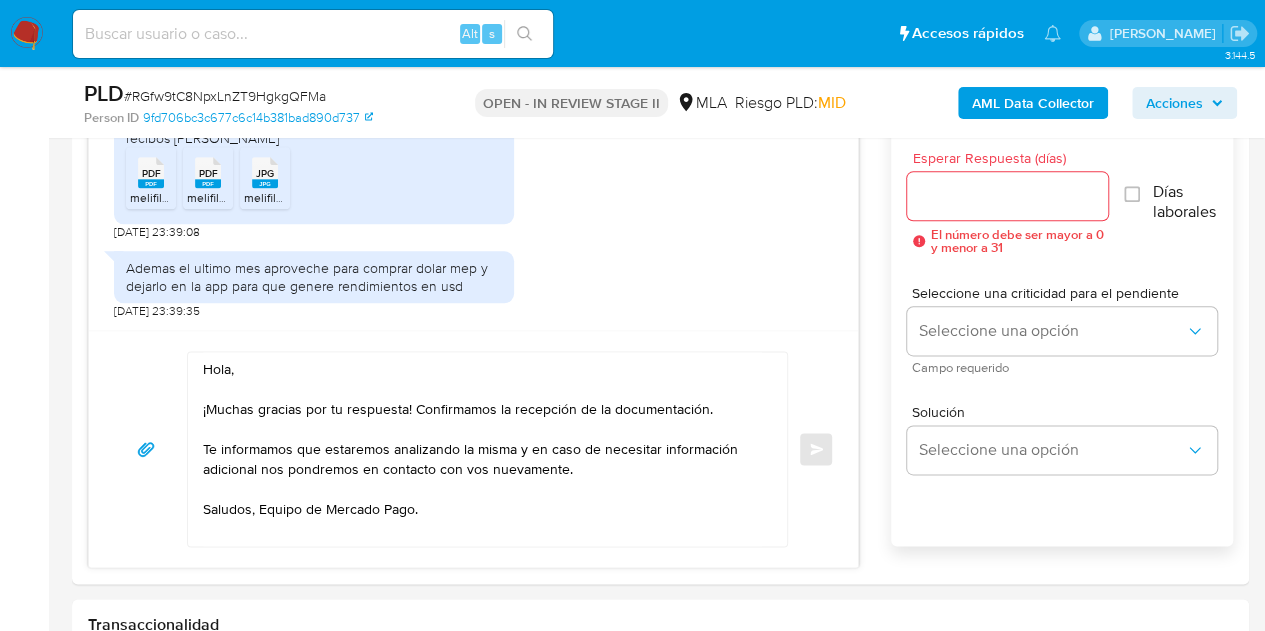 scroll, scrollTop: 1124, scrollLeft: 0, axis: vertical 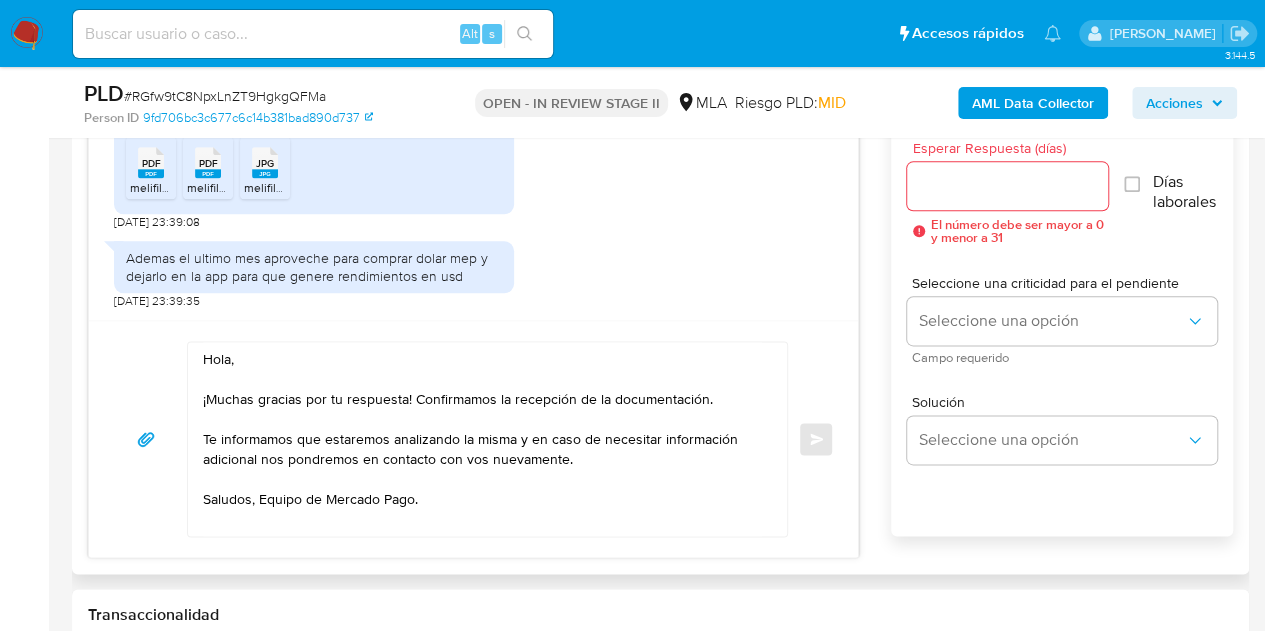 click on "Hola,
¡Muchas gracias por tu respuesta! Confirmamos la recepción de la documentación.
Te informamos que estaremos analizando la misma y en caso de necesitar información adicional nos pondremos en contacto con vos nuevamente.
Saludos, Equipo de Mercado Pago." at bounding box center [482, 439] 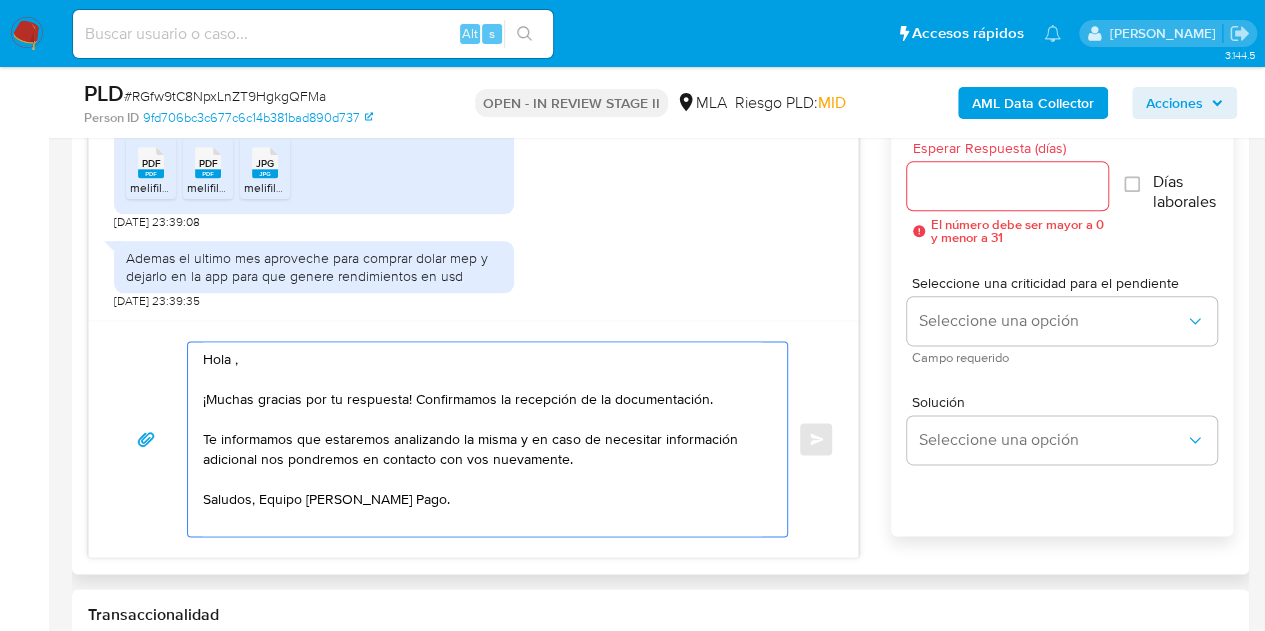 paste on "[PERSON_NAME]" 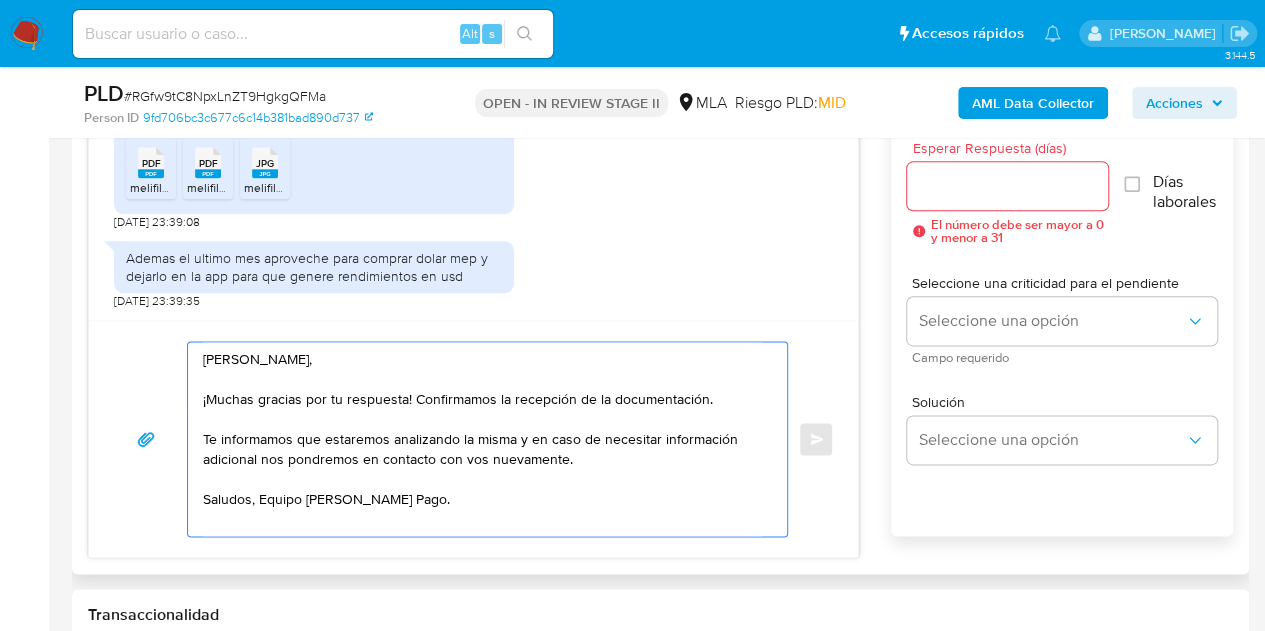 click on "[PERSON_NAME],
¡Muchas gracias por tu respuesta! Confirmamos la recepción de la documentación.
Te informamos que estaremos analizando la misma y en caso de necesitar información adicional nos pondremos en contacto con vos nuevamente.
Saludos, Equipo [PERSON_NAME] Pago." at bounding box center [482, 439] 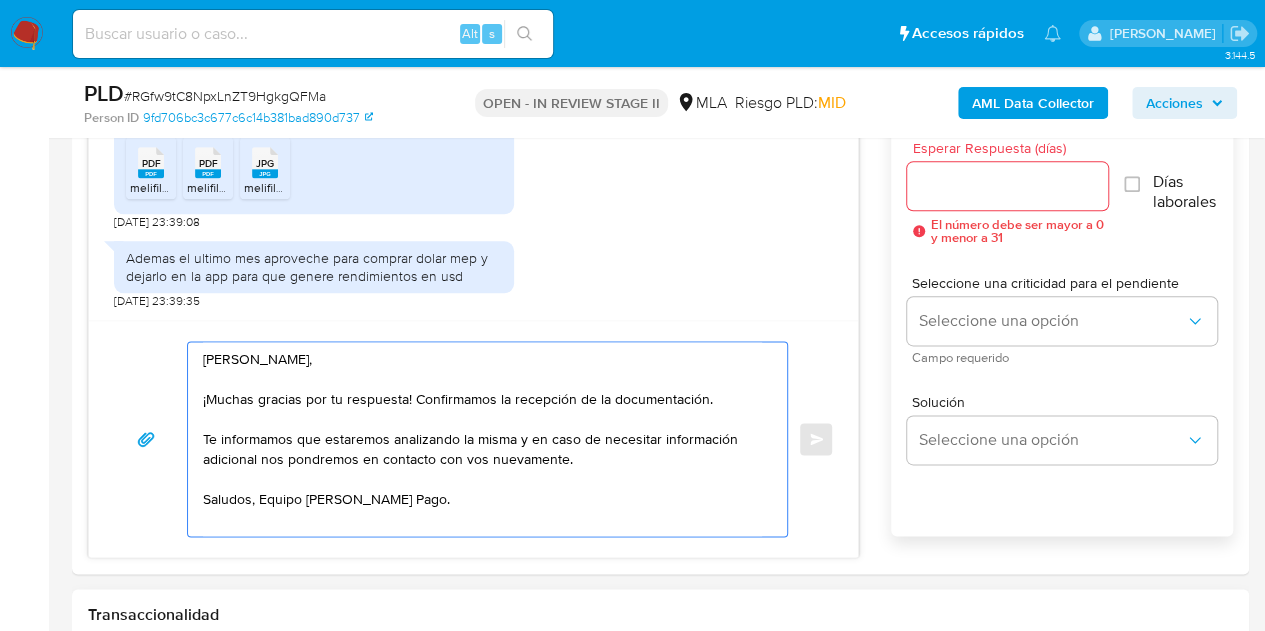type on "[PERSON_NAME],
¡Muchas gracias por tu respuesta! Confirmamos la recepción de la documentación.
Te informamos que estaremos analizando la misma y en caso de necesitar información adicional nos pondremos en contacto con vos nuevamente.
Saludos, Equipo [PERSON_NAME] Pago." 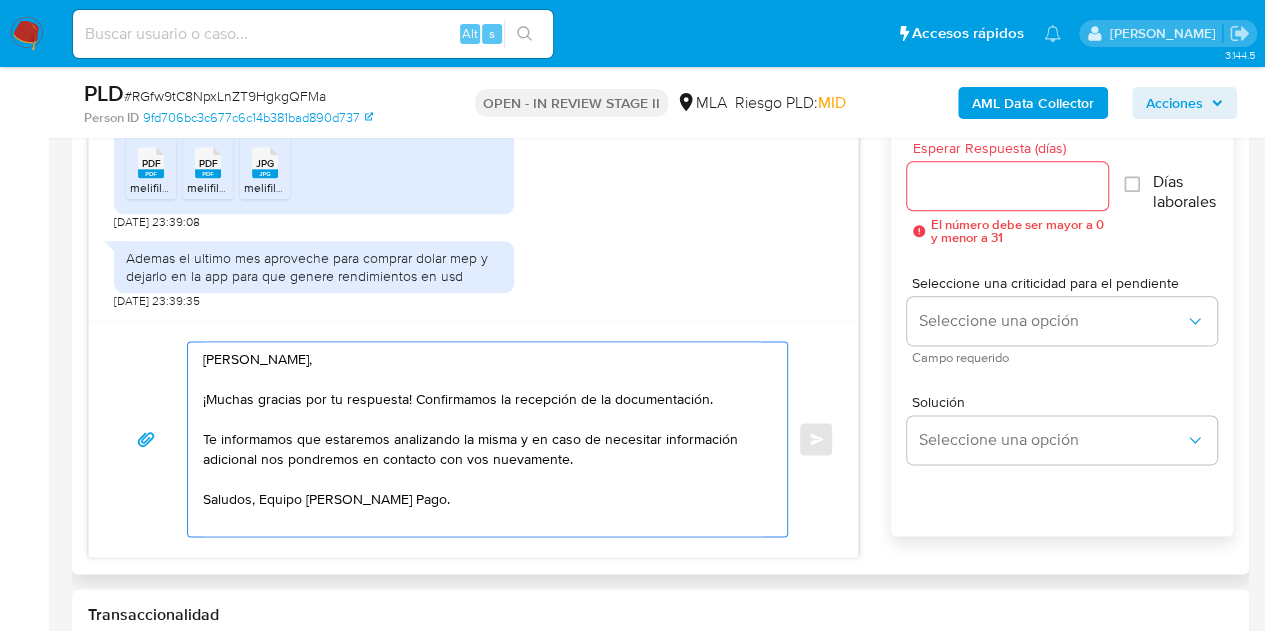 click on "[PERSON_NAME],
¡Muchas gracias por tu respuesta! Confirmamos la recepción de la documentación.
Te informamos que estaremos analizando la misma y en caso de necesitar información adicional nos pondremos en contacto con vos nuevamente.
Saludos, Equipo [PERSON_NAME] Pago." at bounding box center [482, 439] 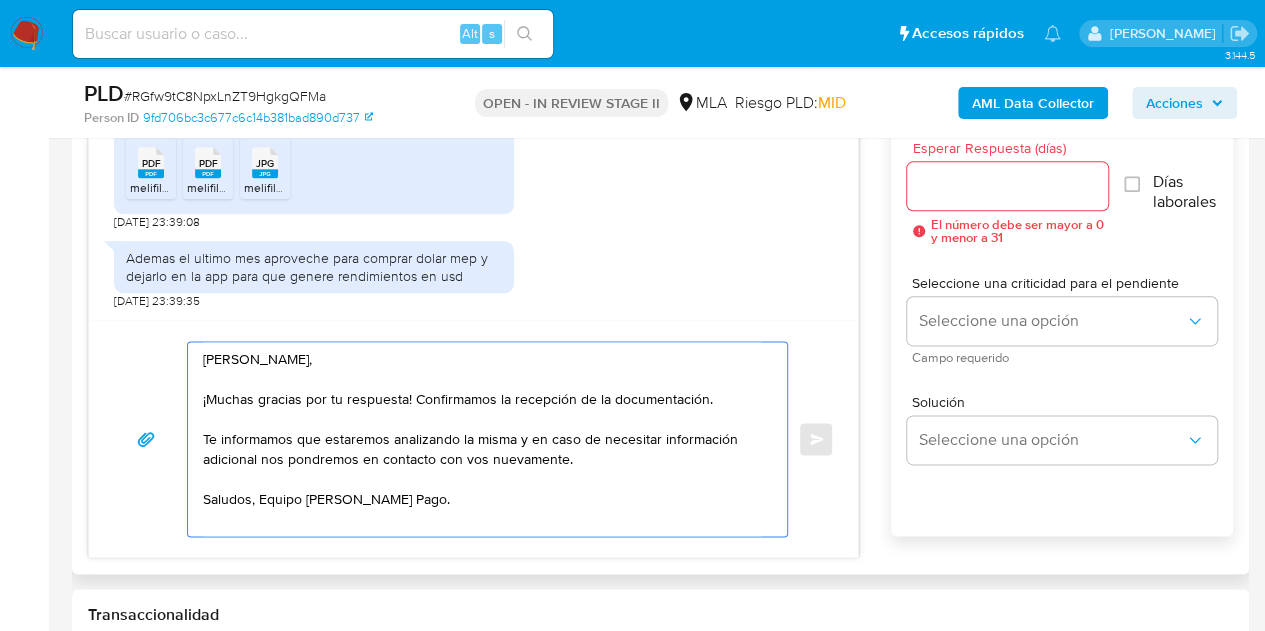 click on "Esperar Respuesta (días)" at bounding box center [1008, 186] 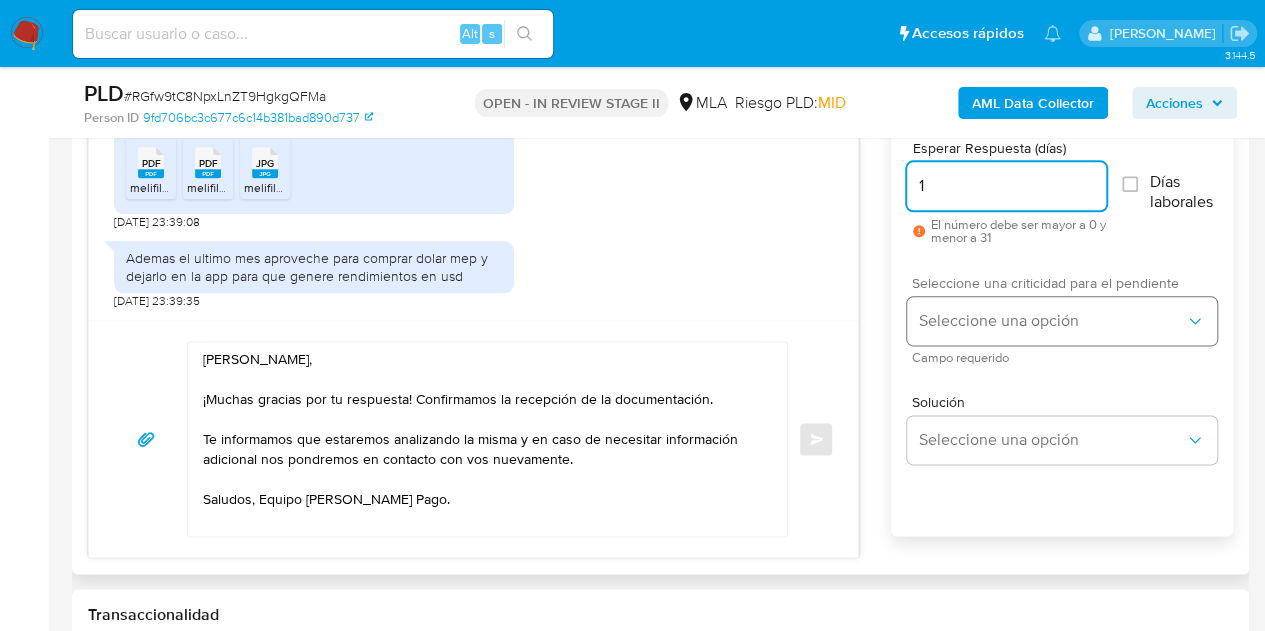type on "1" 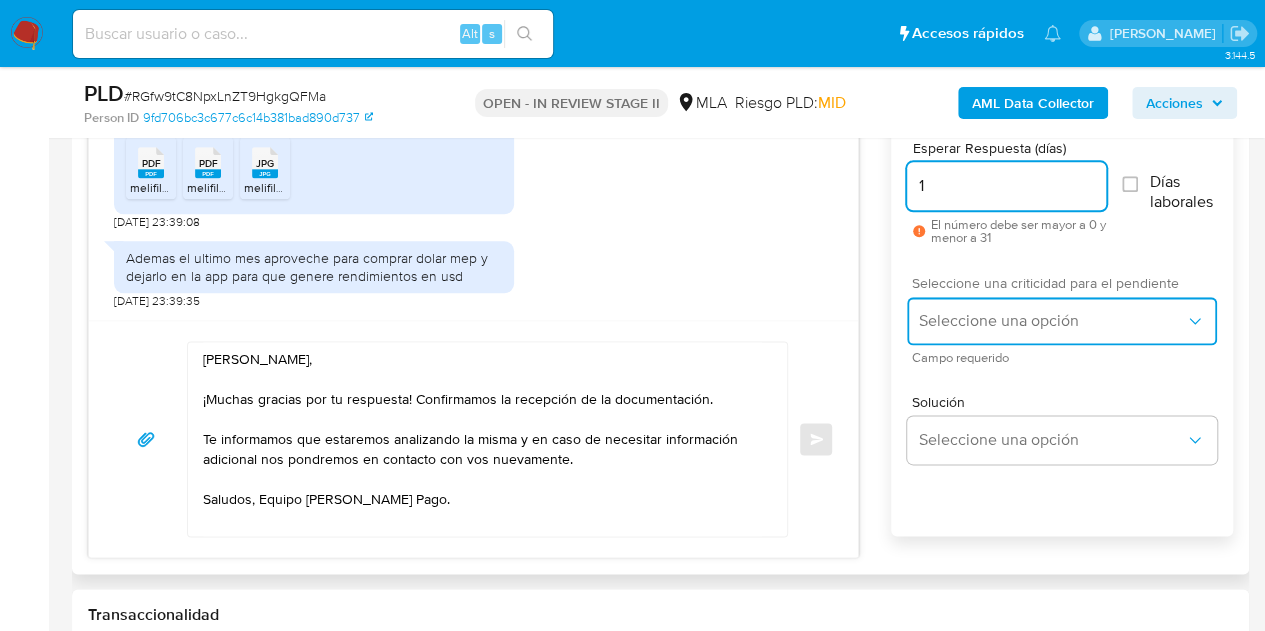 click on "Seleccione una opción" at bounding box center (1052, 321) 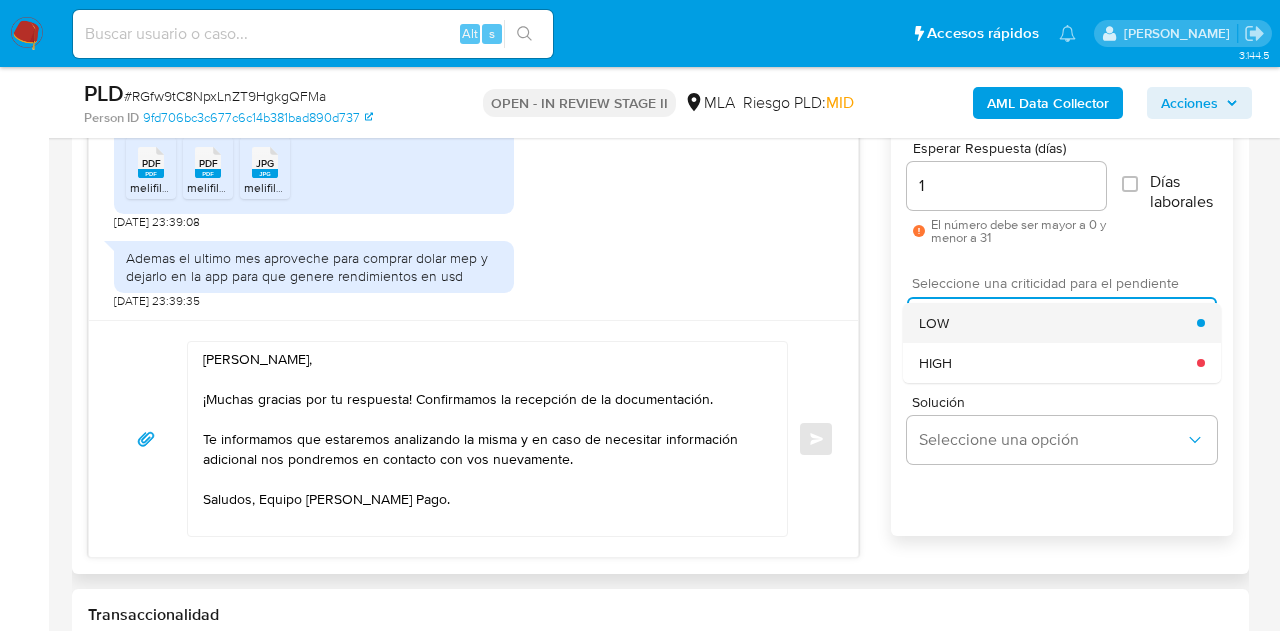 click on "LOW" at bounding box center (1058, 323) 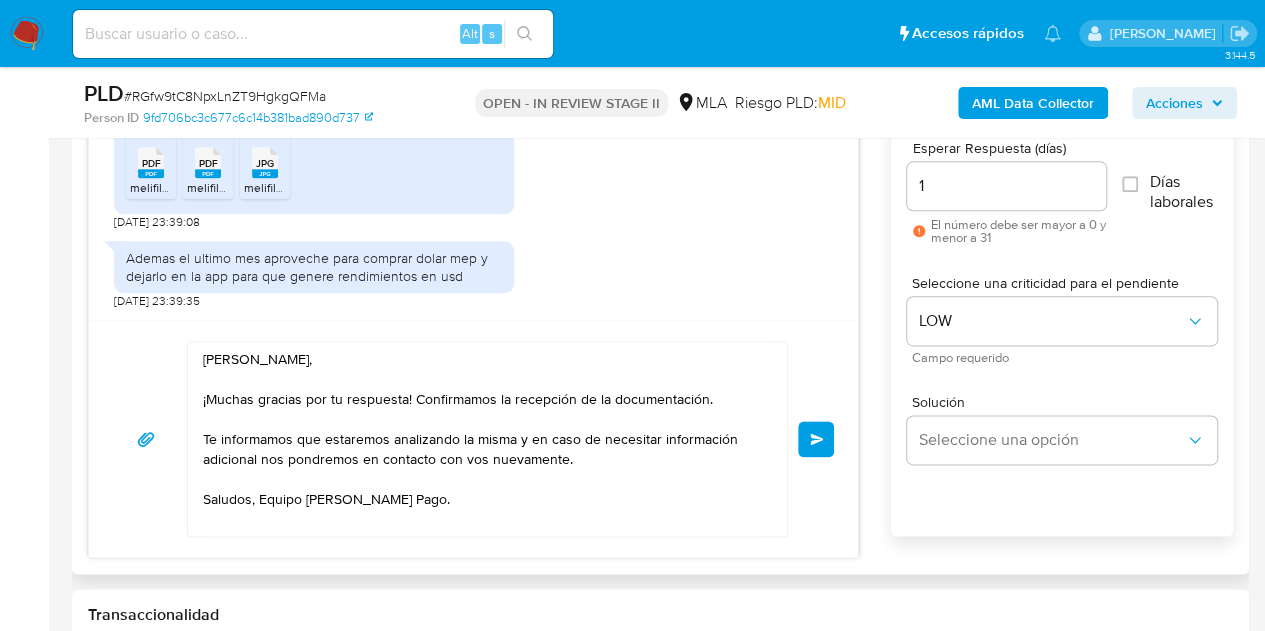 click on "Hola Cristian,
¡Muchas gracias por tu respuesta! Confirmamos la recepción de la documentación.
Te informamos que estaremos analizando la misma y en caso de necesitar información adicional nos pondremos en contacto con vos nuevamente.
Saludos, Equipo de Mercado Pago.
Enviar" at bounding box center [473, 439] 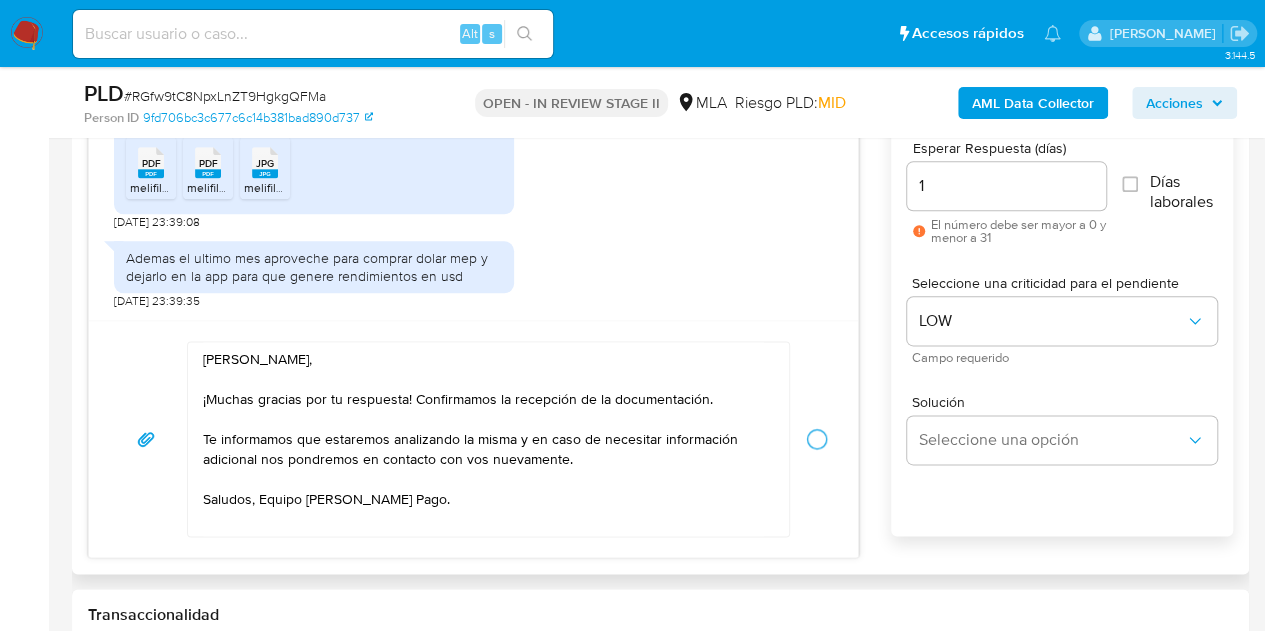 type 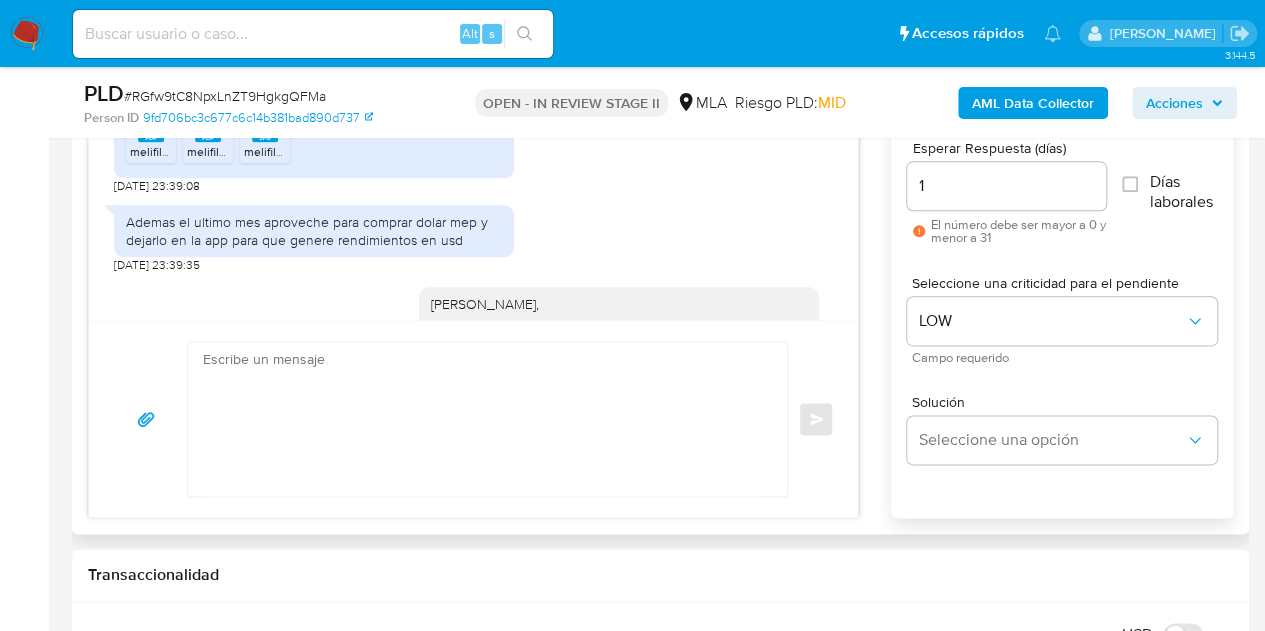 scroll, scrollTop: 1441, scrollLeft: 0, axis: vertical 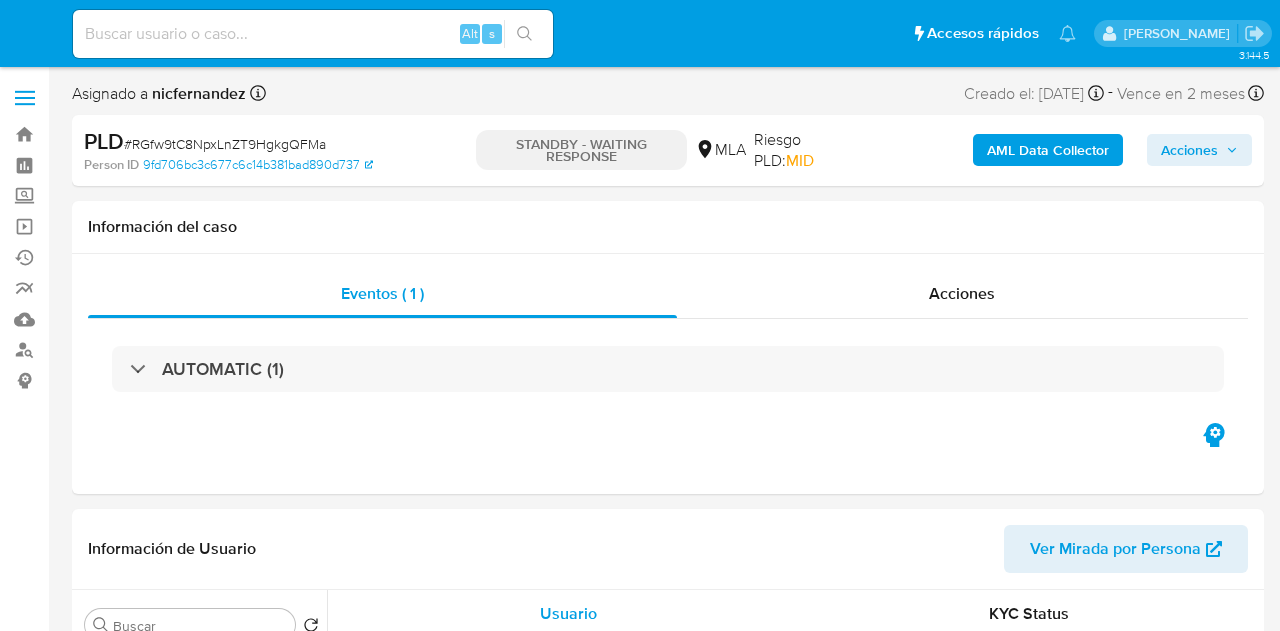 select on "10" 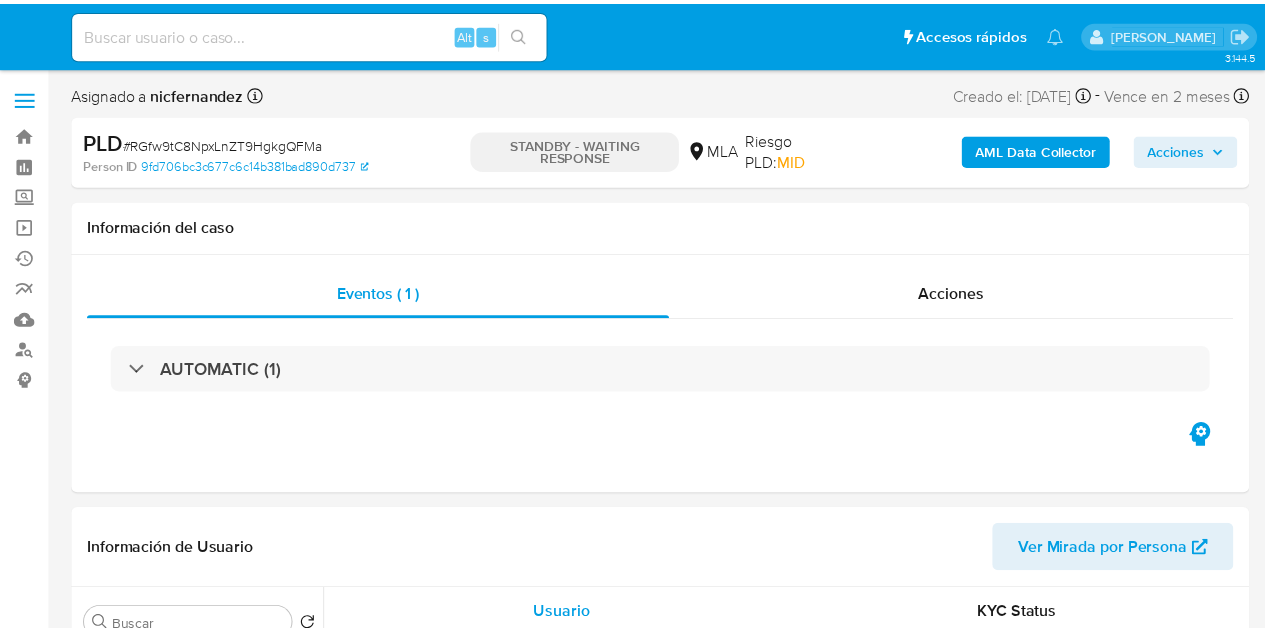 scroll, scrollTop: 0, scrollLeft: 0, axis: both 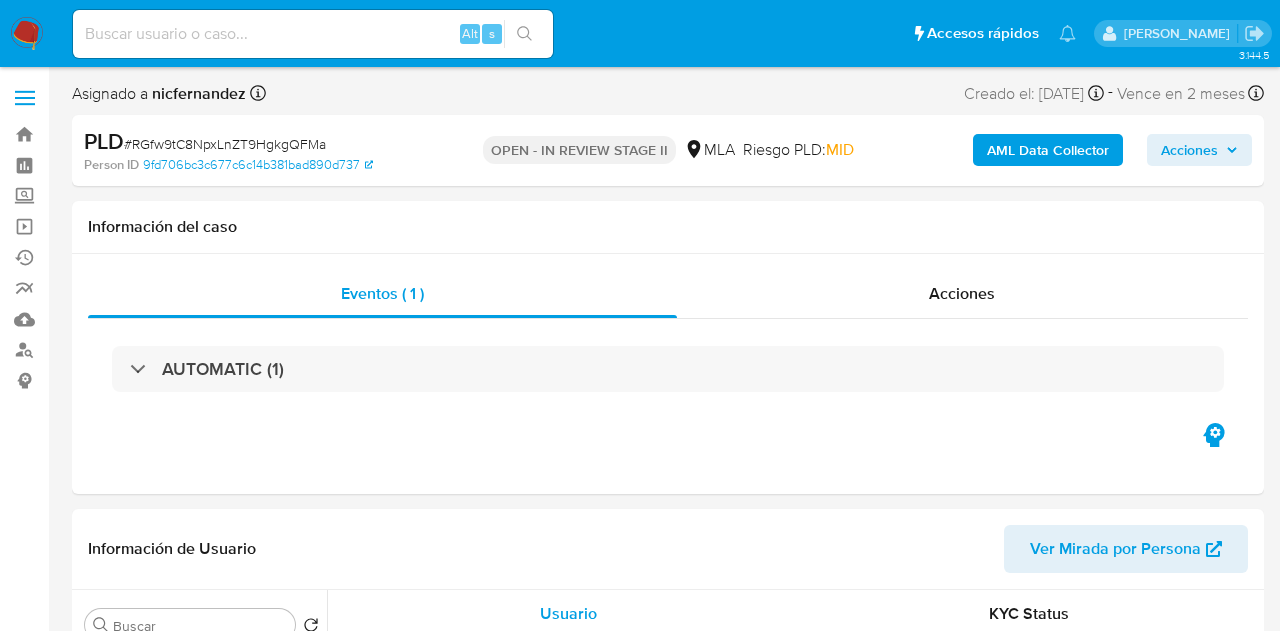 select on "10" 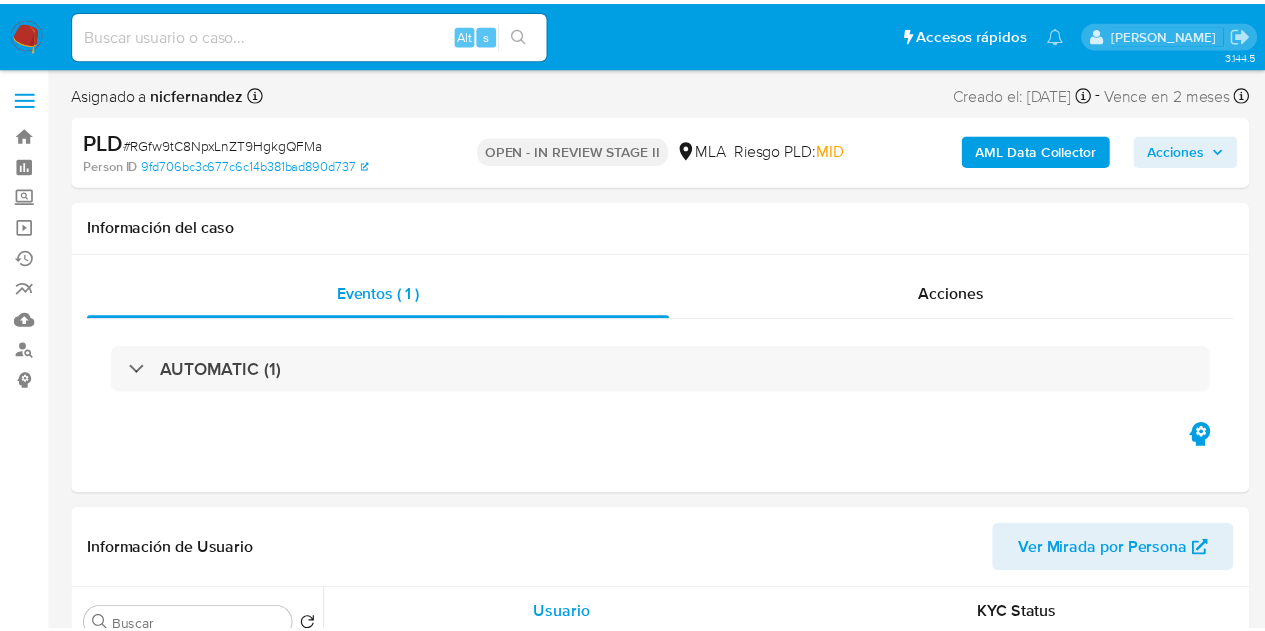 scroll, scrollTop: 0, scrollLeft: 0, axis: both 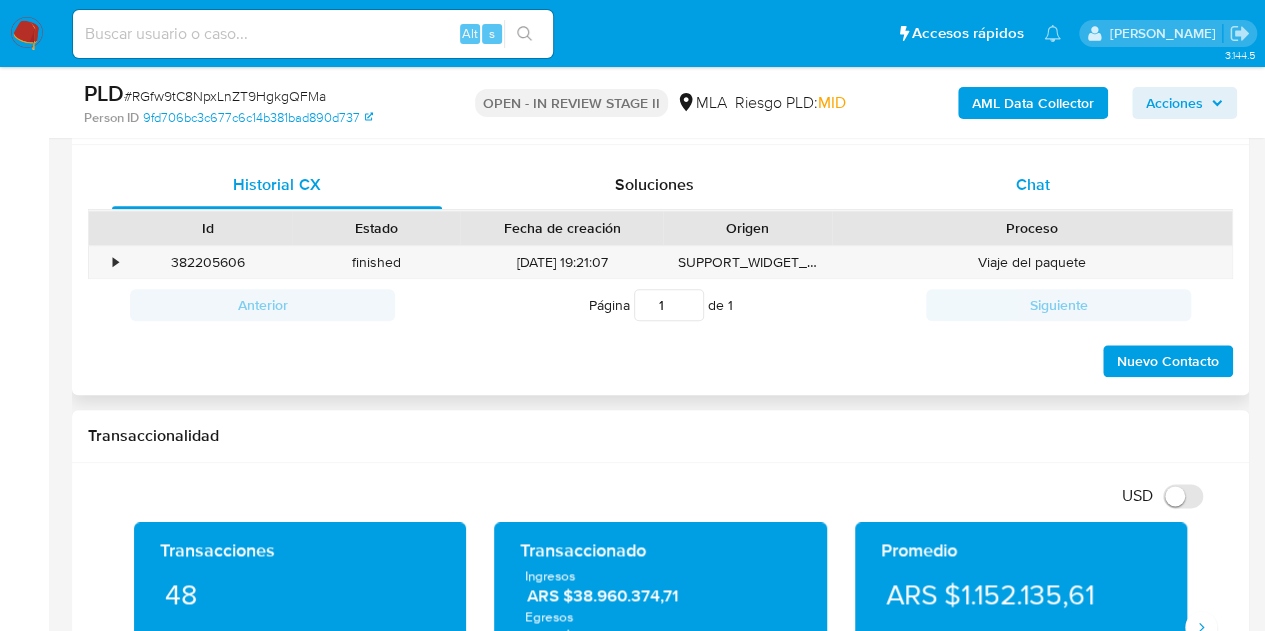click on "Chat" at bounding box center [1033, 184] 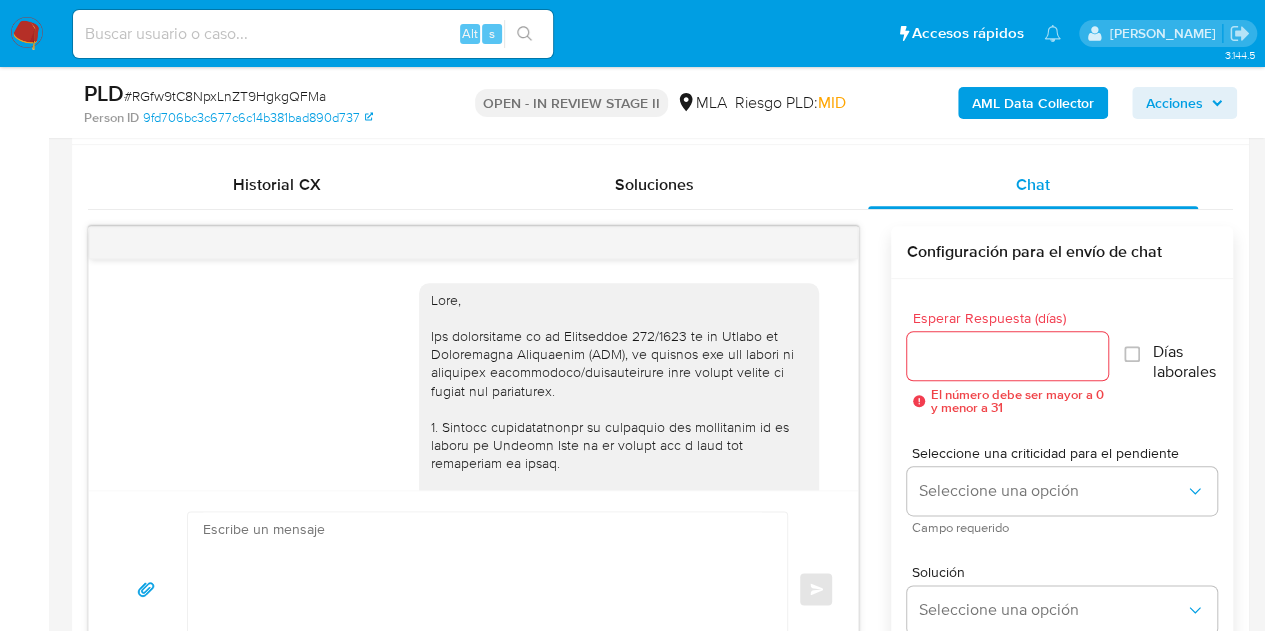 scroll, scrollTop: 1441, scrollLeft: 0, axis: vertical 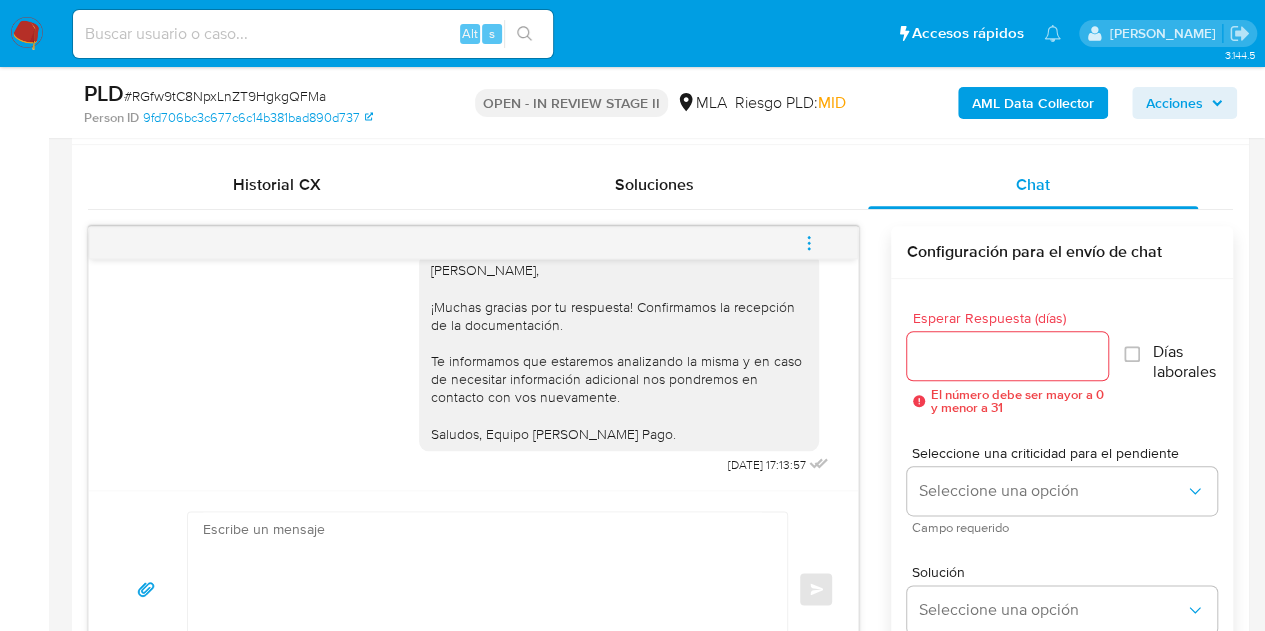 click 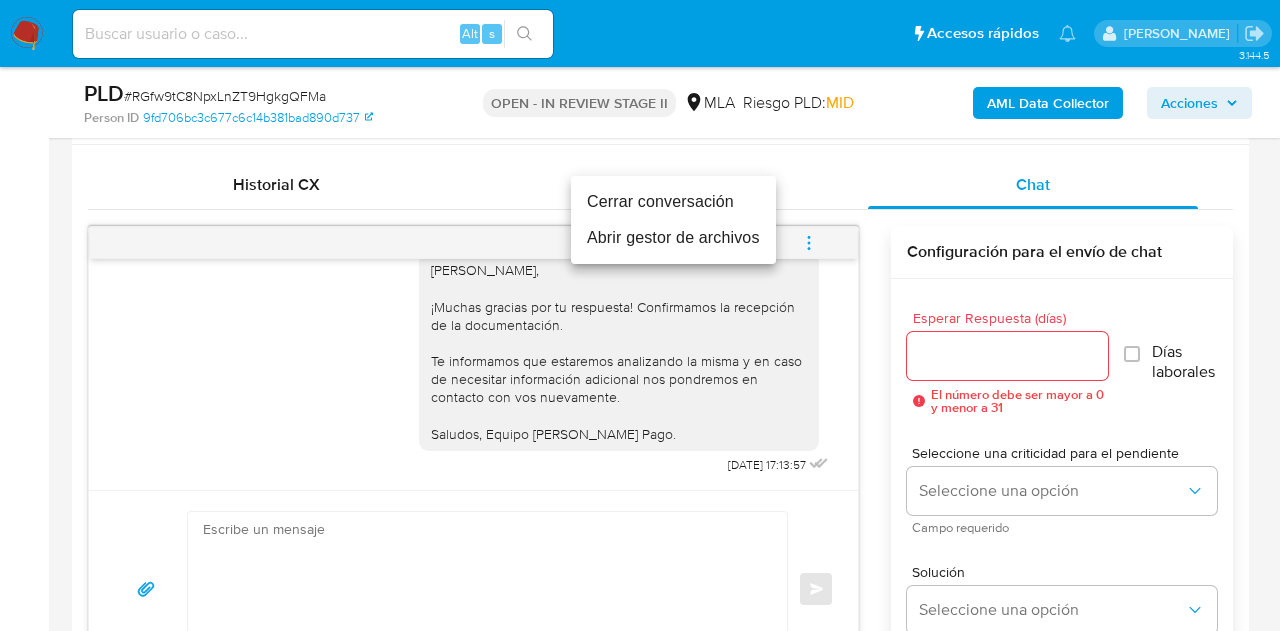 click on "Cerrar conversación" at bounding box center [673, 202] 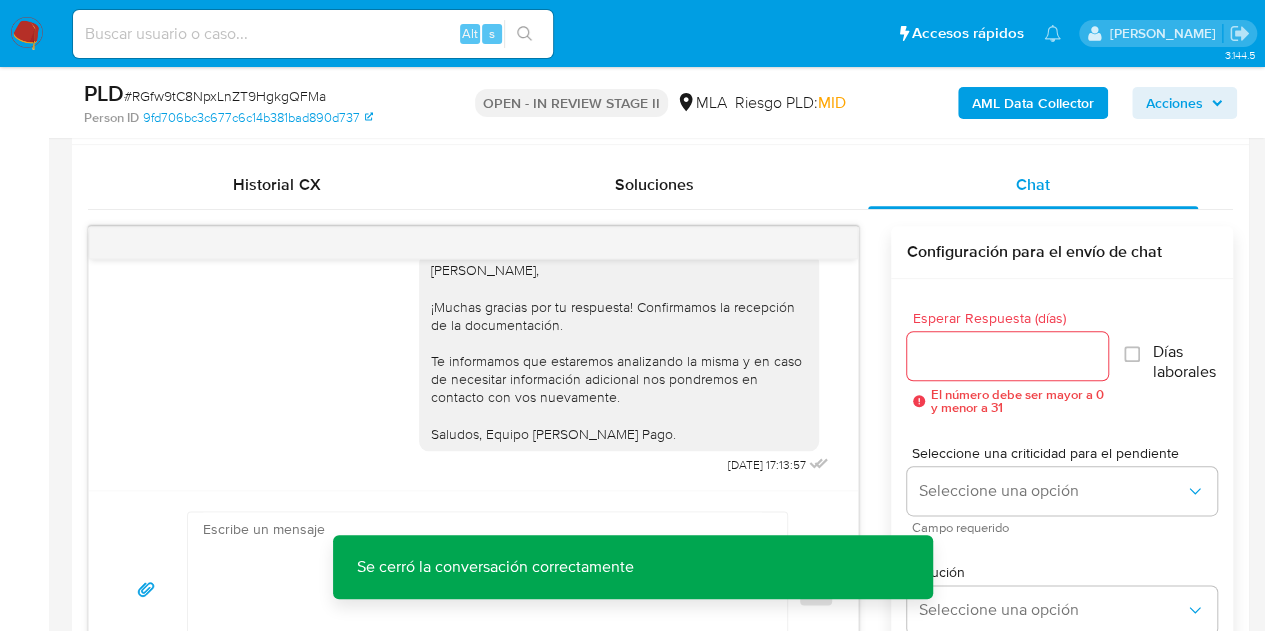 scroll, scrollTop: 1441, scrollLeft: 0, axis: vertical 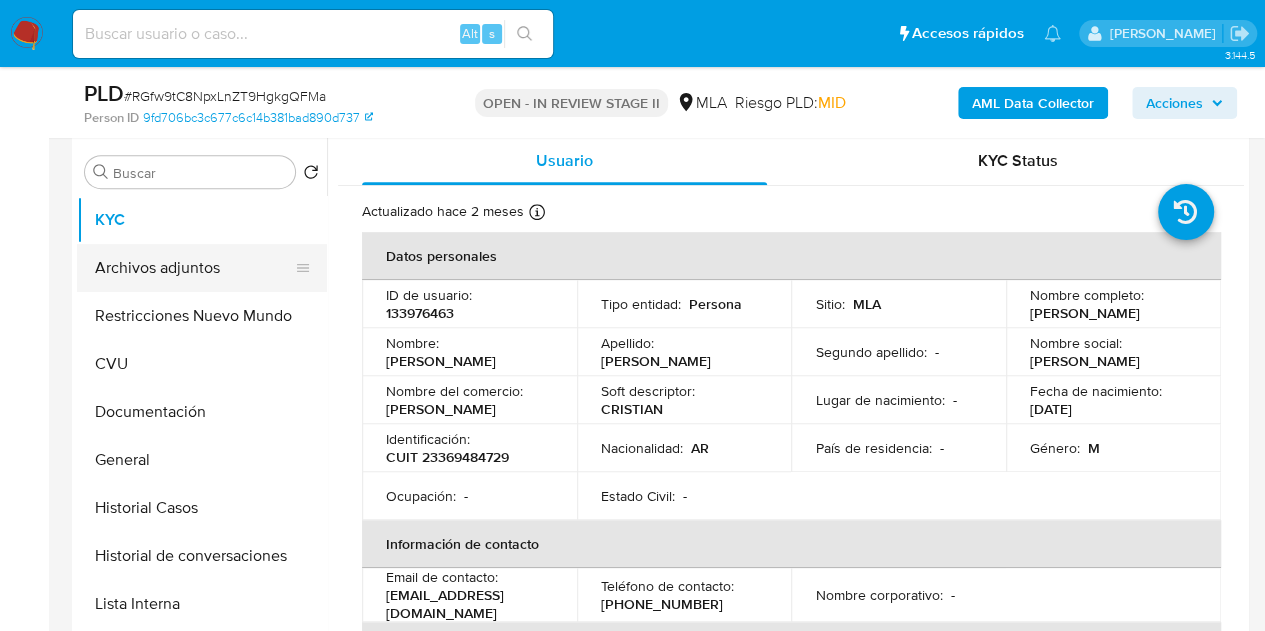 click on "Archivos adjuntos" at bounding box center [194, 268] 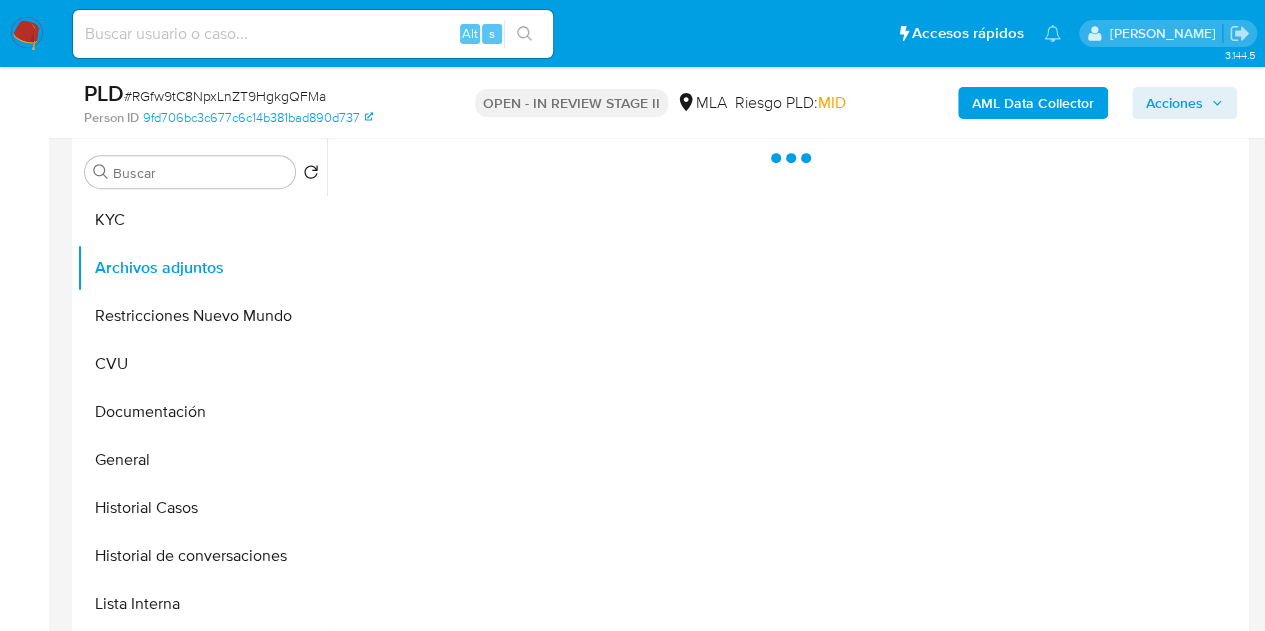 scroll, scrollTop: 318, scrollLeft: 0, axis: vertical 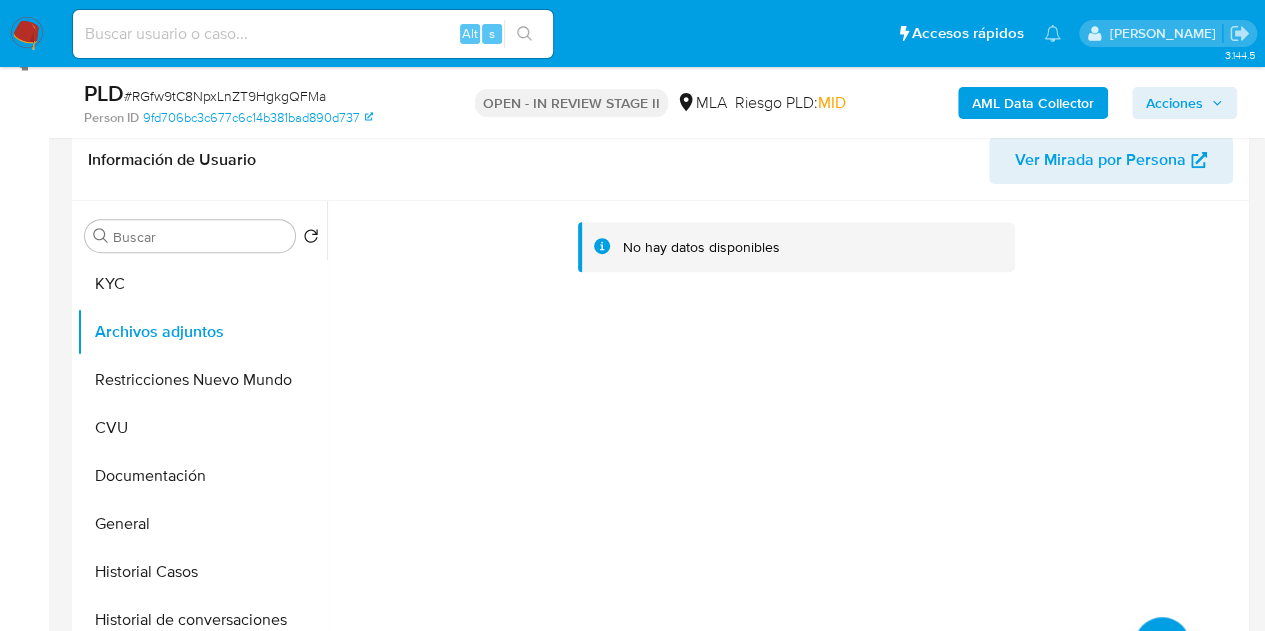 click on "AML Data Collector" at bounding box center [1033, 103] 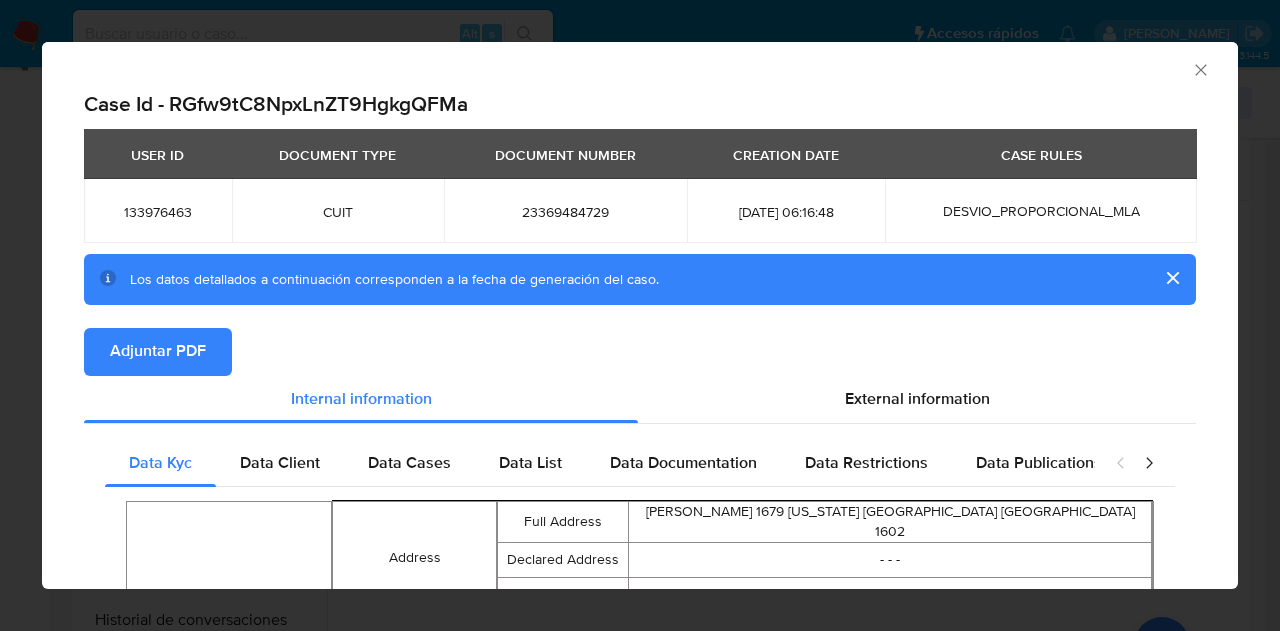 click on "Adjuntar PDF" at bounding box center [158, 352] 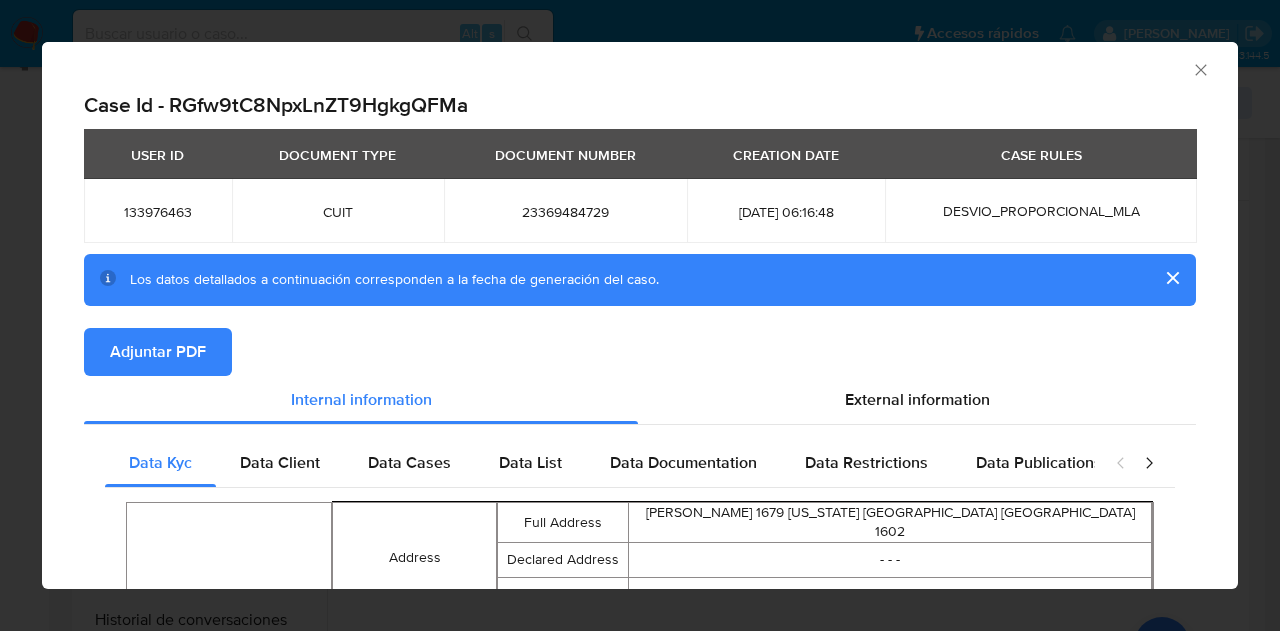 click 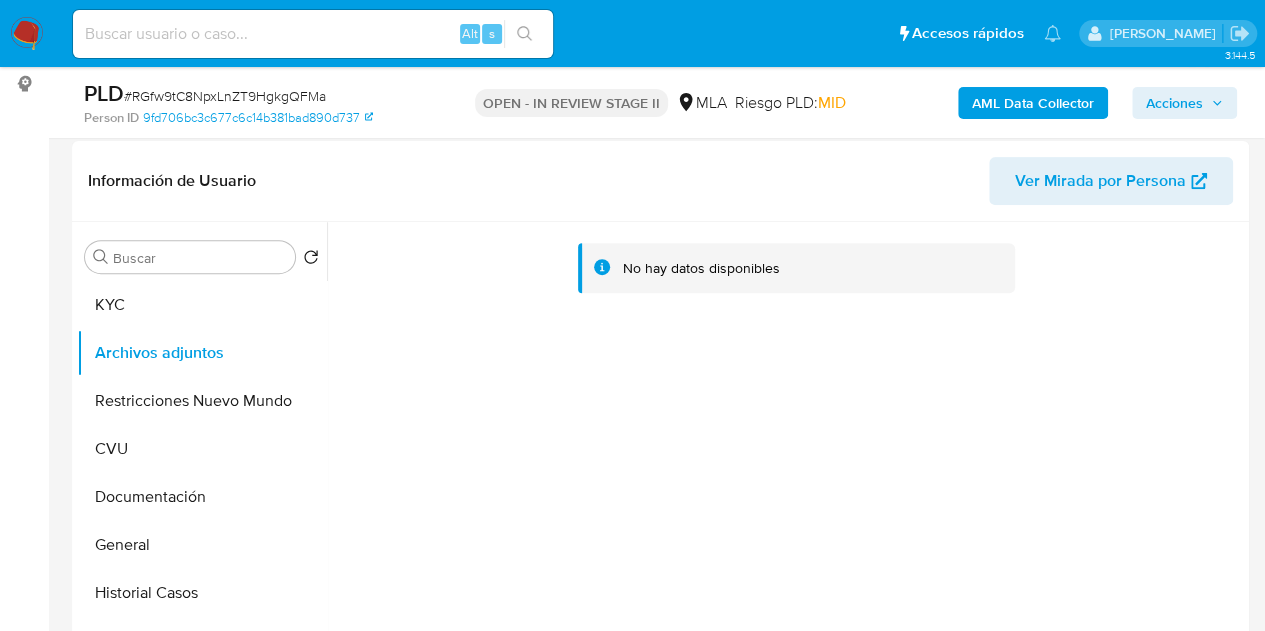 scroll, scrollTop: 203, scrollLeft: 0, axis: vertical 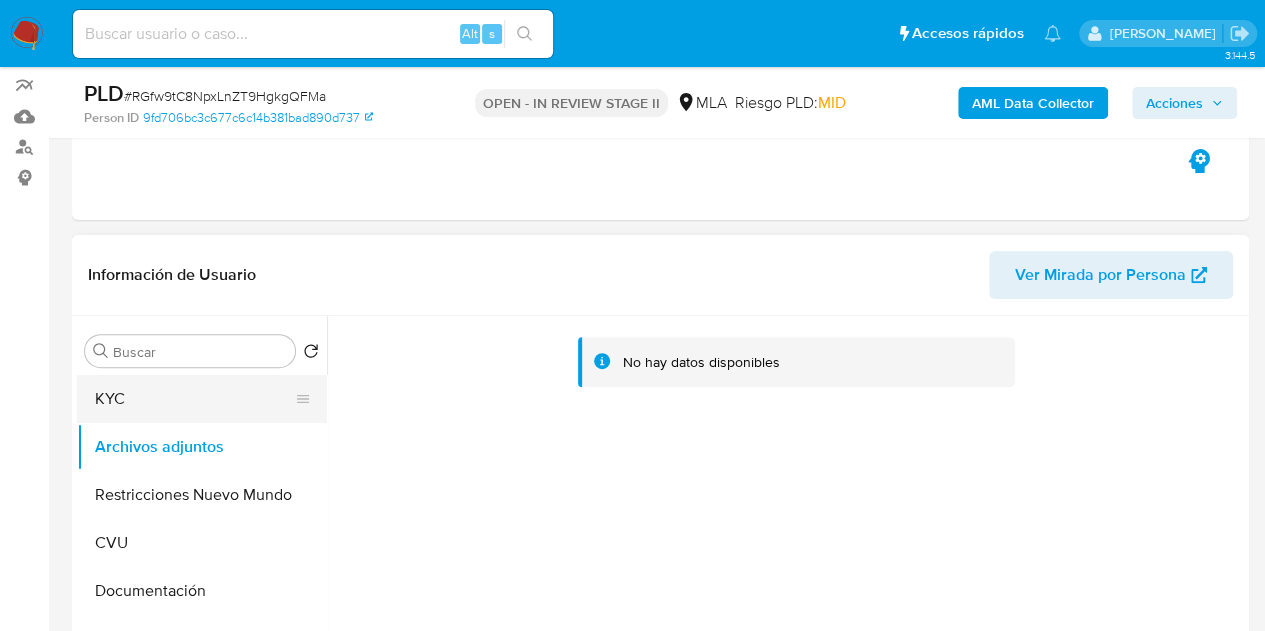 click on "KYC" at bounding box center (194, 399) 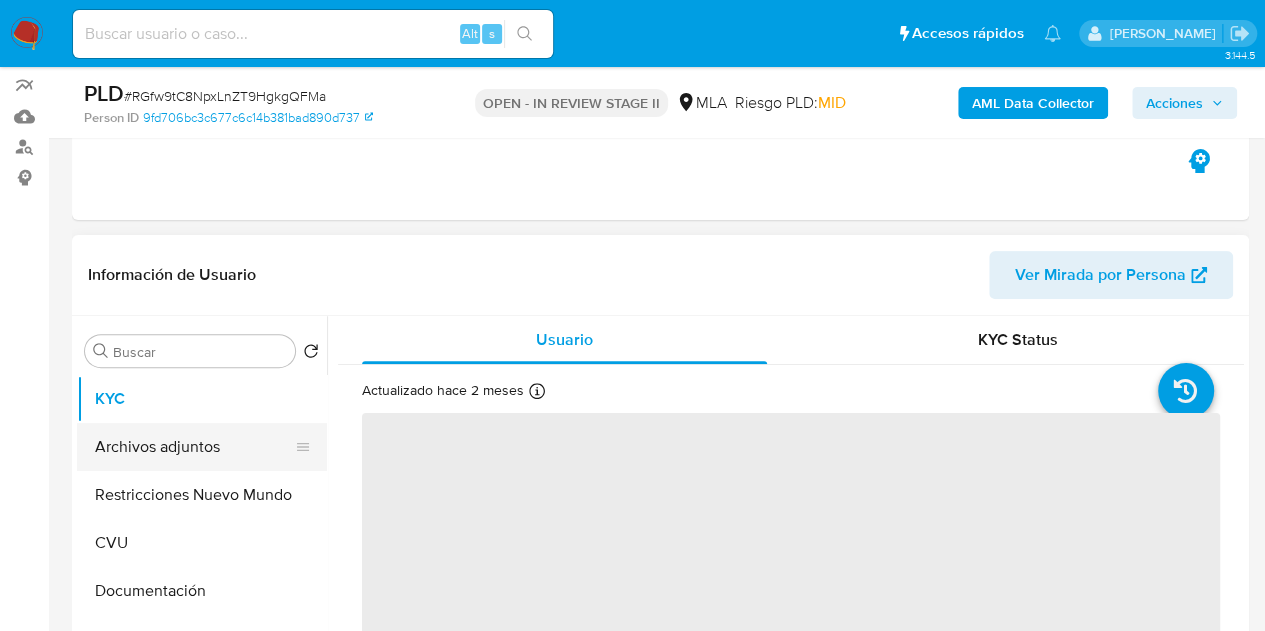 click on "Archivos adjuntos" at bounding box center (194, 447) 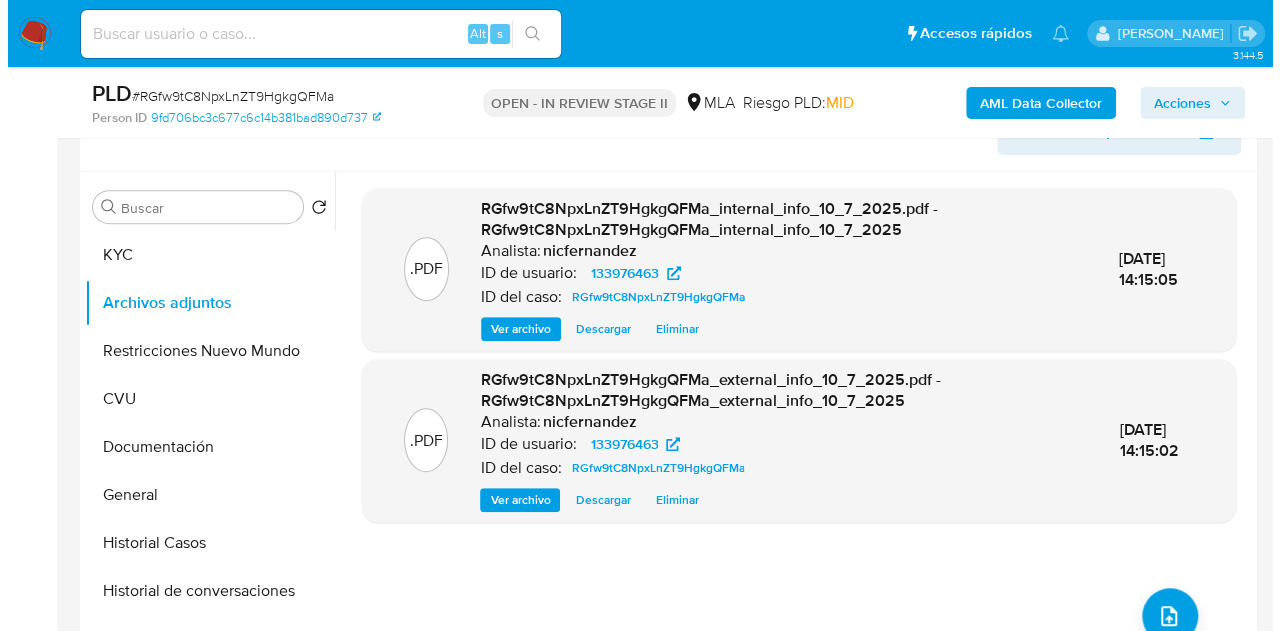 scroll, scrollTop: 356, scrollLeft: 0, axis: vertical 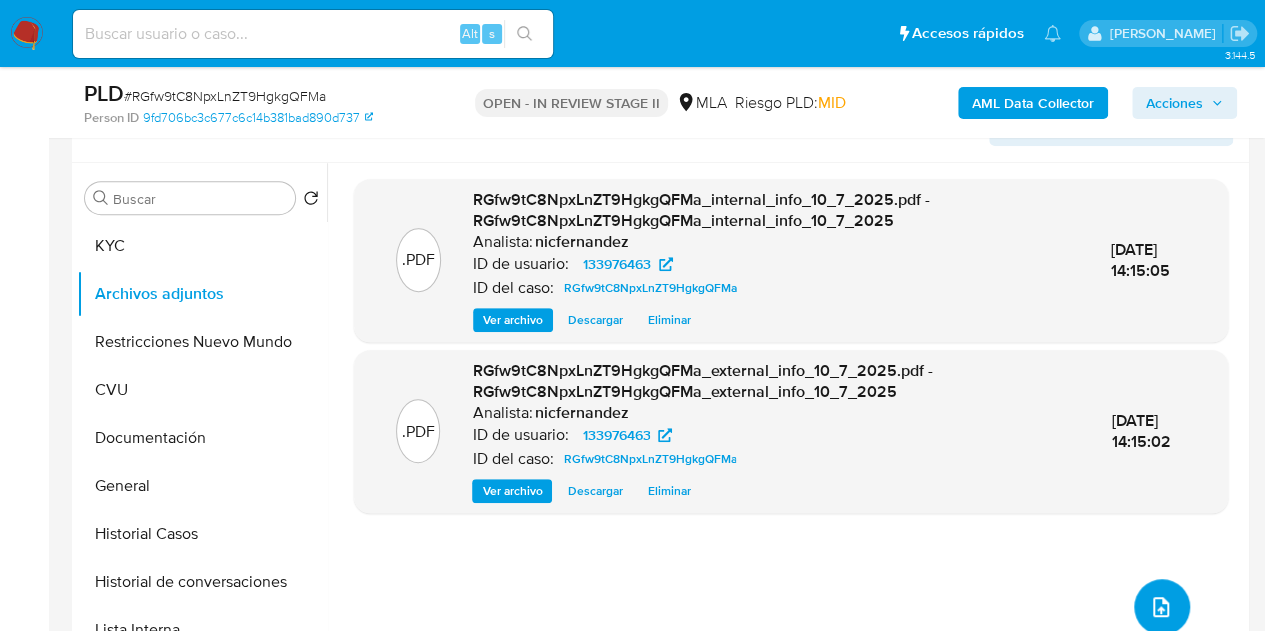 click at bounding box center [1162, 607] 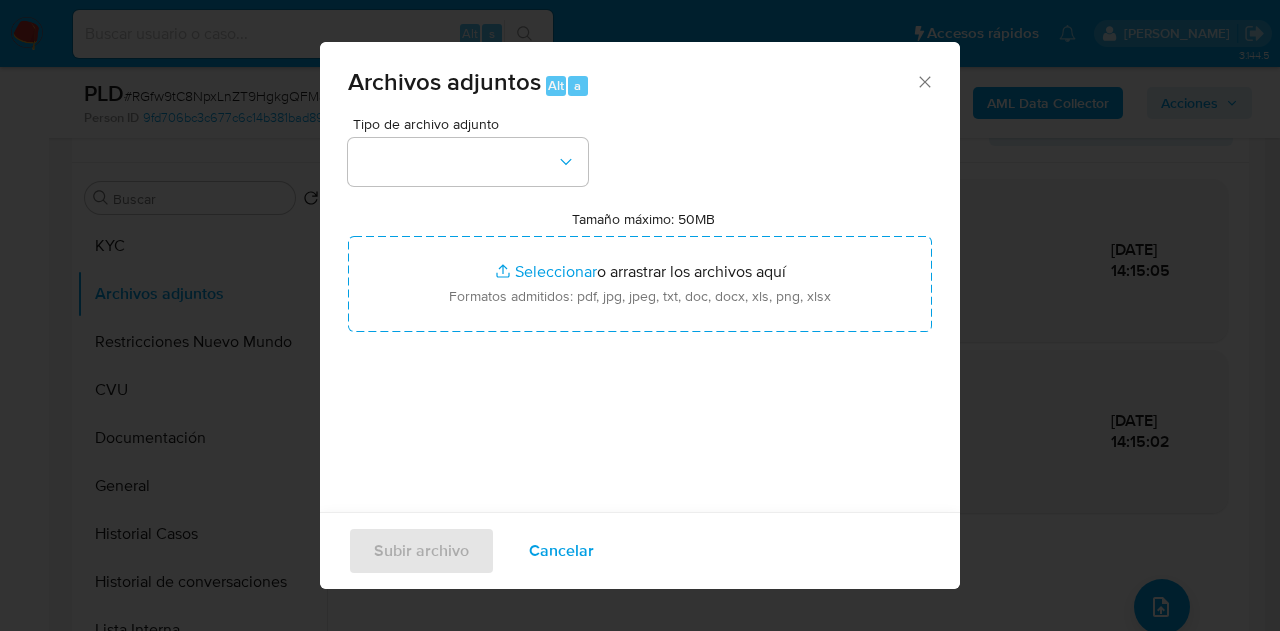 click 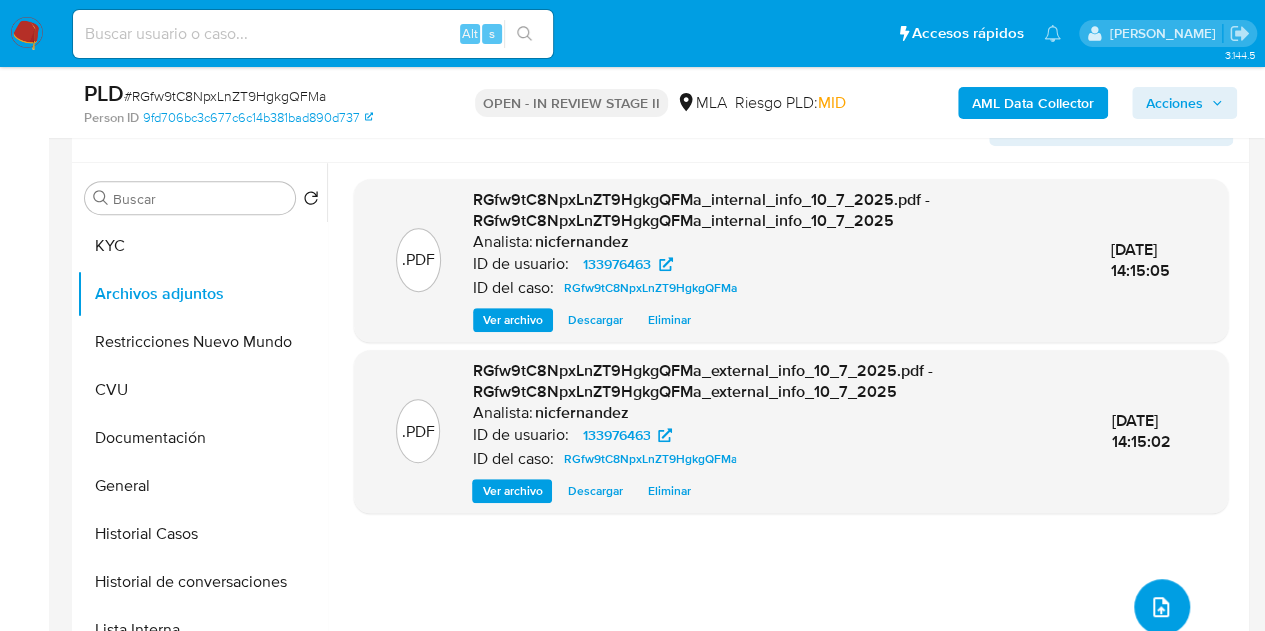 click at bounding box center (1161, 607) 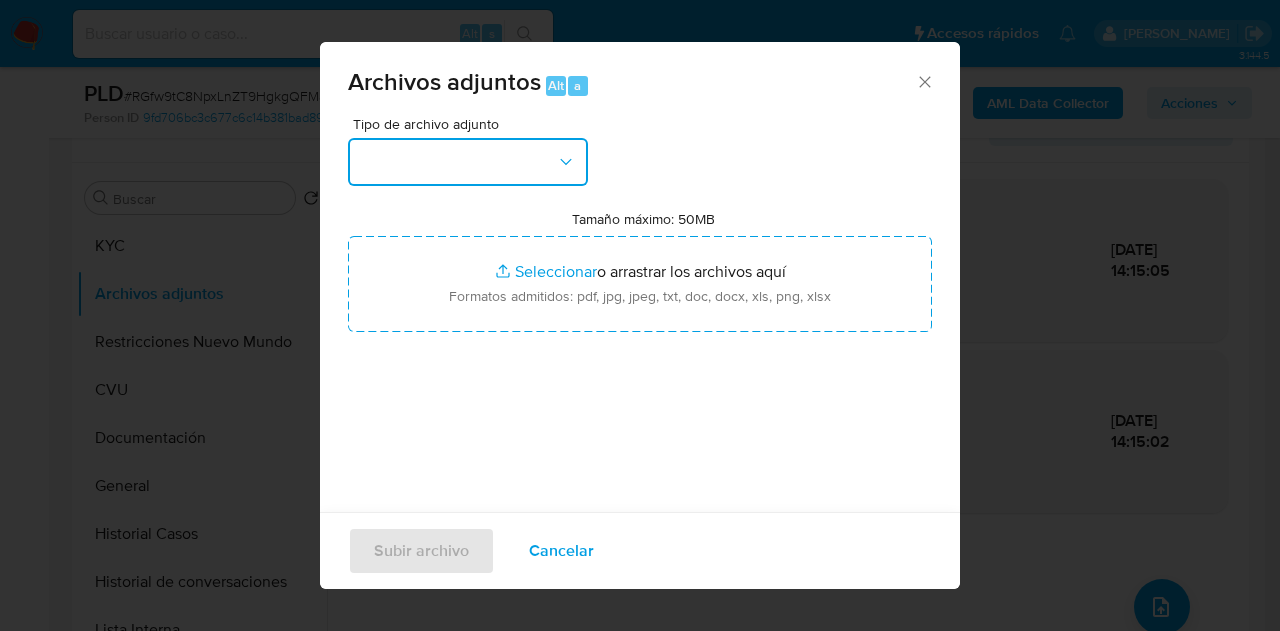 click at bounding box center (468, 162) 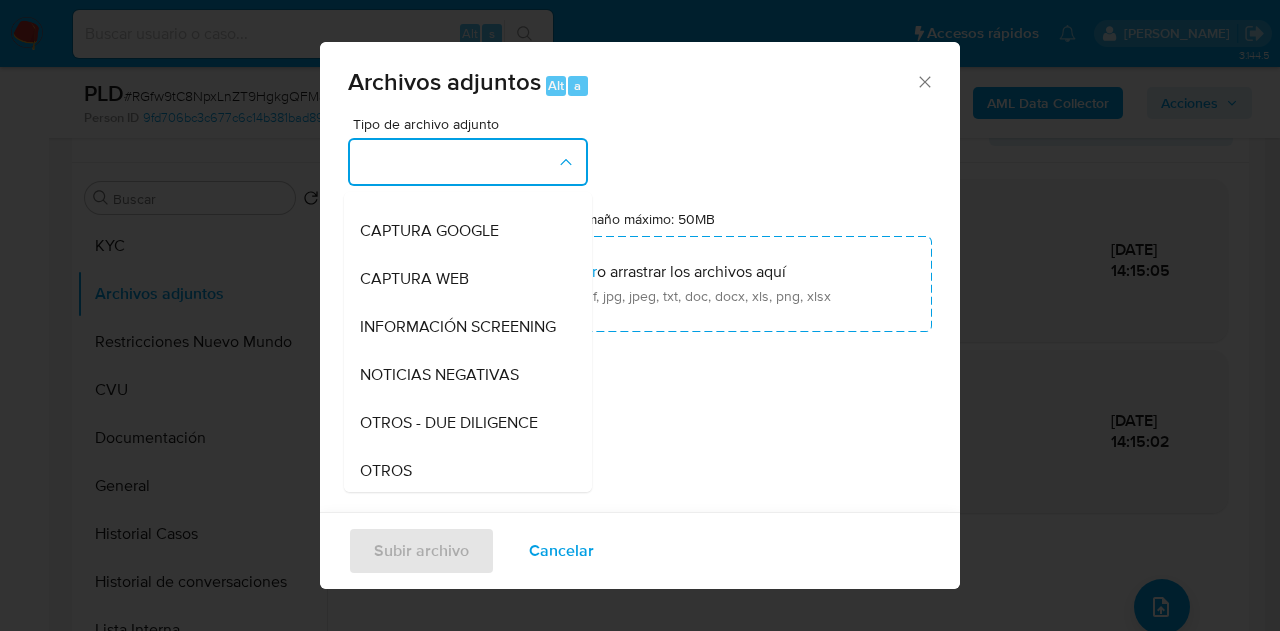 scroll, scrollTop: 219, scrollLeft: 0, axis: vertical 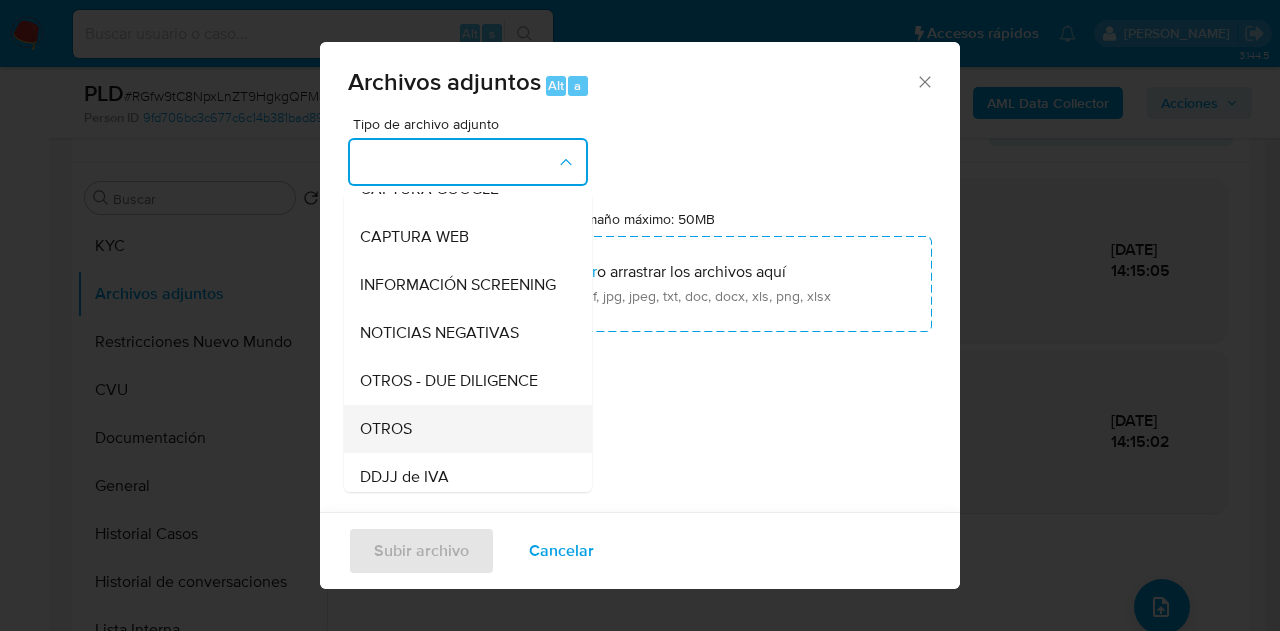 click on "OTROS" at bounding box center [462, 429] 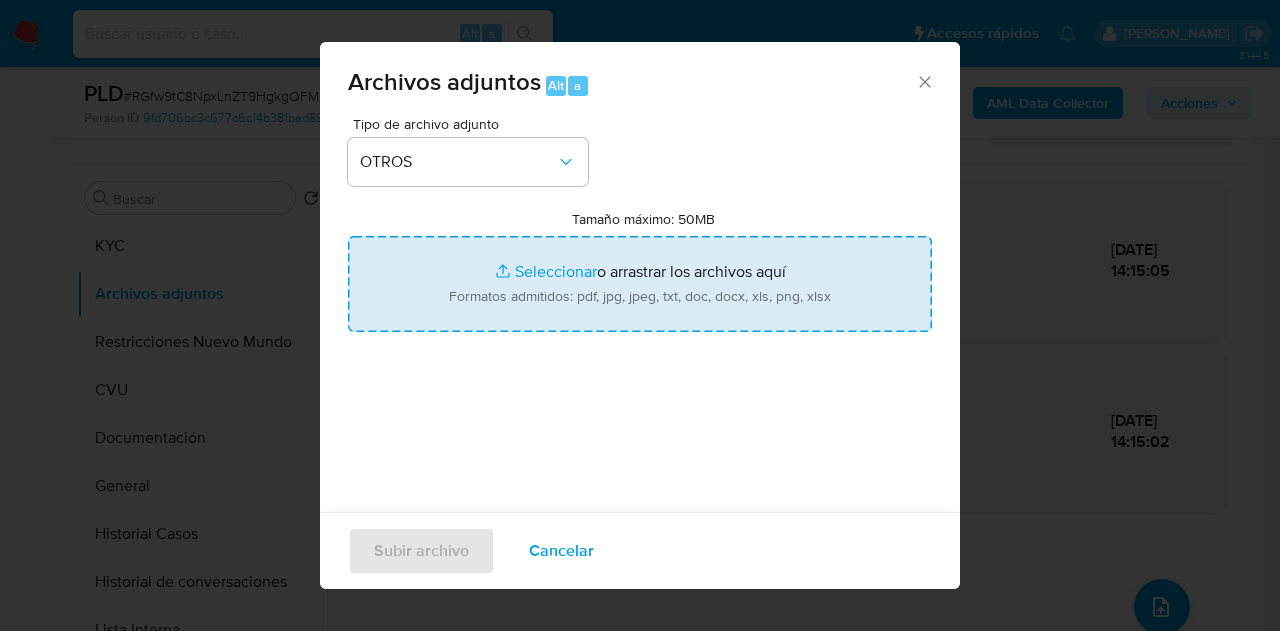 click on "Tamaño máximo: 50MB Seleccionar archivos" at bounding box center (640, 284) 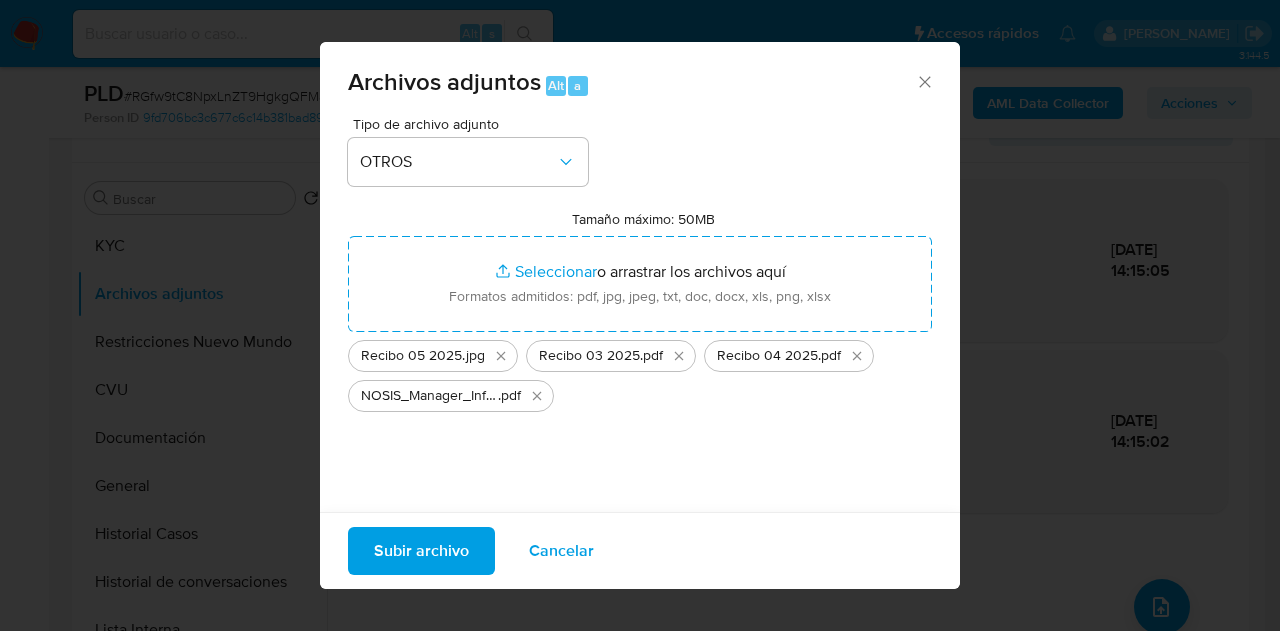 click on "Subir archivo" at bounding box center [421, 551] 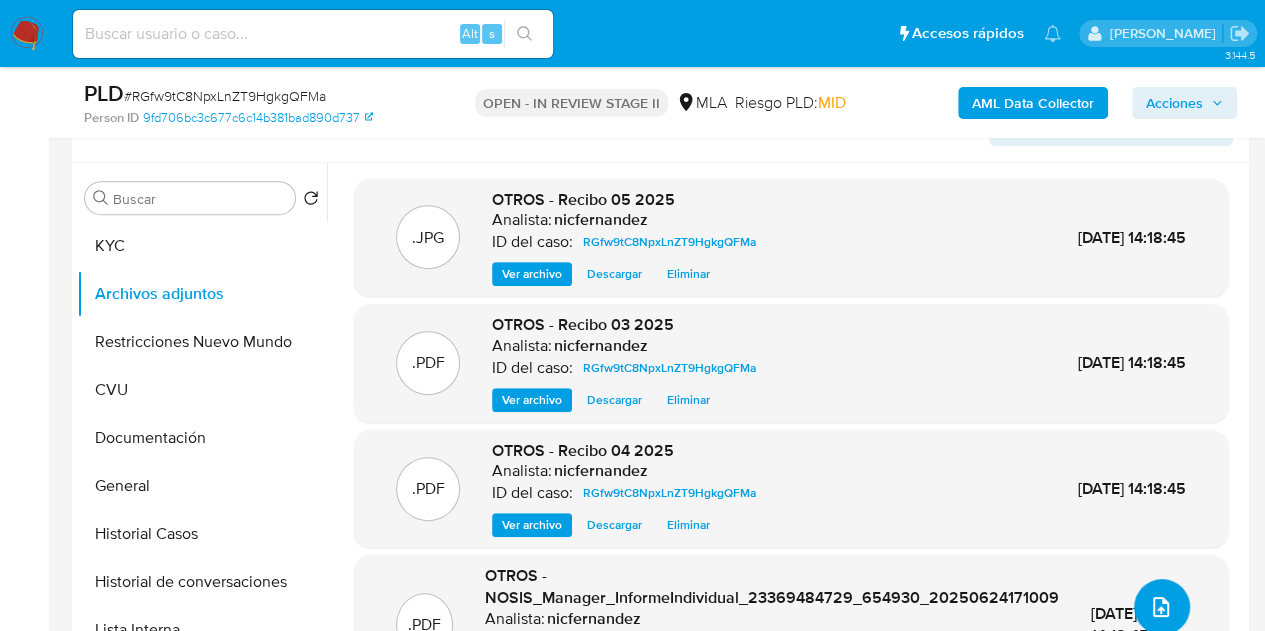 click 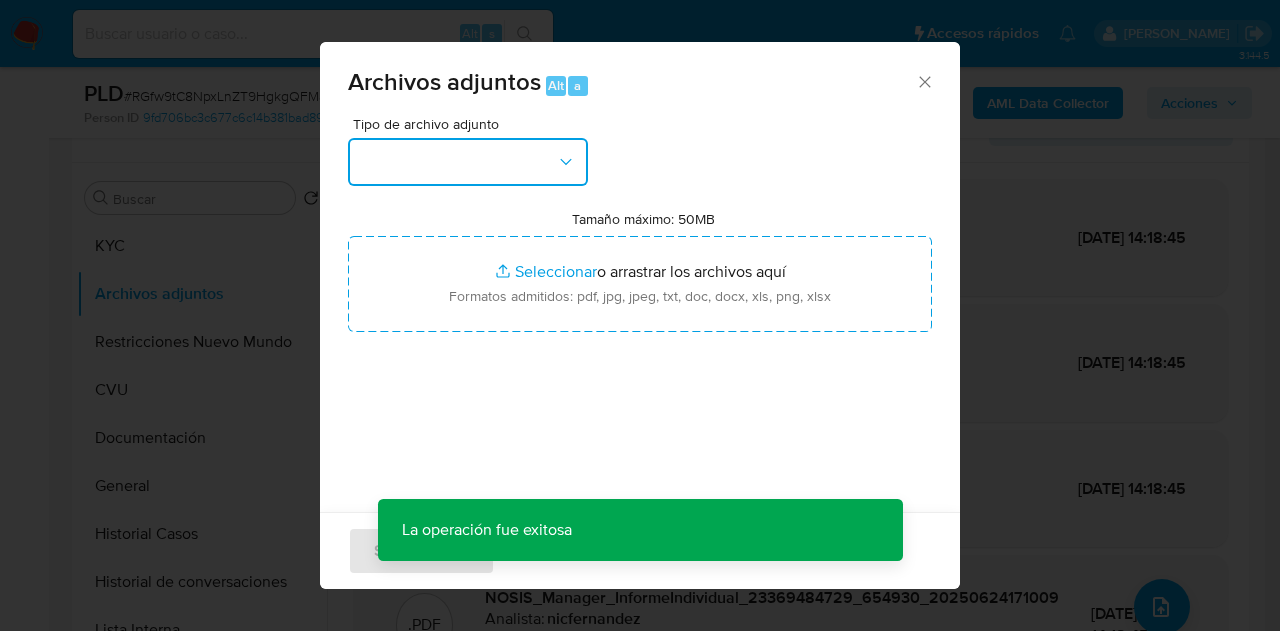 drag, startPoint x: 546, startPoint y: 150, endPoint x: 572, endPoint y: 177, distance: 37.48333 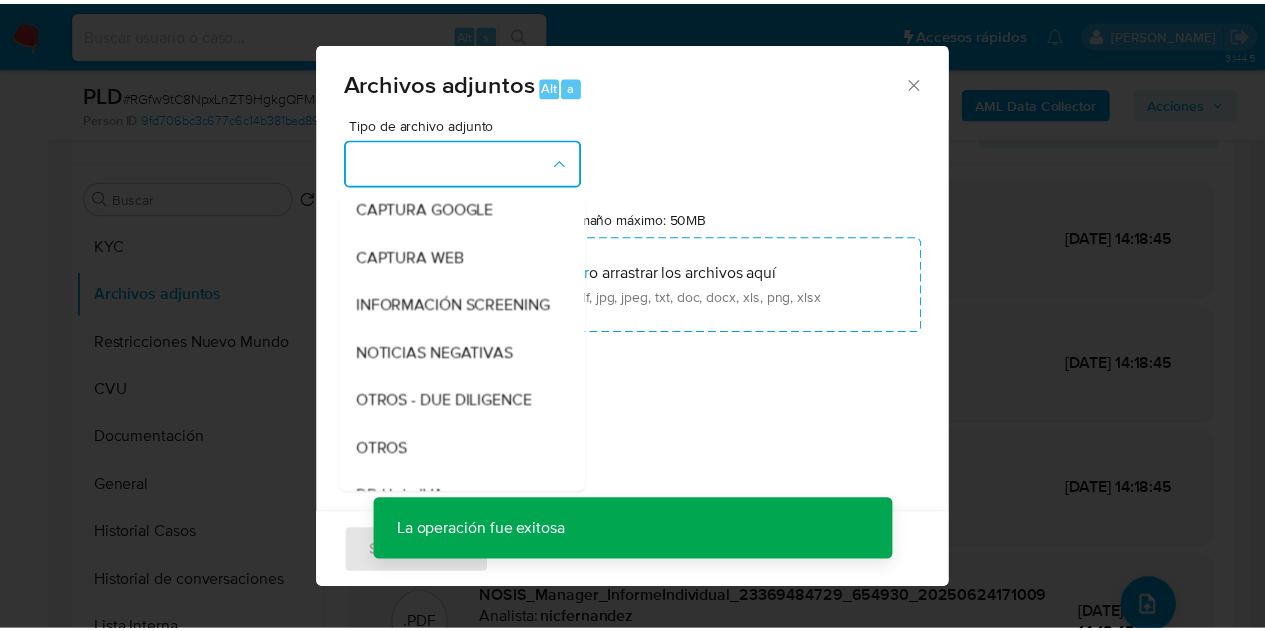 scroll, scrollTop: 272, scrollLeft: 0, axis: vertical 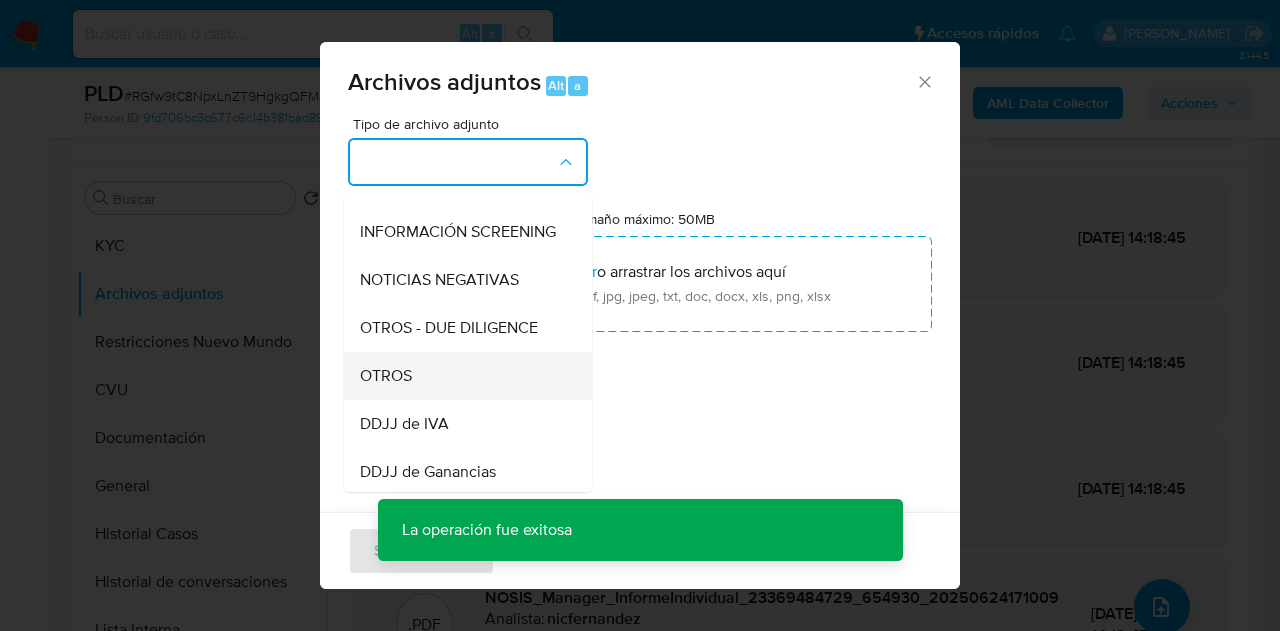 click on "OTROS" at bounding box center (462, 376) 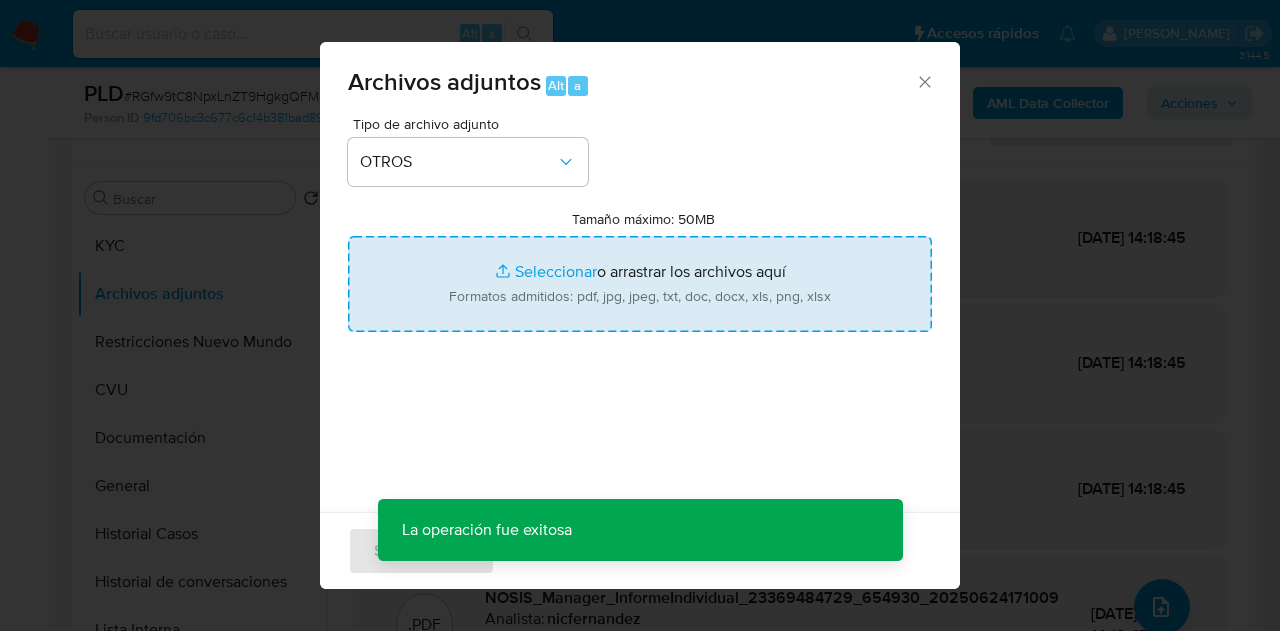 click on "Tamaño máximo: 50MB Seleccionar archivos" at bounding box center [640, 284] 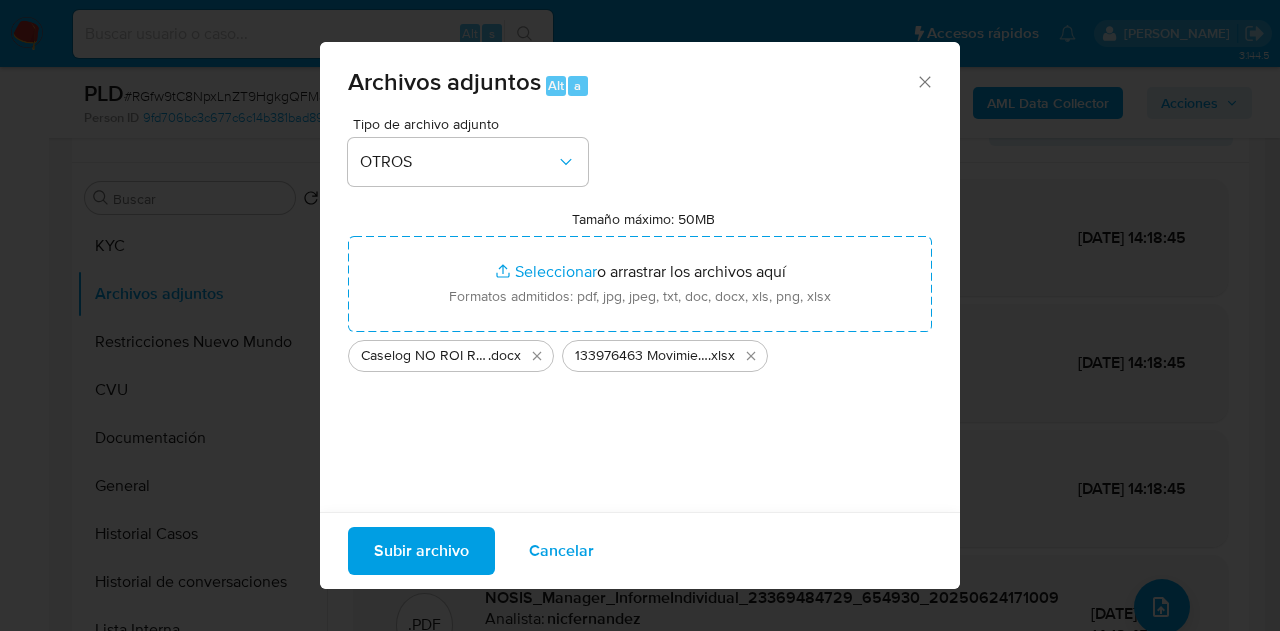 click on "Subir archivo" at bounding box center (421, 551) 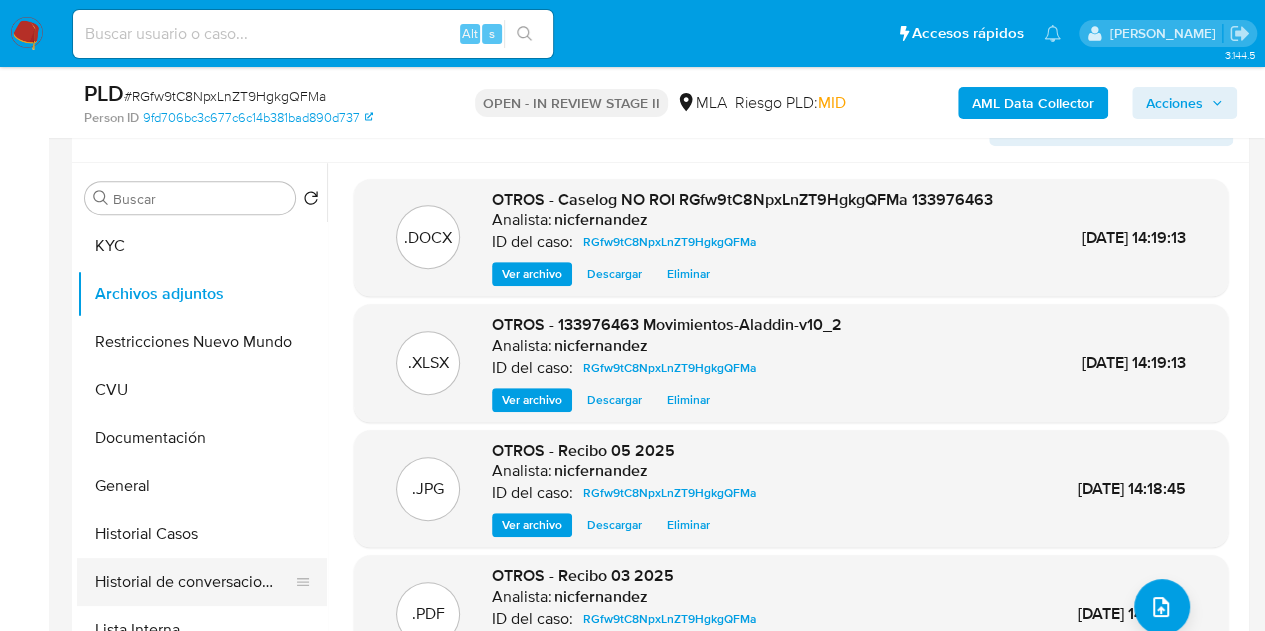 click on "Historial de conversaciones" at bounding box center (194, 582) 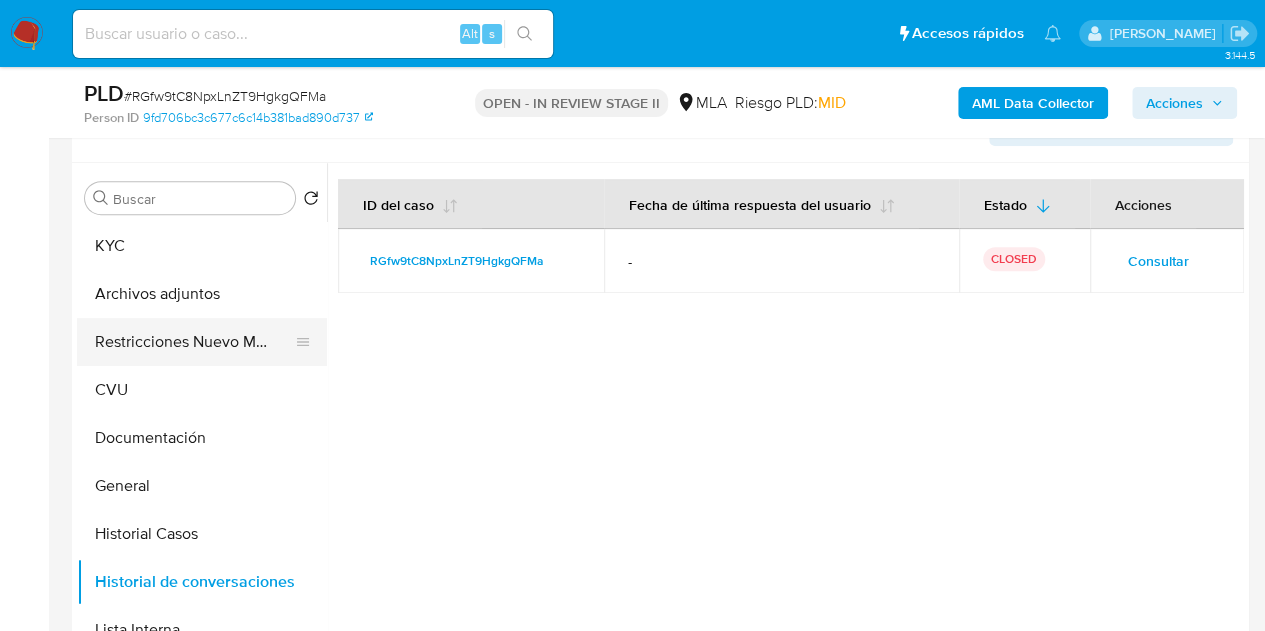 click on "Restricciones Nuevo Mundo" at bounding box center (194, 342) 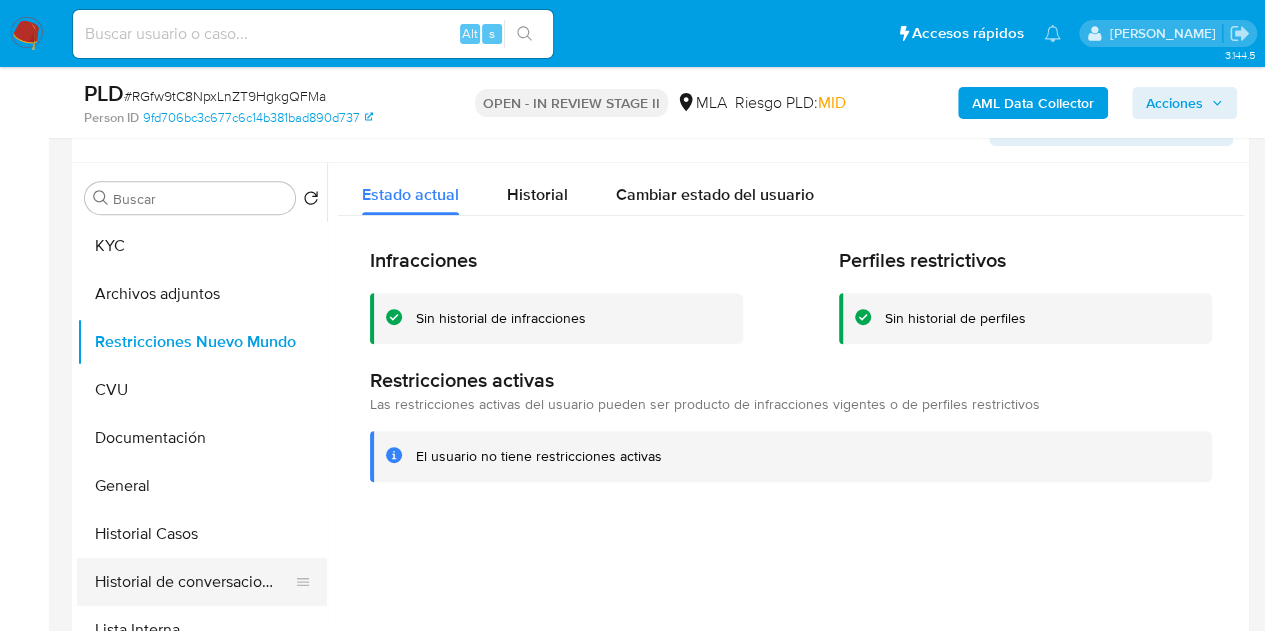 click on "Historial de conversaciones" at bounding box center (194, 582) 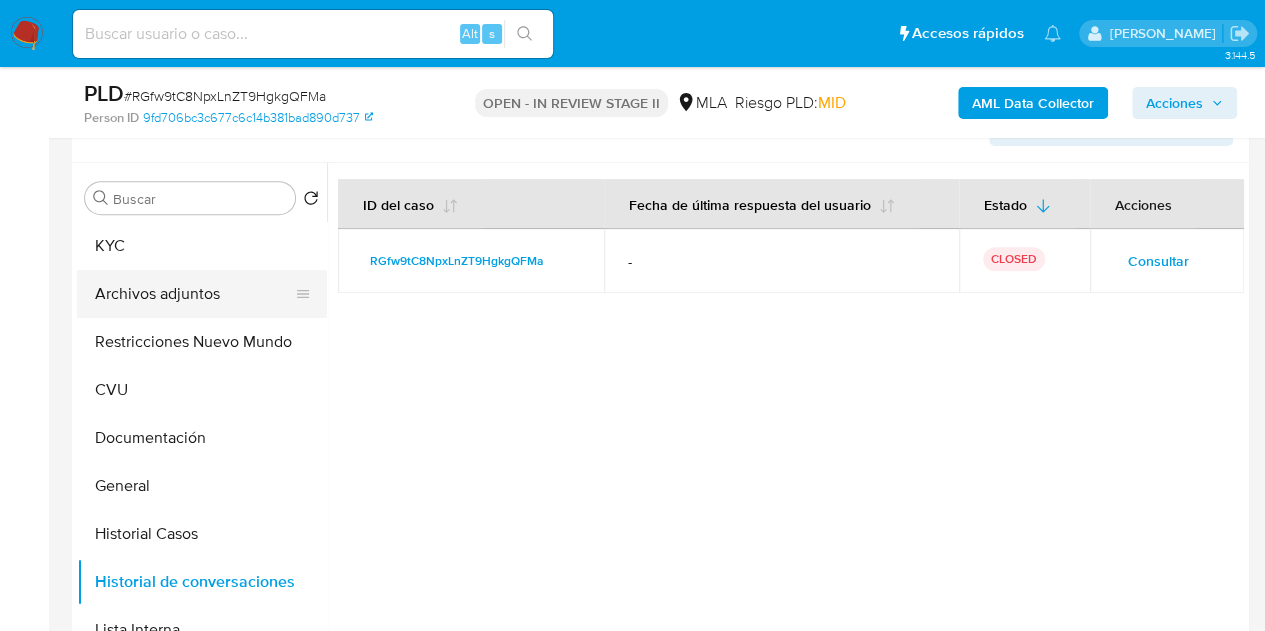 click on "Archivos adjuntos" at bounding box center (194, 294) 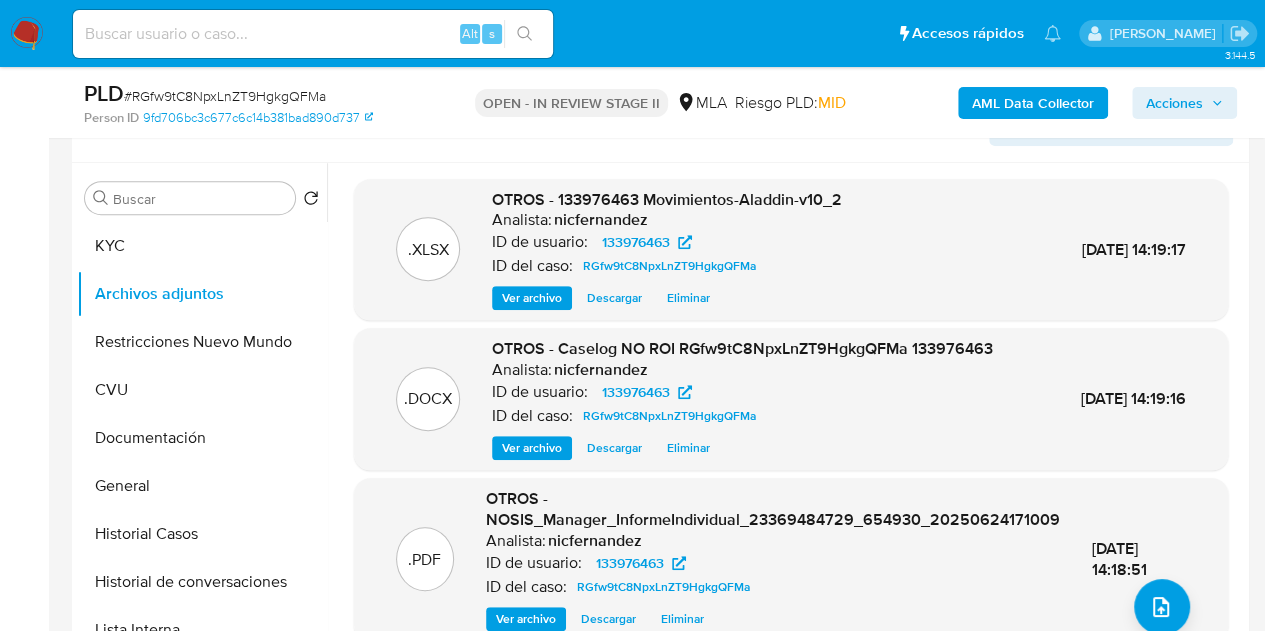 click on "Ver archivo" at bounding box center (532, 448) 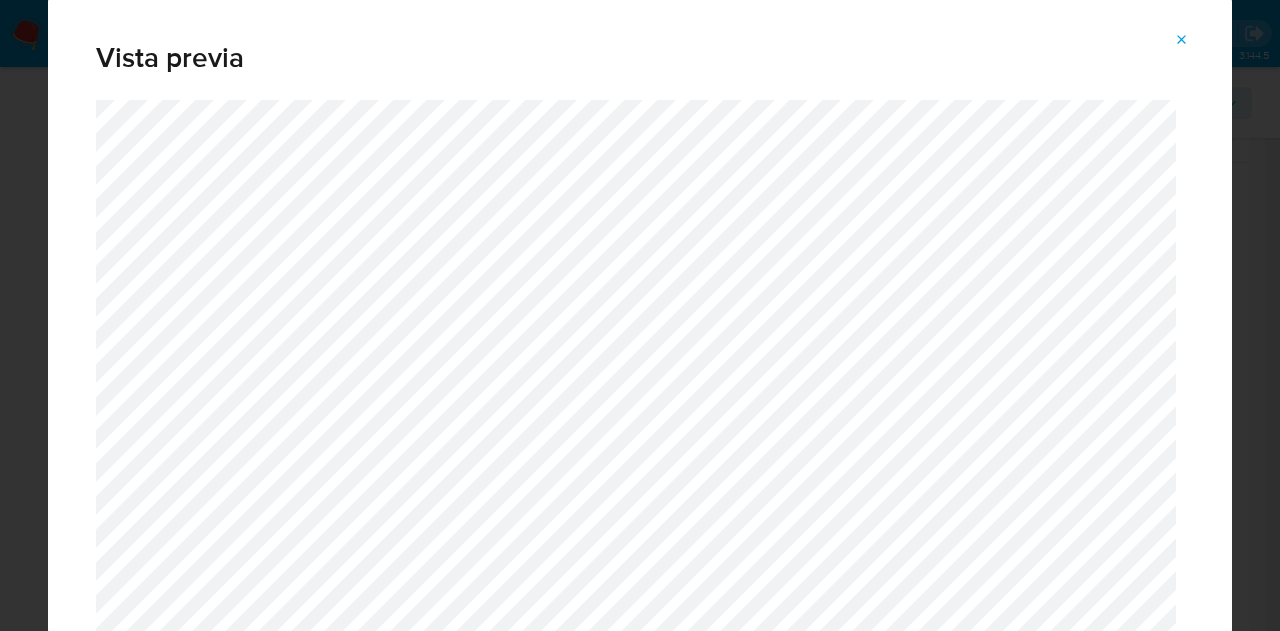 click 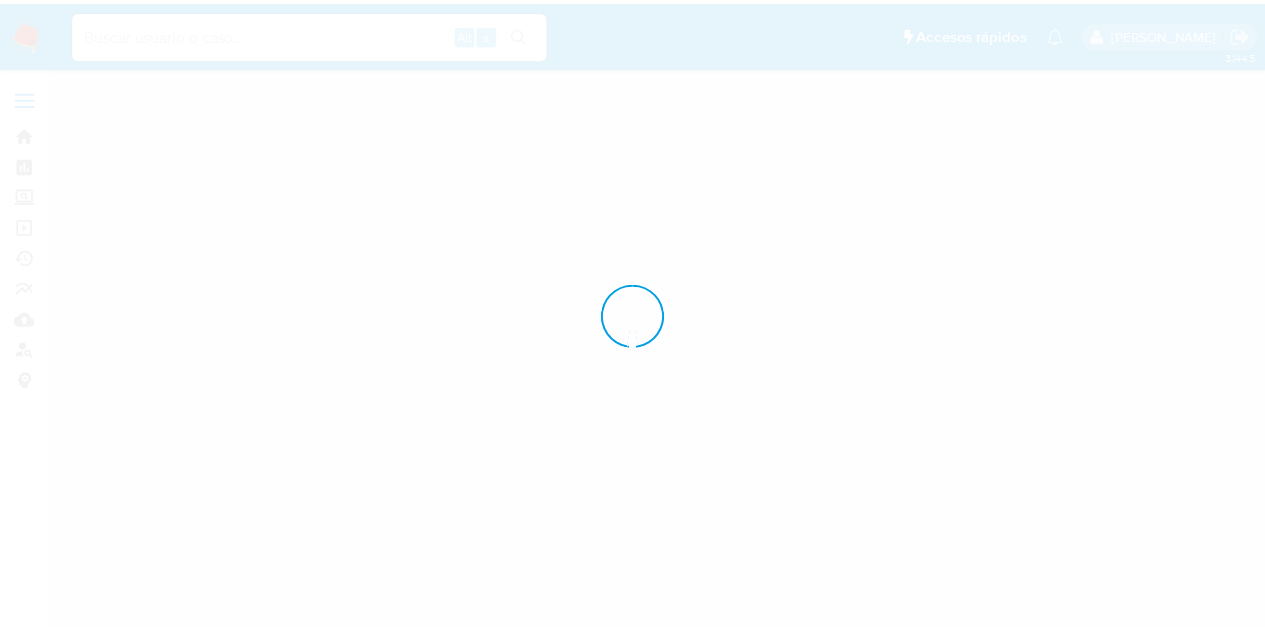 scroll, scrollTop: 0, scrollLeft: 0, axis: both 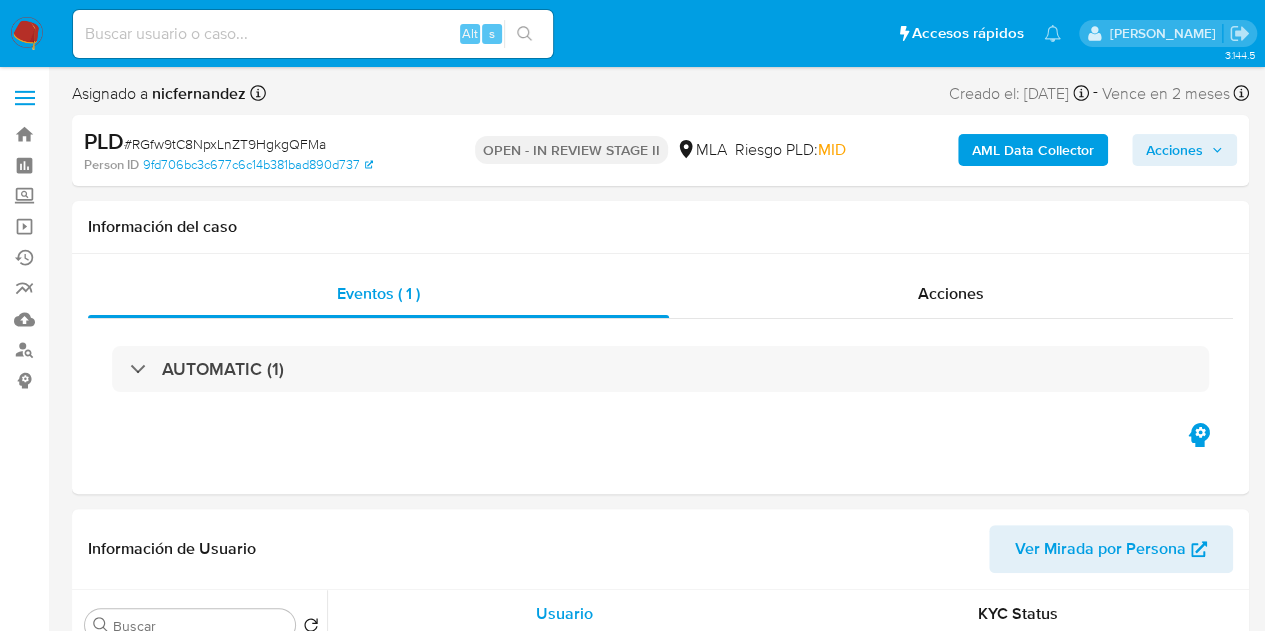 click on "Acciones" at bounding box center (1174, 150) 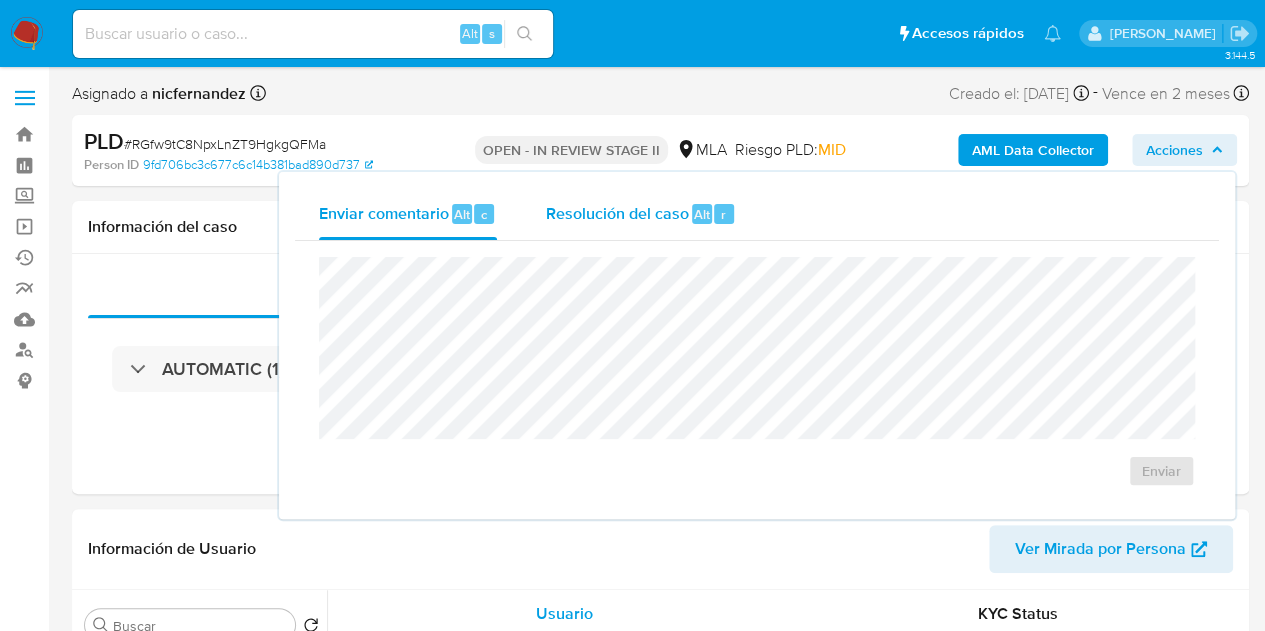 click on "Resolución del caso" at bounding box center (616, 213) 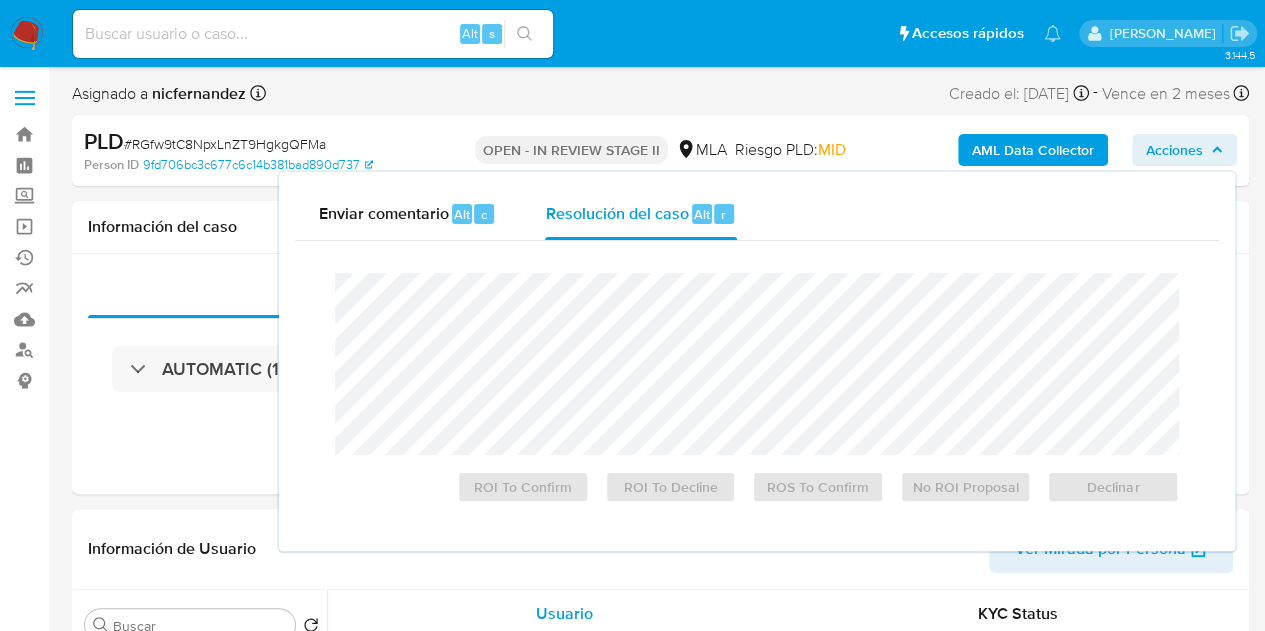 select on "10" 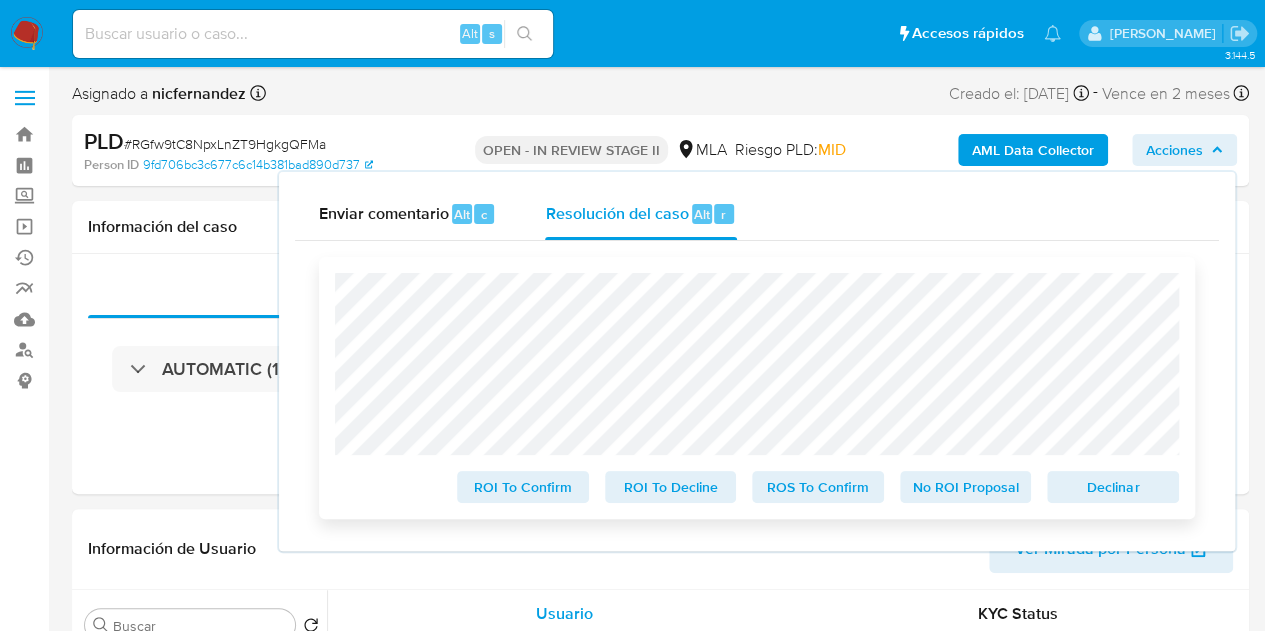 click on "No ROI Proposal" at bounding box center [966, 487] 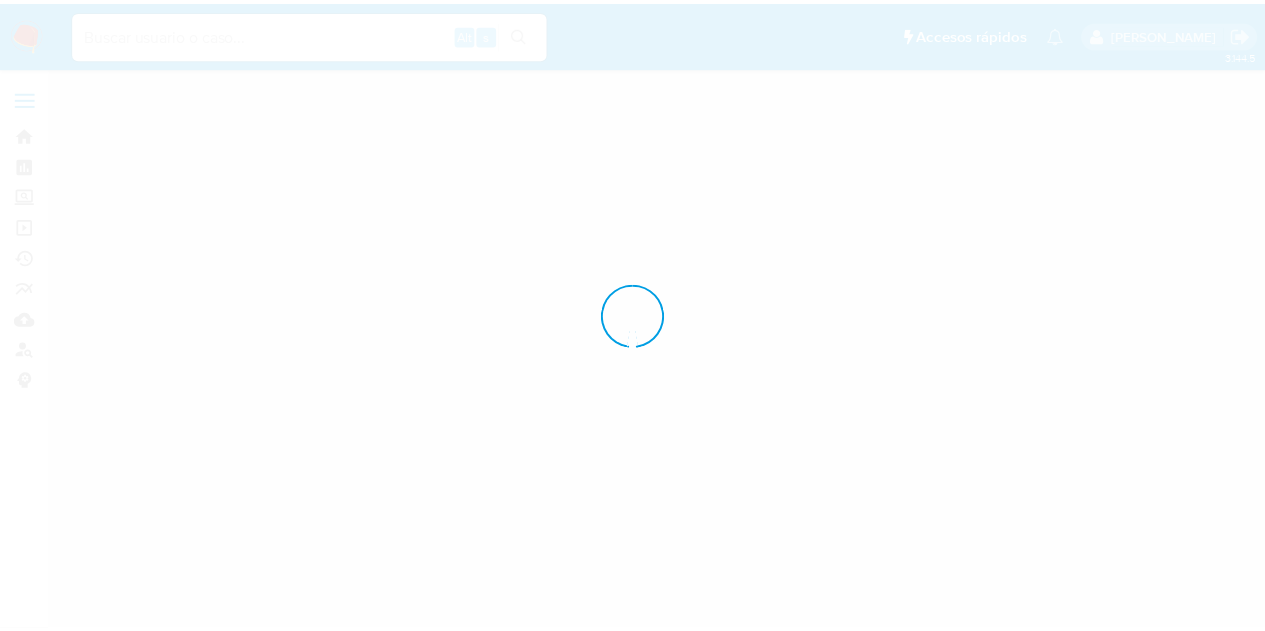 scroll, scrollTop: 0, scrollLeft: 0, axis: both 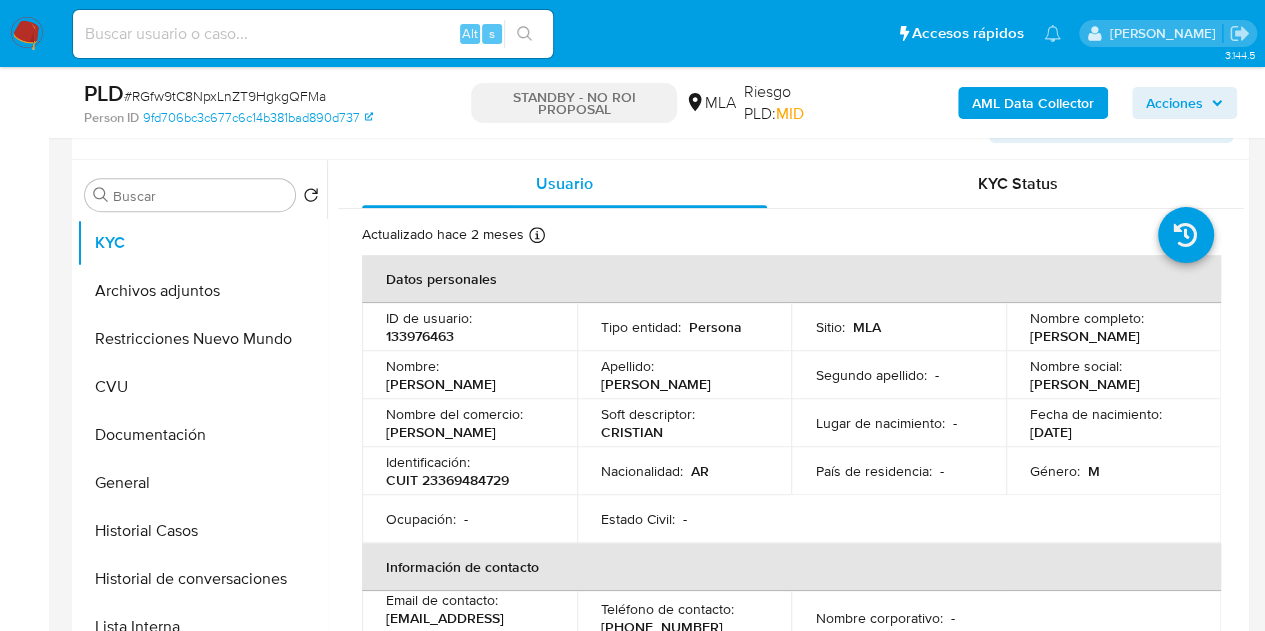 select on "10" 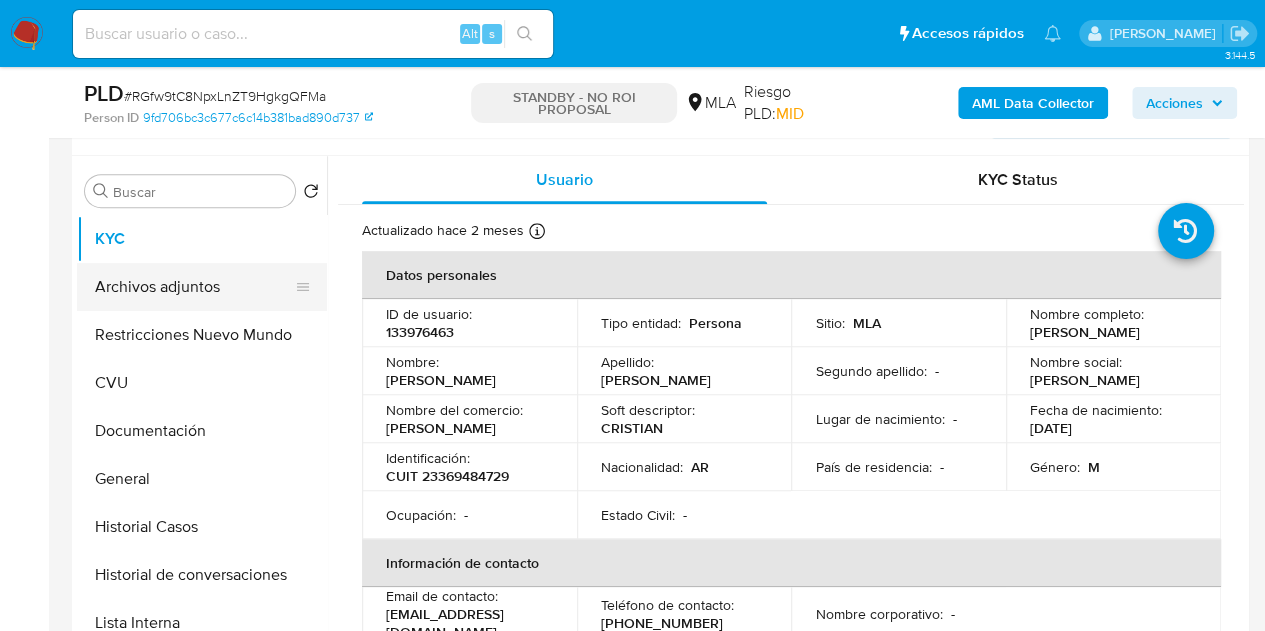click on "Archivos adjuntos" at bounding box center [194, 287] 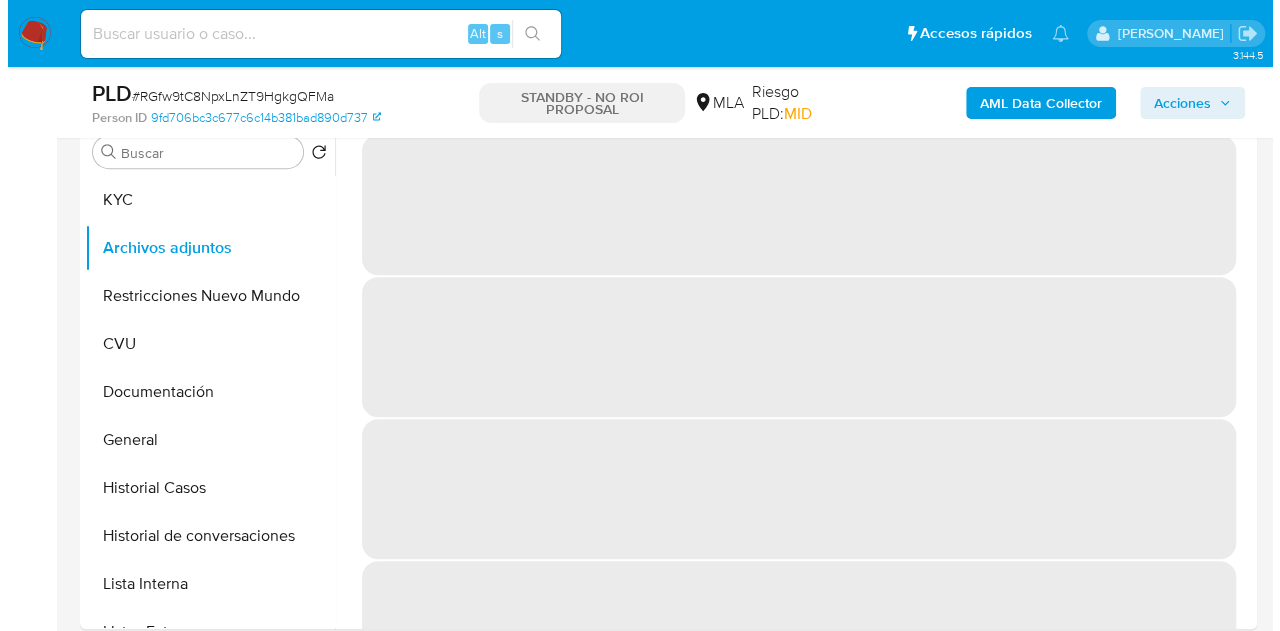 scroll, scrollTop: 383, scrollLeft: 0, axis: vertical 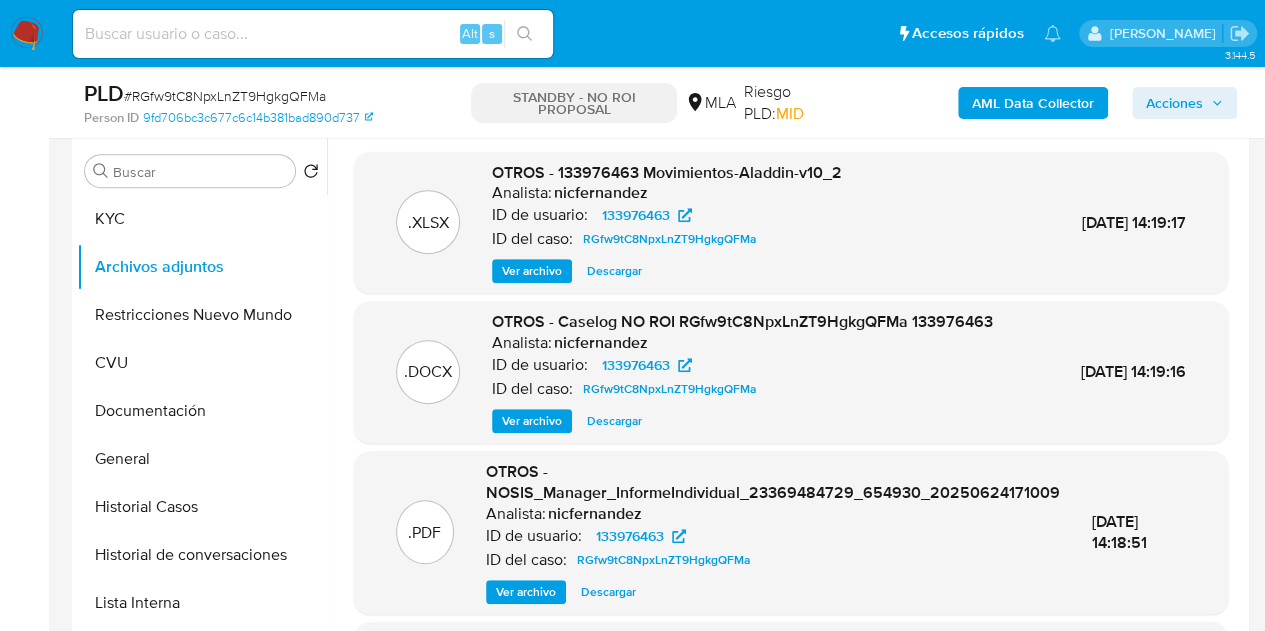 click on "Ver archivo" at bounding box center [532, 421] 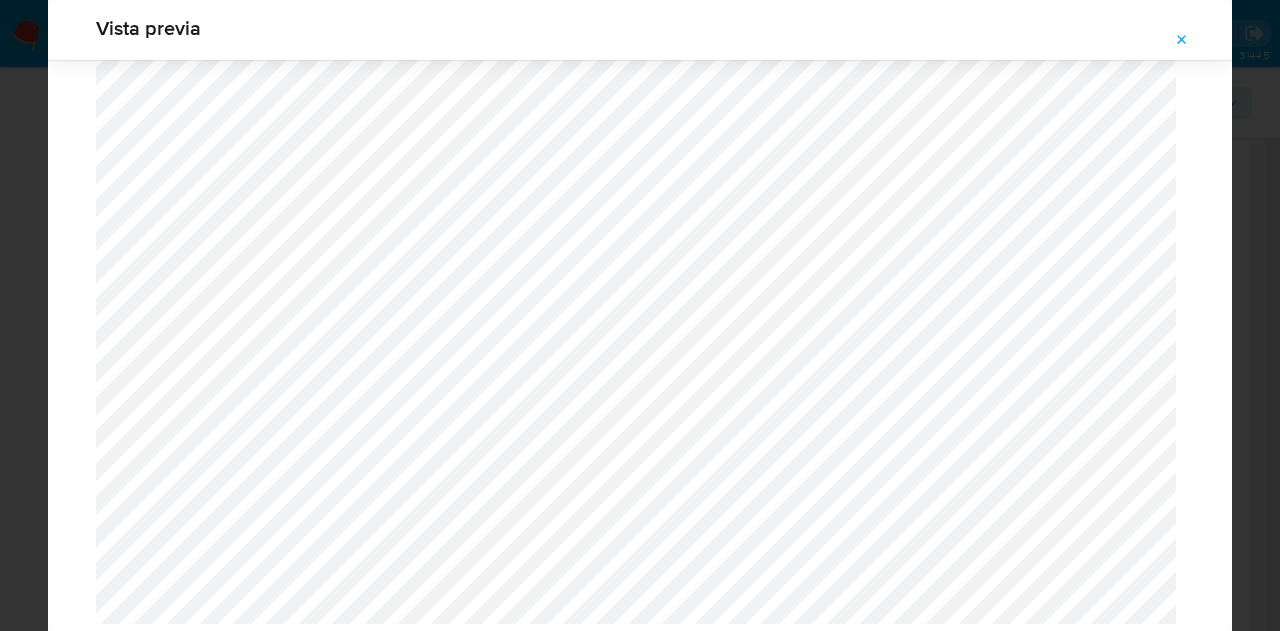 scroll, scrollTop: 1810, scrollLeft: 0, axis: vertical 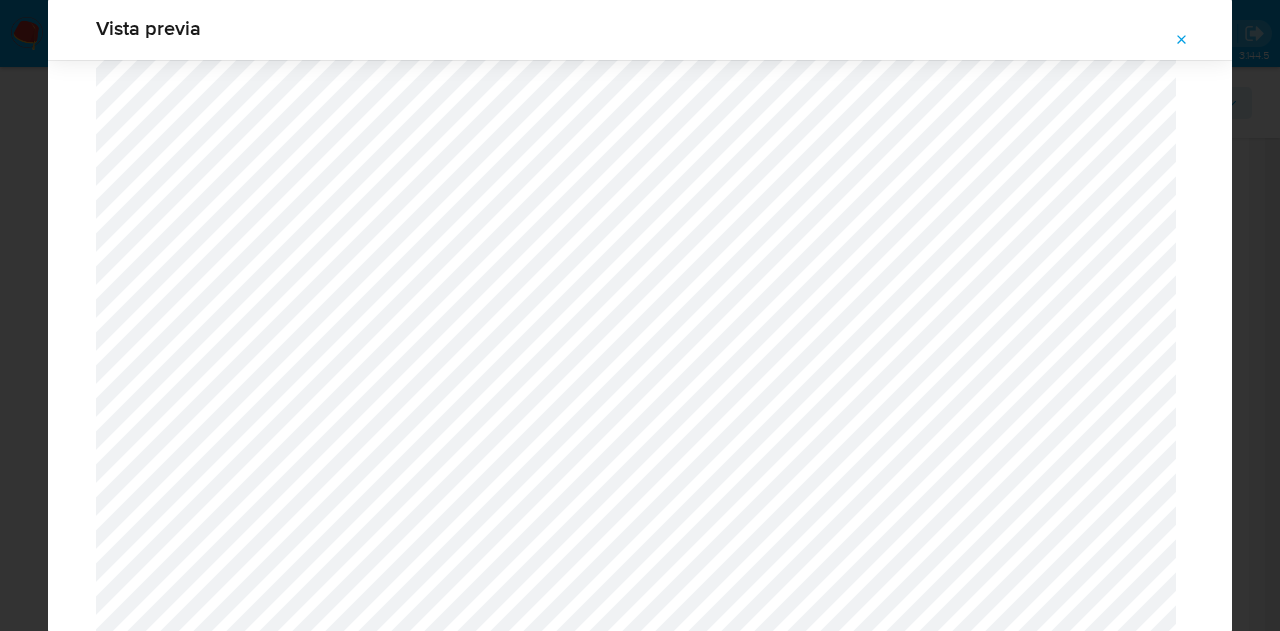 click 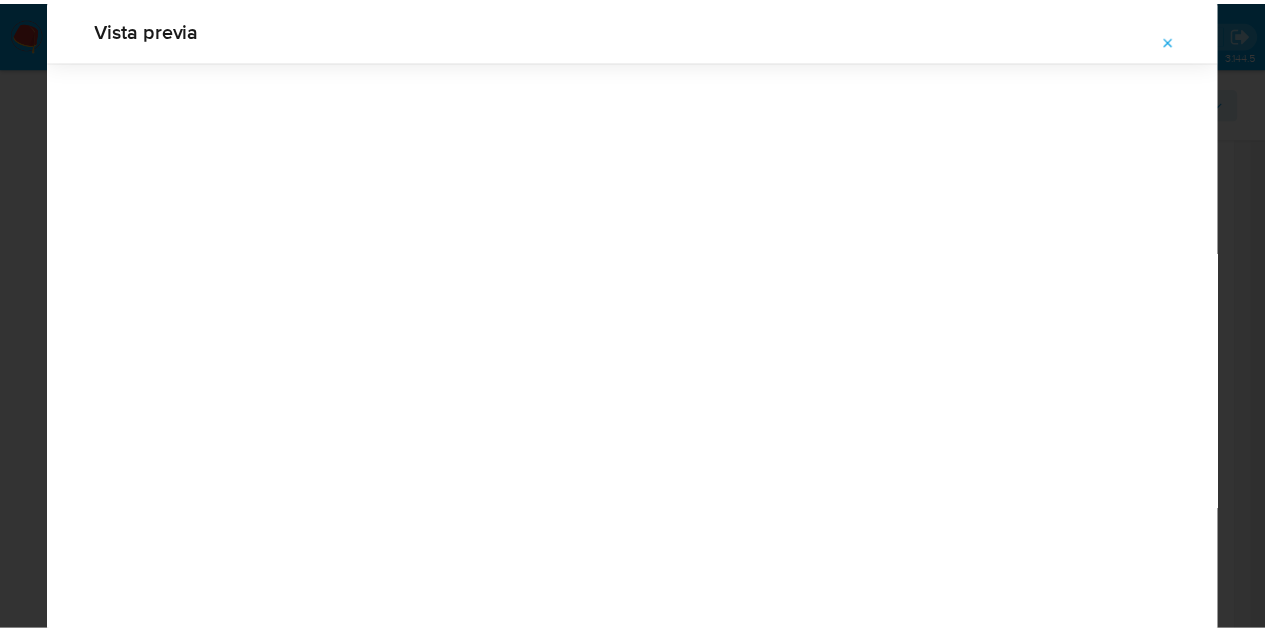 scroll, scrollTop: 64, scrollLeft: 0, axis: vertical 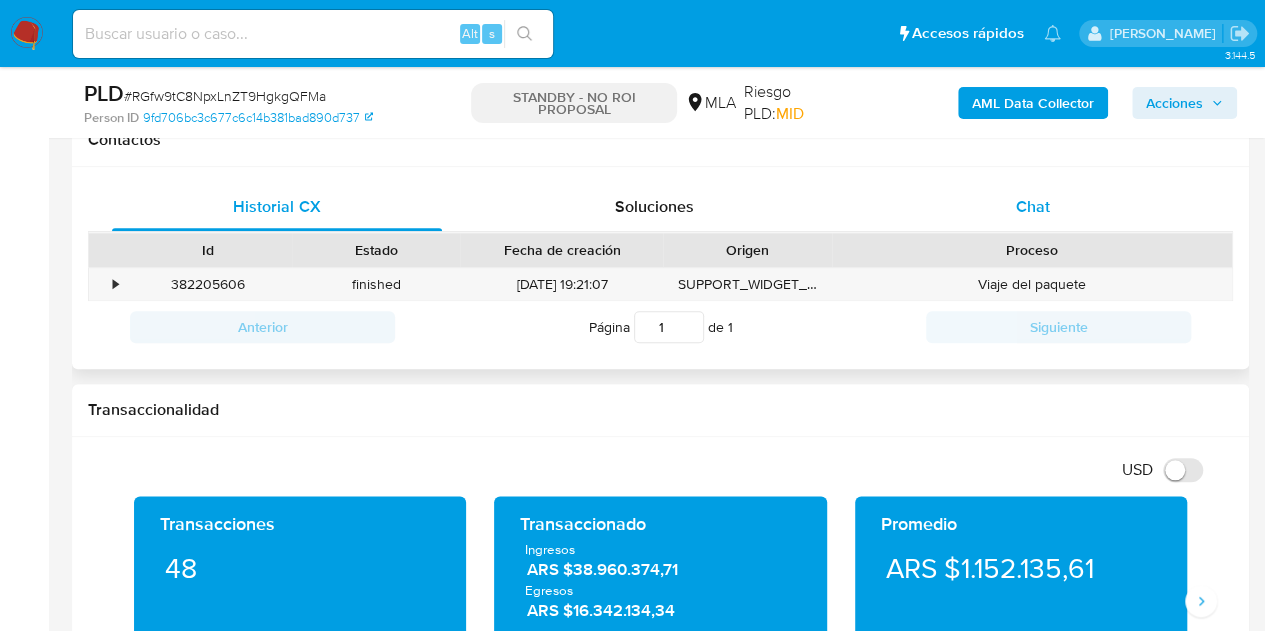 click on "Chat" at bounding box center (1033, 207) 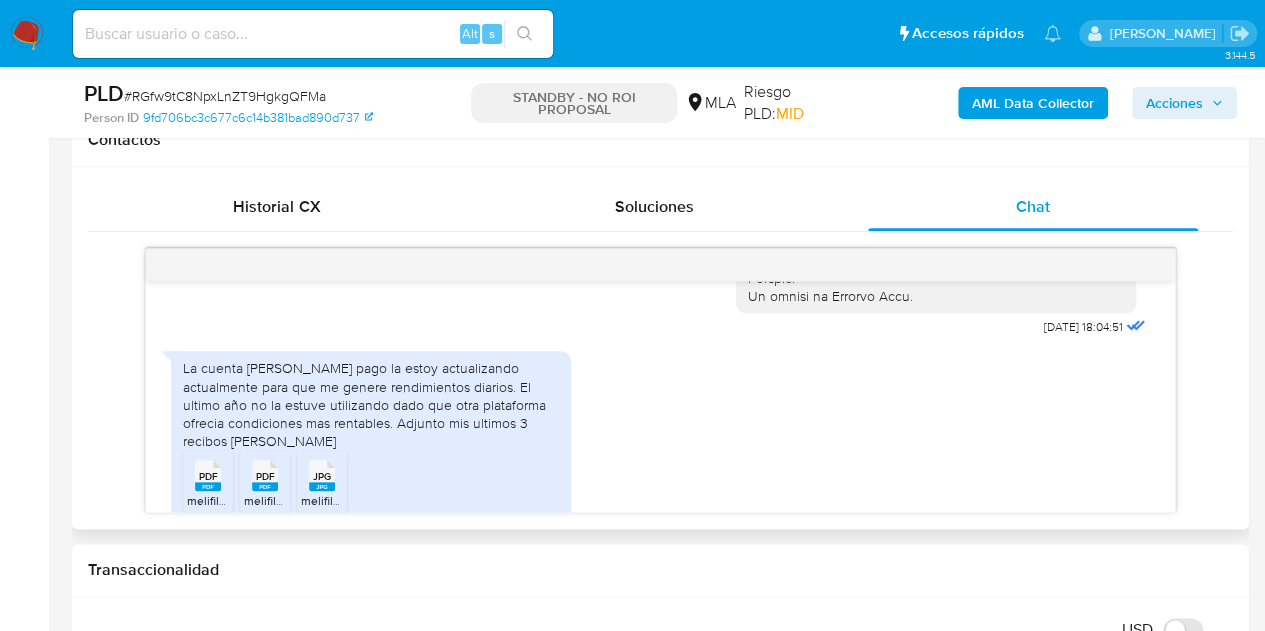scroll, scrollTop: 1441, scrollLeft: 0, axis: vertical 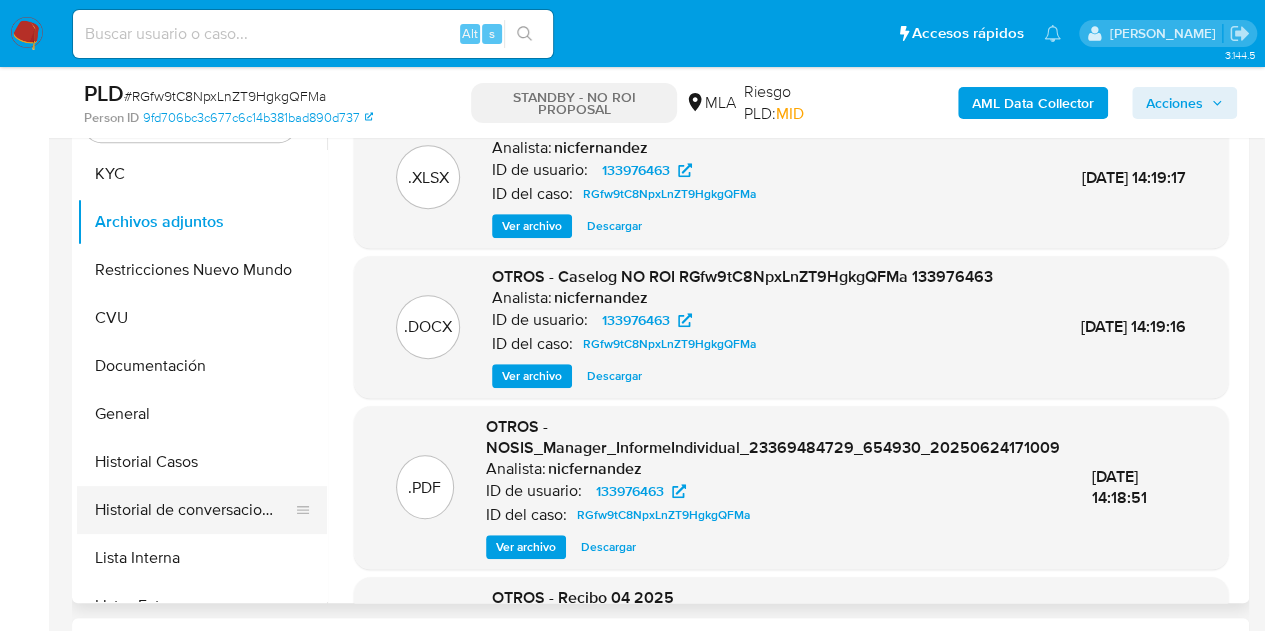 click on "Historial de conversaciones" at bounding box center (194, 510) 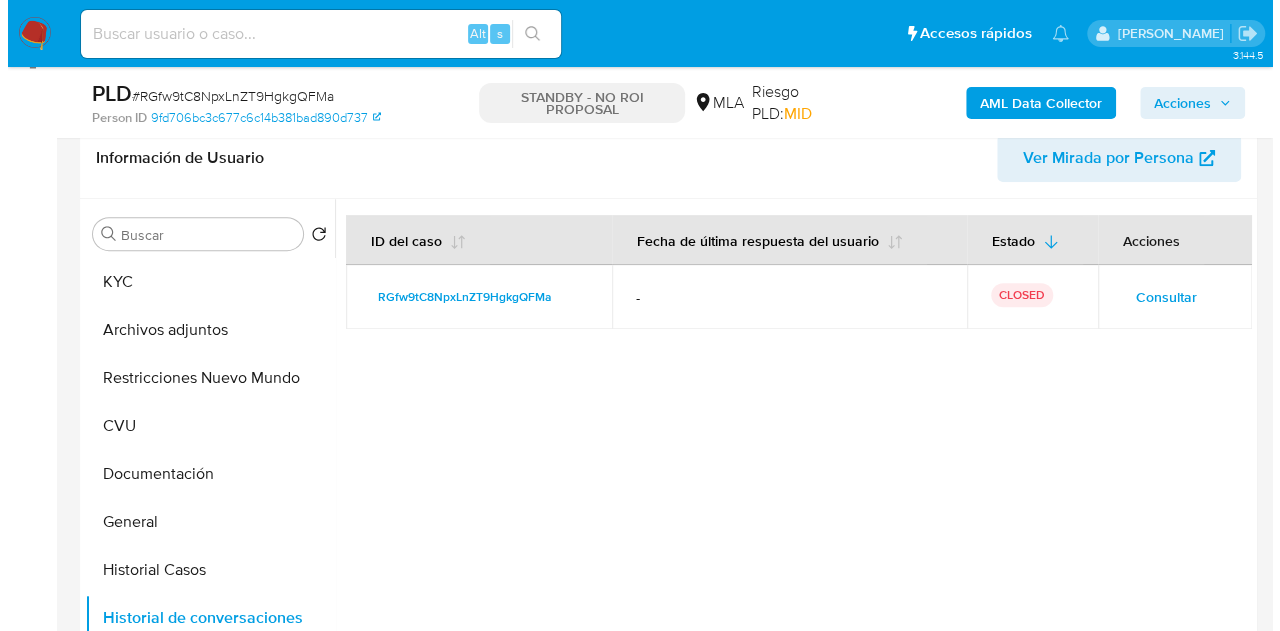 scroll, scrollTop: 308, scrollLeft: 0, axis: vertical 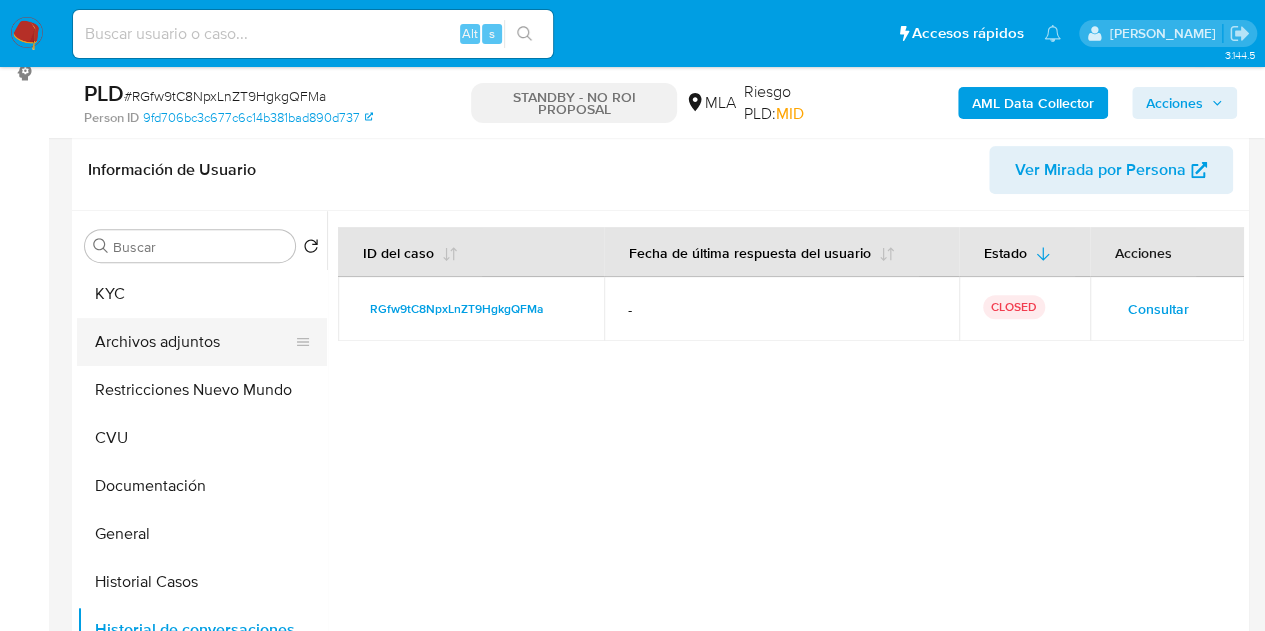 click on "Archivos adjuntos" at bounding box center (194, 342) 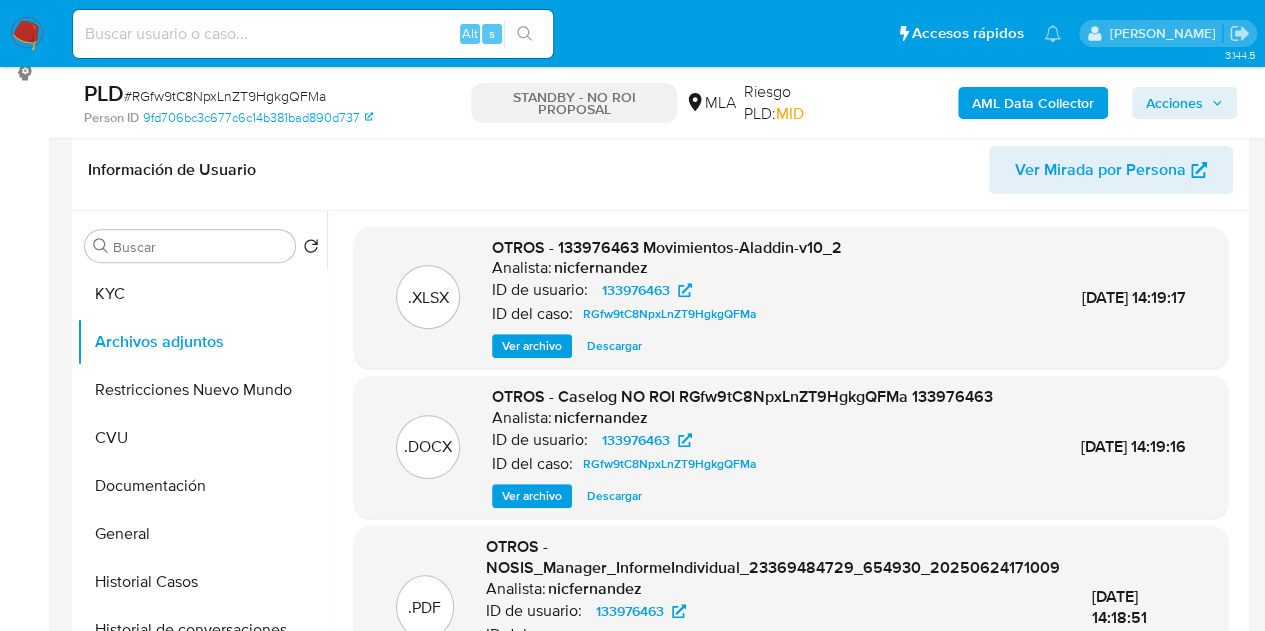 click on "Ver archivo" at bounding box center (532, 496) 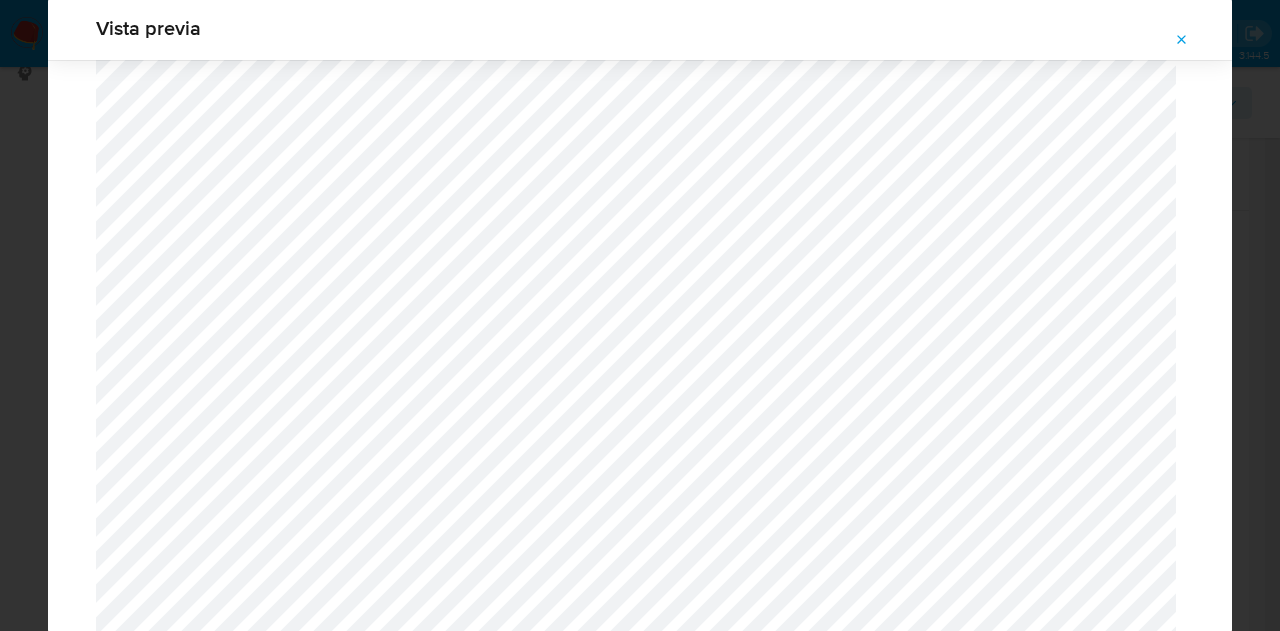 scroll, scrollTop: 1596, scrollLeft: 0, axis: vertical 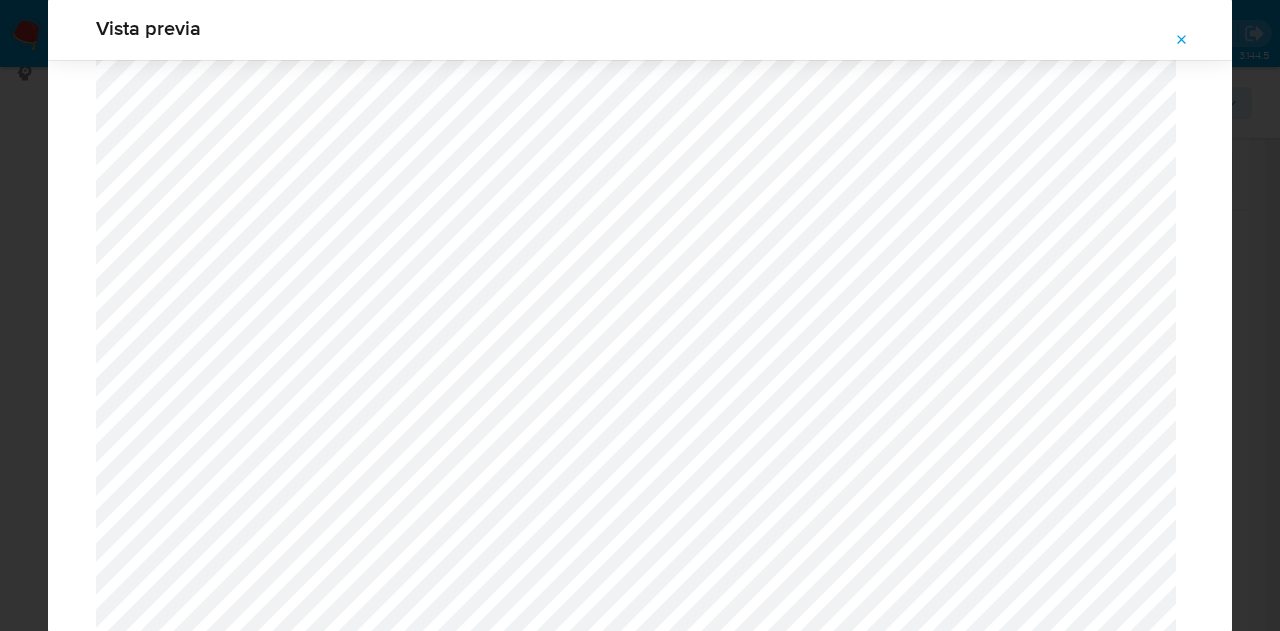 click 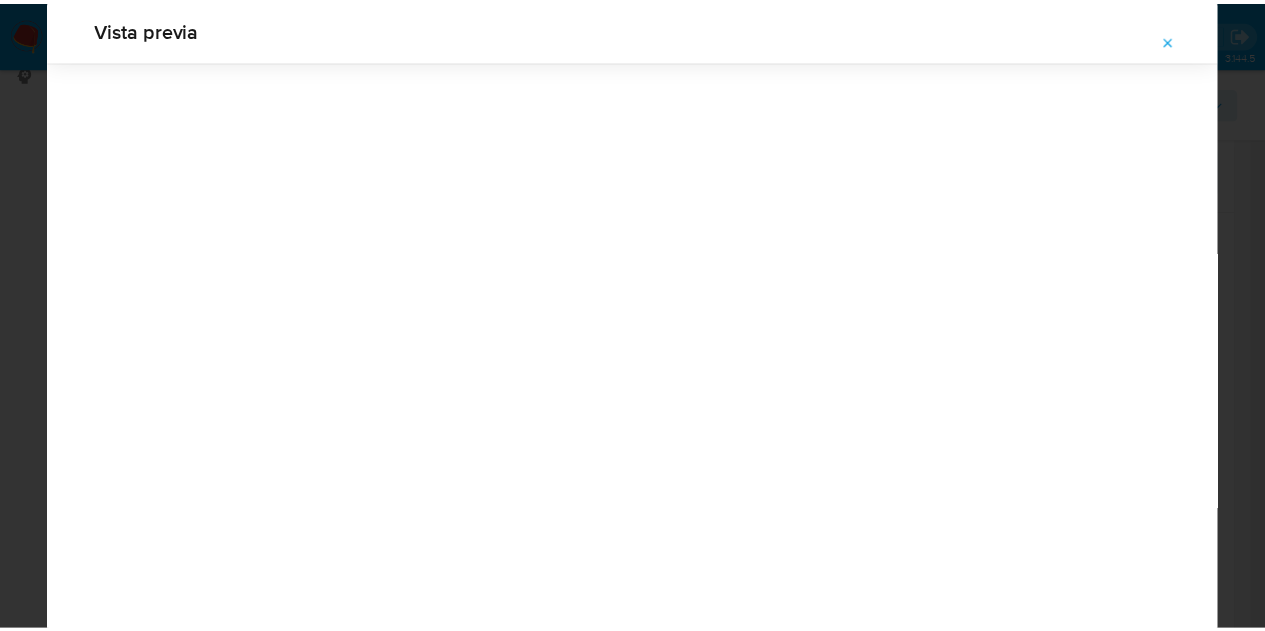 scroll, scrollTop: 64, scrollLeft: 0, axis: vertical 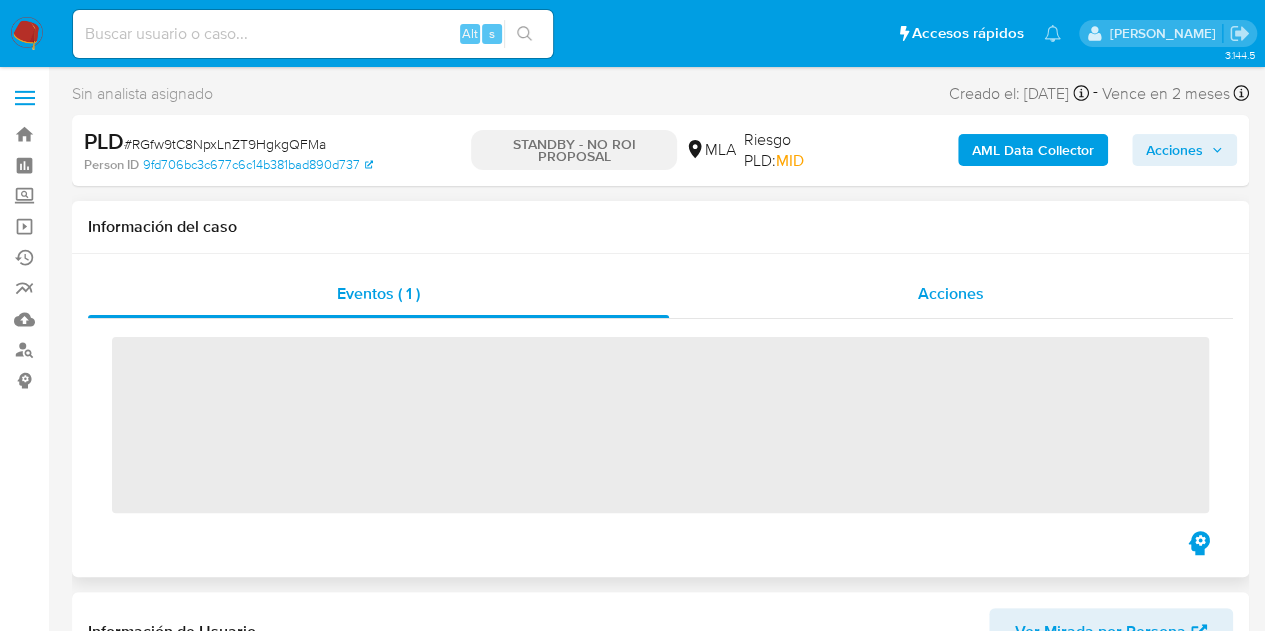 click on "Acciones" at bounding box center [951, 294] 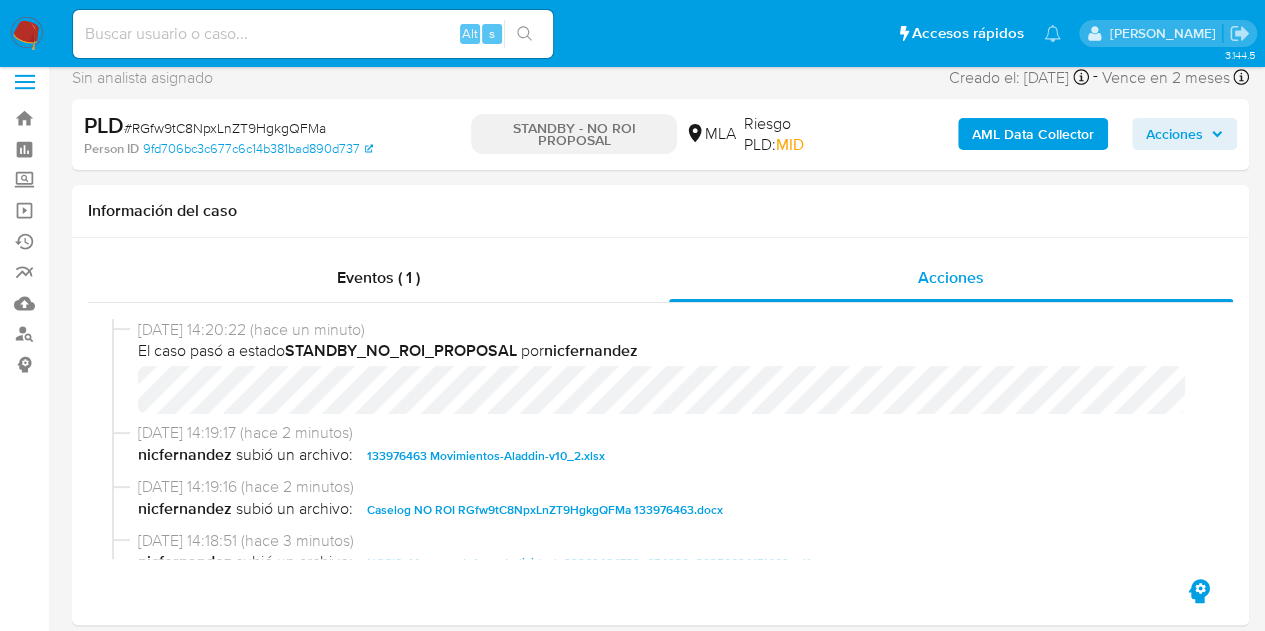 scroll, scrollTop: 32, scrollLeft: 0, axis: vertical 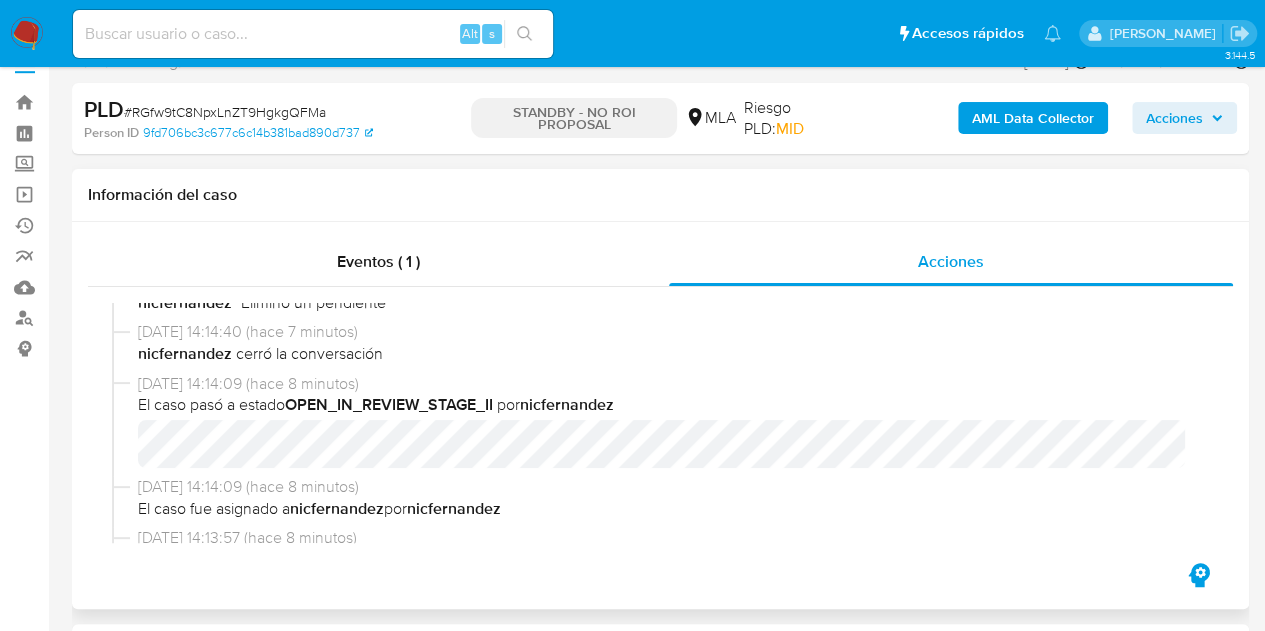 select on "10" 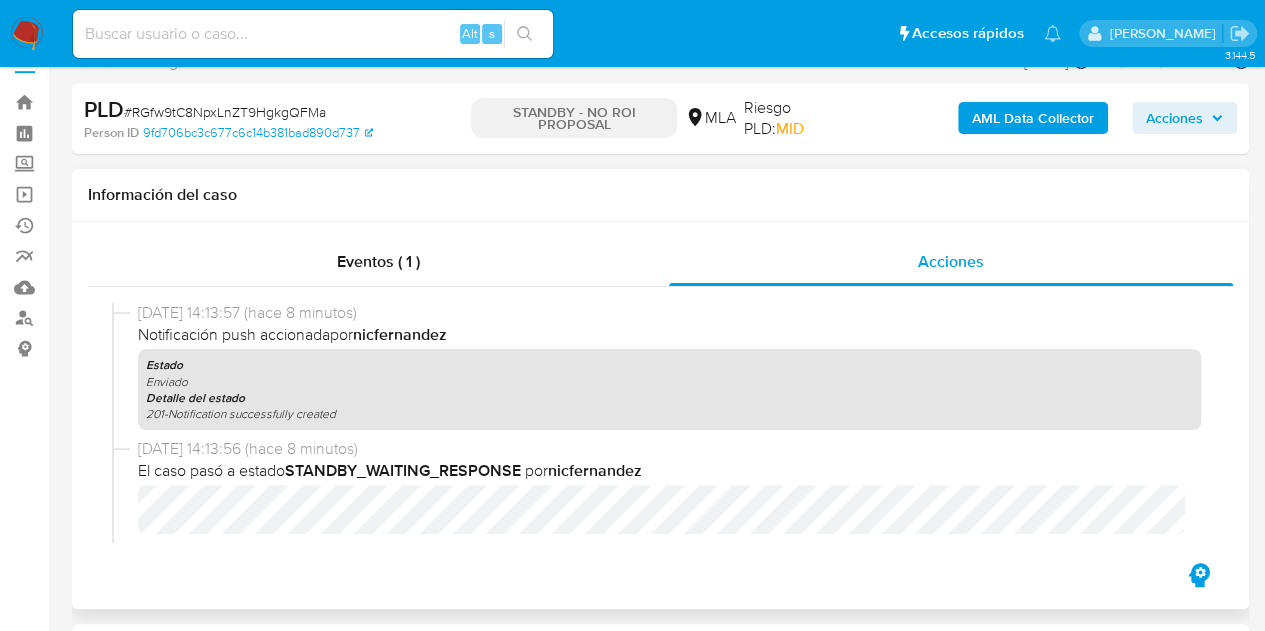 scroll, scrollTop: 0, scrollLeft: 0, axis: both 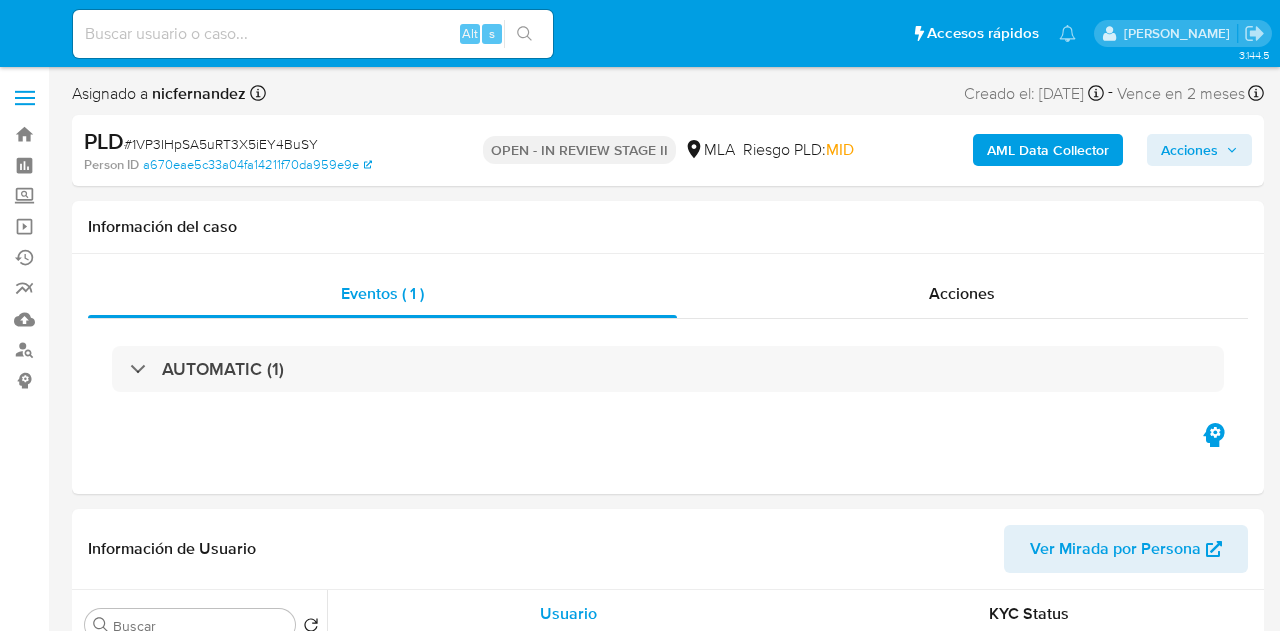select on "10" 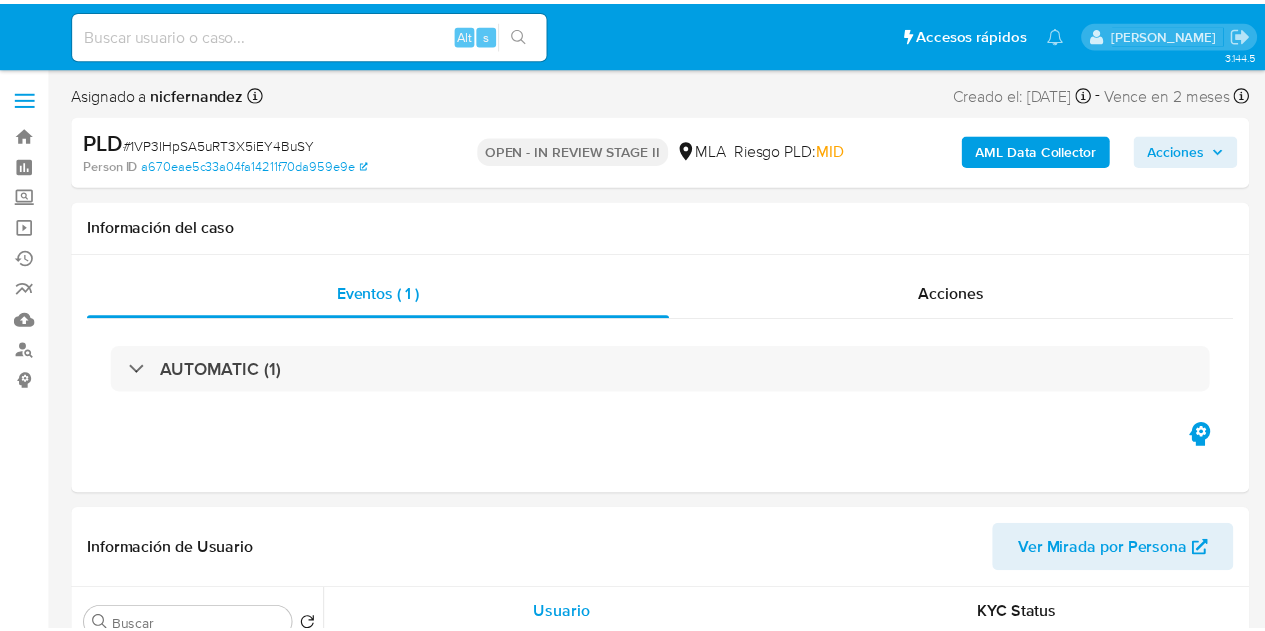 scroll, scrollTop: 0, scrollLeft: 0, axis: both 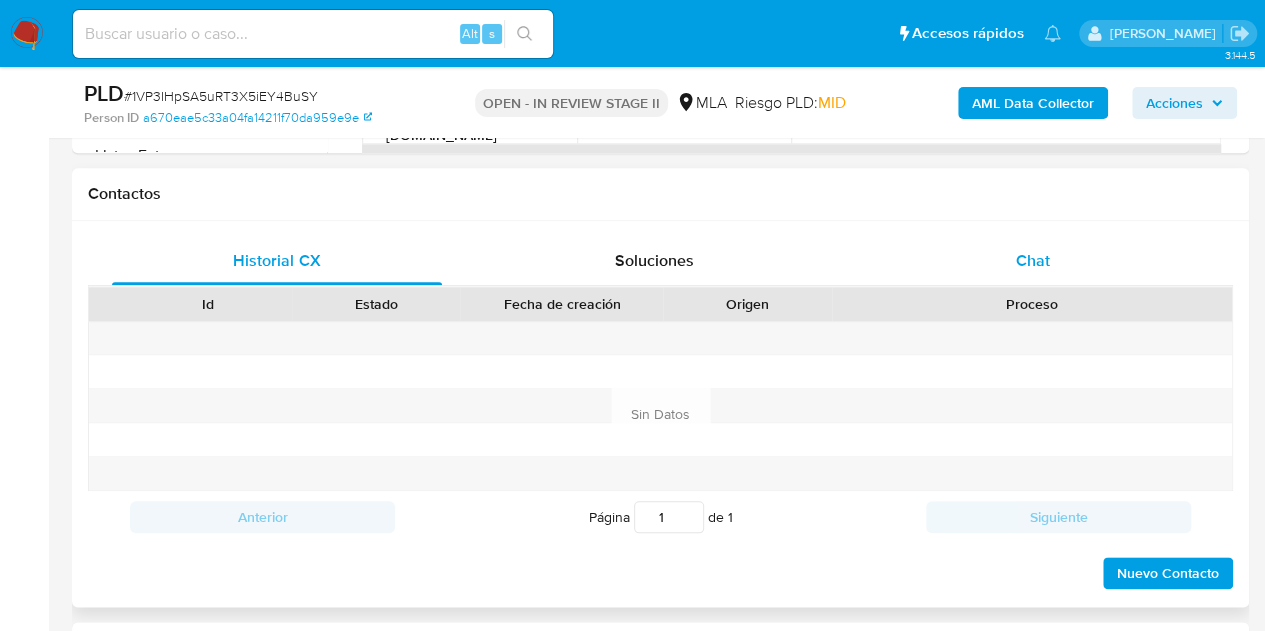 click on "Chat" at bounding box center (1033, 261) 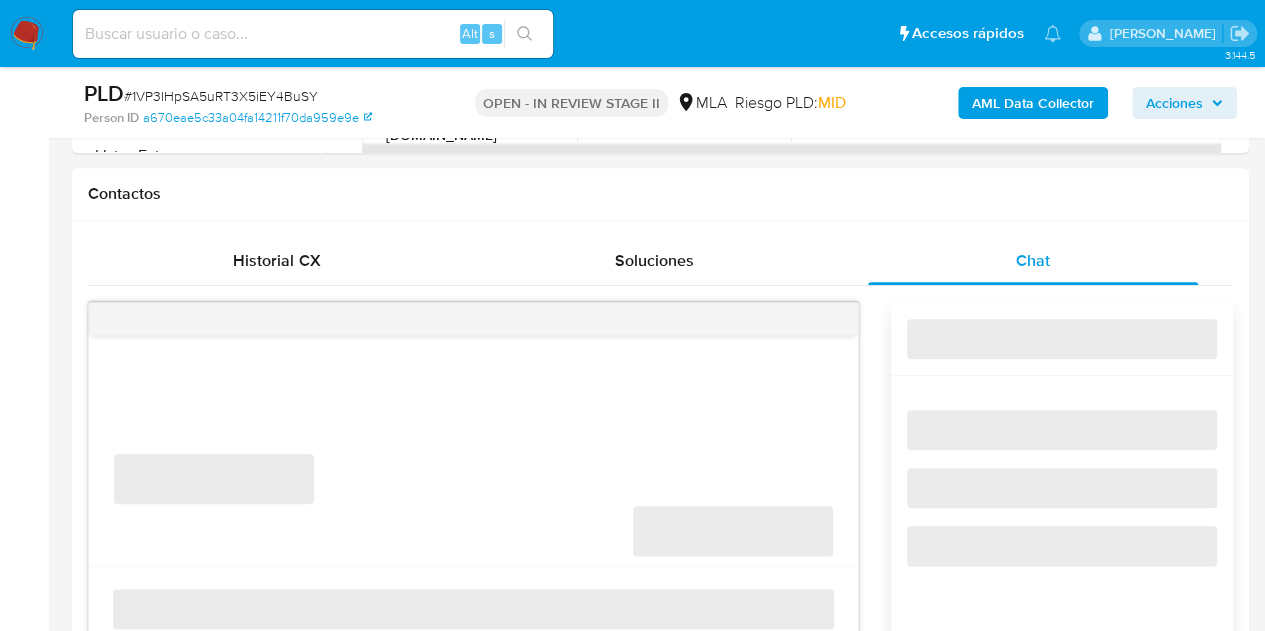 scroll, scrollTop: 926, scrollLeft: 0, axis: vertical 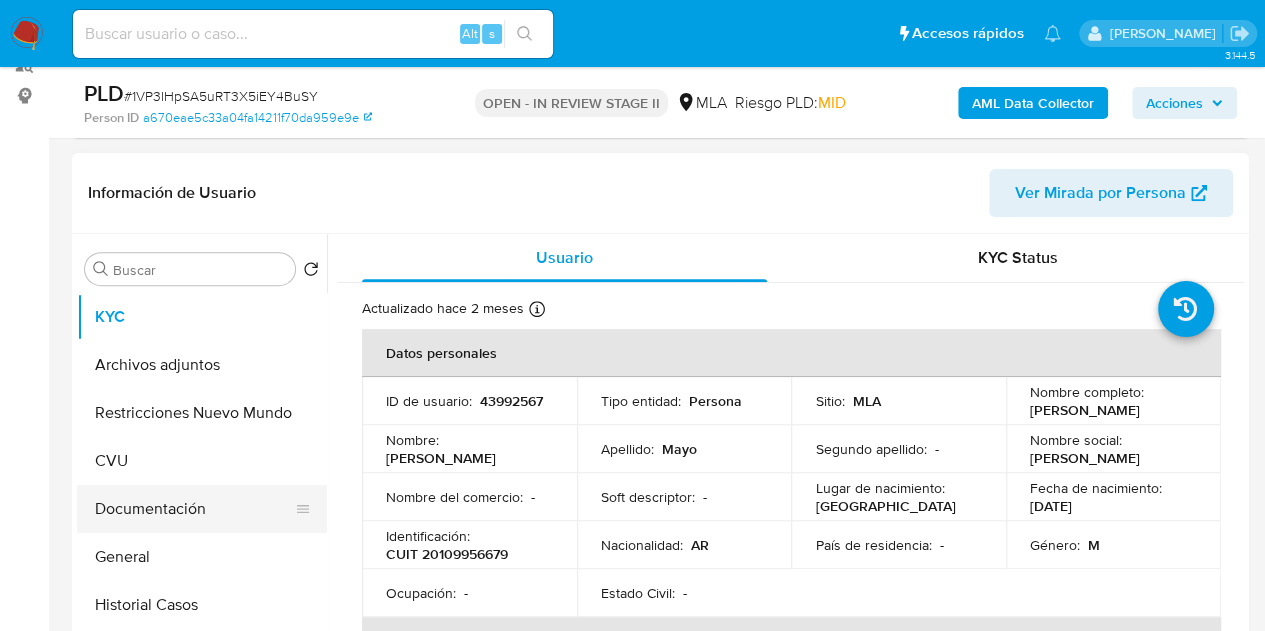 click on "Documentación" at bounding box center (194, 509) 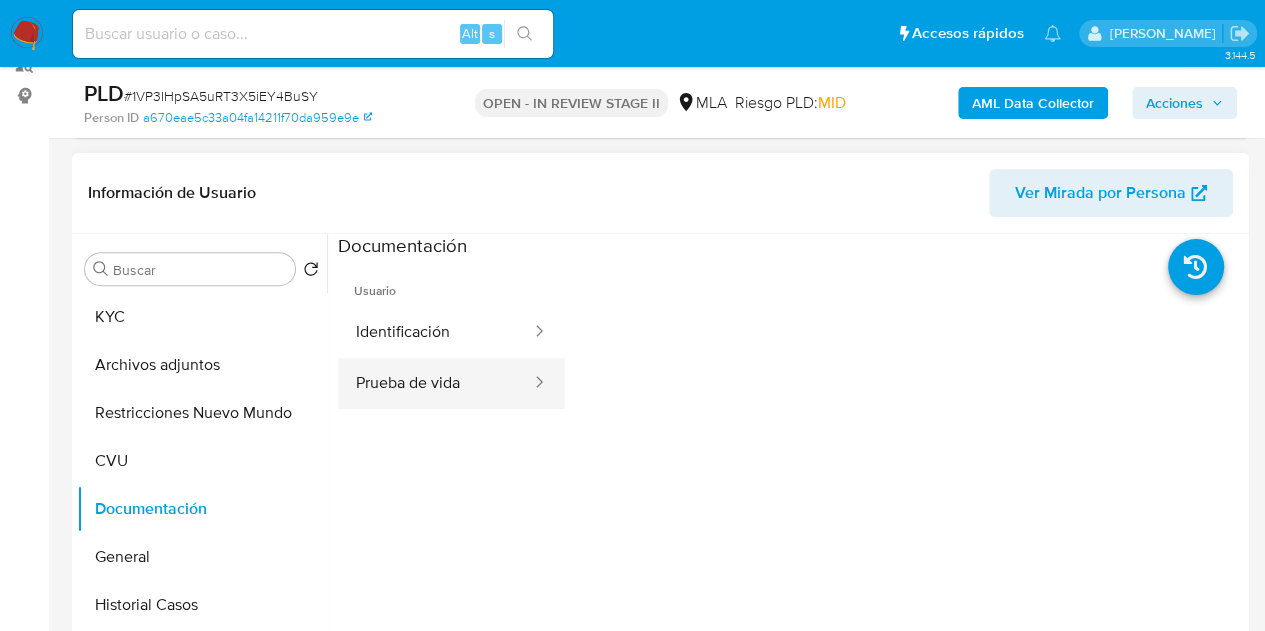 click on "Prueba de vida" at bounding box center (435, 383) 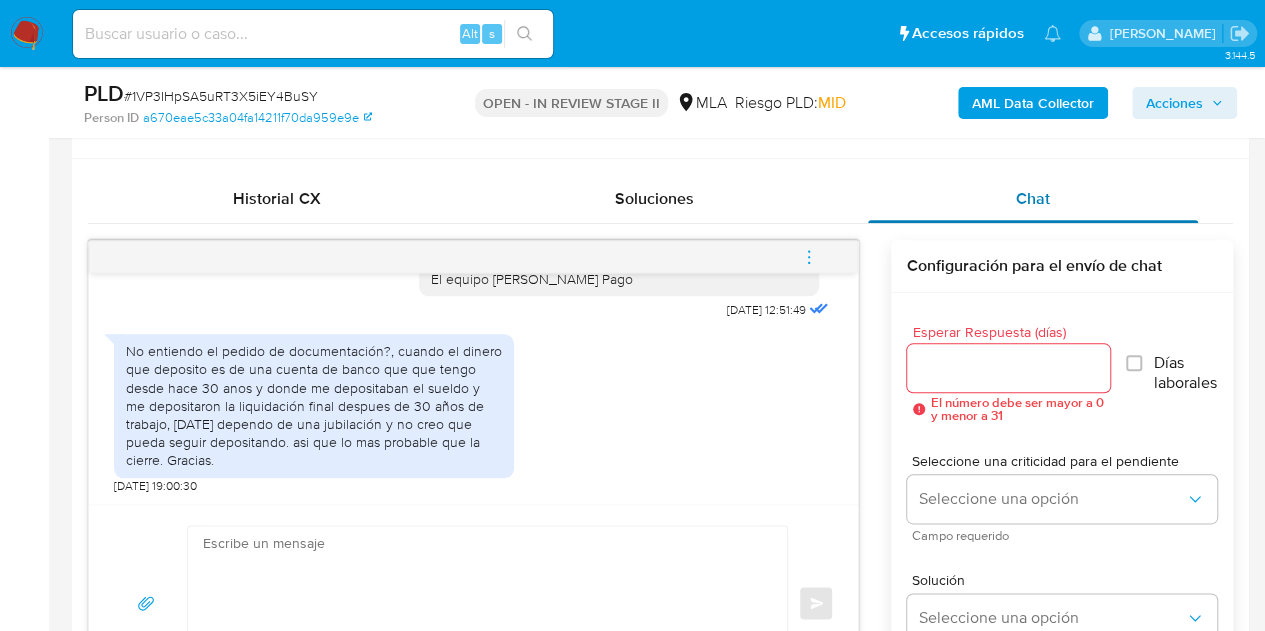 scroll, scrollTop: 921, scrollLeft: 0, axis: vertical 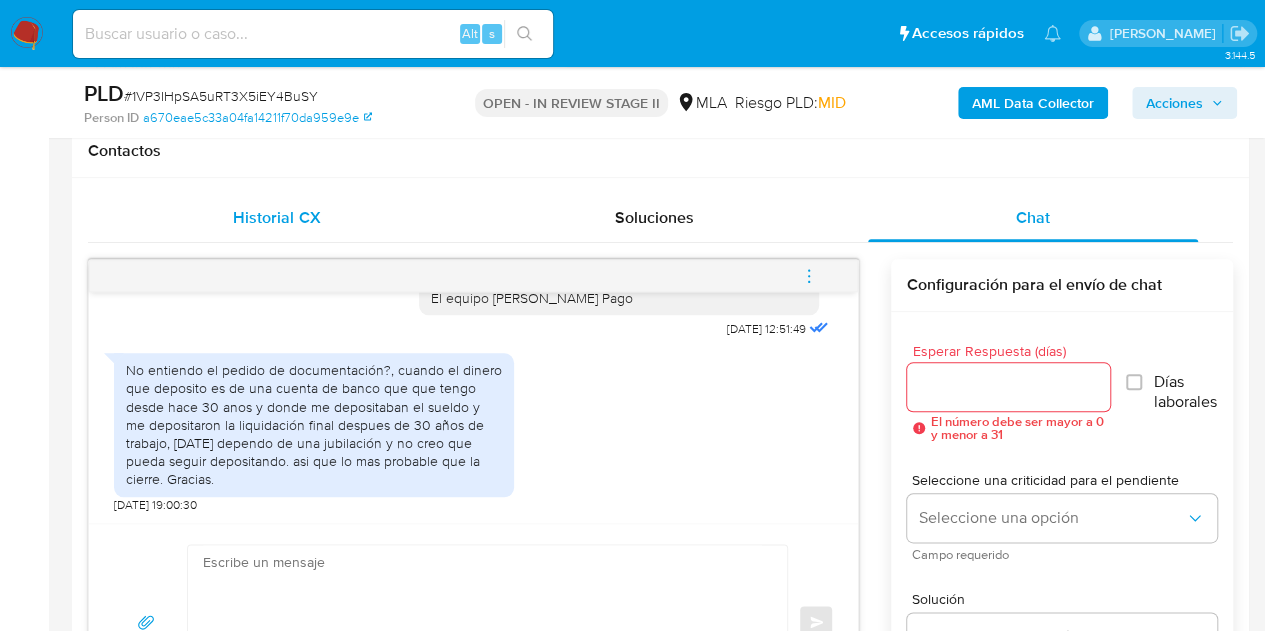 click on "Historial CX" at bounding box center [277, 218] 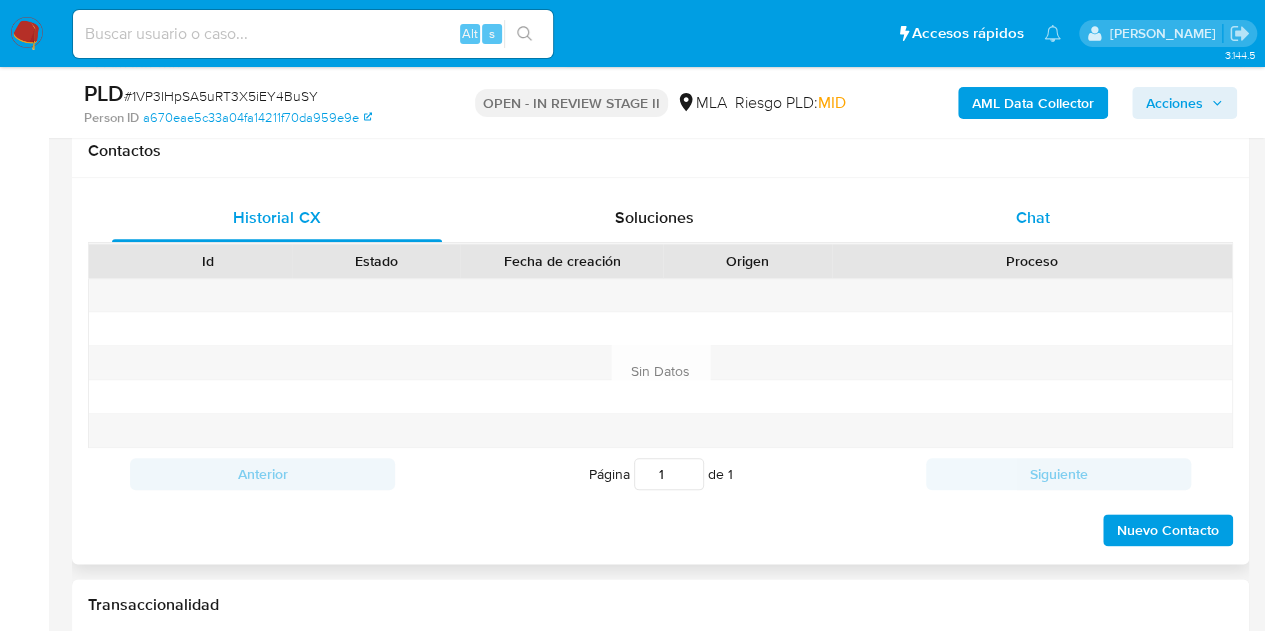 click on "Chat" at bounding box center [1033, 218] 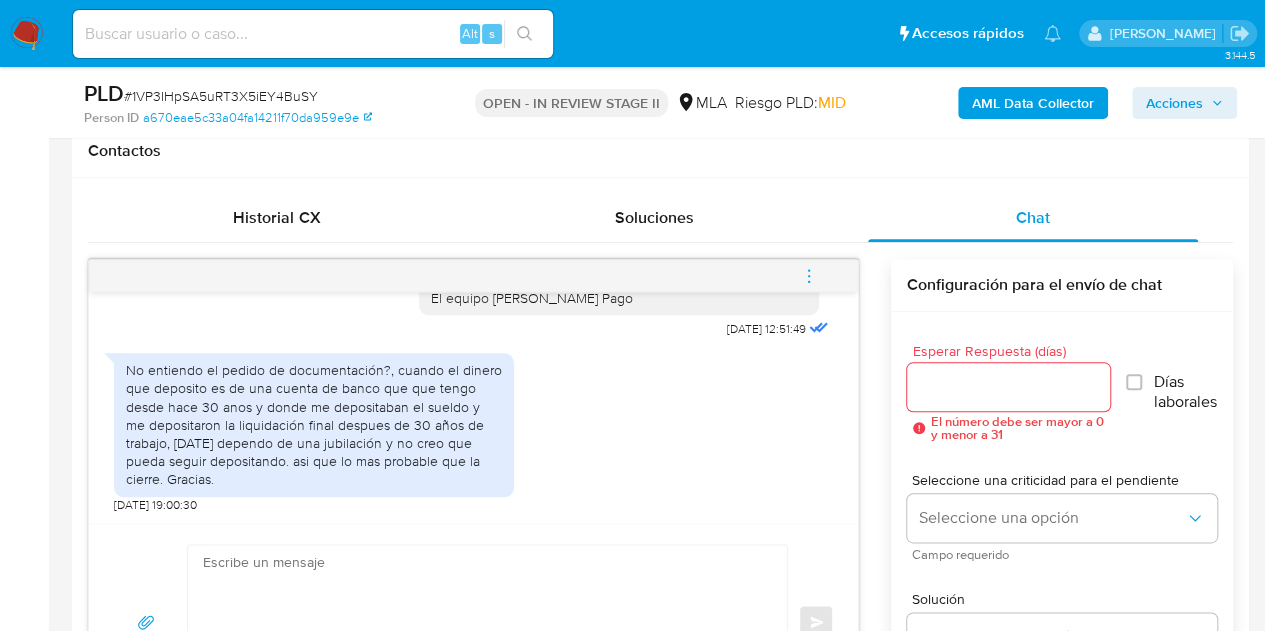 click on "No entiendo el pedido de documentación?, cuando el dinero que deposito es de una cuenta de banco que que tengo desde hace 30 anos y donde me depositaban el sueldo y me depositaron la liquidación final despues de 30 años de trabajo, hoy dependo de una jubilación y no creo que pueda seguir depositando. asi que lo mas probable que la cierre. Gracias. 23/06/2025 19:00:30" at bounding box center [473, 428] 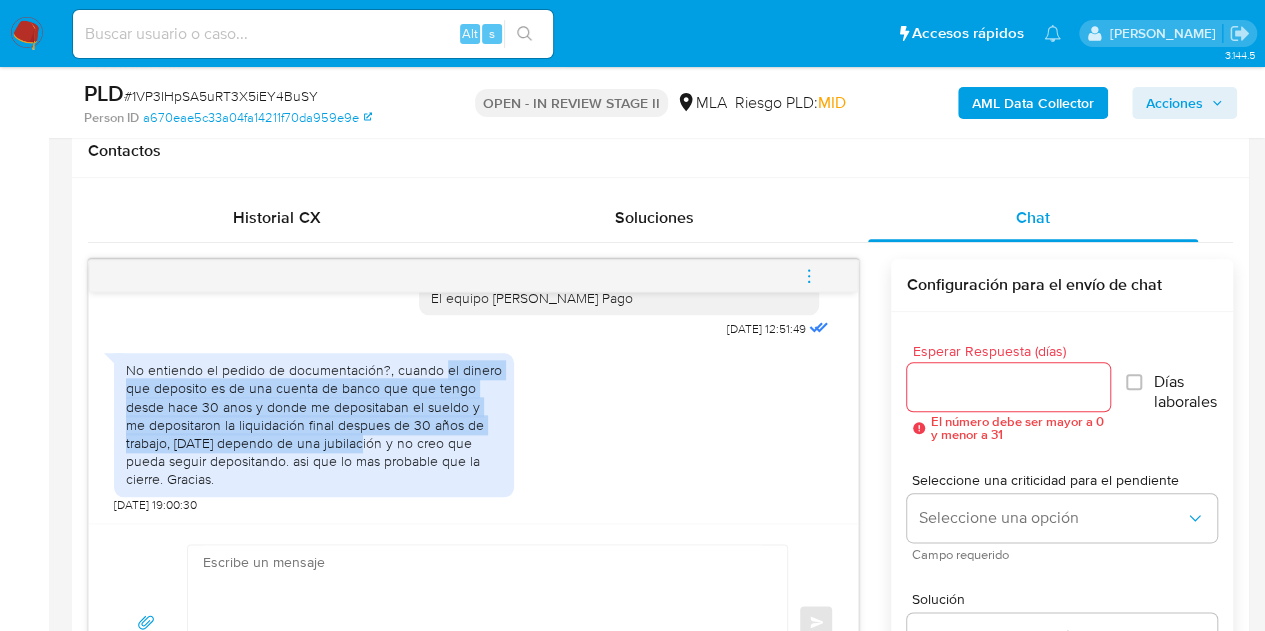 drag, startPoint x: 441, startPoint y: 373, endPoint x: 361, endPoint y: 434, distance: 100.60318 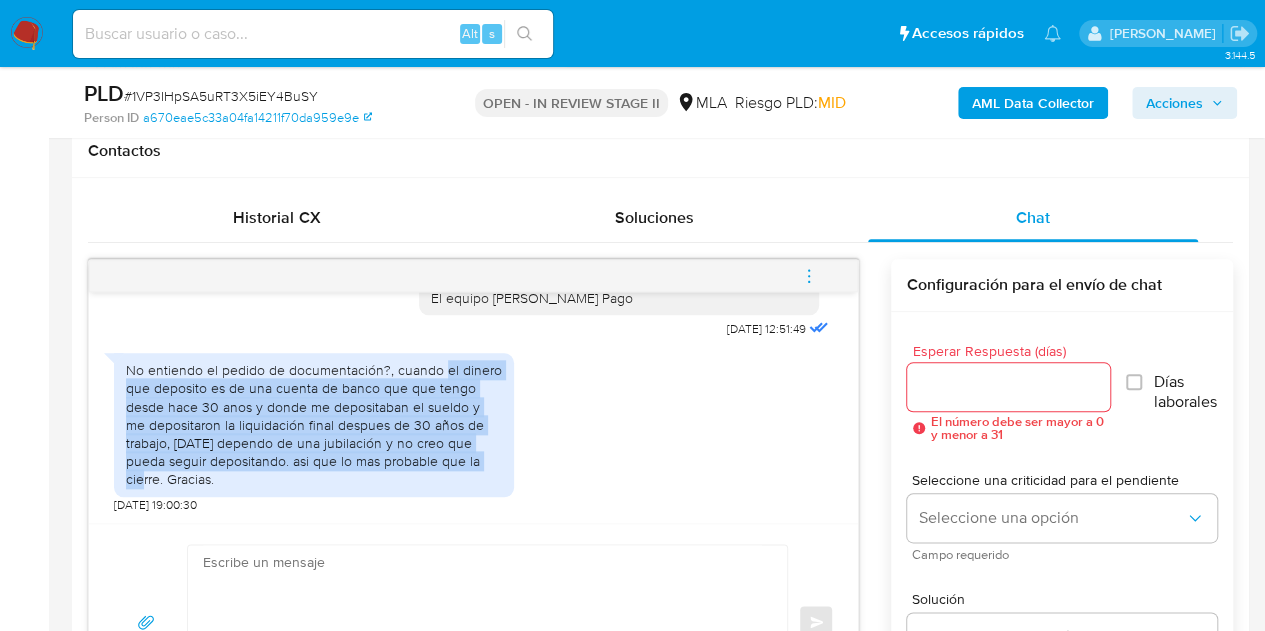 drag, startPoint x: 440, startPoint y: 373, endPoint x: 472, endPoint y: 453, distance: 86.162636 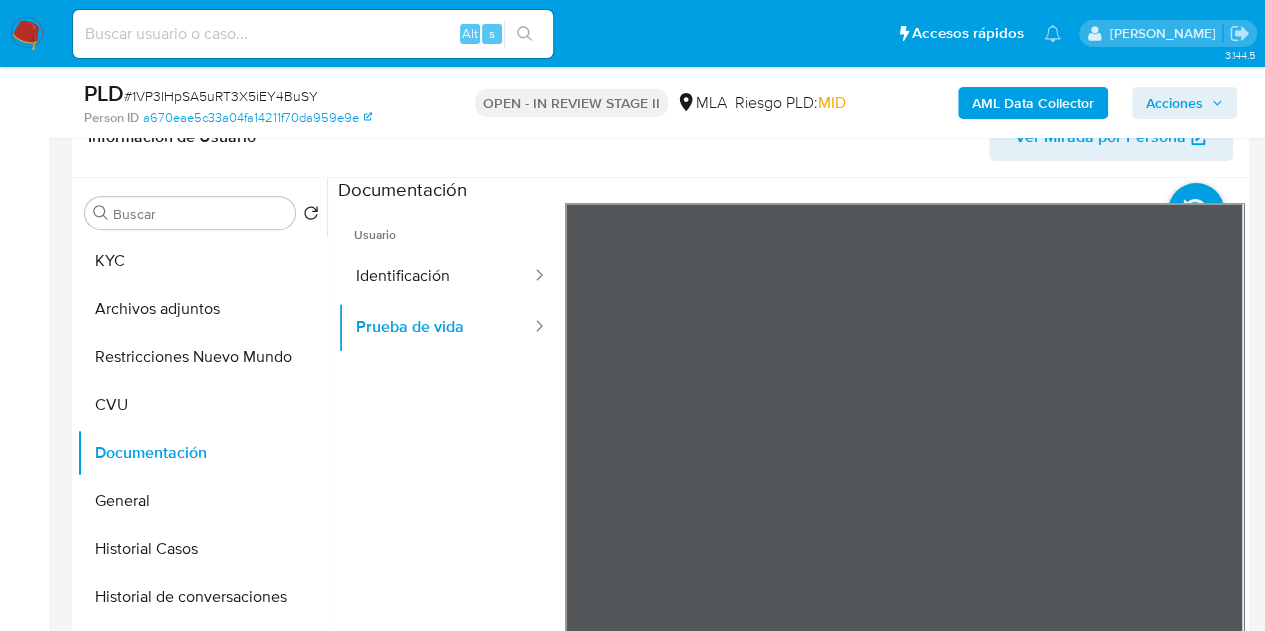 scroll, scrollTop: 285, scrollLeft: 0, axis: vertical 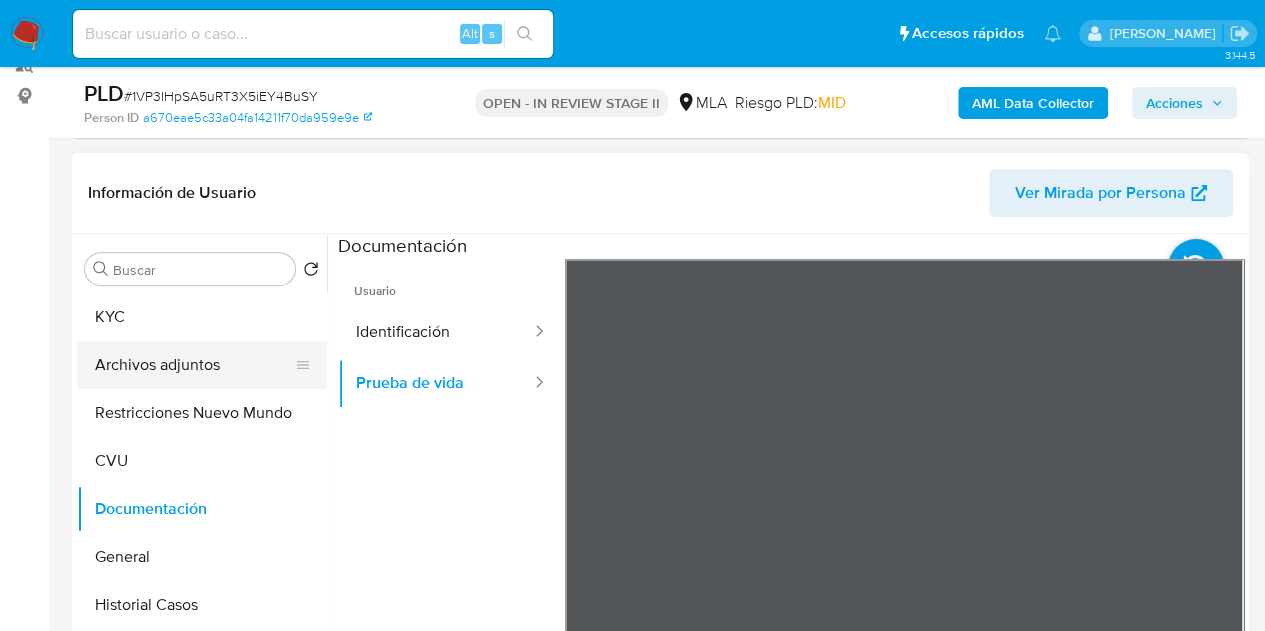 click on "Archivos adjuntos" at bounding box center (194, 365) 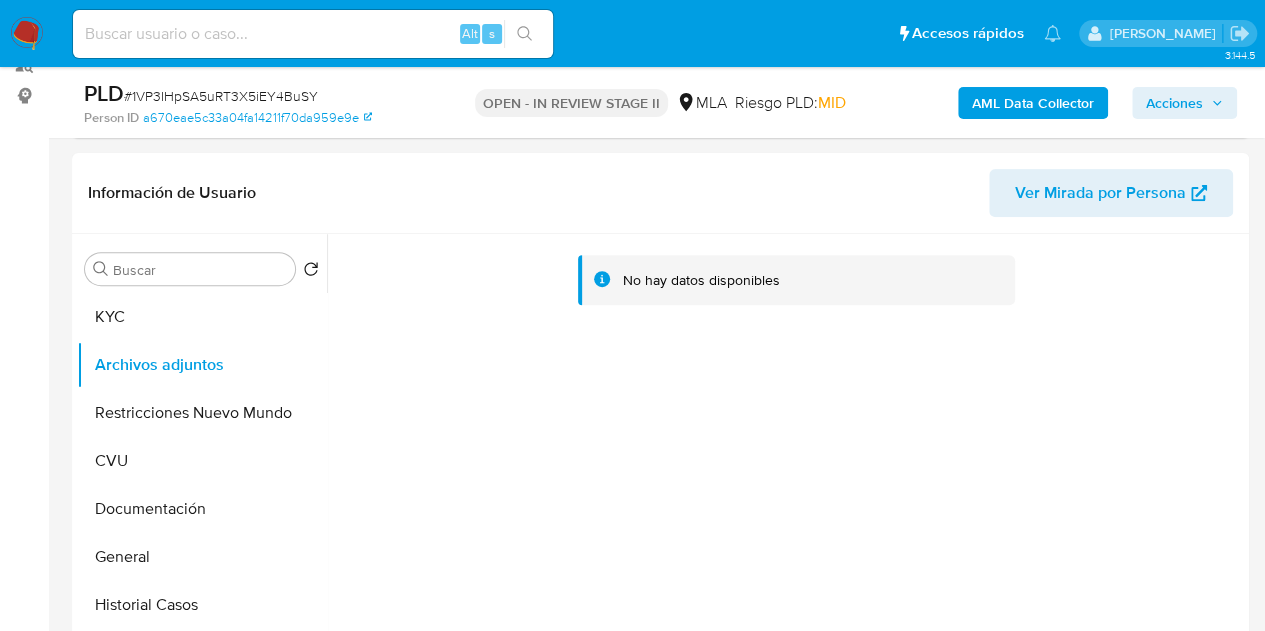 click on "AML Data Collector" at bounding box center [1033, 103] 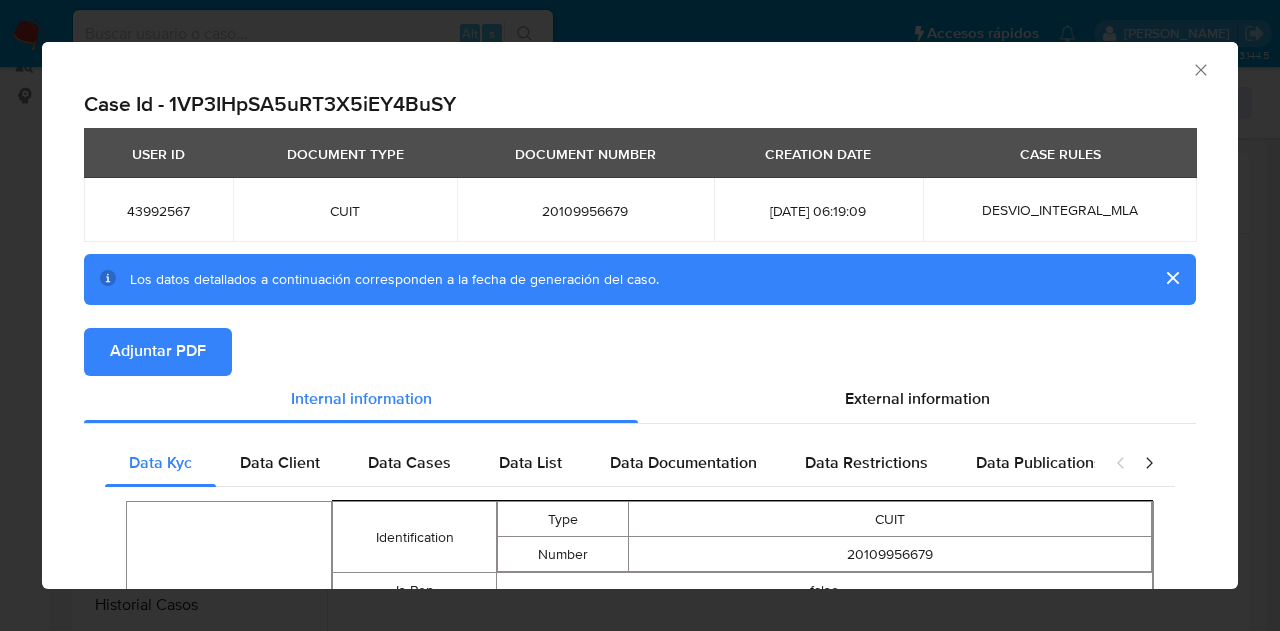 click on "Adjuntar PDF" at bounding box center (158, 352) 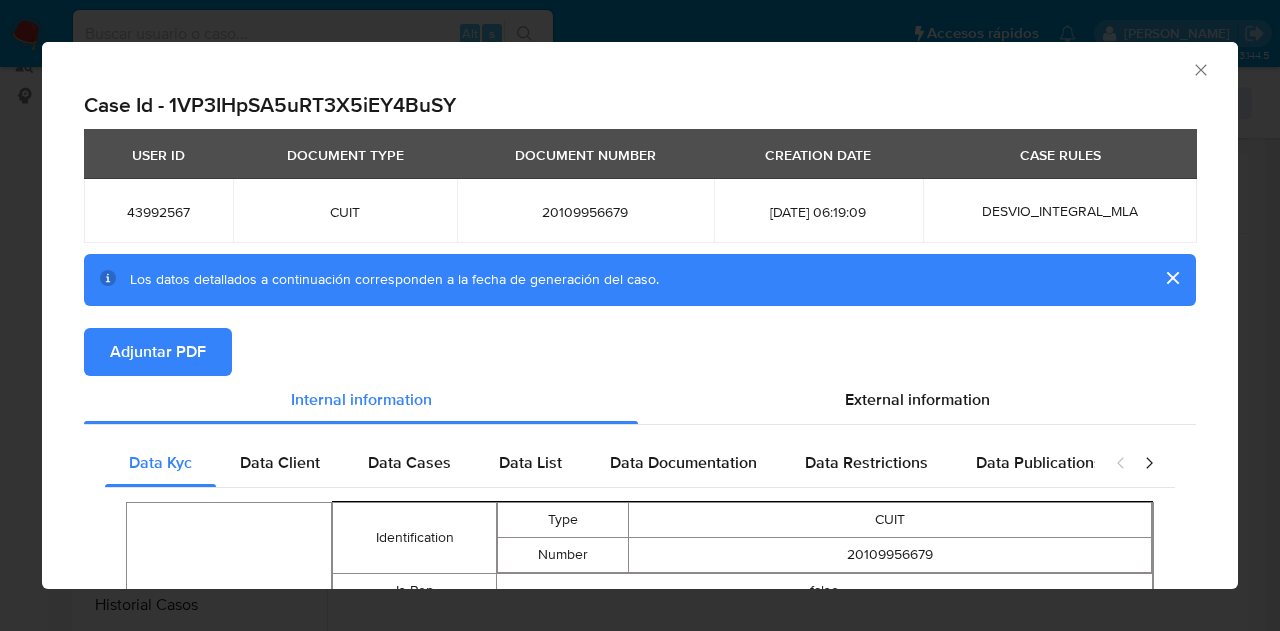 click 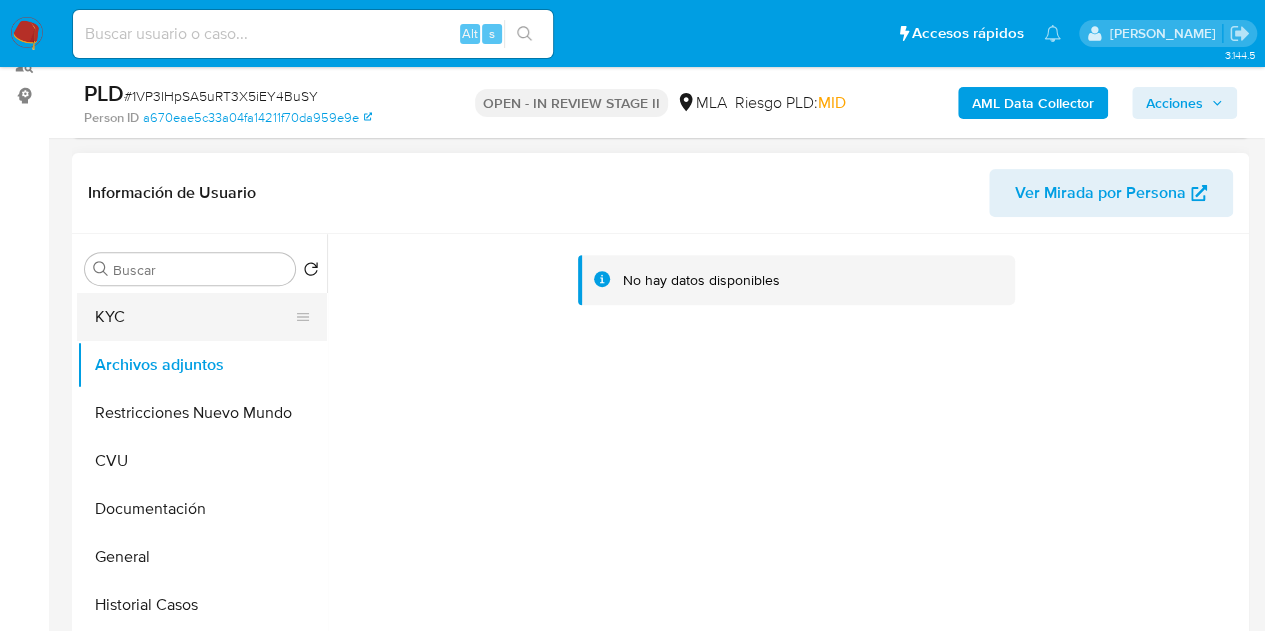 click on "KYC" at bounding box center (194, 317) 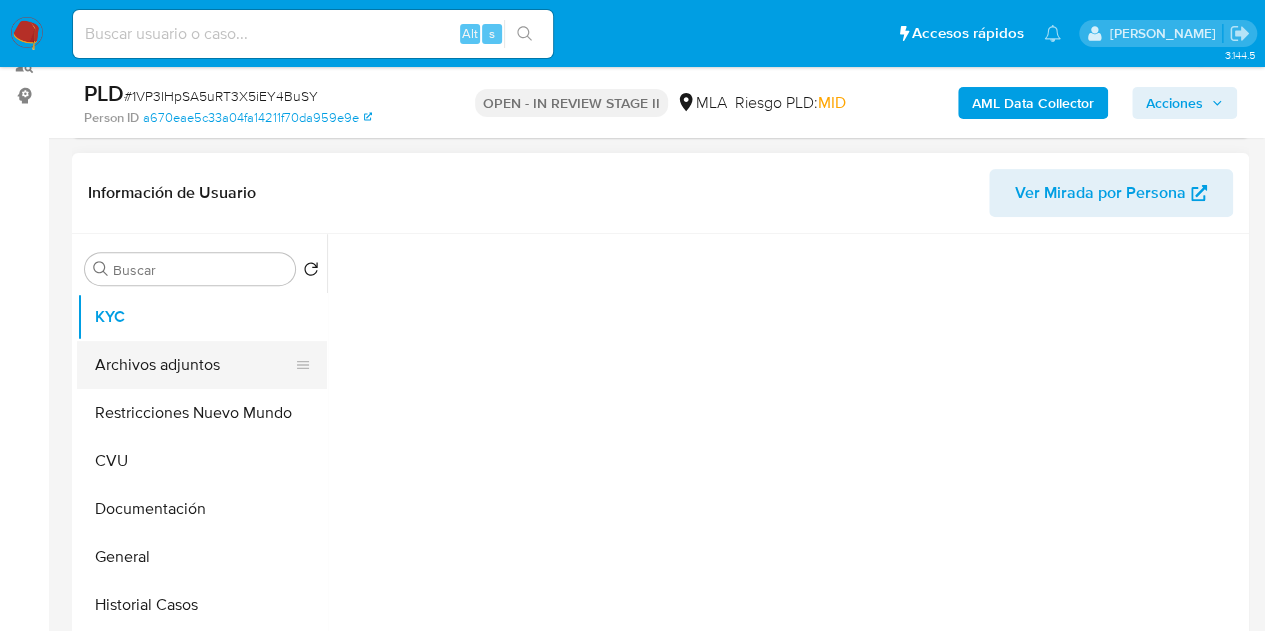 click on "Archivos adjuntos" at bounding box center [194, 365] 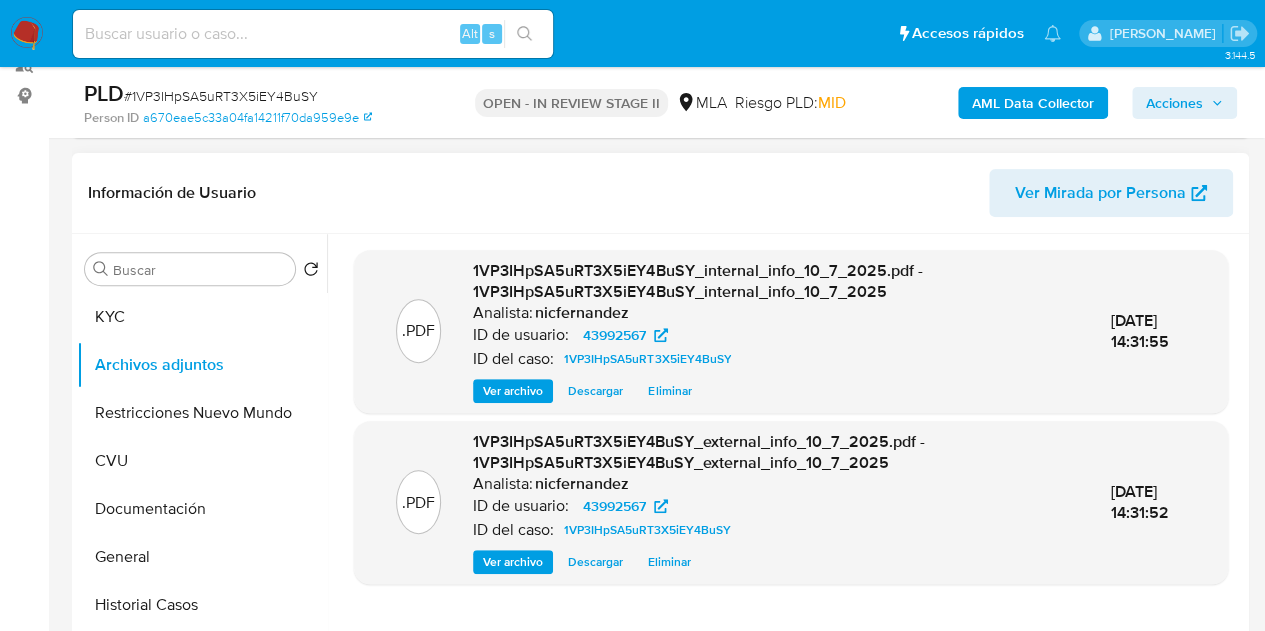click on "1VP3IHpSA5uRT3X5iEY4BuSY_external_info_10_7_2025.pdf - 1VP3IHpSA5uRT3X5iEY4BuSY_external_info_10_7_2025 Analista: nicfernandez ID de usuario: 43992567 ID del caso: 1VP3IHpSA5uRT3X5iEY4BuSY Ver archivo Descargar Eliminar" at bounding box center (776, 502) 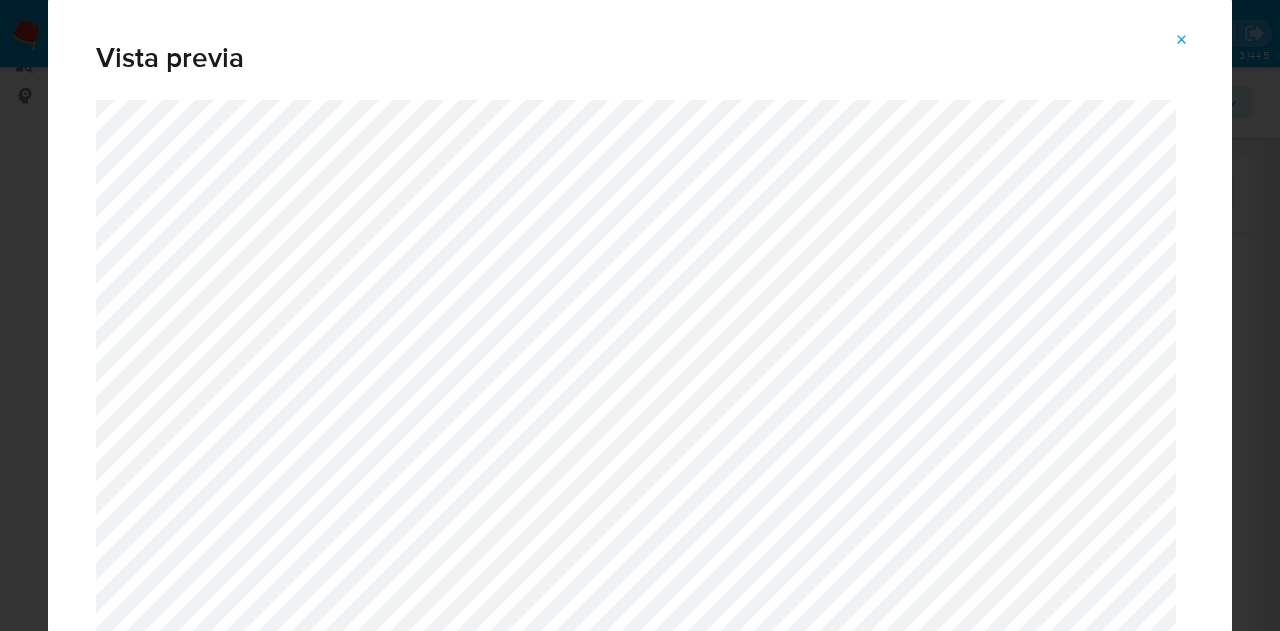 click 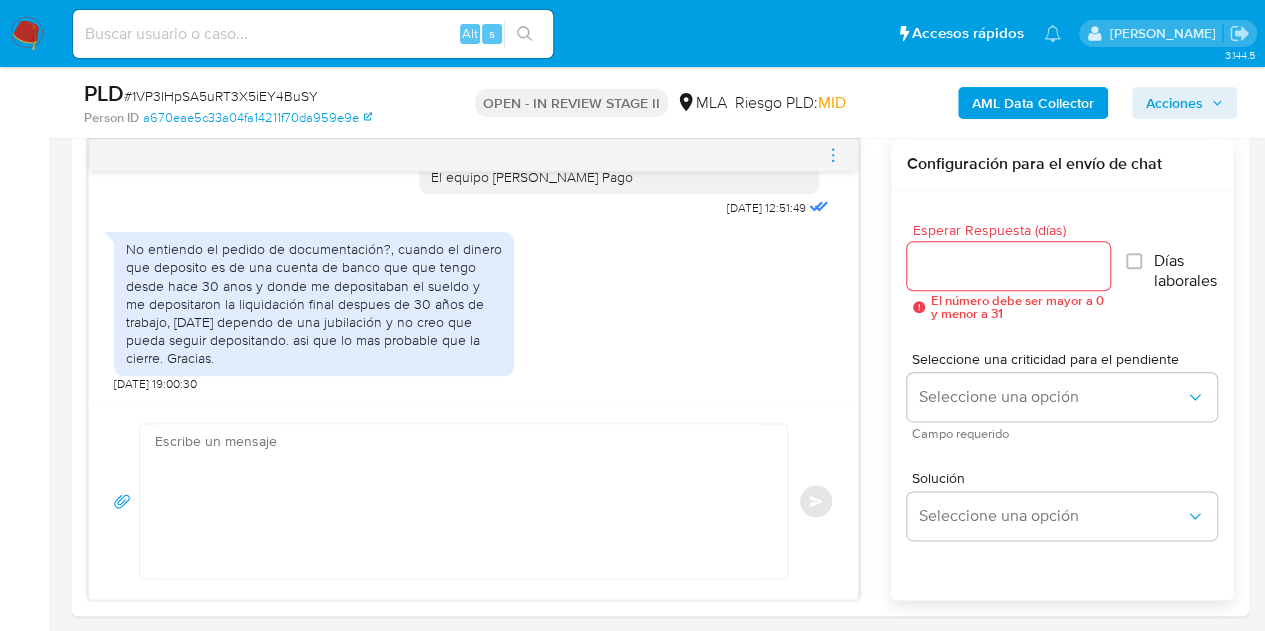 scroll, scrollTop: 991, scrollLeft: 0, axis: vertical 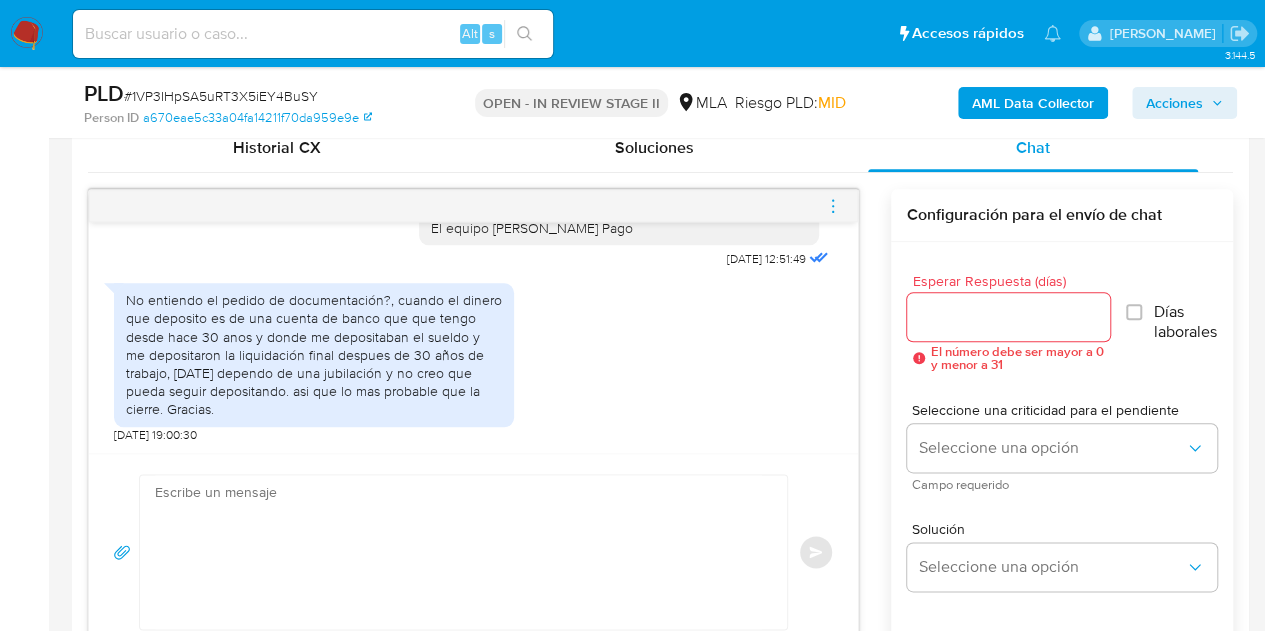 click 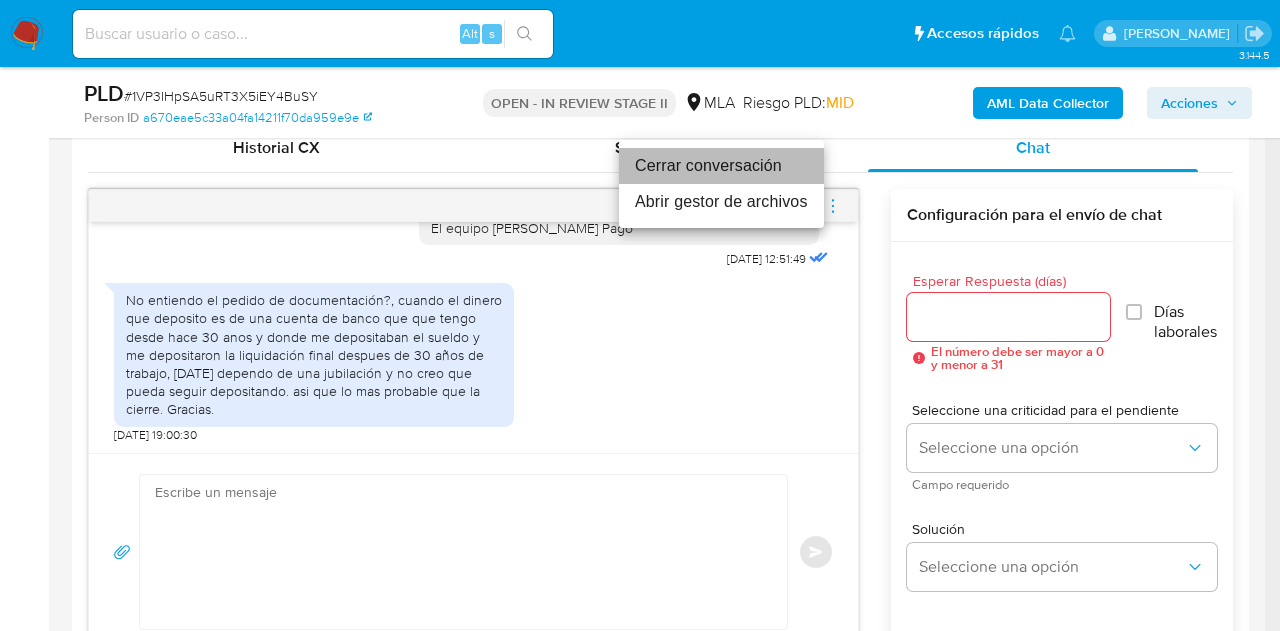 click on "Cerrar conversación" at bounding box center (721, 166) 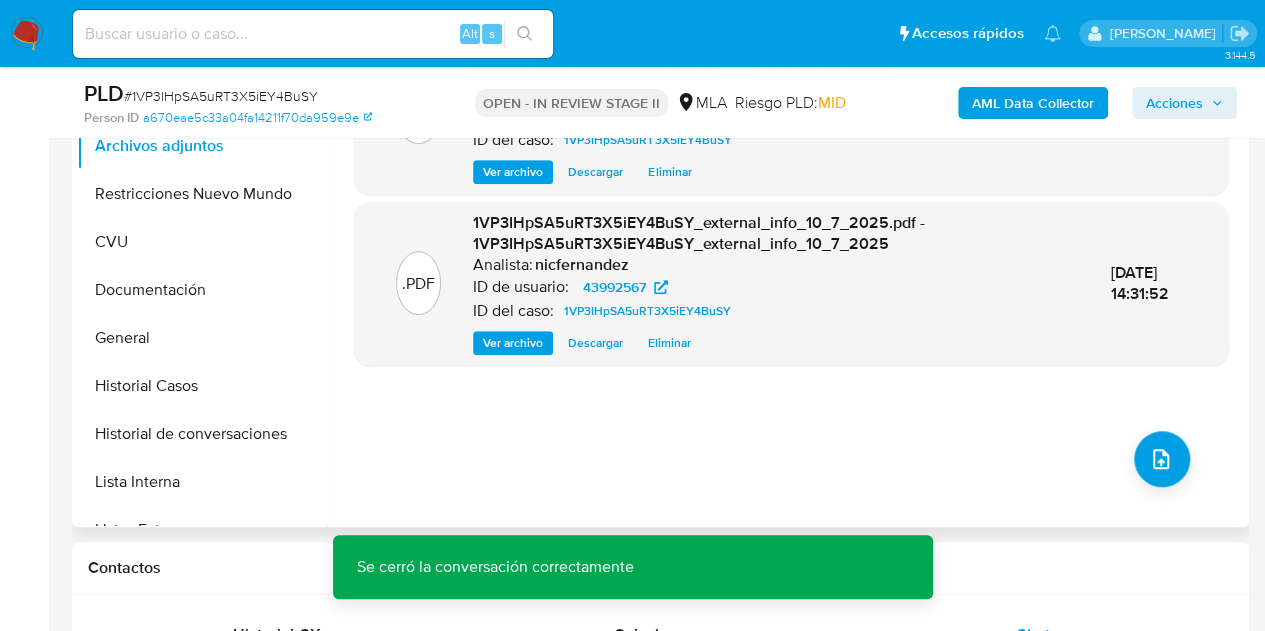 scroll, scrollTop: 438, scrollLeft: 0, axis: vertical 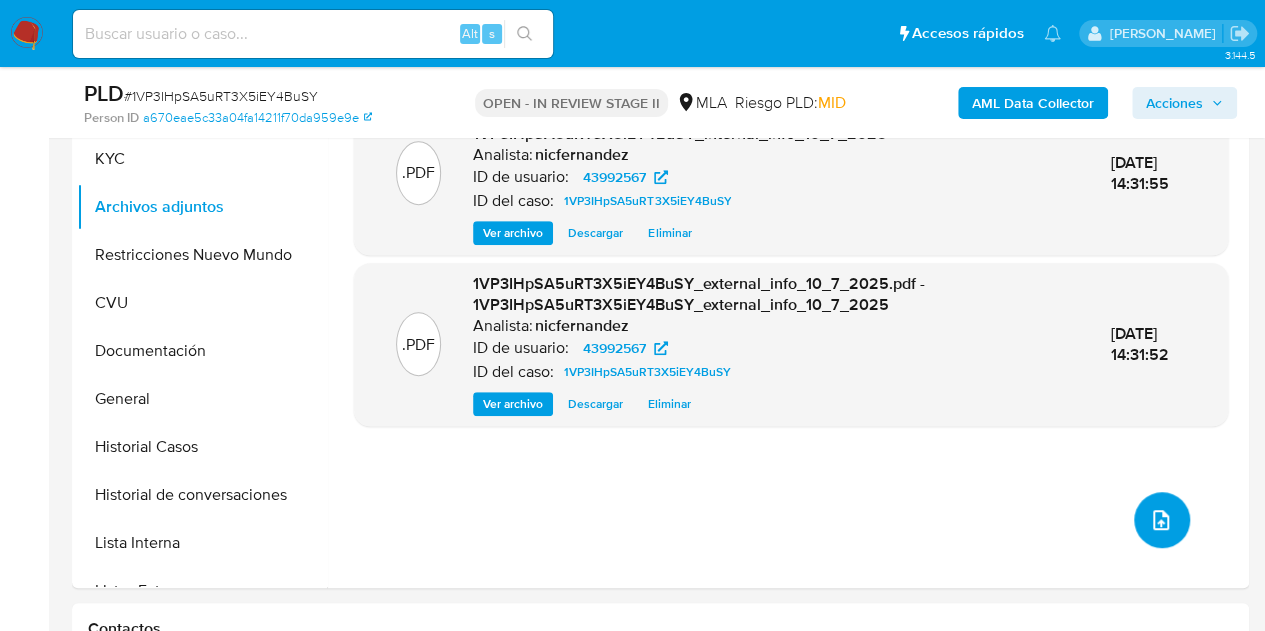 click at bounding box center (1162, 520) 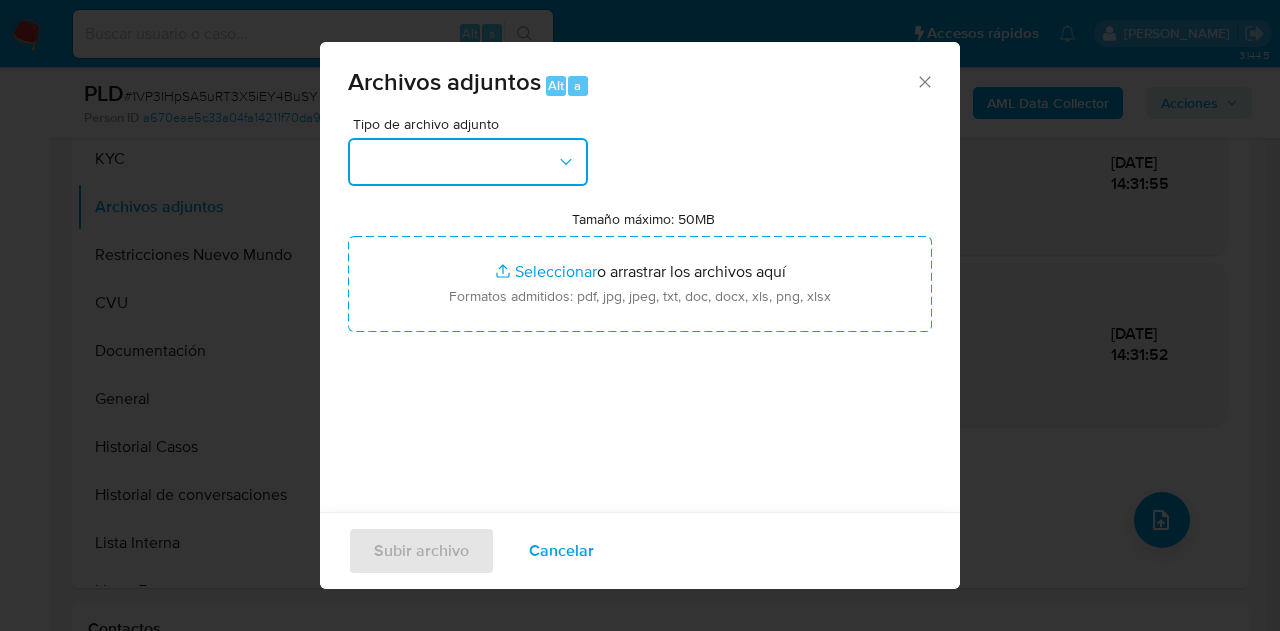 click at bounding box center (468, 162) 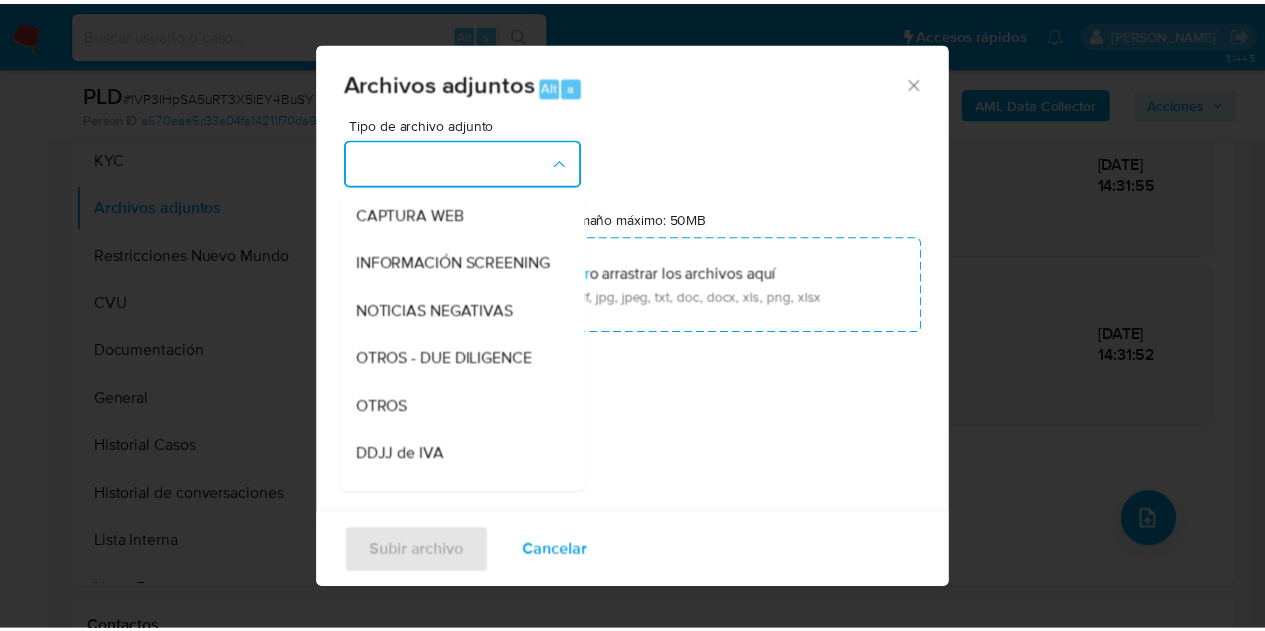 scroll, scrollTop: 280, scrollLeft: 0, axis: vertical 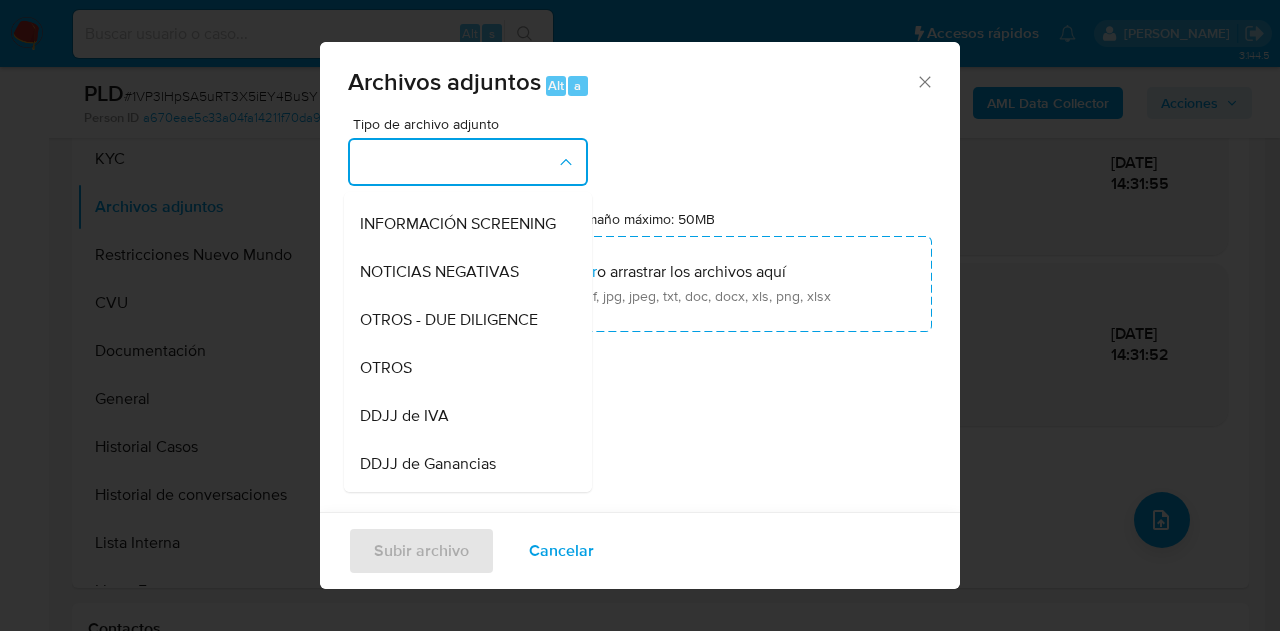 drag, startPoint x: 456, startPoint y: 382, endPoint x: 478, endPoint y: 335, distance: 51.894123 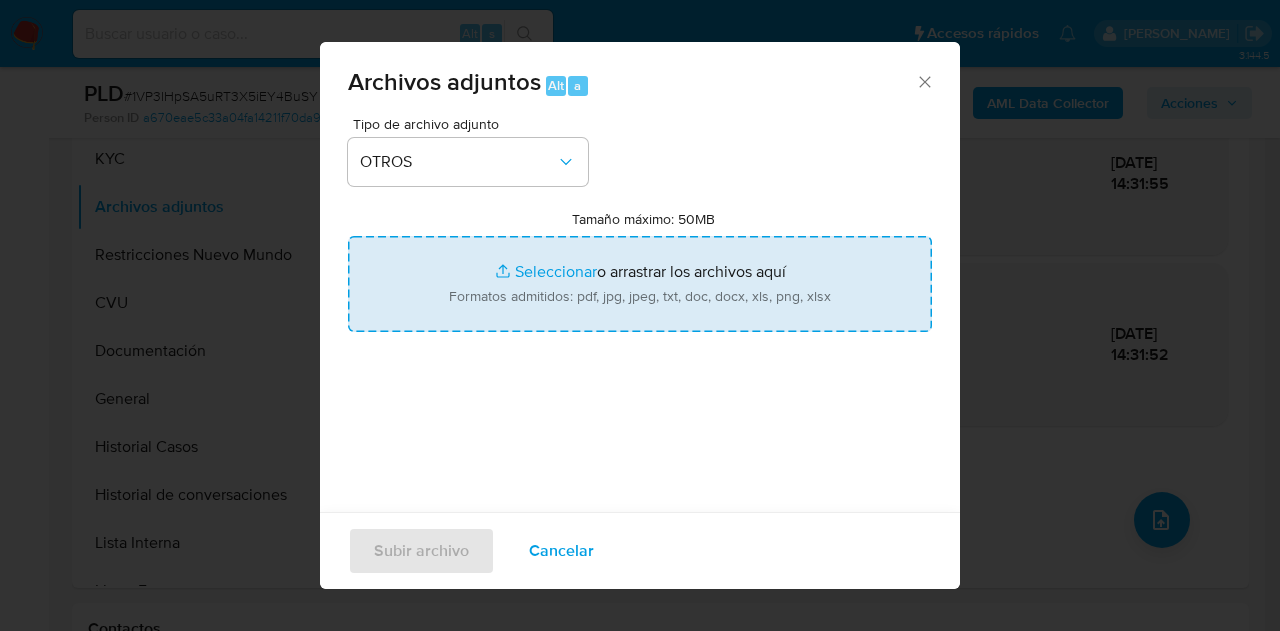 click on "Tamaño máximo: 50MB Seleccionar archivos" at bounding box center [640, 284] 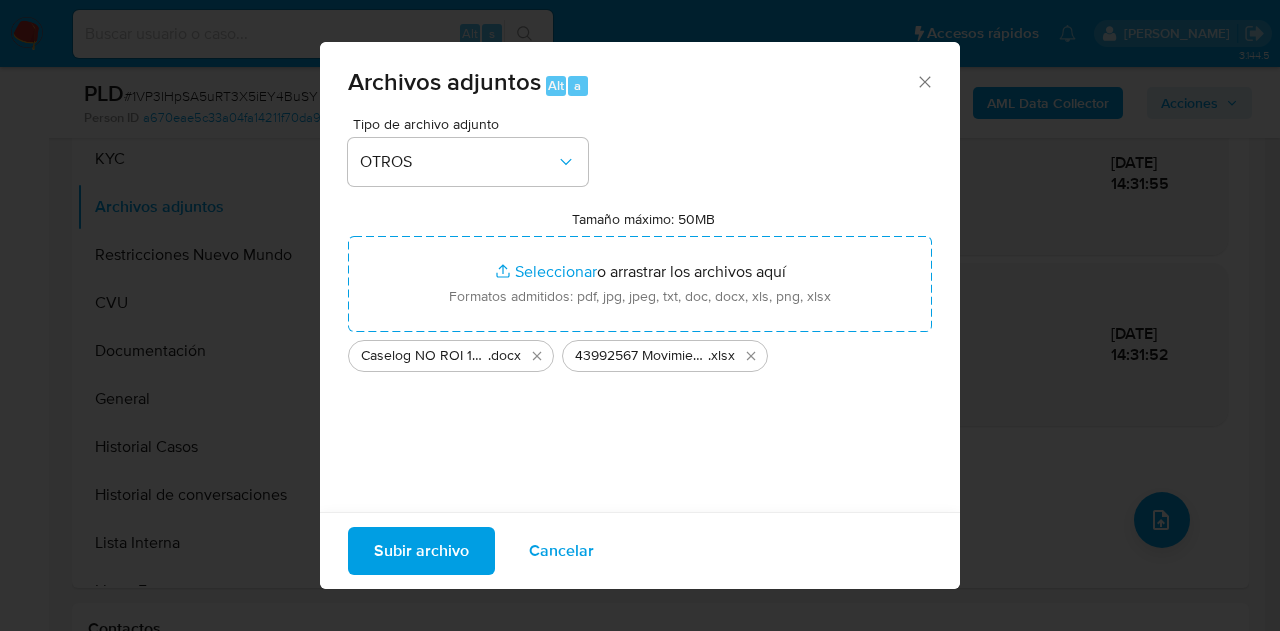 click on "Subir archivo" at bounding box center (421, 551) 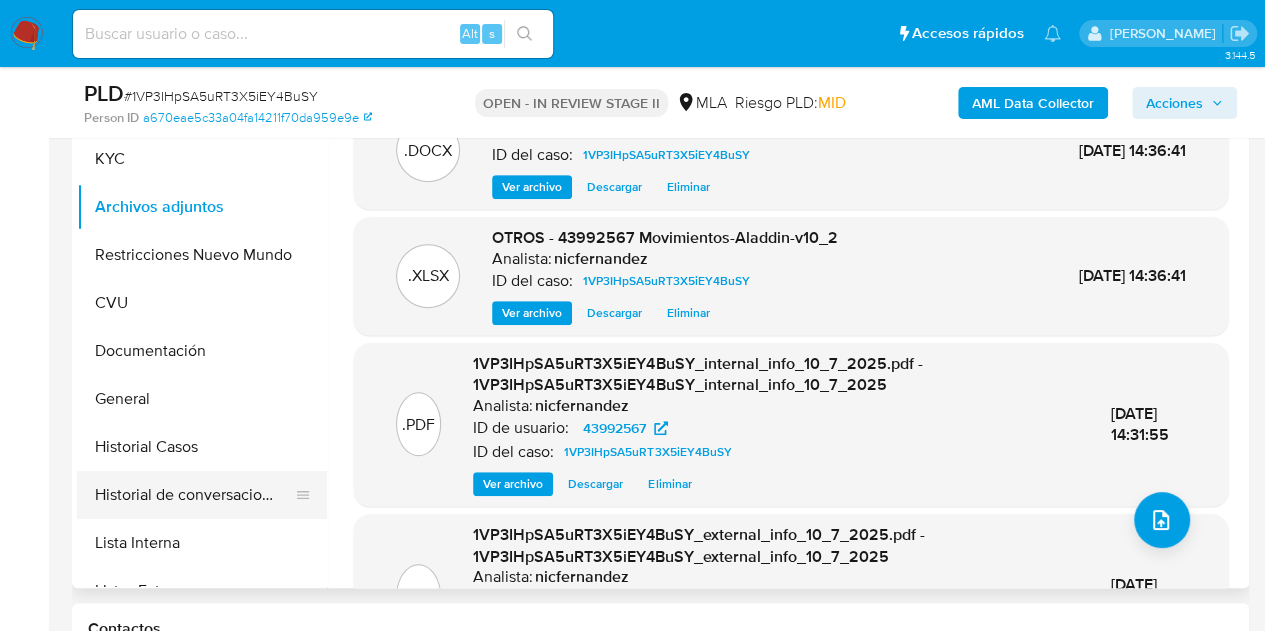 click on "Historial de conversaciones" at bounding box center [194, 495] 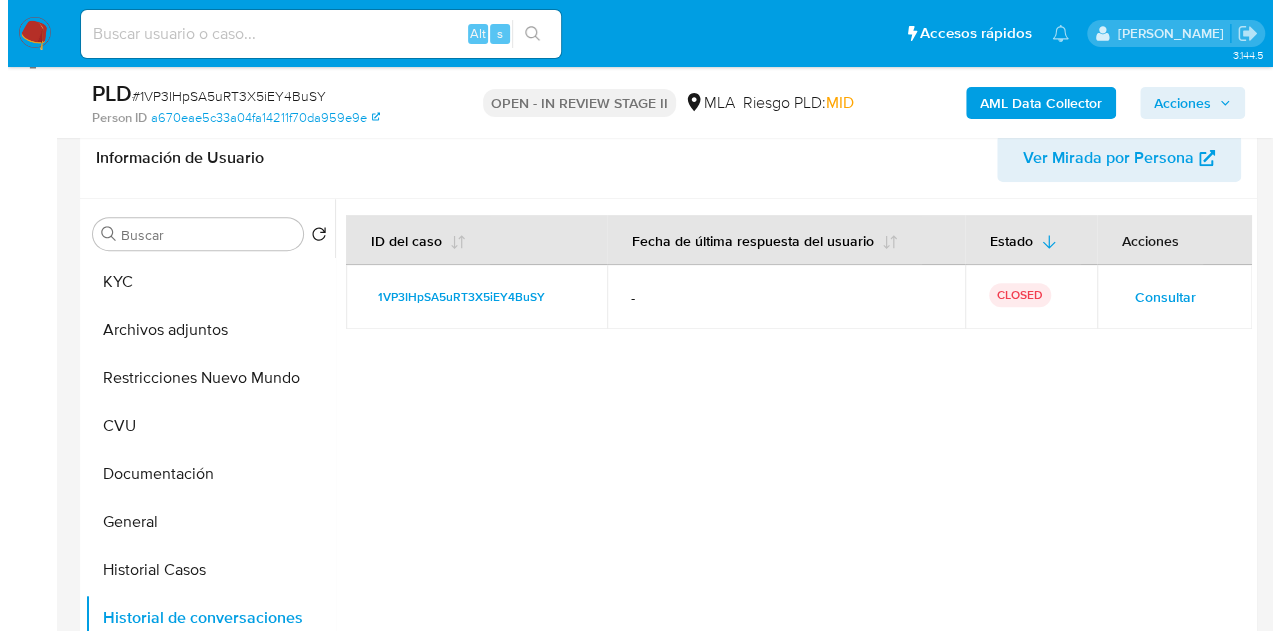 scroll, scrollTop: 362, scrollLeft: 0, axis: vertical 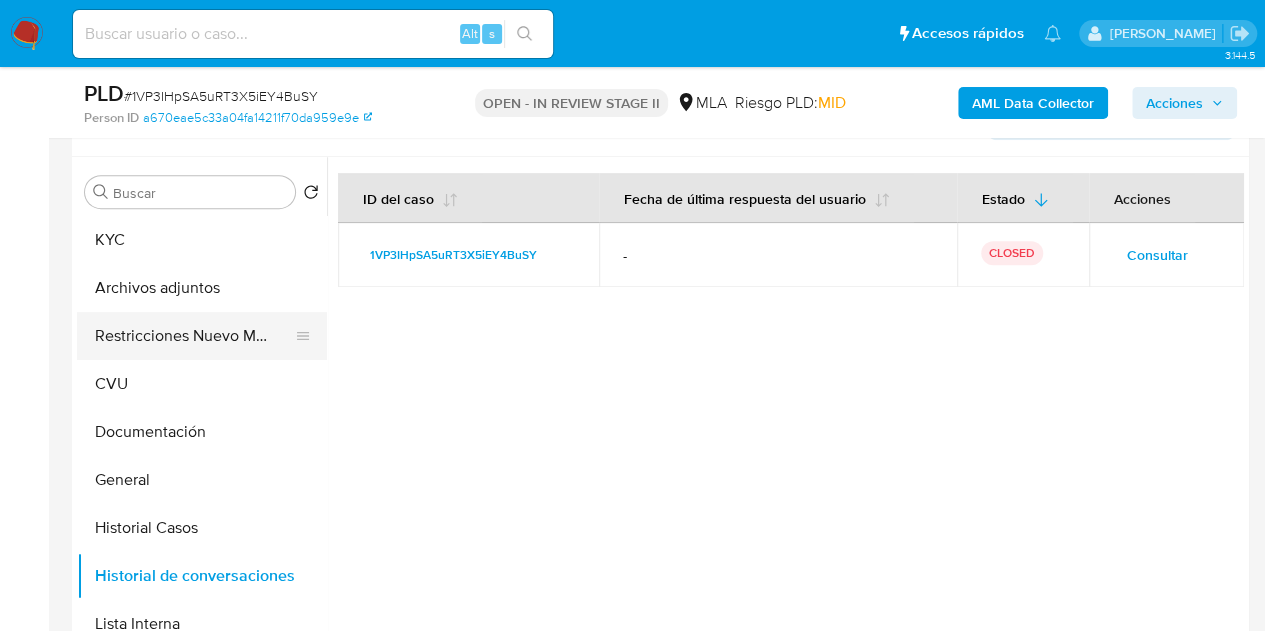 click on "Restricciones Nuevo Mundo" at bounding box center (194, 336) 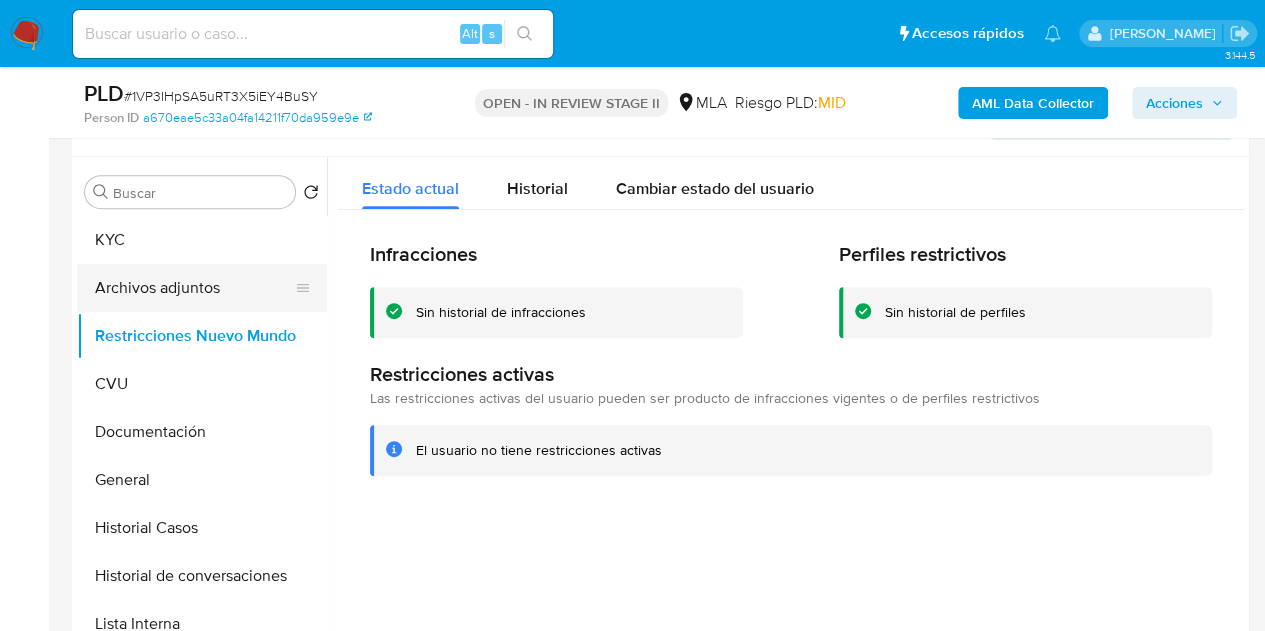 click on "Archivos adjuntos" at bounding box center [194, 288] 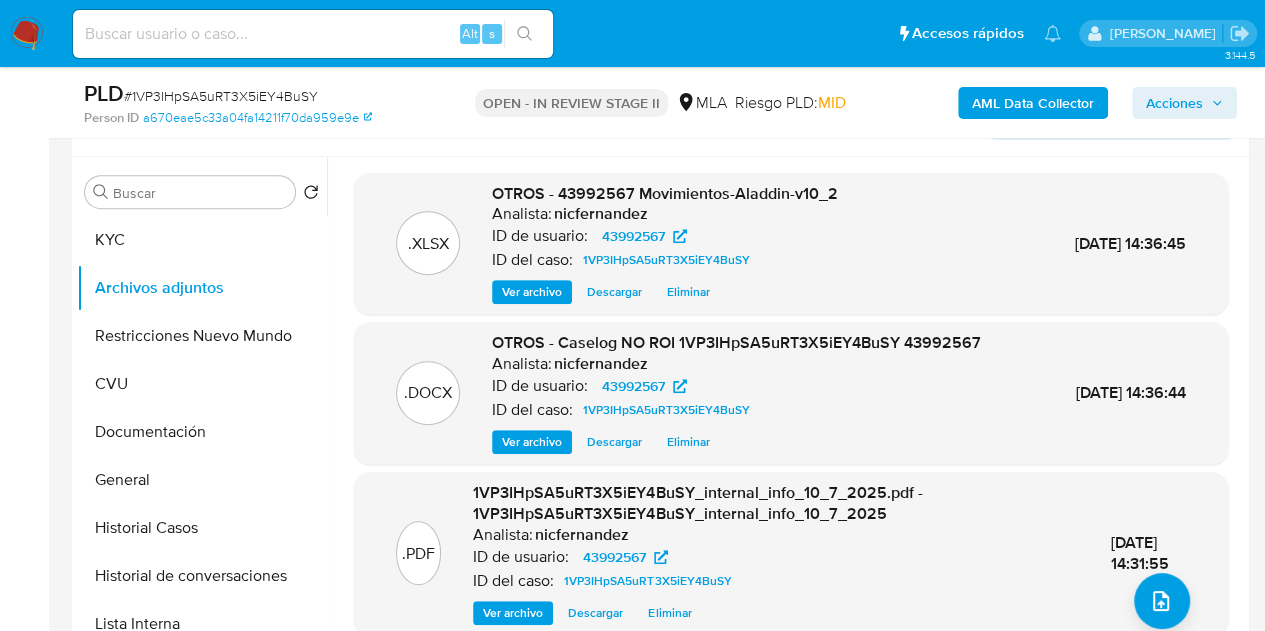 click on "Ver archivo" at bounding box center (532, 442) 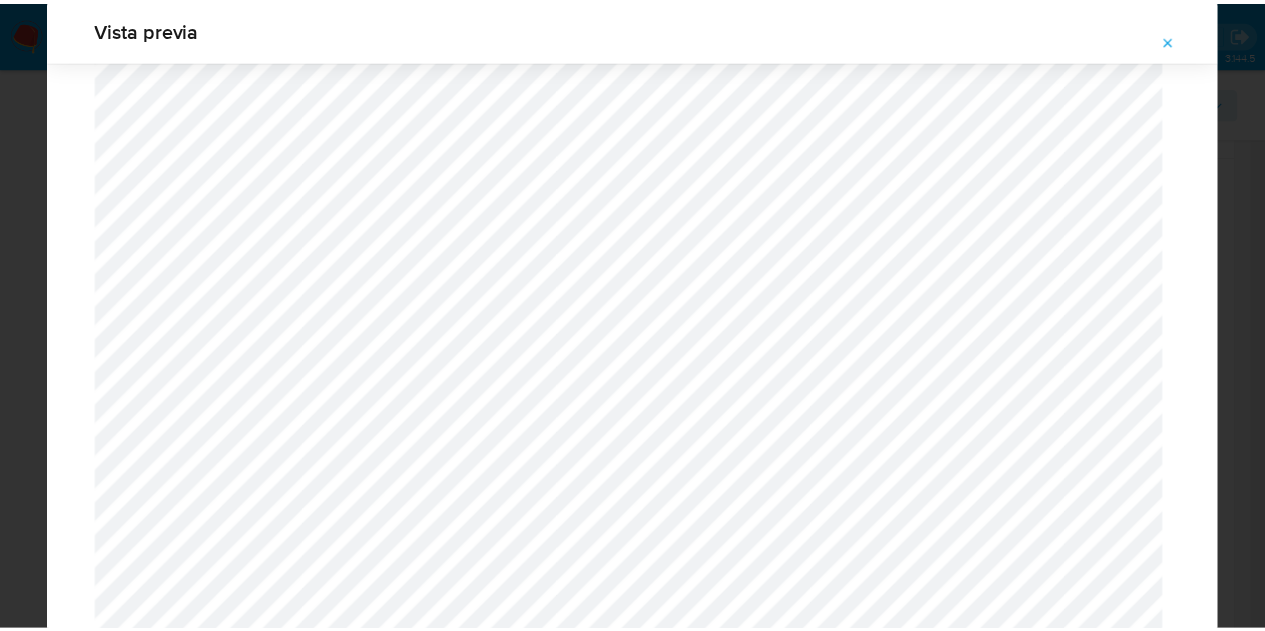 scroll, scrollTop: 0, scrollLeft: 0, axis: both 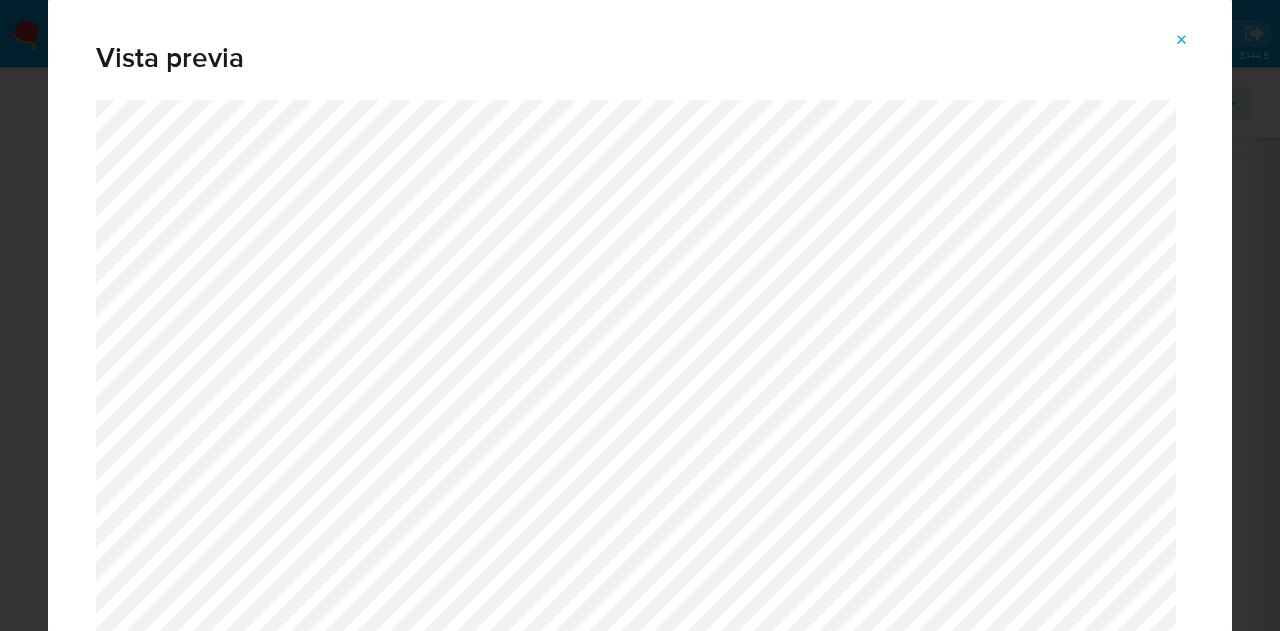 click 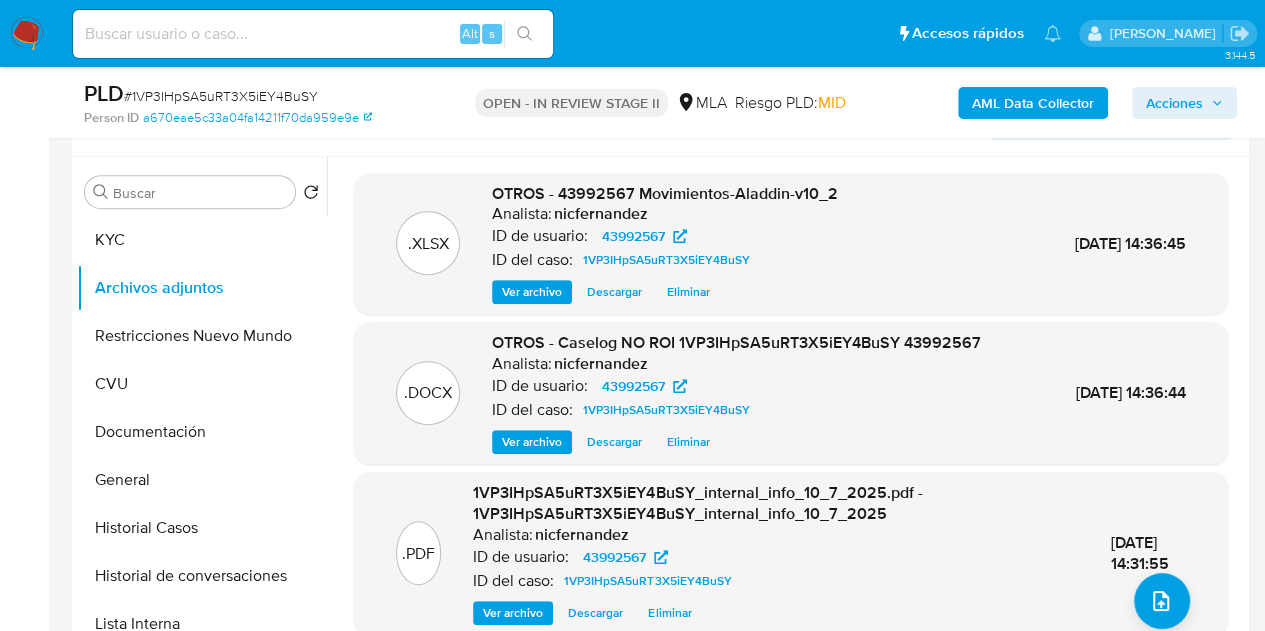 click on "Acciones" at bounding box center (1174, 103) 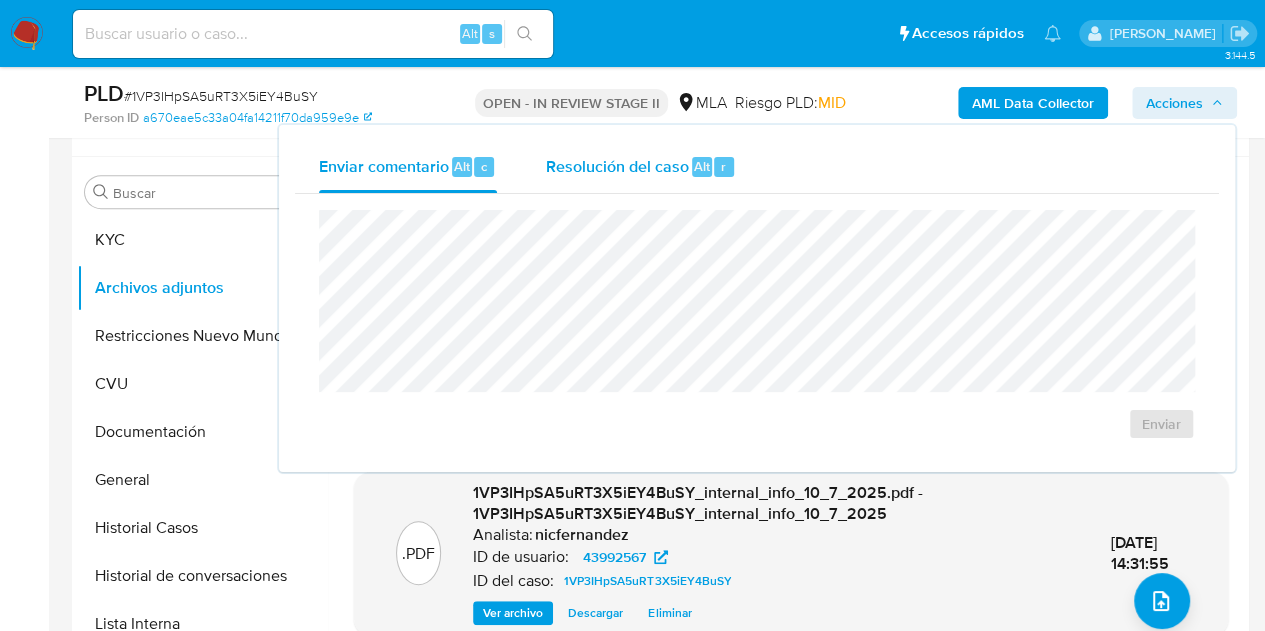 click on "Resolución del caso" at bounding box center (616, 165) 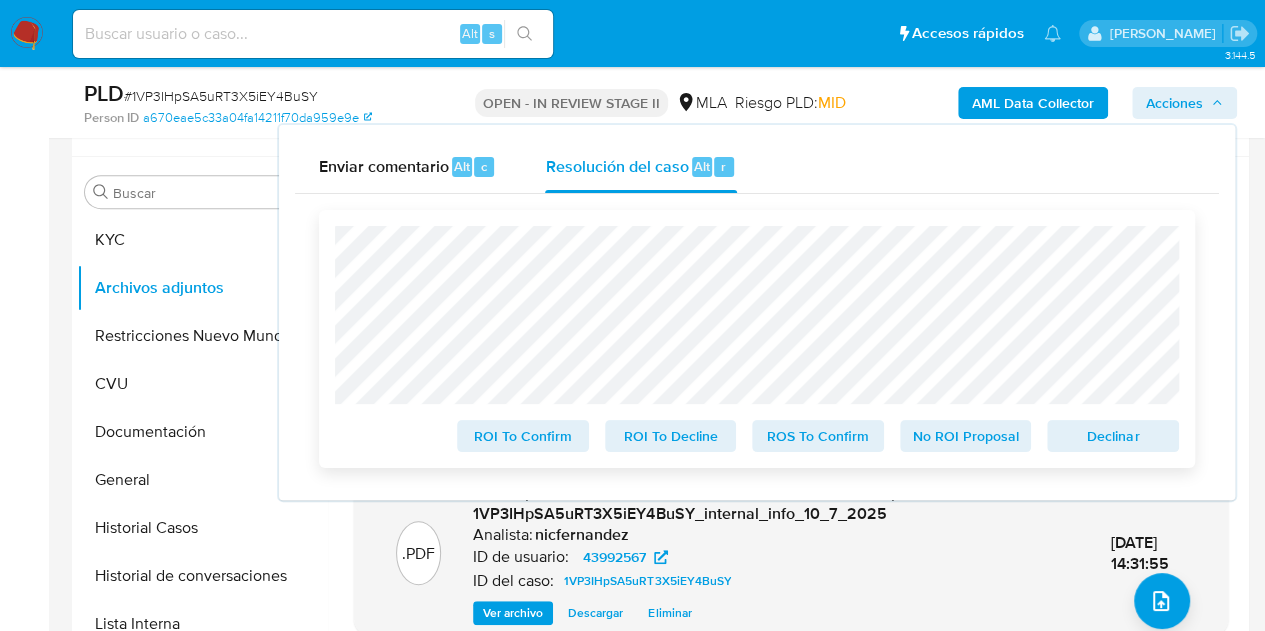 click on "No ROI Proposal" at bounding box center (966, 436) 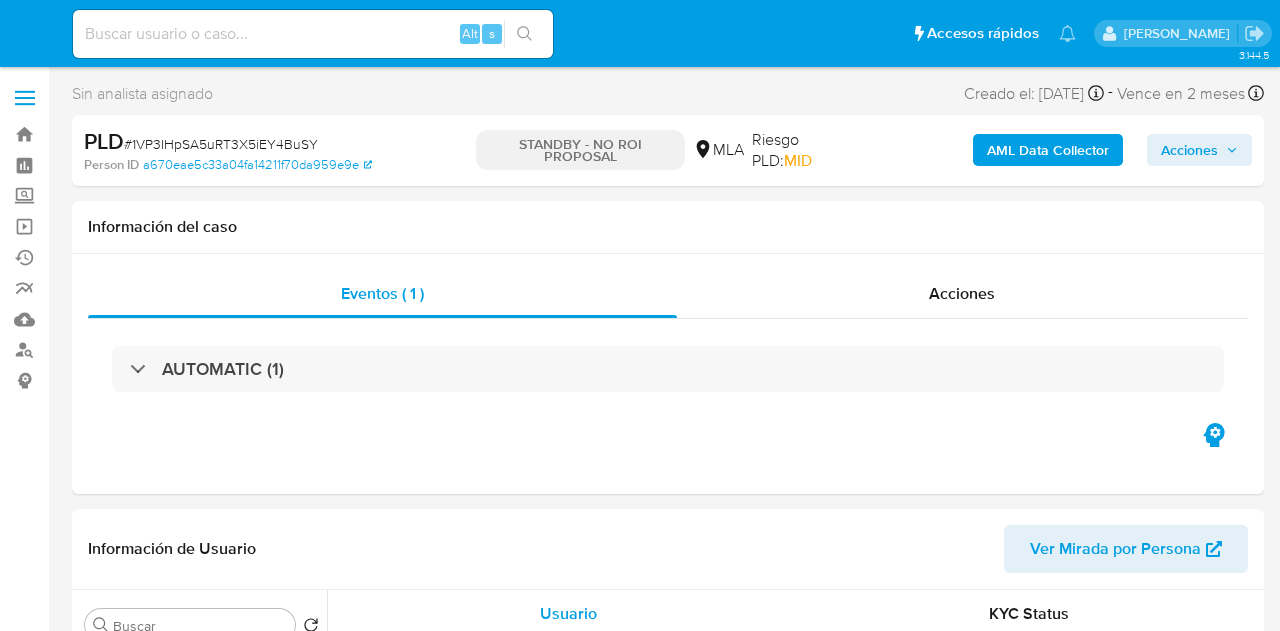 select on "10" 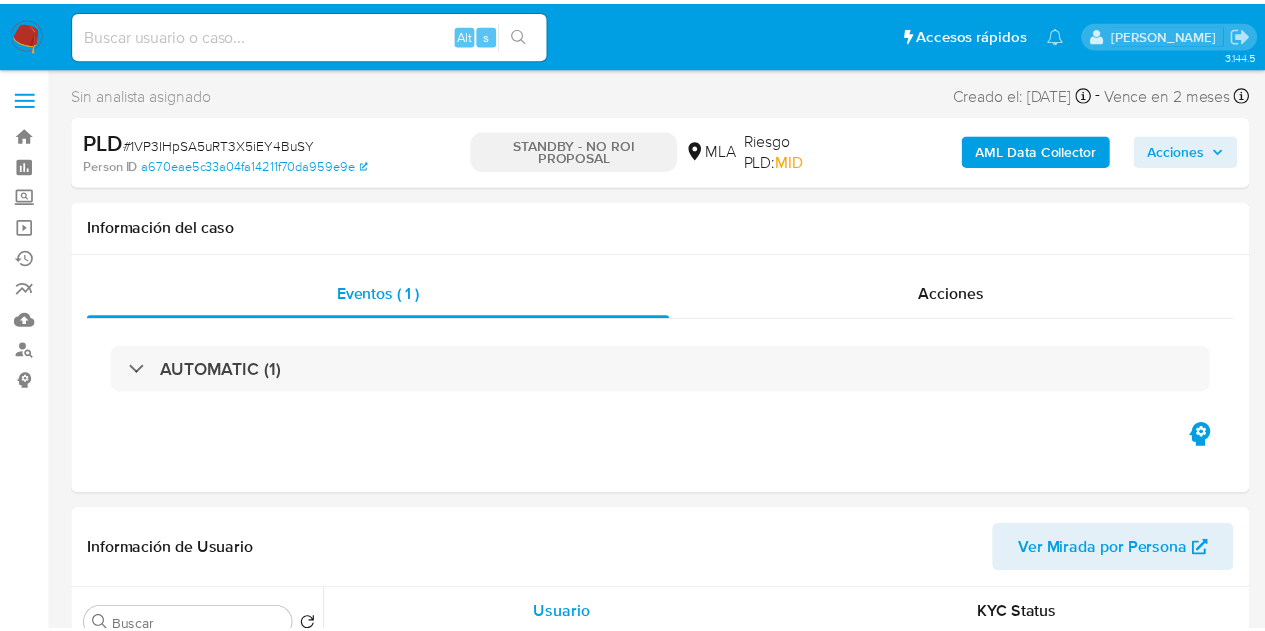 scroll, scrollTop: 0, scrollLeft: 0, axis: both 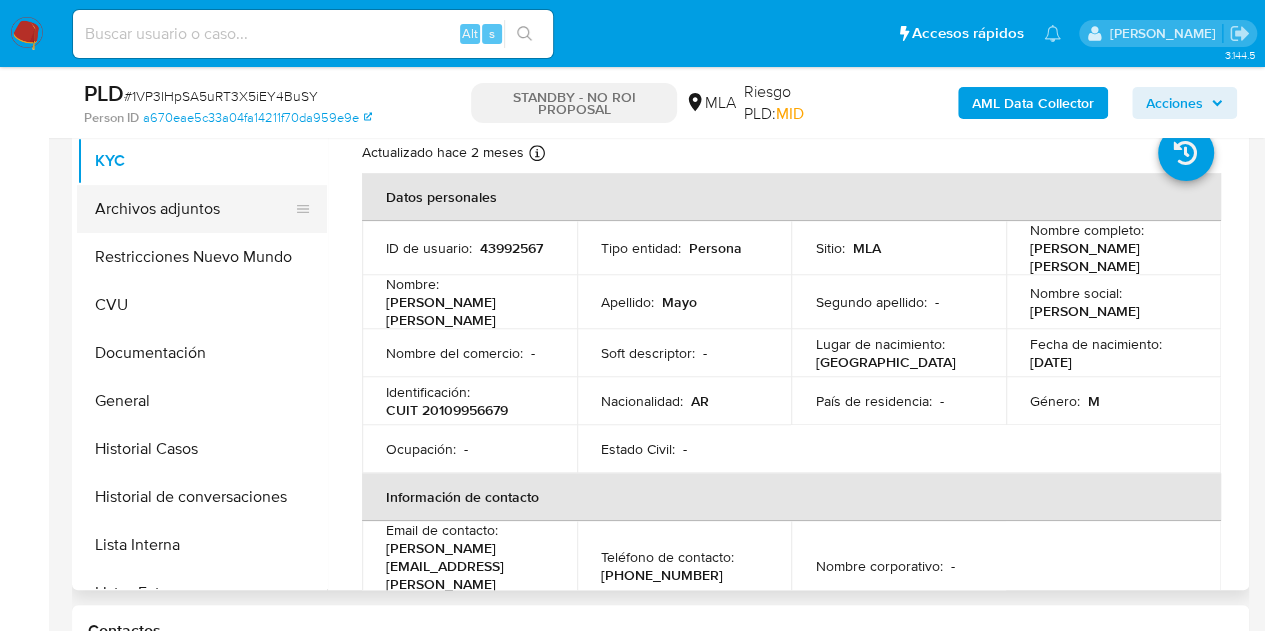 click on "Archivos adjuntos" at bounding box center [194, 209] 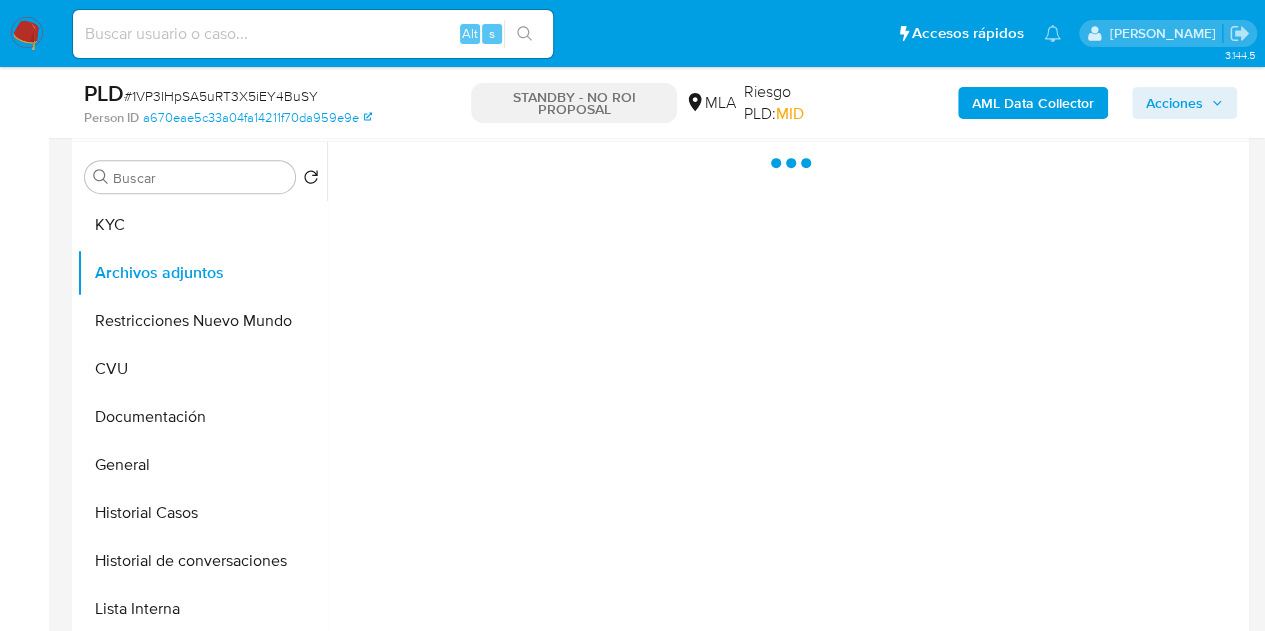 scroll, scrollTop: 369, scrollLeft: 0, axis: vertical 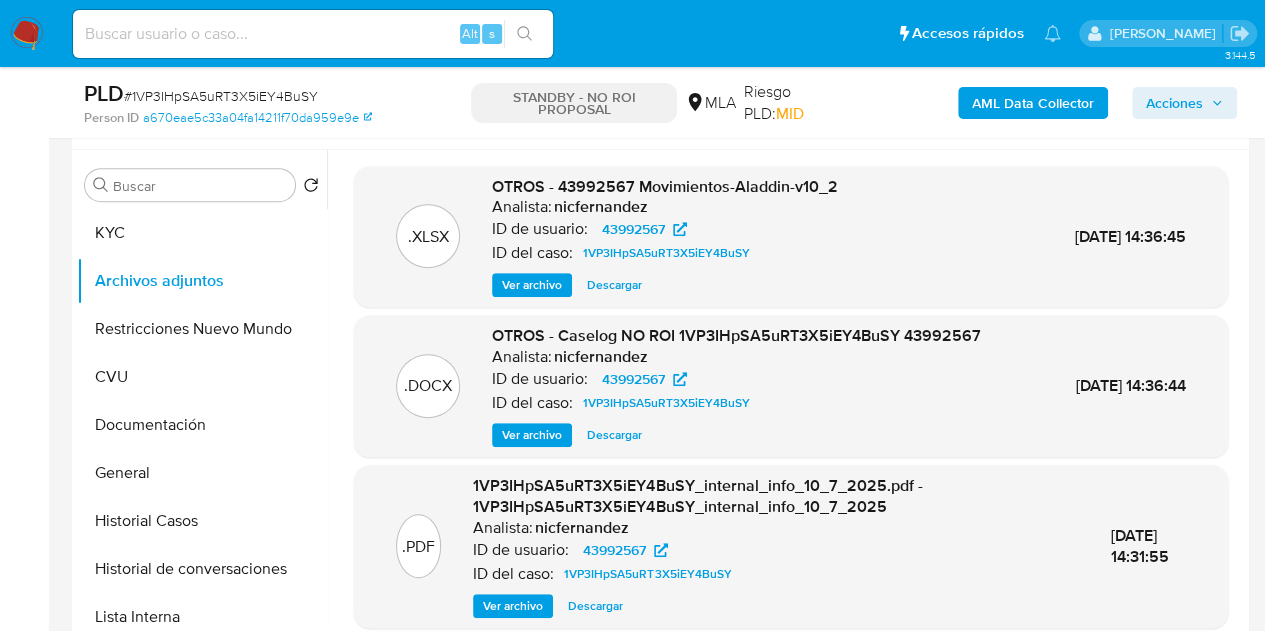 click on "Ver archivo" at bounding box center (532, 435) 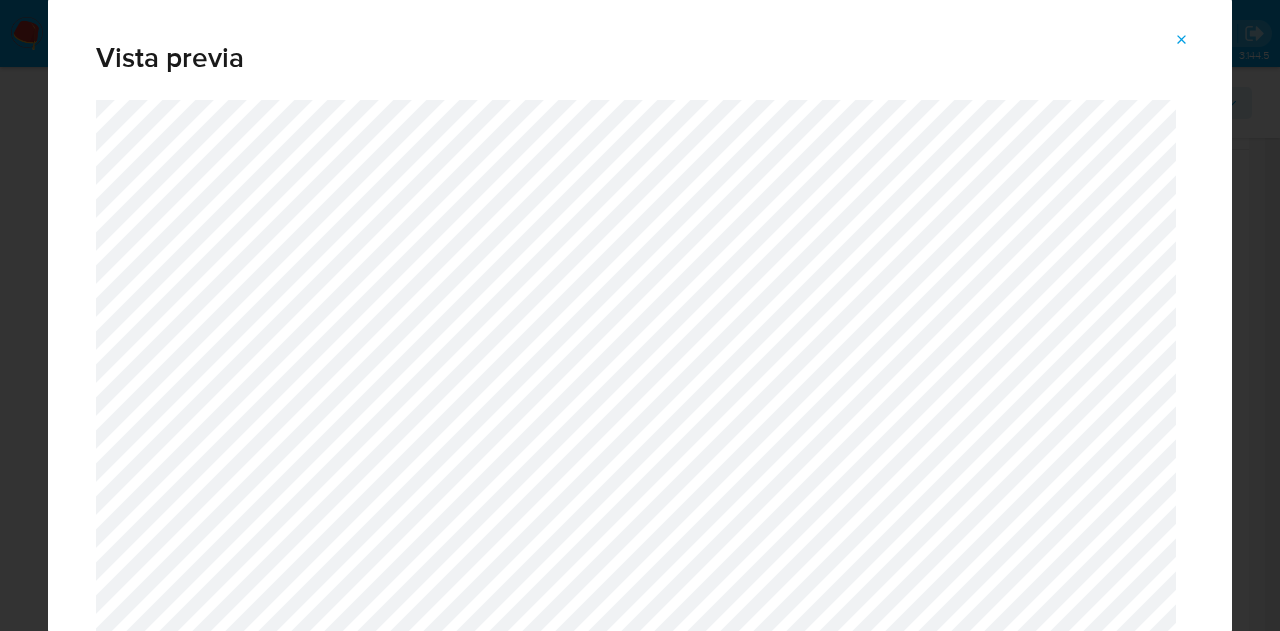 click 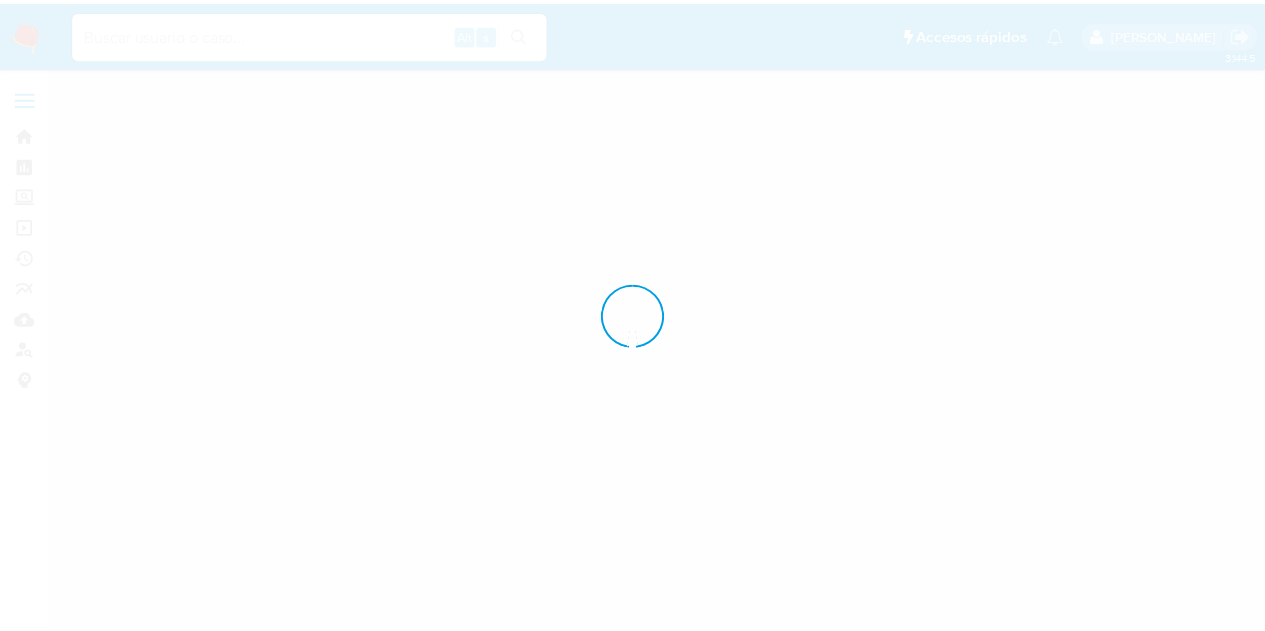 scroll, scrollTop: 0, scrollLeft: 0, axis: both 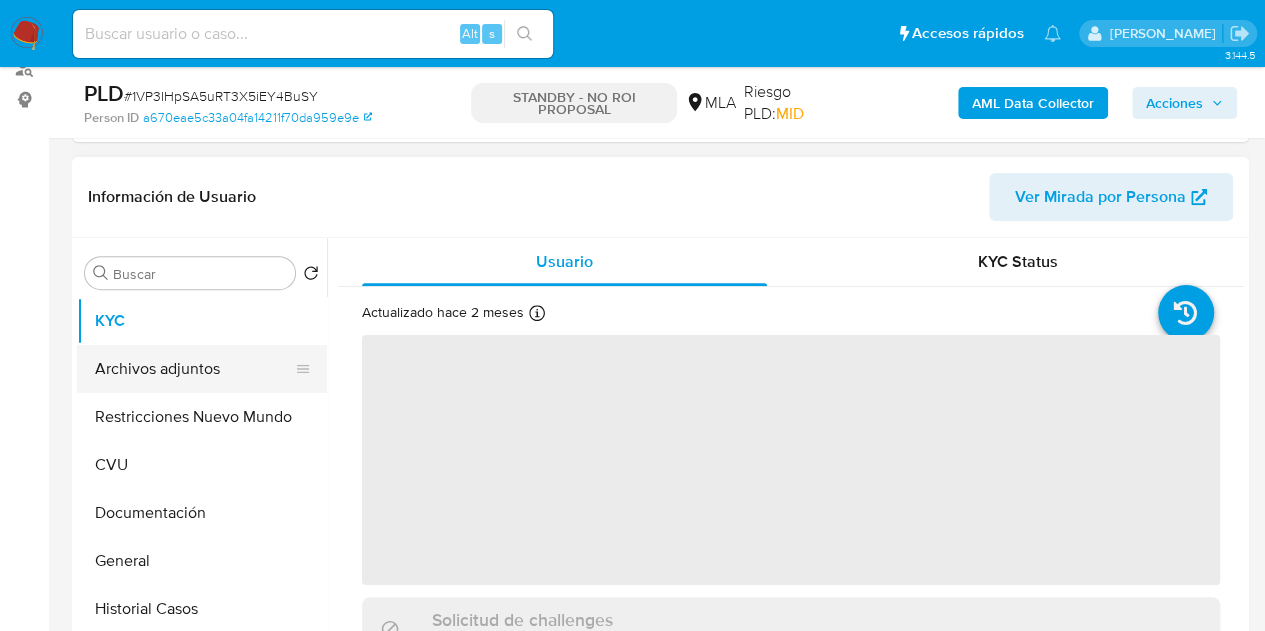 click on "Archivos adjuntos" at bounding box center (194, 369) 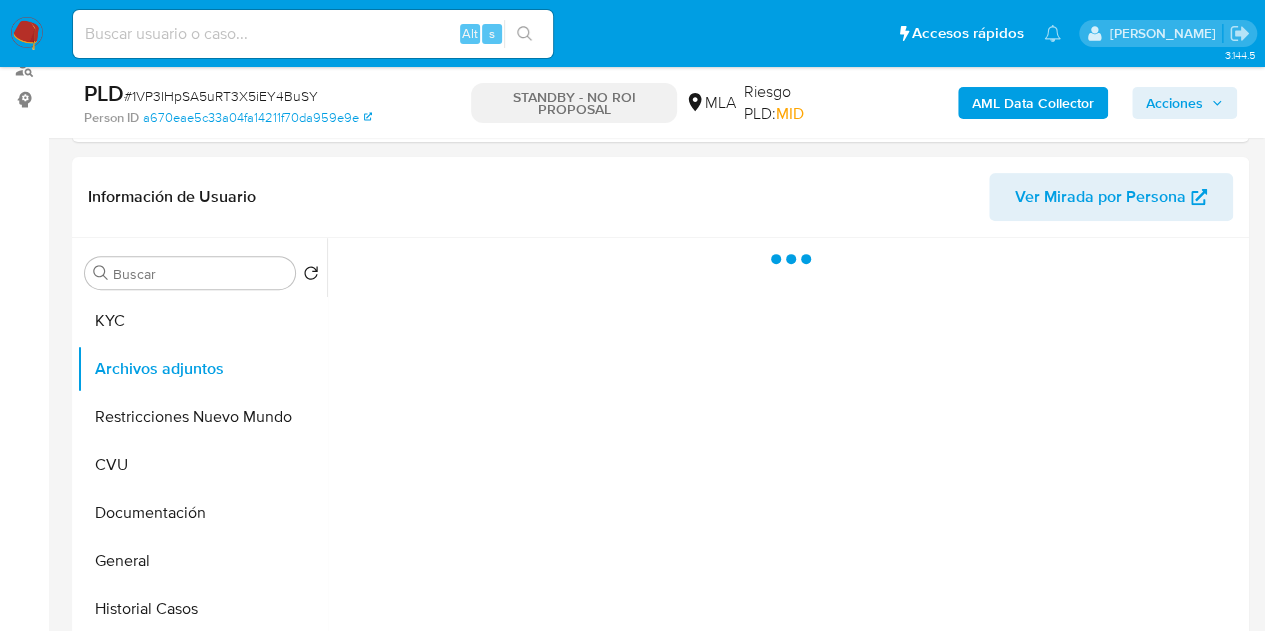 select on "10" 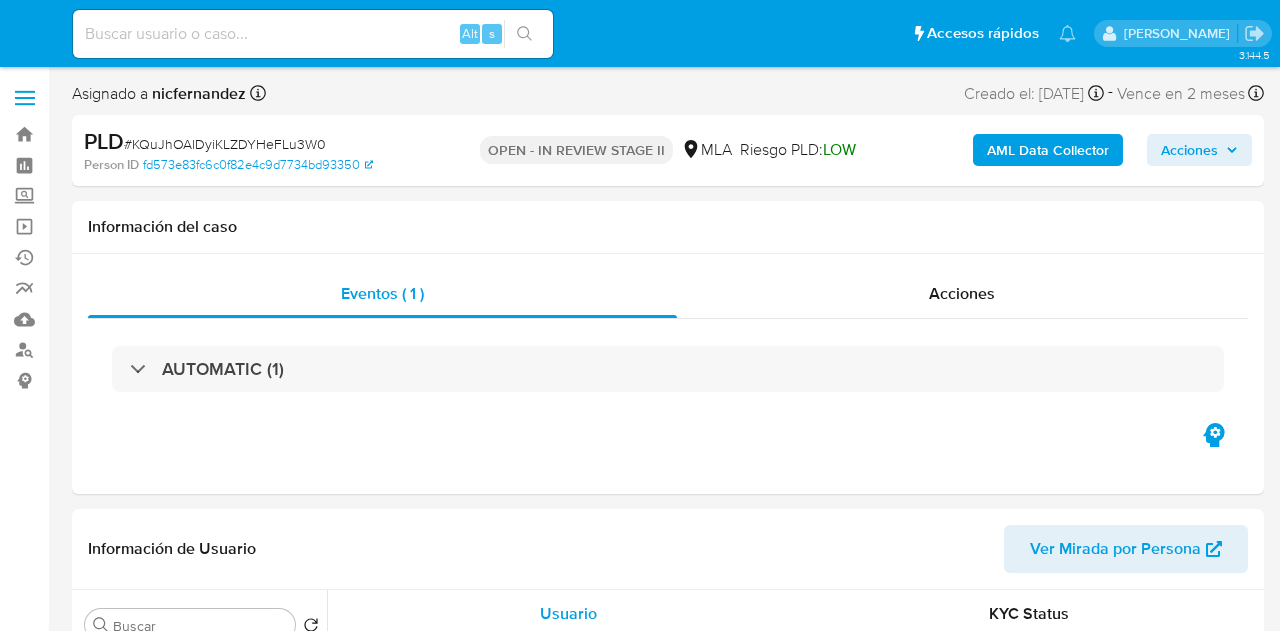 select on "10" 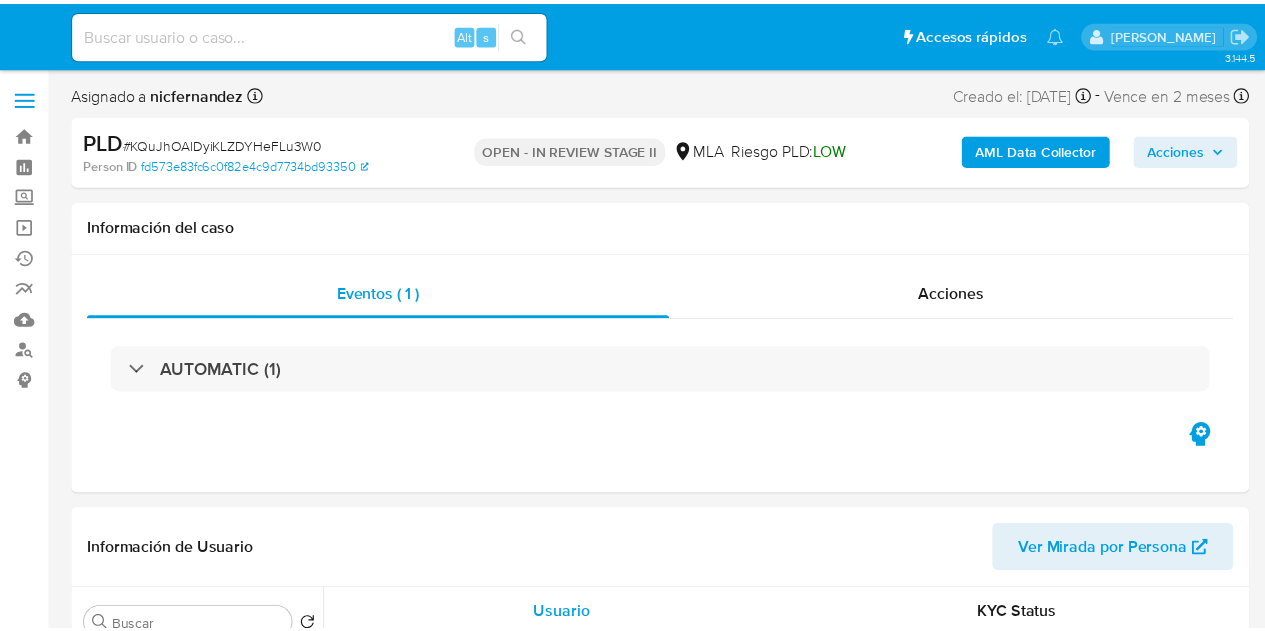 scroll, scrollTop: 0, scrollLeft: 0, axis: both 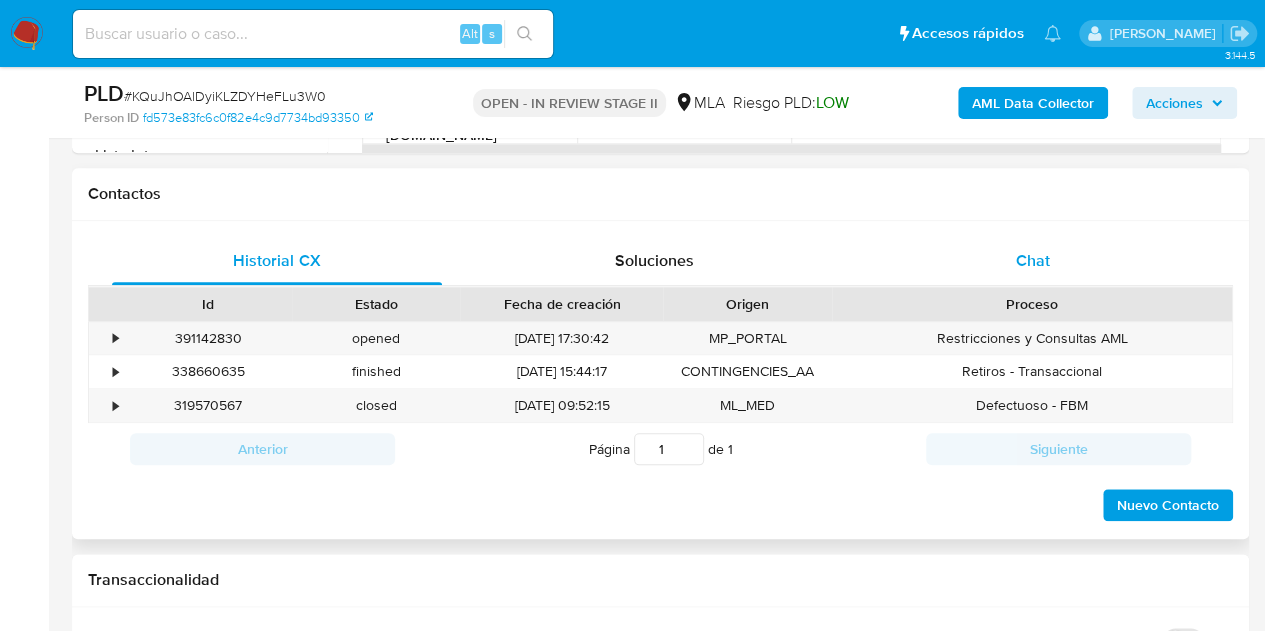 click on "Chat" at bounding box center [1033, 261] 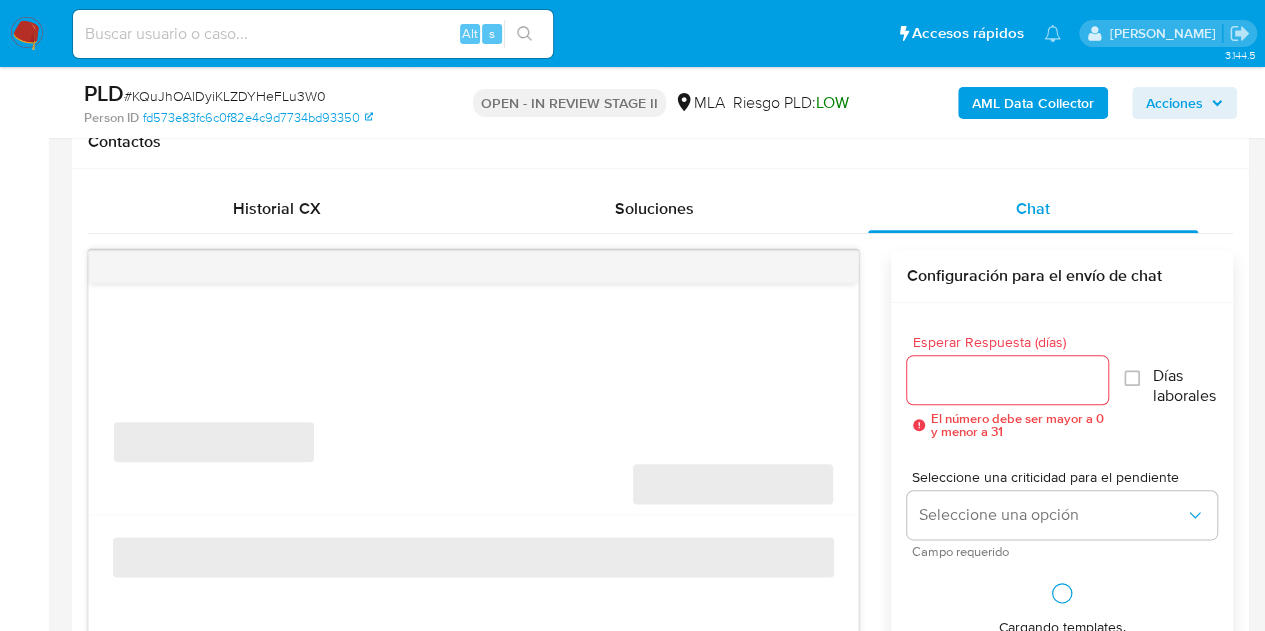 scroll, scrollTop: 944, scrollLeft: 0, axis: vertical 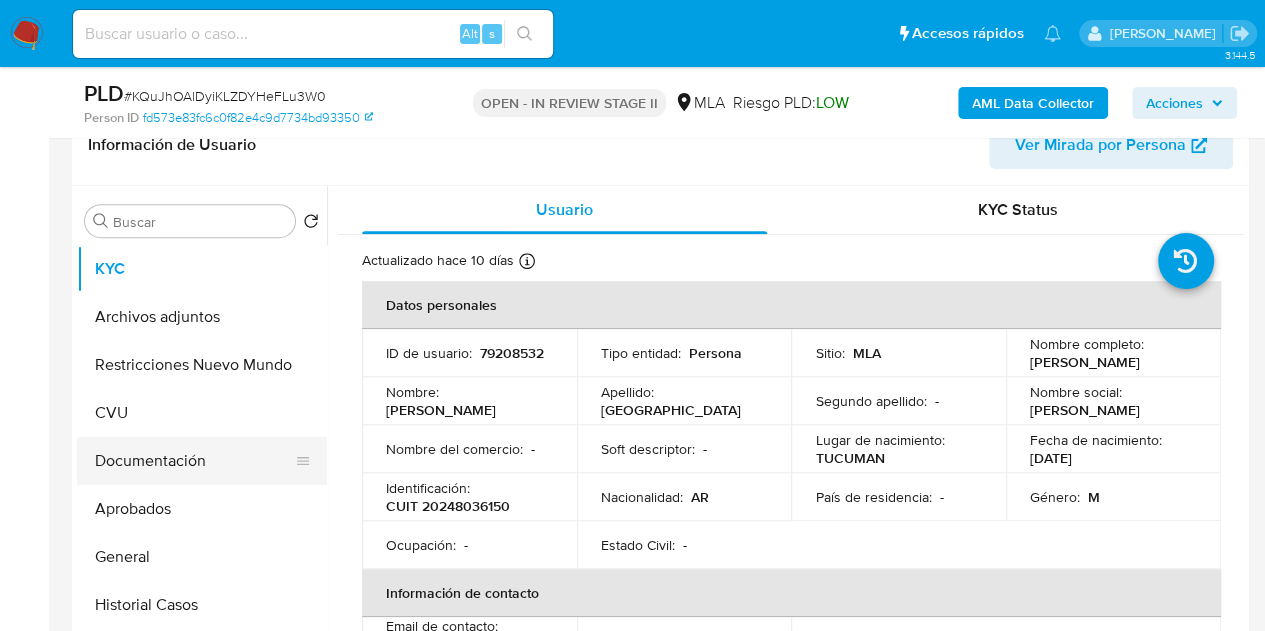 click on "Documentación" at bounding box center (194, 461) 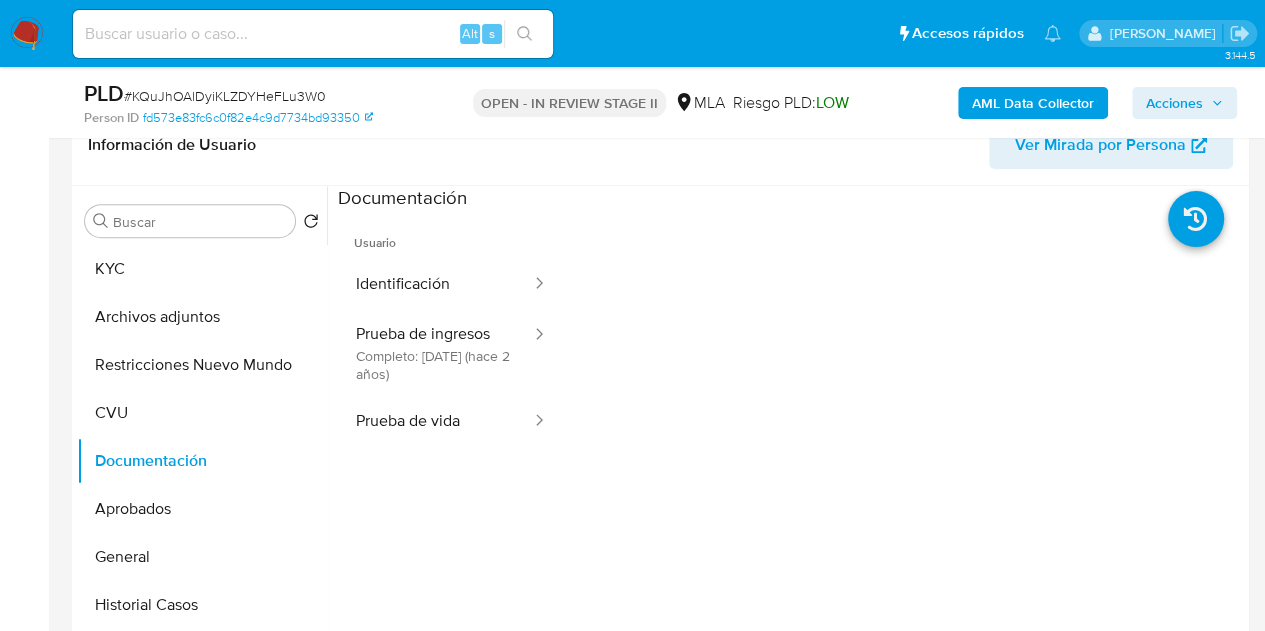 drag, startPoint x: 1110, startPoint y: 434, endPoint x: 1268, endPoint y: 191, distance: 289.84998 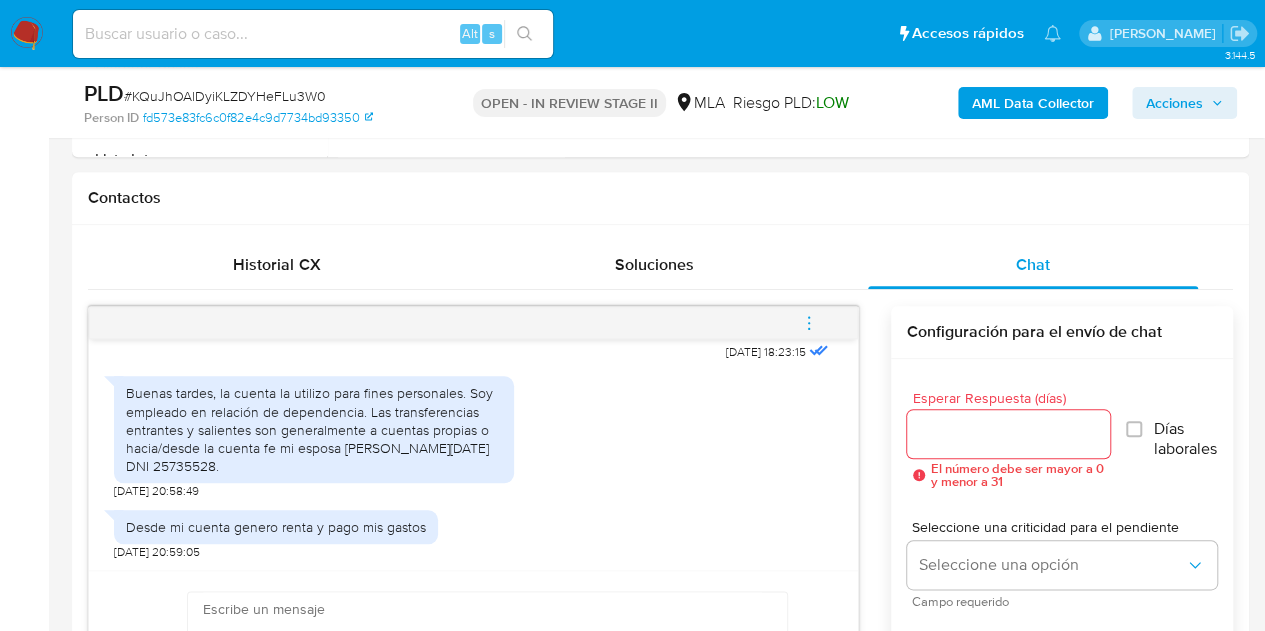 scroll, scrollTop: 889, scrollLeft: 0, axis: vertical 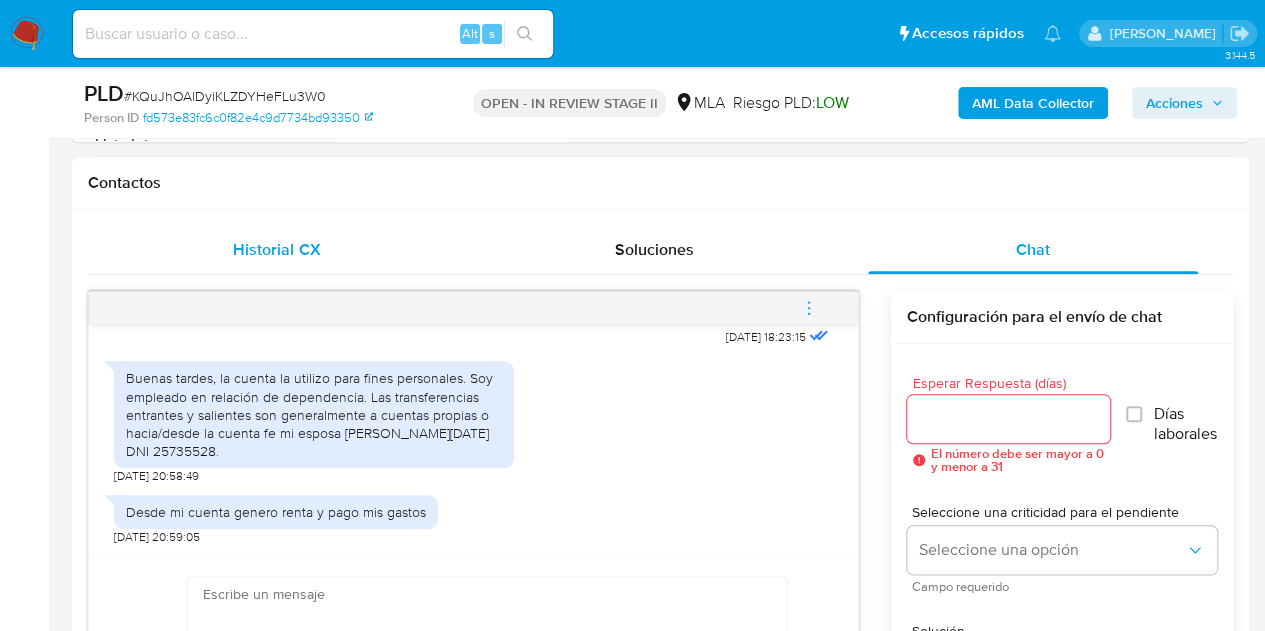 click on "Historial CX" at bounding box center [276, 249] 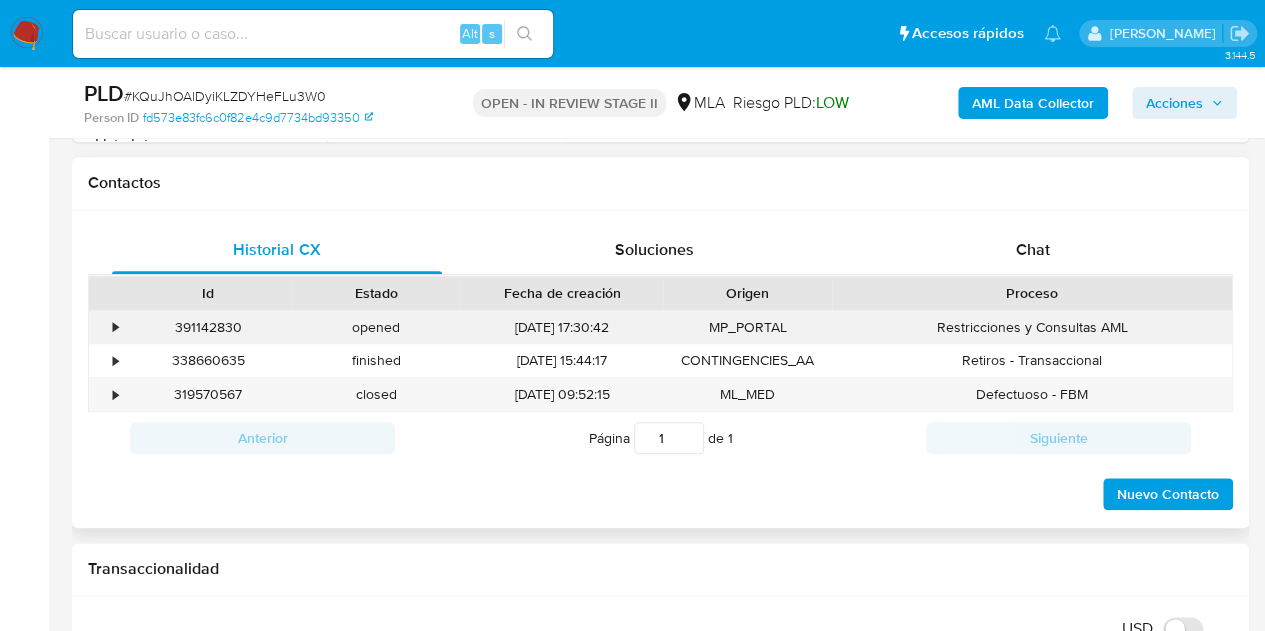click on "391142830" at bounding box center [208, 327] 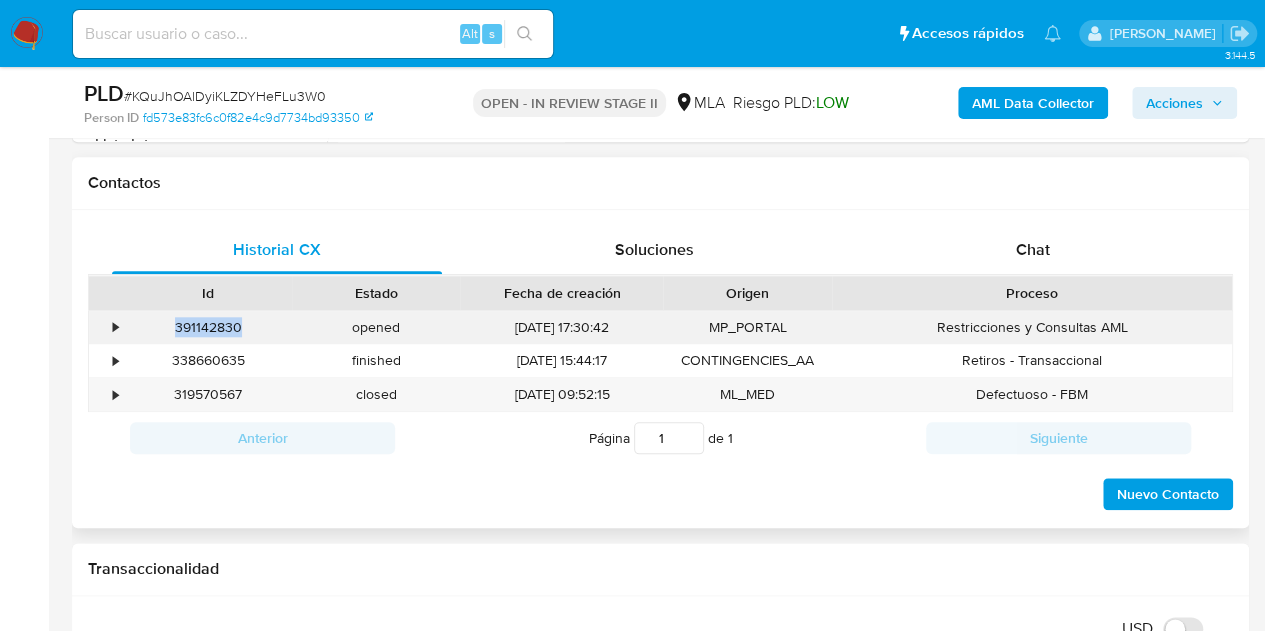 click on "391142830" at bounding box center [208, 327] 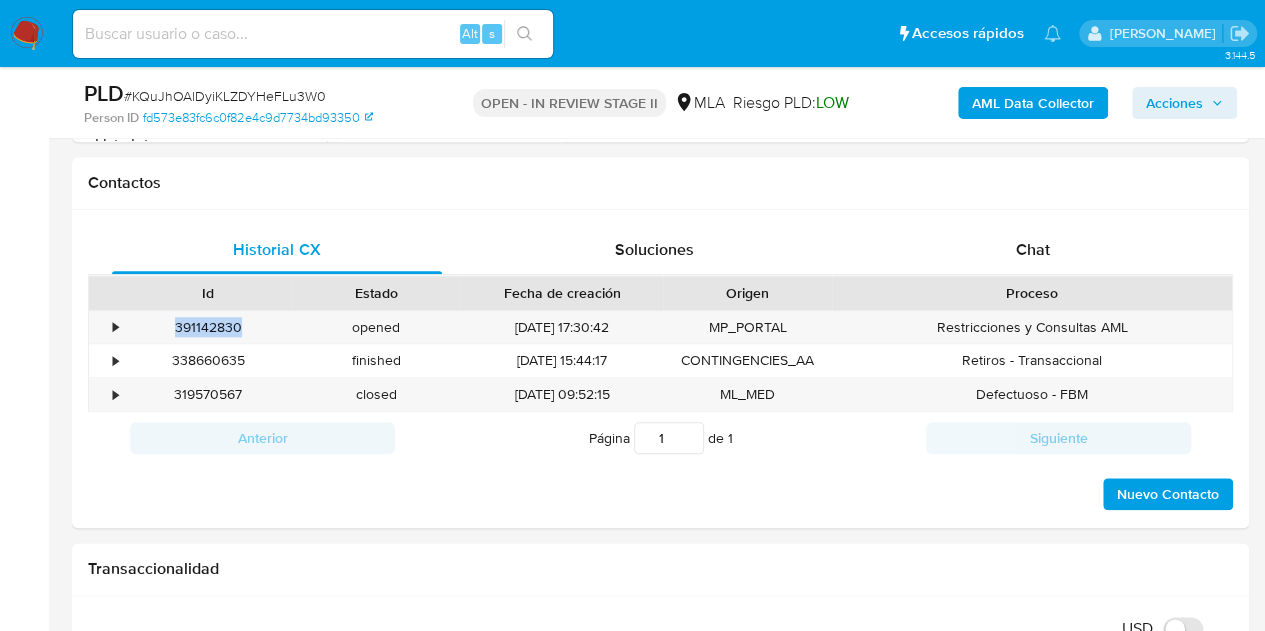 copy on "391142830" 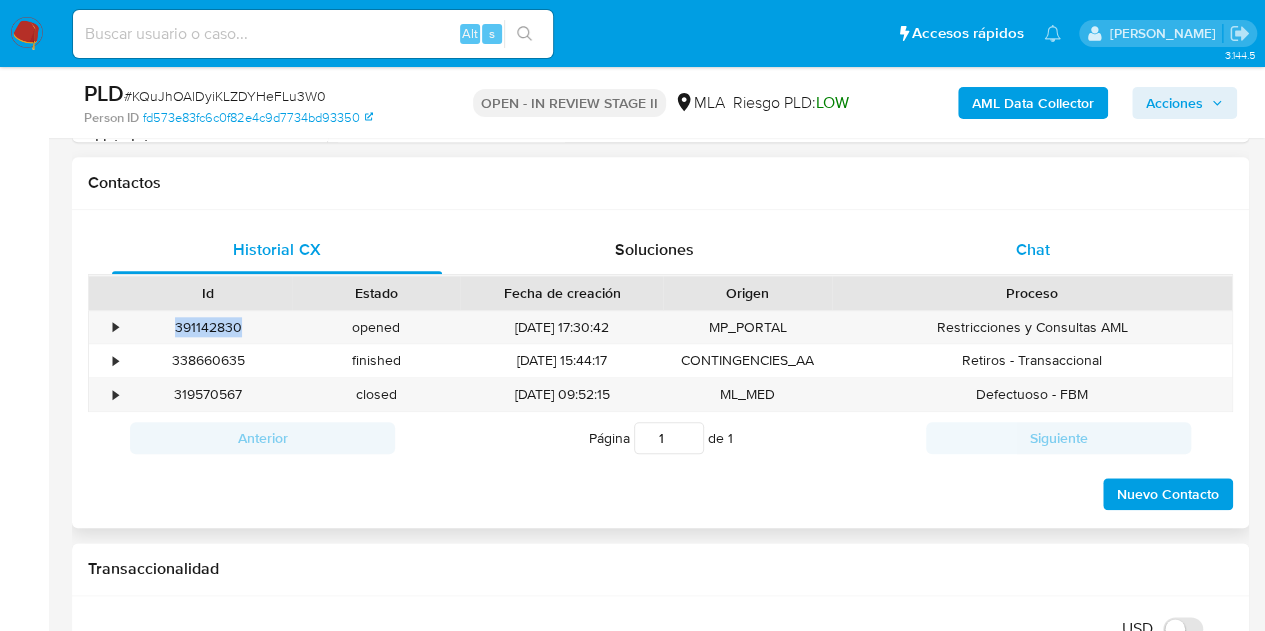 click on "Chat" at bounding box center (1033, 250) 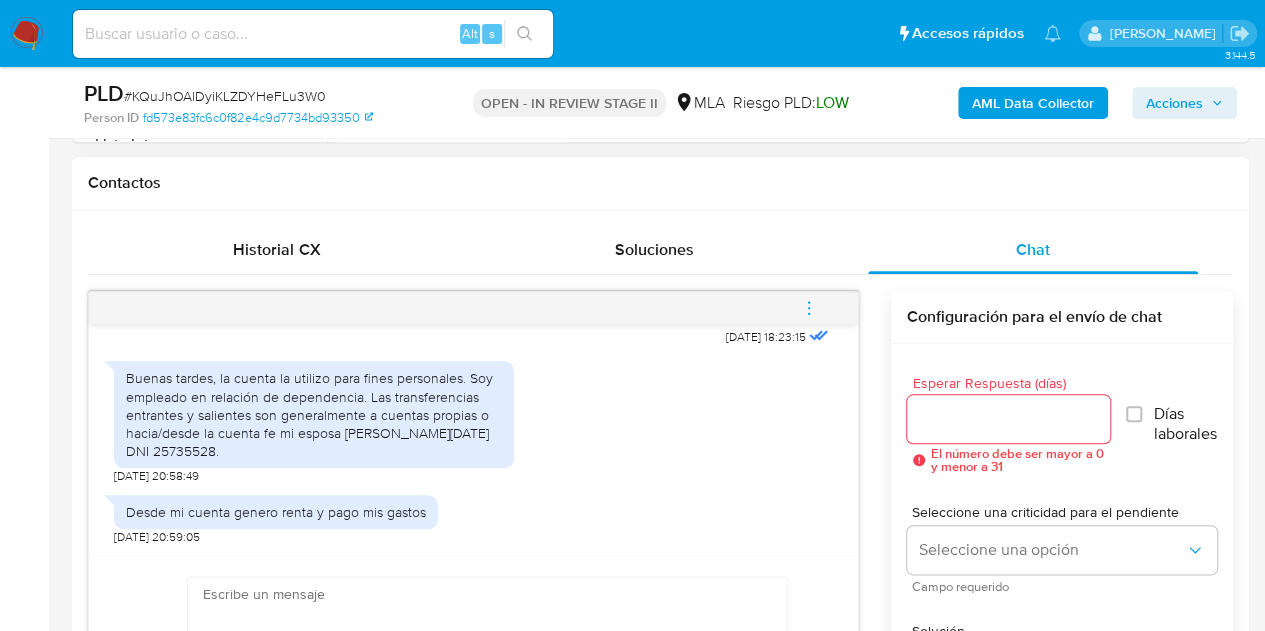 click 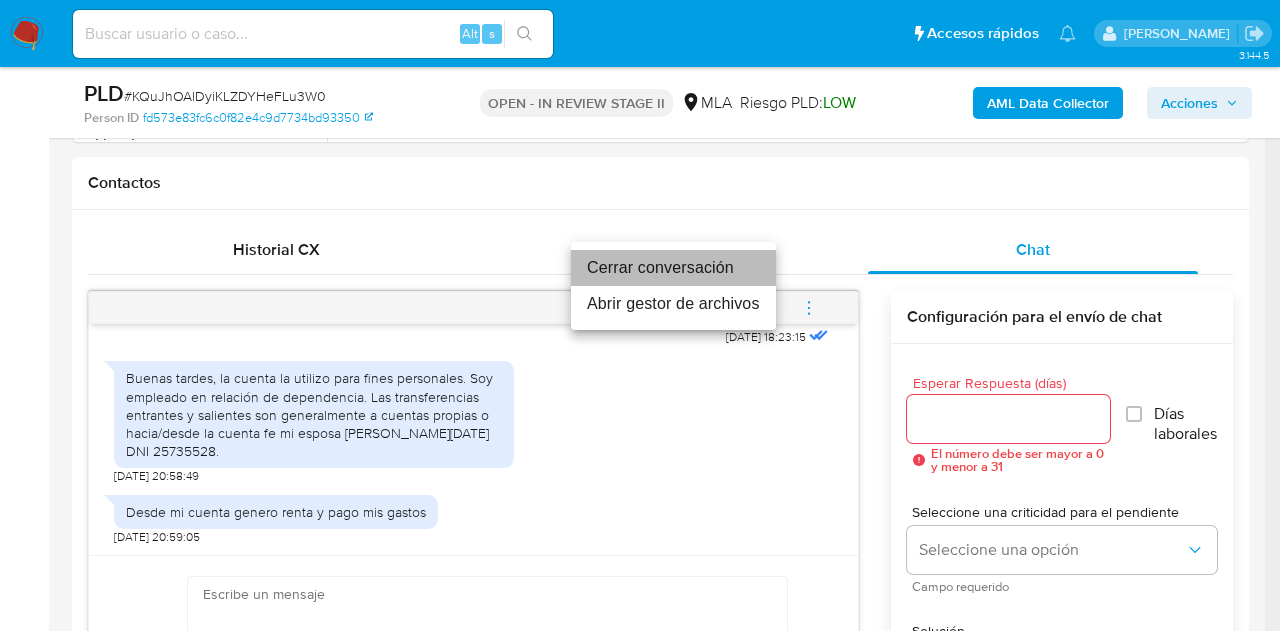 click on "Cerrar conversación" at bounding box center [673, 268] 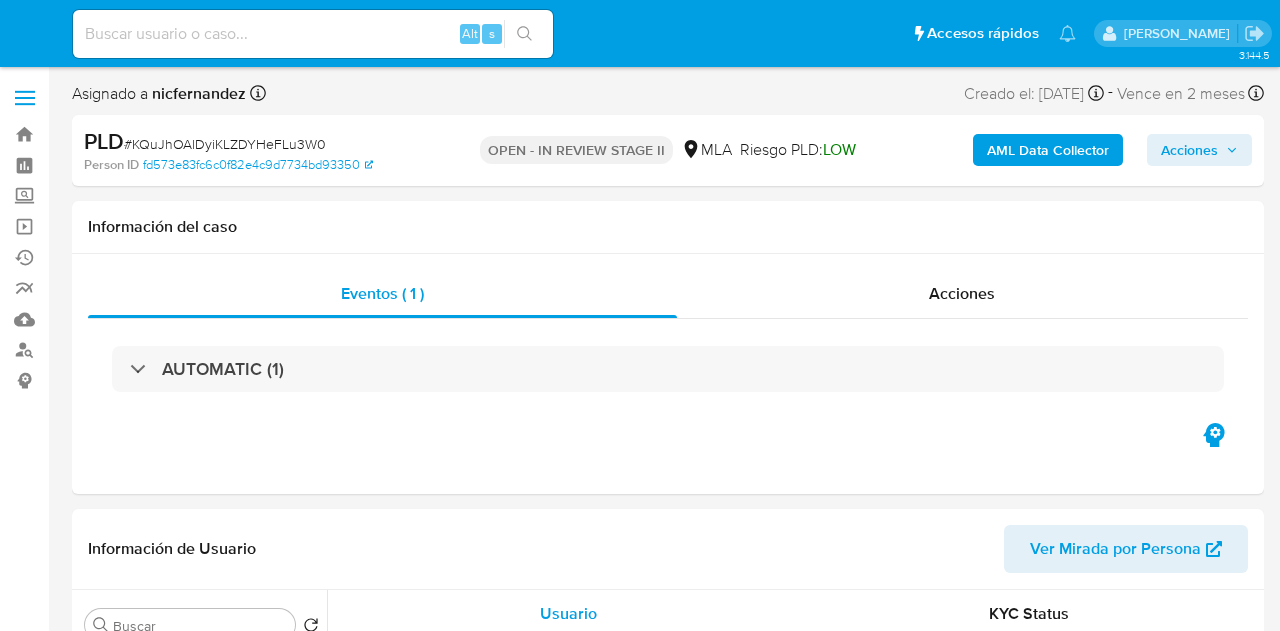 select on "10" 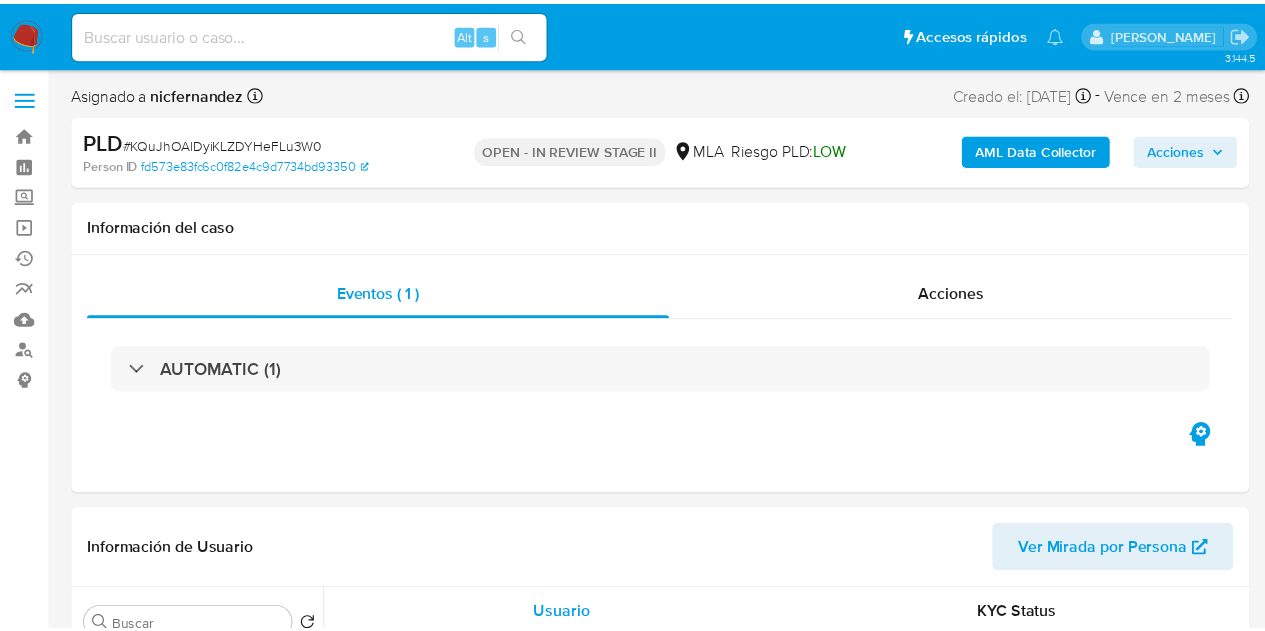 scroll, scrollTop: 0, scrollLeft: 0, axis: both 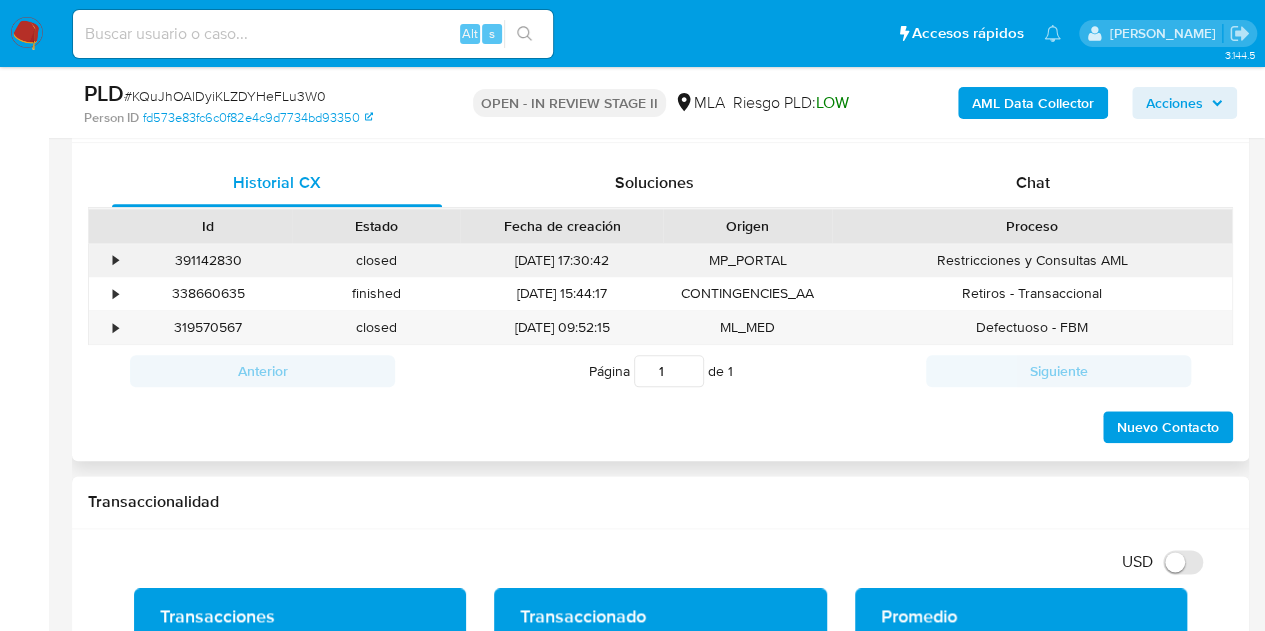 click on "391142830" at bounding box center (208, 260) 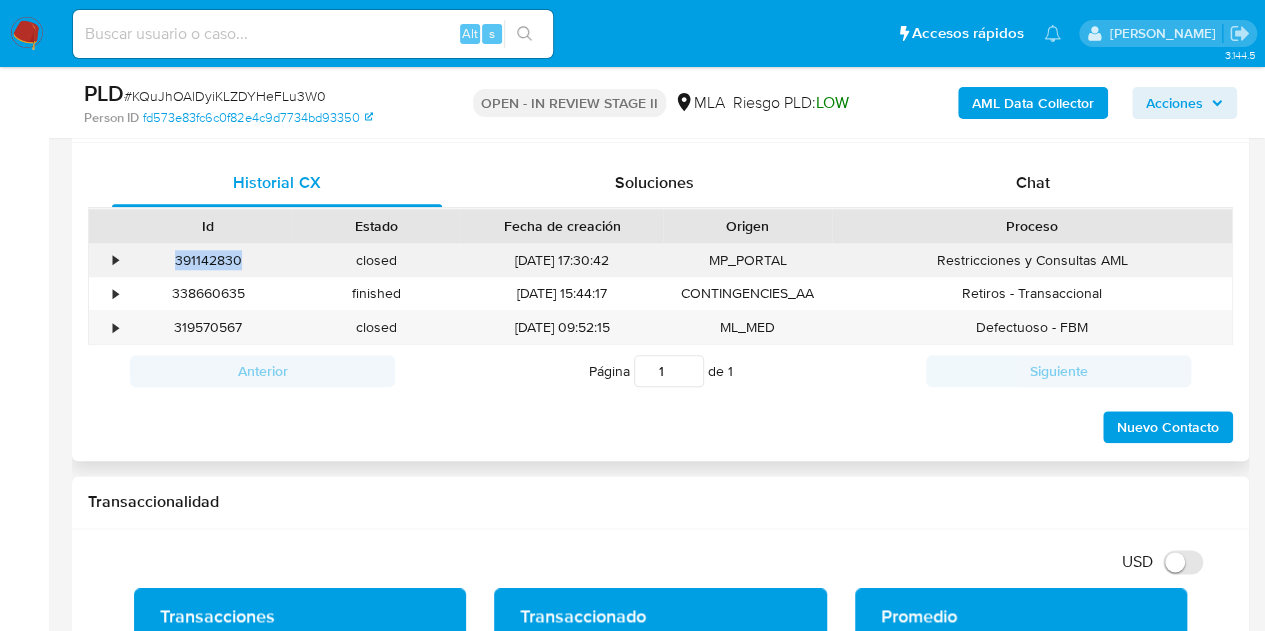 click on "391142830" at bounding box center (208, 260) 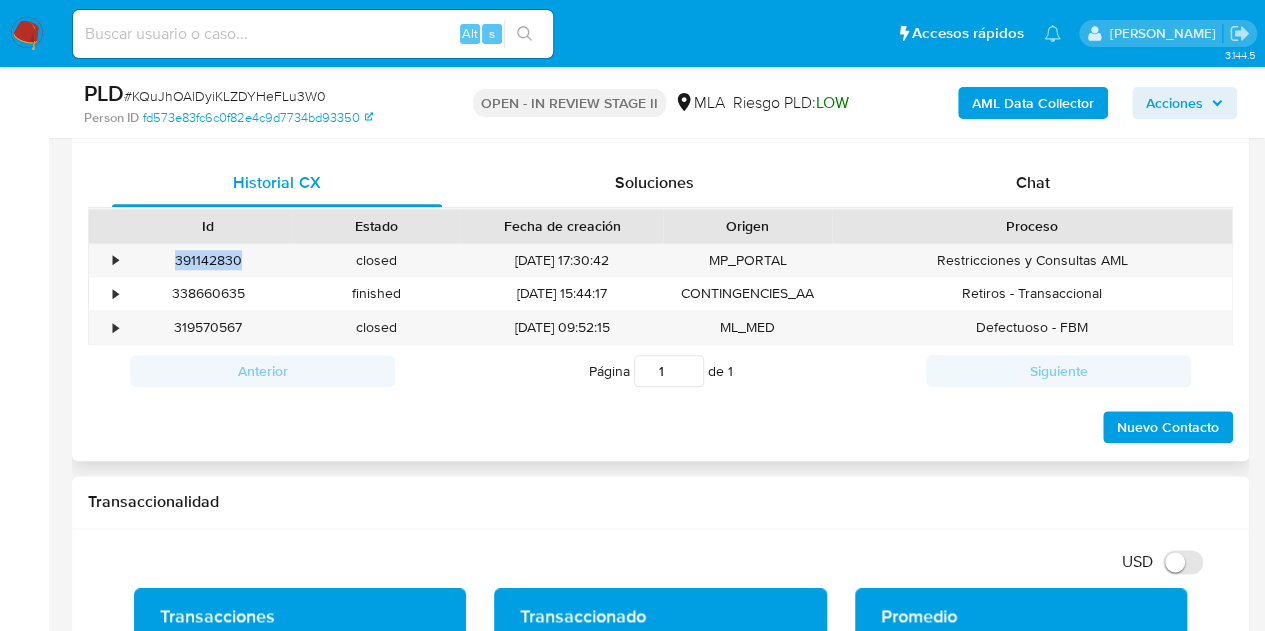 copy on "391142830" 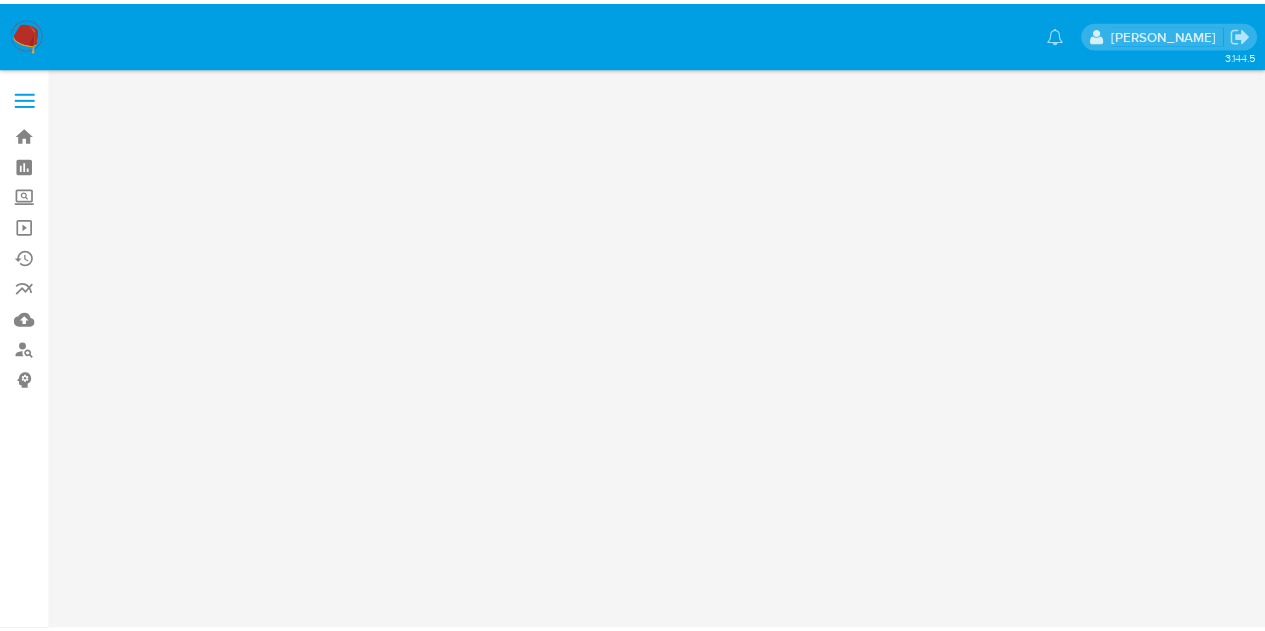 scroll, scrollTop: 0, scrollLeft: 0, axis: both 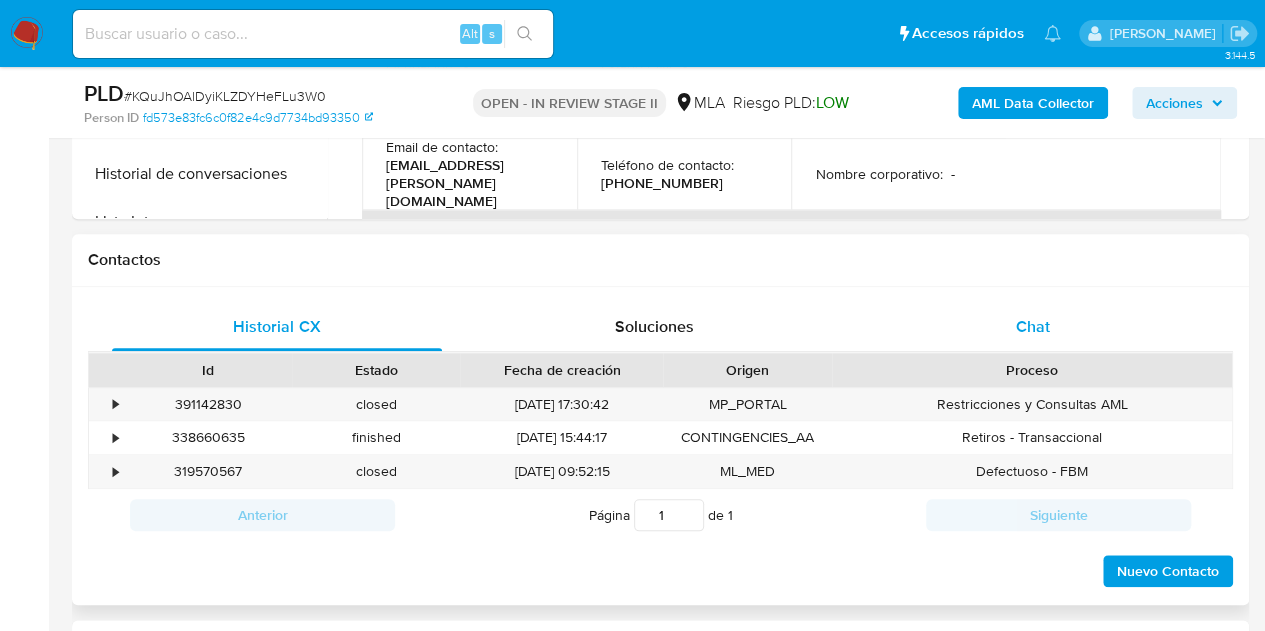 click on "Chat" at bounding box center (1033, 327) 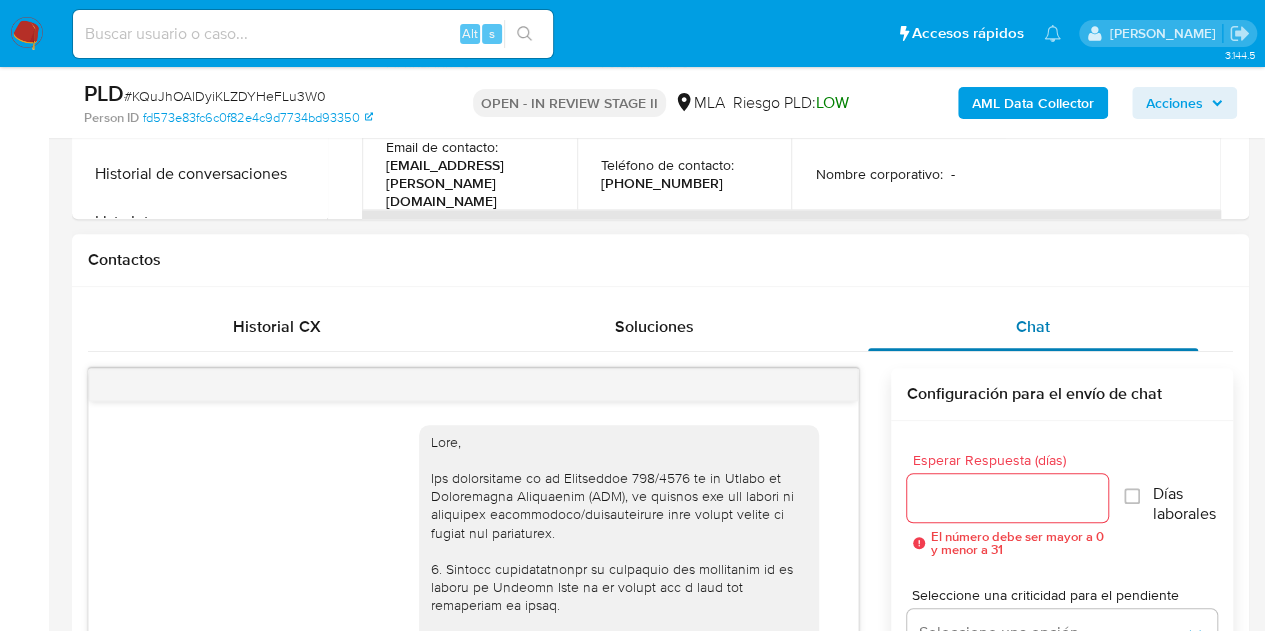 scroll, scrollTop: 1114, scrollLeft: 0, axis: vertical 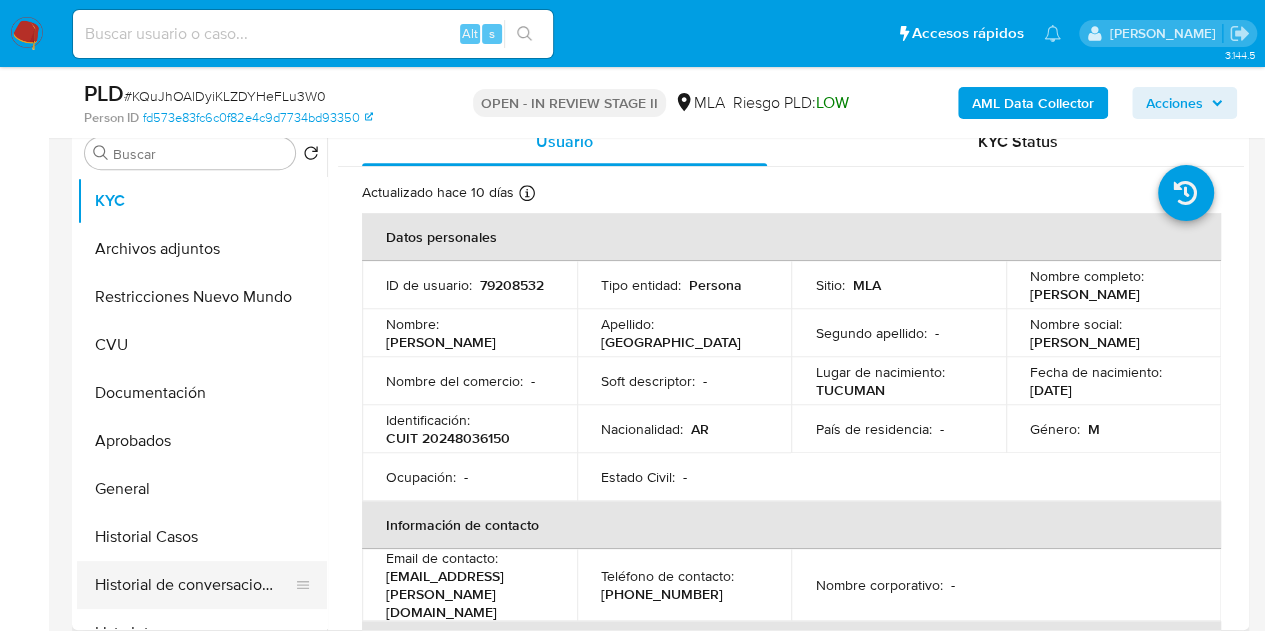 click on "Historial de conversaciones" at bounding box center [194, 585] 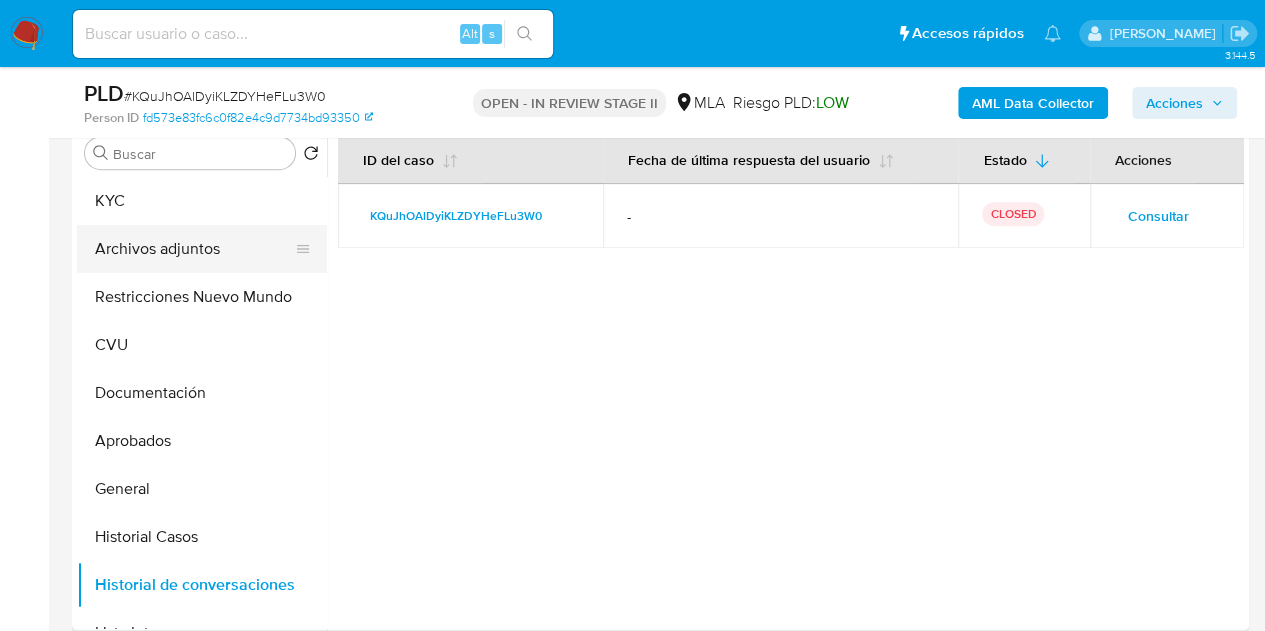 click on "Archivos adjuntos" at bounding box center [194, 249] 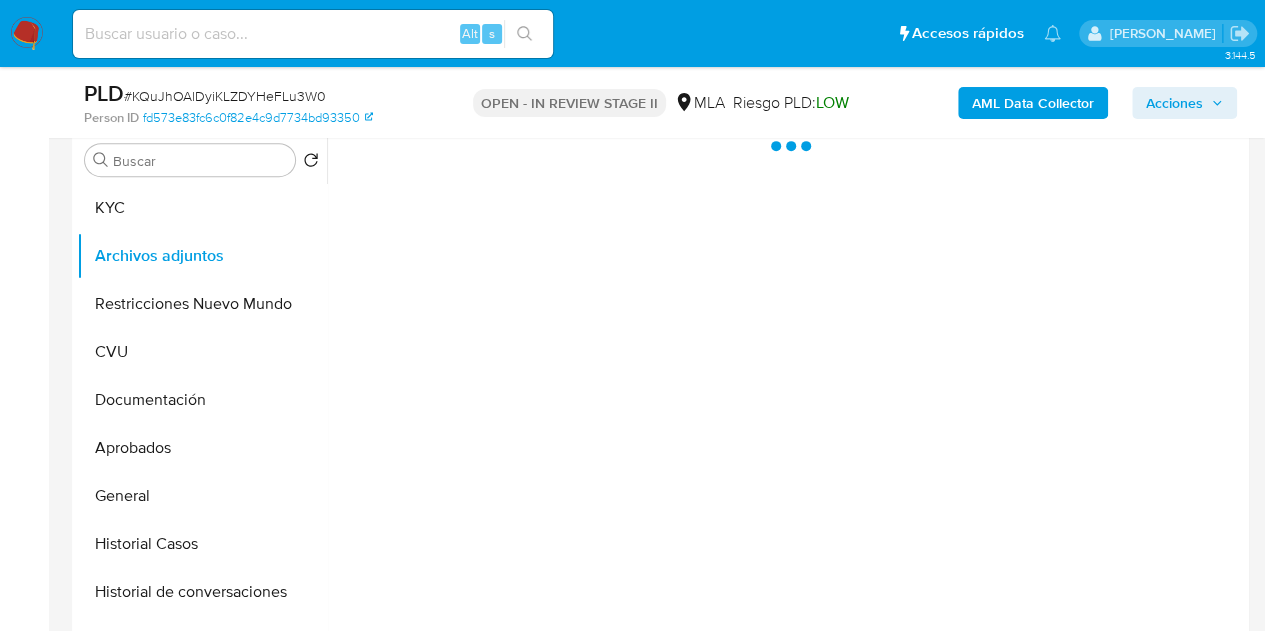 scroll, scrollTop: 348, scrollLeft: 0, axis: vertical 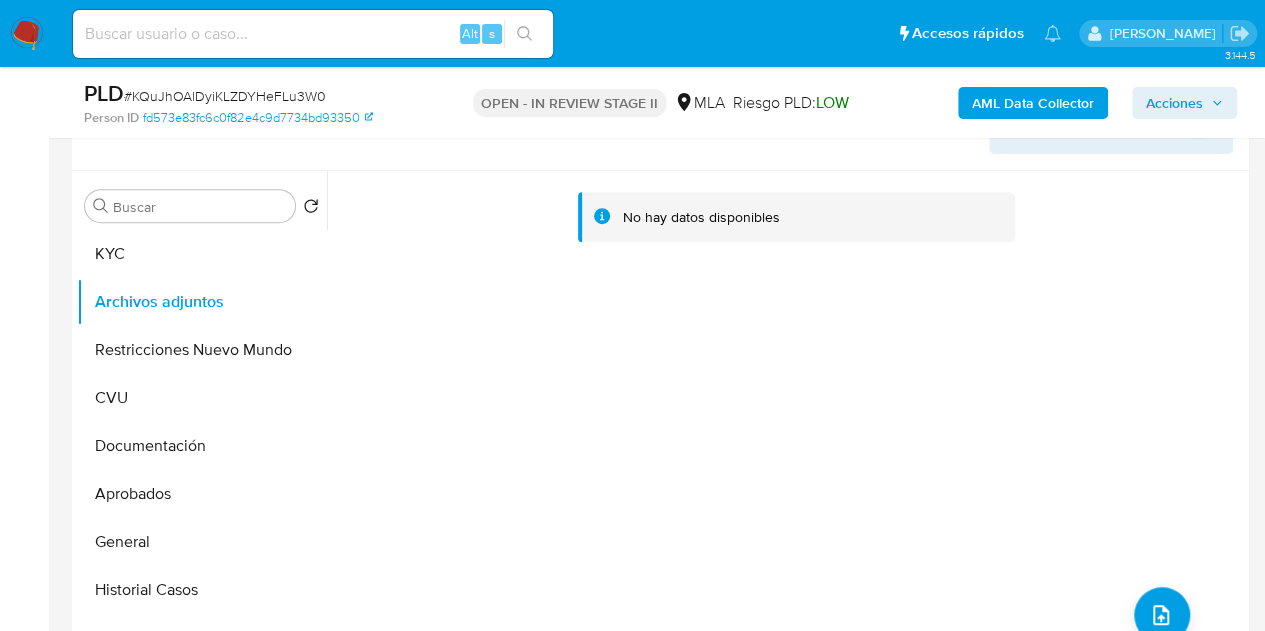 click on "AML Data Collector" at bounding box center [1033, 103] 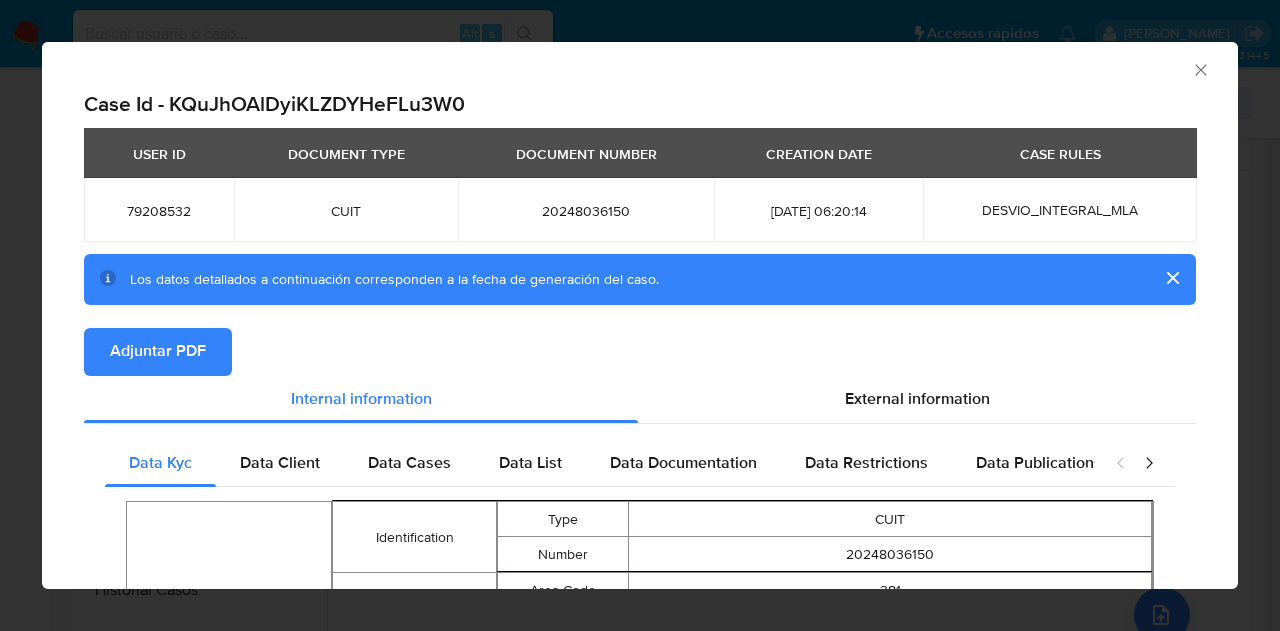 click on "Adjuntar PDF" at bounding box center [158, 352] 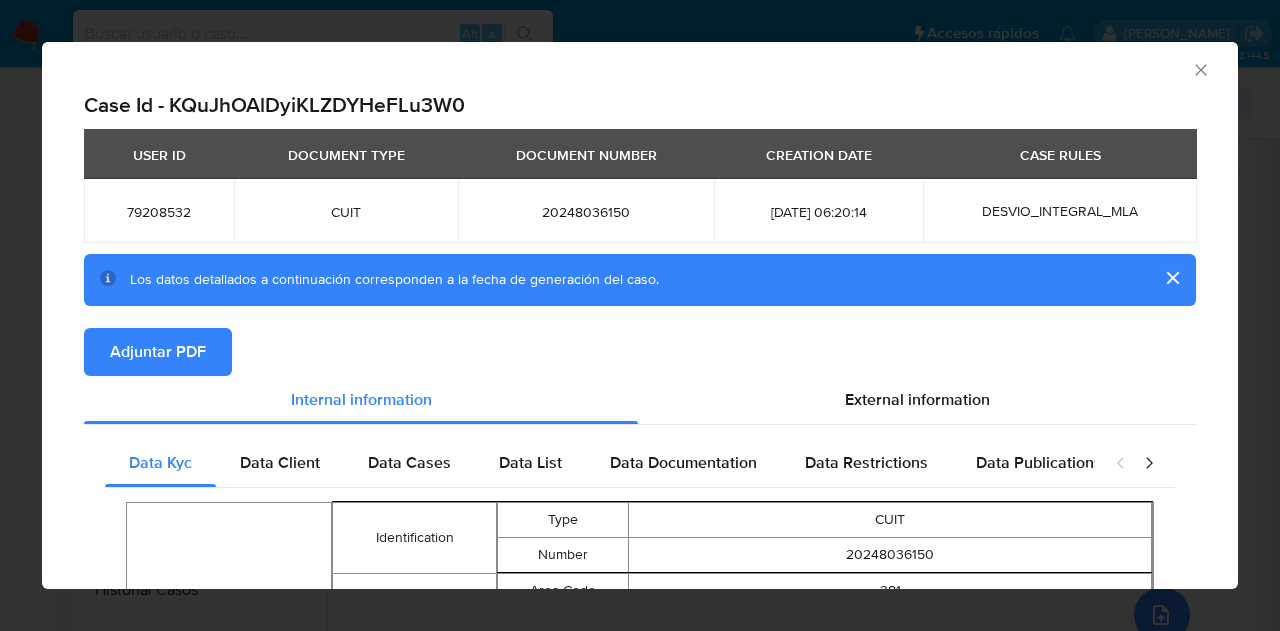 drag, startPoint x: 1180, startPoint y: 74, endPoint x: 1206, endPoint y: 90, distance: 30.528675 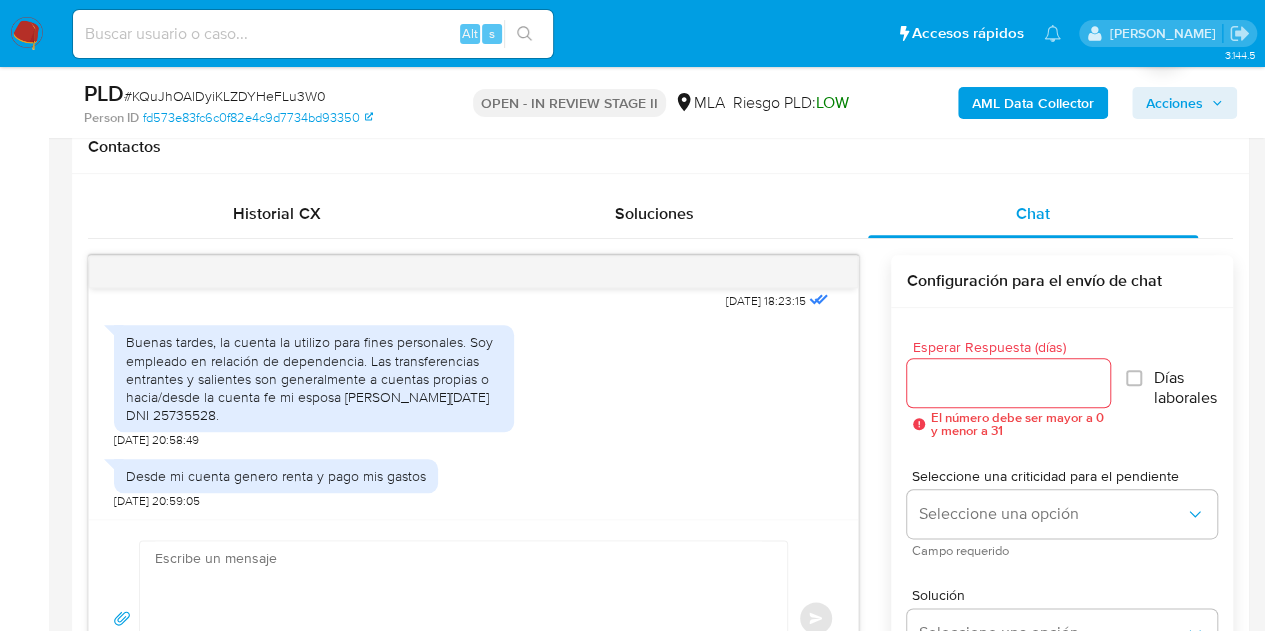 scroll, scrollTop: 950, scrollLeft: 0, axis: vertical 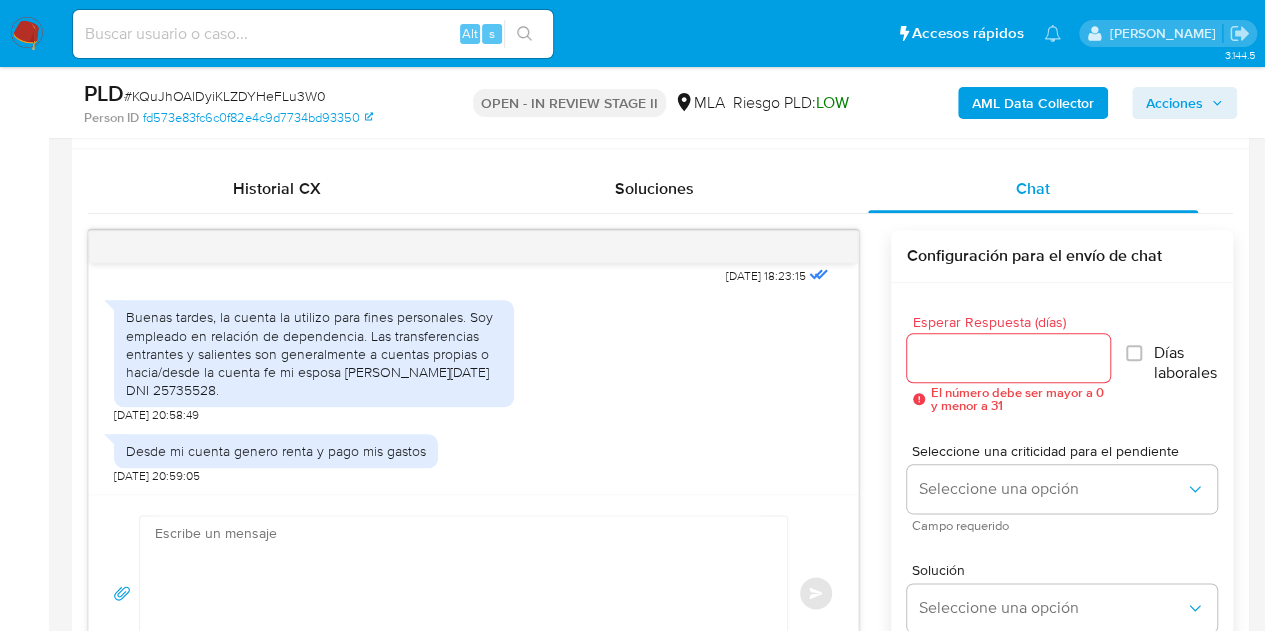 drag, startPoint x: 352, startPoint y: 345, endPoint x: 344, endPoint y: 361, distance: 17.888544 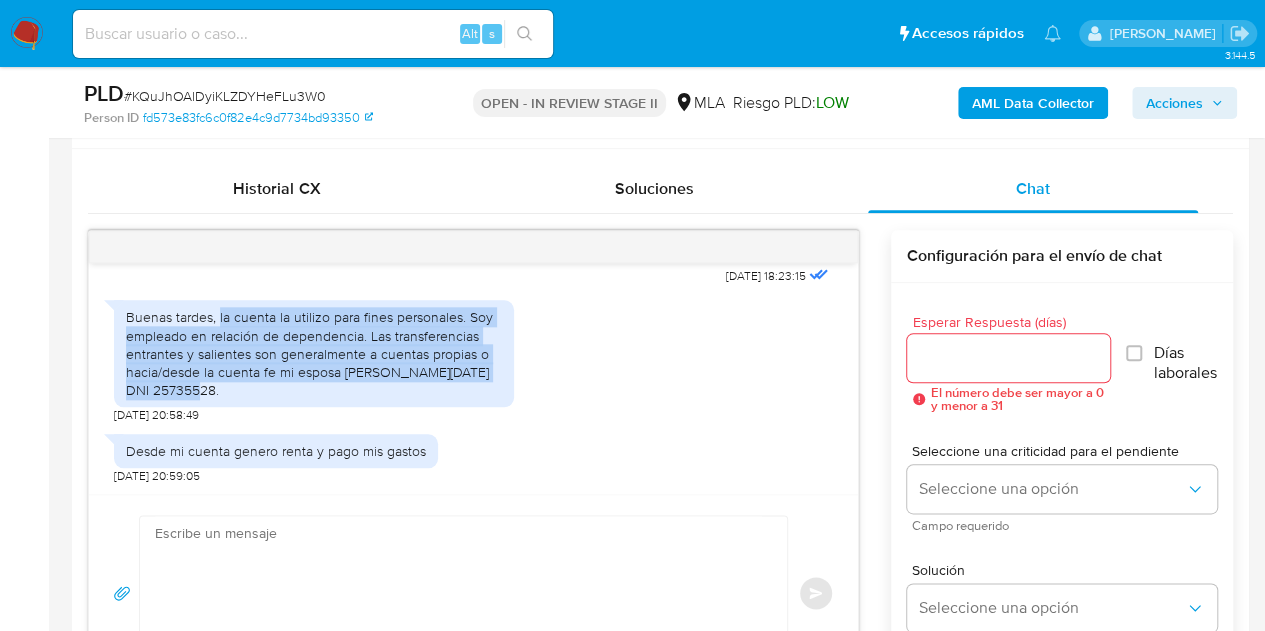 drag, startPoint x: 230, startPoint y: 322, endPoint x: 394, endPoint y: 380, distance: 173.95401 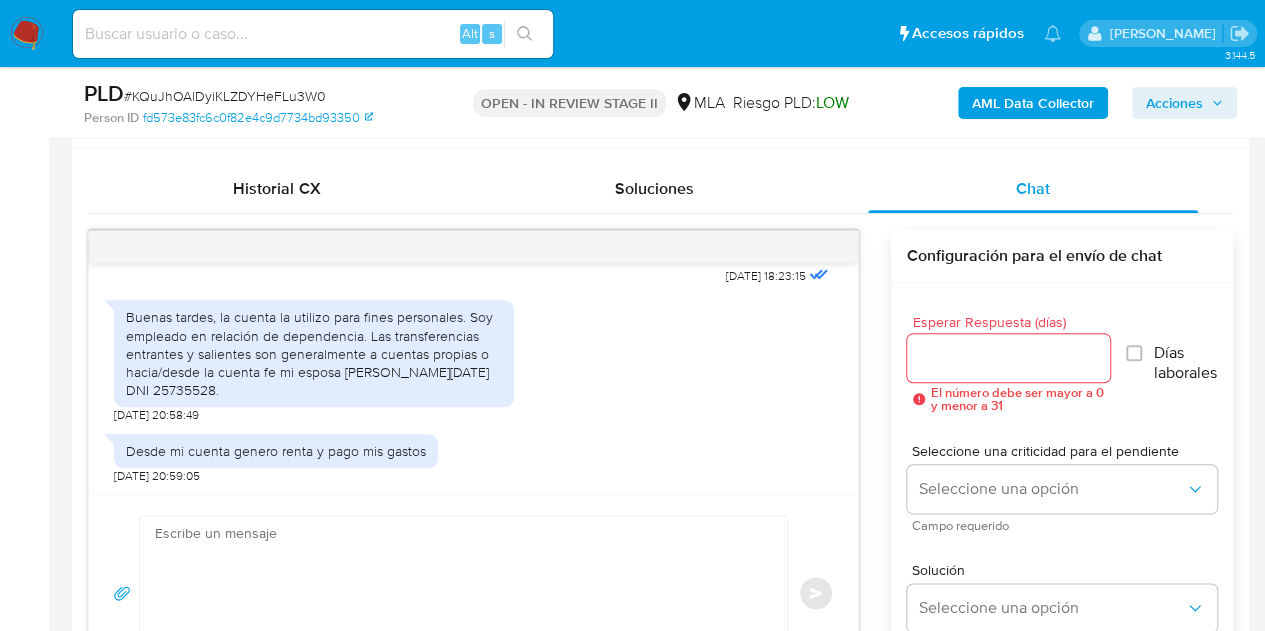 click on "Desde mi cuenta genero renta y pago mis gastos" at bounding box center (276, 451) 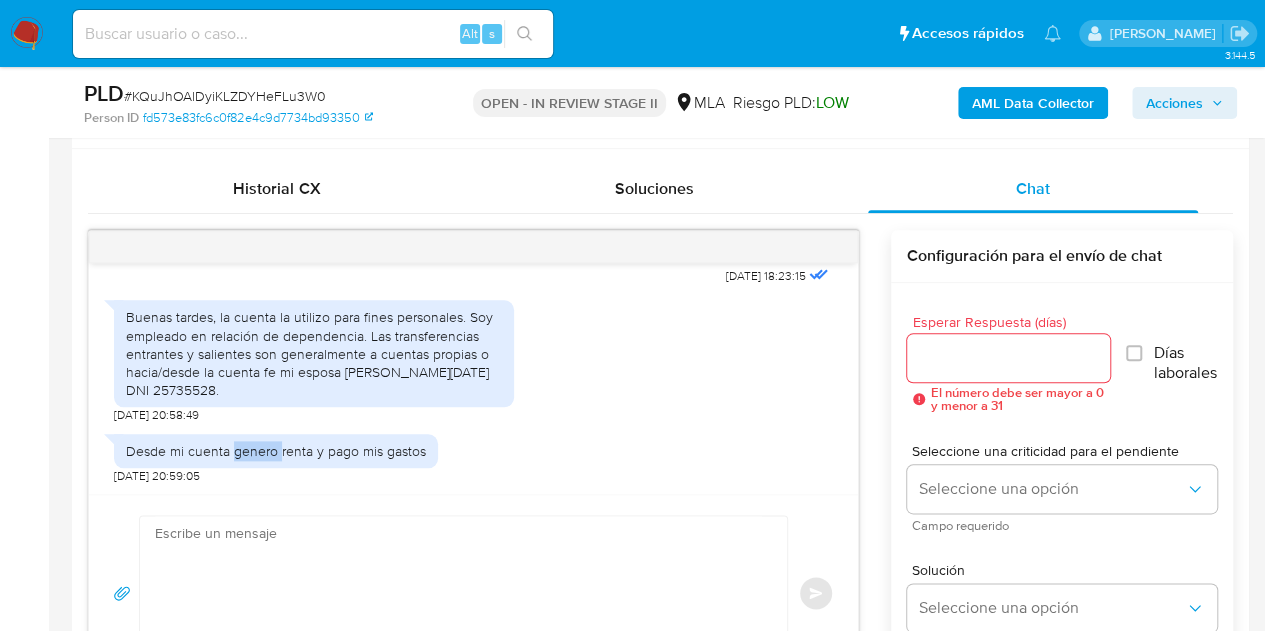 click on "Desde mi cuenta genero renta y pago mis gastos" at bounding box center (276, 451) 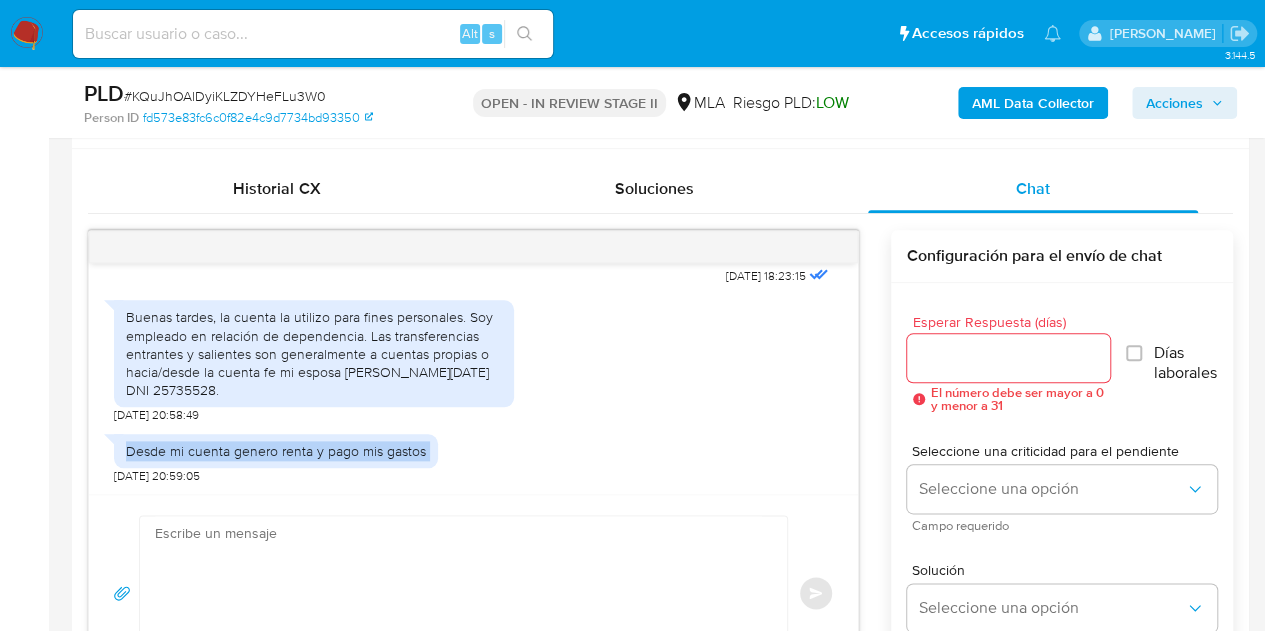 click on "Desde mi cuenta genero renta y pago mis gastos" at bounding box center [276, 451] 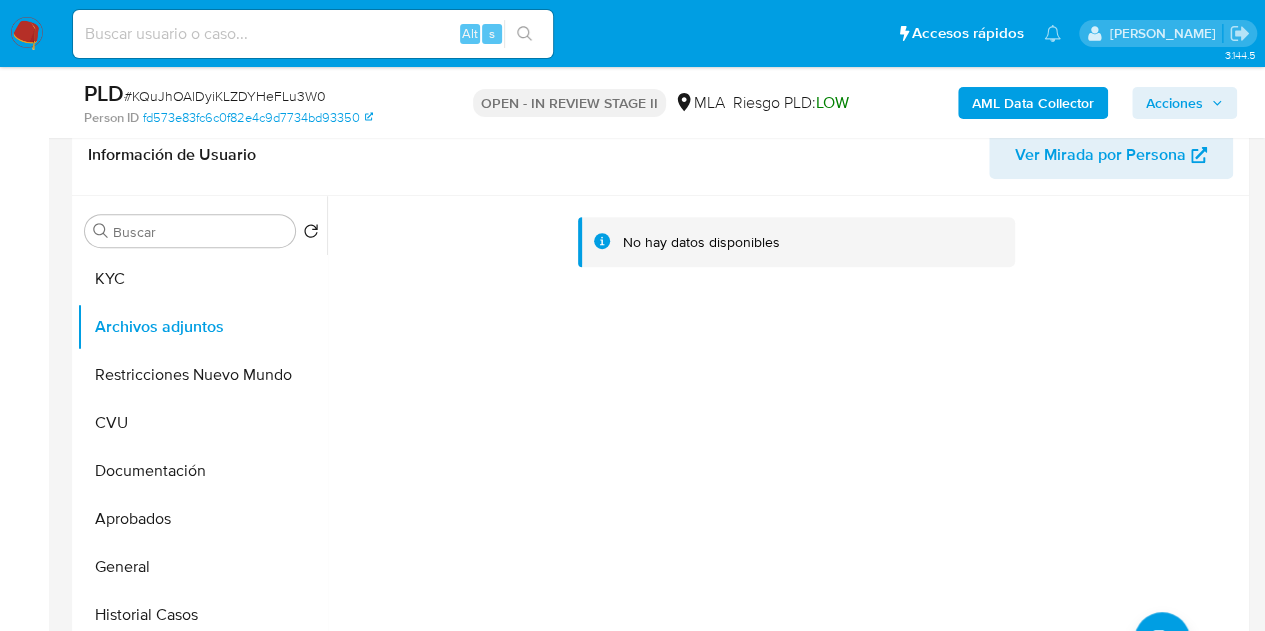 scroll, scrollTop: 288, scrollLeft: 0, axis: vertical 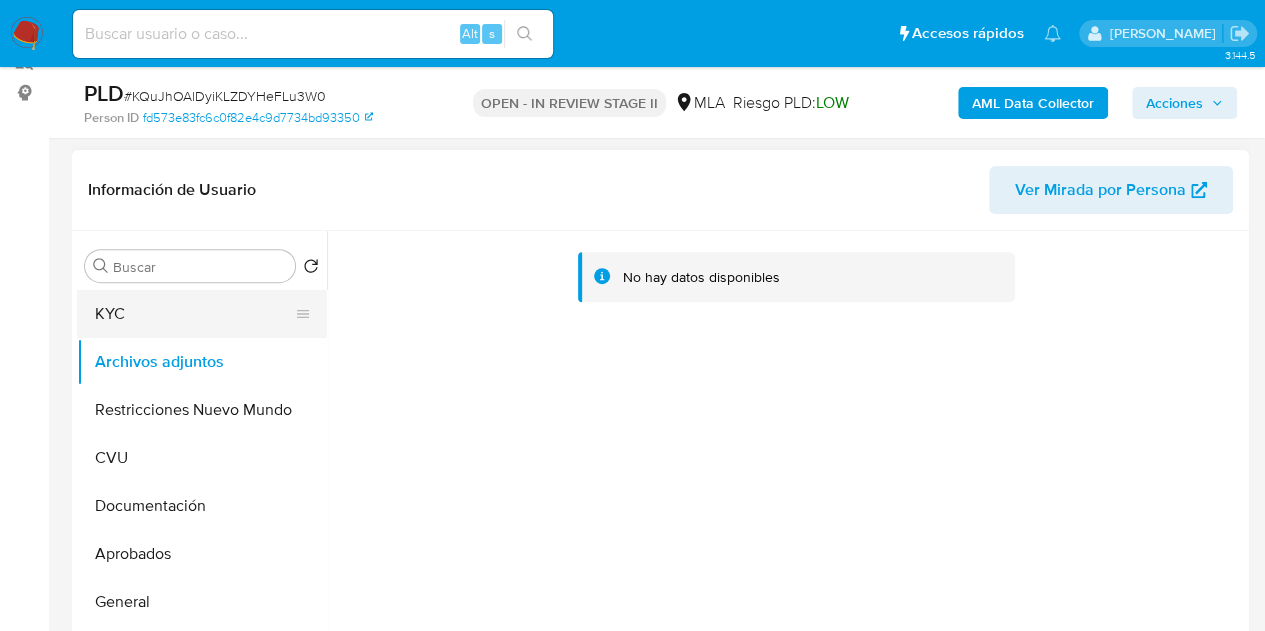 click on "KYC" at bounding box center (194, 314) 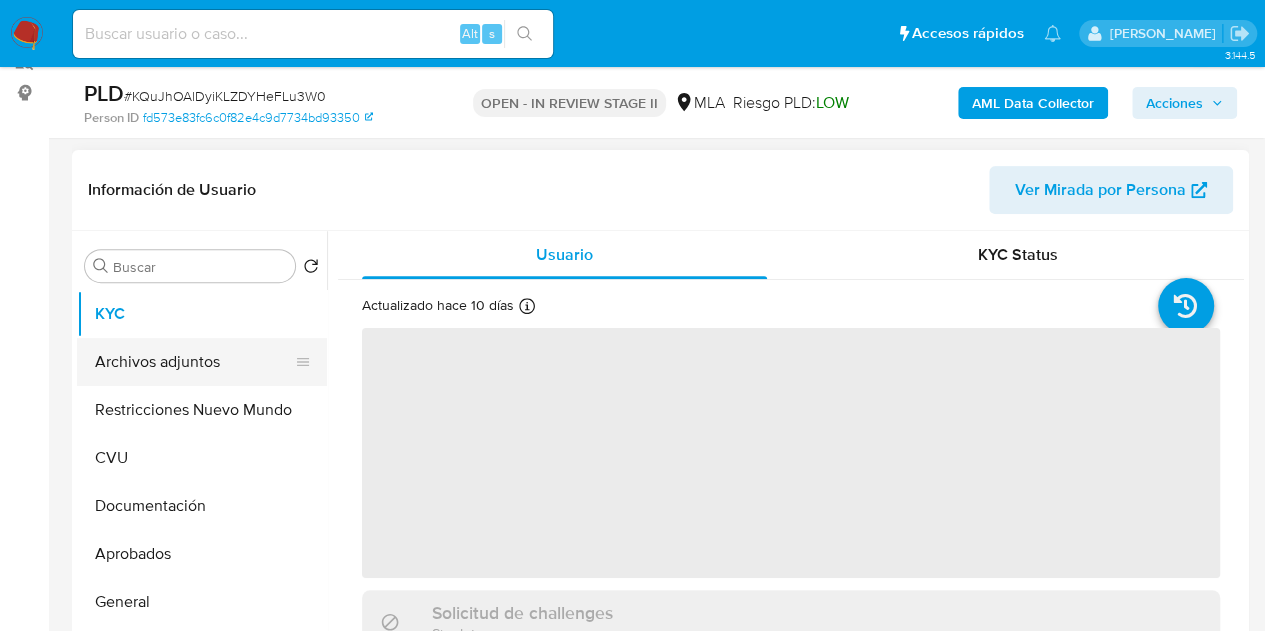 click on "Archivos adjuntos" at bounding box center [194, 362] 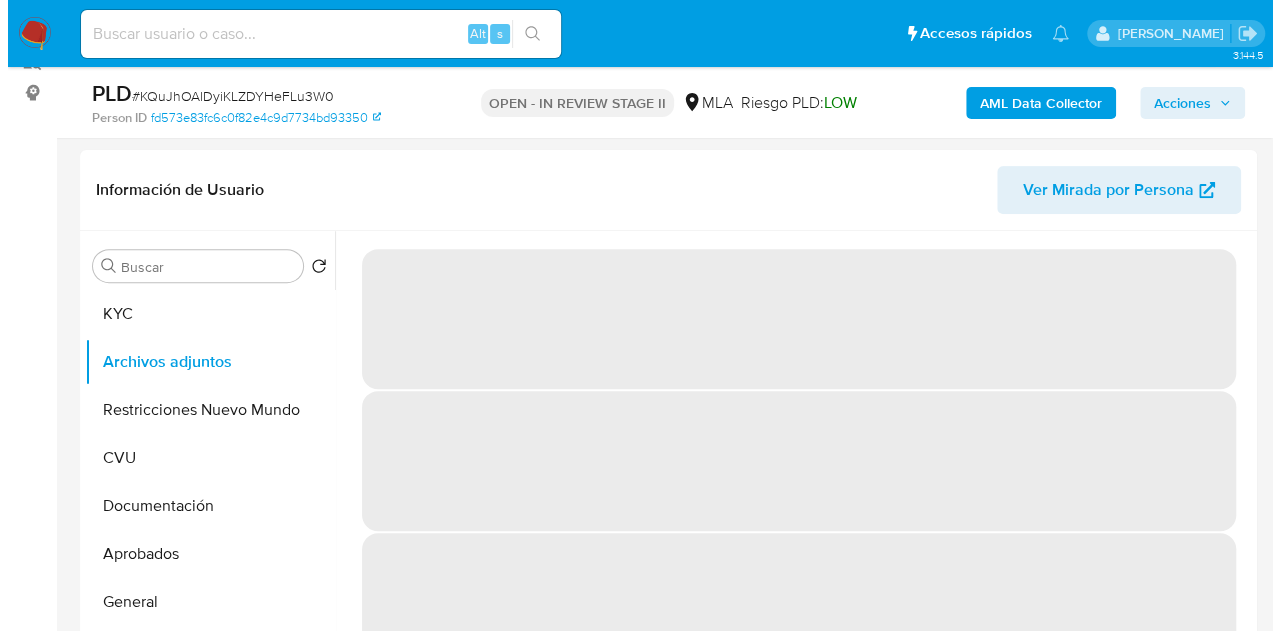 scroll, scrollTop: 341, scrollLeft: 0, axis: vertical 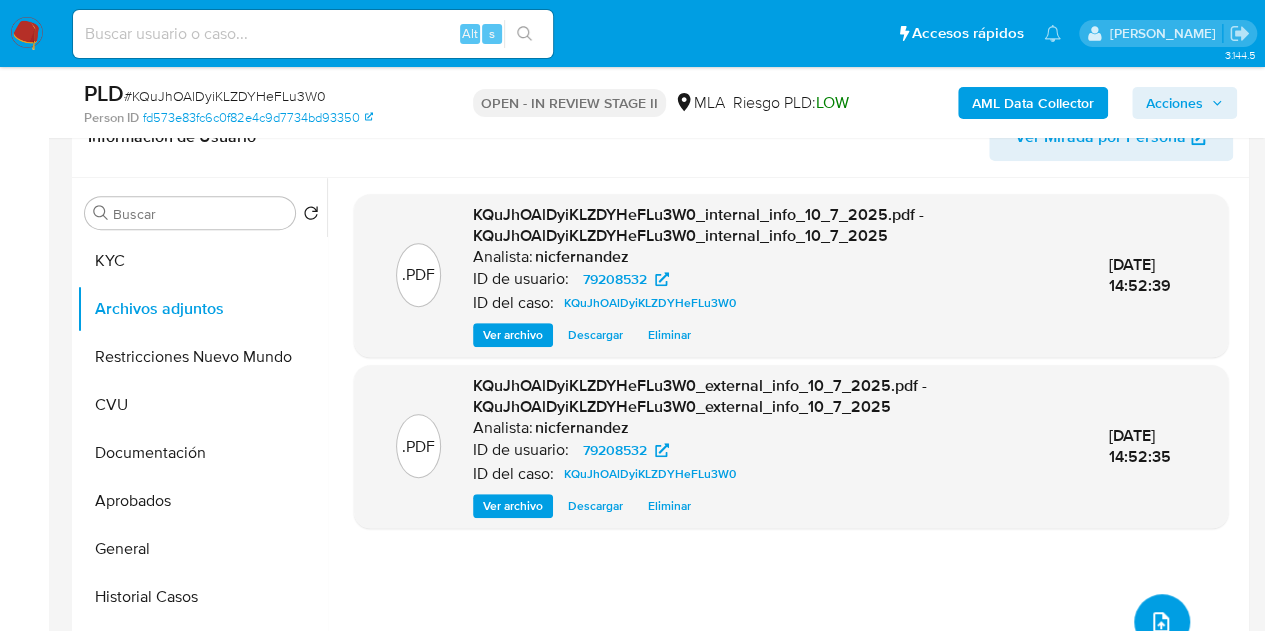 click at bounding box center [1162, 622] 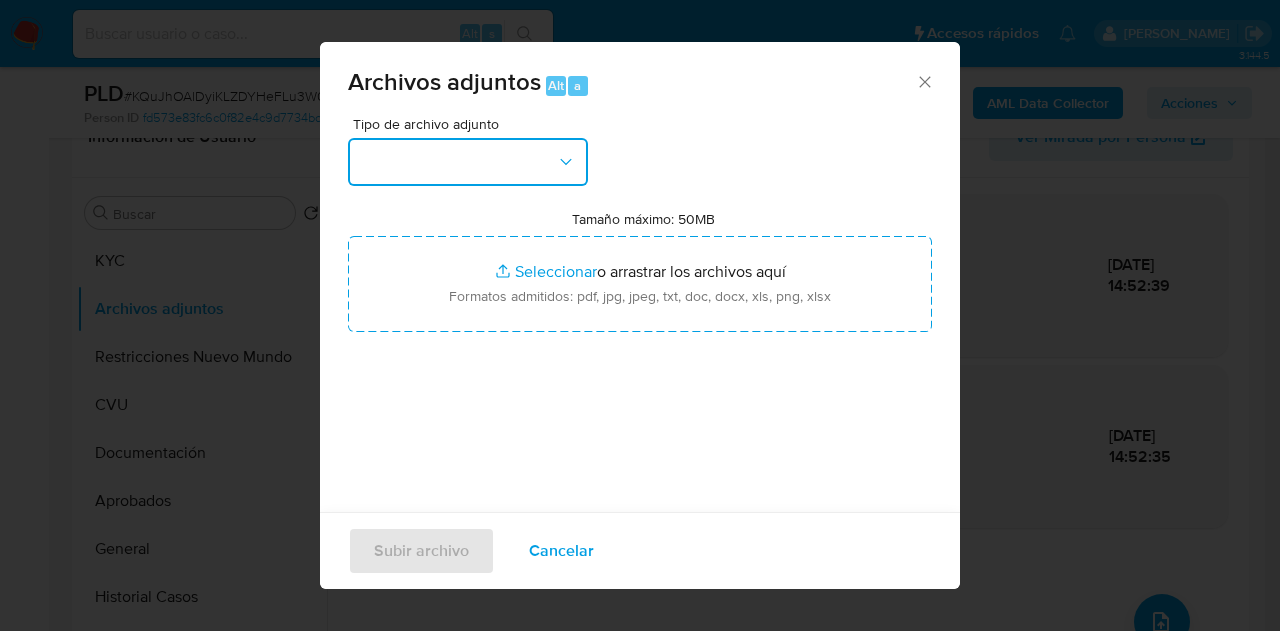click 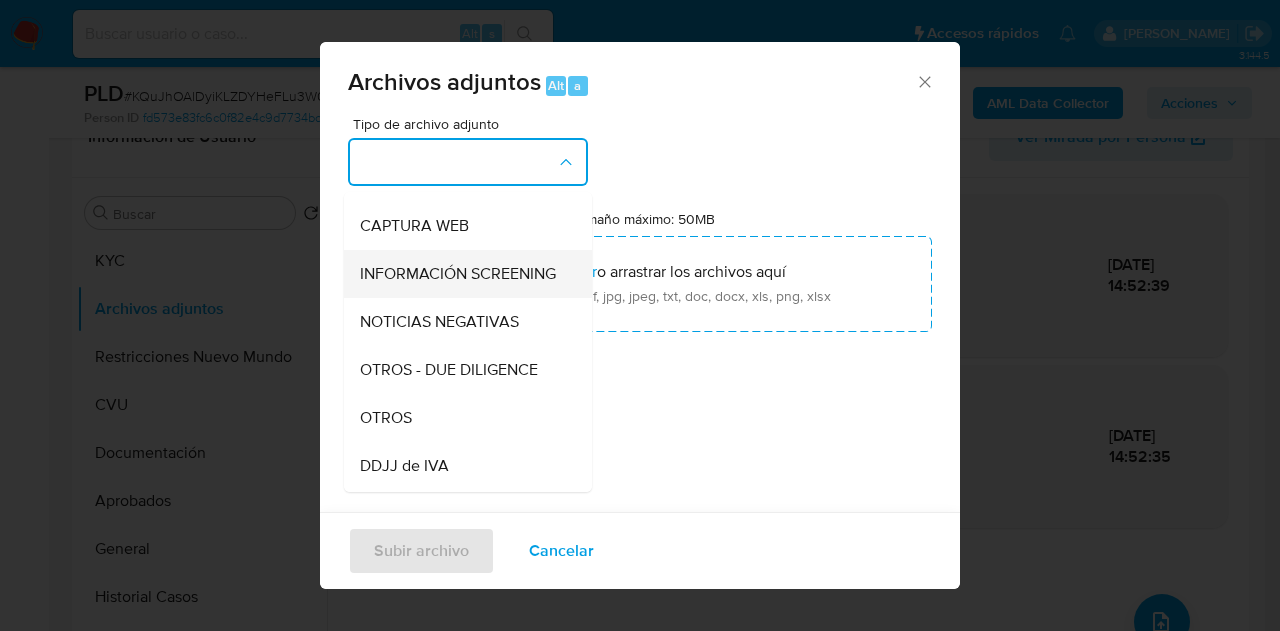 scroll, scrollTop: 236, scrollLeft: 0, axis: vertical 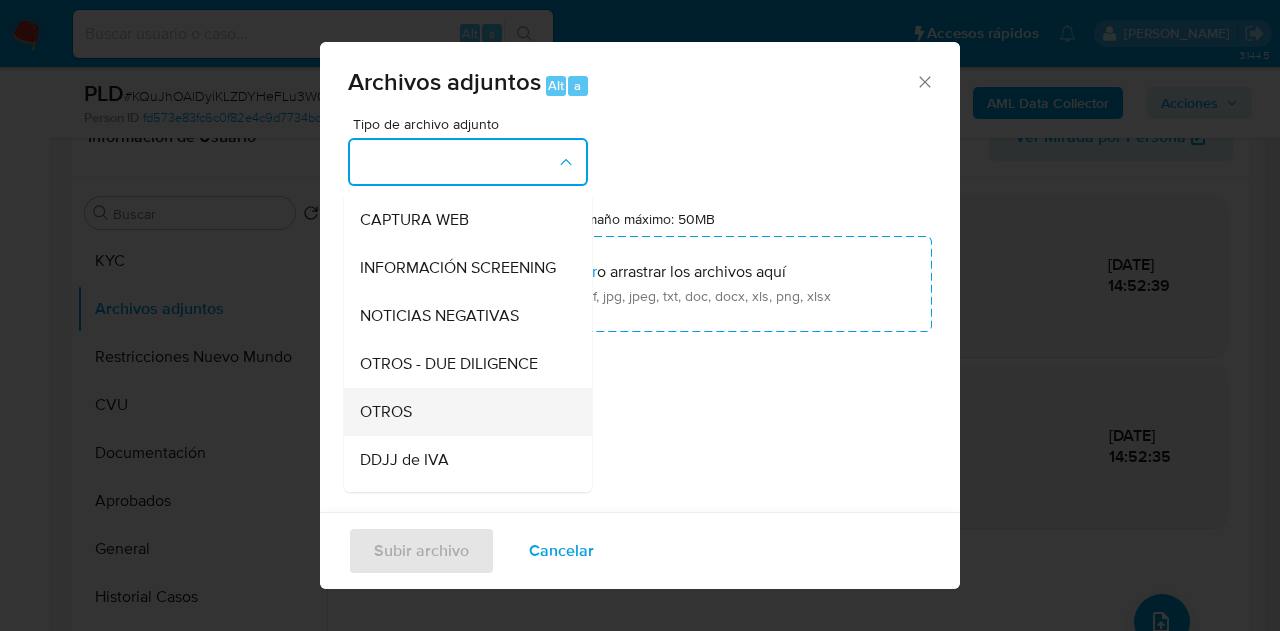 click on "OTROS" at bounding box center (462, 412) 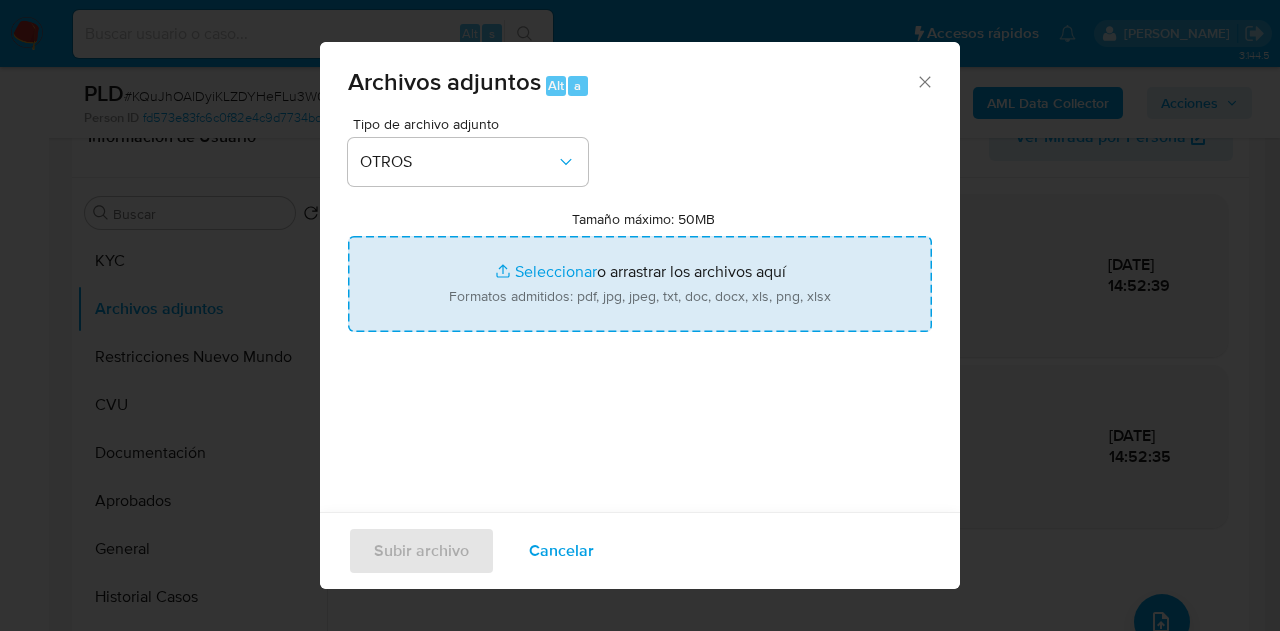 click on "Tamaño máximo: 50MB Seleccionar archivos" at bounding box center (640, 284) 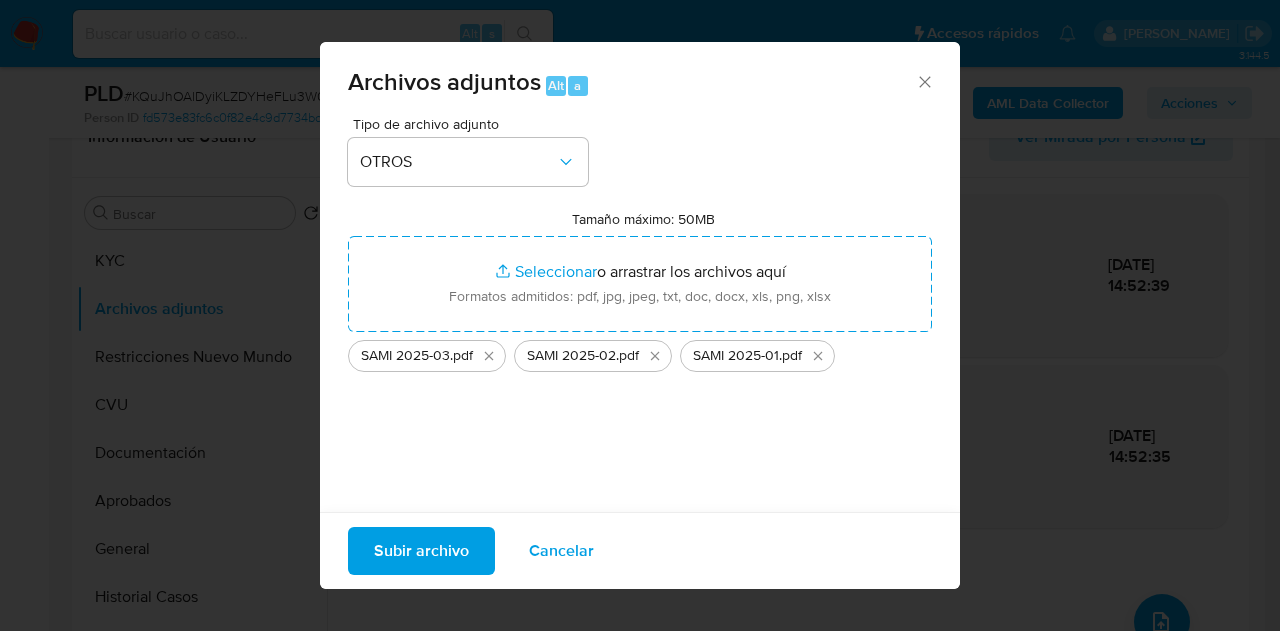 click on "Subir archivo" at bounding box center (421, 551) 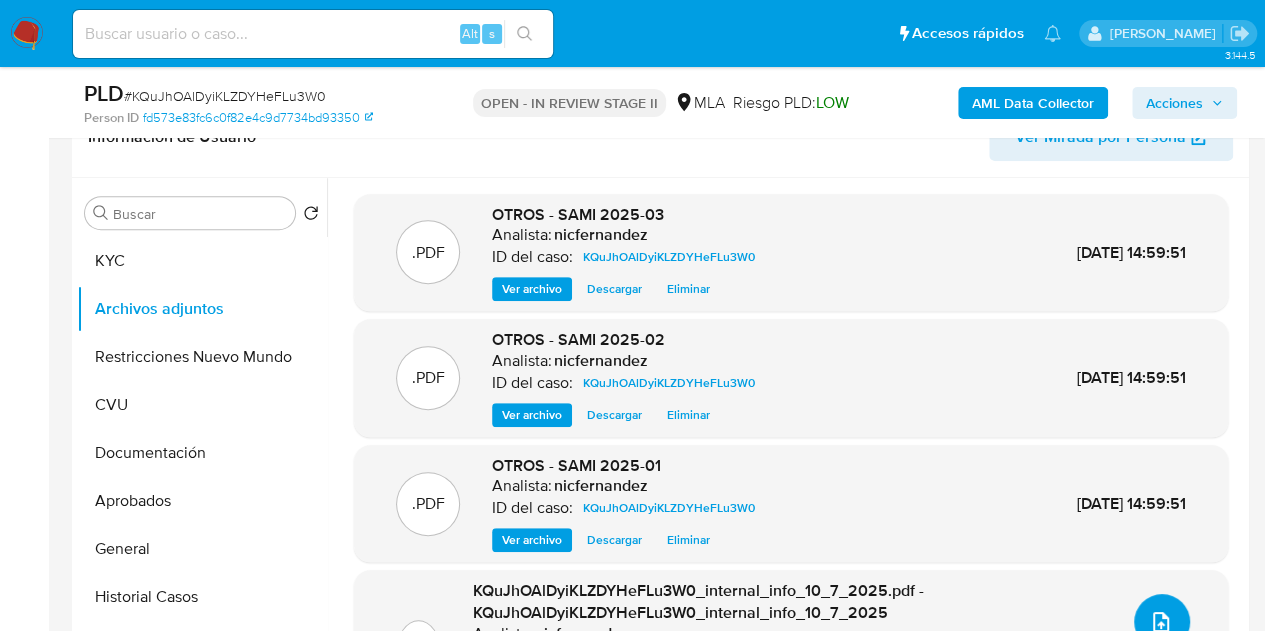 click at bounding box center (1162, 622) 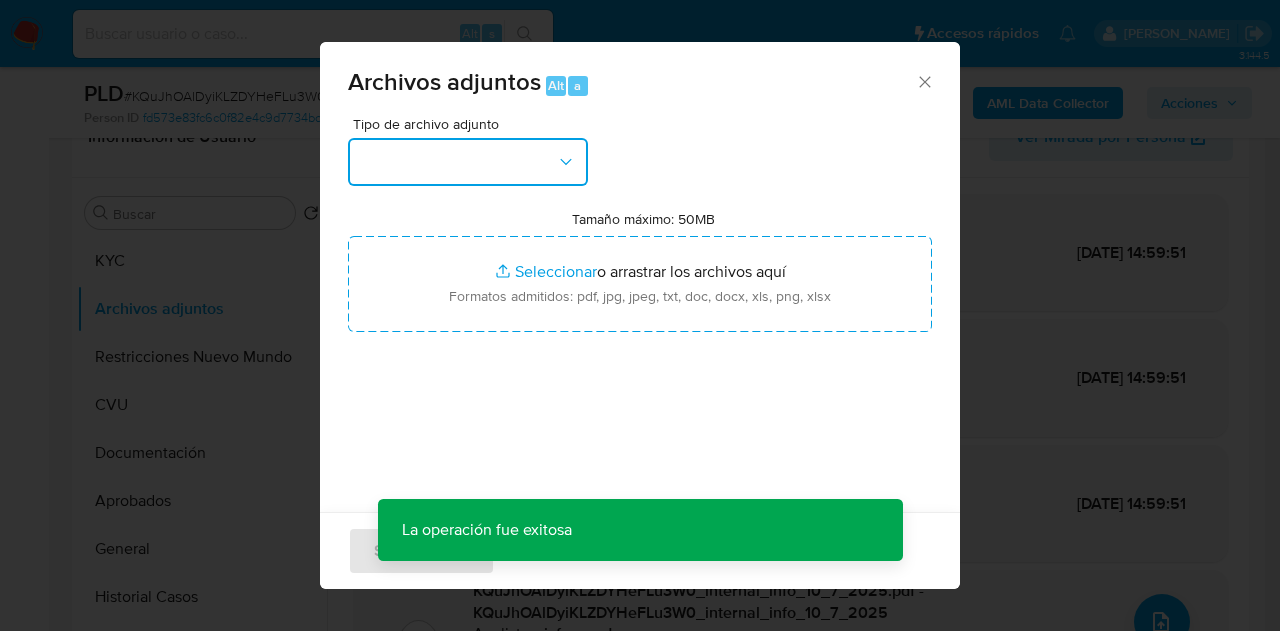 click 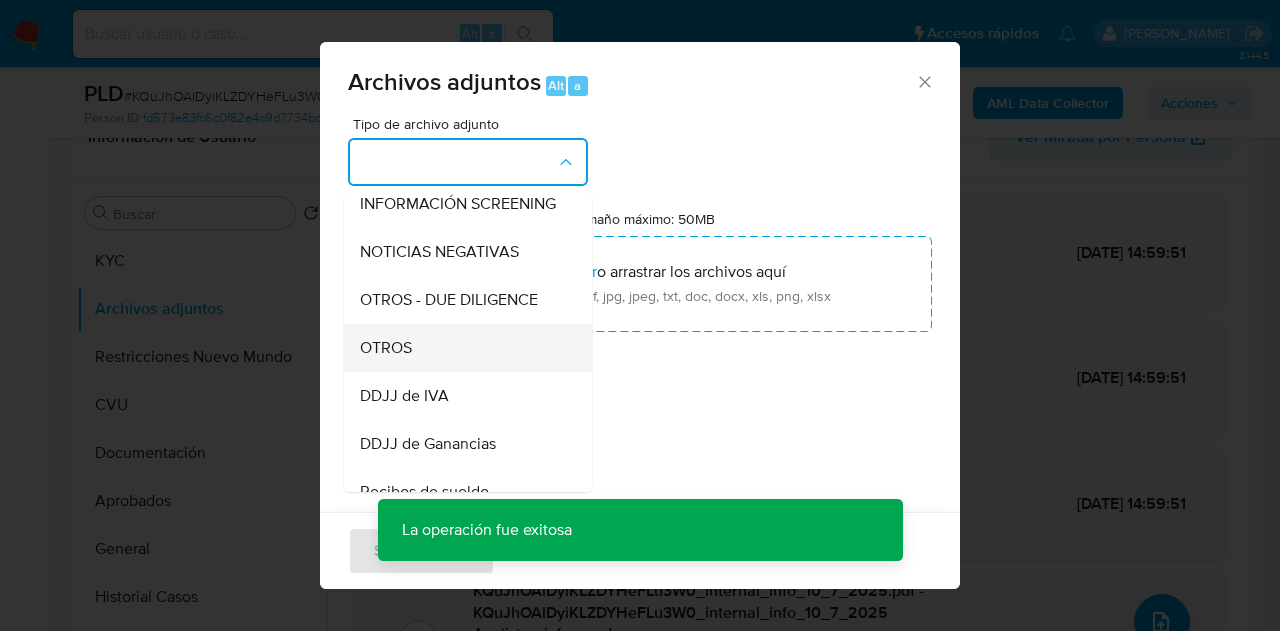 scroll, scrollTop: 306, scrollLeft: 0, axis: vertical 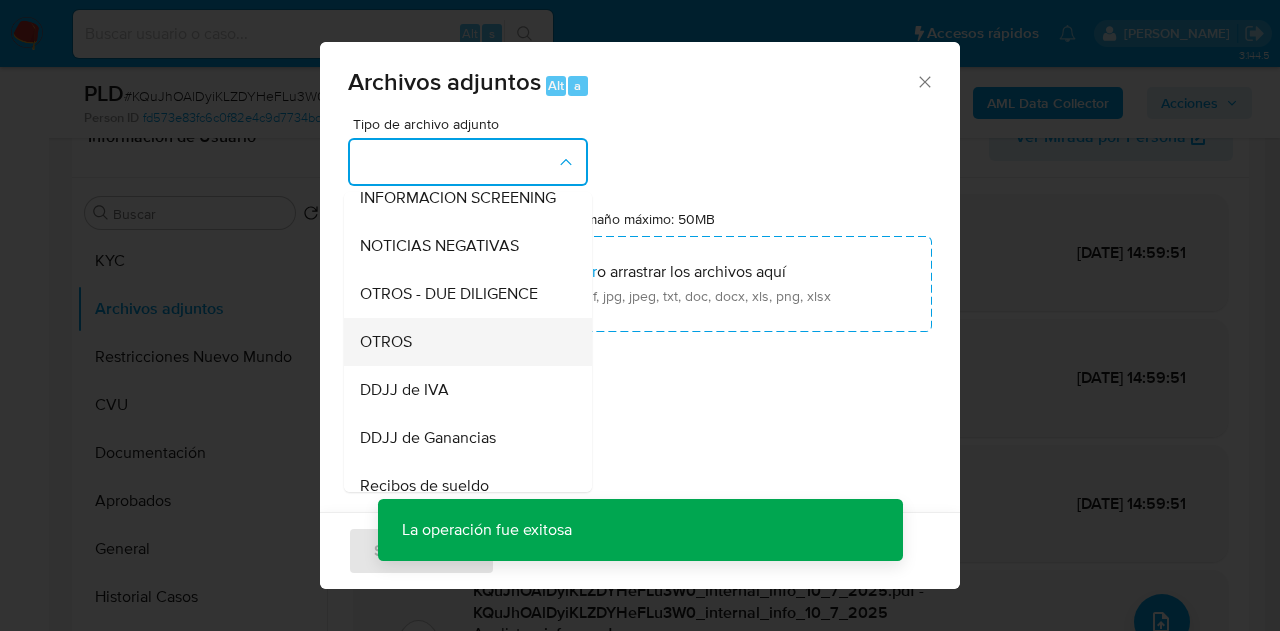 click on "OTROS" at bounding box center [462, 342] 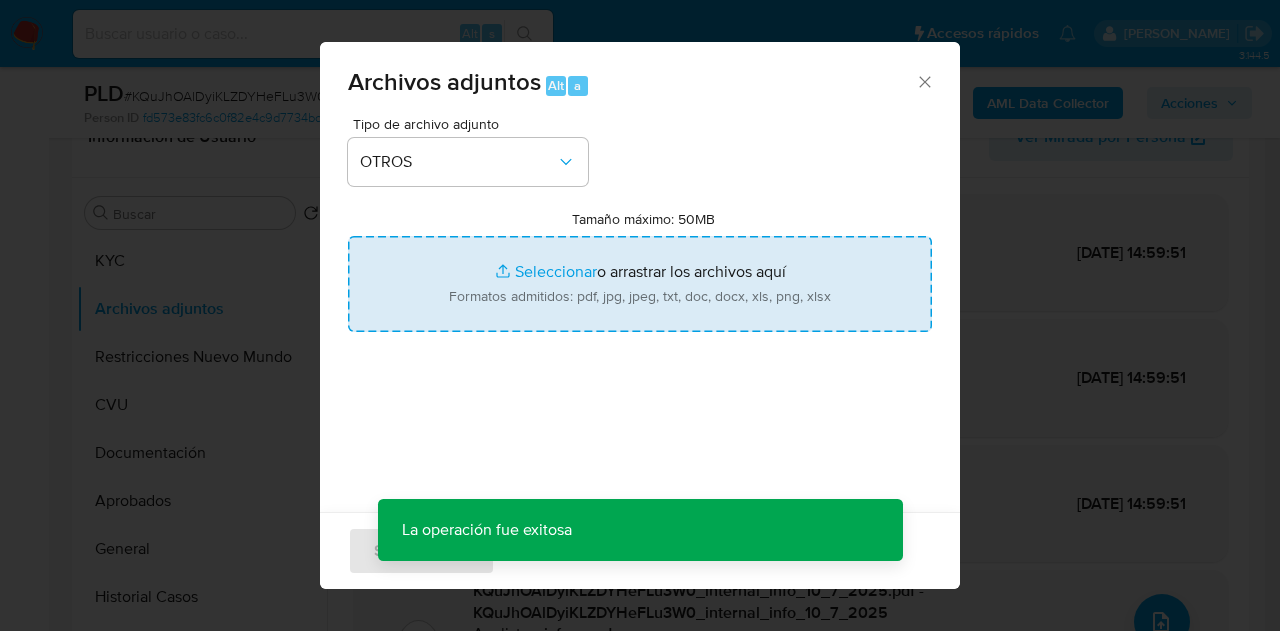 click on "Tamaño máximo: 50MB Seleccionar archivos" at bounding box center (640, 284) 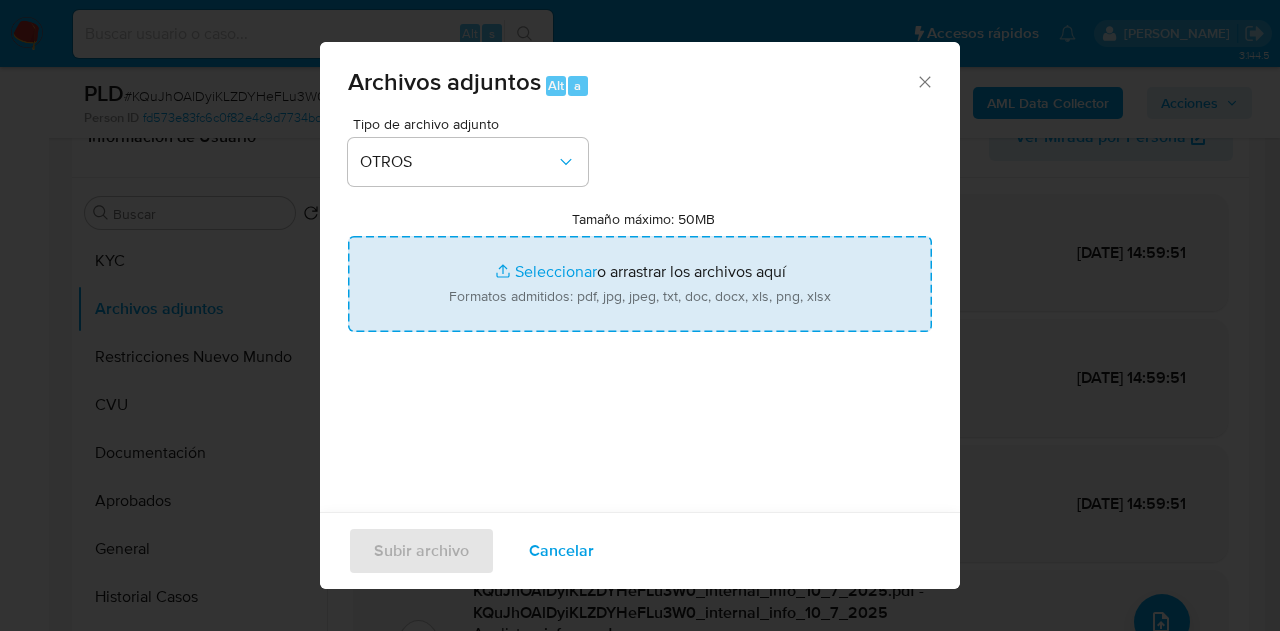 type on "C:\fakepath\SAMI 2025-04_BONO.pdf" 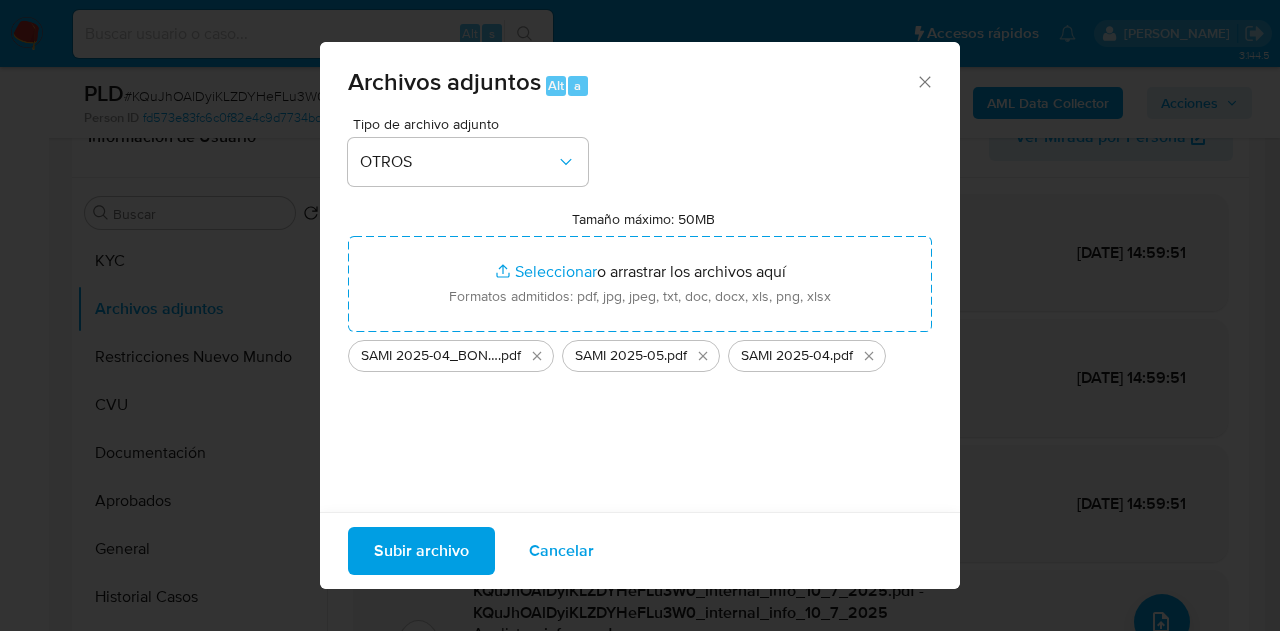 click on "Subir archivo" at bounding box center (421, 551) 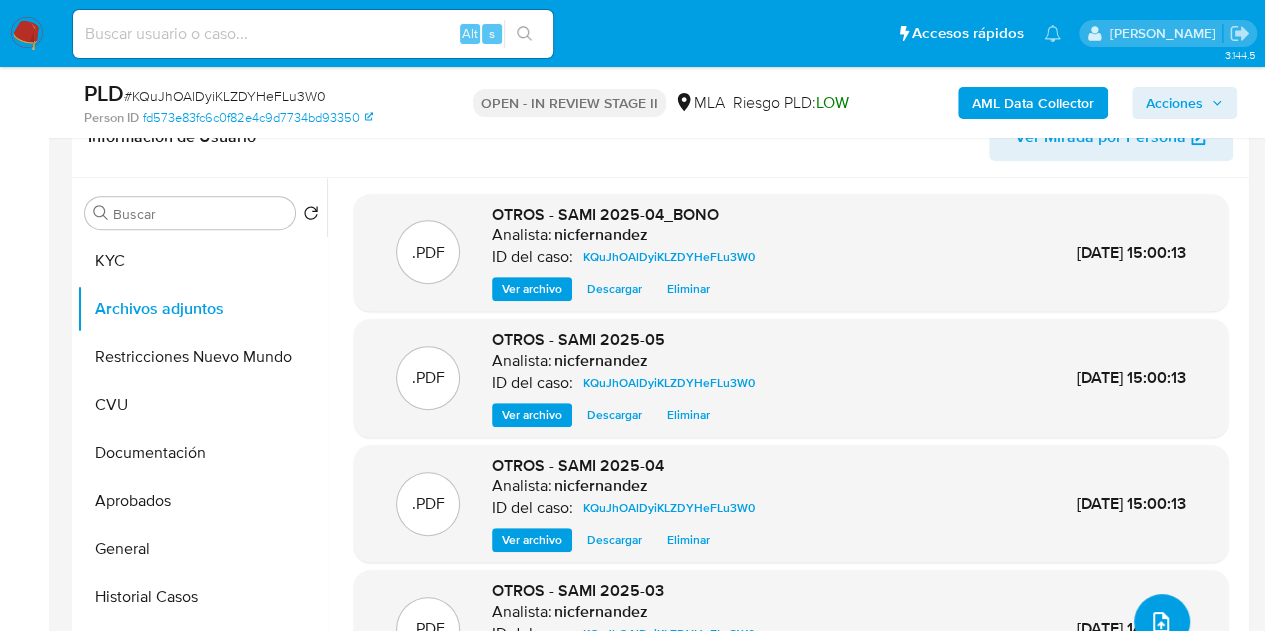 click 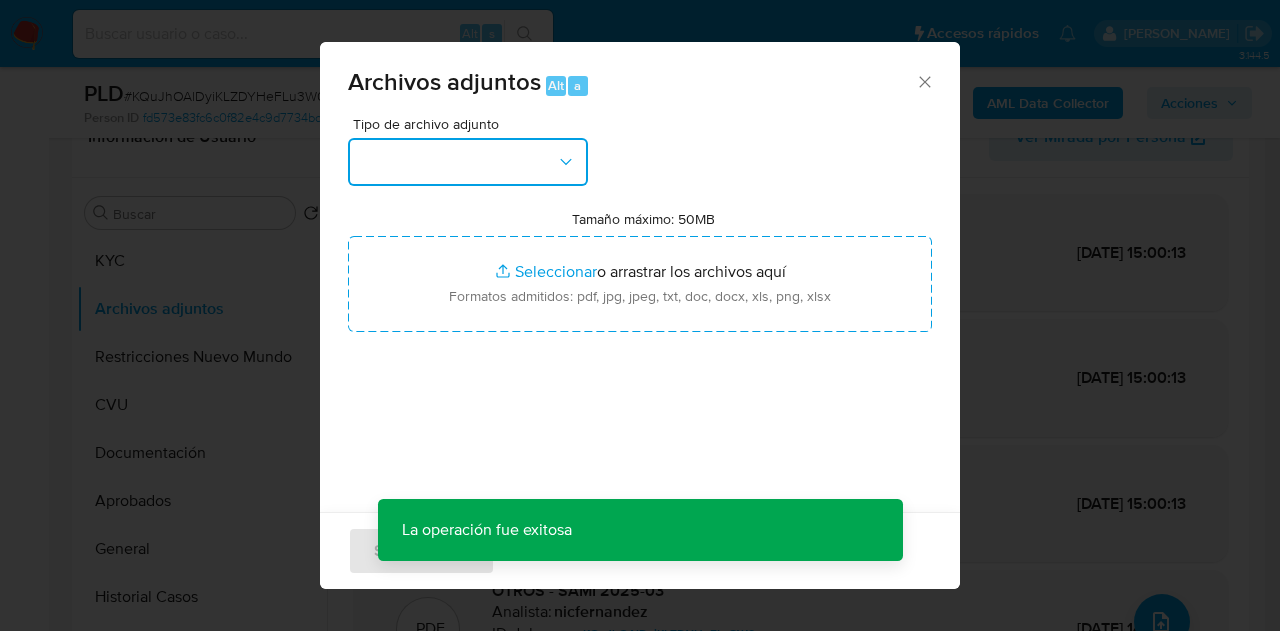 click 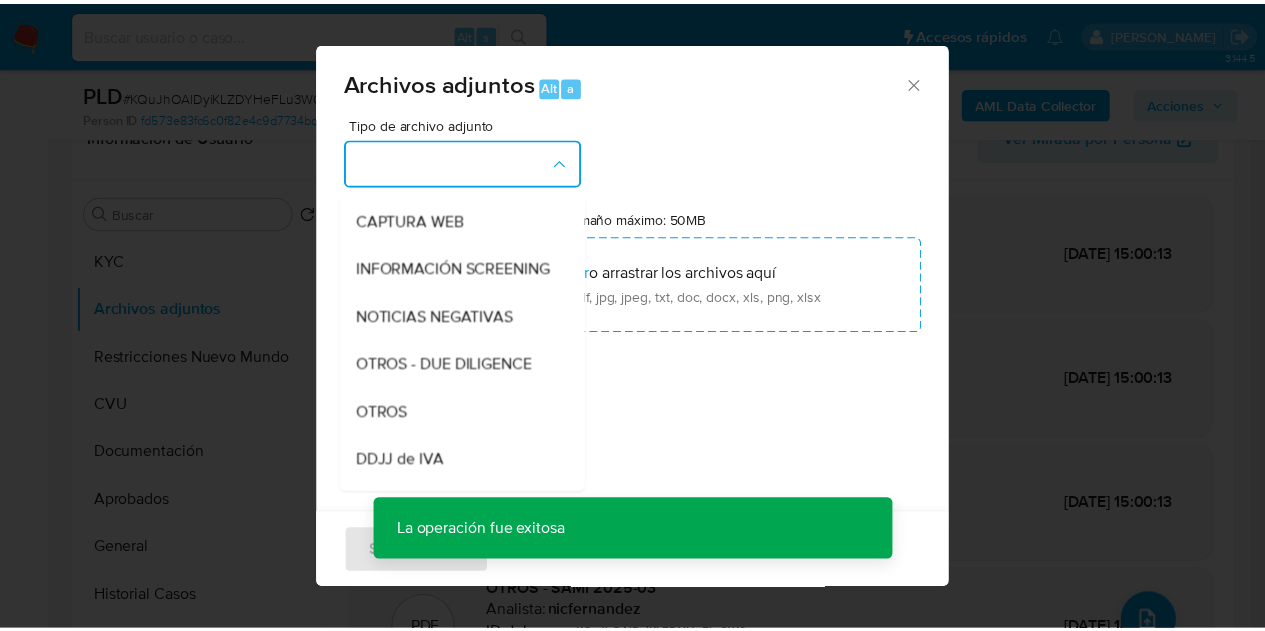 scroll, scrollTop: 272, scrollLeft: 0, axis: vertical 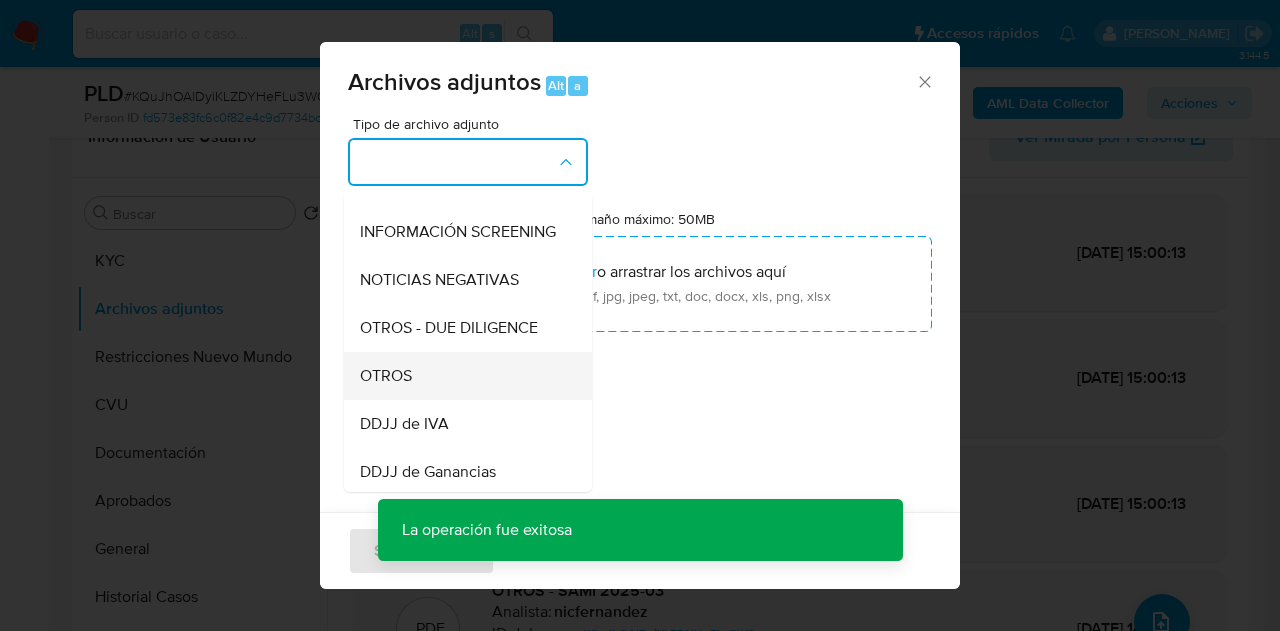 click on "OTROS" at bounding box center [462, 376] 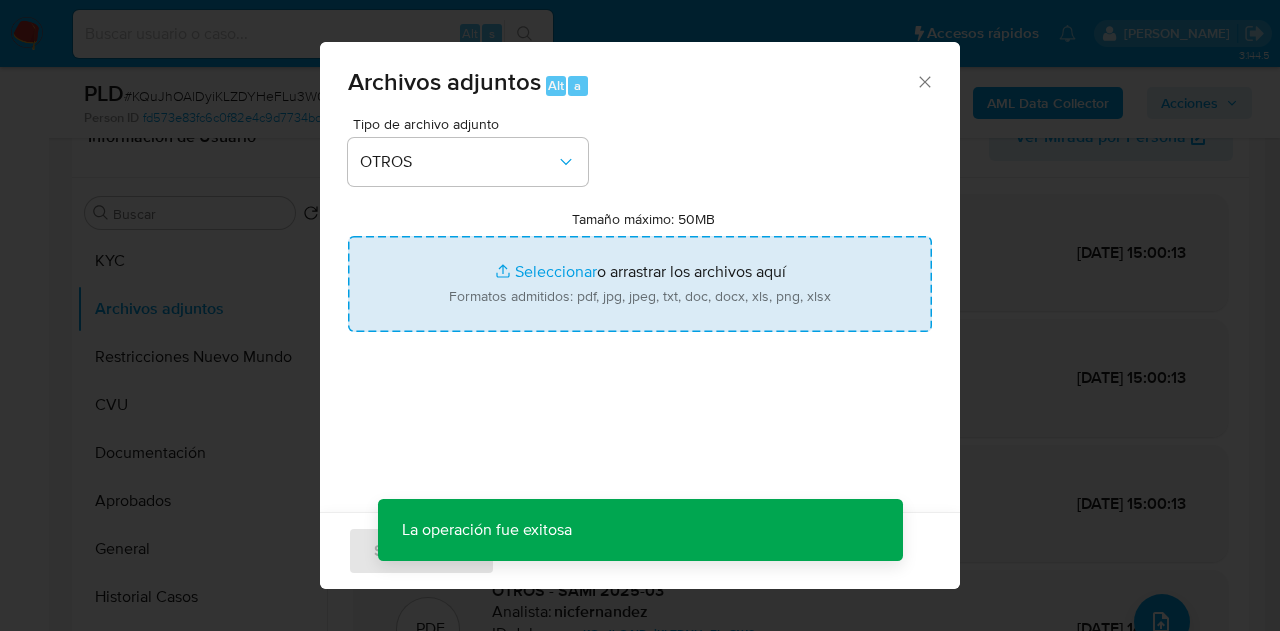 click on "Tamaño máximo: 50MB Seleccionar archivos" at bounding box center [640, 284] 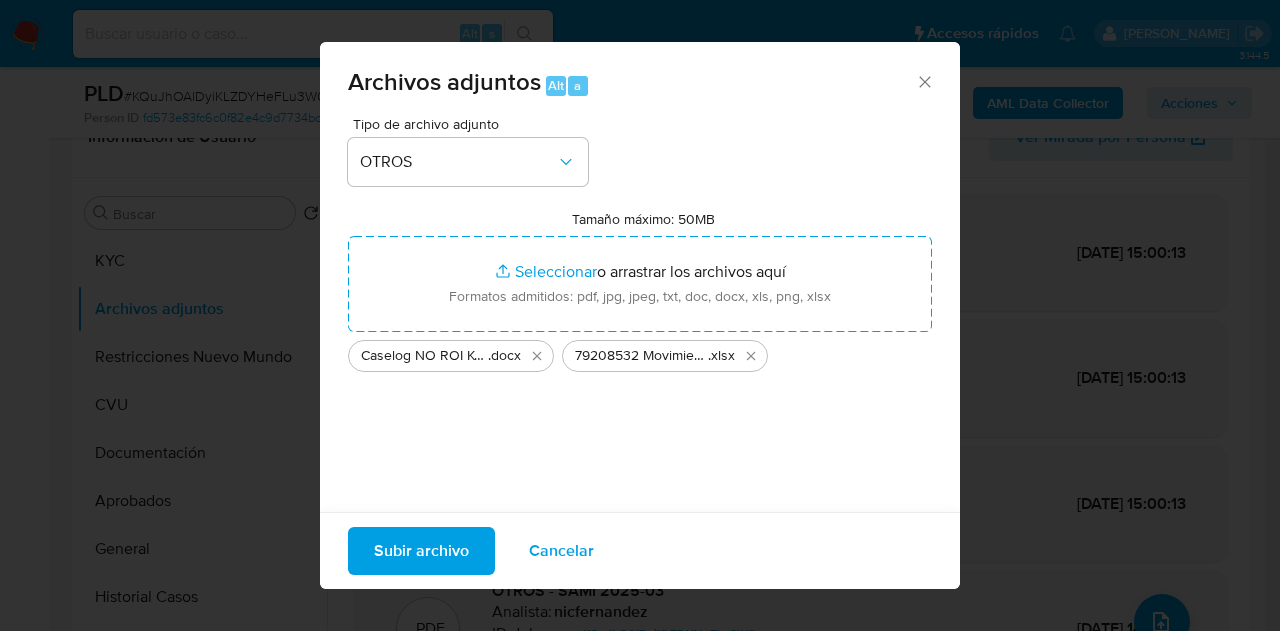 click on "Subir archivo" at bounding box center [421, 551] 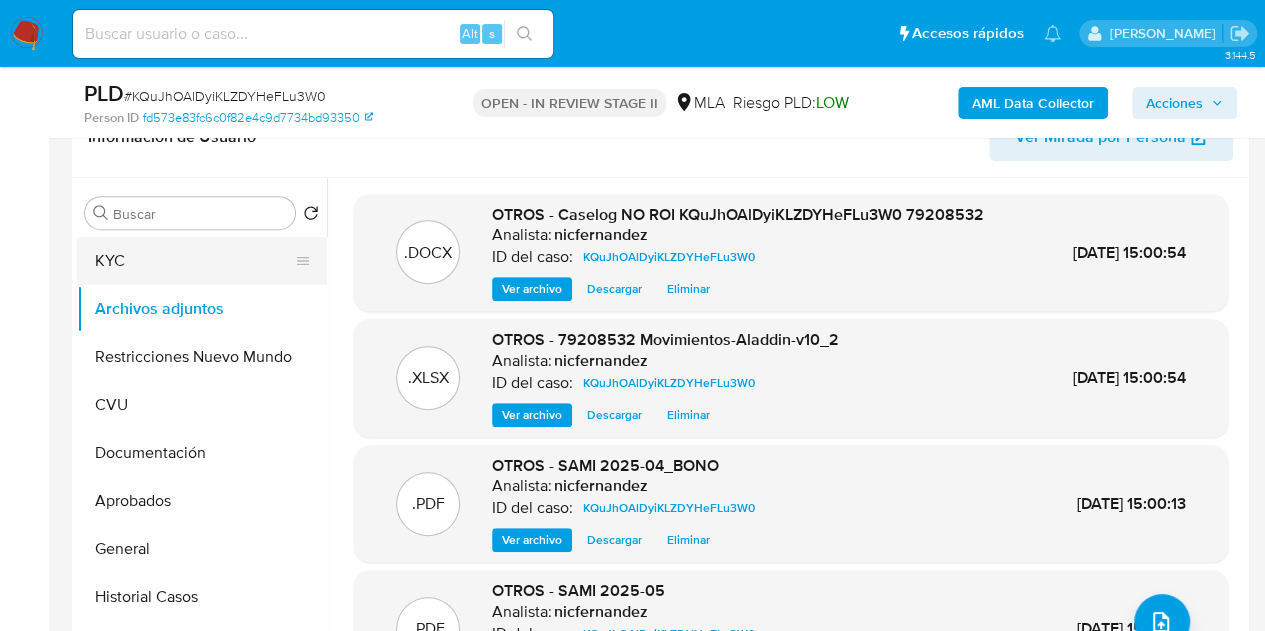 click on "KYC" at bounding box center [194, 261] 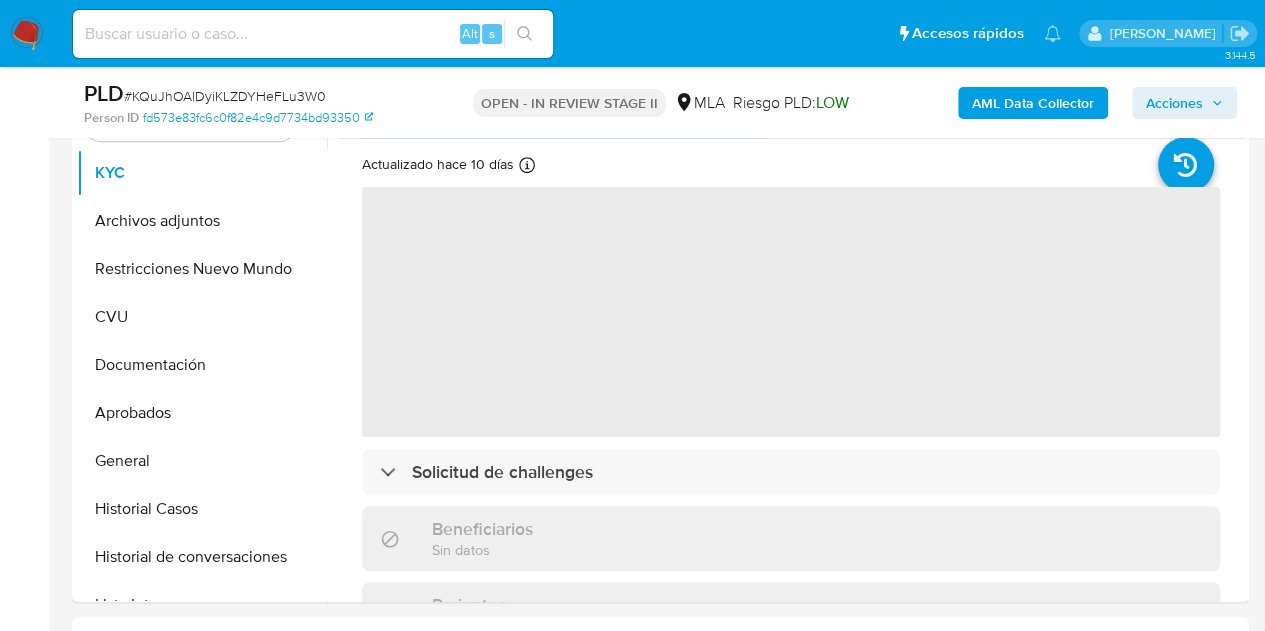 scroll, scrollTop: 484, scrollLeft: 0, axis: vertical 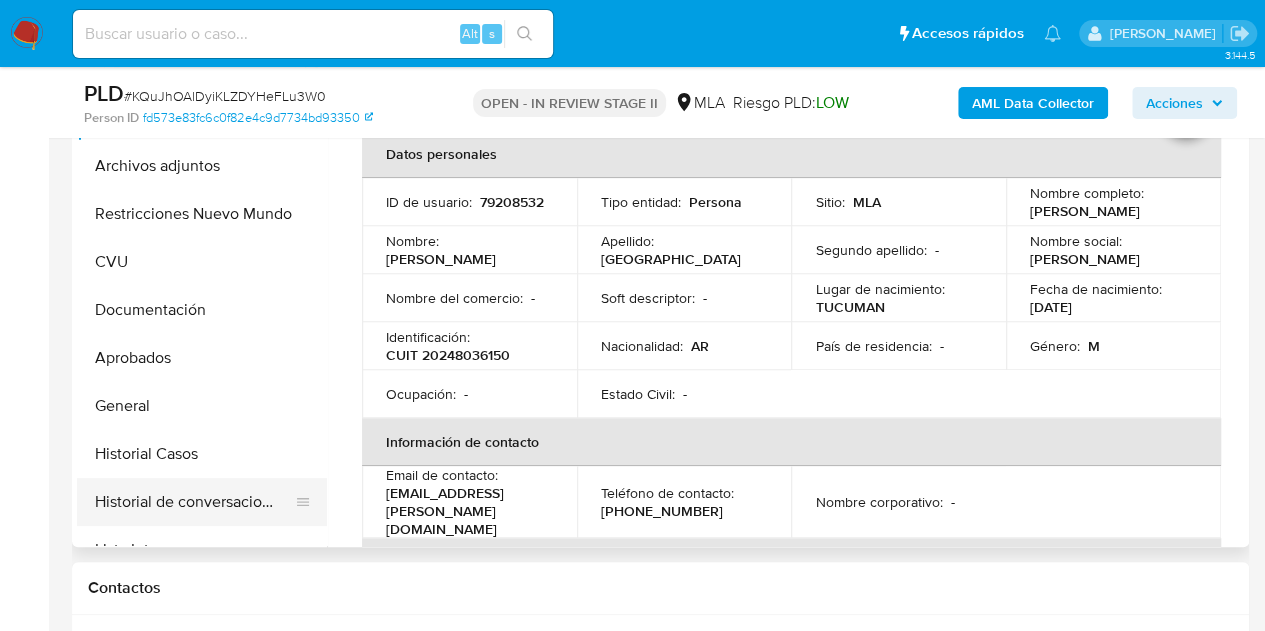 click on "Historial de conversaciones" at bounding box center [194, 502] 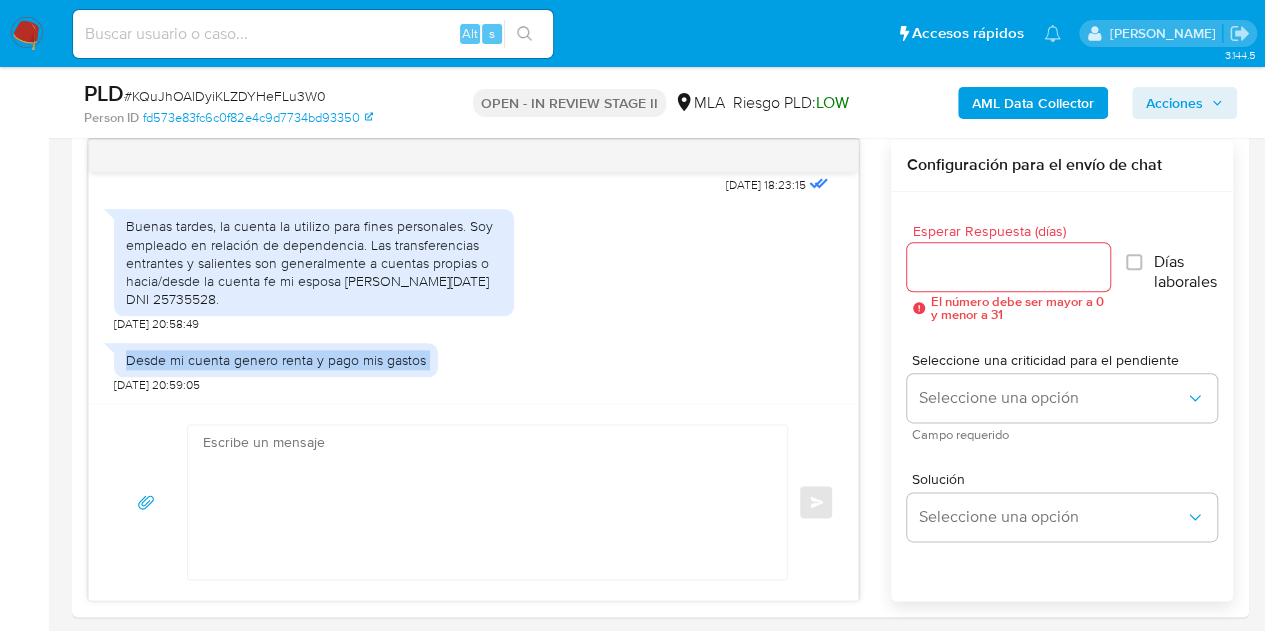scroll, scrollTop: 945, scrollLeft: 0, axis: vertical 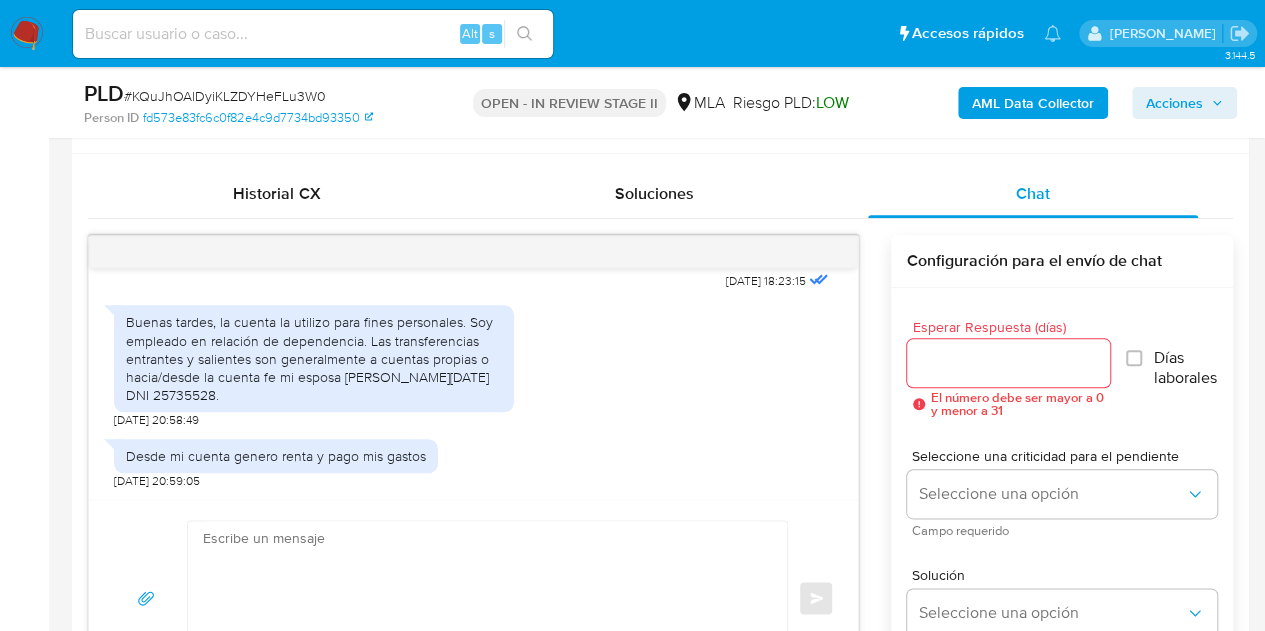 click on "Buenas tardes, la cuenta la utilizo para fines personales. Soy empleado en relación de dependencia. Las transferencias entrantes y salientes son generalmente a cuentas propias o hacia/desde la cuenta fe mi esposa Maria Noel Monti DNI 25735528. 19/06/2025 20:58:49" at bounding box center [473, 361] 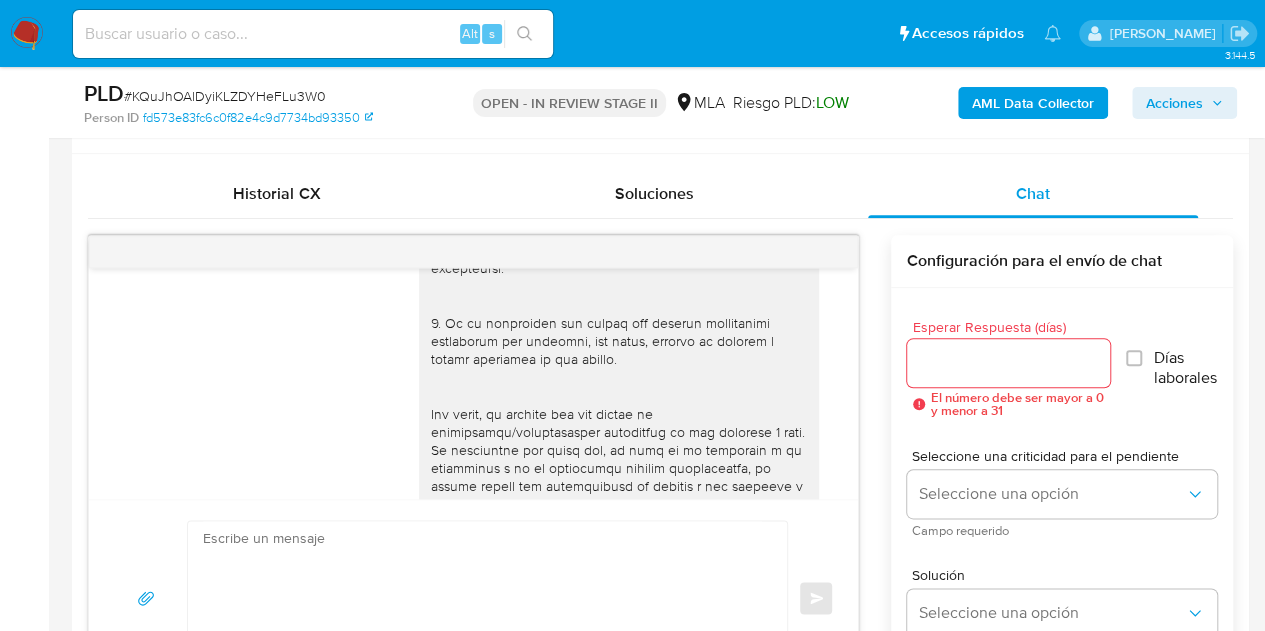 scroll, scrollTop: 1114, scrollLeft: 0, axis: vertical 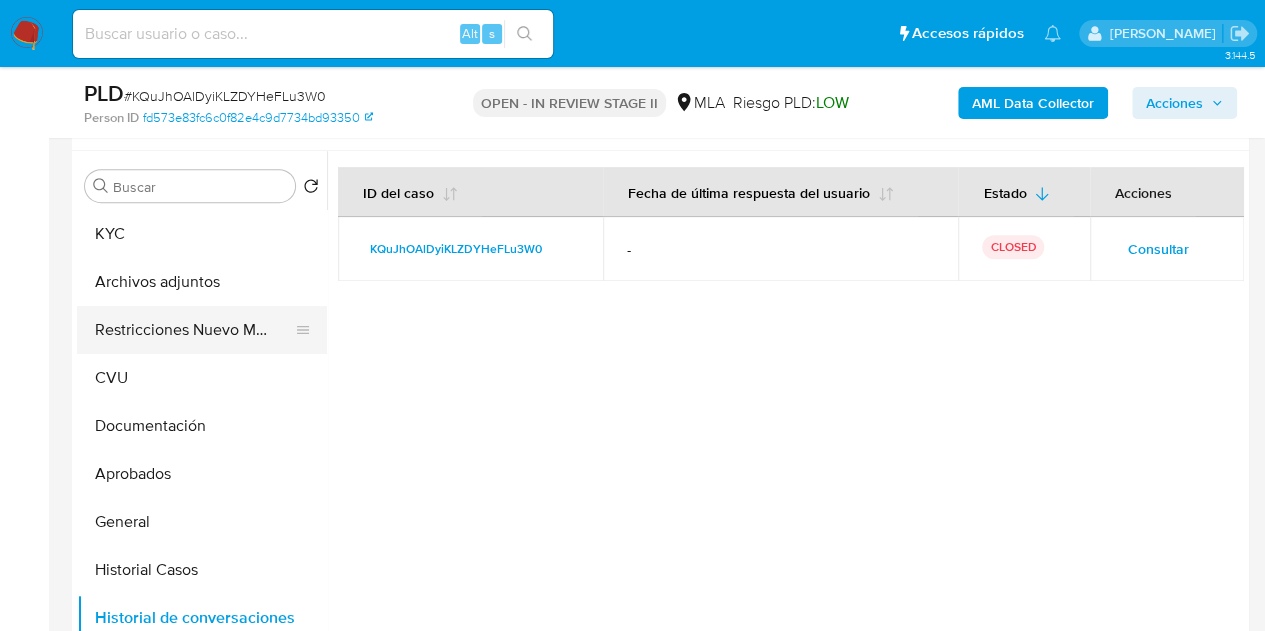 click on "Restricciones Nuevo Mundo" at bounding box center (194, 330) 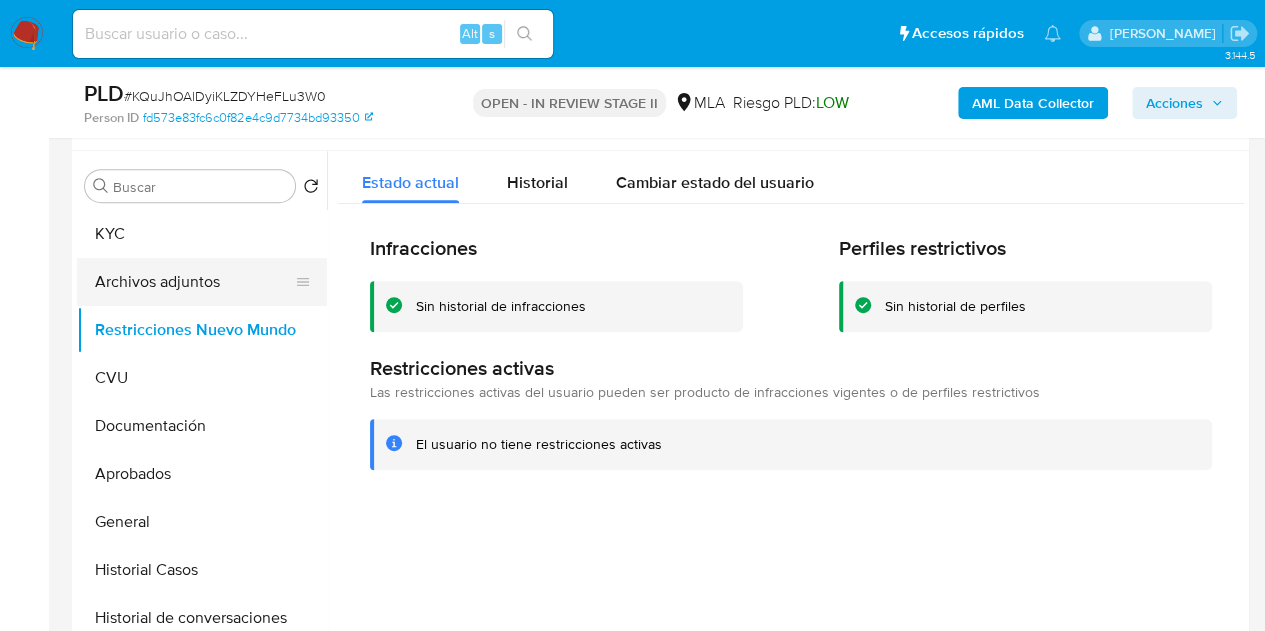 click on "Archivos adjuntos" at bounding box center (194, 282) 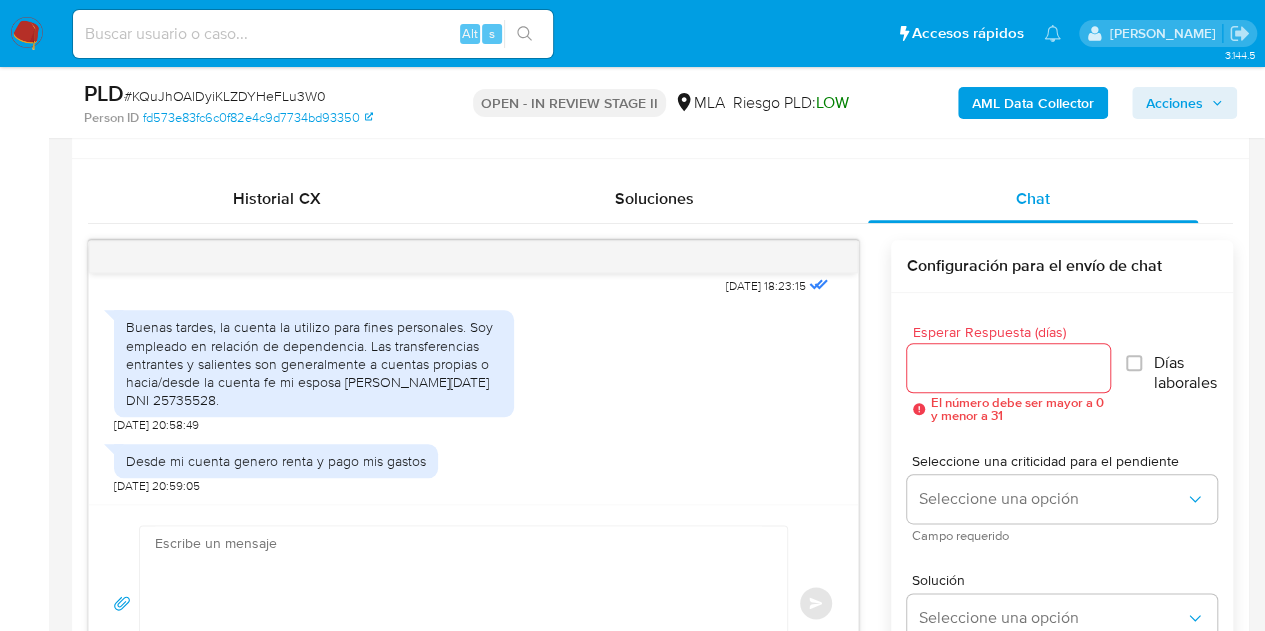 scroll, scrollTop: 875, scrollLeft: 0, axis: vertical 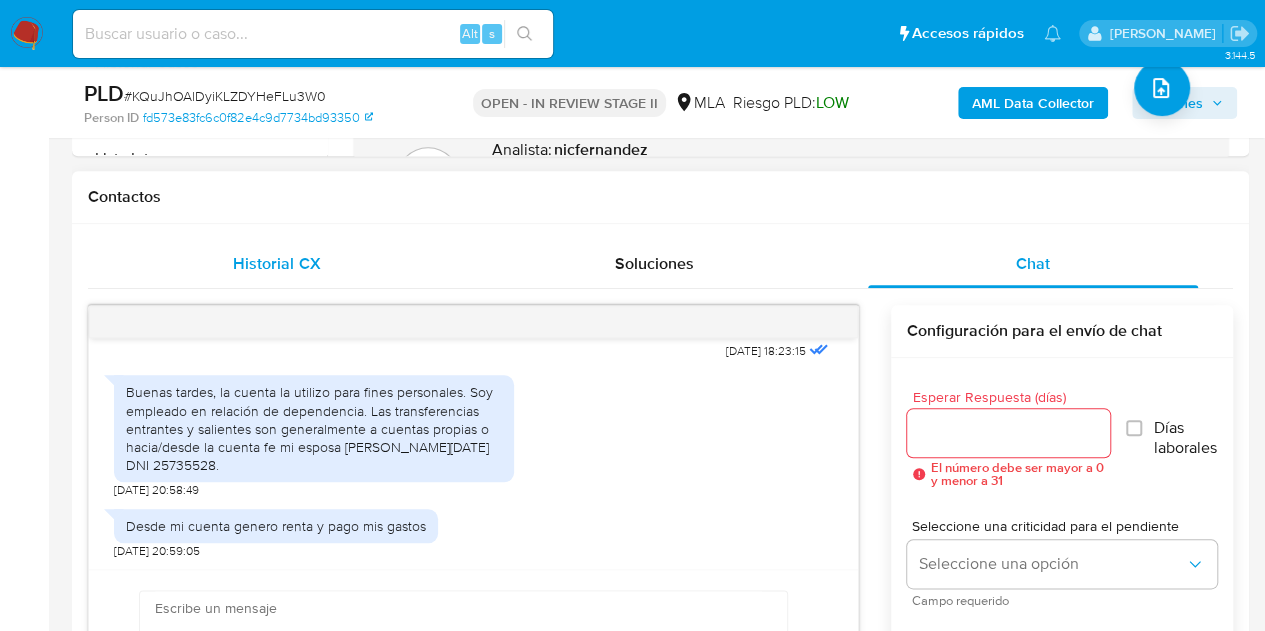 click on "Historial CX" at bounding box center [277, 264] 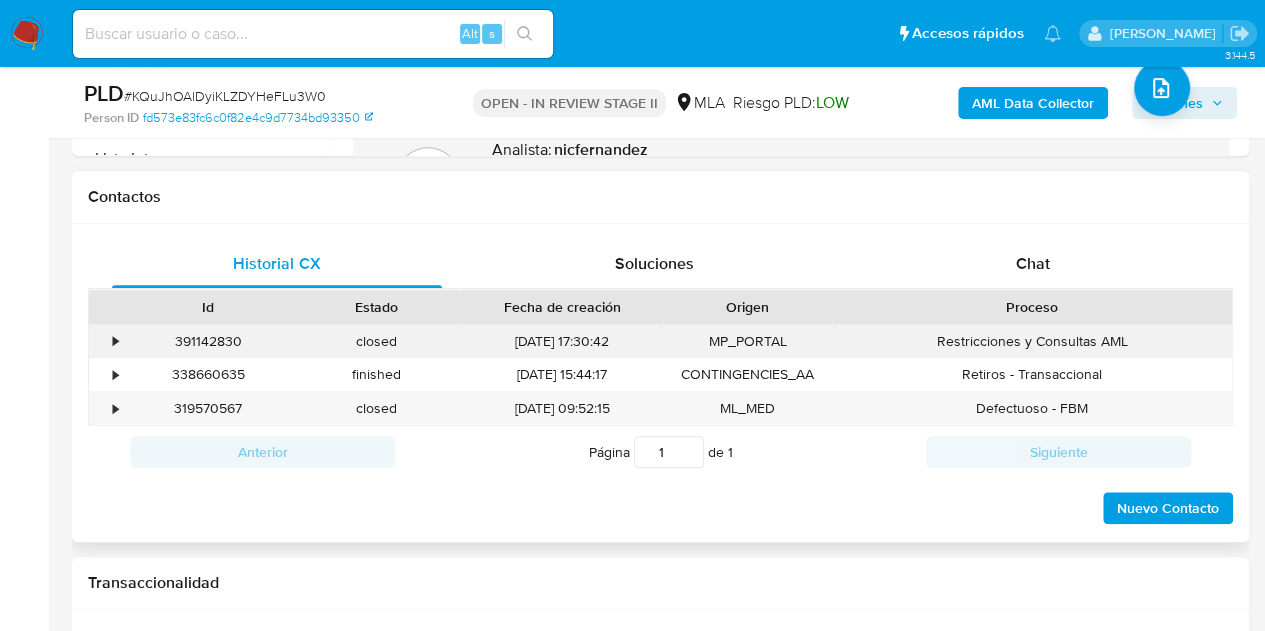 click on "391142830" at bounding box center [208, 341] 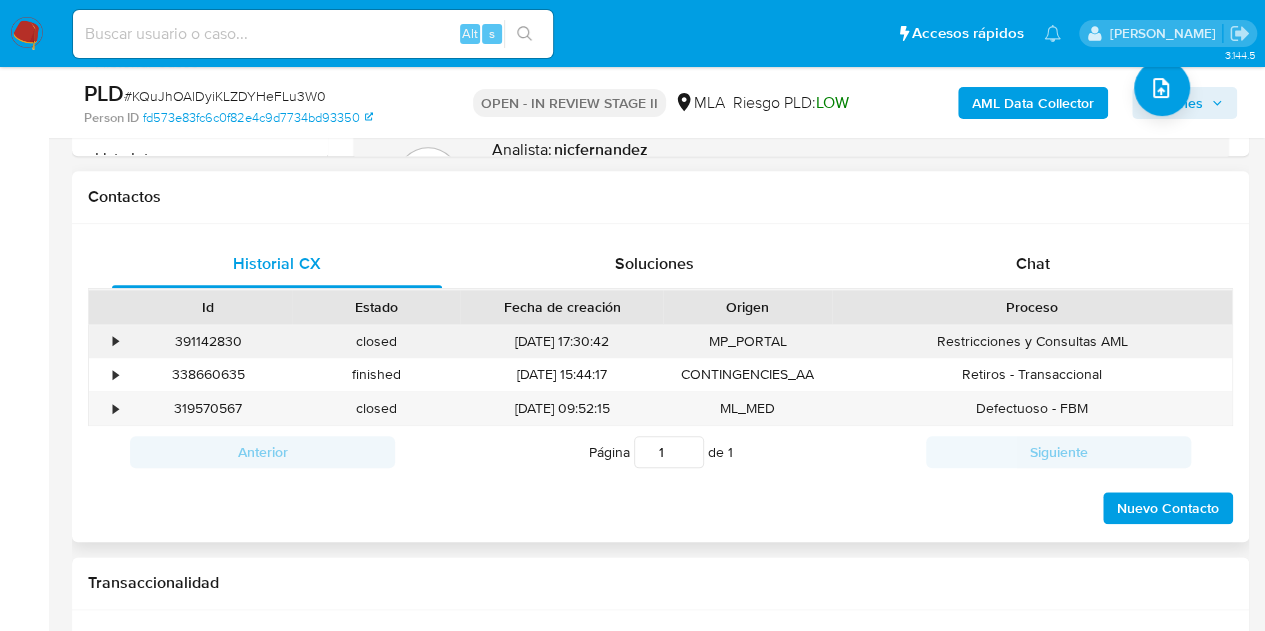click on "391142830" at bounding box center [208, 341] 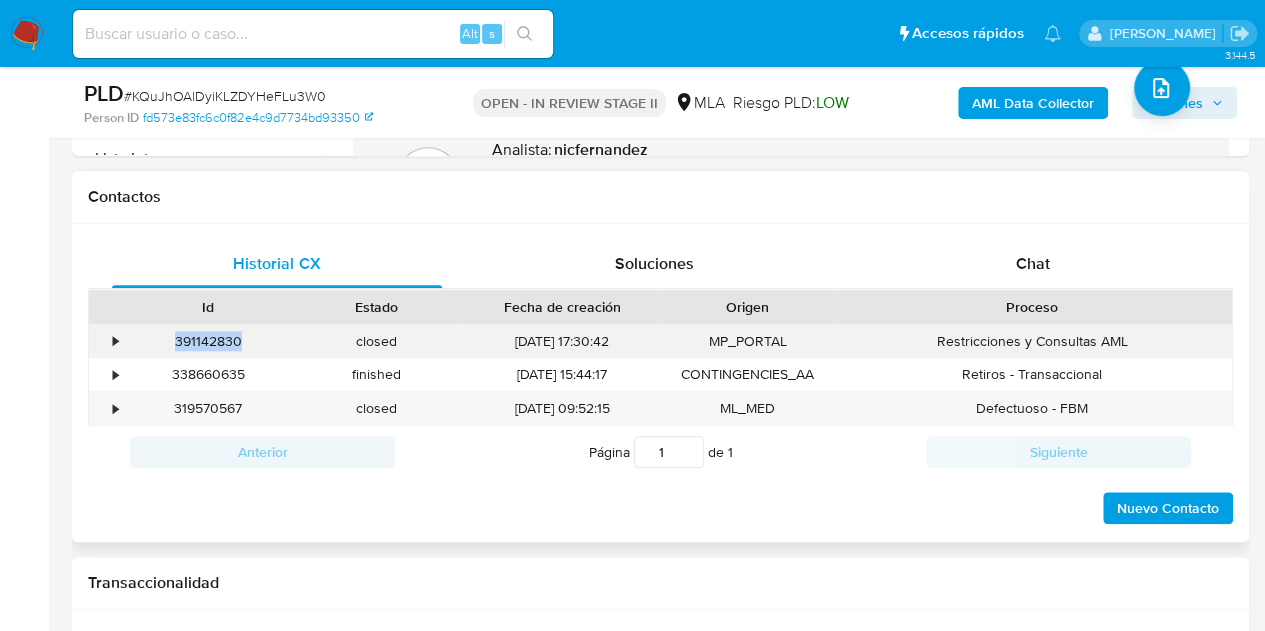 click on "391142830" at bounding box center [208, 341] 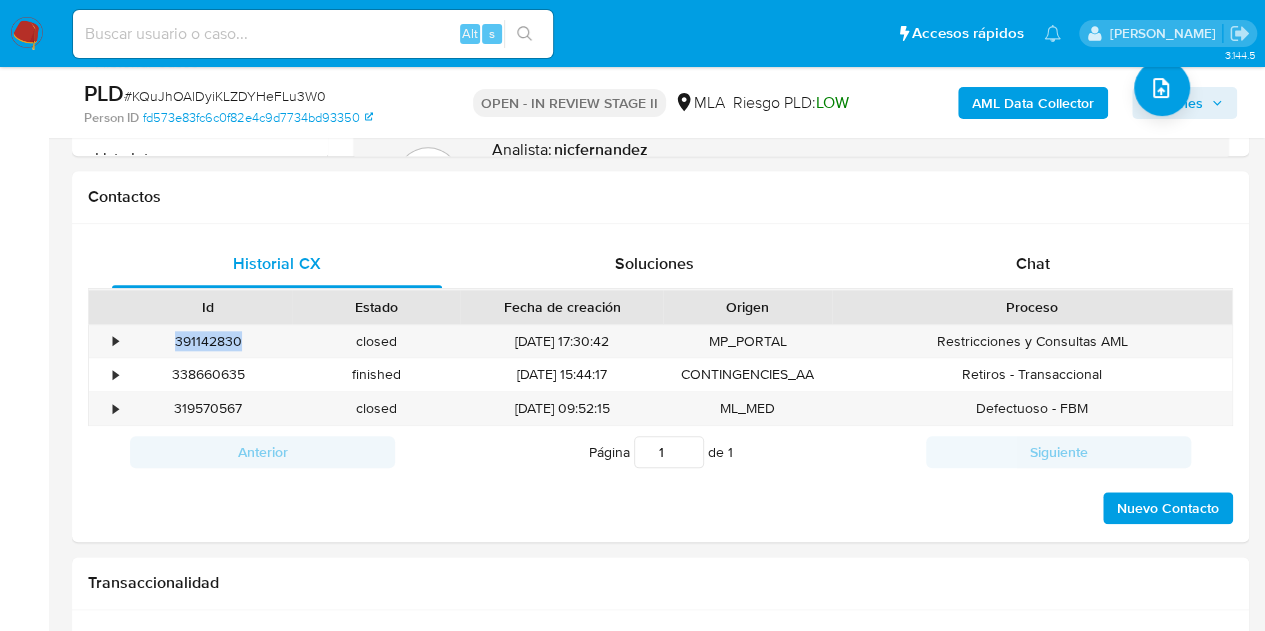 copy on "391142830" 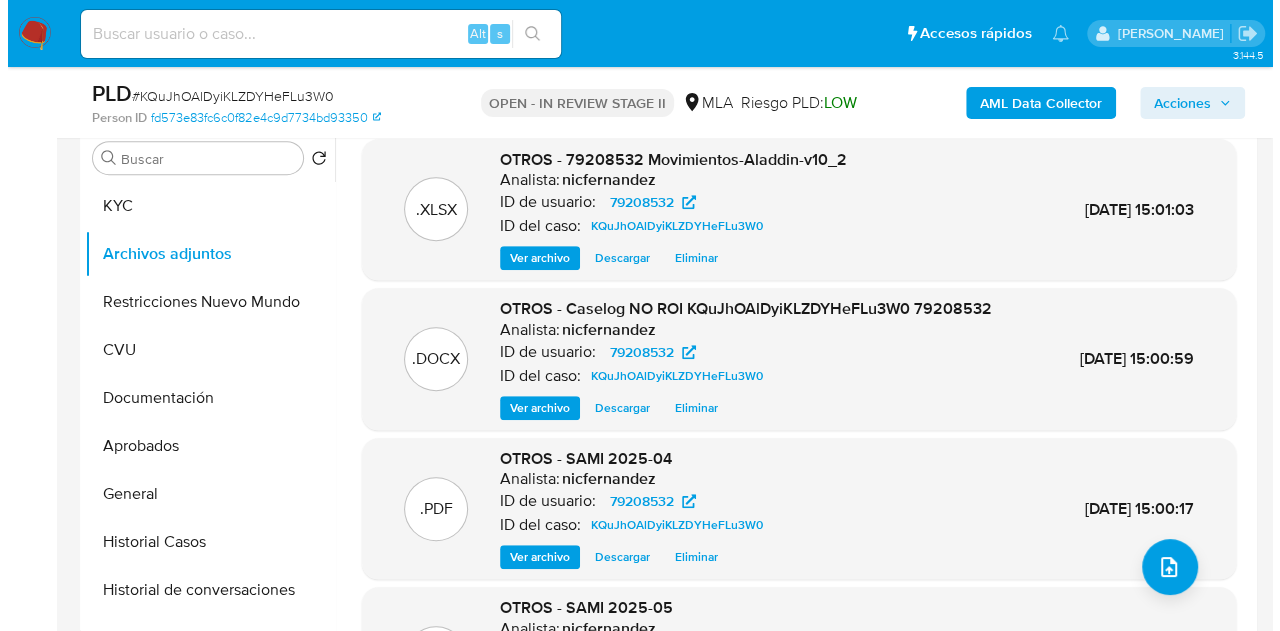 scroll, scrollTop: 357, scrollLeft: 0, axis: vertical 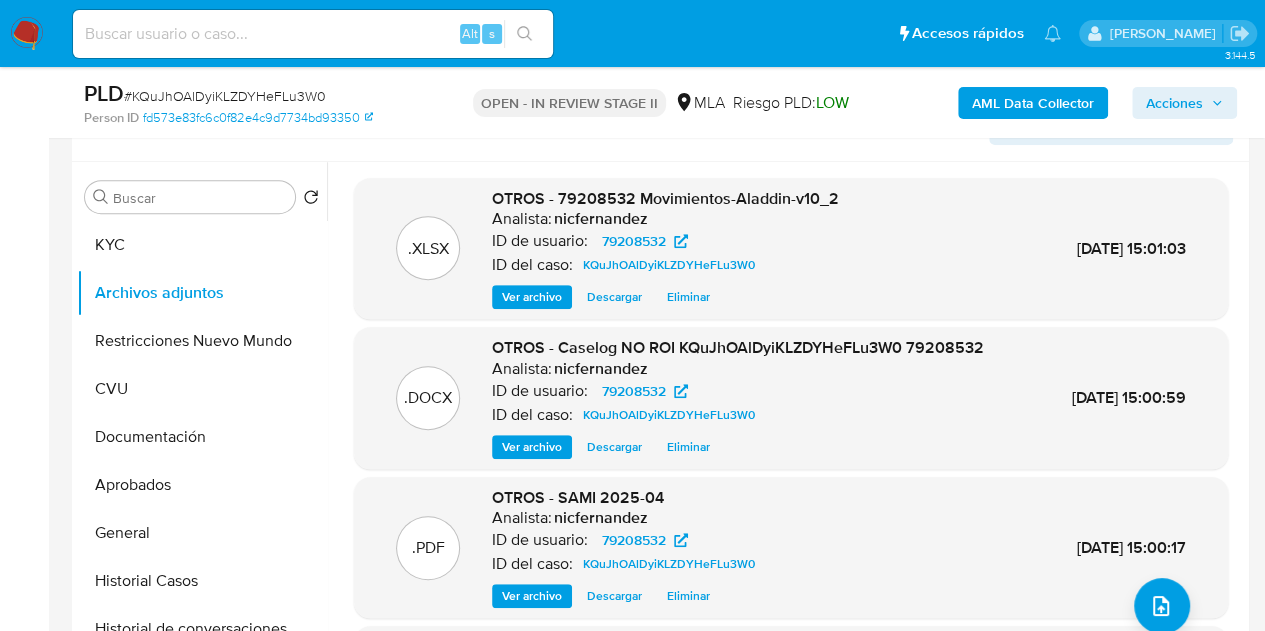 click on "Ver archivo" at bounding box center (532, 447) 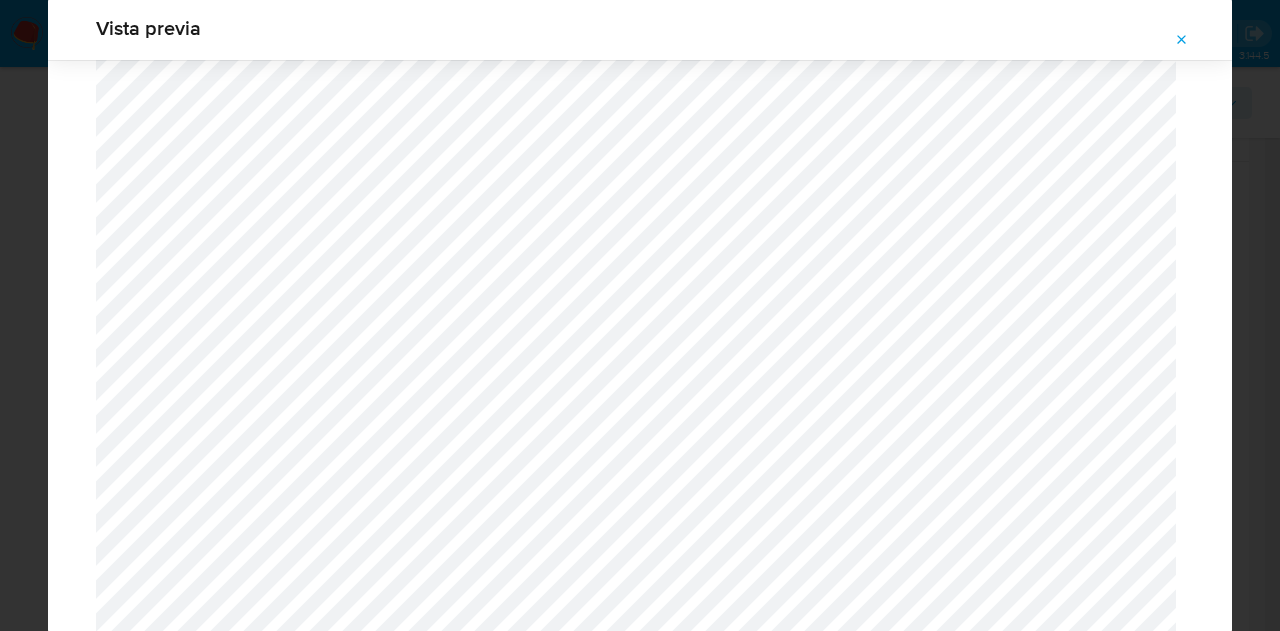 scroll, scrollTop: 1784, scrollLeft: 0, axis: vertical 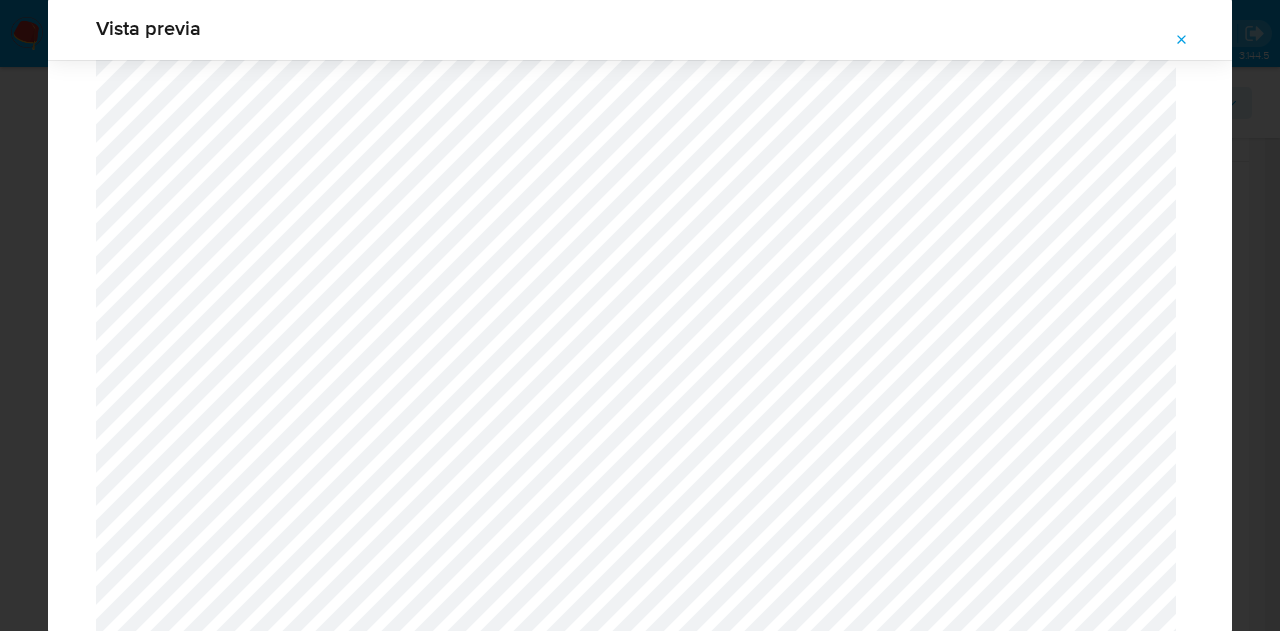click at bounding box center (1182, 40) 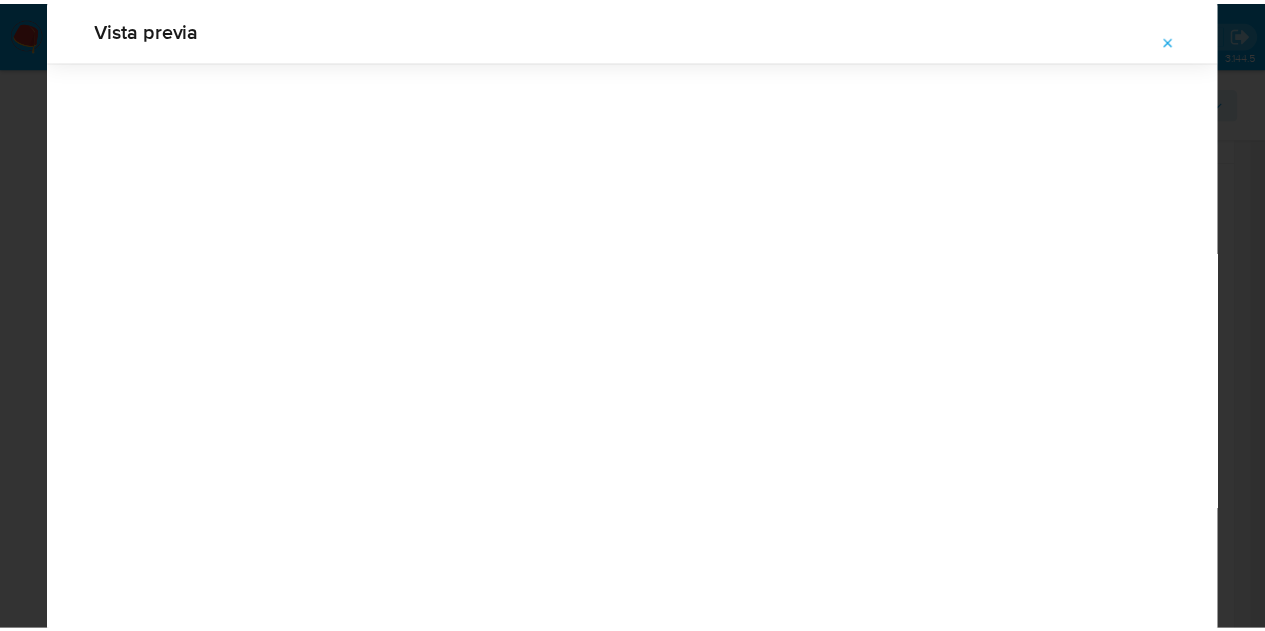 scroll, scrollTop: 64, scrollLeft: 0, axis: vertical 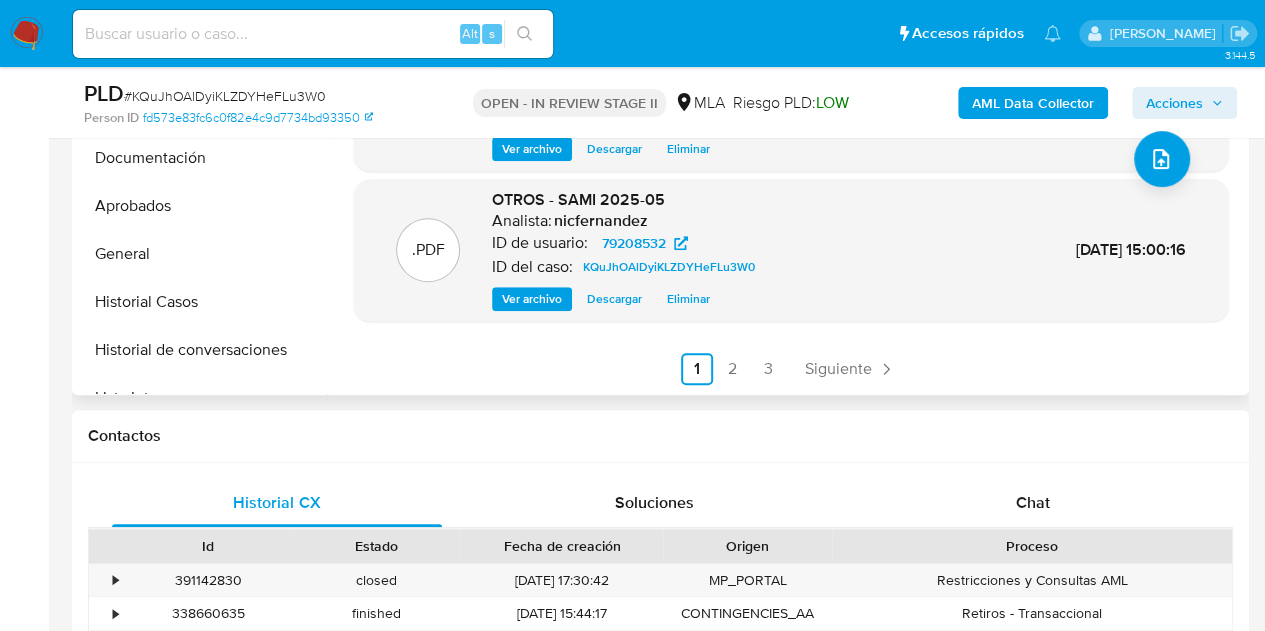 click on "Anterior 1 2 3 Siguiente" at bounding box center [791, 369] 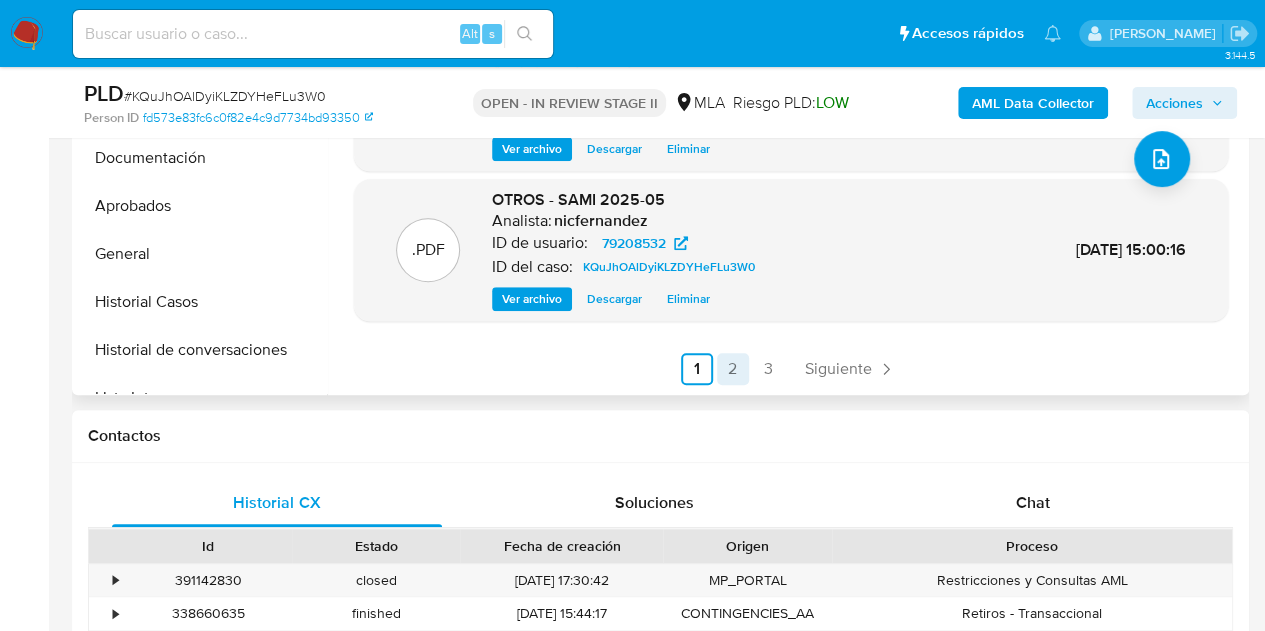 click on "2" at bounding box center [733, 369] 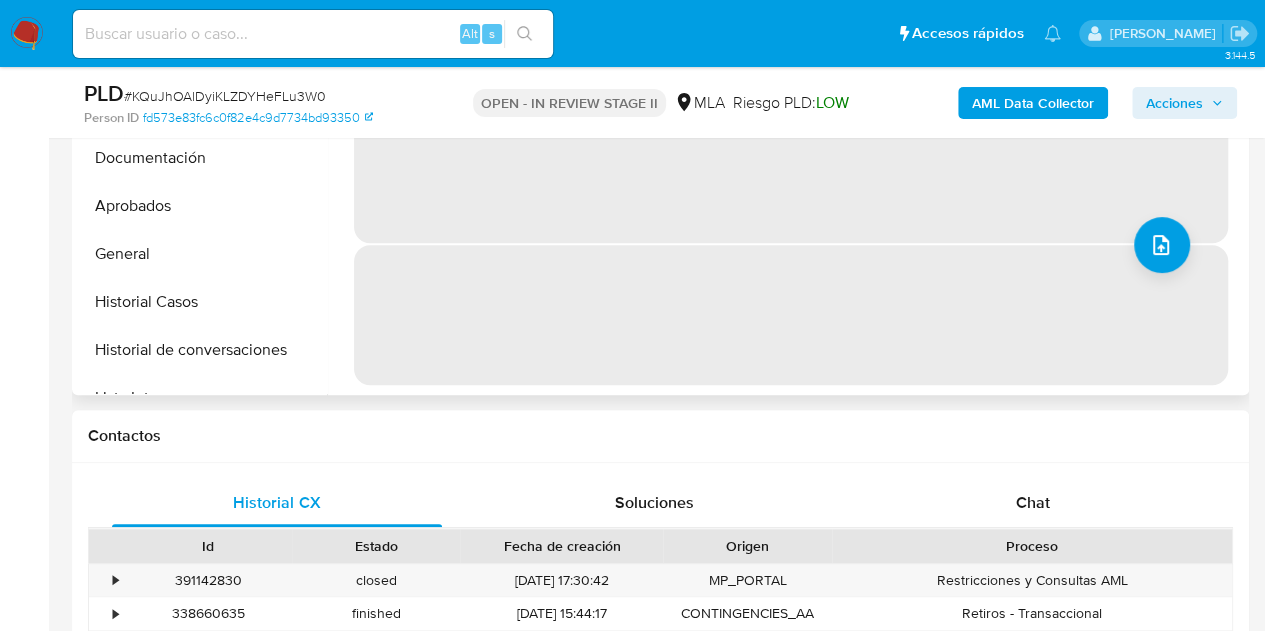 scroll, scrollTop: 0, scrollLeft: 0, axis: both 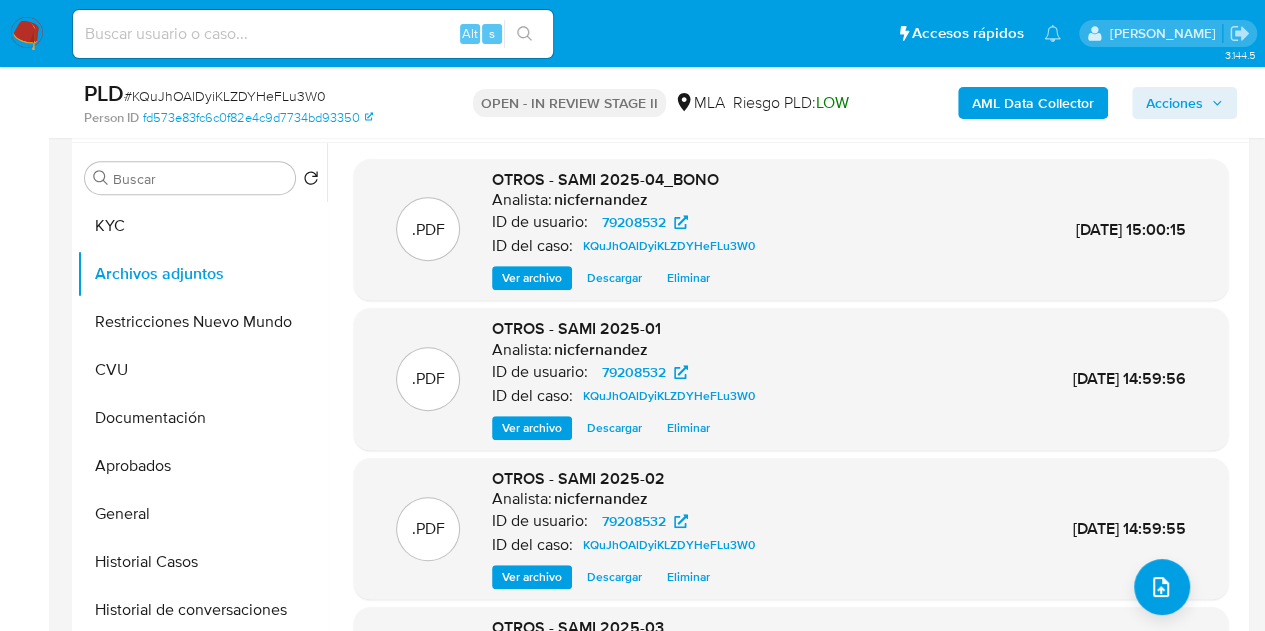 click on "Ver archivo" at bounding box center (532, 278) 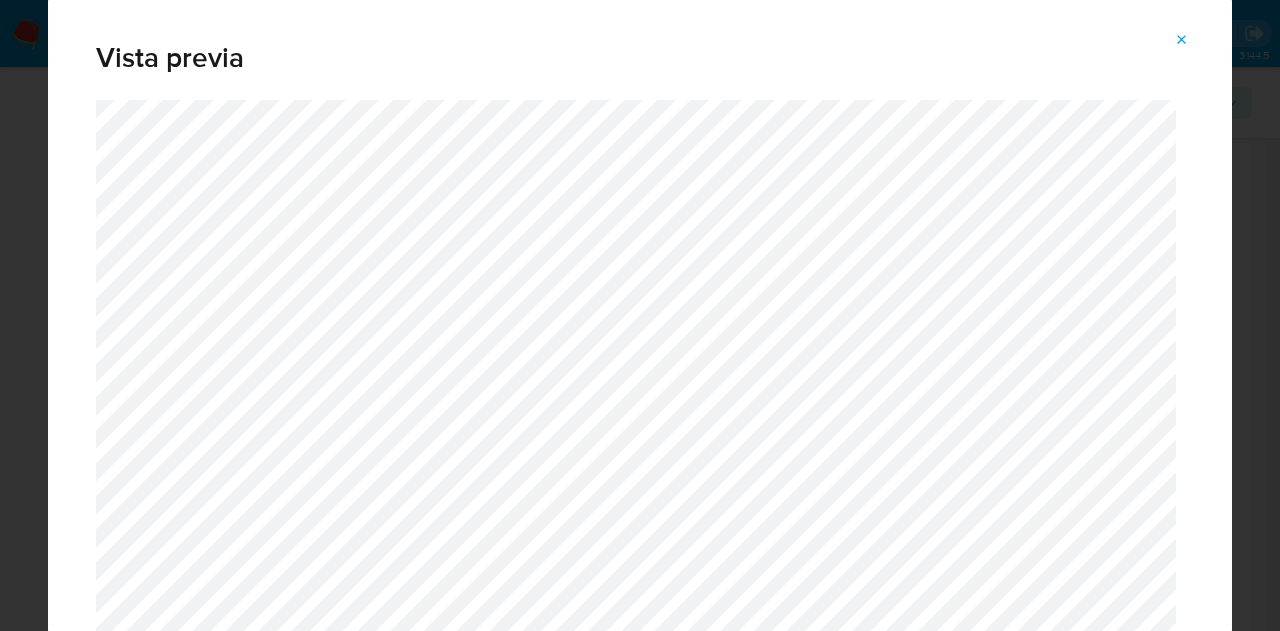 click at bounding box center (1182, 40) 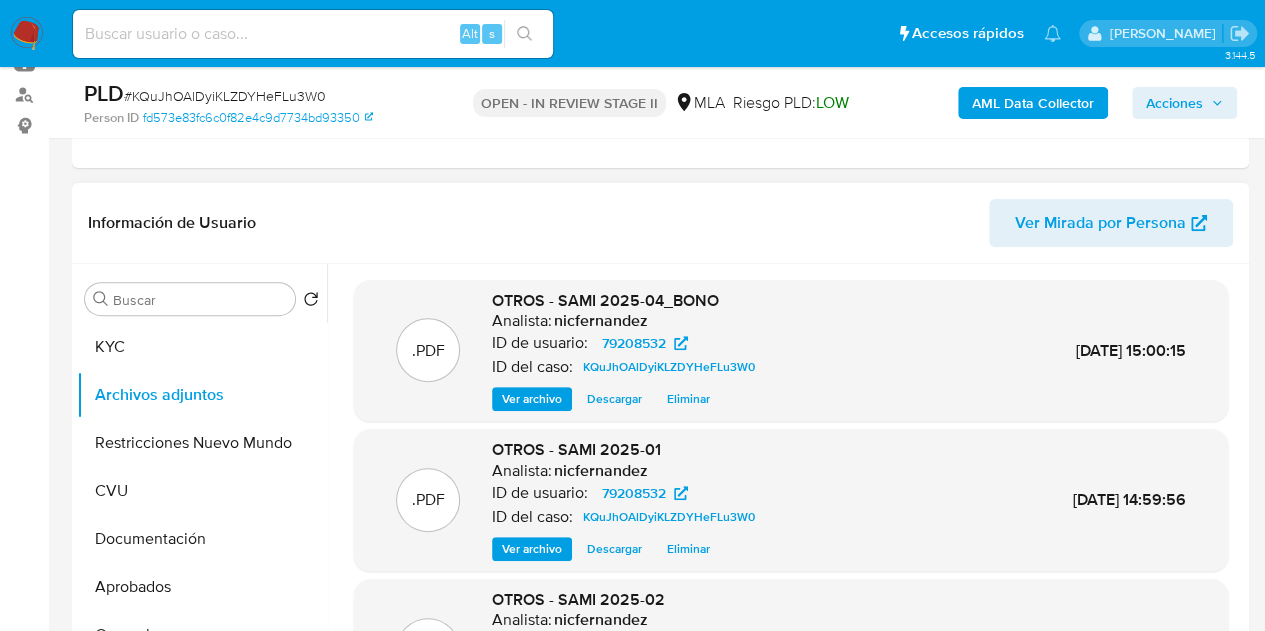 scroll, scrollTop: 236, scrollLeft: 0, axis: vertical 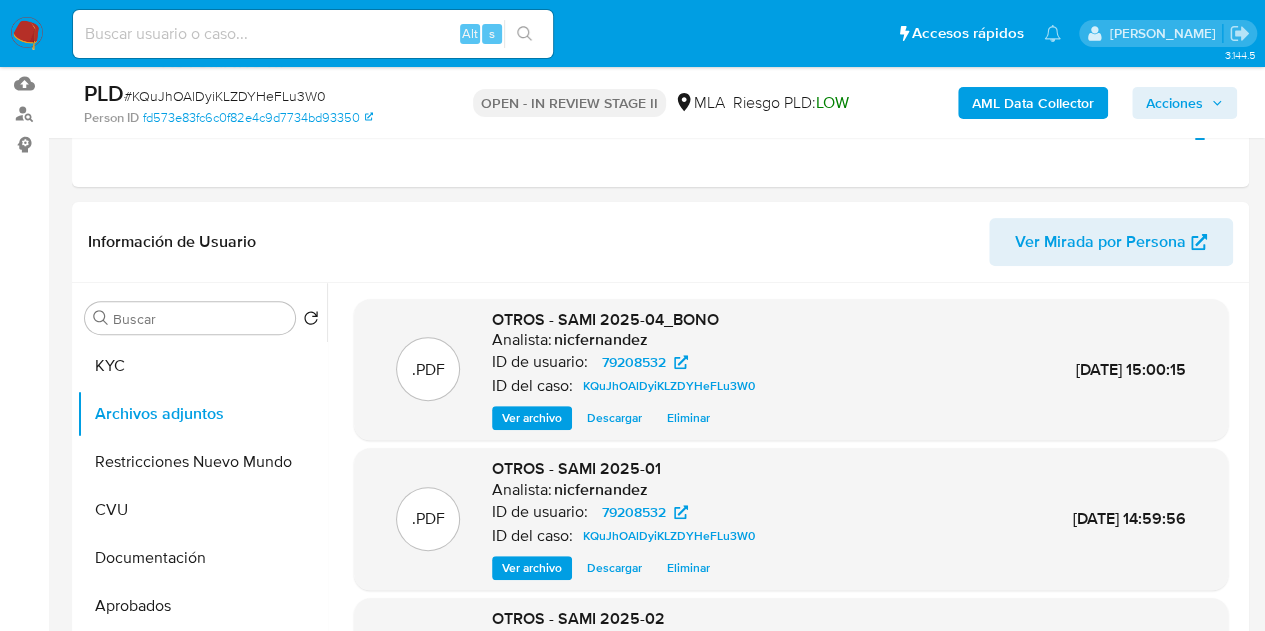 click on "Acciones" at bounding box center (1174, 103) 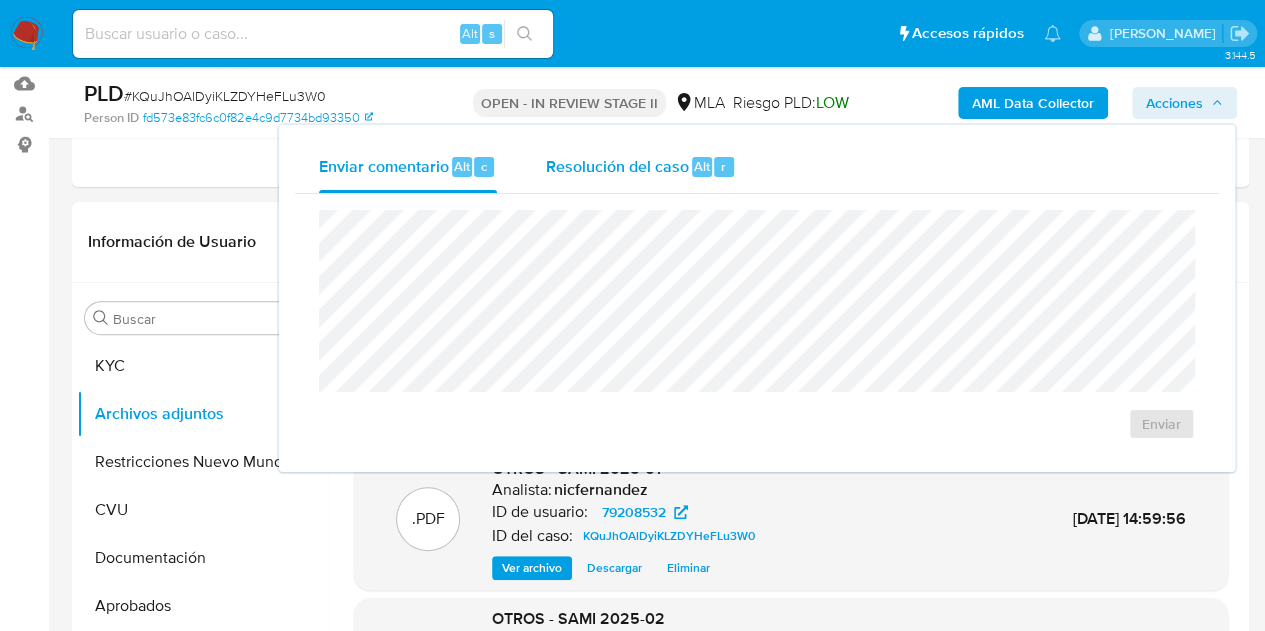 click on "Resolución del caso" at bounding box center [616, 165] 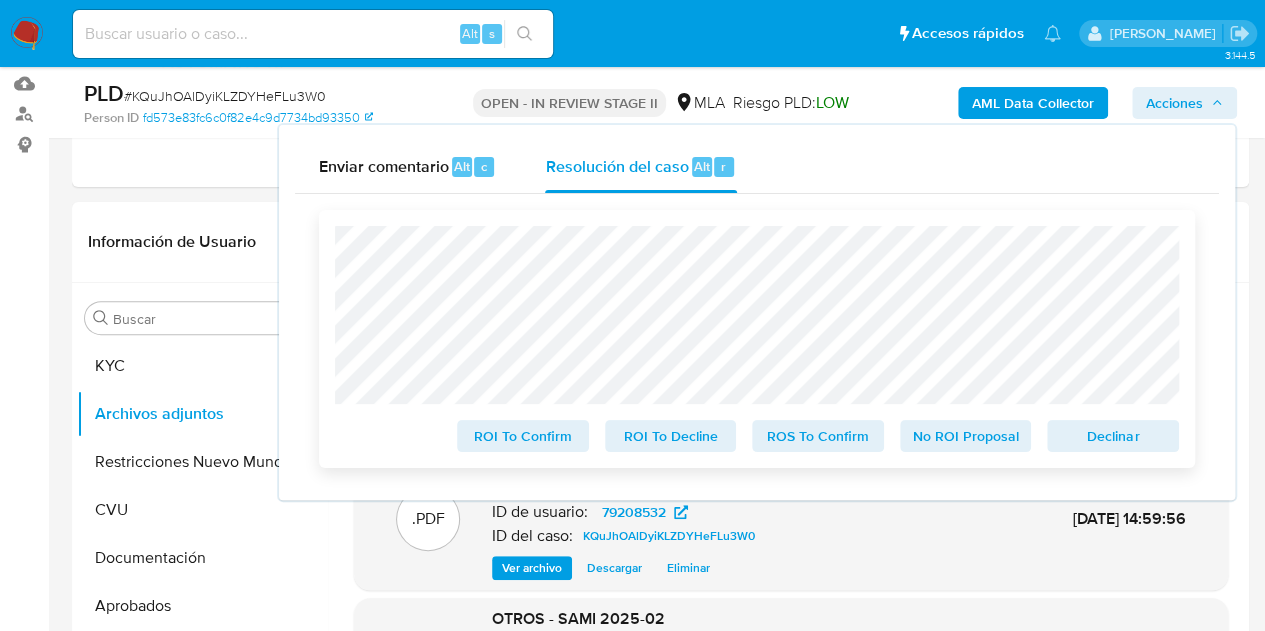 click on "No ROI Proposal" at bounding box center (966, 436) 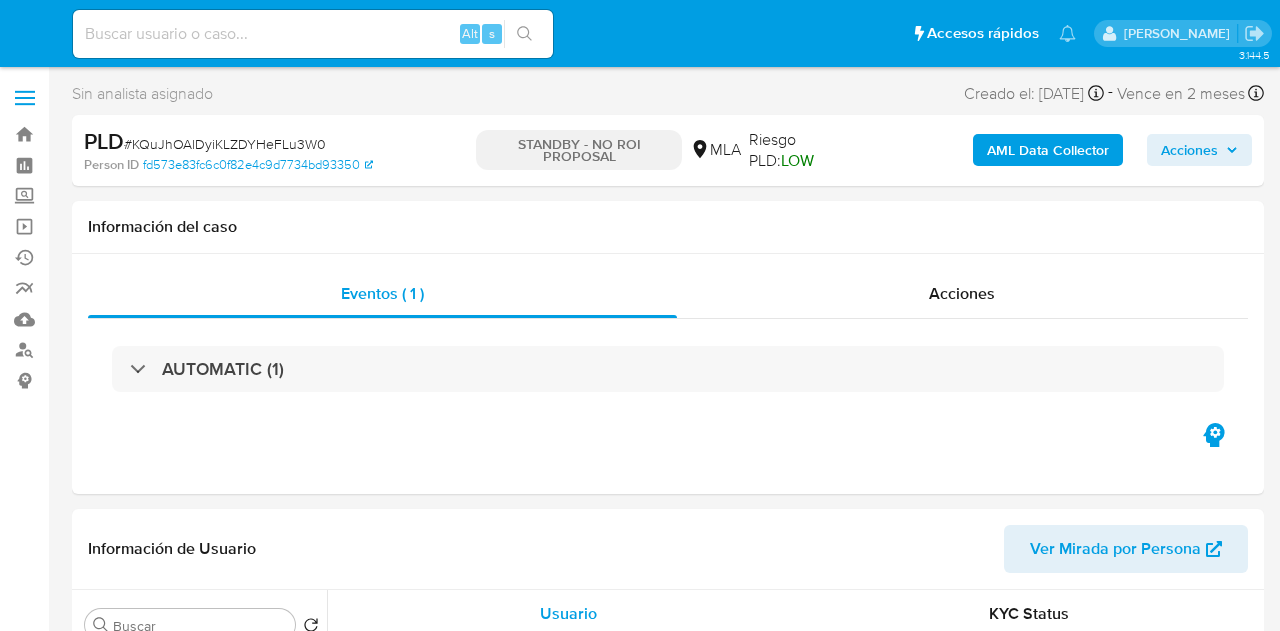 select on "10" 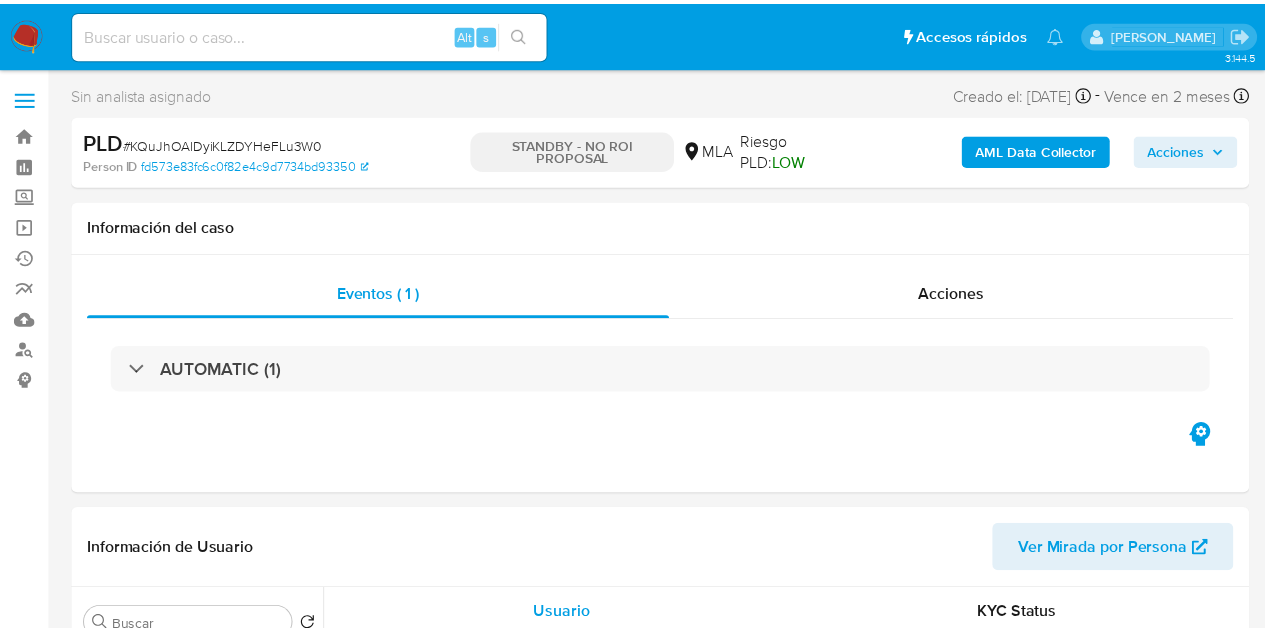 scroll, scrollTop: 0, scrollLeft: 0, axis: both 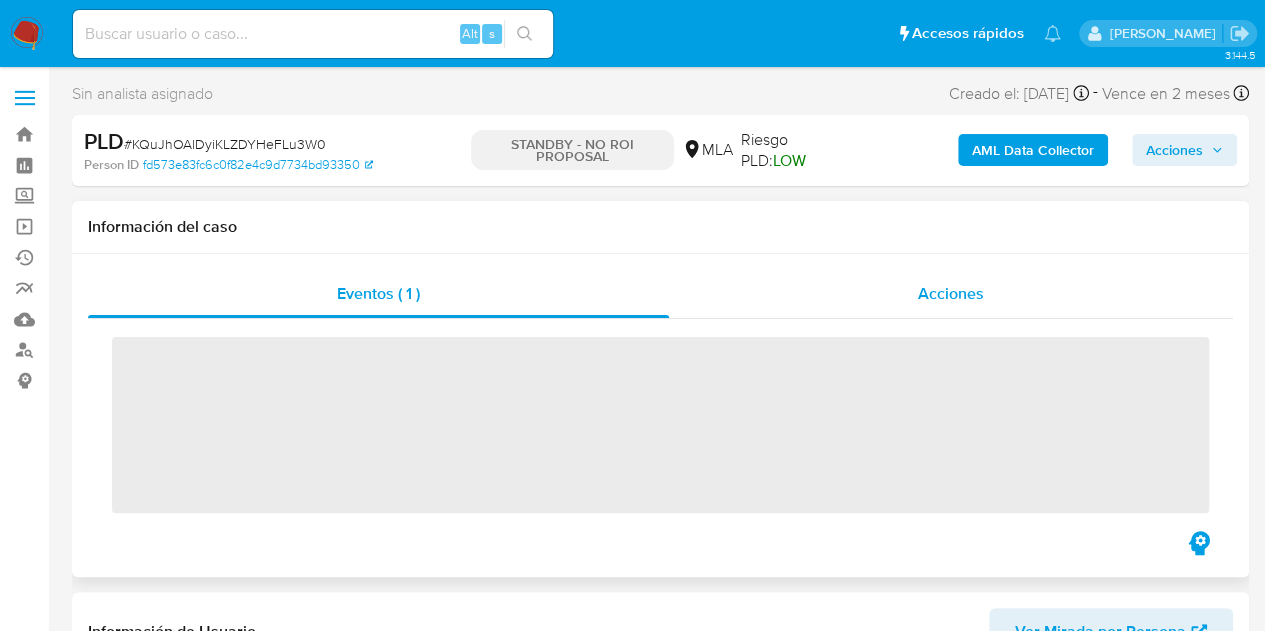 click on "Acciones" at bounding box center (951, 294) 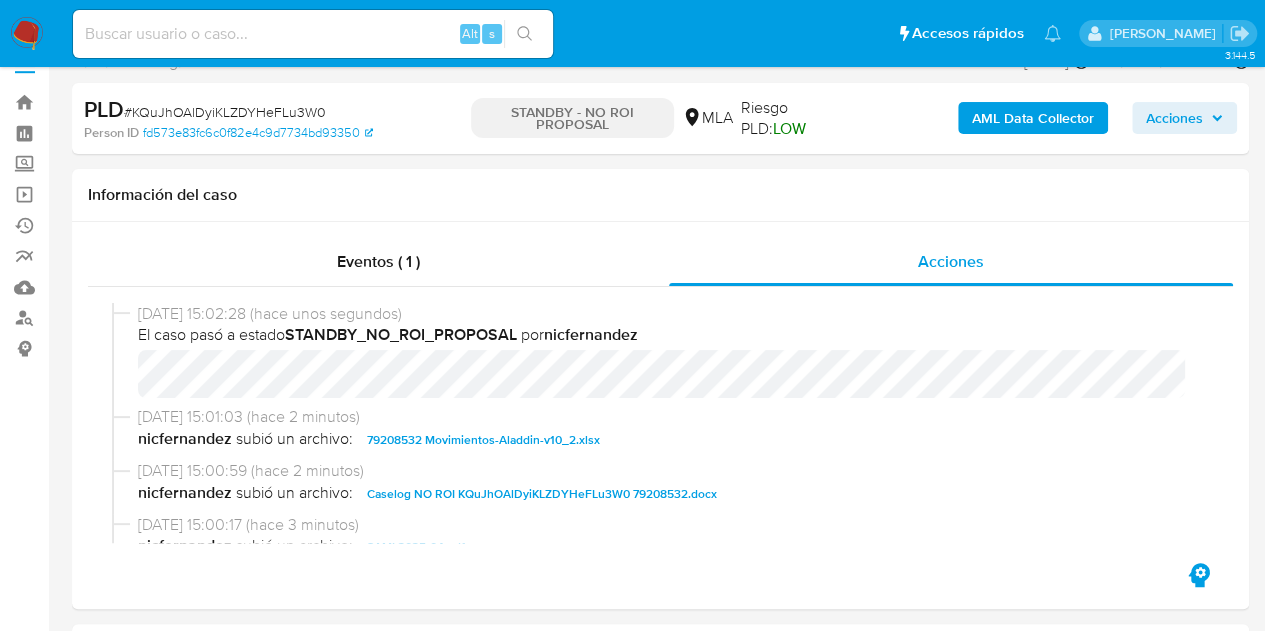 select on "10" 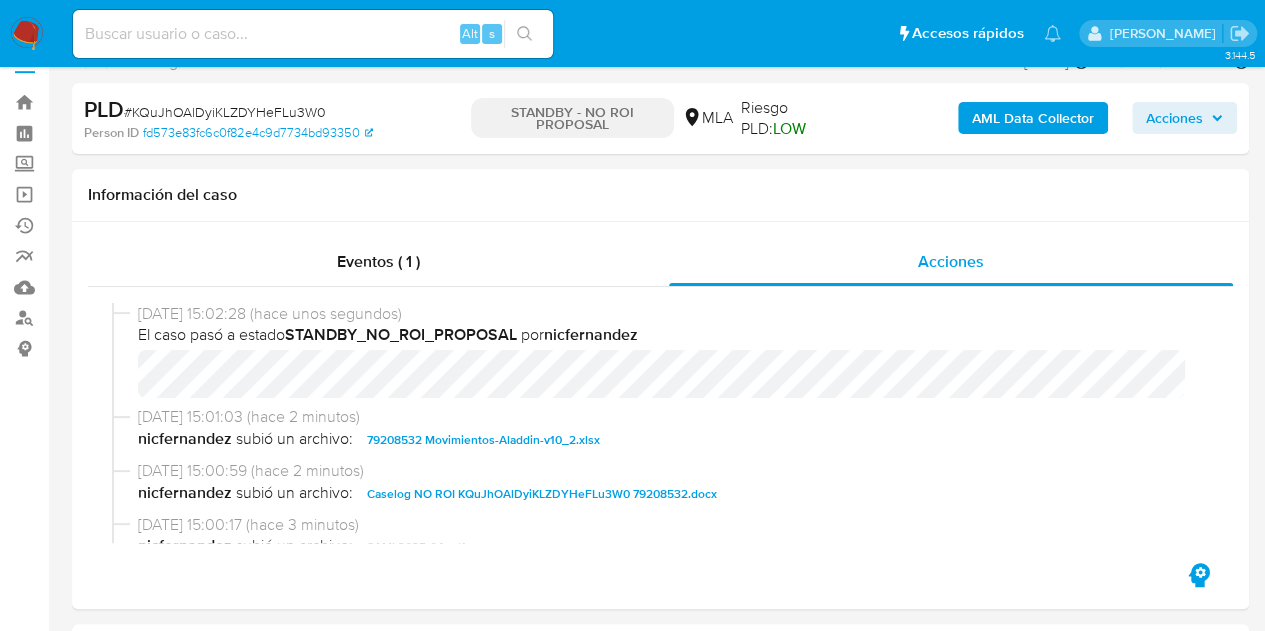 scroll, scrollTop: 49, scrollLeft: 0, axis: vertical 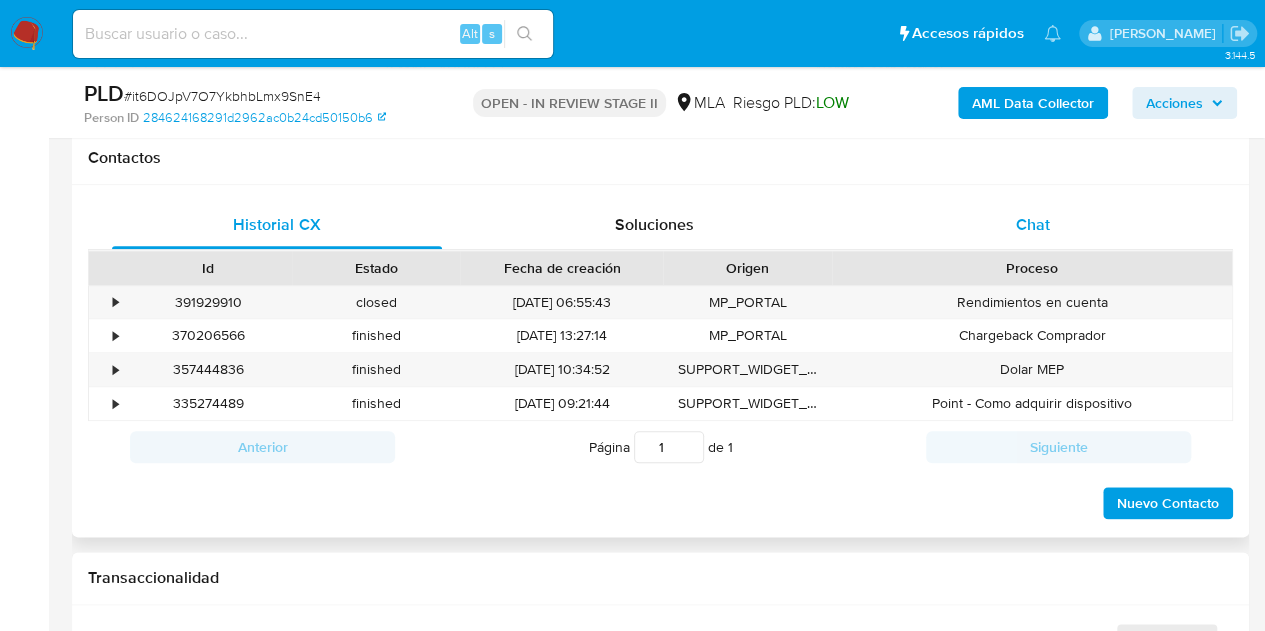 select on "10" 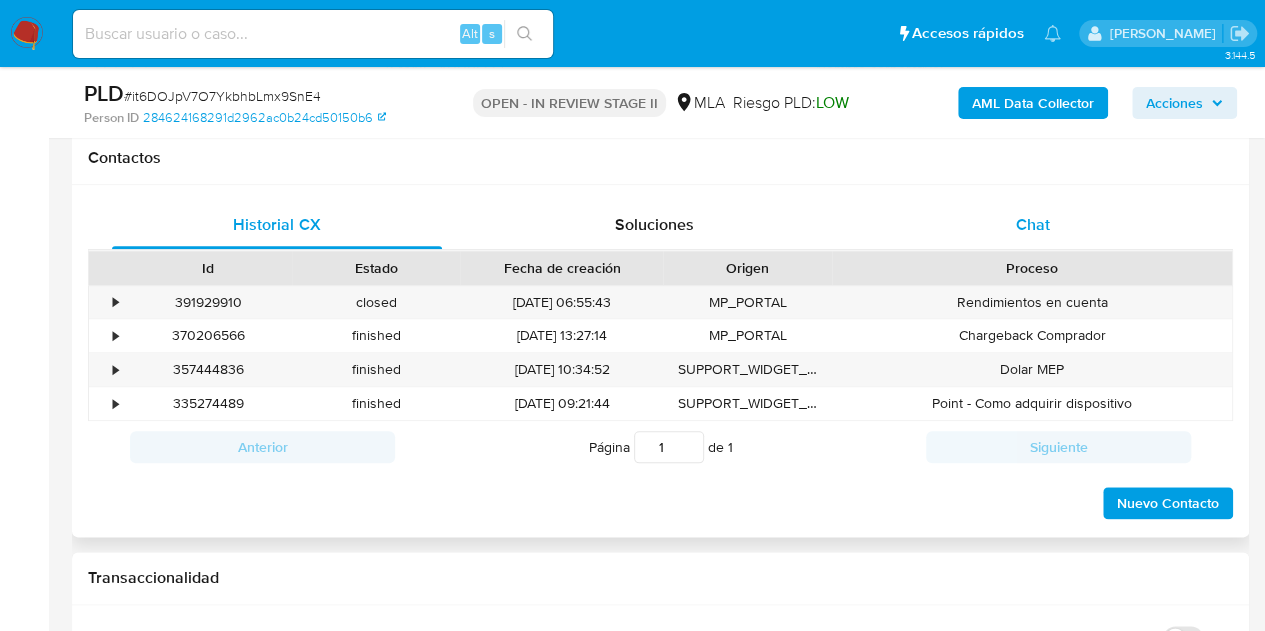click on "Chat" at bounding box center (1033, 224) 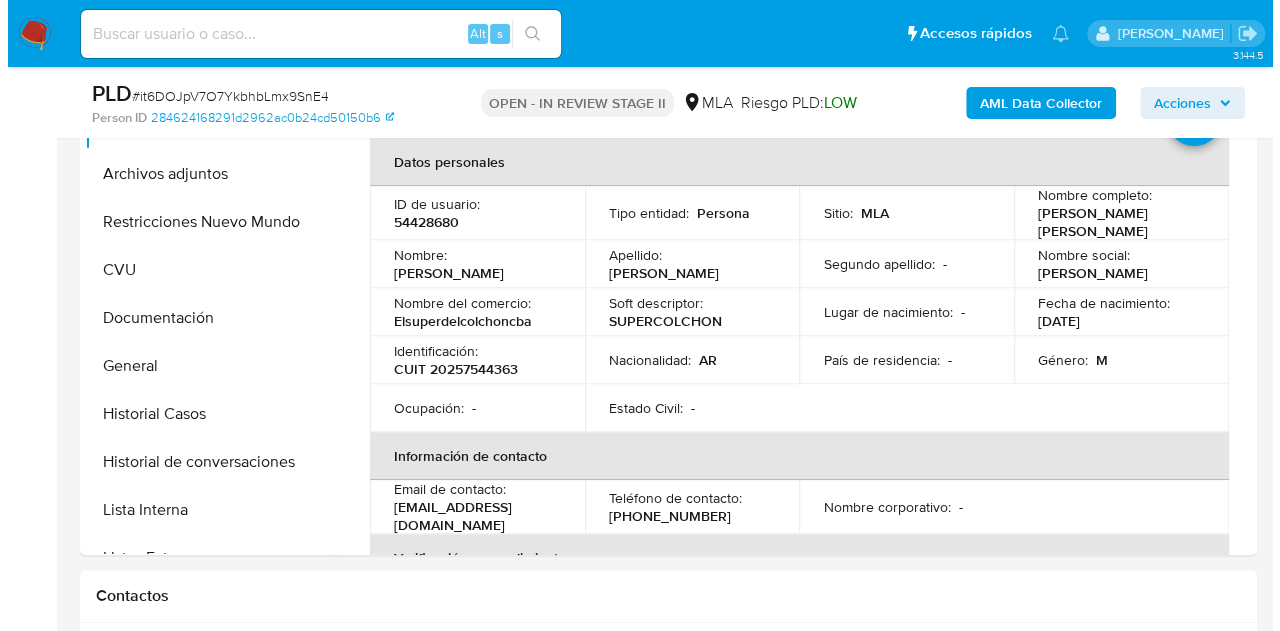 scroll, scrollTop: 406, scrollLeft: 0, axis: vertical 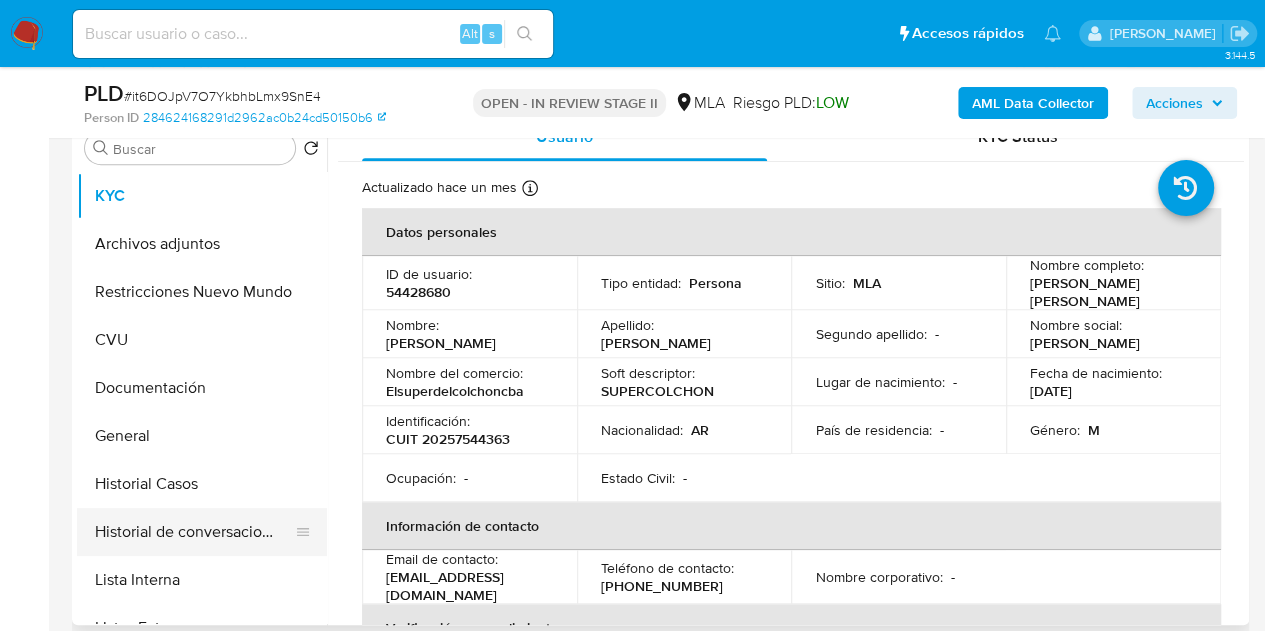 click on "Historial de conversaciones" at bounding box center (194, 532) 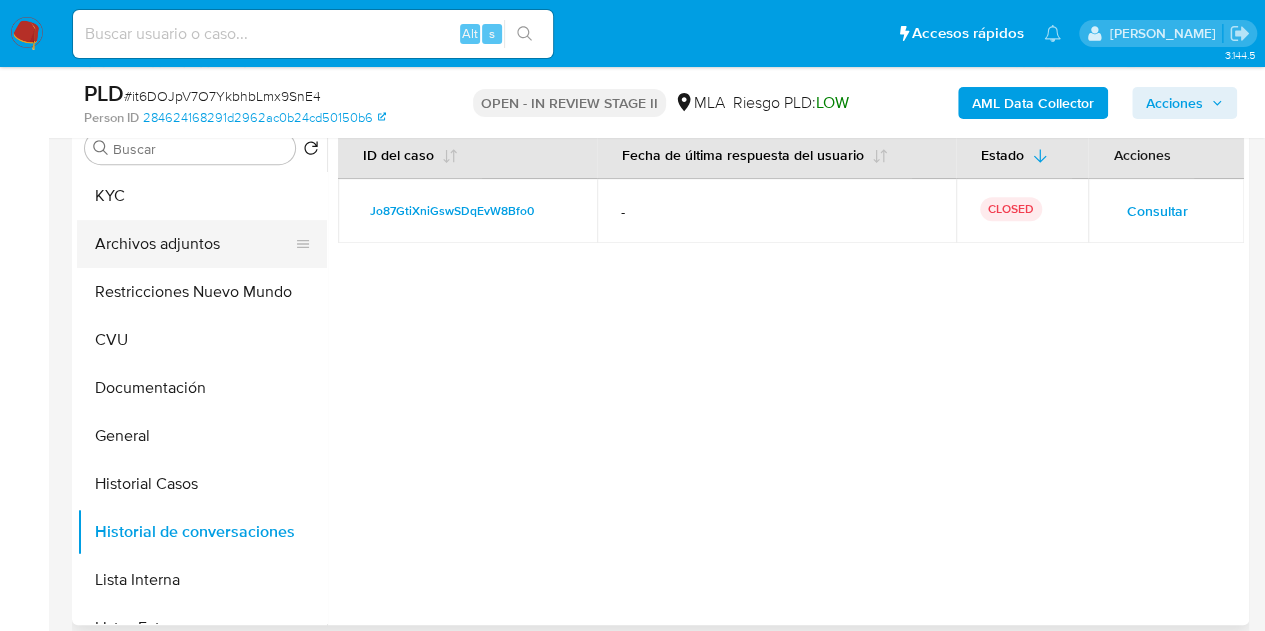 click on "Archivos adjuntos" at bounding box center (194, 244) 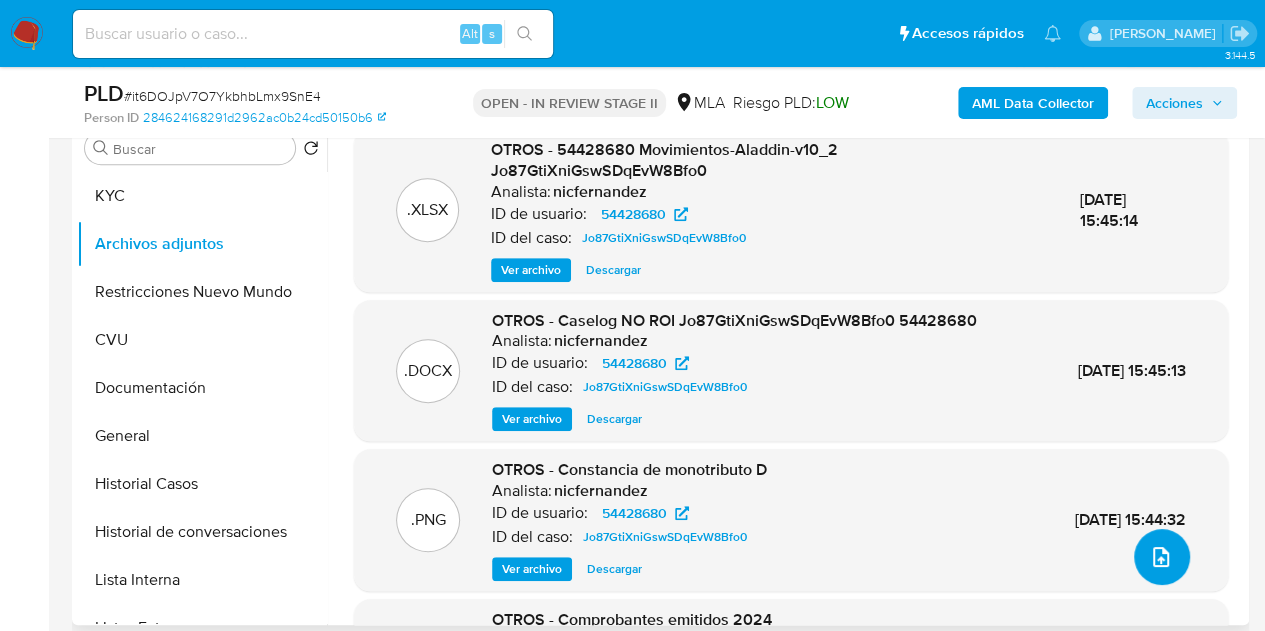 click 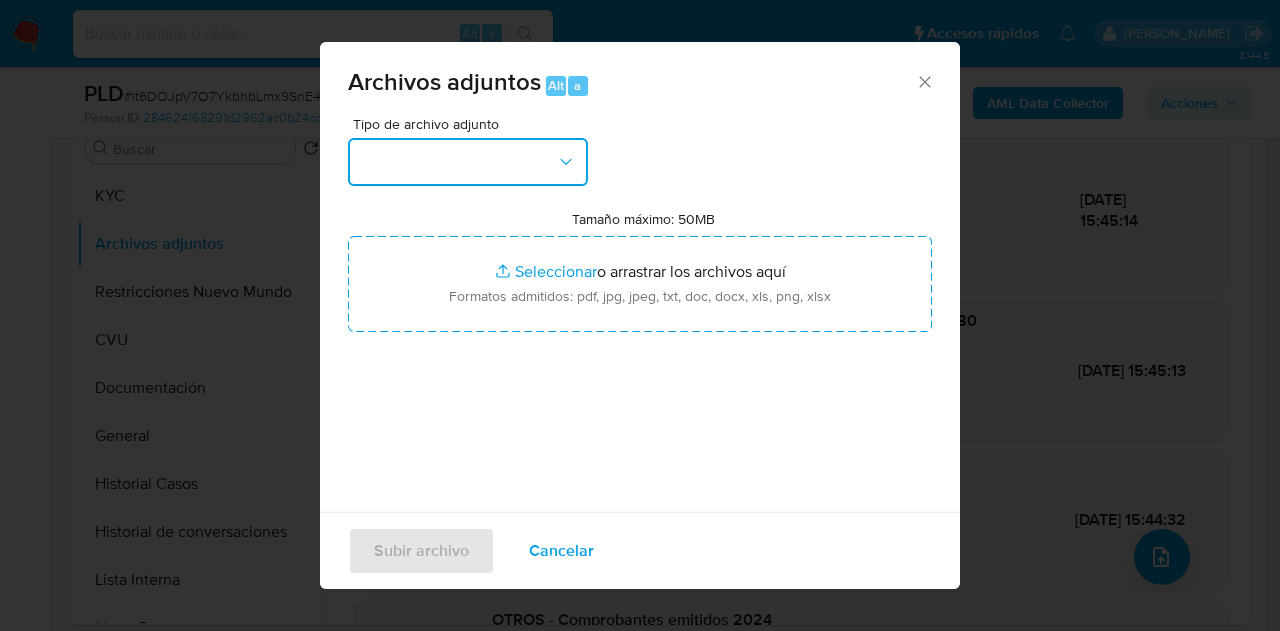 click at bounding box center [468, 162] 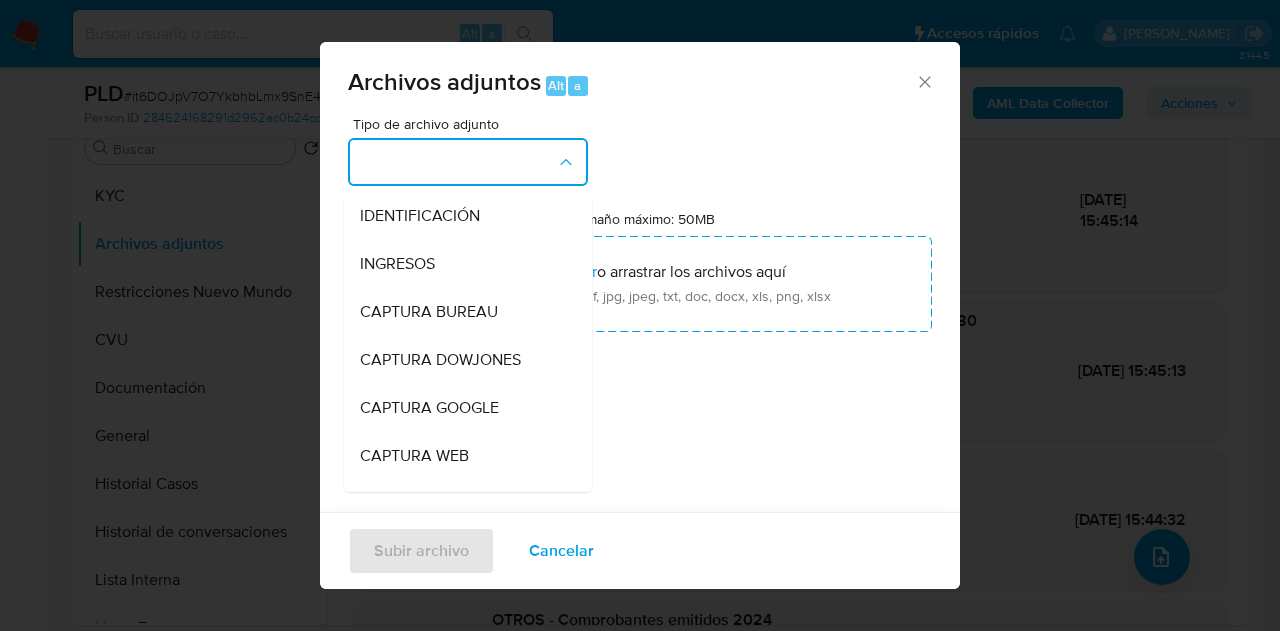 scroll, scrollTop: 152, scrollLeft: 0, axis: vertical 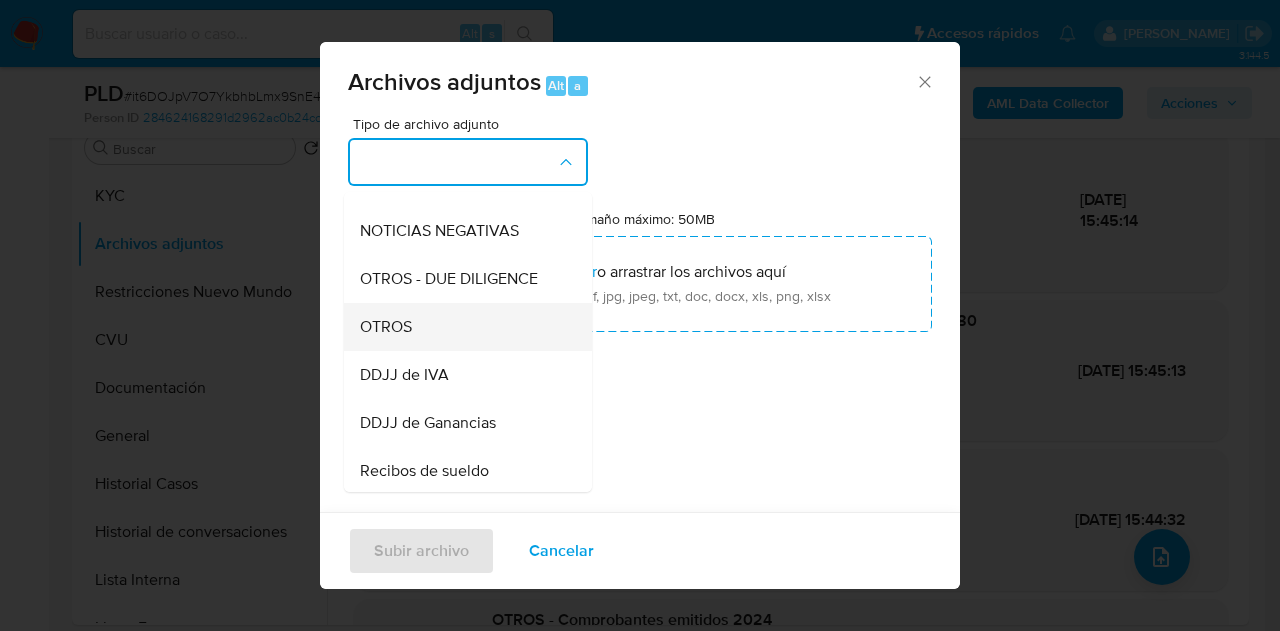 click on "OTROS" at bounding box center [462, 327] 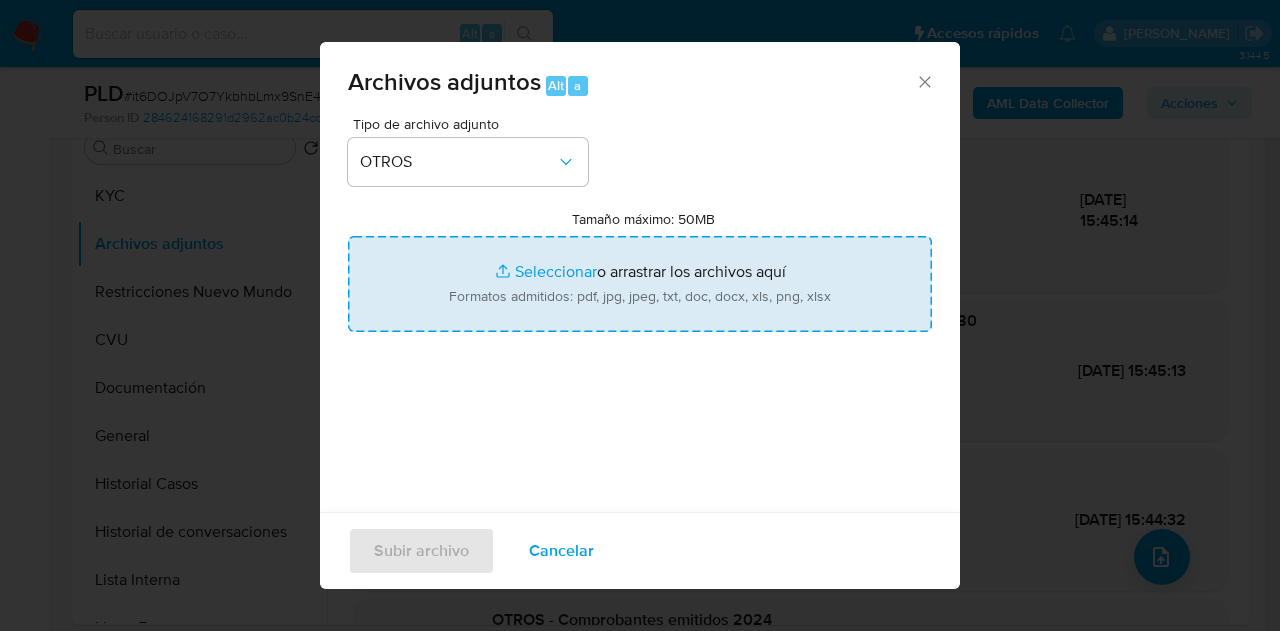 click on "Tamaño máximo: 50MB Seleccionar archivos" at bounding box center [640, 284] 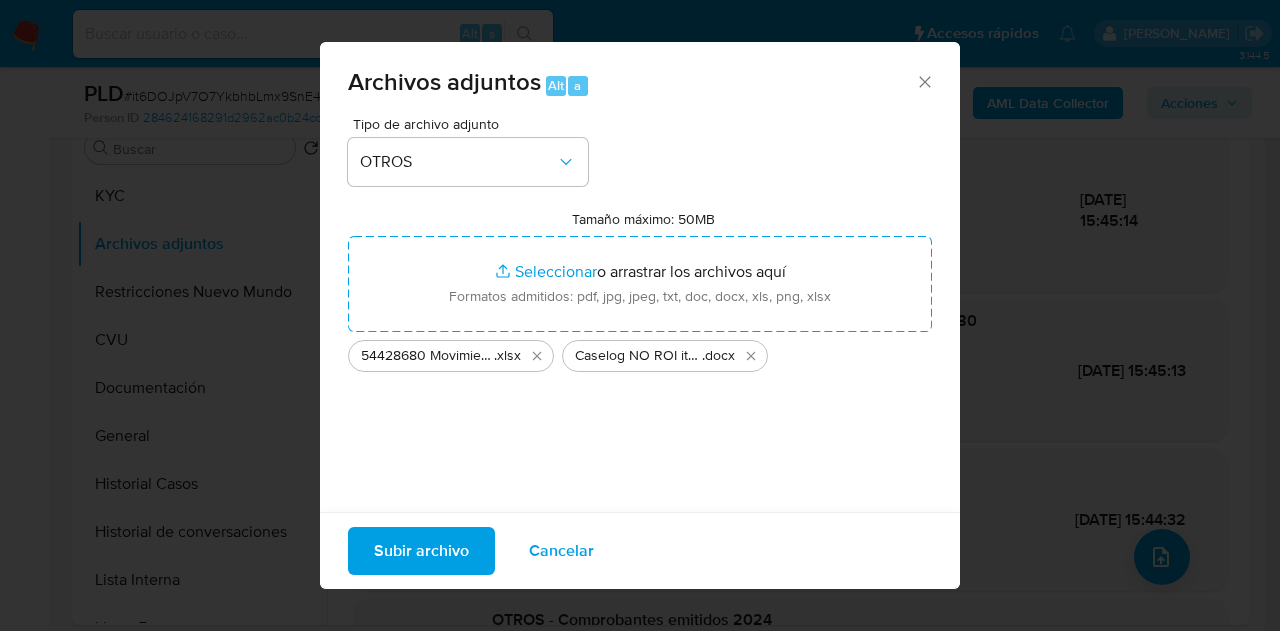 click on "Subir archivo" at bounding box center (421, 551) 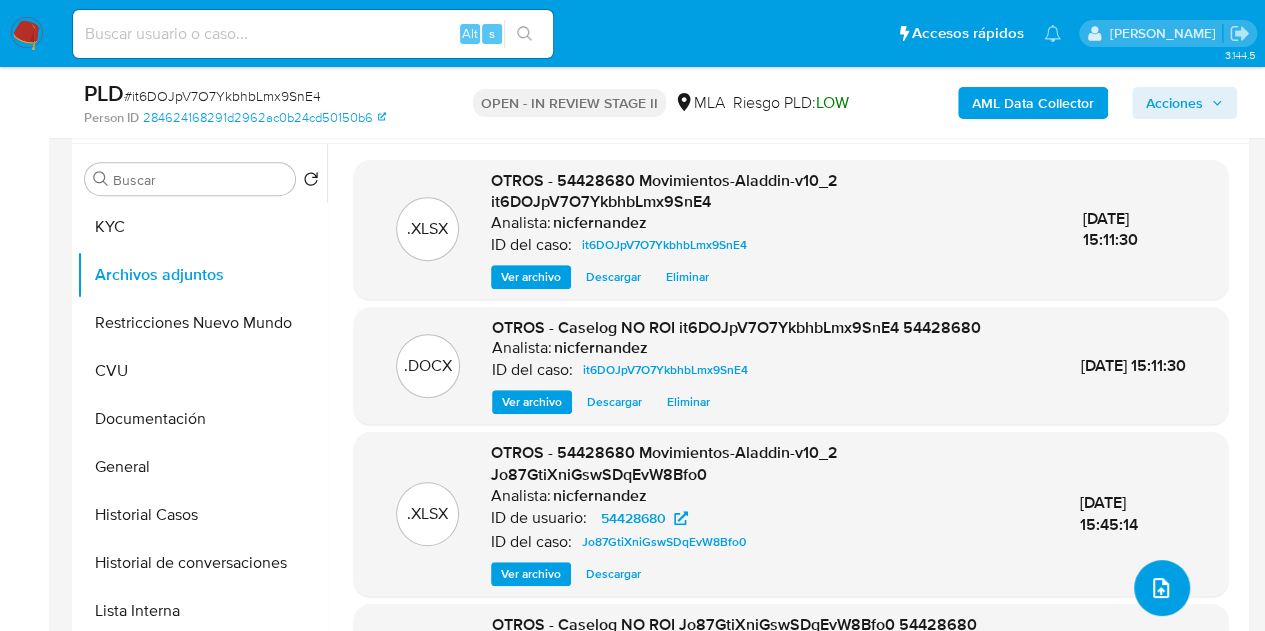 scroll, scrollTop: 384, scrollLeft: 0, axis: vertical 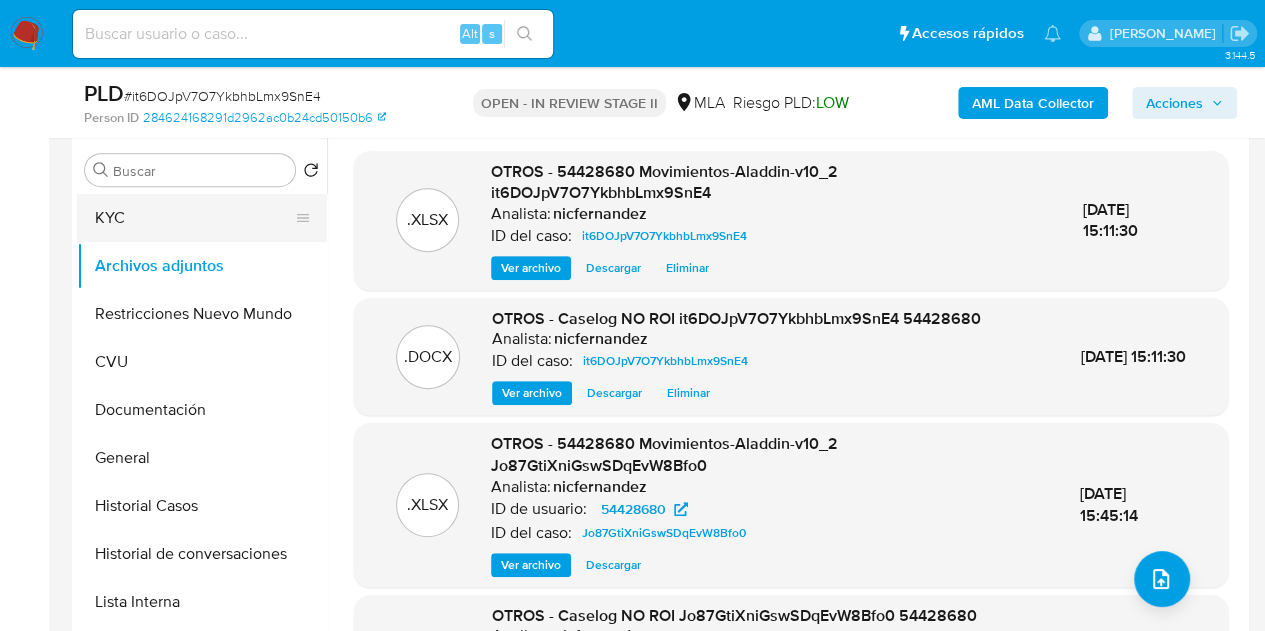 click on "KYC" at bounding box center (194, 218) 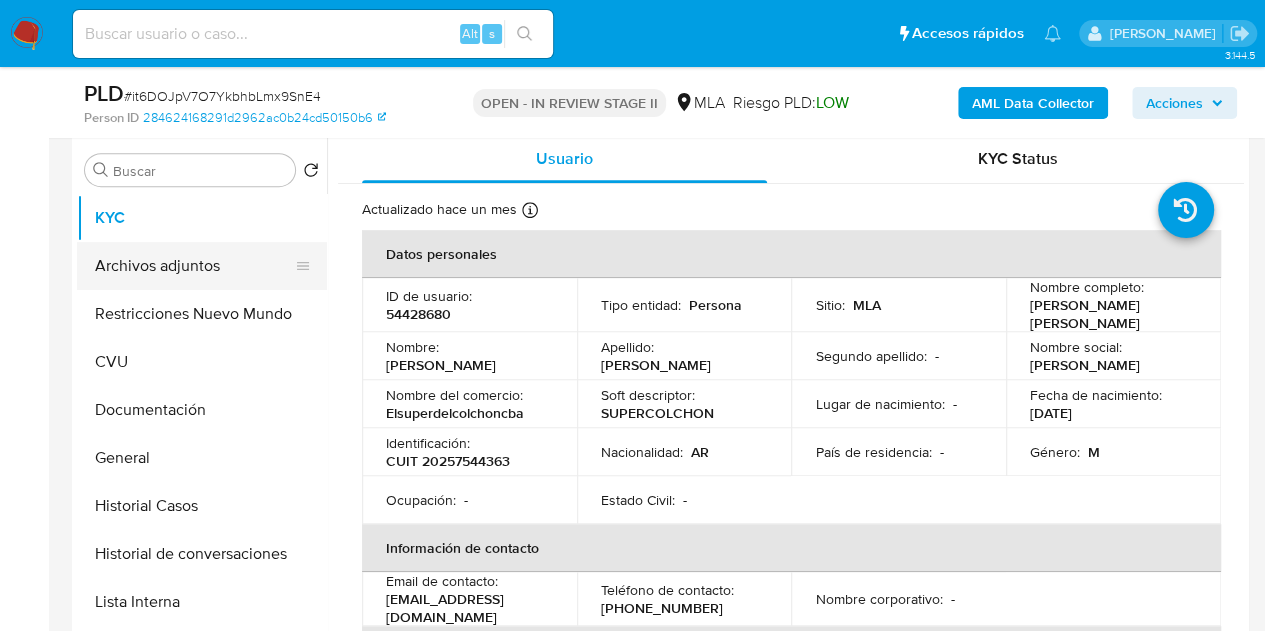 click on "Archivos adjuntos" at bounding box center (194, 266) 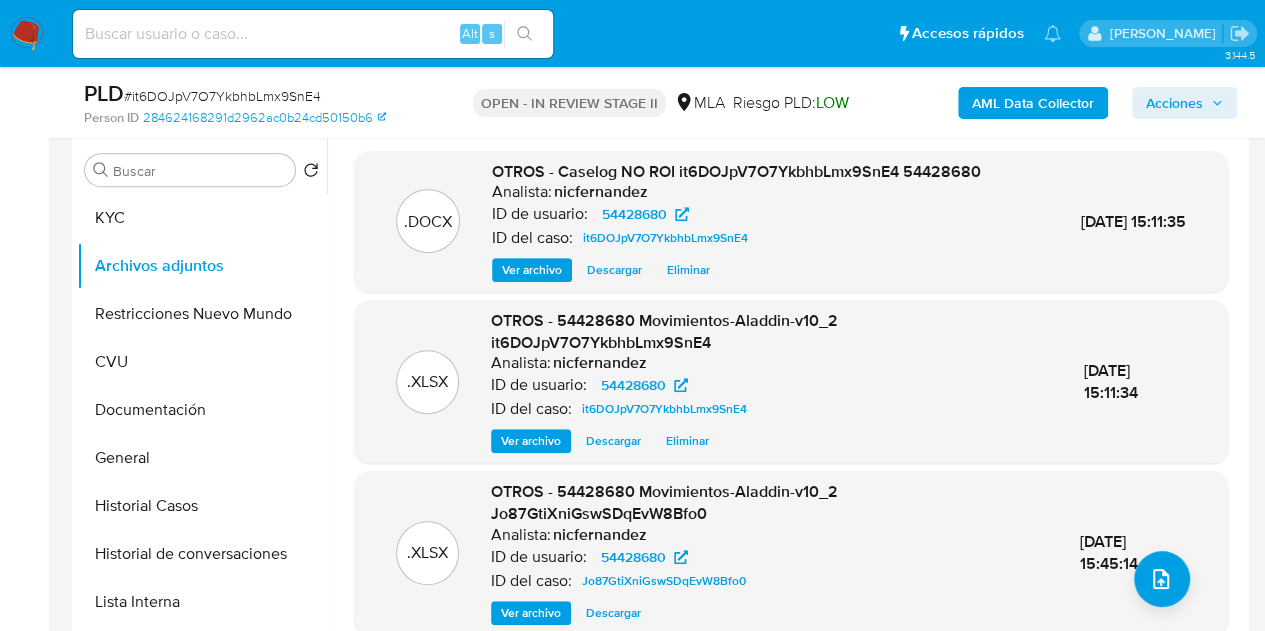 click on ".DOCX OTROS - Caselog NO ROI it6DOJpV7O7YkbhbLmx9SnE4 54428680 Analista: nicfernandez ID de usuario: 54428680 ID del caso: it6DOJpV7O7YkbhbLmx9SnE4 Ver archivo Descargar Eliminar 10/Jul/2025 15:11:35" at bounding box center [791, 222] 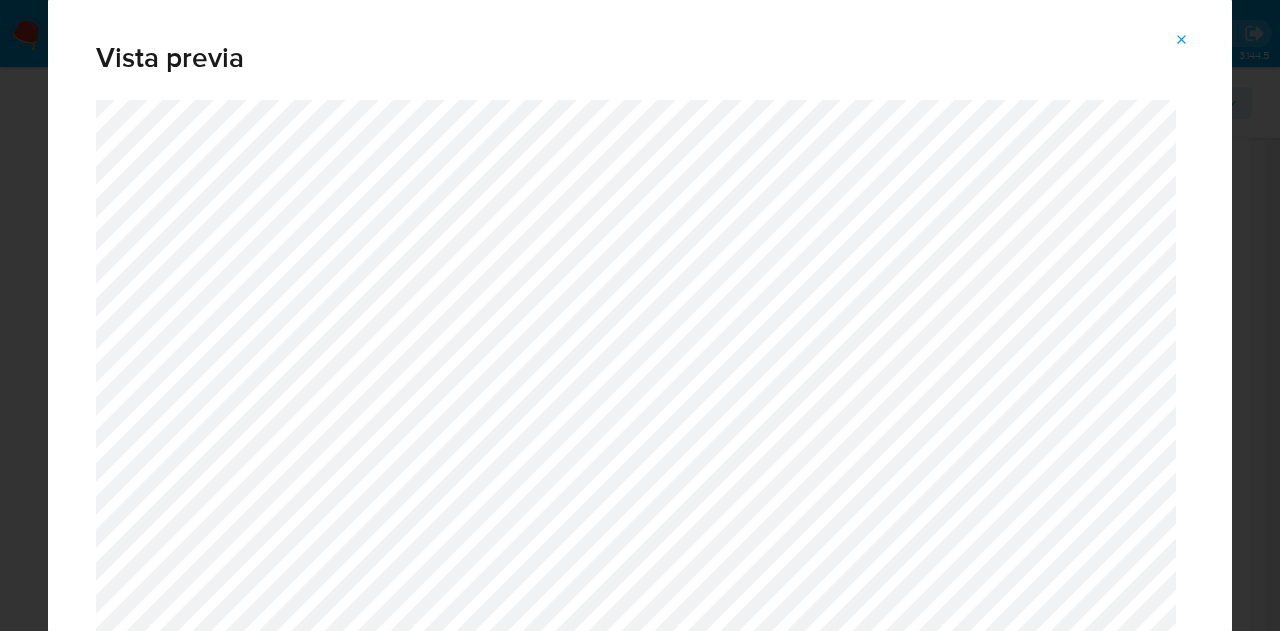 drag, startPoint x: 1172, startPoint y: 25, endPoint x: 1190, endPoint y: 73, distance: 51.264023 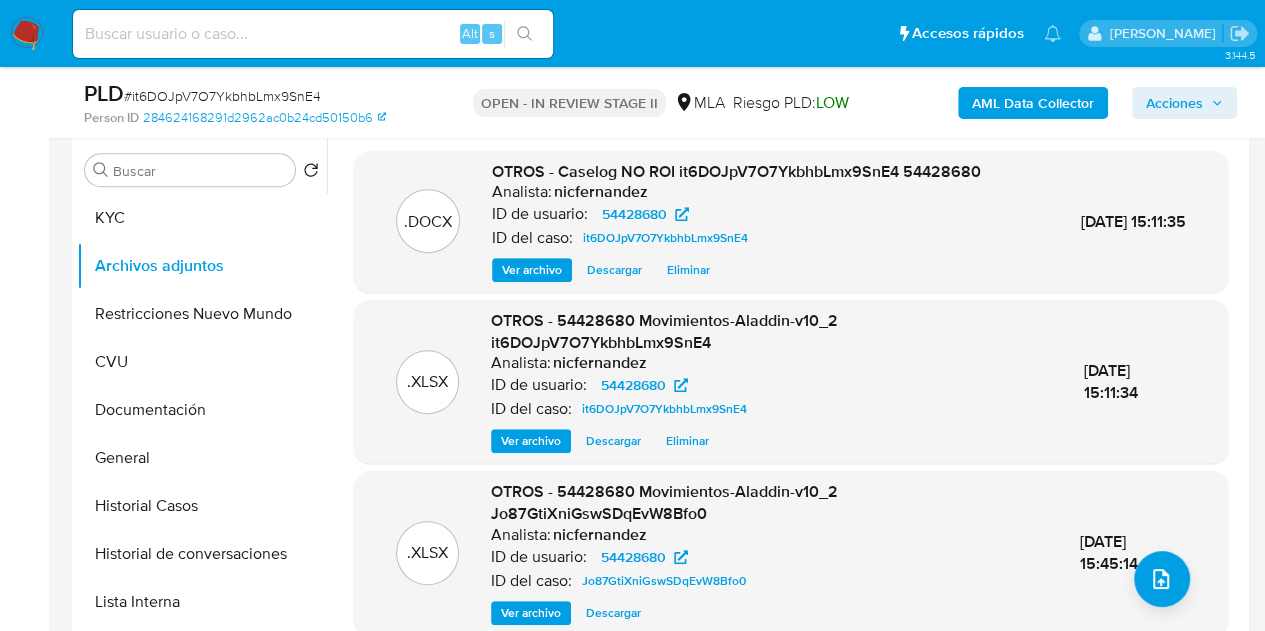 click on "Acciones" at bounding box center [1174, 103] 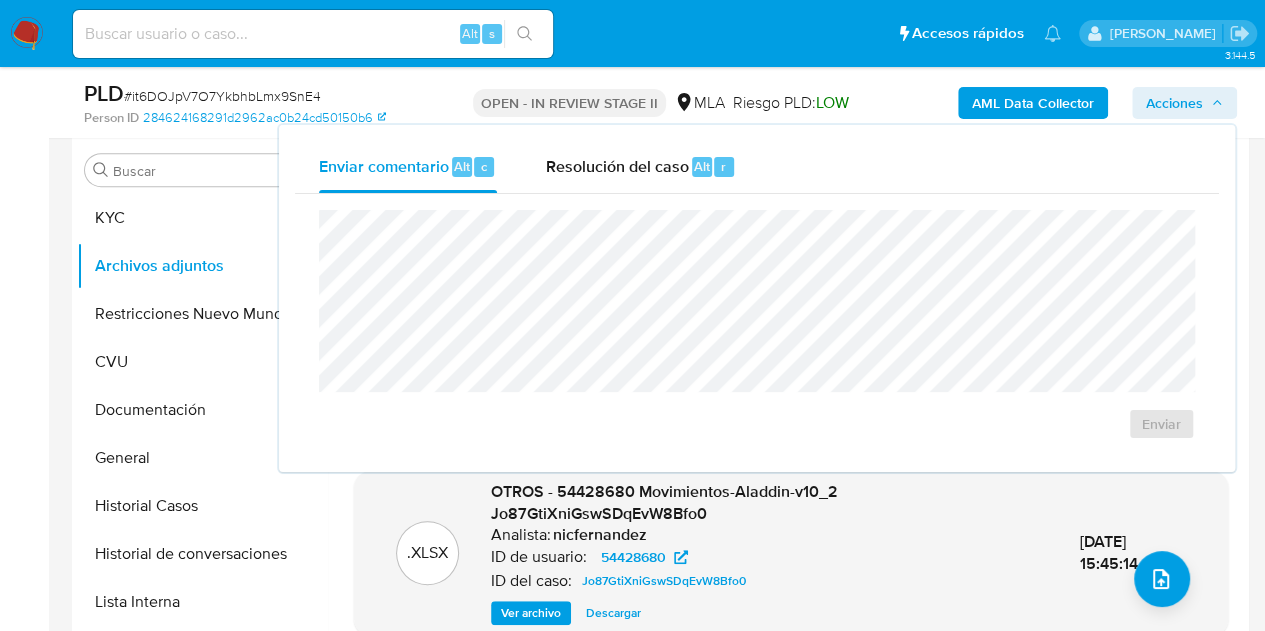 click on "Resolución del caso" at bounding box center (616, 165) 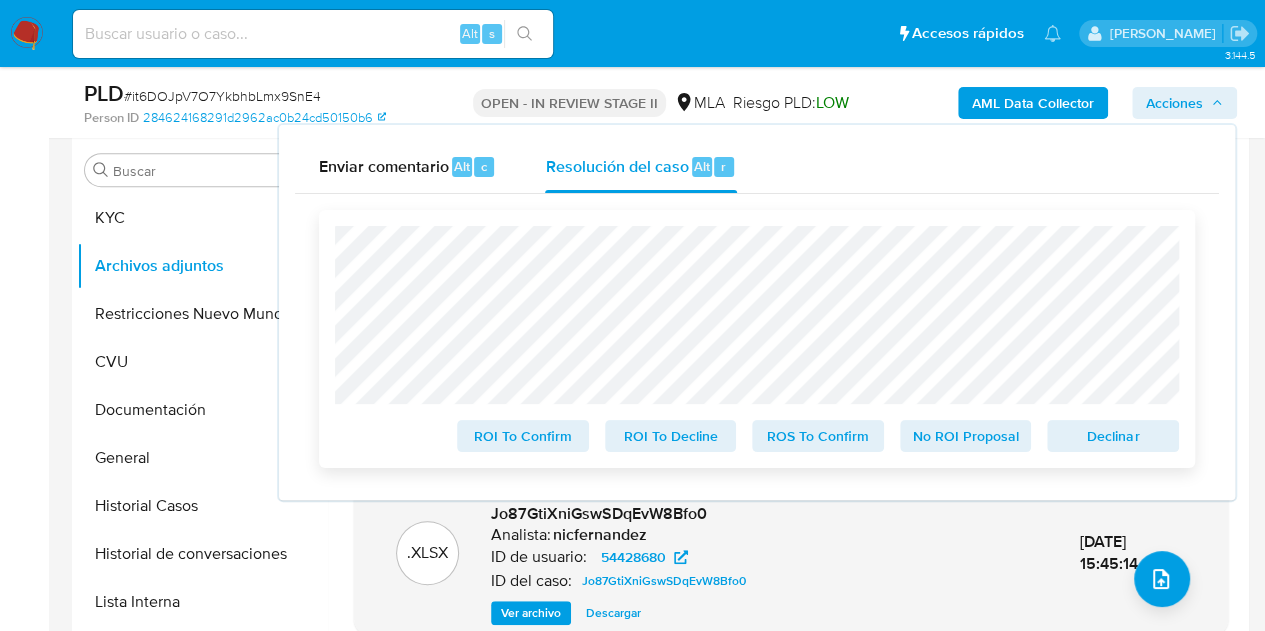 click on "No ROI Proposal" at bounding box center (966, 436) 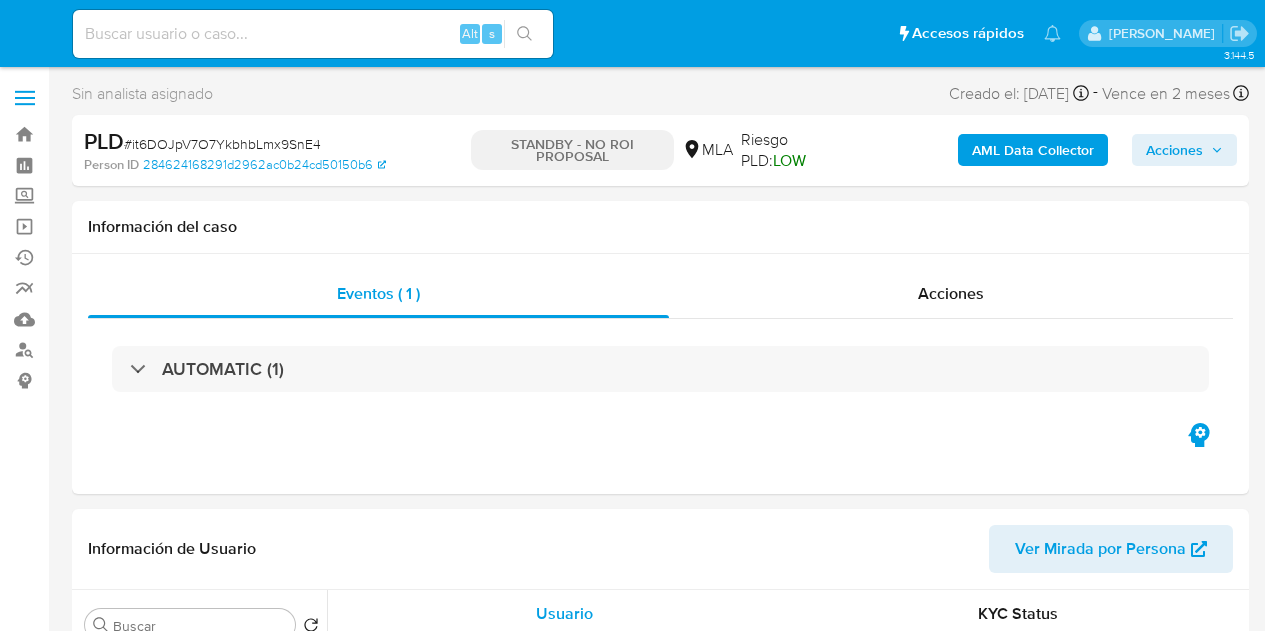 select on "10" 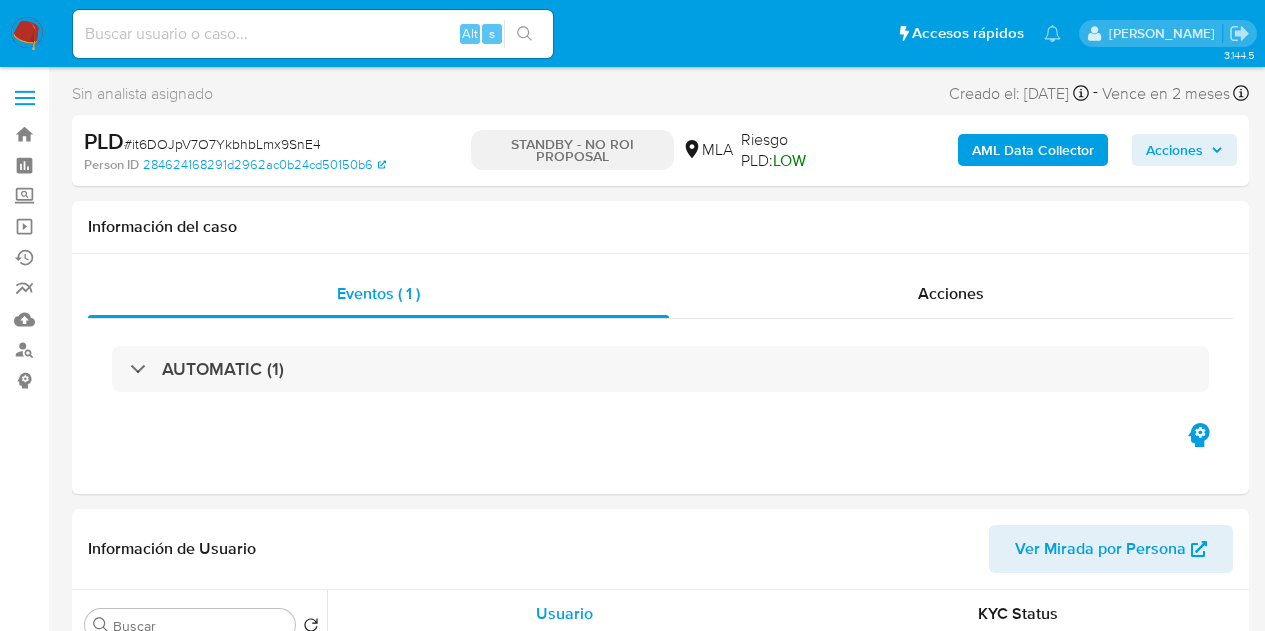 scroll, scrollTop: 0, scrollLeft: 0, axis: both 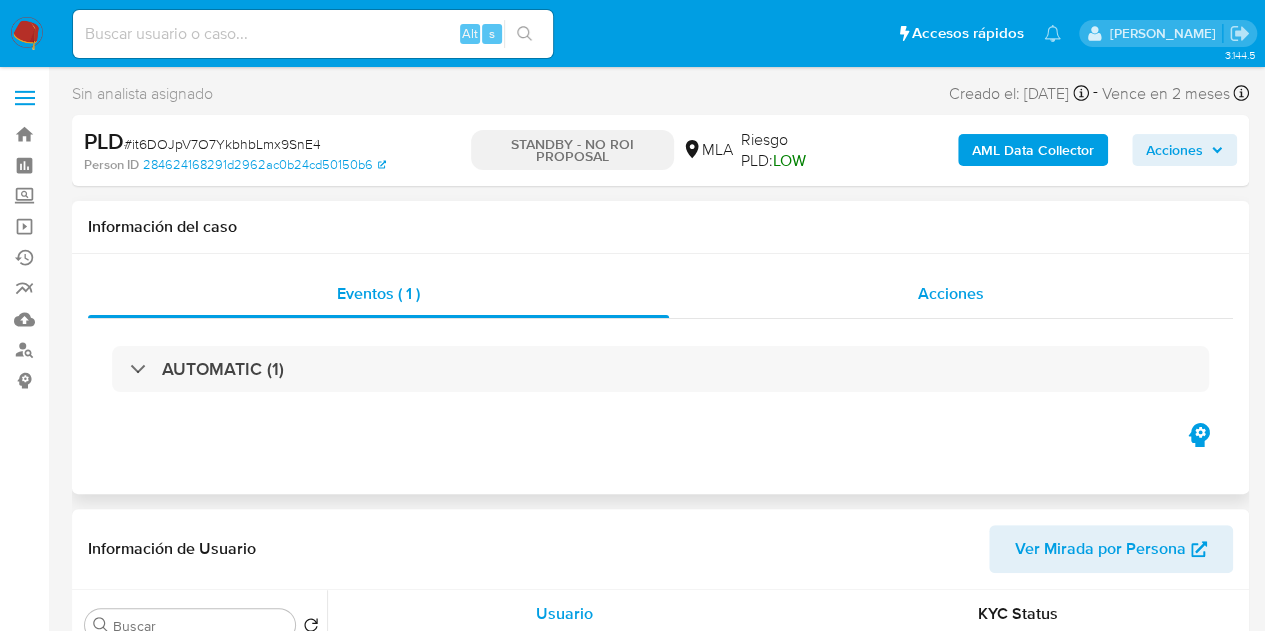 click on "Acciones" at bounding box center (951, 293) 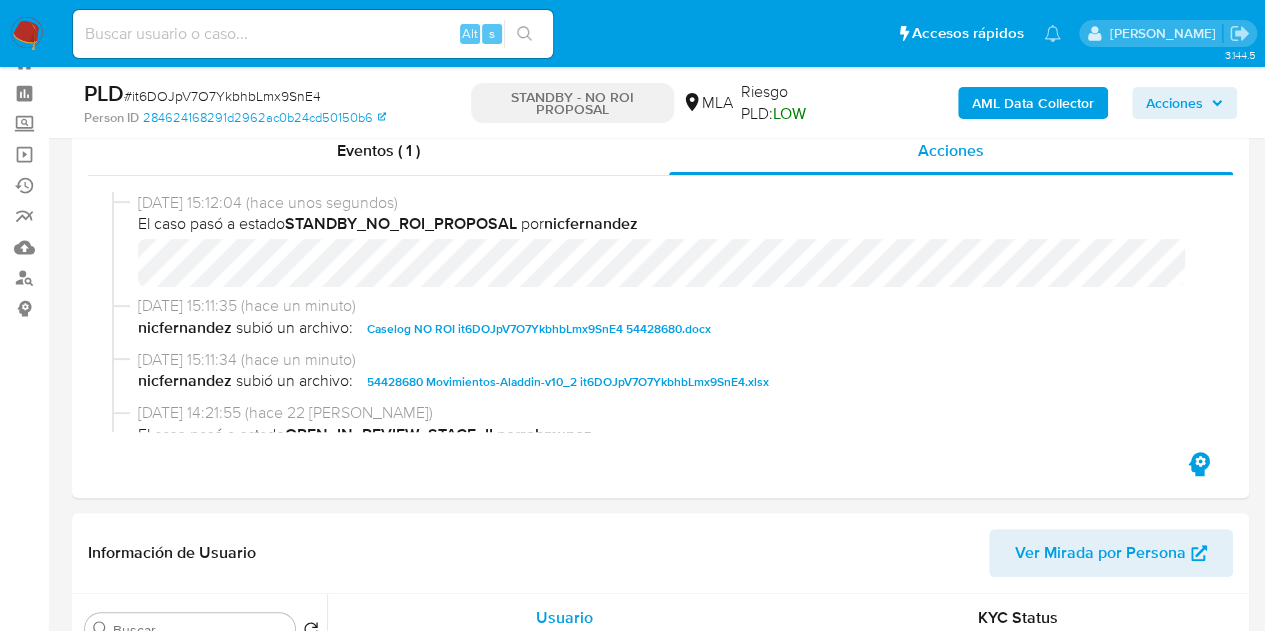 scroll, scrollTop: 68, scrollLeft: 0, axis: vertical 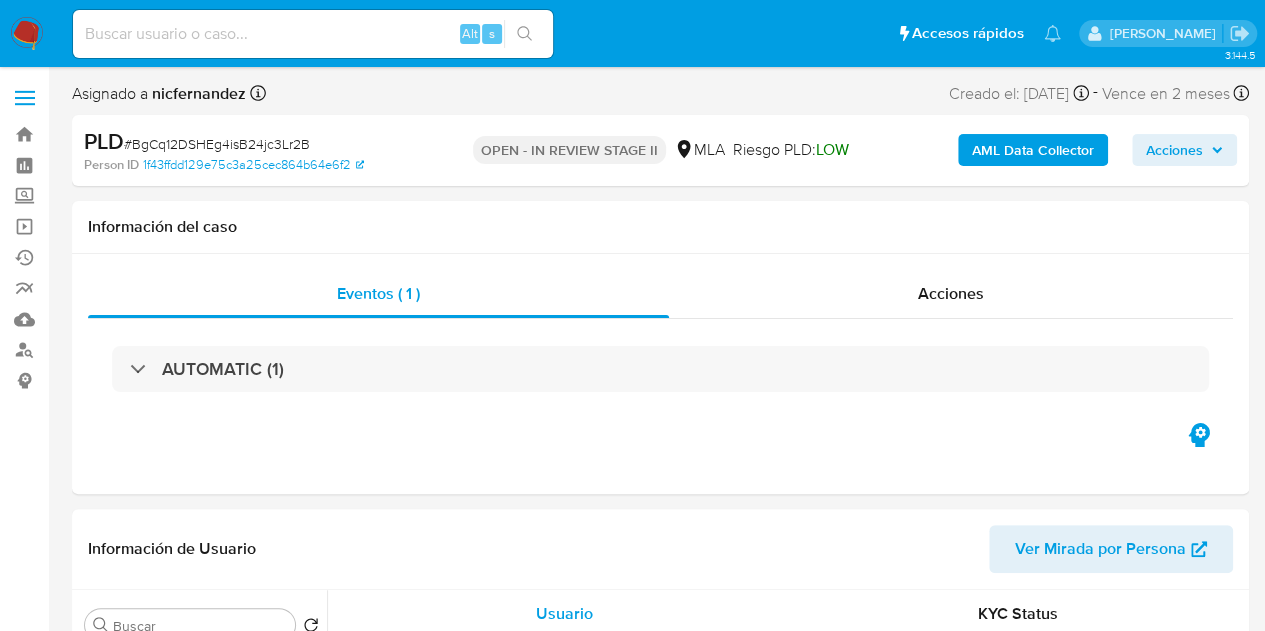 select on "10" 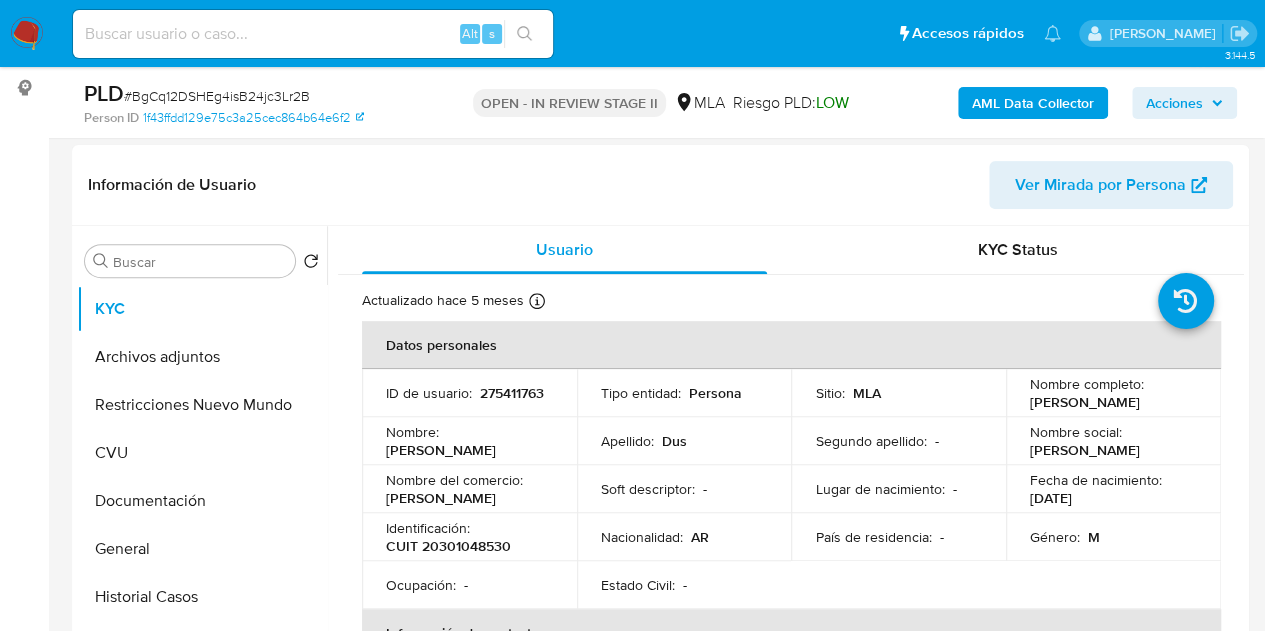 scroll, scrollTop: 298, scrollLeft: 0, axis: vertical 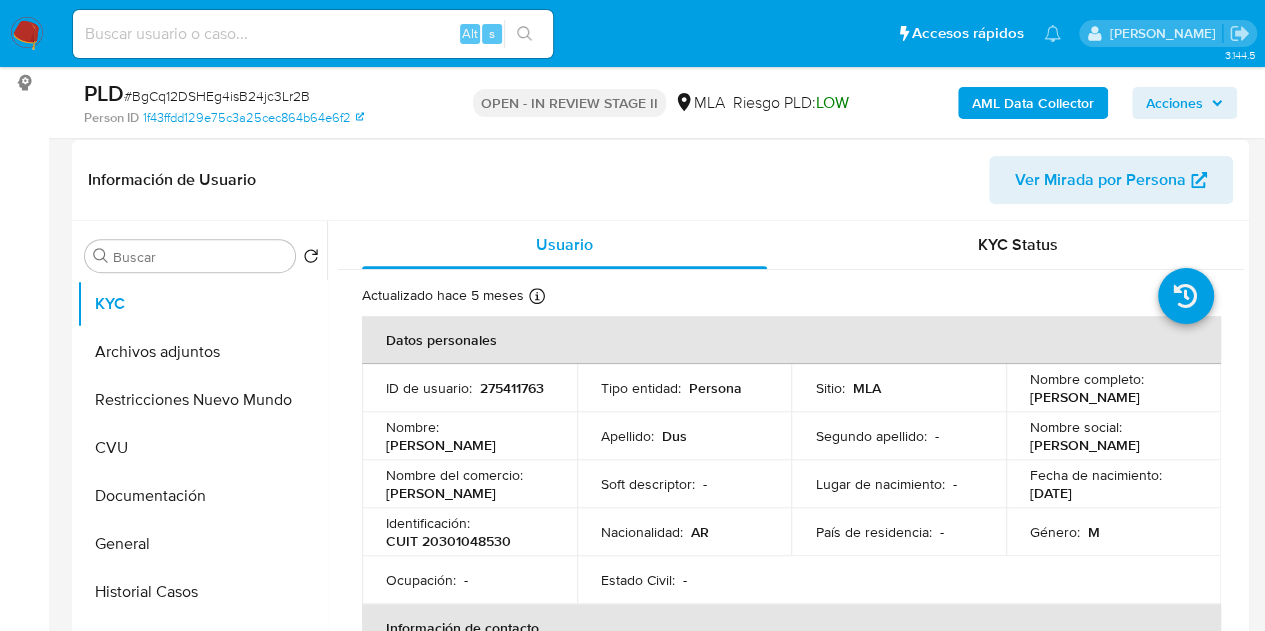 click on "Archivos adjuntos" at bounding box center (202, 352) 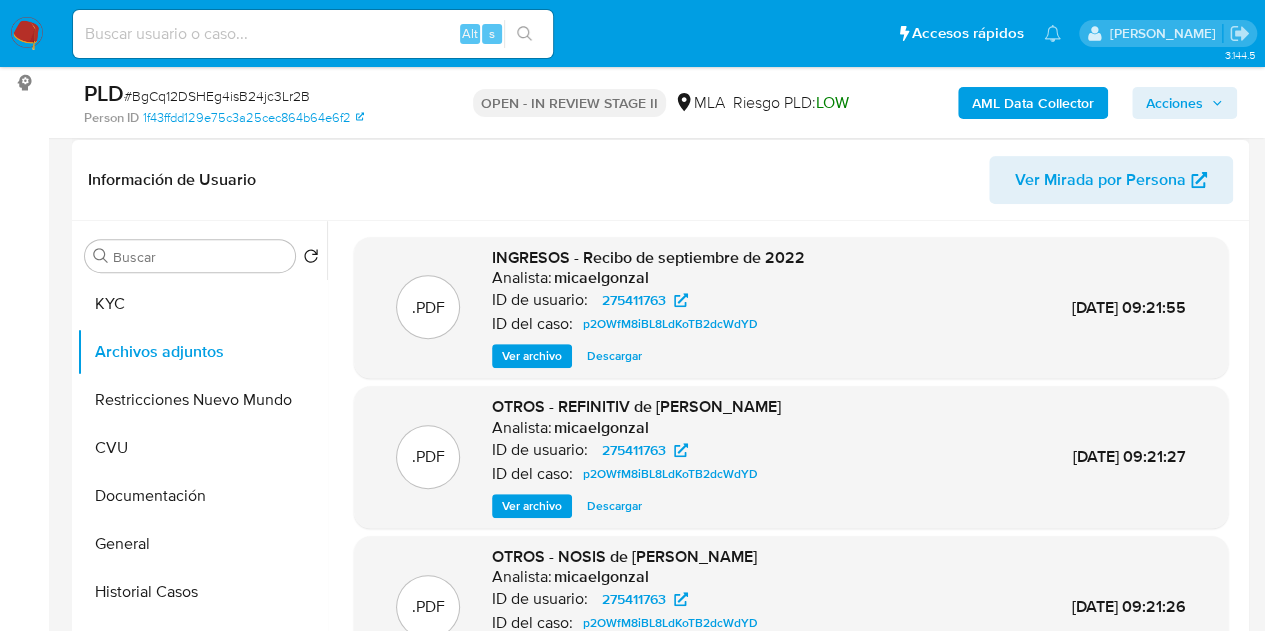 click on ".PDF OTROS - NOSIS de [PERSON_NAME] Analista: micaelgonzal ID de usuario: 275411763 ID del caso: p2OWfM8iBL8LdKoTB2dcWdYD Ver archivo Descargar [DATE] 09:21:26" at bounding box center (791, 607) 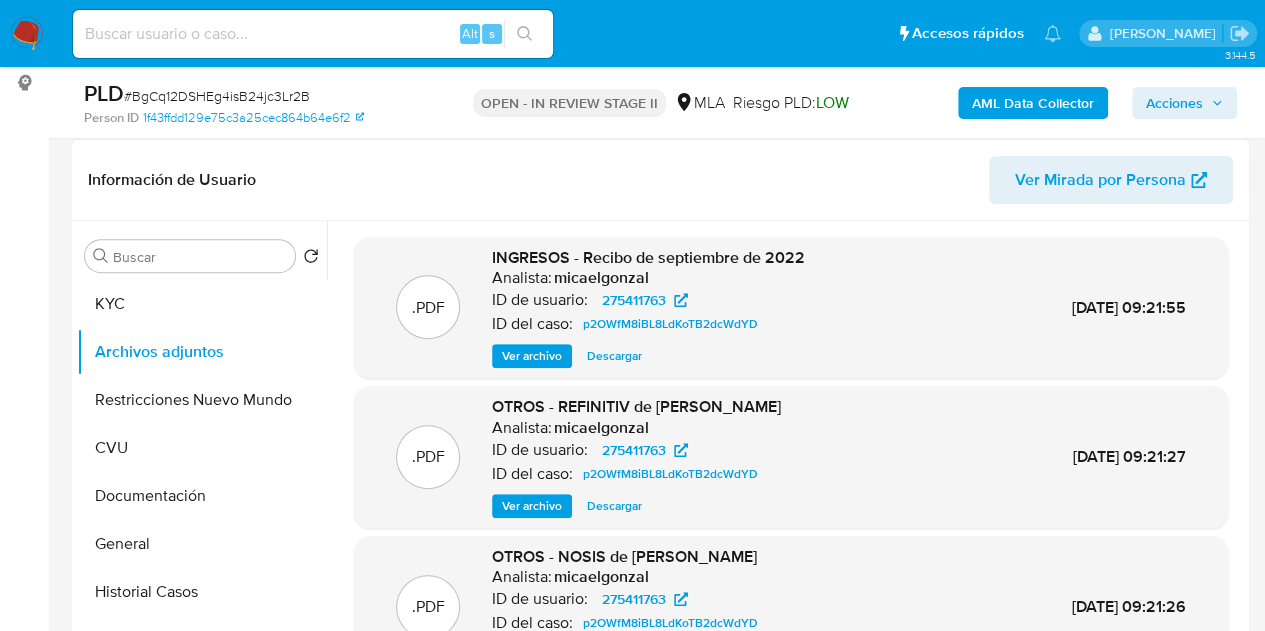 click on "AML Data Collector" at bounding box center (1033, 103) 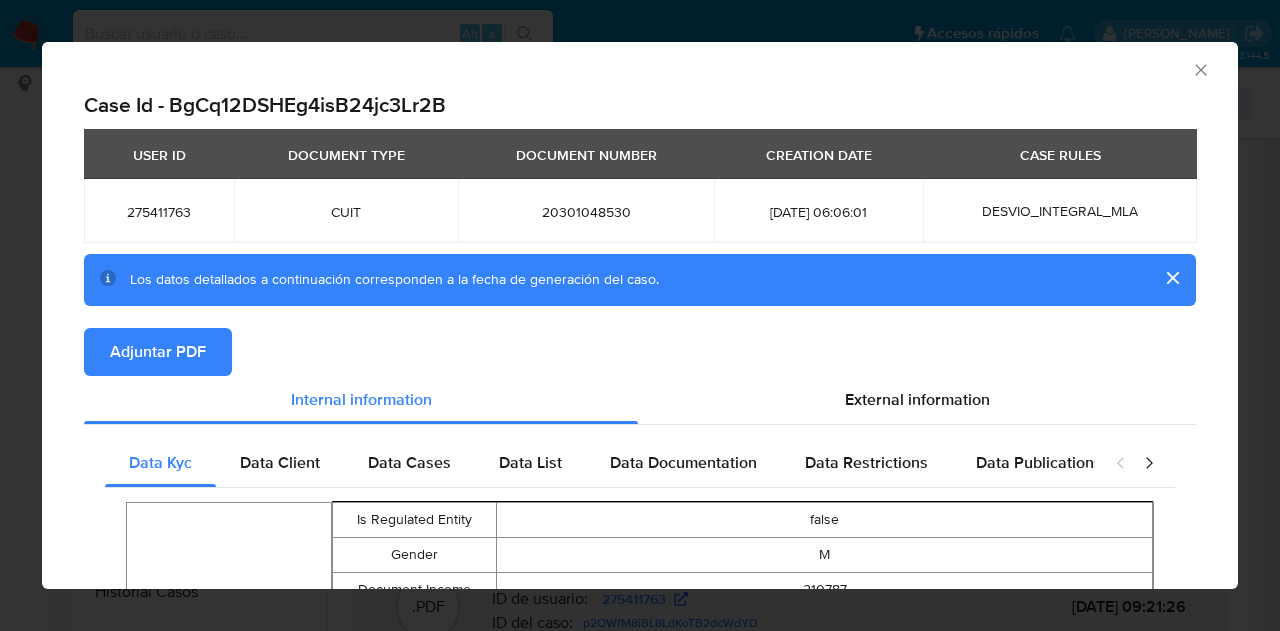 click on "Adjuntar PDF" at bounding box center [158, 352] 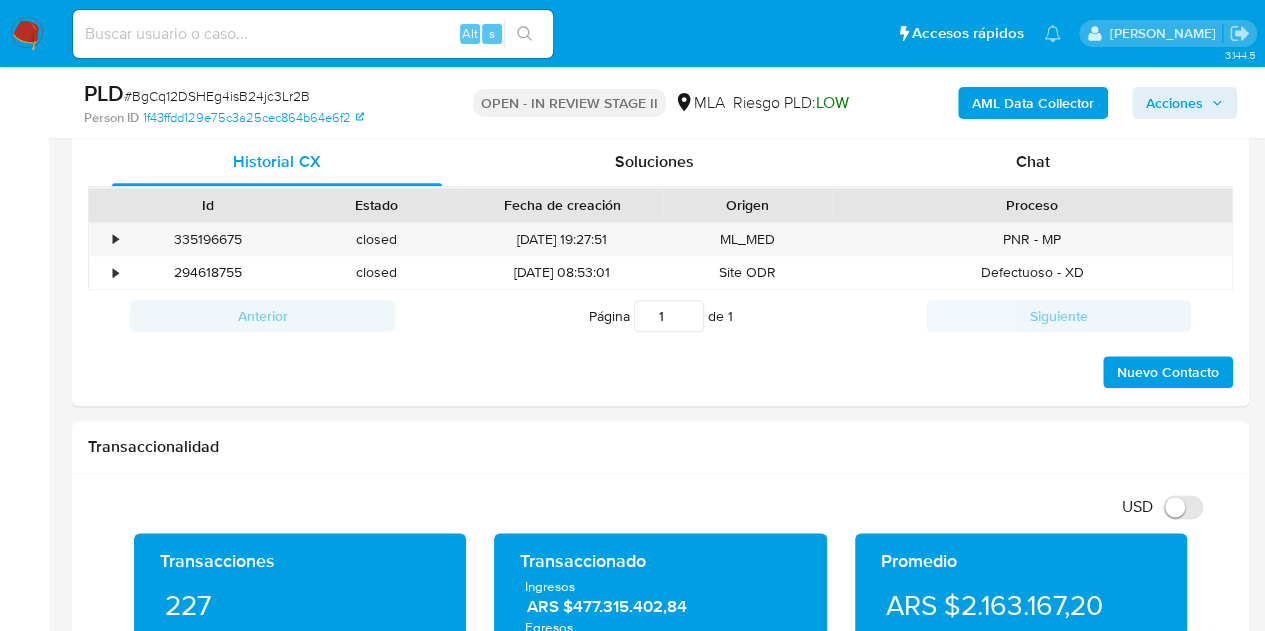 scroll, scrollTop: 905, scrollLeft: 0, axis: vertical 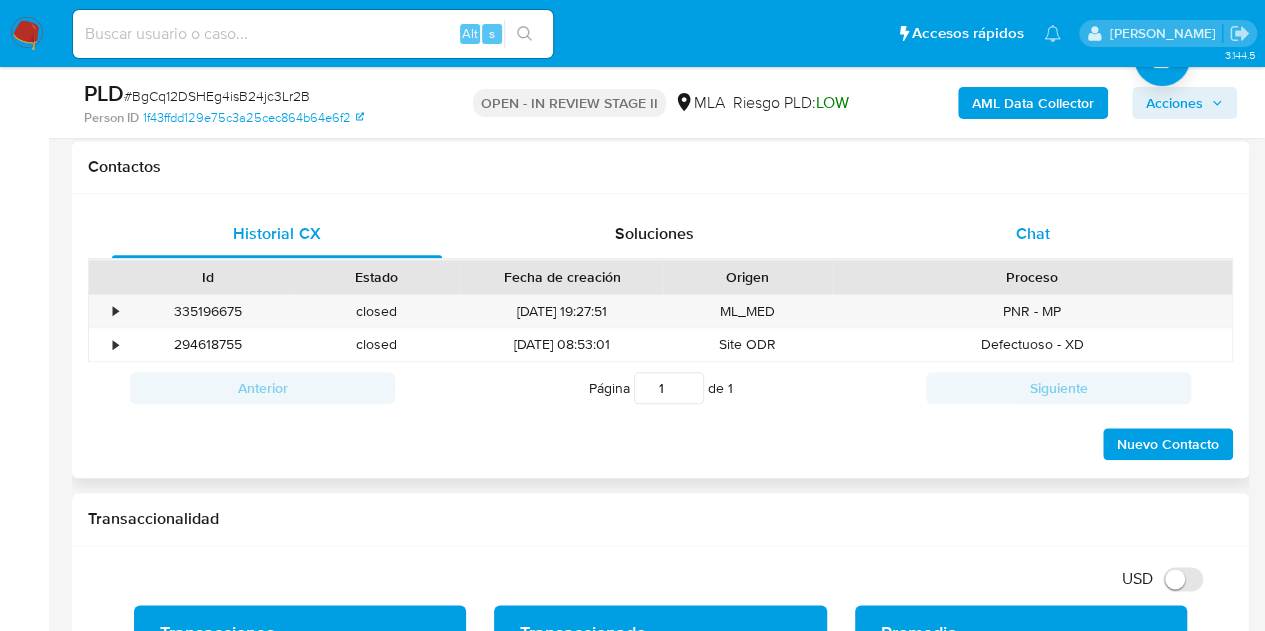 drag, startPoint x: 1039, startPoint y: 202, endPoint x: 1039, endPoint y: 220, distance: 18 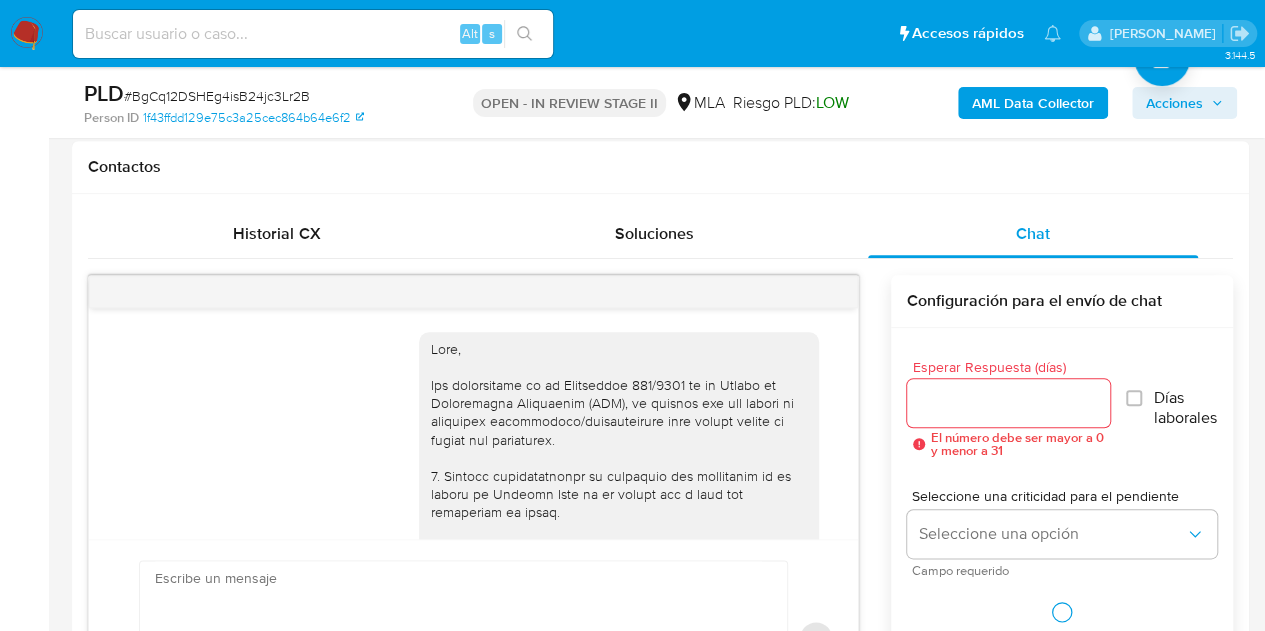 scroll, scrollTop: 1429, scrollLeft: 0, axis: vertical 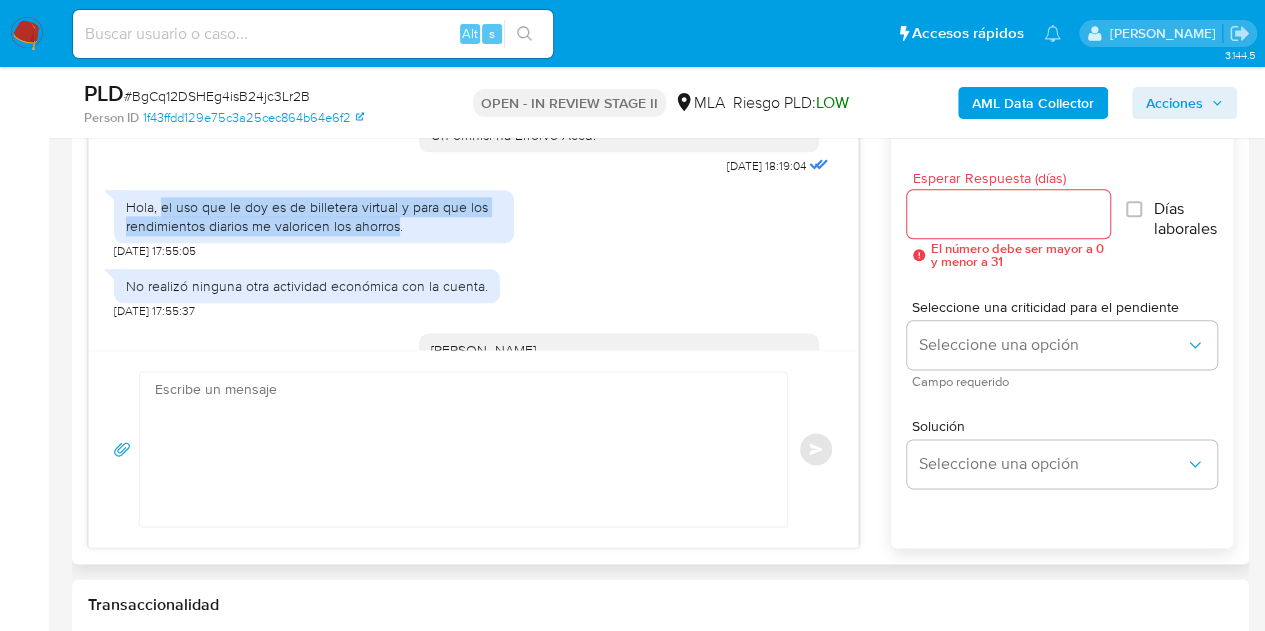 drag, startPoint x: 162, startPoint y: 240, endPoint x: 401, endPoint y: 263, distance: 240.10414 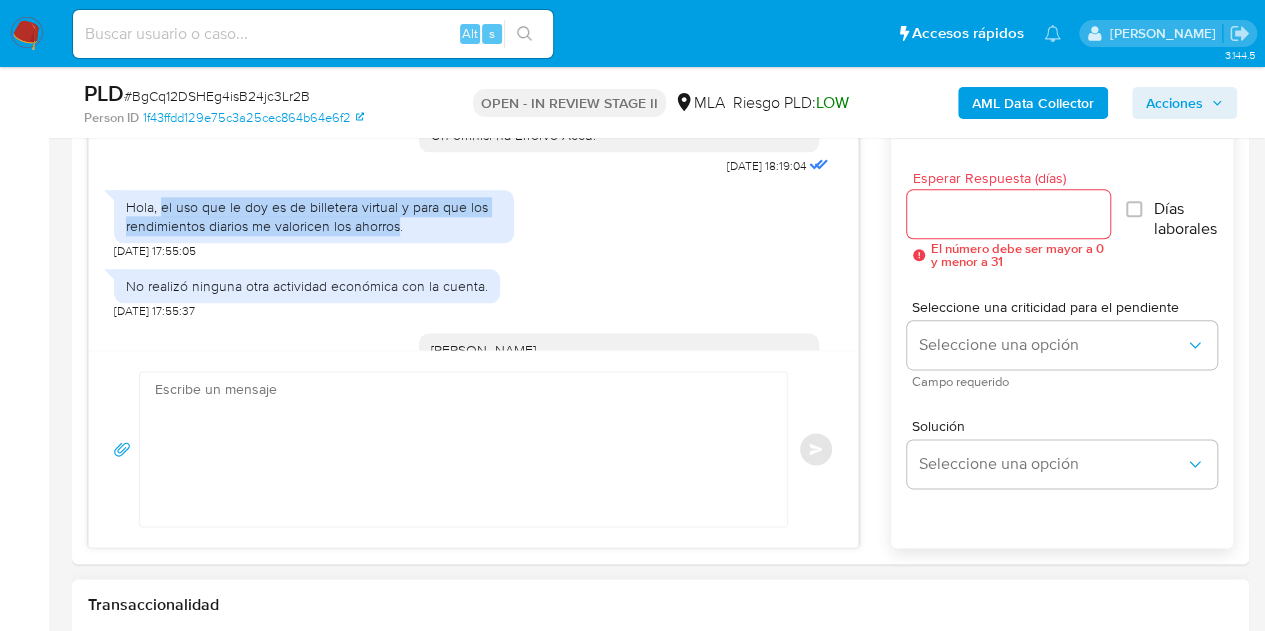 copy on "el uso que le doy es de billetera virtual y para que los rendimientos diarios me valoricen los ahorros" 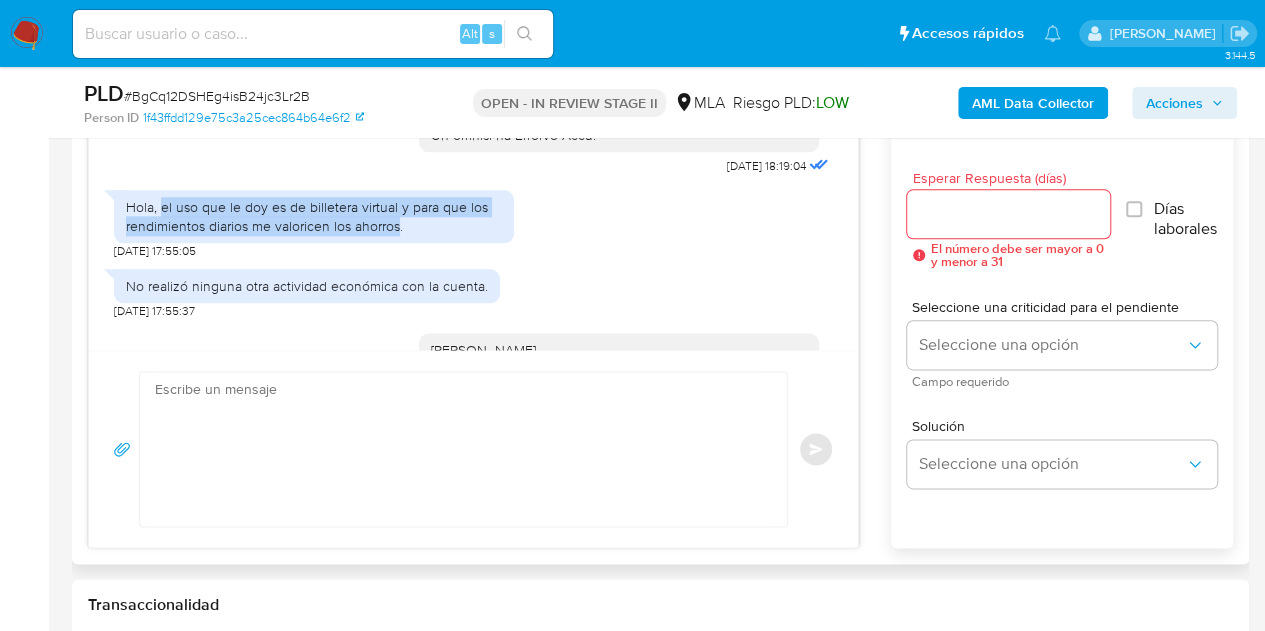 click on "No realizó ninguna otra actividad económica con la cuenta." at bounding box center (307, 286) 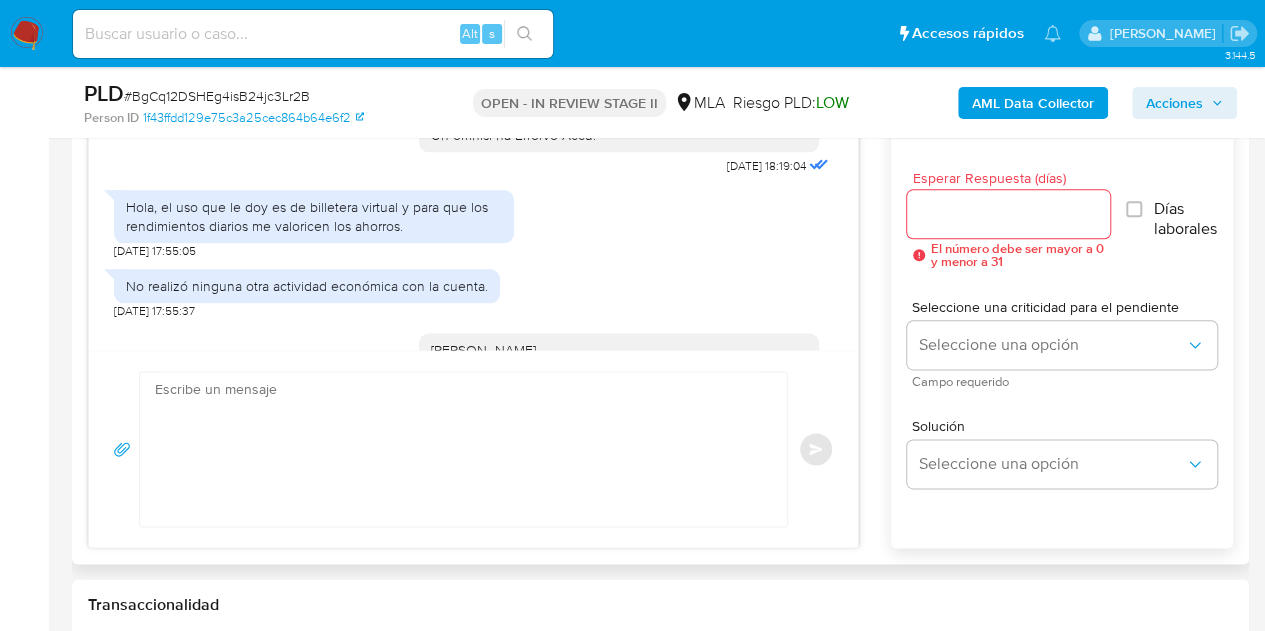 click on "No realizó ninguna otra actividad económica con la cuenta." at bounding box center (307, 286) 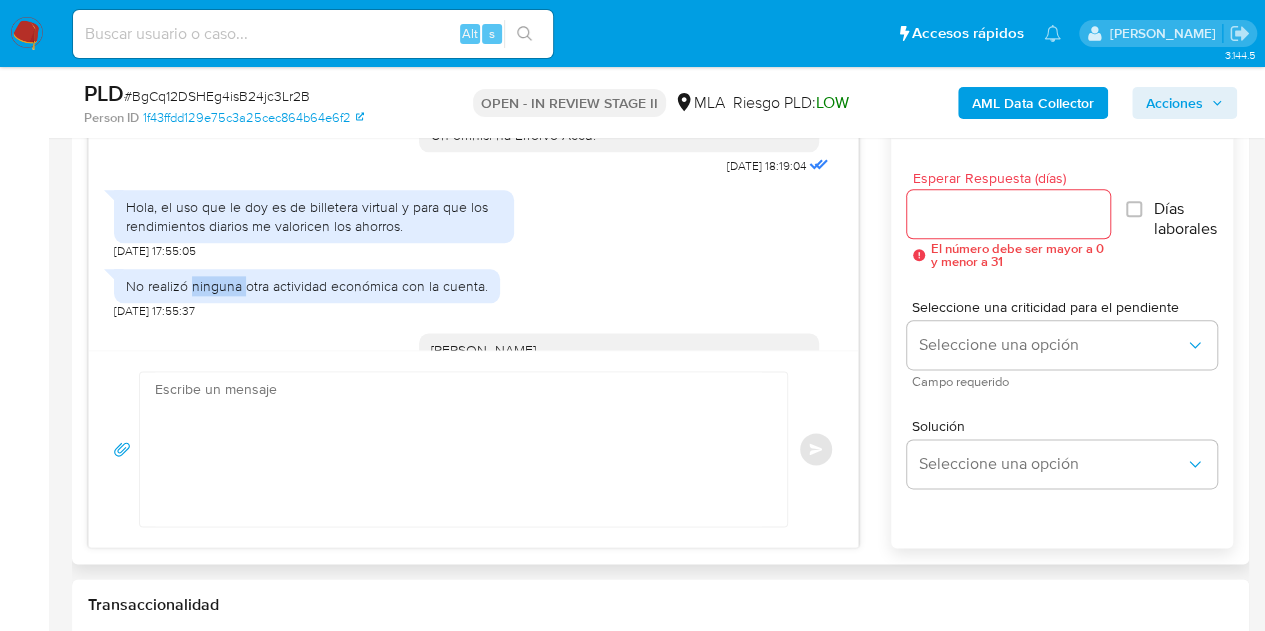 click on "No realizó ninguna otra actividad económica con la cuenta." at bounding box center (307, 286) 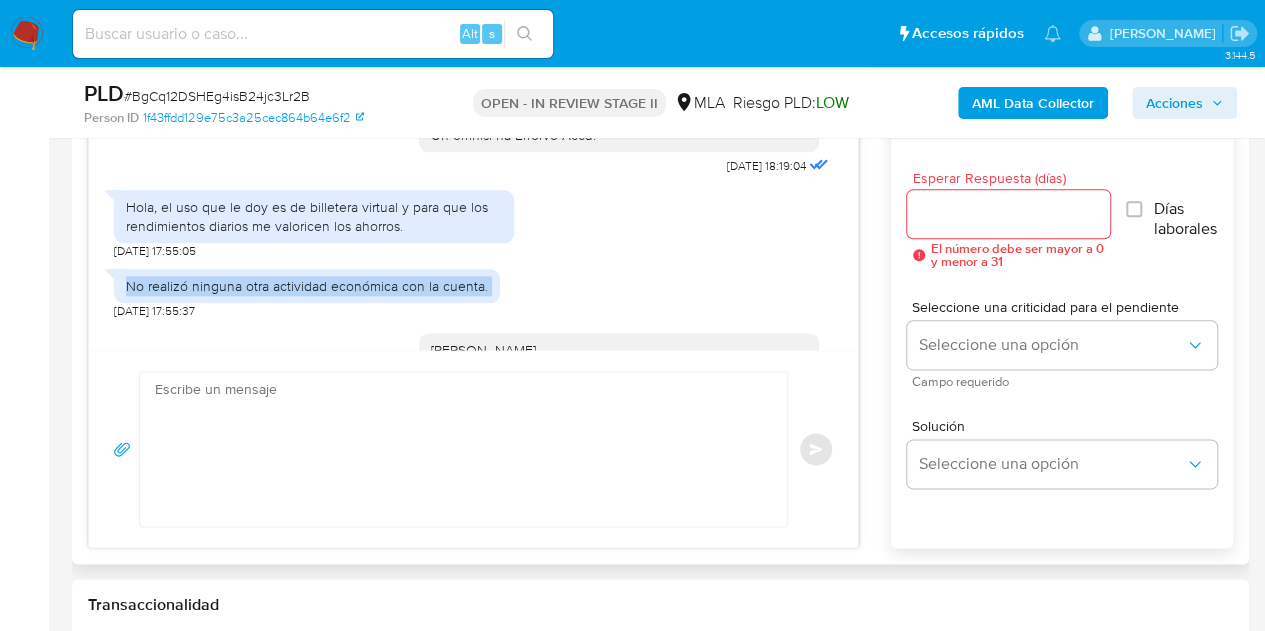click on "No realizó ninguna otra actividad económica con la cuenta." at bounding box center (307, 286) 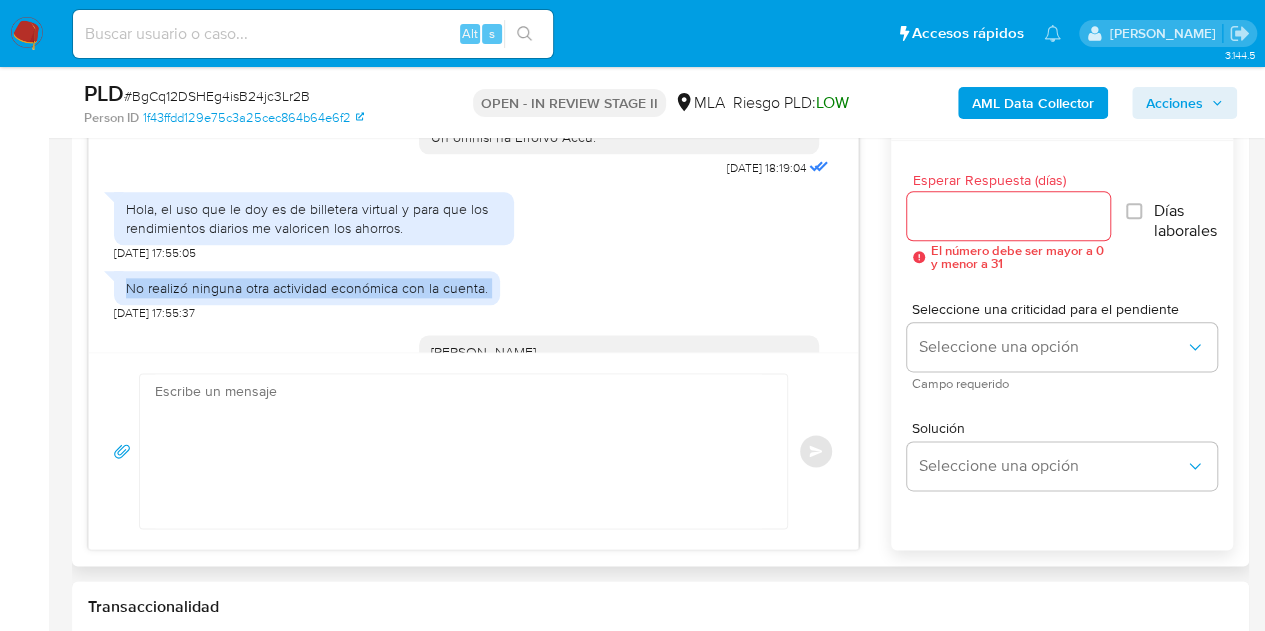 scroll, scrollTop: 1096, scrollLeft: 0, axis: vertical 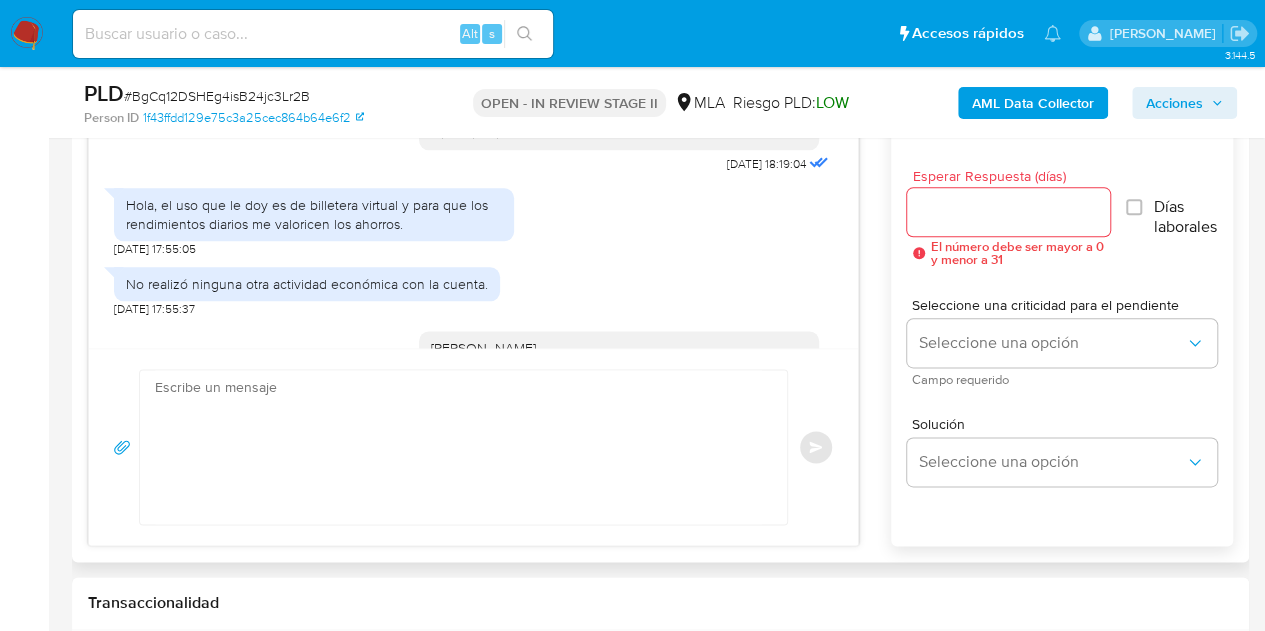 click at bounding box center (458, 447) 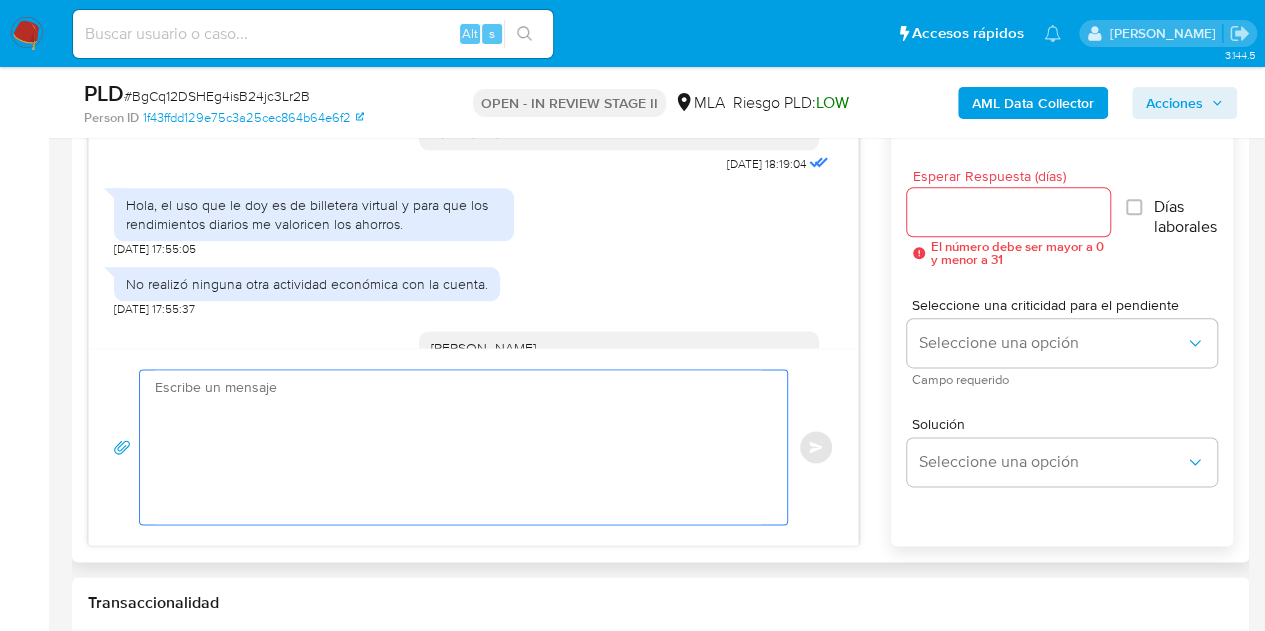 paste on "Hola,
¡Muchas gracias por tu respuesta! Confirmamos la recepción de la documentación.
Te informamos que estaremos analizando la misma y en caso de necesitar información adicional nos pondremos en contacto con vos nuevamente.
Saludos, Equipo de Mercado Pago." 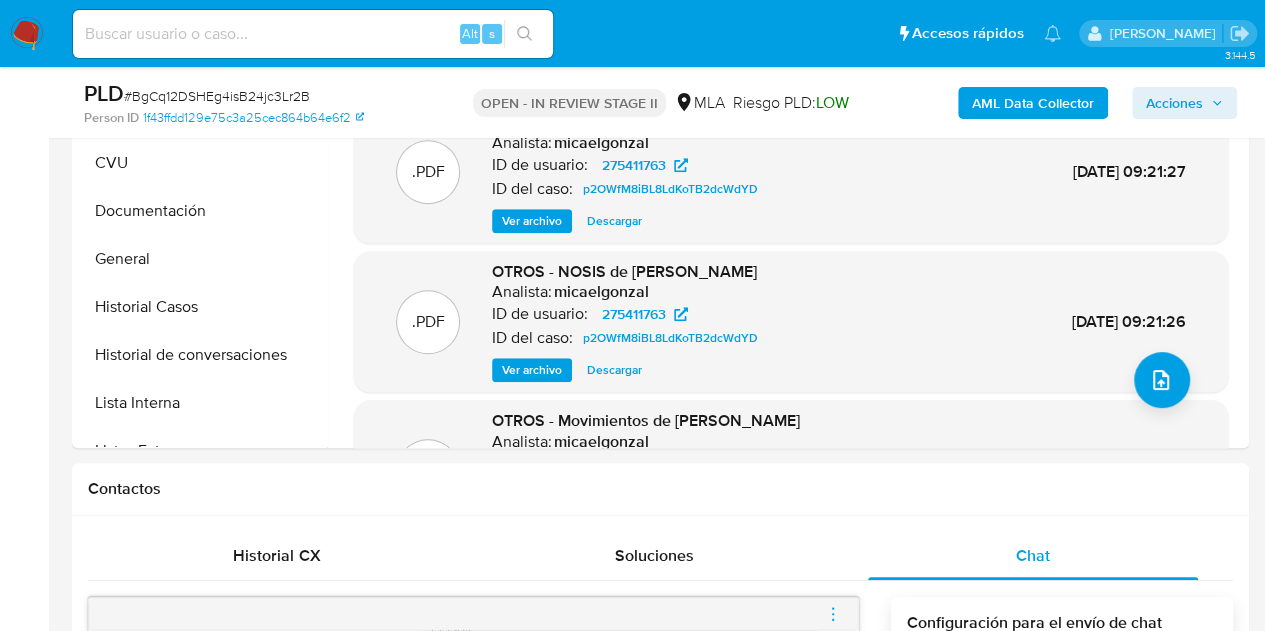 scroll, scrollTop: 472, scrollLeft: 0, axis: vertical 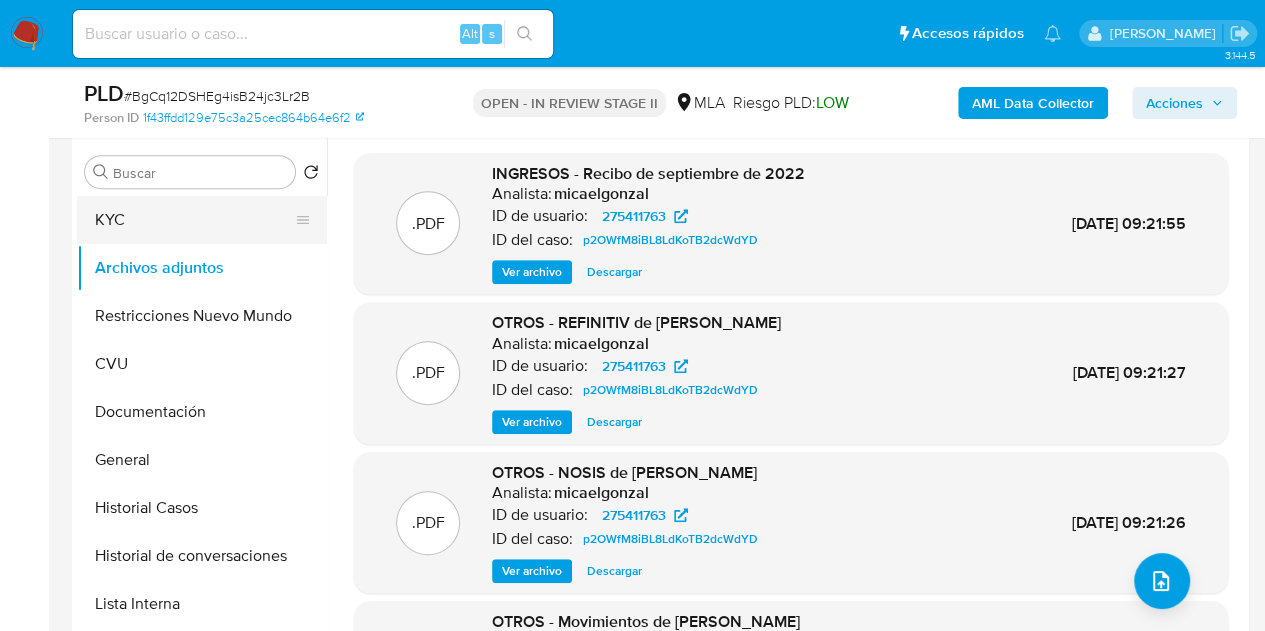 click on "KYC" at bounding box center [194, 220] 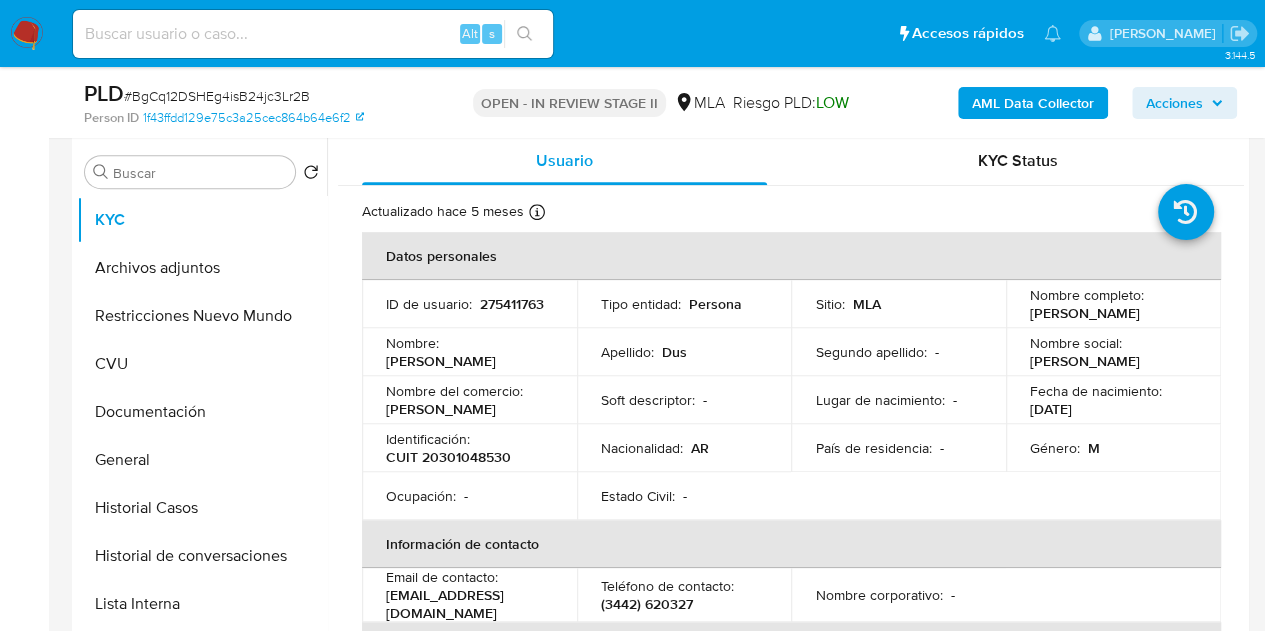 drag, startPoint x: 384, startPoint y: 364, endPoint x: 526, endPoint y: 367, distance: 142.0317 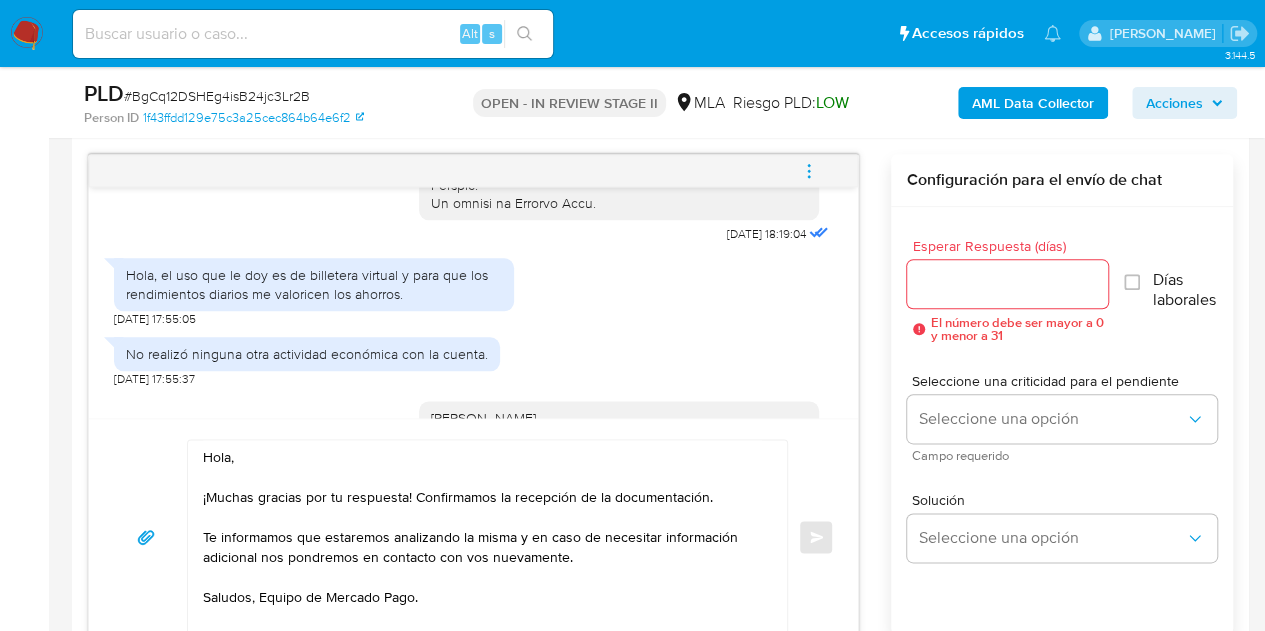 scroll, scrollTop: 1031, scrollLeft: 0, axis: vertical 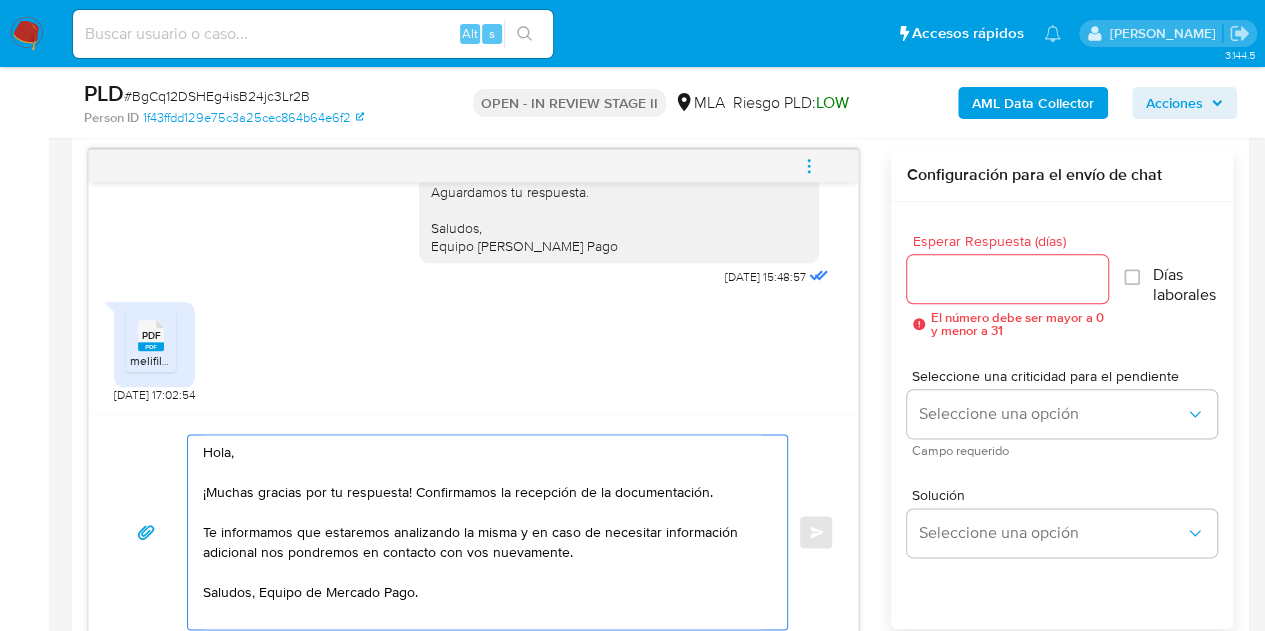 click on "Hola,
¡Muchas gracias por tu respuesta! Confirmamos la recepción de la documentación.
Te informamos que estaremos analizando la misma y en caso de necesitar información adicional nos pondremos en contacto con vos nuevamente.
Saludos, Equipo de Mercado Pago." at bounding box center (482, 532) 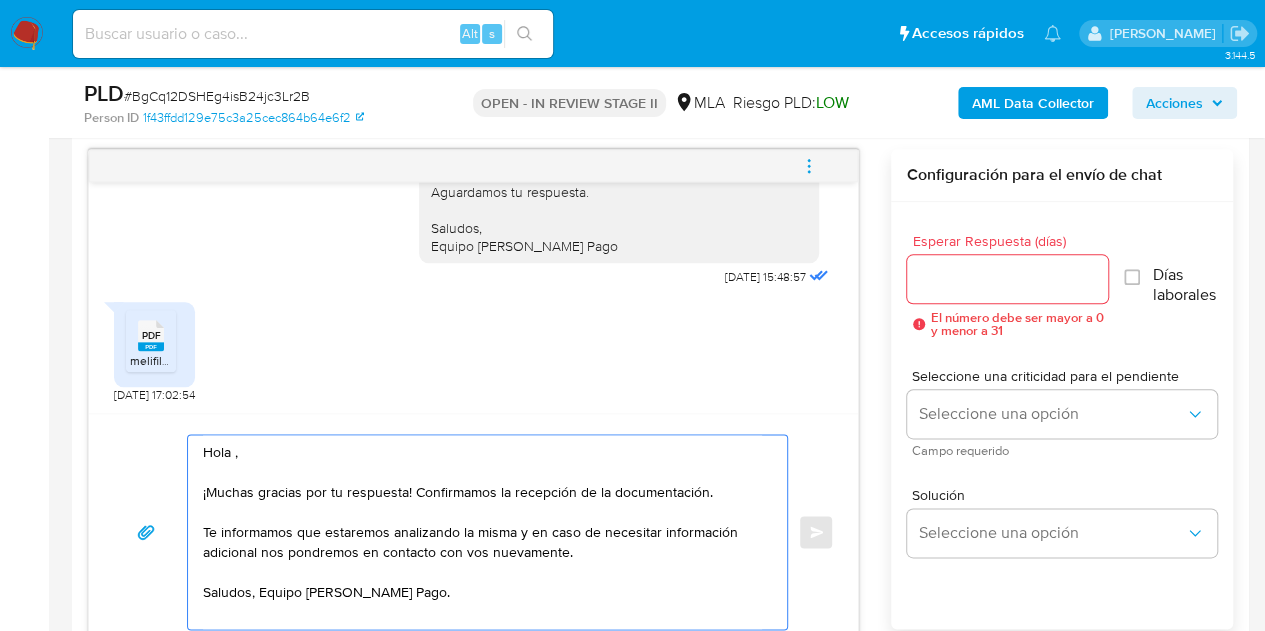 paste on "[PERSON_NAME]" 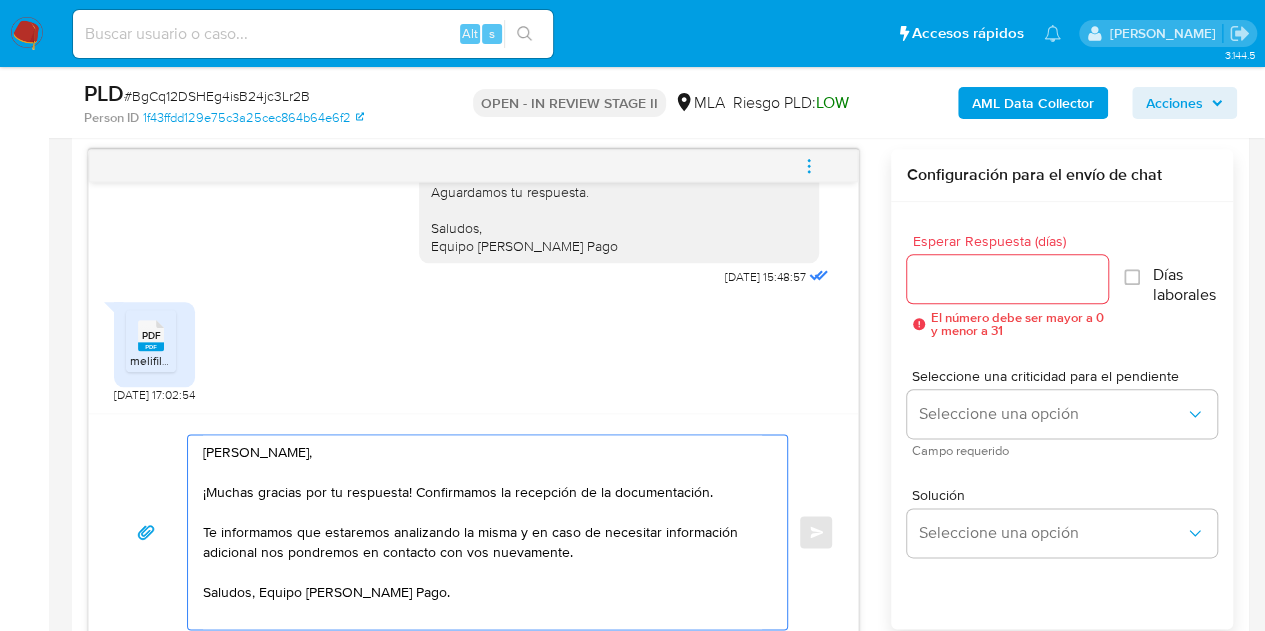 click on "[PERSON_NAME],
¡Muchas gracias por tu respuesta! Confirmamos la recepción de la documentación.
Te informamos que estaremos analizando la misma y en caso de necesitar información adicional nos pondremos en contacto con vos nuevamente.
Saludos, Equipo [PERSON_NAME] Pago." at bounding box center (482, 532) 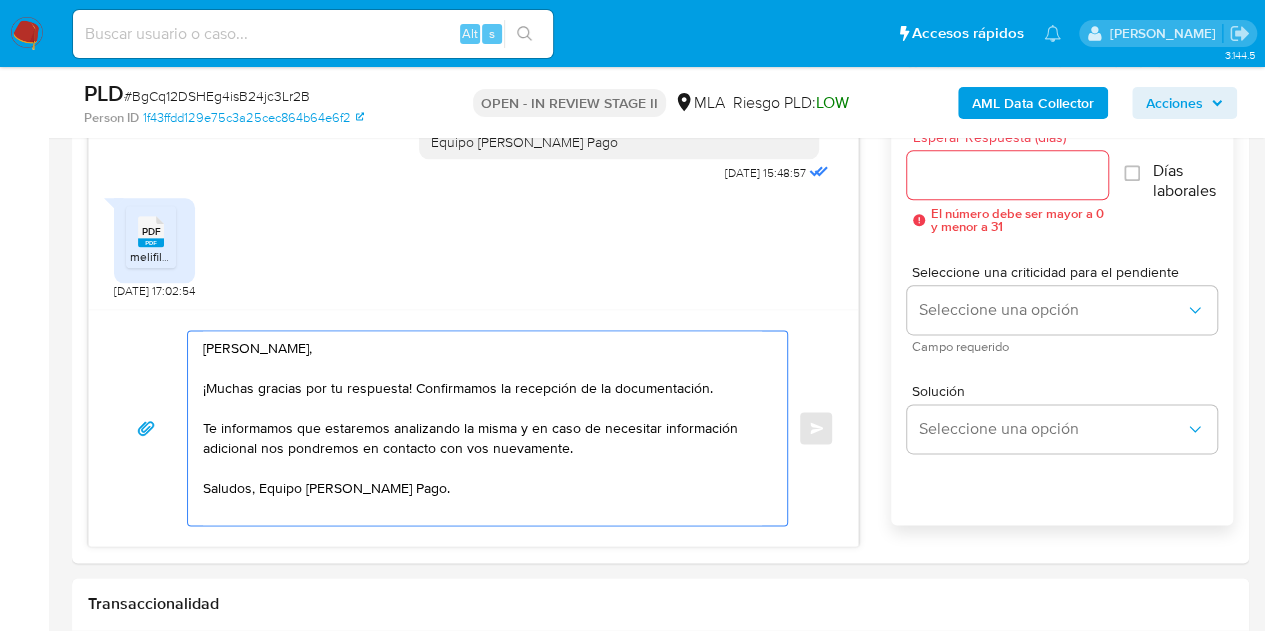 scroll, scrollTop: 1111, scrollLeft: 0, axis: vertical 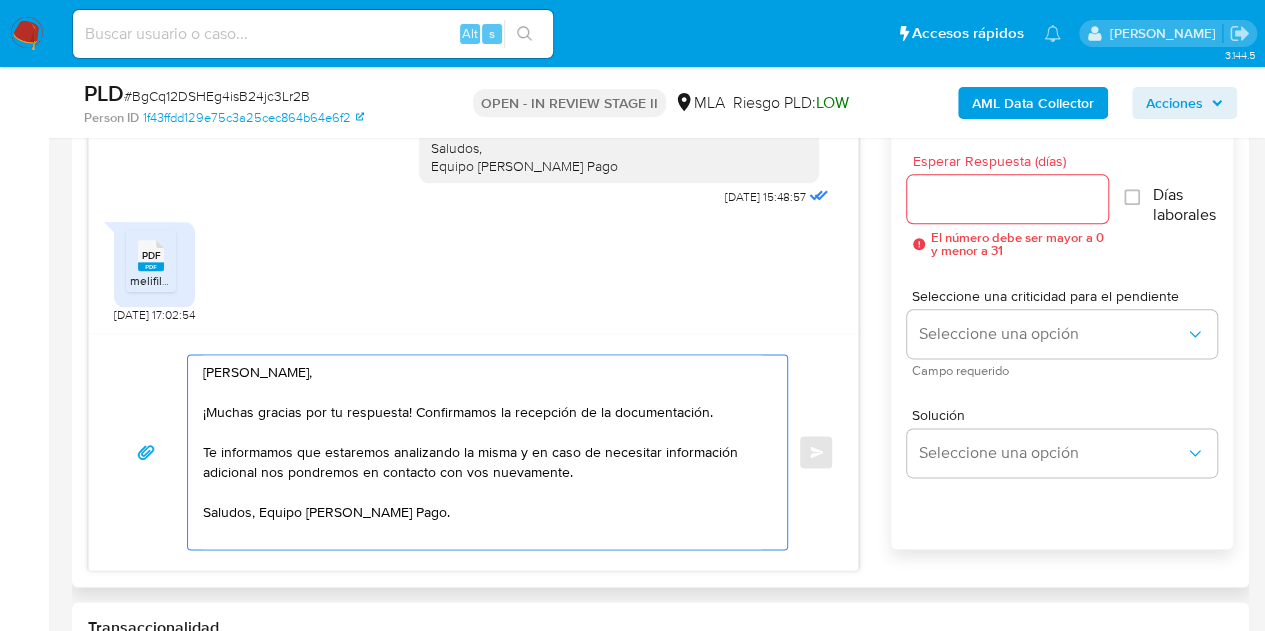 type on "[PERSON_NAME],
¡Muchas gracias por tu respuesta! Confirmamos la recepción de la documentación.
Te informamos que estaremos analizando la misma y en caso de necesitar información adicional nos pondremos en contacto con vos nuevamente.
Saludos, Equipo [PERSON_NAME] Pago." 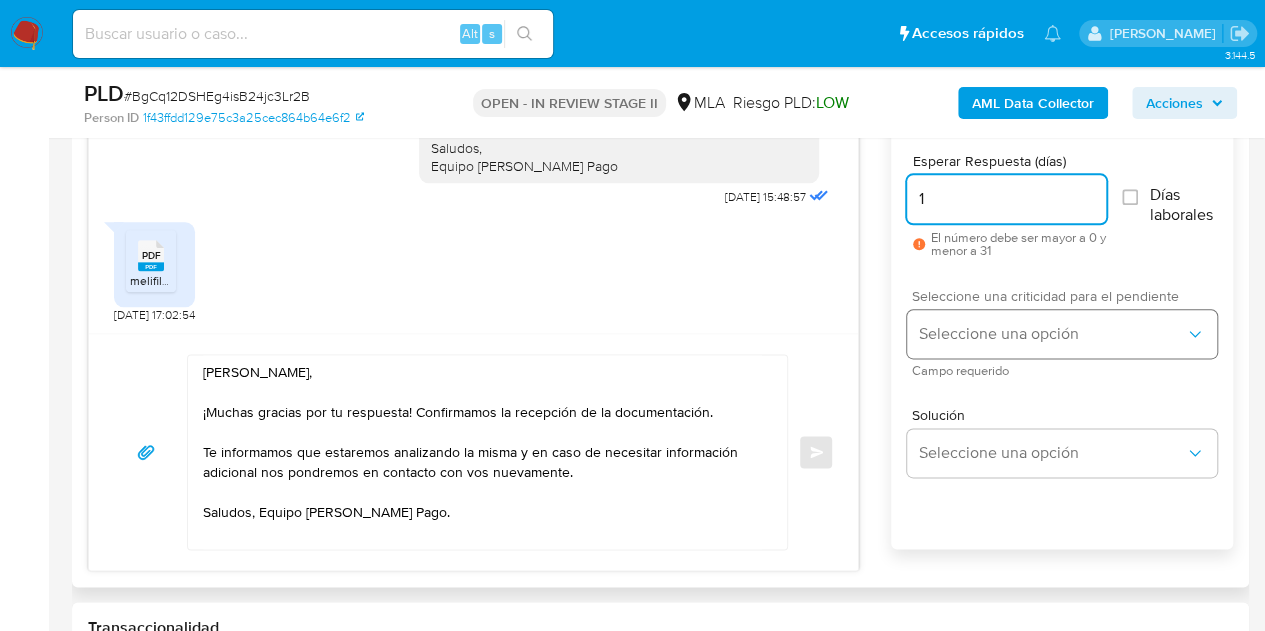 type on "1" 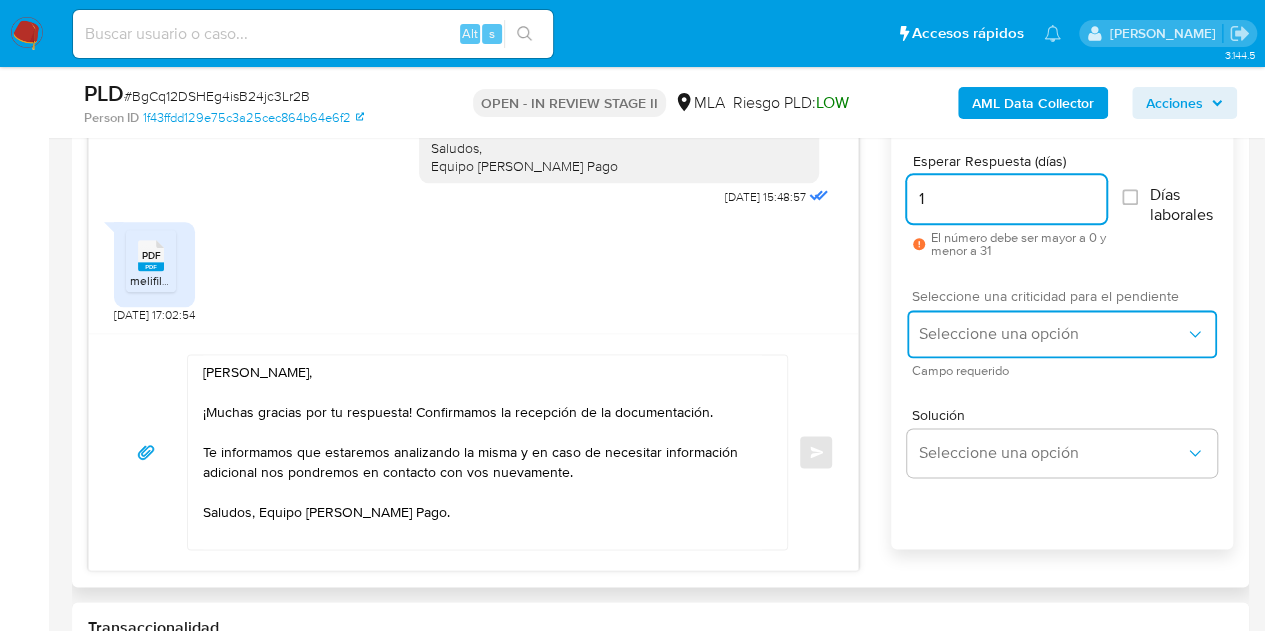 click on "Seleccione una opción" at bounding box center (1052, 334) 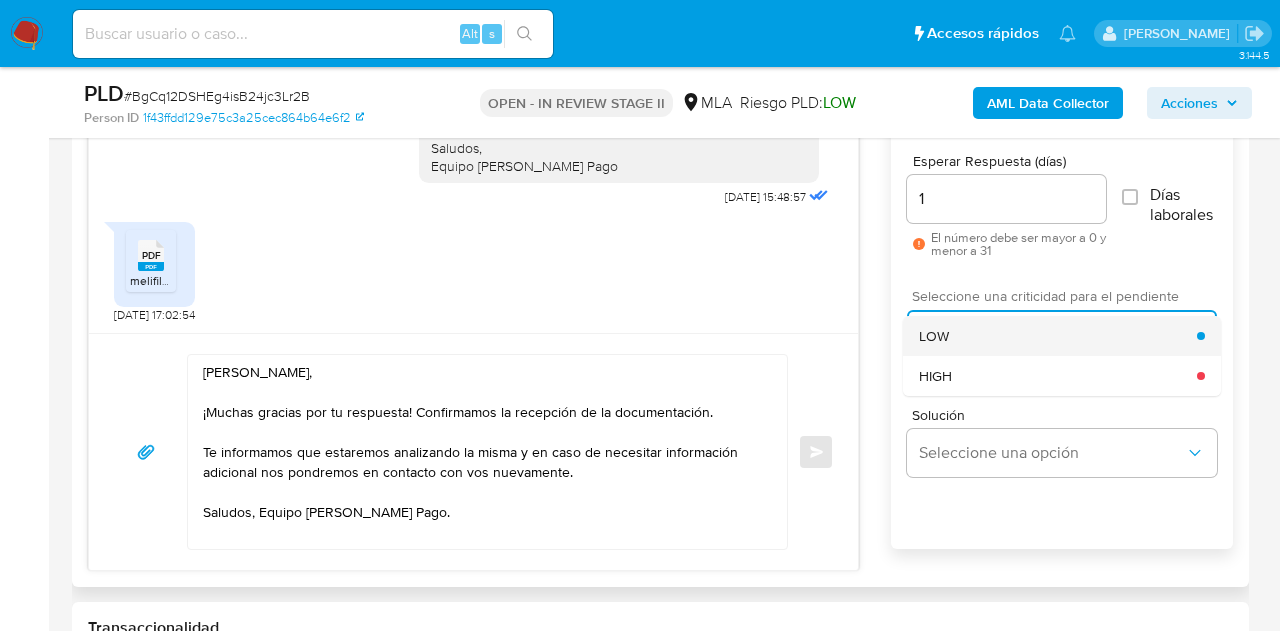 click on "LOW" at bounding box center (1058, 336) 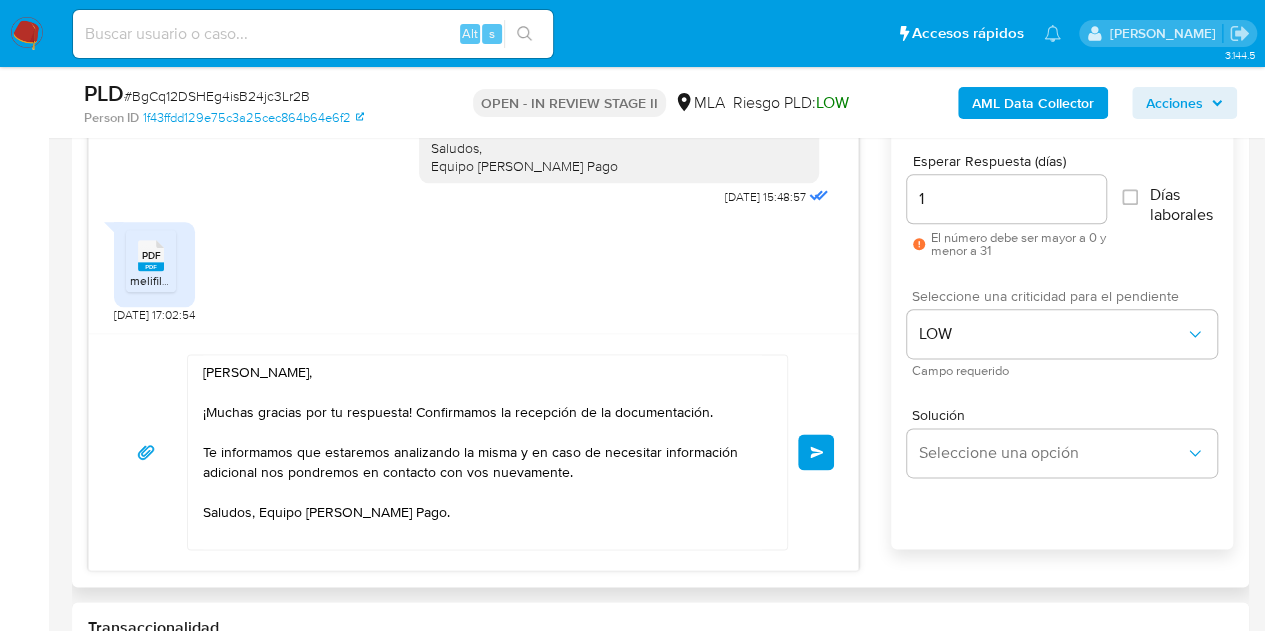 click on "Enviar" at bounding box center (816, 452) 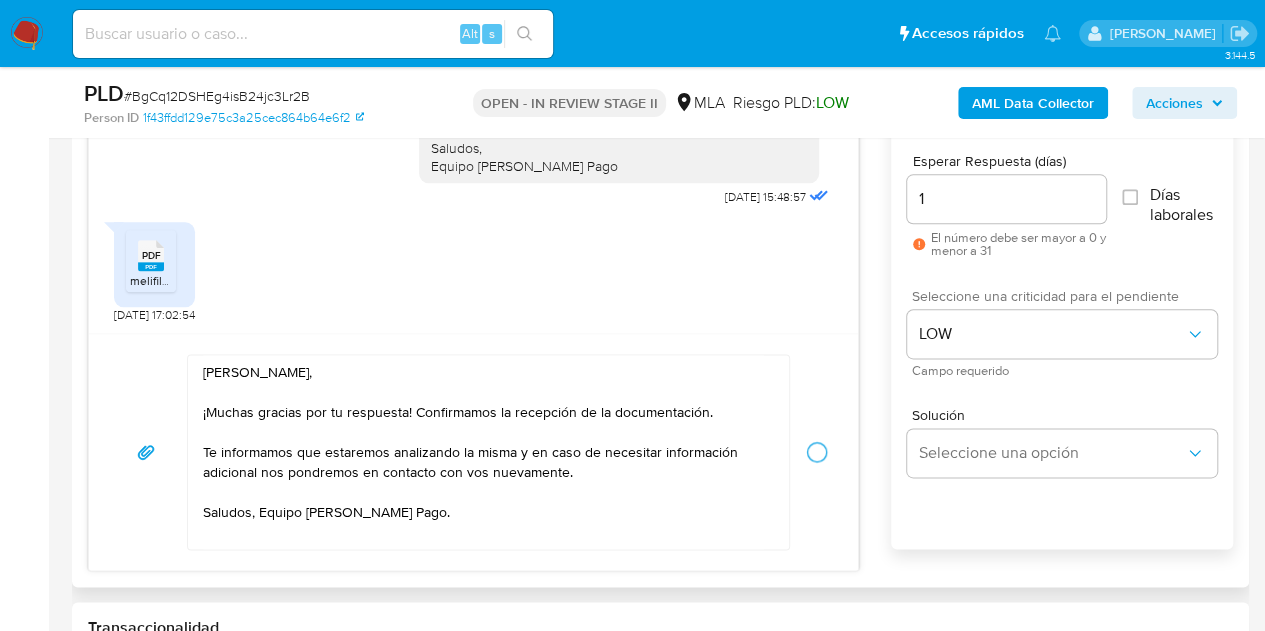 type 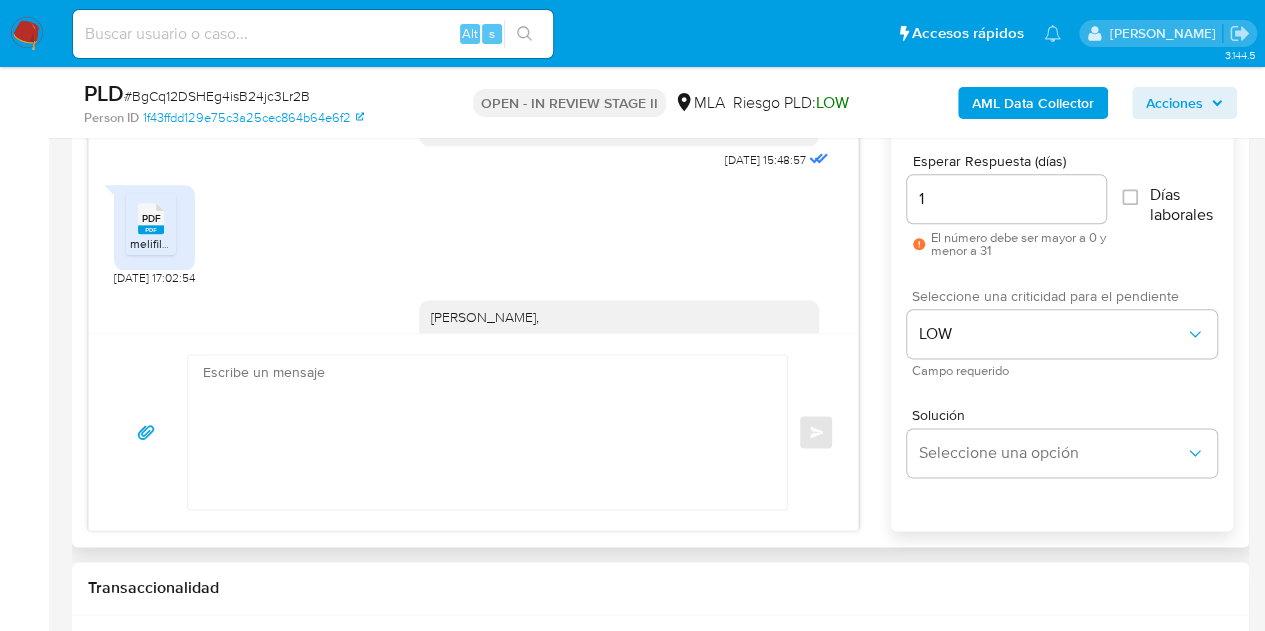 scroll, scrollTop: 1669, scrollLeft: 0, axis: vertical 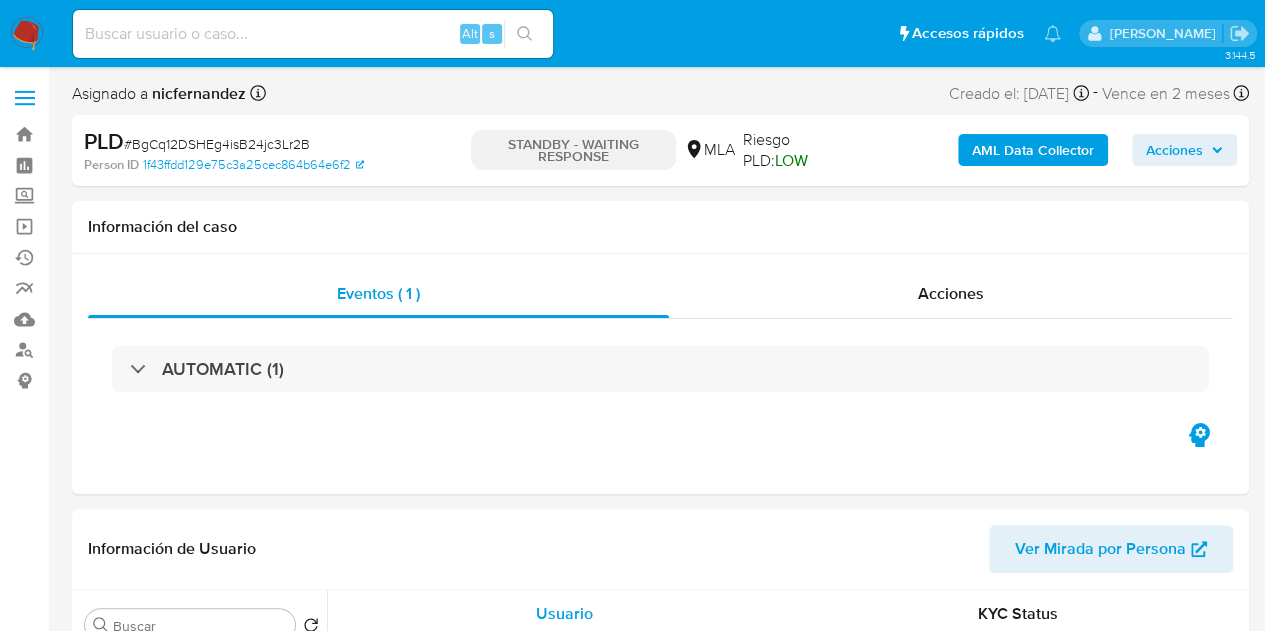 select on "10" 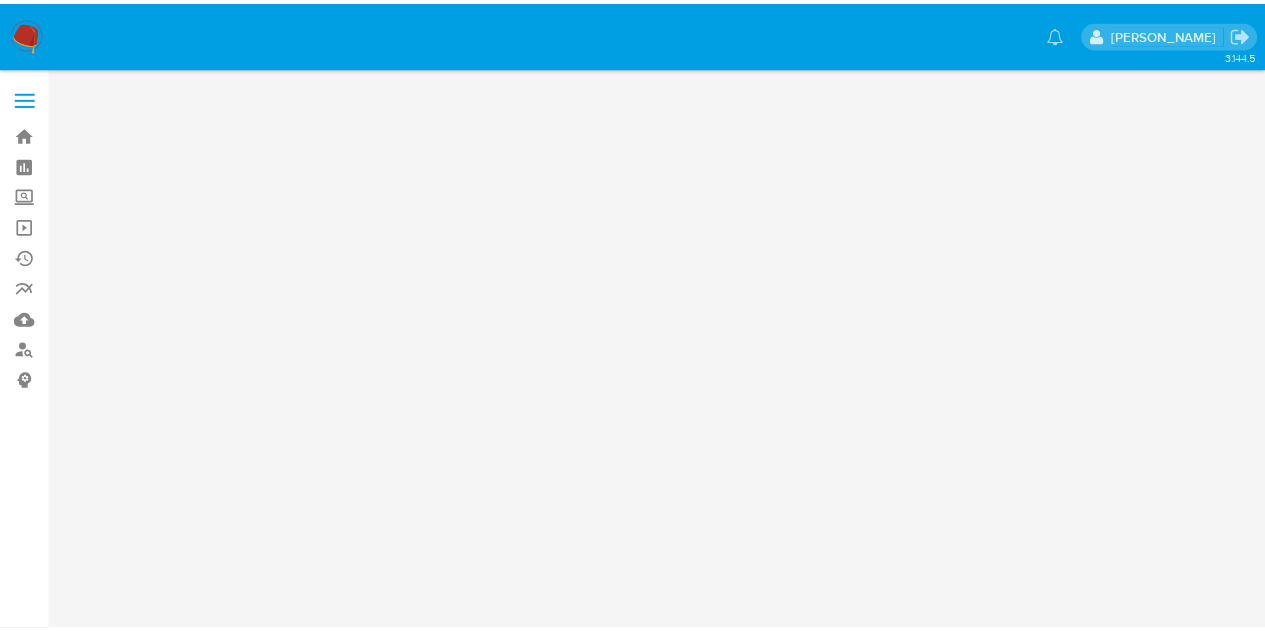 scroll, scrollTop: 0, scrollLeft: 0, axis: both 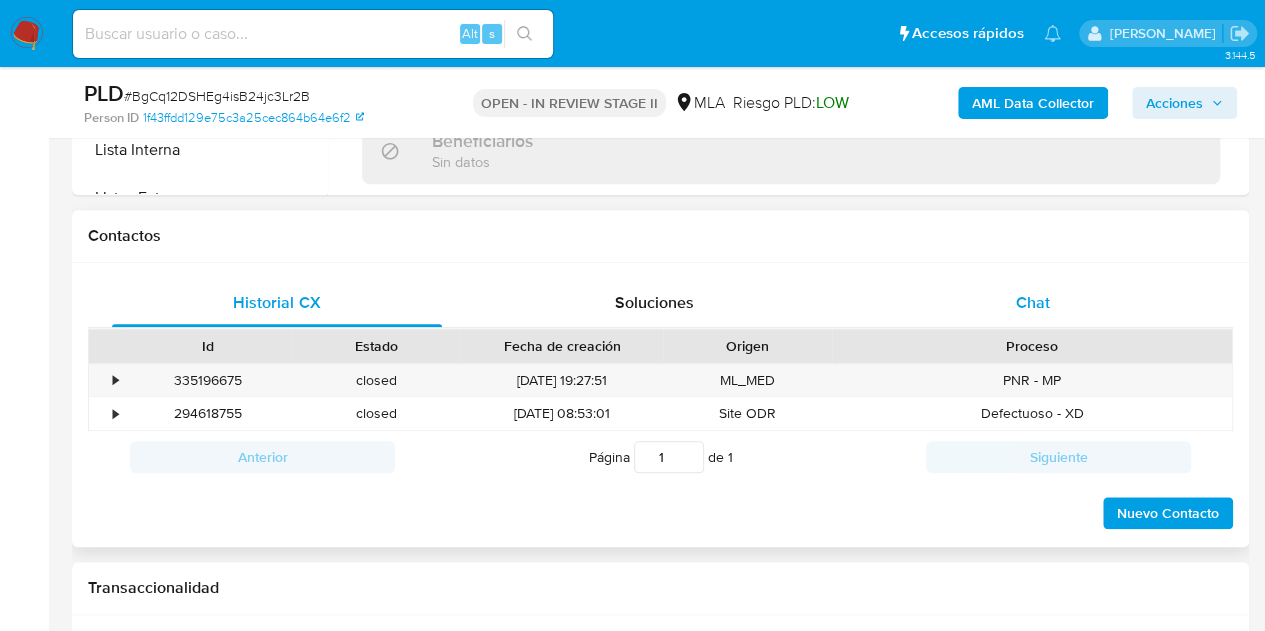 click on "Chat" at bounding box center (1033, 303) 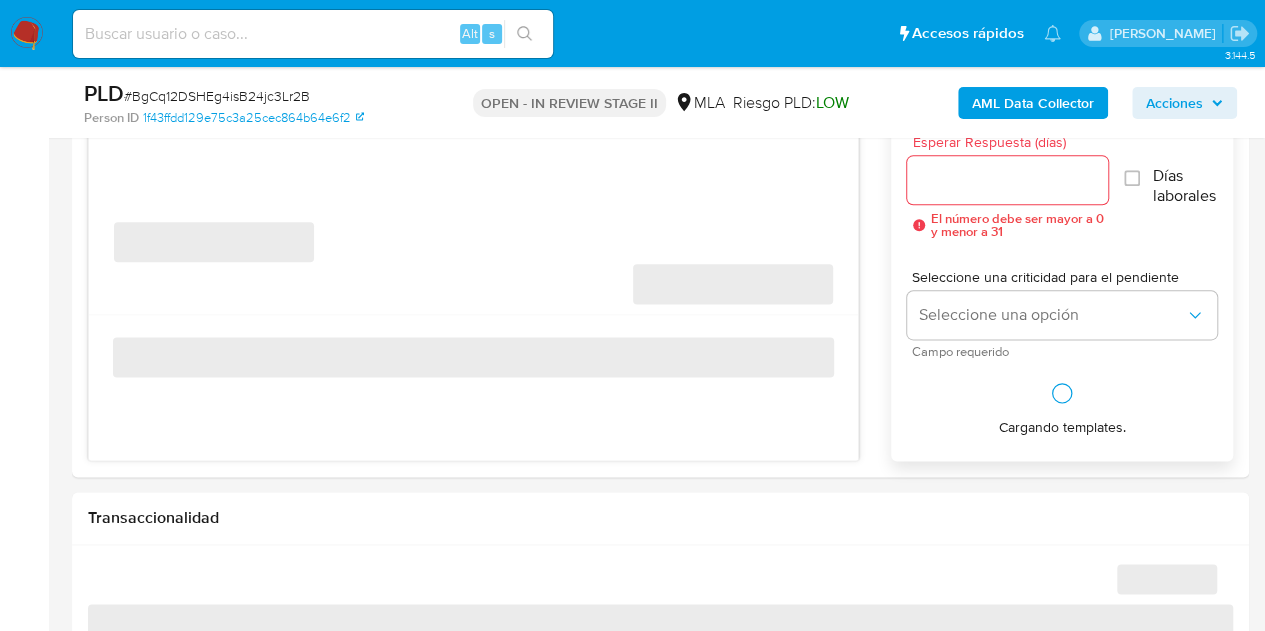 select on "10" 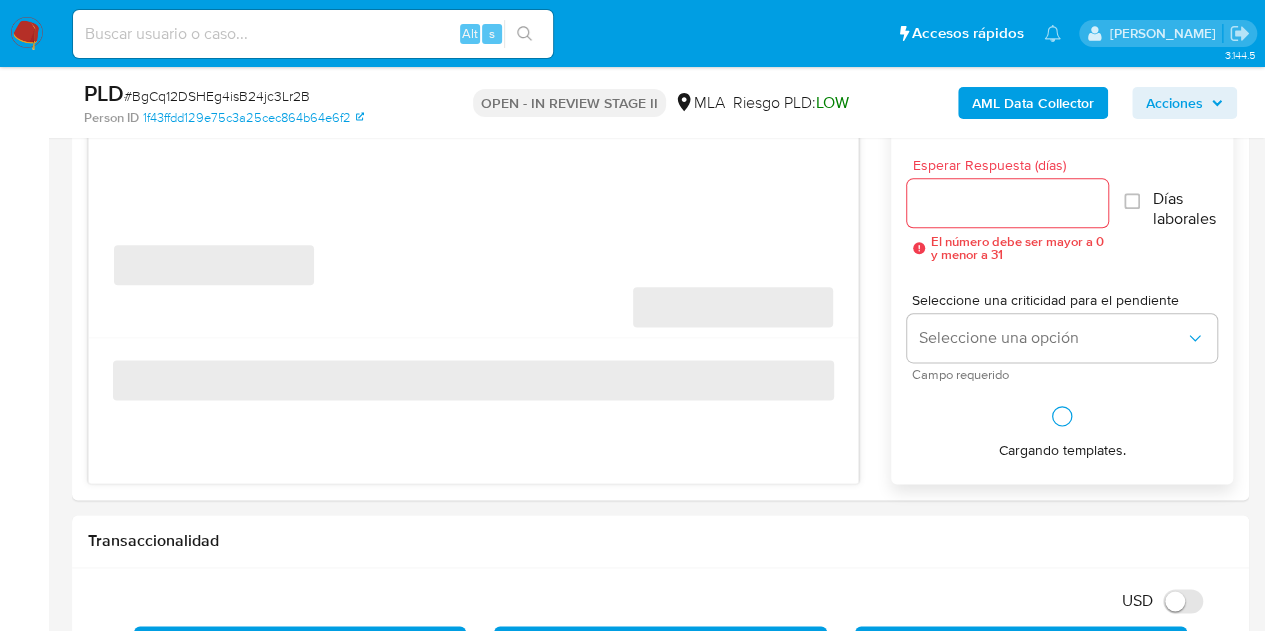scroll, scrollTop: 986, scrollLeft: 0, axis: vertical 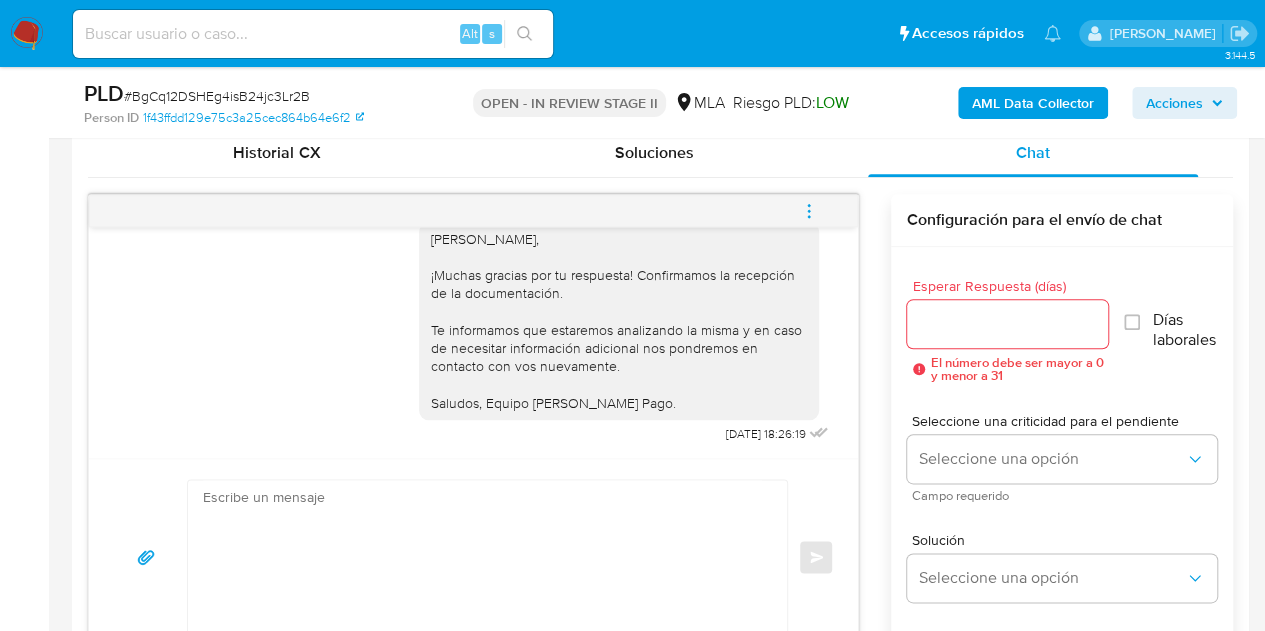 click 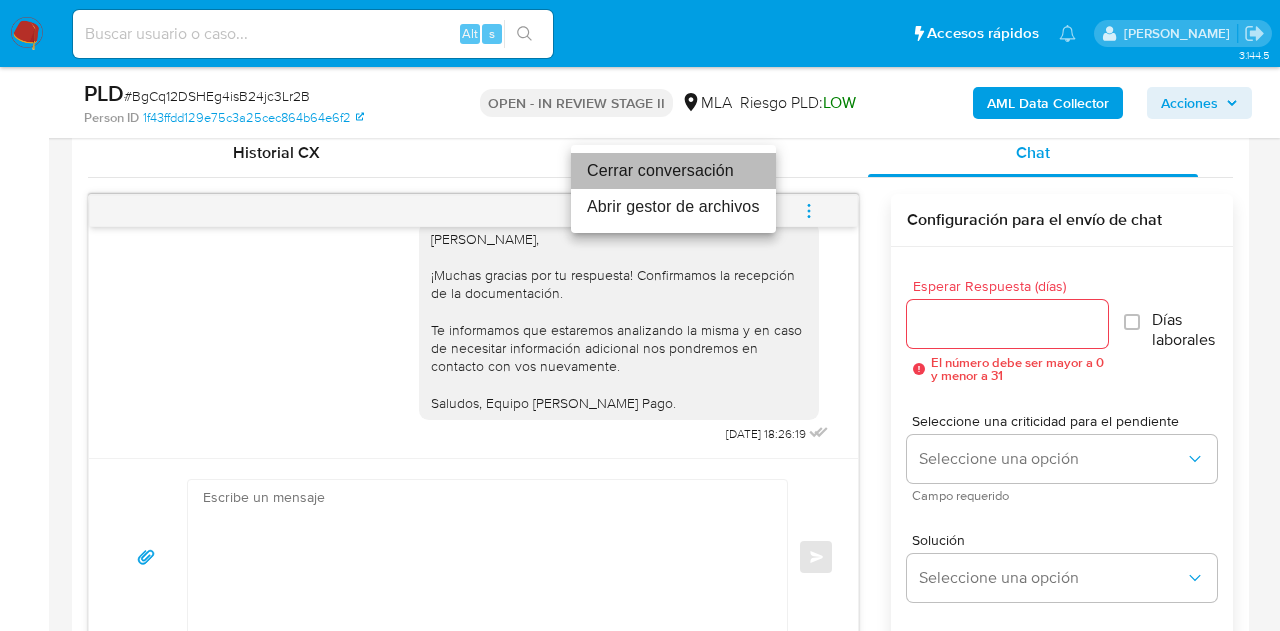 click on "Cerrar conversación" at bounding box center (673, 171) 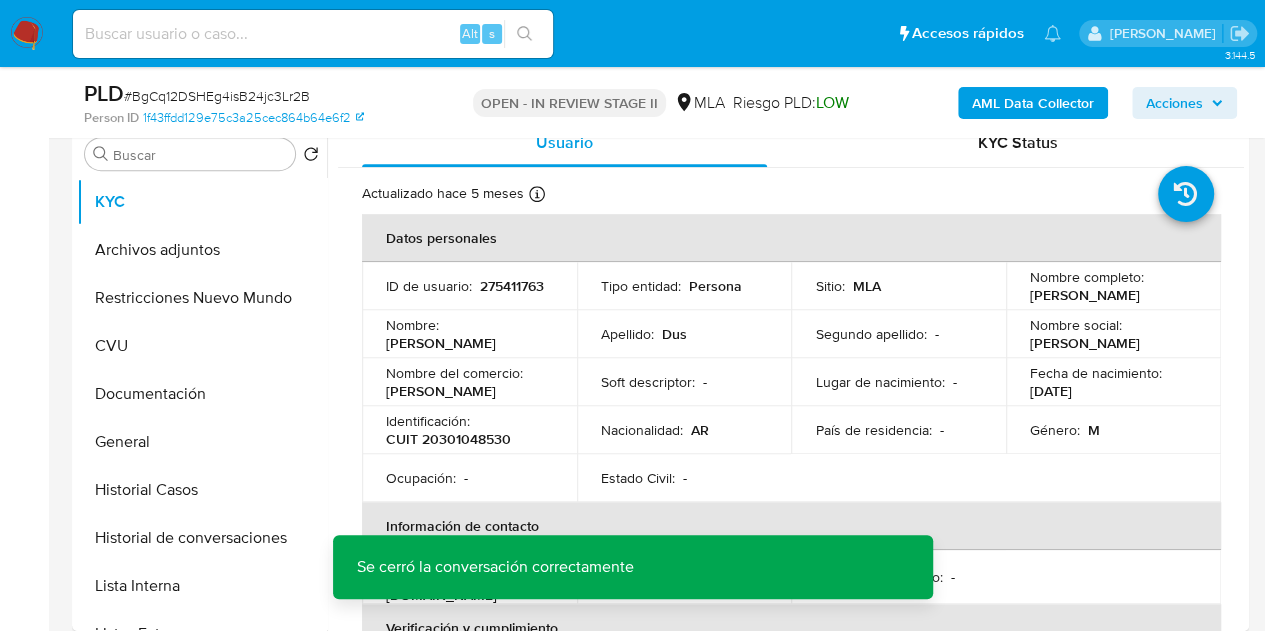 scroll, scrollTop: 381, scrollLeft: 0, axis: vertical 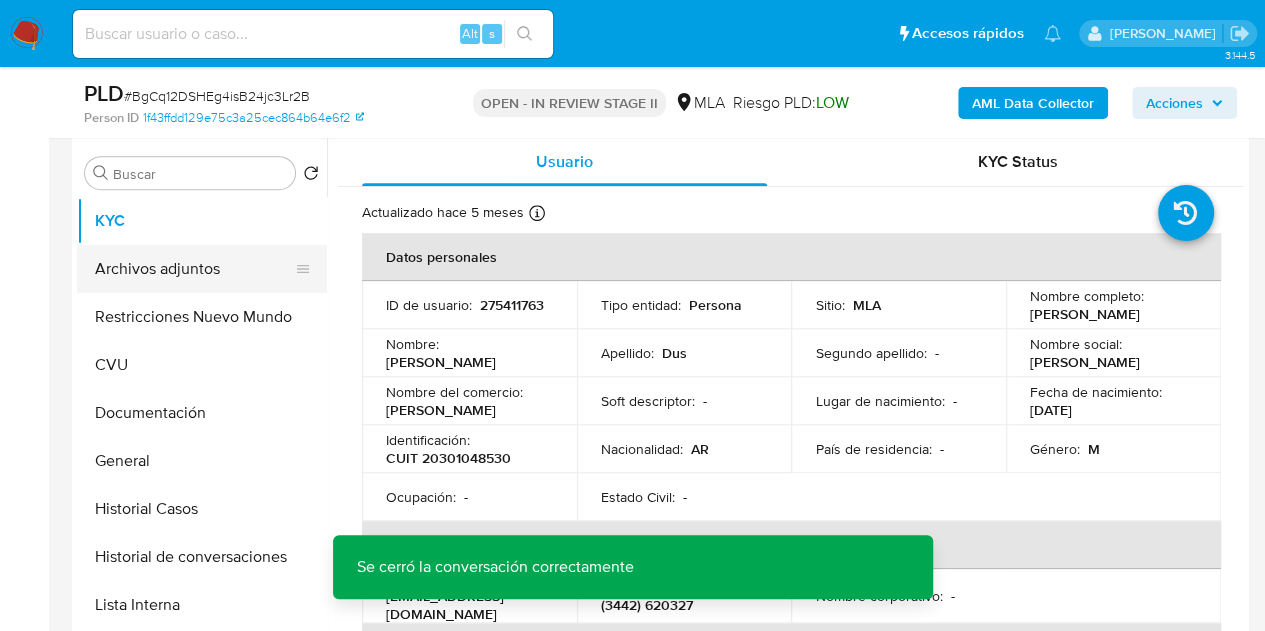 click on "Archivos adjuntos" at bounding box center [194, 269] 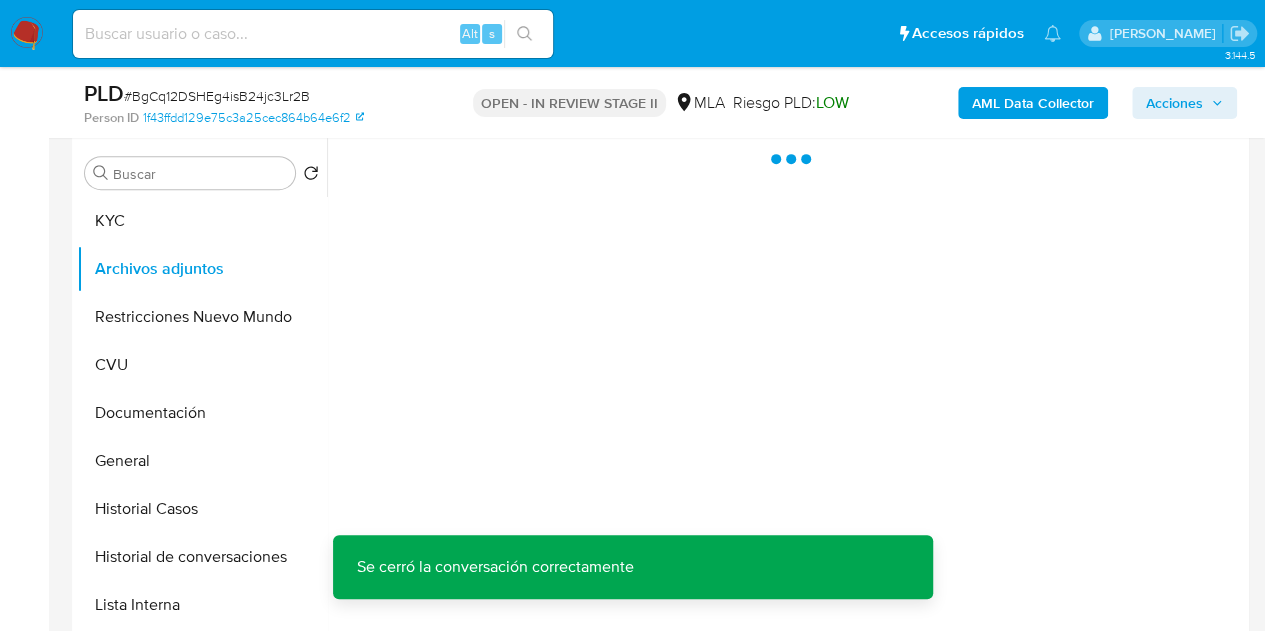 scroll, scrollTop: 393, scrollLeft: 0, axis: vertical 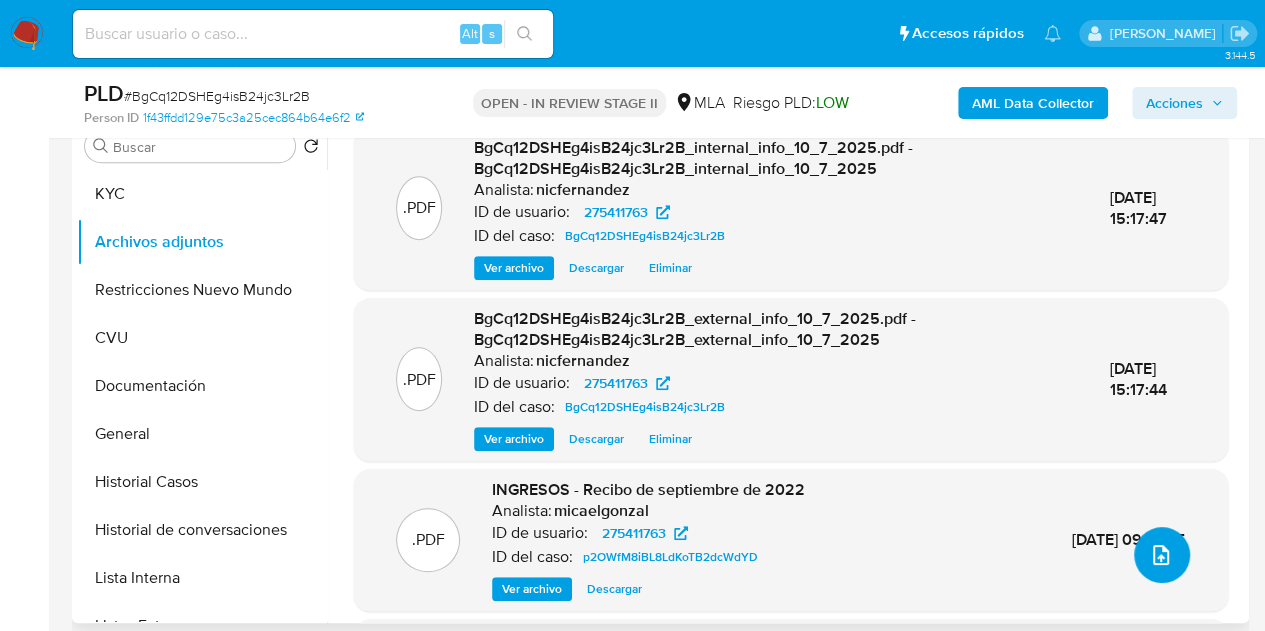 click at bounding box center [1162, 555] 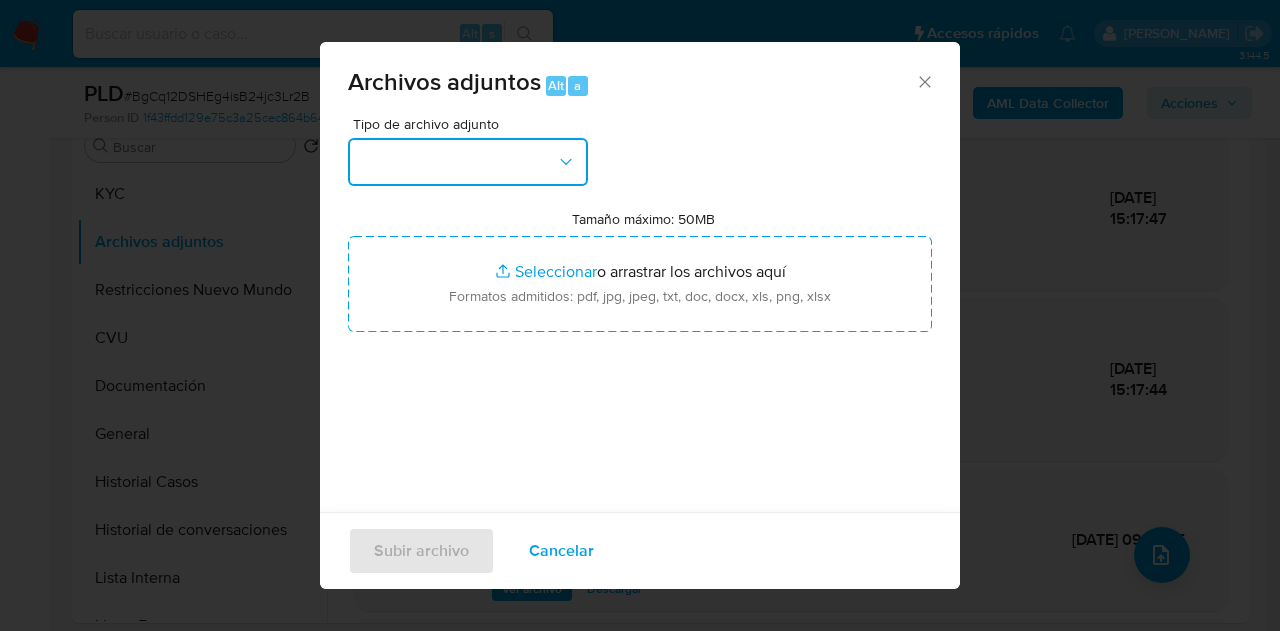 click 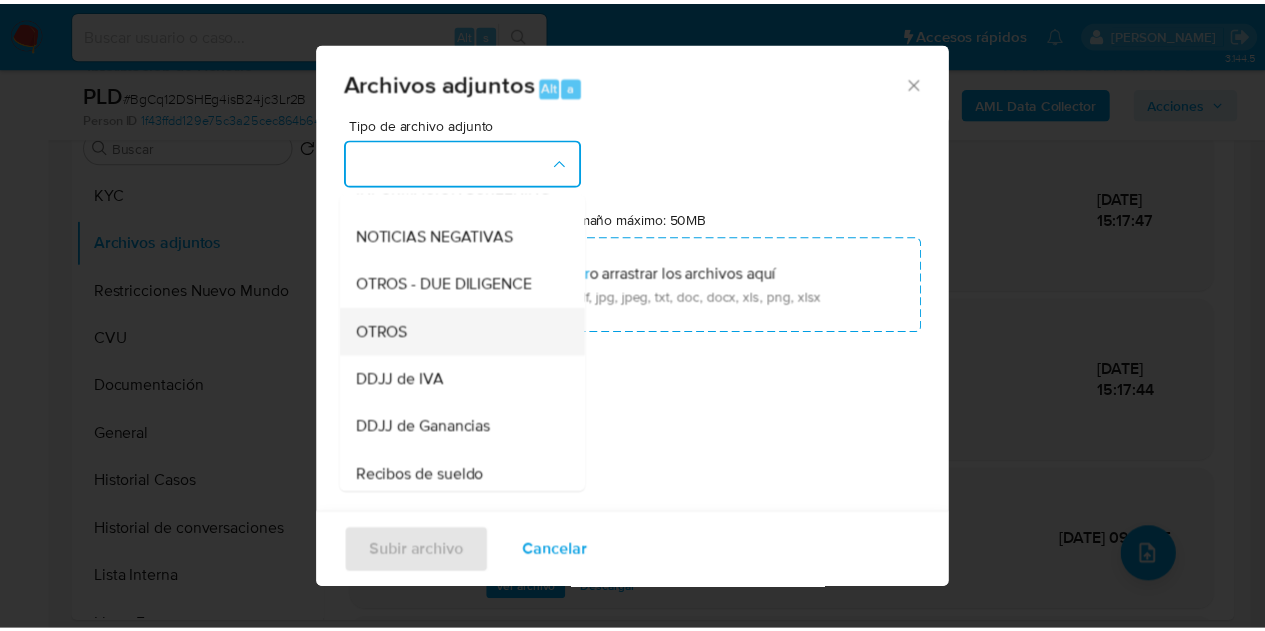 scroll, scrollTop: 326, scrollLeft: 0, axis: vertical 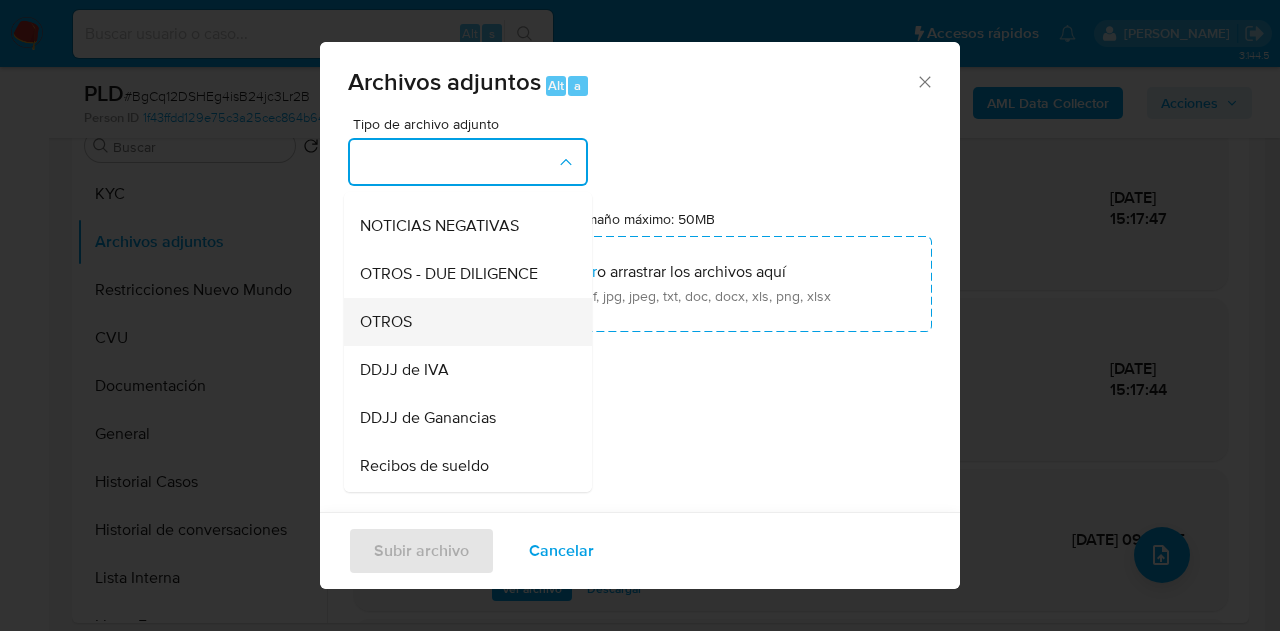 click on "OTROS" at bounding box center [462, 322] 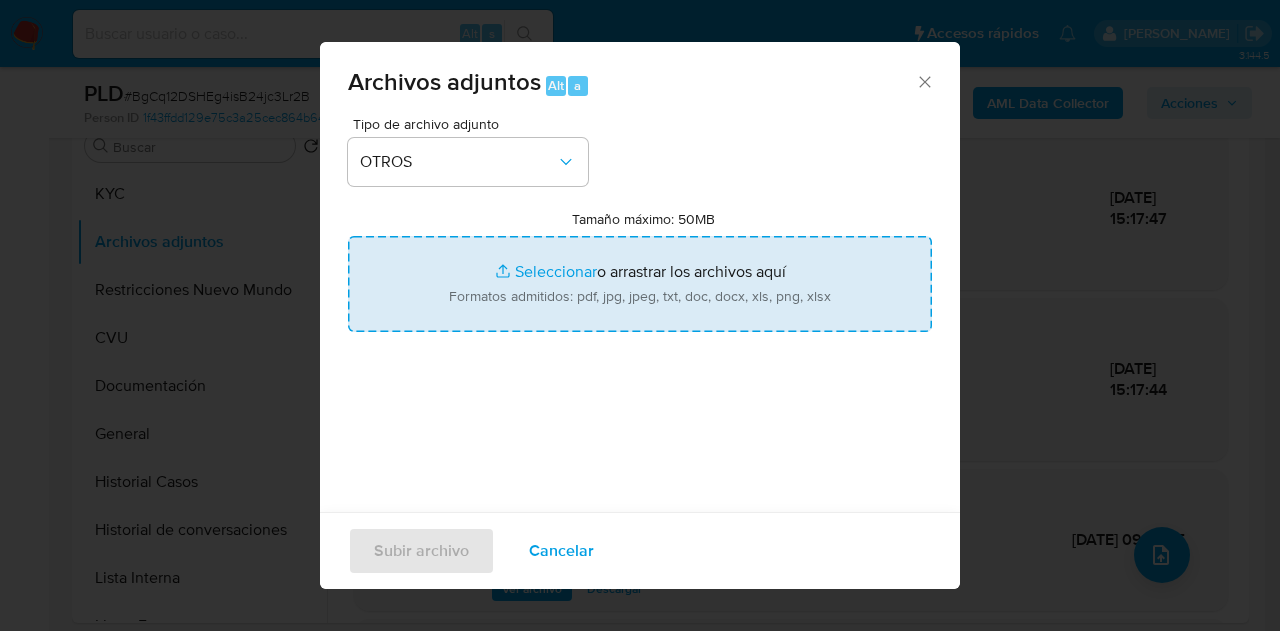 click on "Tamaño máximo: 50MB Seleccionar archivos" at bounding box center (640, 284) 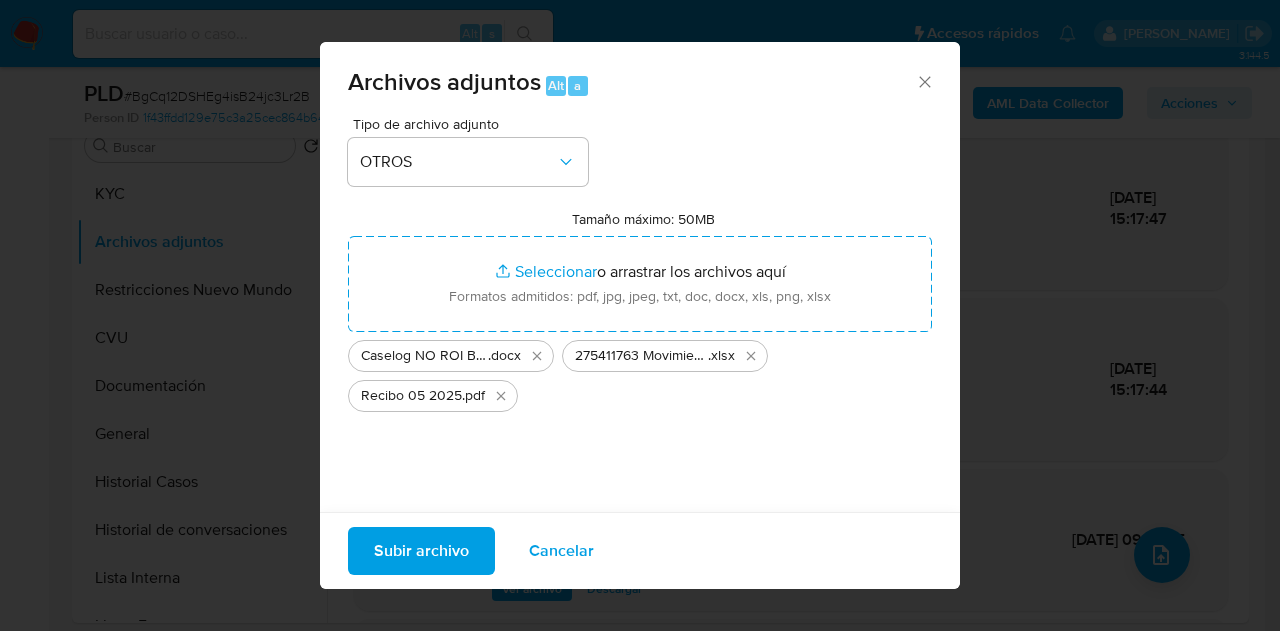 click on "Subir archivo" at bounding box center [421, 551] 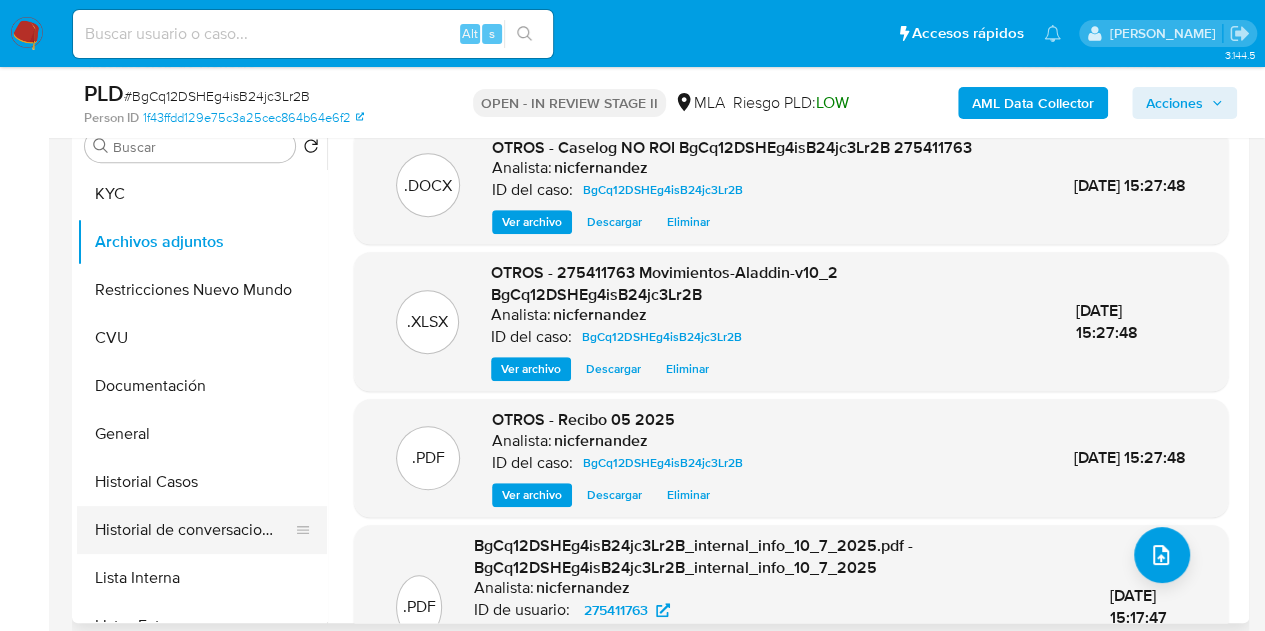 click on "Historial de conversaciones" at bounding box center (194, 530) 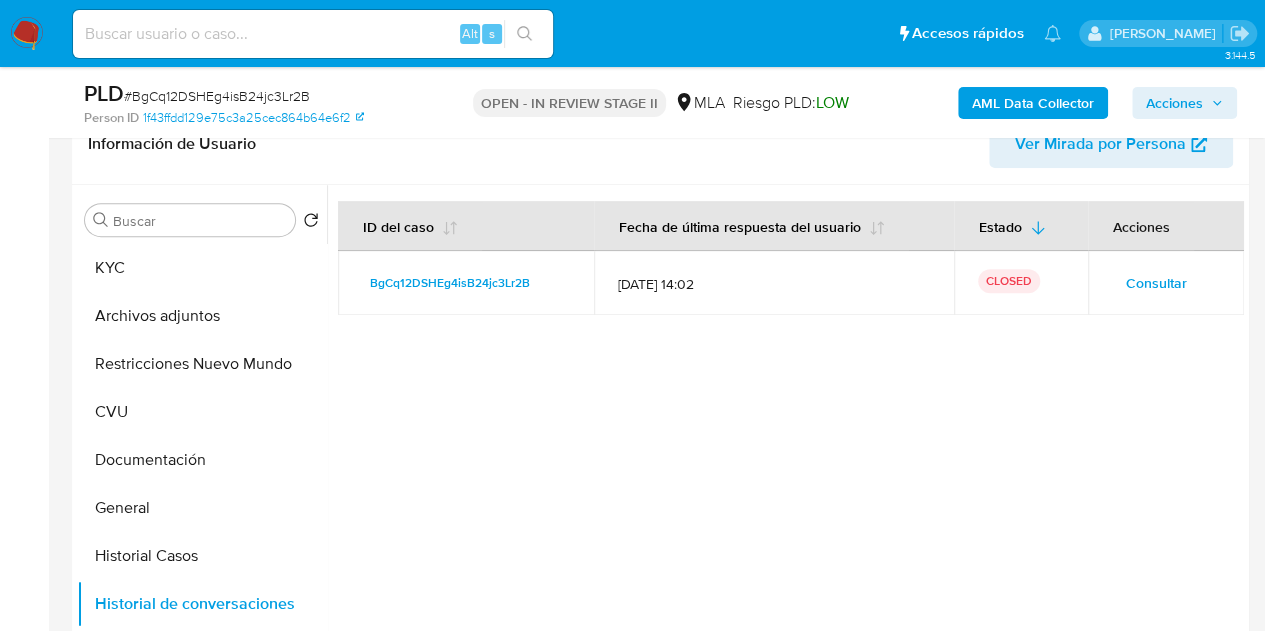 scroll, scrollTop: 338, scrollLeft: 0, axis: vertical 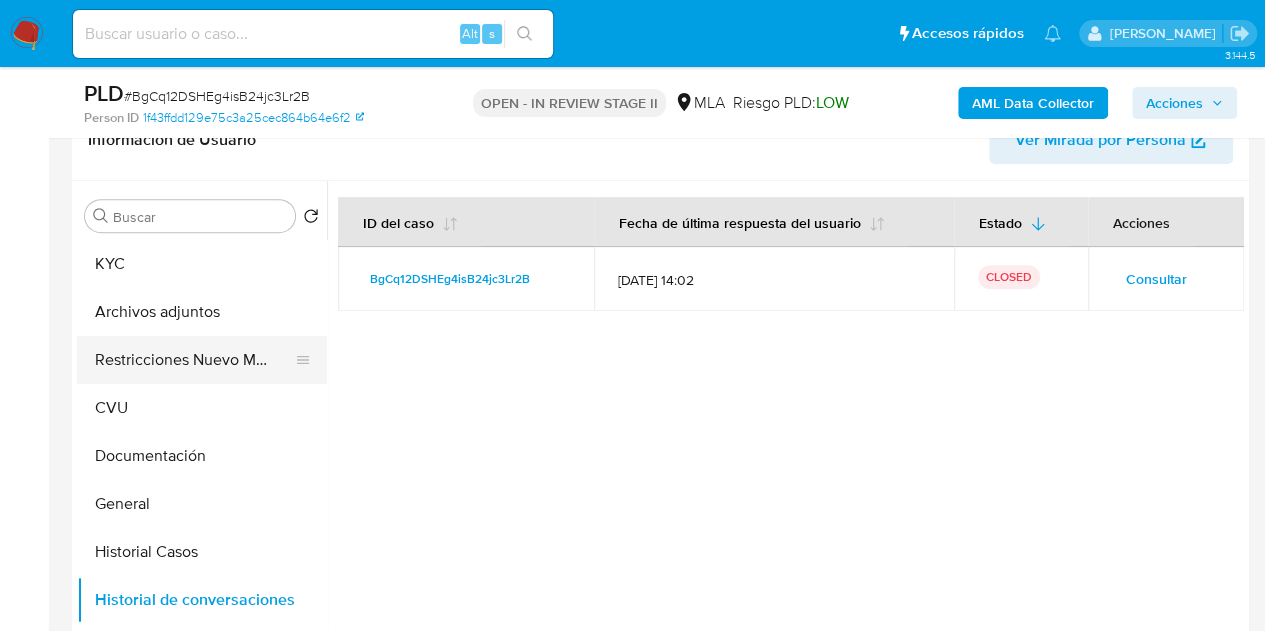 click on "Restricciones Nuevo Mundo" at bounding box center (194, 360) 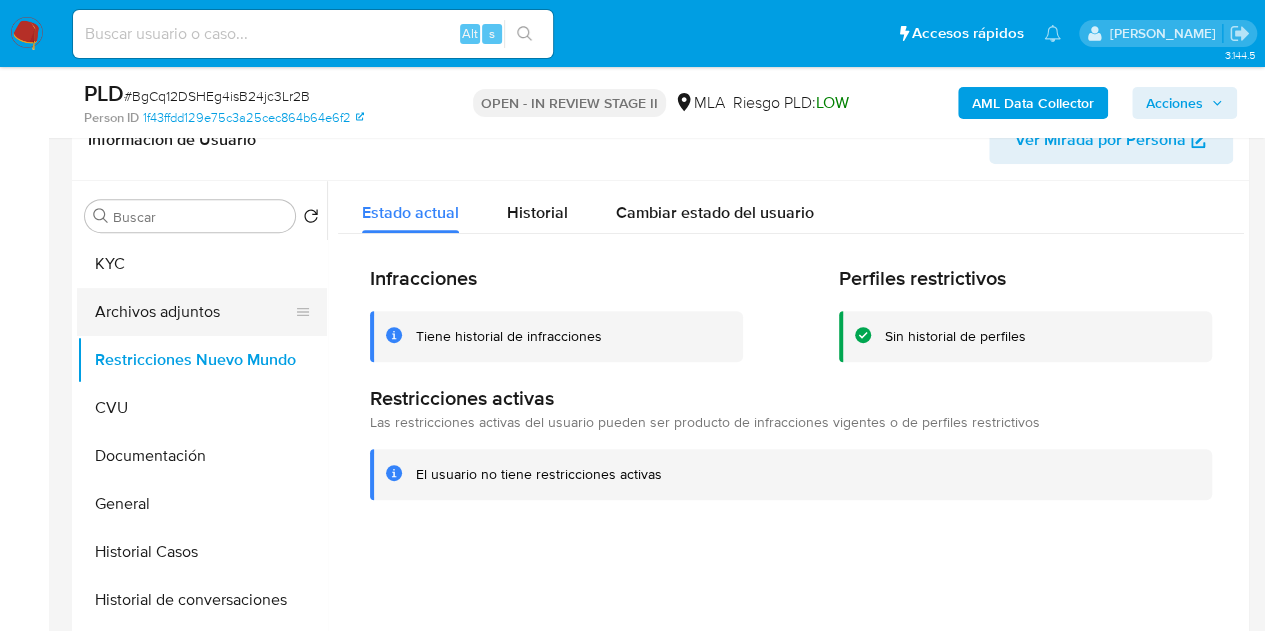 click on "Archivos adjuntos" at bounding box center [194, 312] 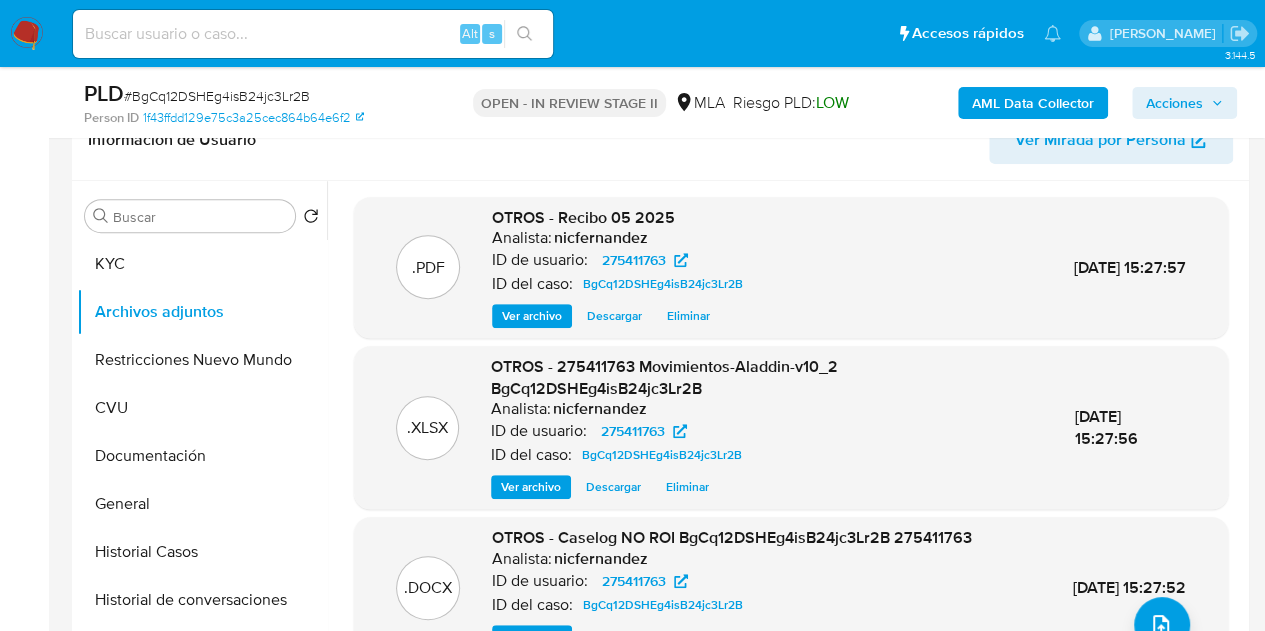 click on ".PDF OTROS - Recibo 05 2025 Analista: nicfernandez ID de usuario: 275411763 ID del caso: BgCq12DSHEg4isB24jc3Lr2B Ver archivo Descargar Eliminar 10/Jul/2025 15:27:57" at bounding box center [791, 268] 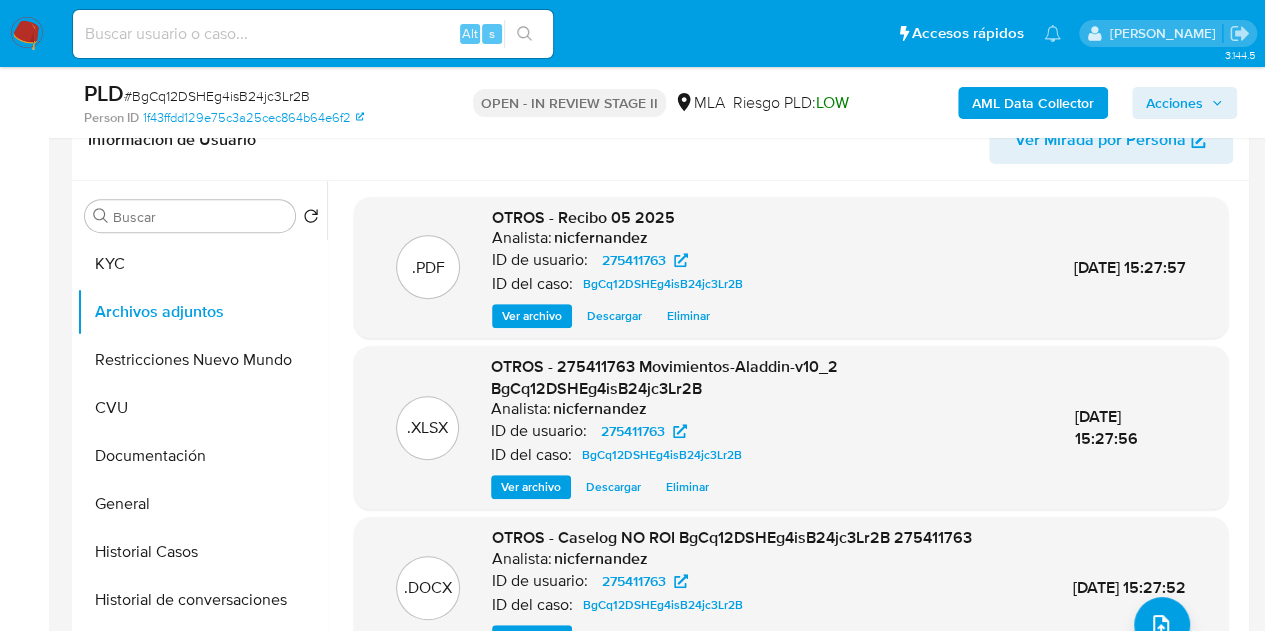 click on "Acciones" at bounding box center [1174, 103] 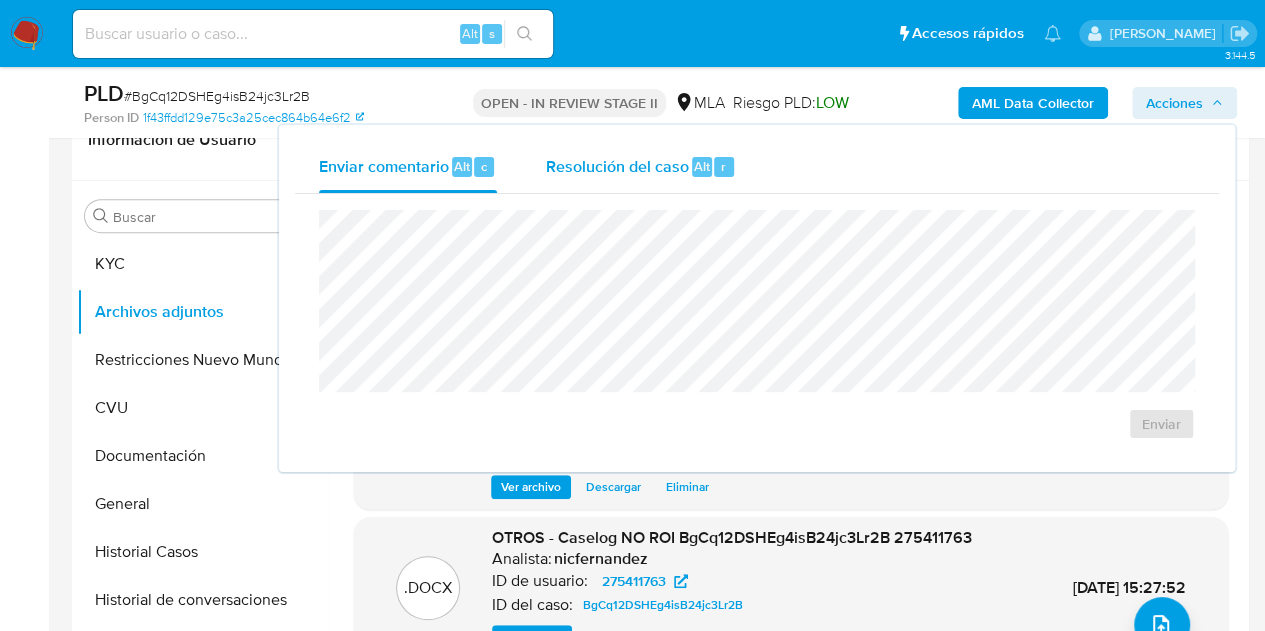 click on "Resolución del caso" at bounding box center [616, 165] 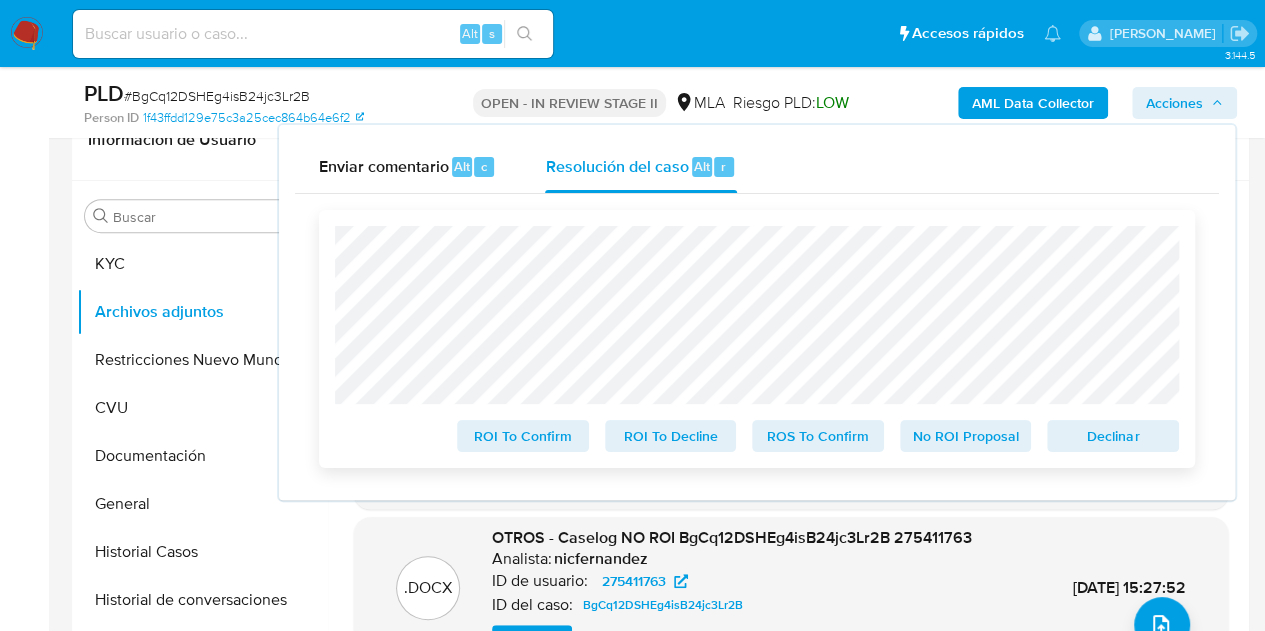 click on "No ROI Proposal" at bounding box center [966, 436] 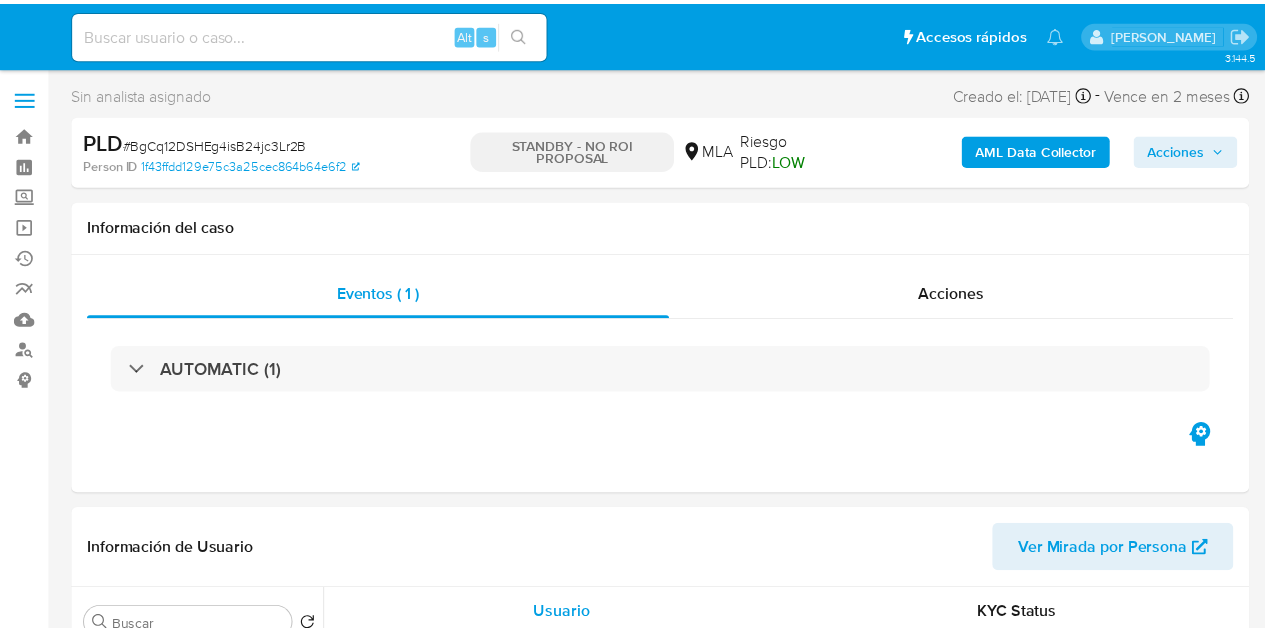 scroll, scrollTop: 0, scrollLeft: 0, axis: both 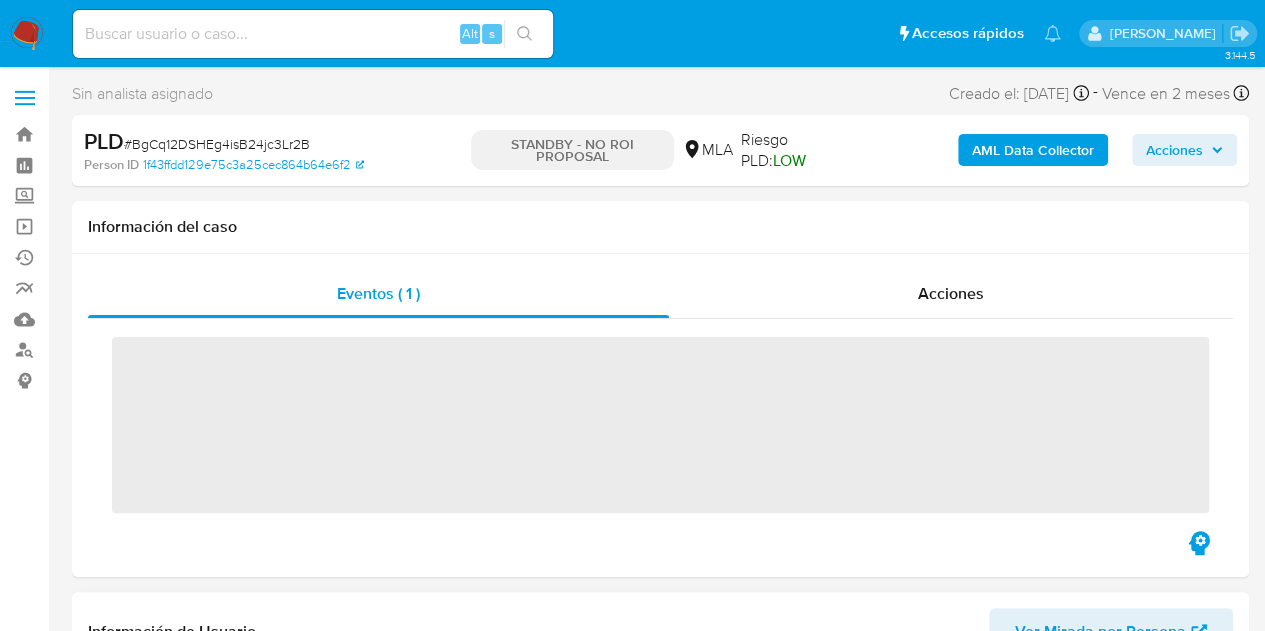select on "10" 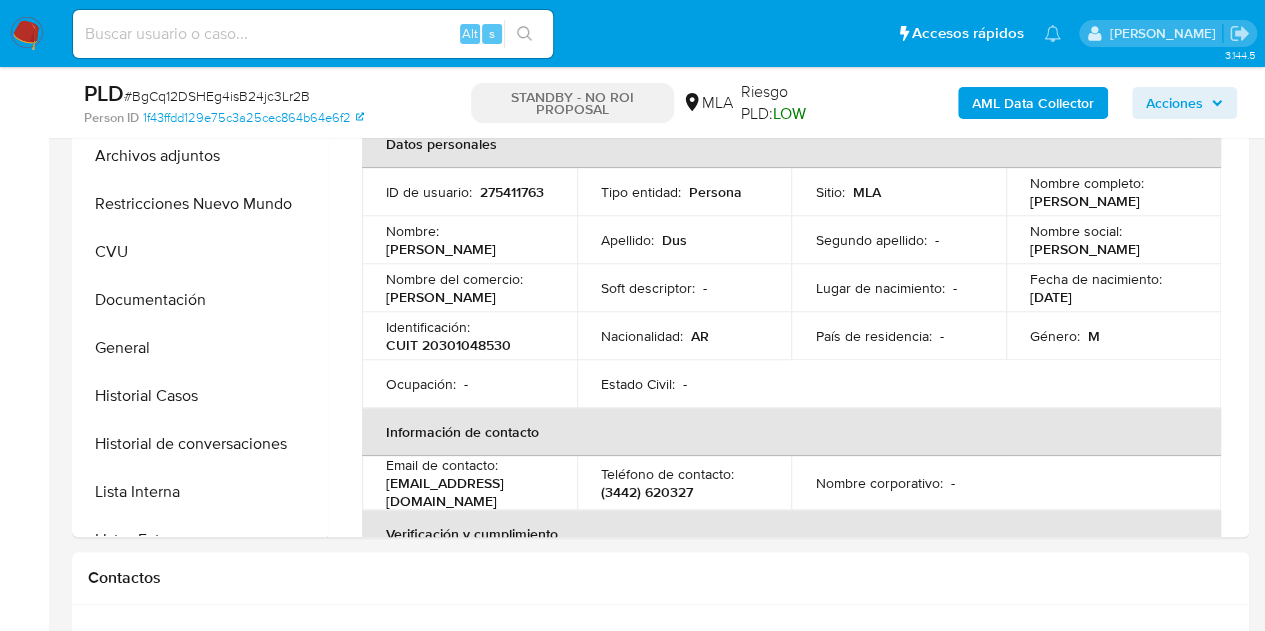scroll, scrollTop: 447, scrollLeft: 0, axis: vertical 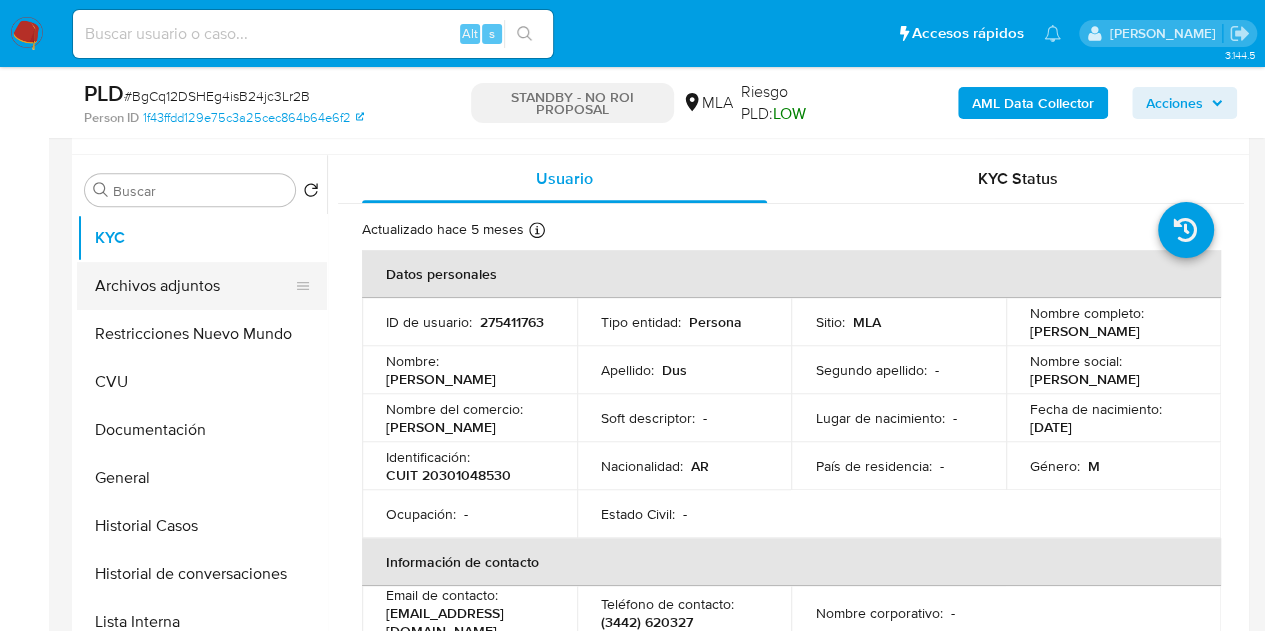click on "Archivos adjuntos" at bounding box center (194, 286) 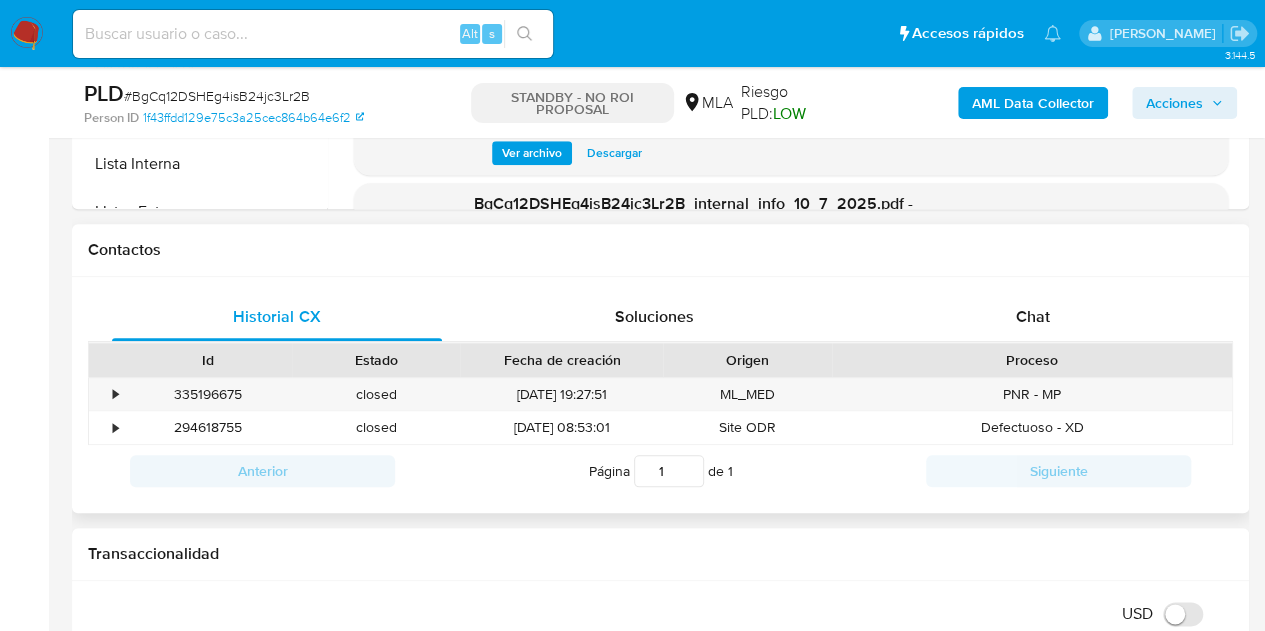 scroll, scrollTop: 852, scrollLeft: 0, axis: vertical 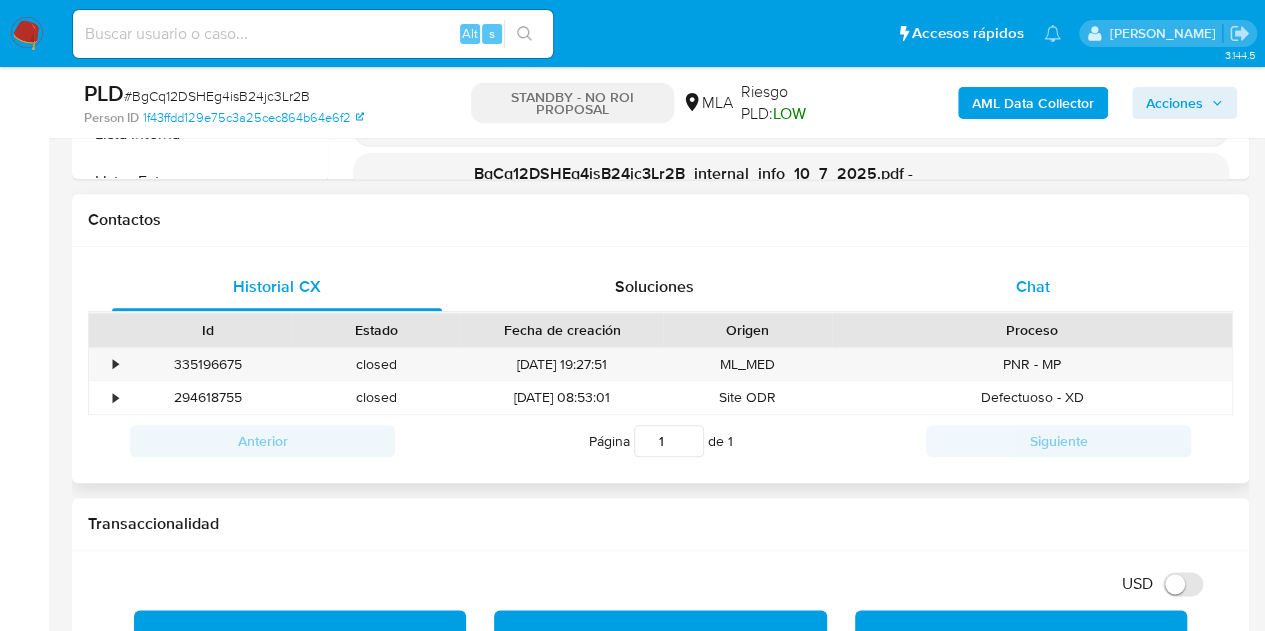 click on "Chat" at bounding box center [1033, 286] 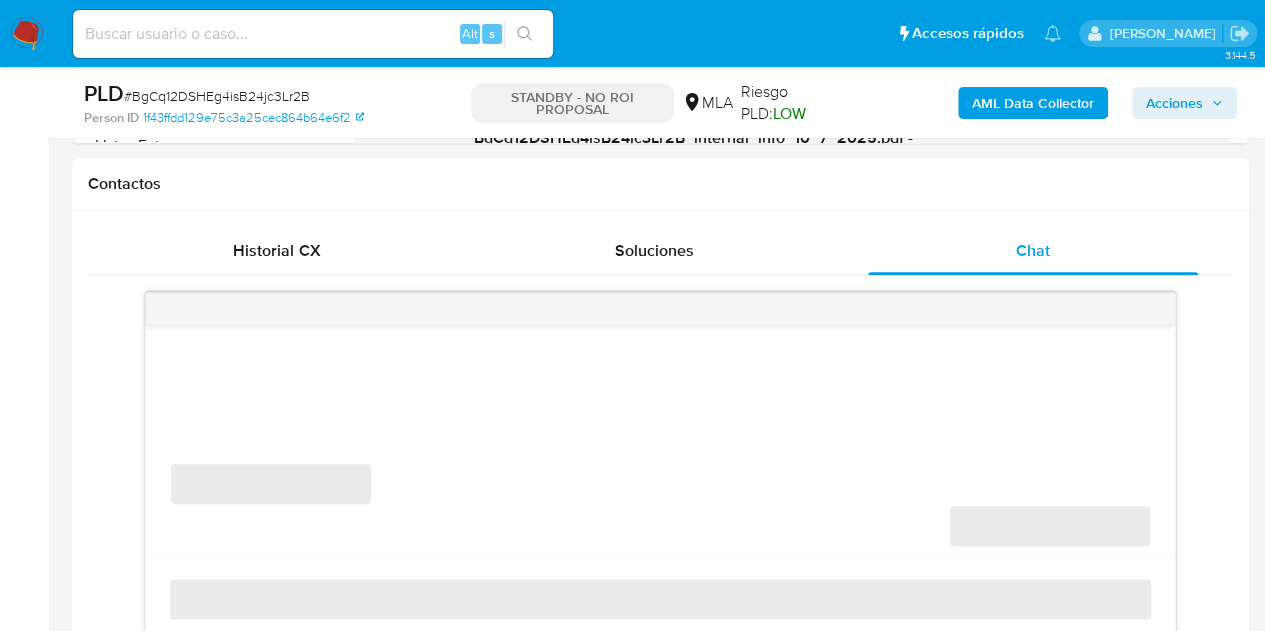 scroll, scrollTop: 892, scrollLeft: 0, axis: vertical 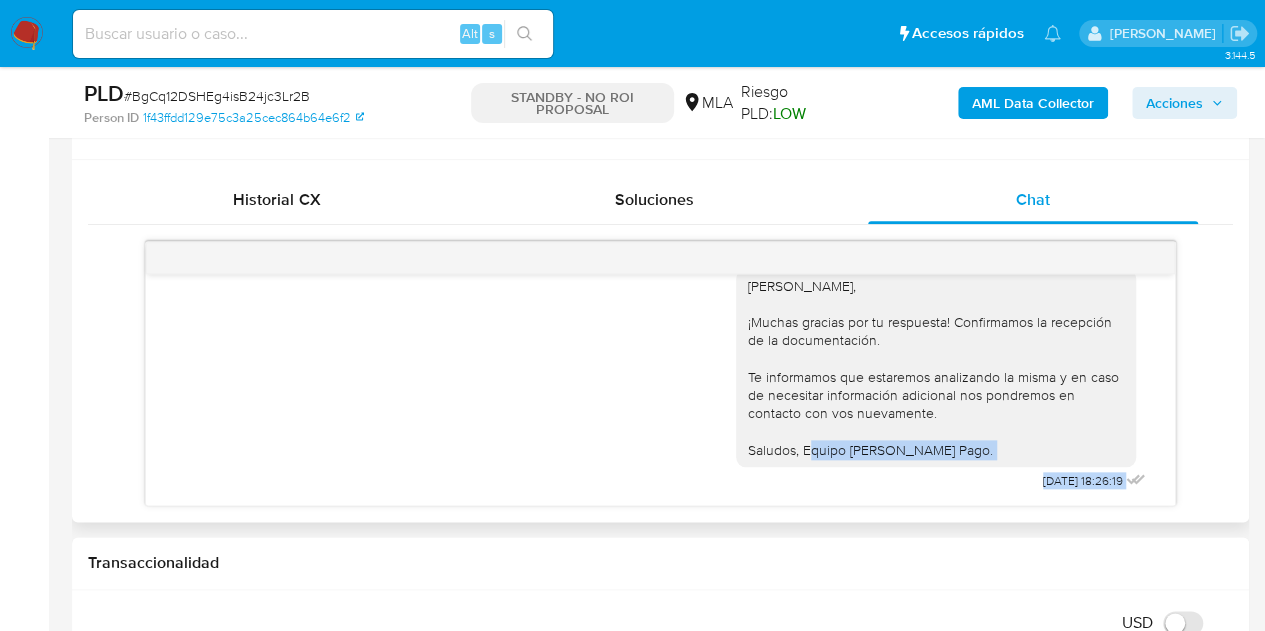 drag, startPoint x: 1158, startPoint y: 478, endPoint x: 1172, endPoint y: 428, distance: 51.92302 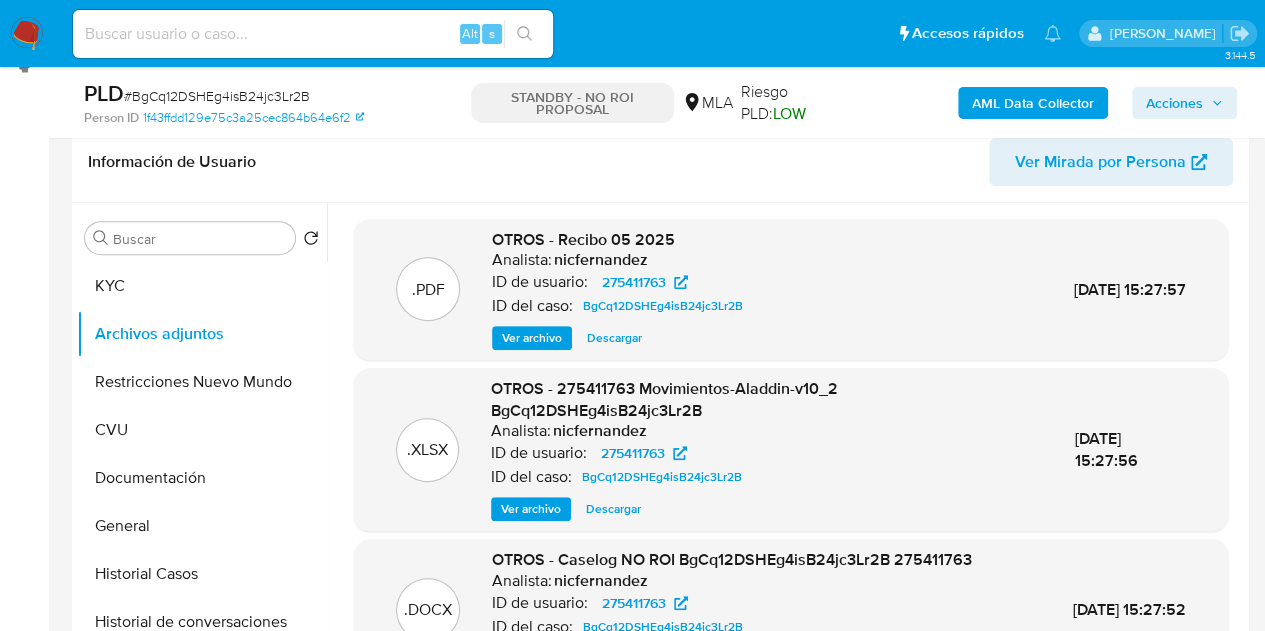 scroll, scrollTop: 308, scrollLeft: 0, axis: vertical 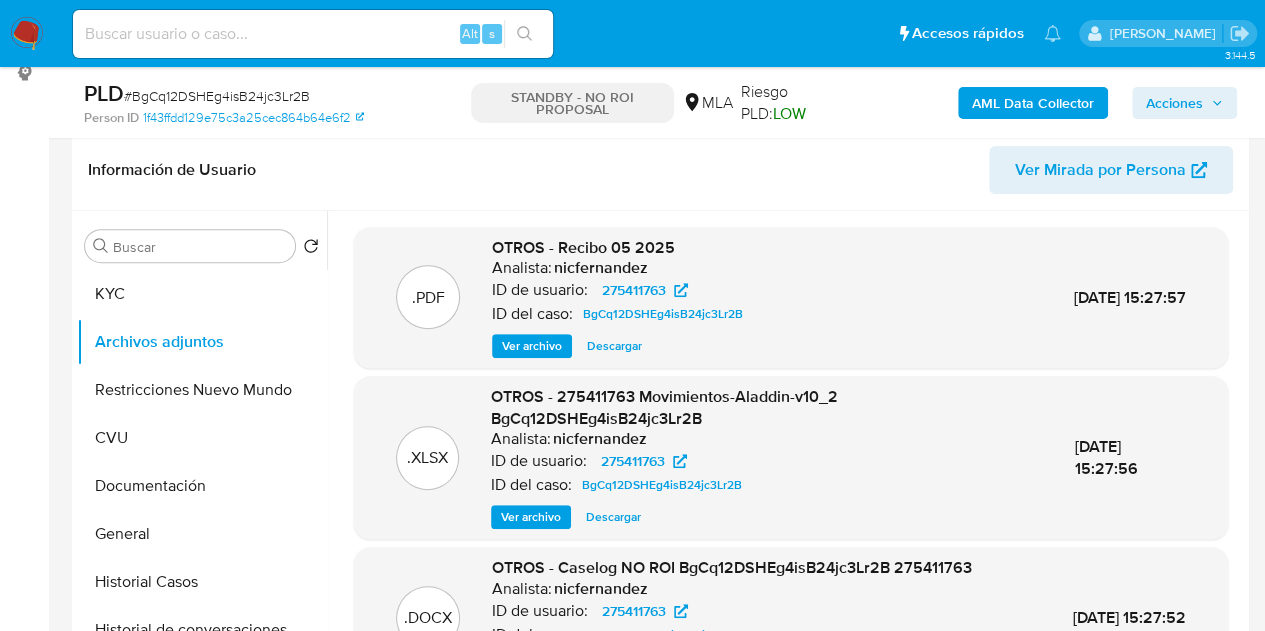click on ".PDF OTROS - Recibo 05 2025 Analista: nicfernandez ID de usuario: 275411763 ID del caso: BgCq12DSHEg4isB24jc3Lr2B Ver archivo Descargar 10/Jul/2025 15:27:57 .XLSX OTROS - 275411763 Movimientos-Aladdin-v10_2 BgCq12DSHEg4isB24jc3Lr2B Analista: nicfernandez ID de usuario: 275411763 ID del caso: BgCq12DSHEg4isB24jc3Lr2B Ver archivo Descargar 10/Jul/2025 15:27:56 .DOCX OTROS - Caselog NO ROI BgCq12DSHEg4isB24jc3Lr2B 275411763 Analista: nicfernandez ID de usuario: 275411763 ID del caso: BgCq12DSHEg4isB24jc3Lr2B Ver archivo Descargar 10/Jul/2025 15:27:52 .PDF BgCq12DSHEg4isB24jc3Lr2B_internal_info_10_7_2025.pdf - BgCq12DSHEg4isB24jc3Lr2B_internal_info_10_7_2025 Analista: nicfernandez ID de usuario: 275411763 ID del caso: BgCq12DSHEg4isB24jc3Lr2B Ver archivo Descargar 10/Jul/2025 15:17:47 Anterior 1 2 3 Siguiente" at bounding box center (791, 576) 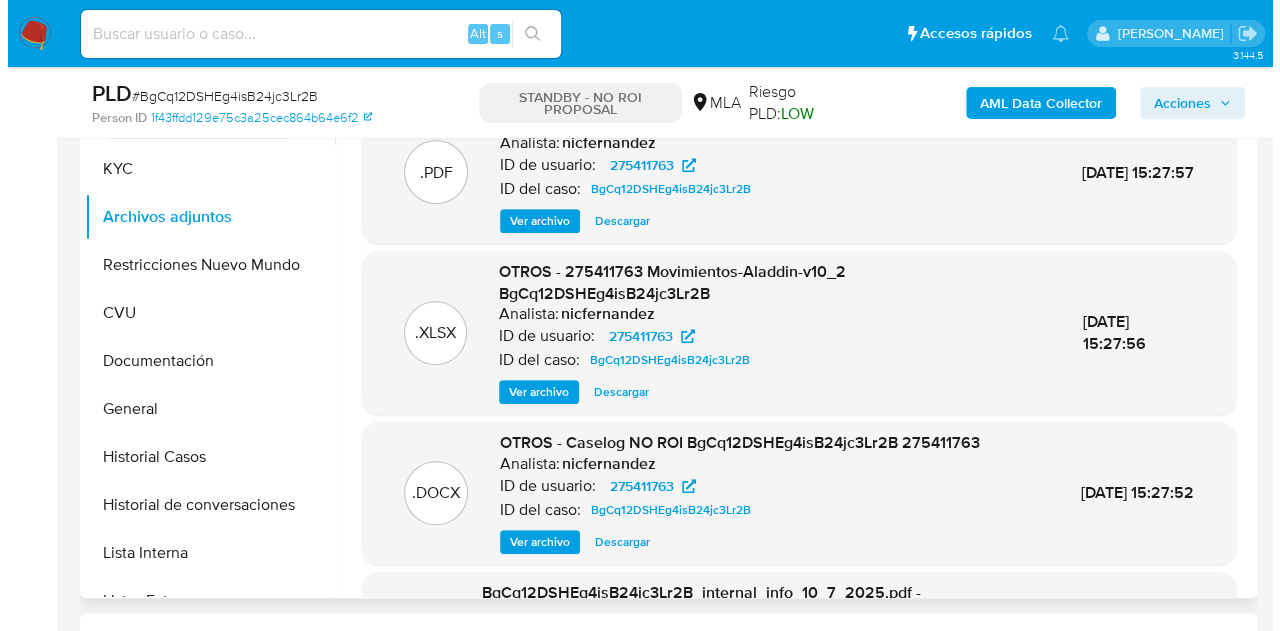 scroll, scrollTop: 437, scrollLeft: 0, axis: vertical 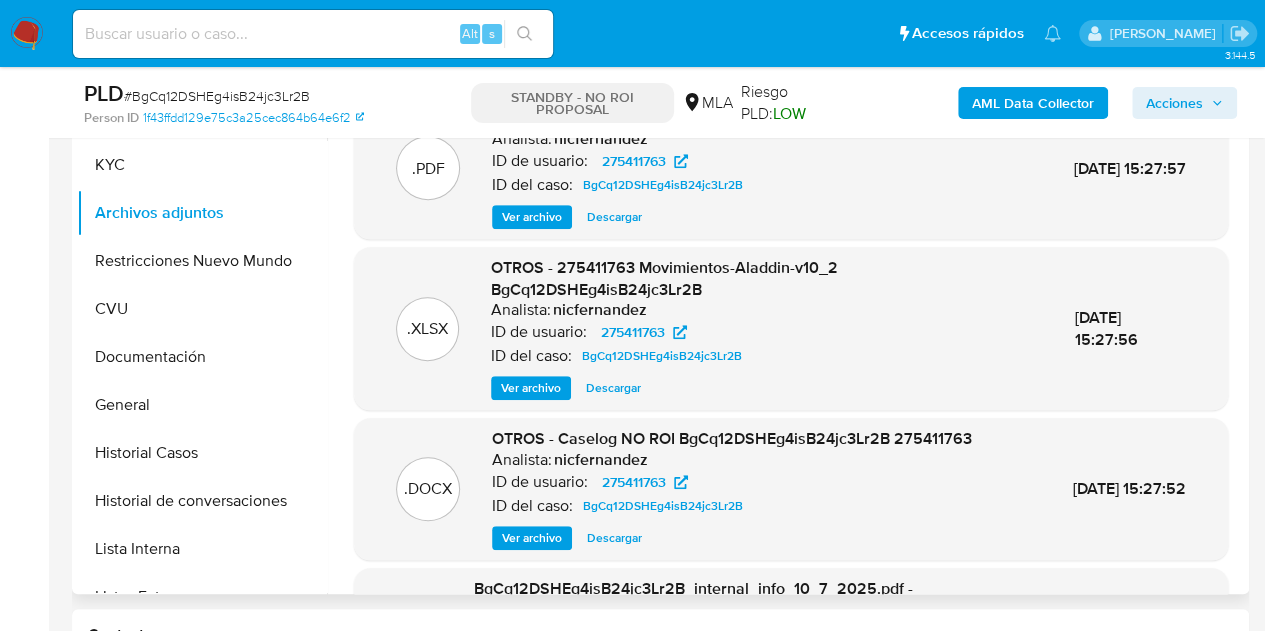 click on "Ver archivo" at bounding box center [532, 538] 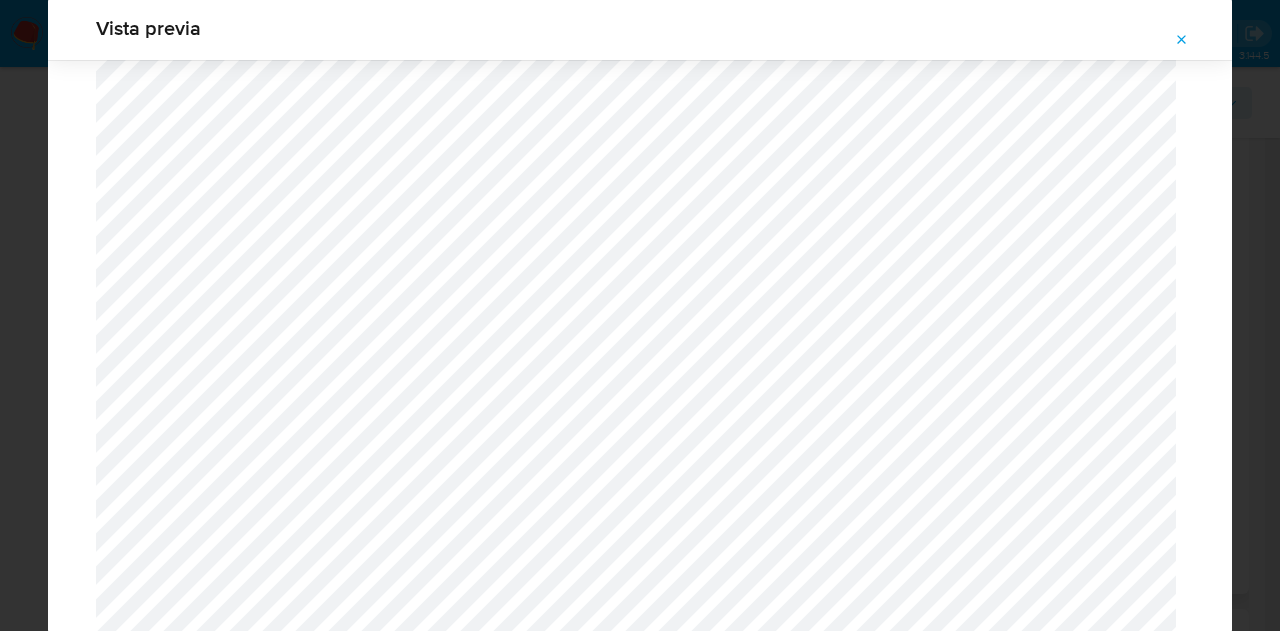 scroll, scrollTop: 840, scrollLeft: 0, axis: vertical 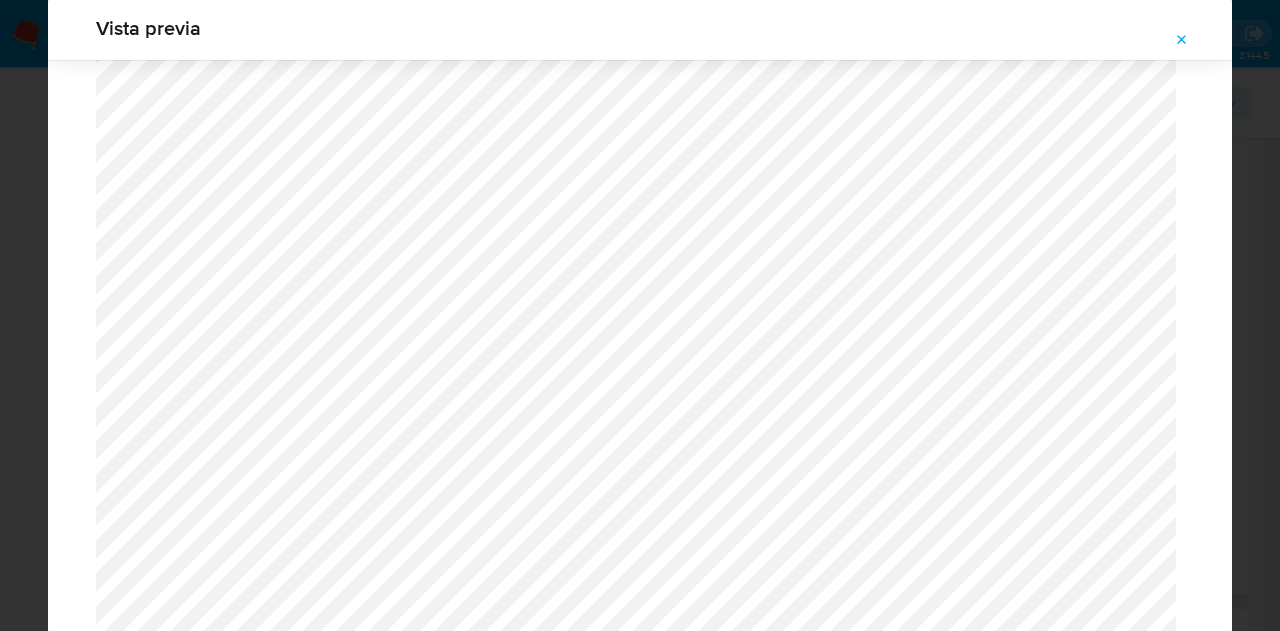 click at bounding box center [1182, 40] 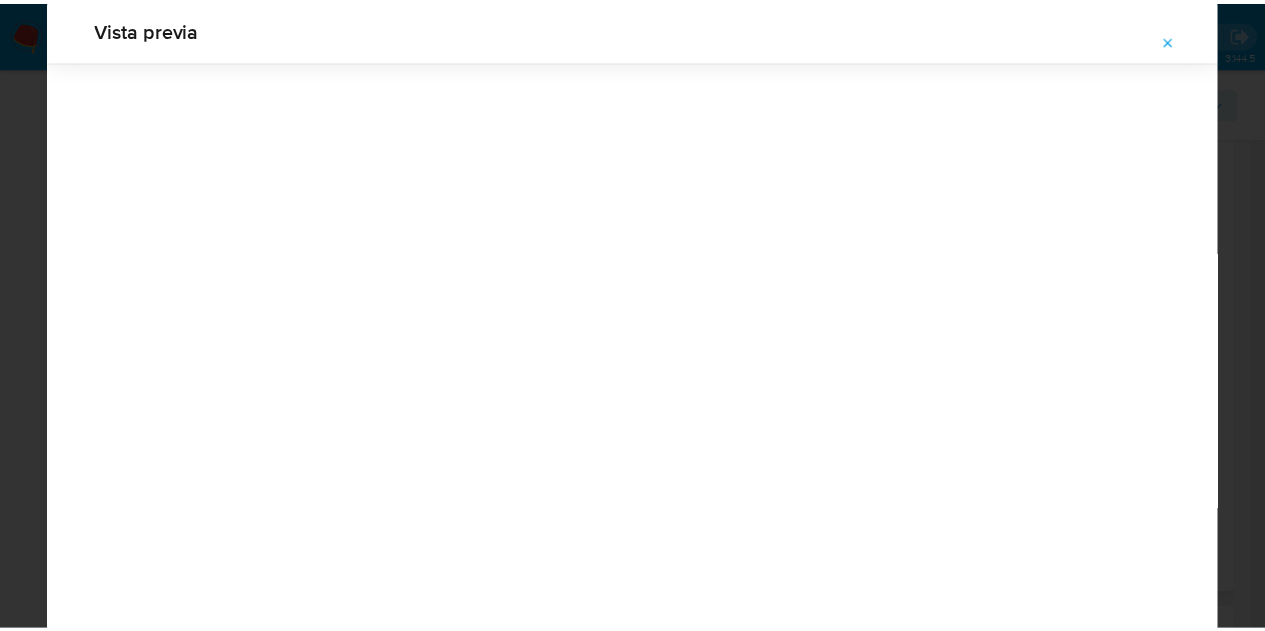 scroll, scrollTop: 64, scrollLeft: 0, axis: vertical 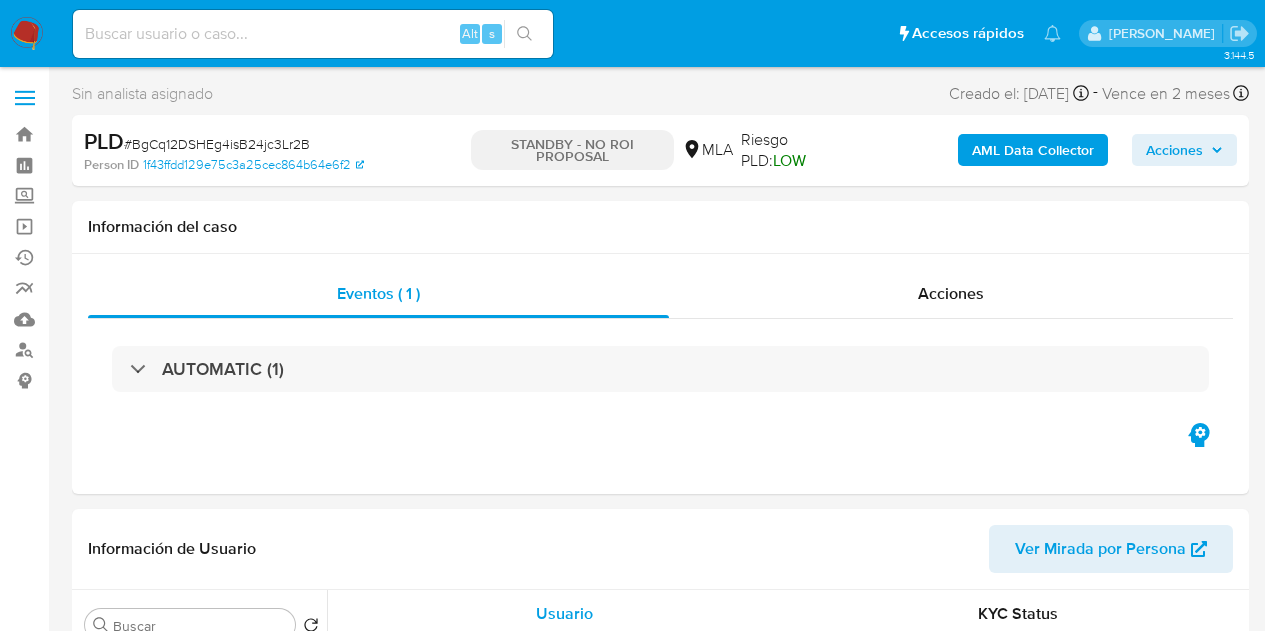 select on "10" 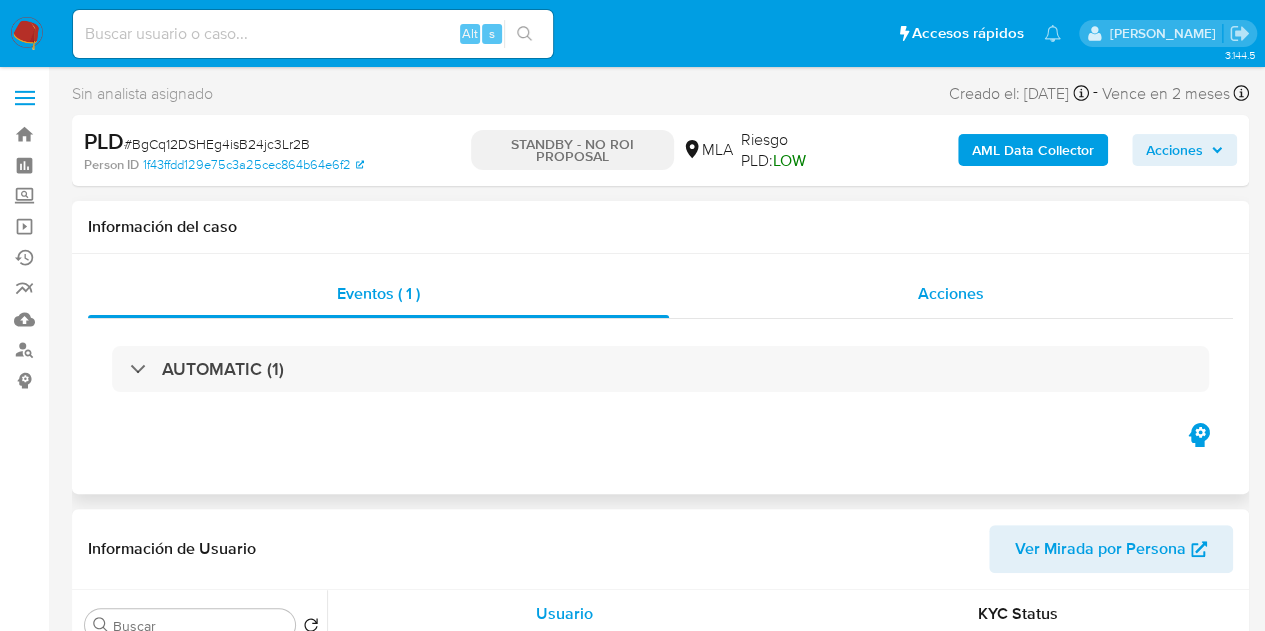 click on "Acciones" at bounding box center (951, 294) 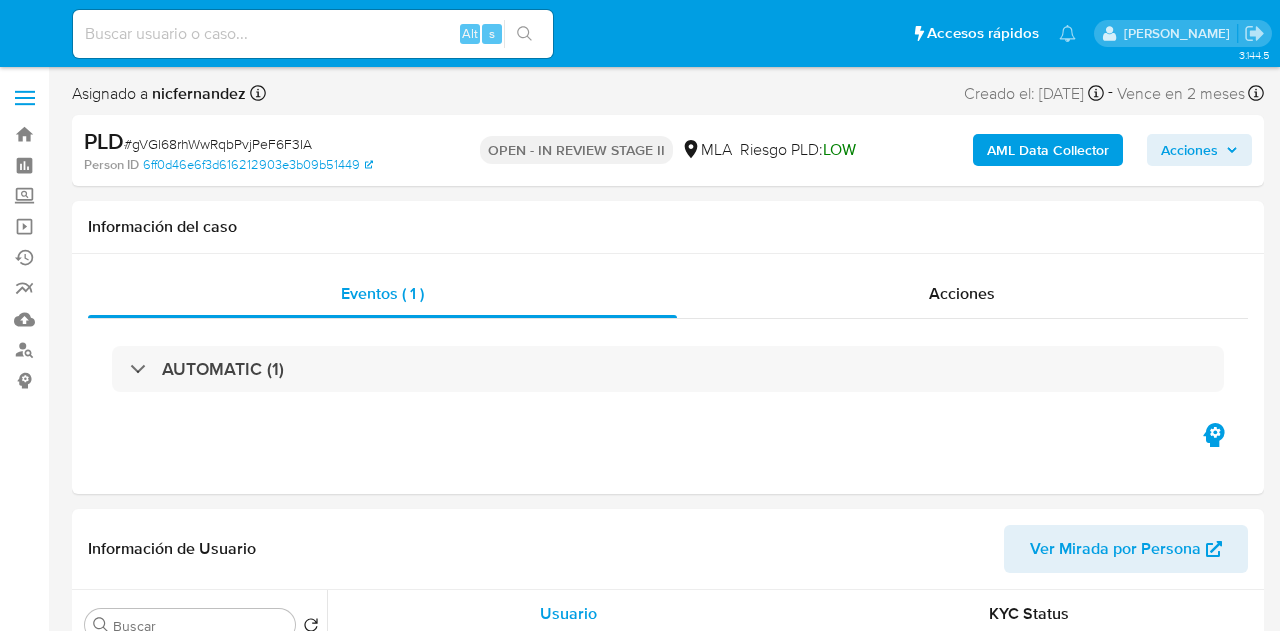 select on "10" 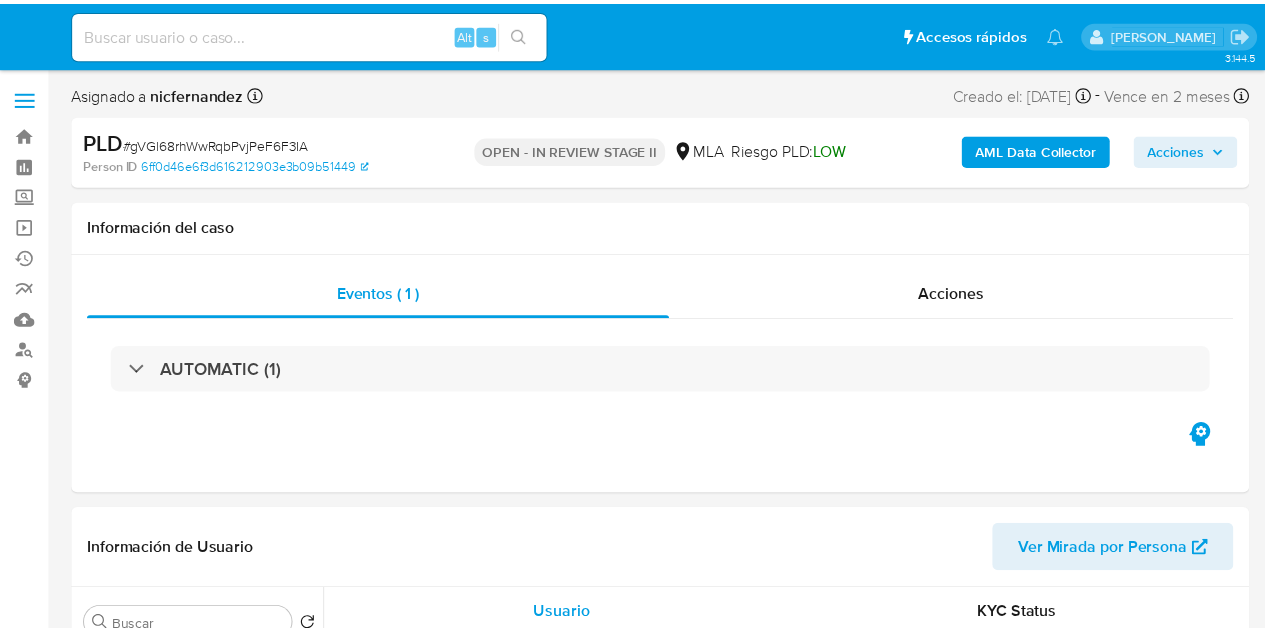 scroll, scrollTop: 0, scrollLeft: 0, axis: both 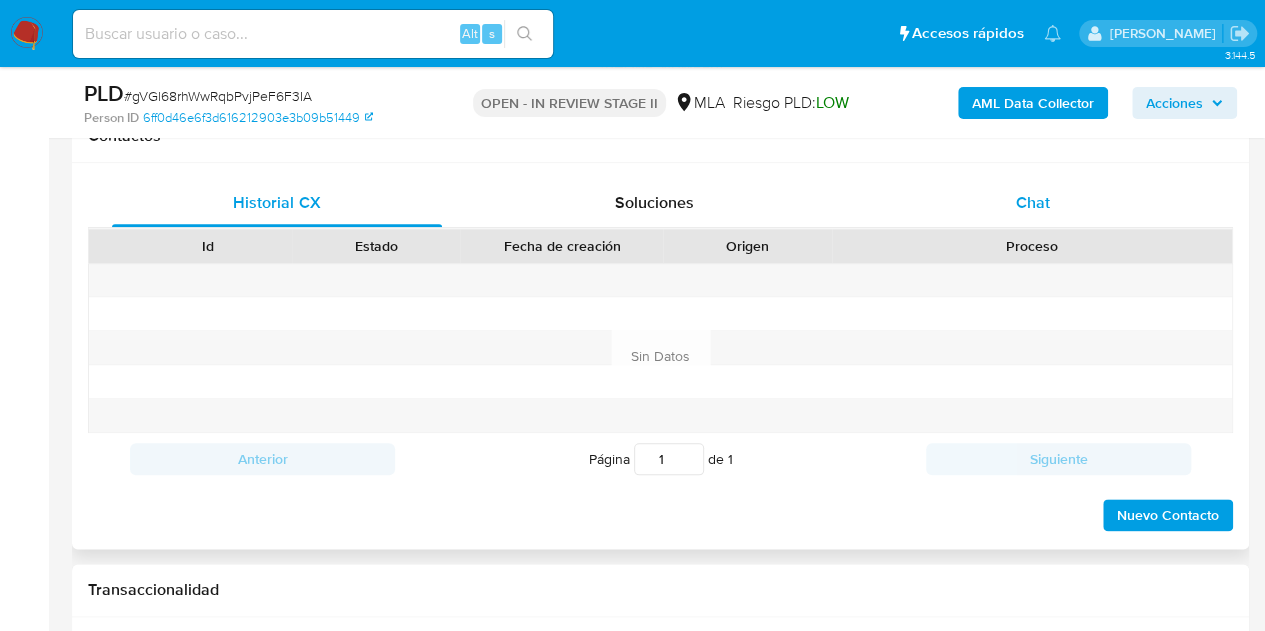 click on "Chat" at bounding box center [1033, 202] 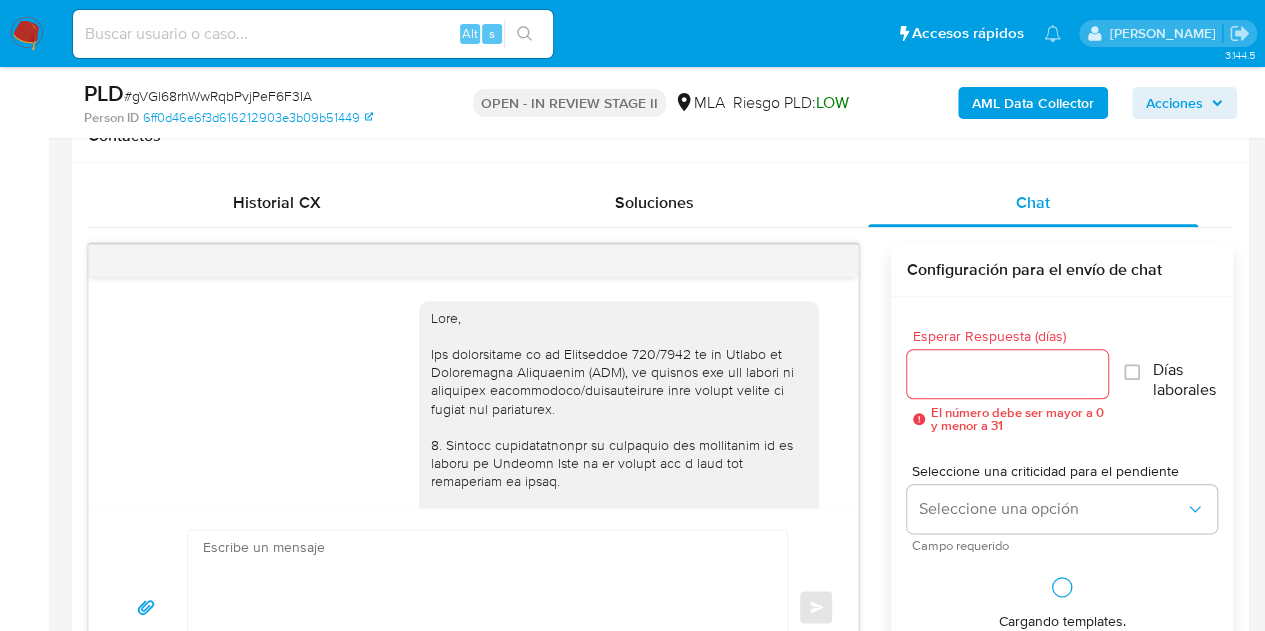scroll, scrollTop: 1092, scrollLeft: 0, axis: vertical 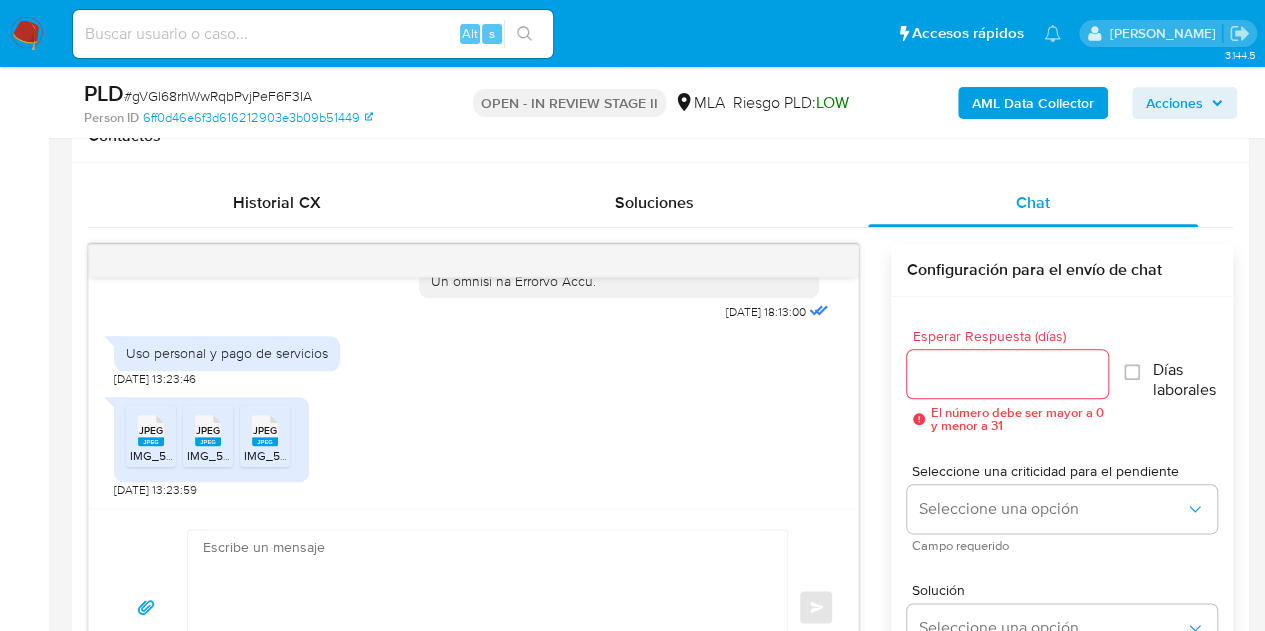 drag, startPoint x: 734, startPoint y: 485, endPoint x: 458, endPoint y: 436, distance: 280.3159 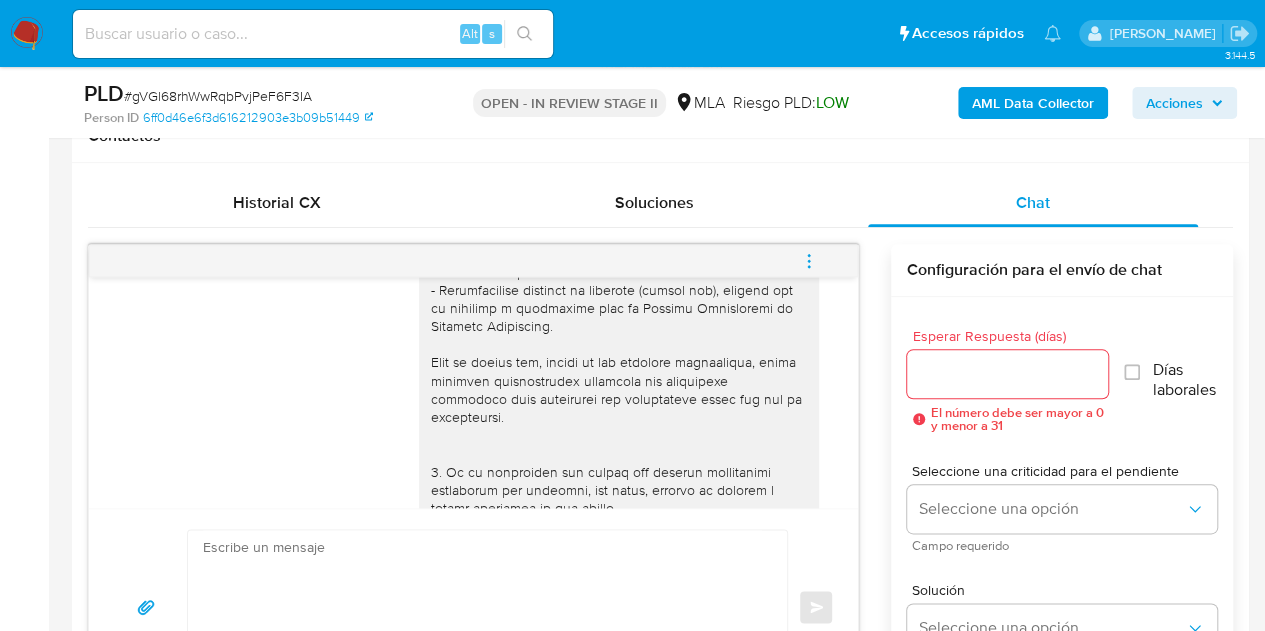 scroll, scrollTop: 1092, scrollLeft: 0, axis: vertical 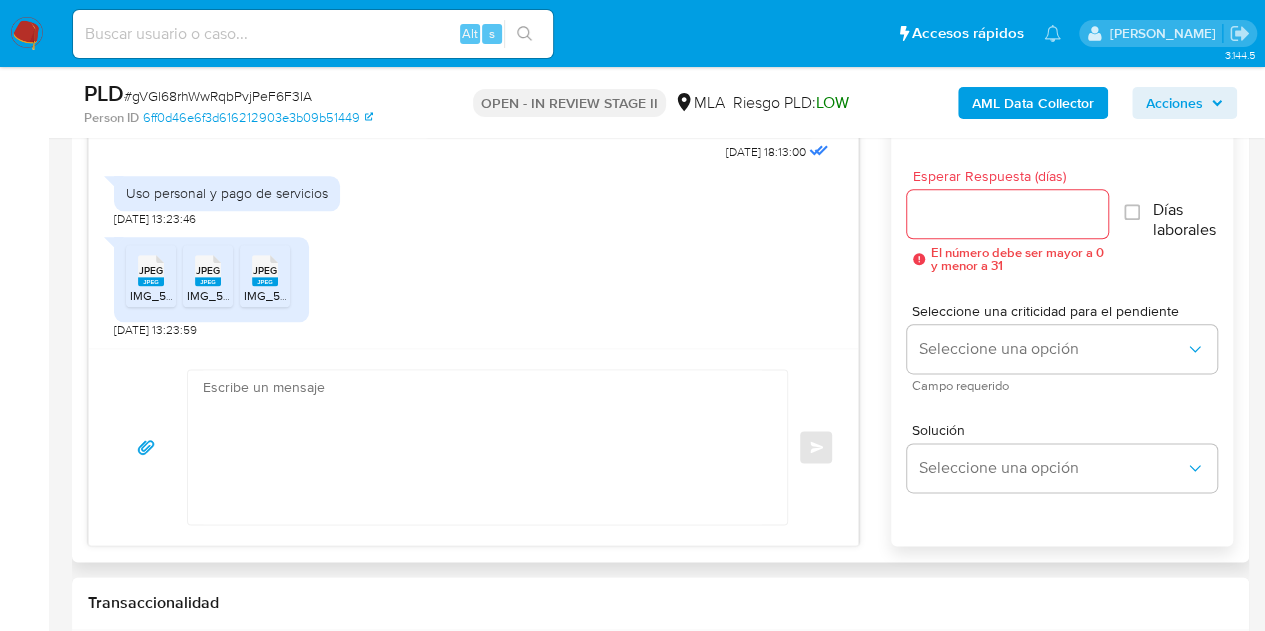 click at bounding box center (482, 447) 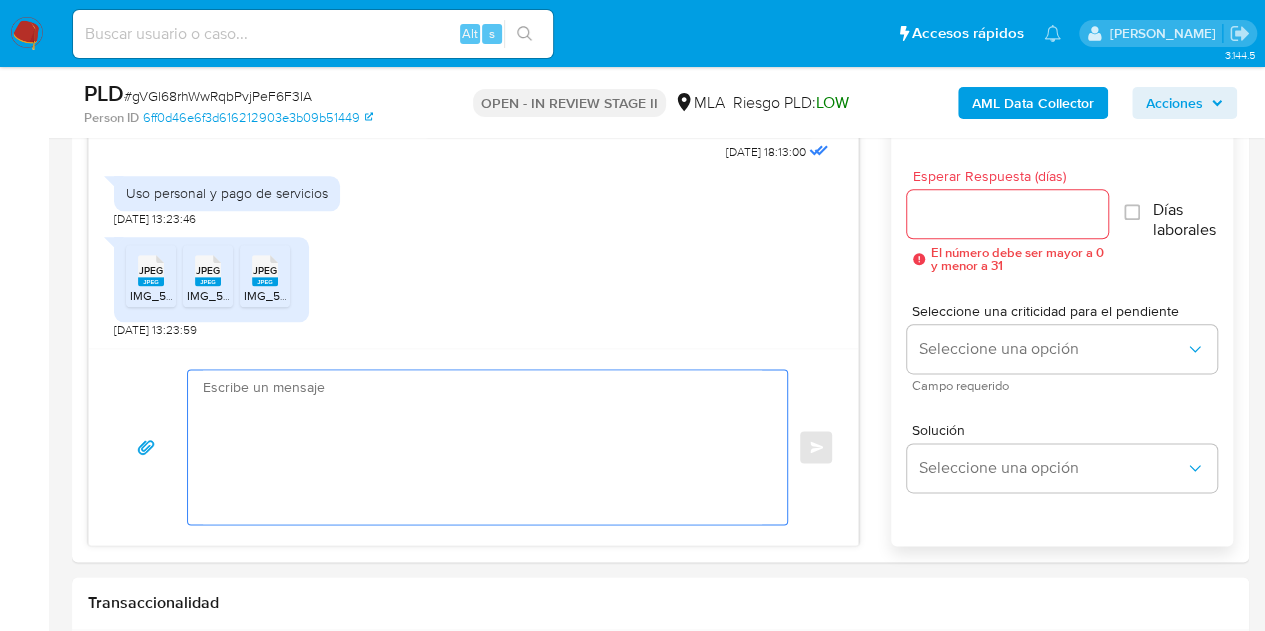 paste on "Hola,
¡Muchas gracias por tu respuesta! Confirmamos la recepción de la documentación.
Te informamos que estaremos analizando la misma y en caso de necesitar información adicional nos pondremos en contacto con vos nuevamente.
Saludos, Equipo de Mercado Pago." 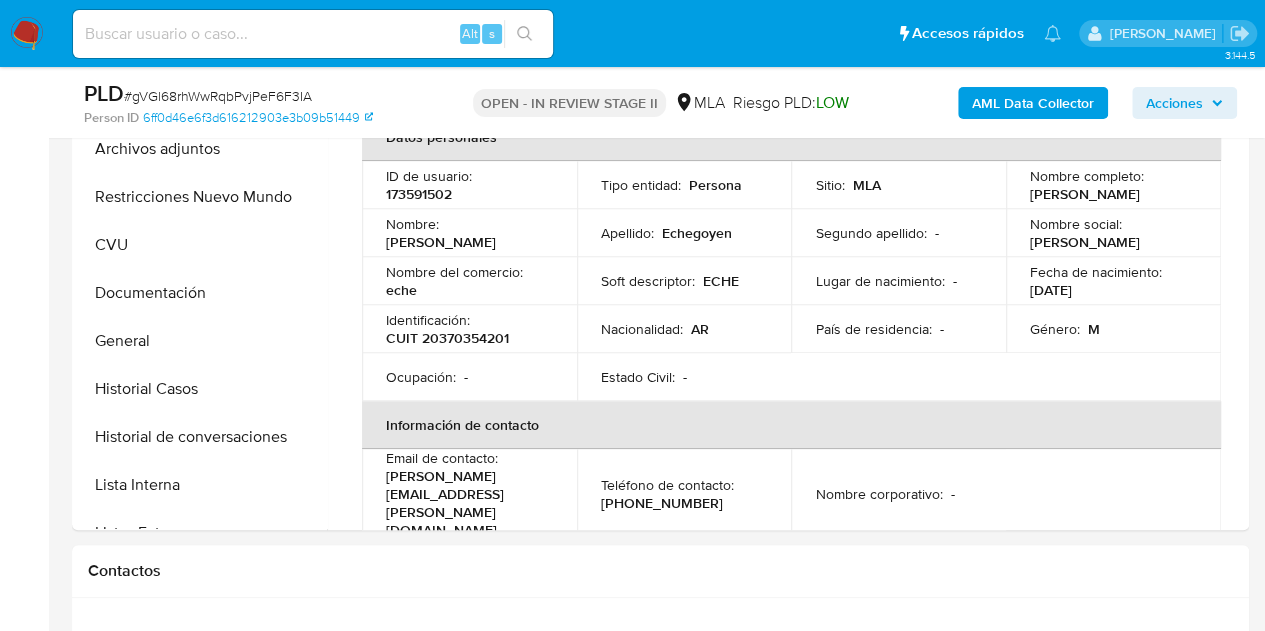 scroll, scrollTop: 487, scrollLeft: 0, axis: vertical 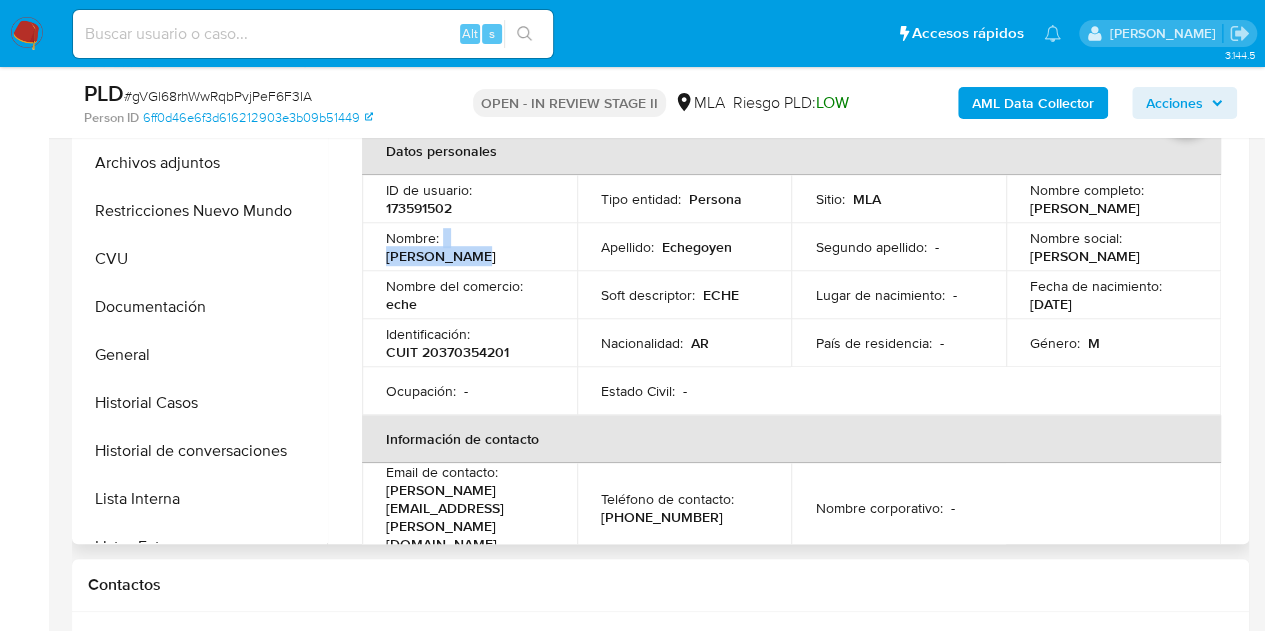 drag, startPoint x: 444, startPoint y: 255, endPoint x: 545, endPoint y: 248, distance: 101.24229 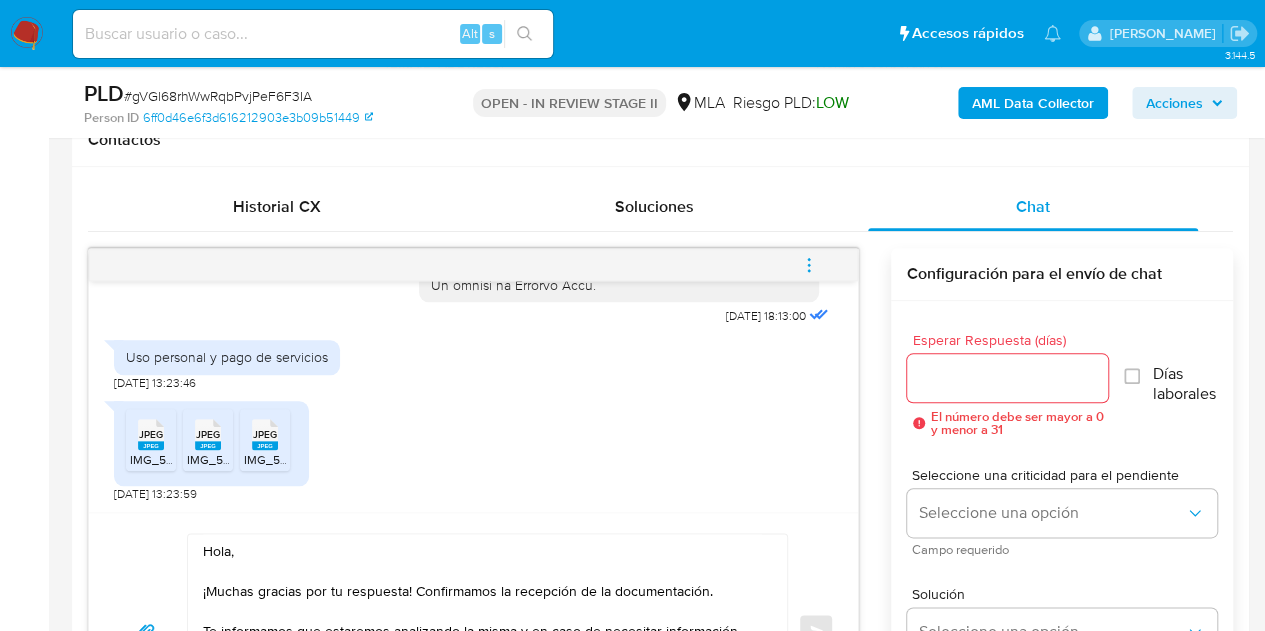 scroll, scrollTop: 960, scrollLeft: 0, axis: vertical 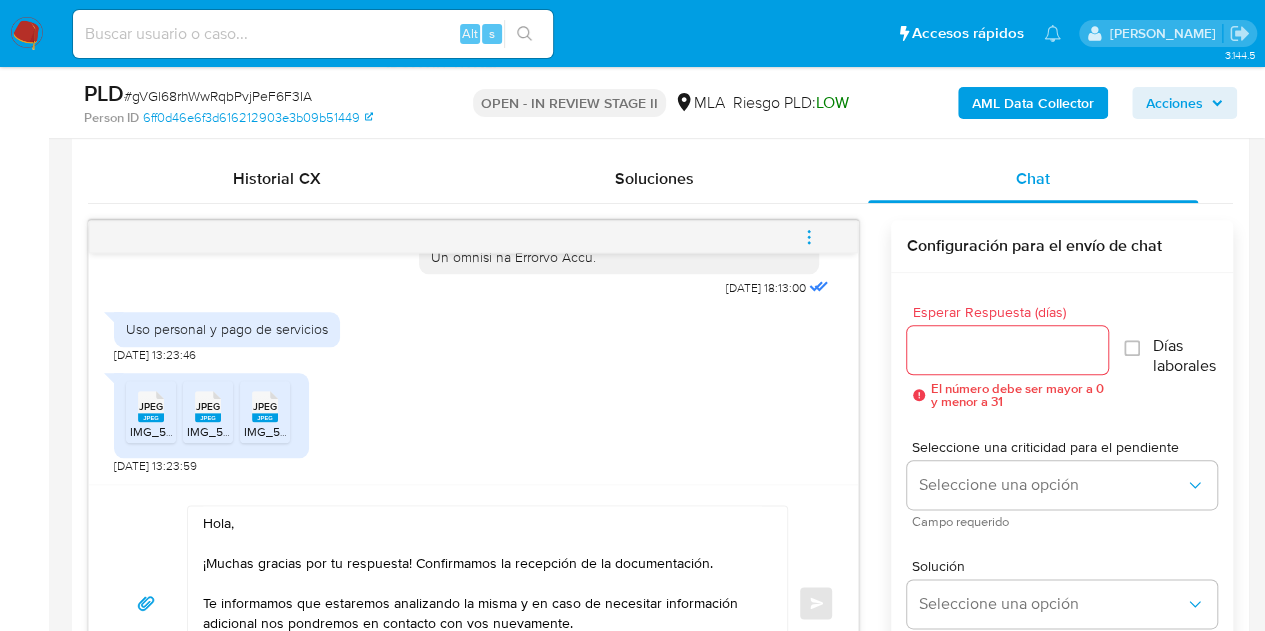 click on "Hola,
¡Muchas gracias por tu respuesta! Confirmamos la recepción de la documentación.
Te informamos que estaremos analizando la misma y en caso de necesitar información adicional nos pondremos en contacto con vos nuevamente.
Saludos, Equipo de Mercado Pago." at bounding box center (482, 603) 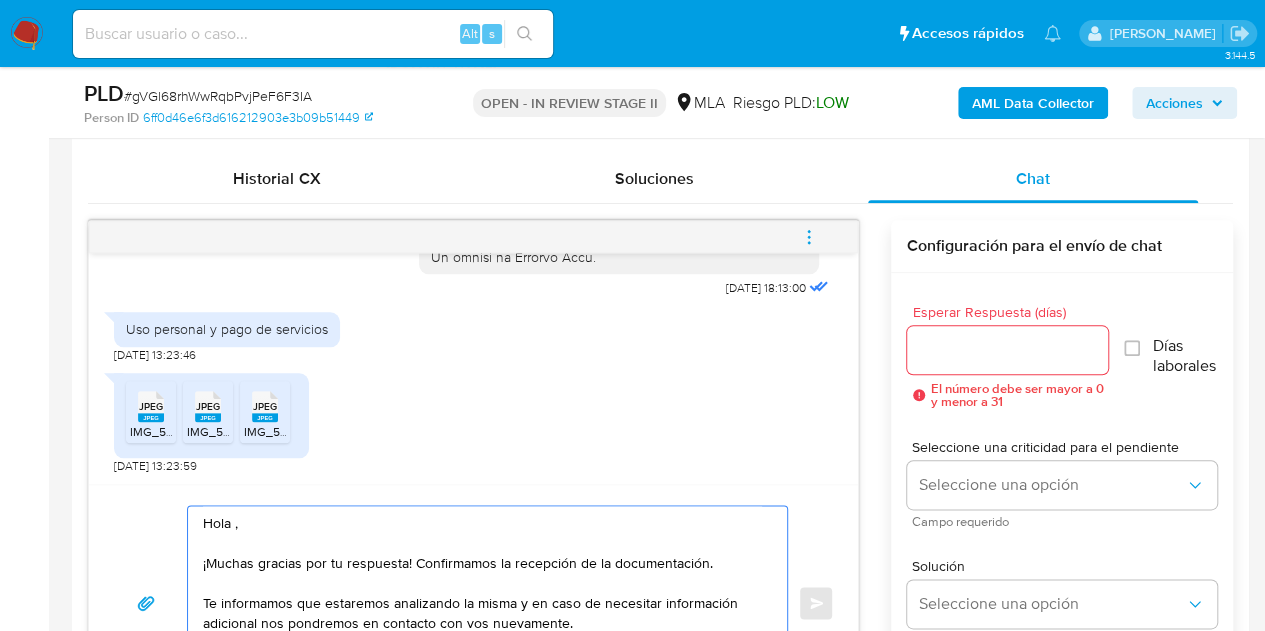 paste on "Lucas Hernan" 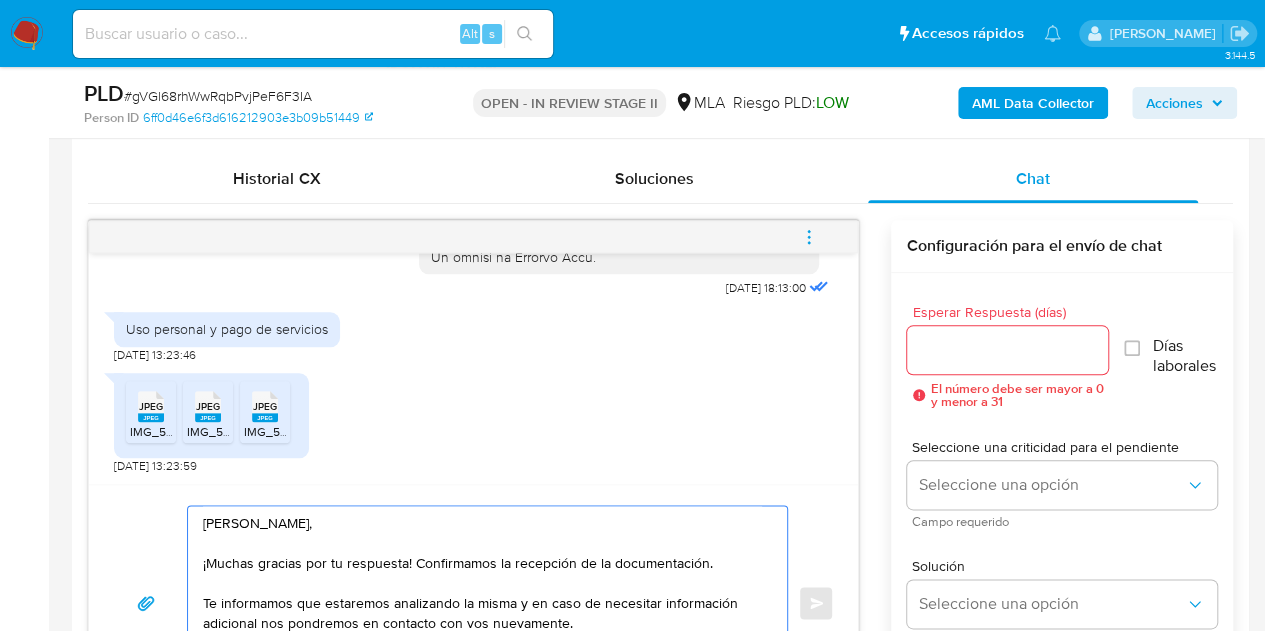 click on "Hola  Lucas Hernan,
¡Muchas gracias por tu respuesta! Confirmamos la recepción de la documentación.
Te informamos que estaremos analizando la misma y en caso de necesitar información adicional nos pondremos en contacto con vos nuevamente.
Saludos, Equipo de Mercado Pago." at bounding box center [482, 603] 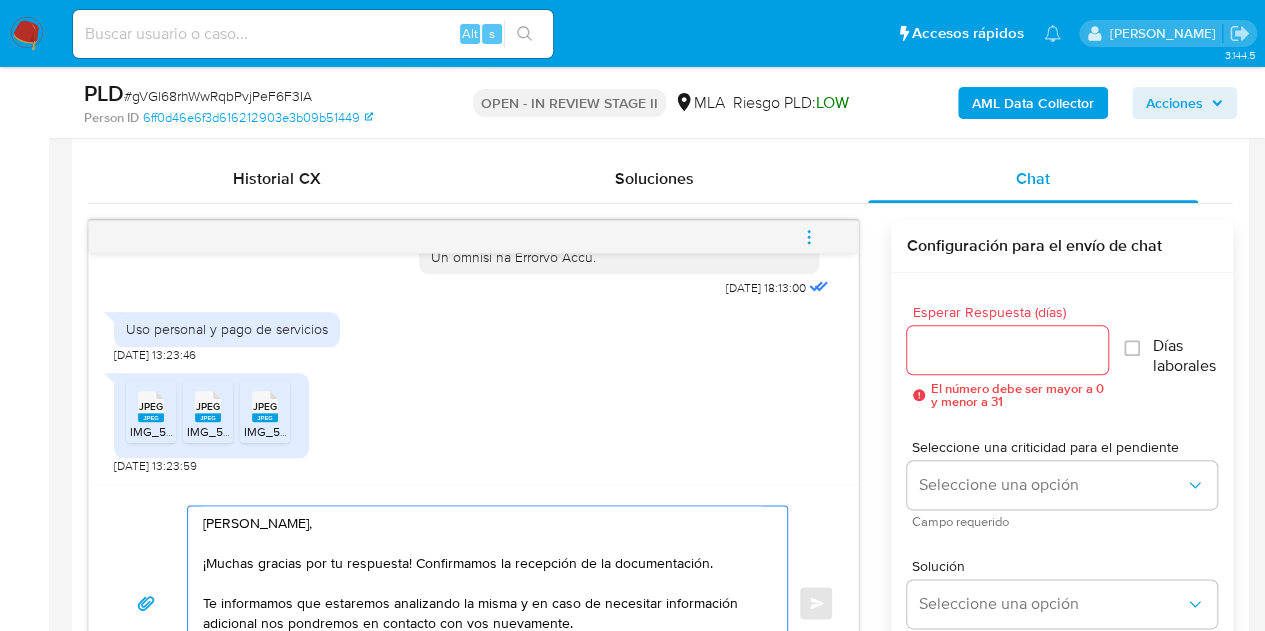 click on "Hola  Lucas Hernan,
¡Muchas gracias por tu respuesta! Confirmamos la recepción de la documentación.
Te informamos que estaremos analizando la misma y en caso de necesitar información adicional nos pondremos en contacto con vos nuevamente.
Saludos, Equipo de Mercado Pago." at bounding box center [482, 603] 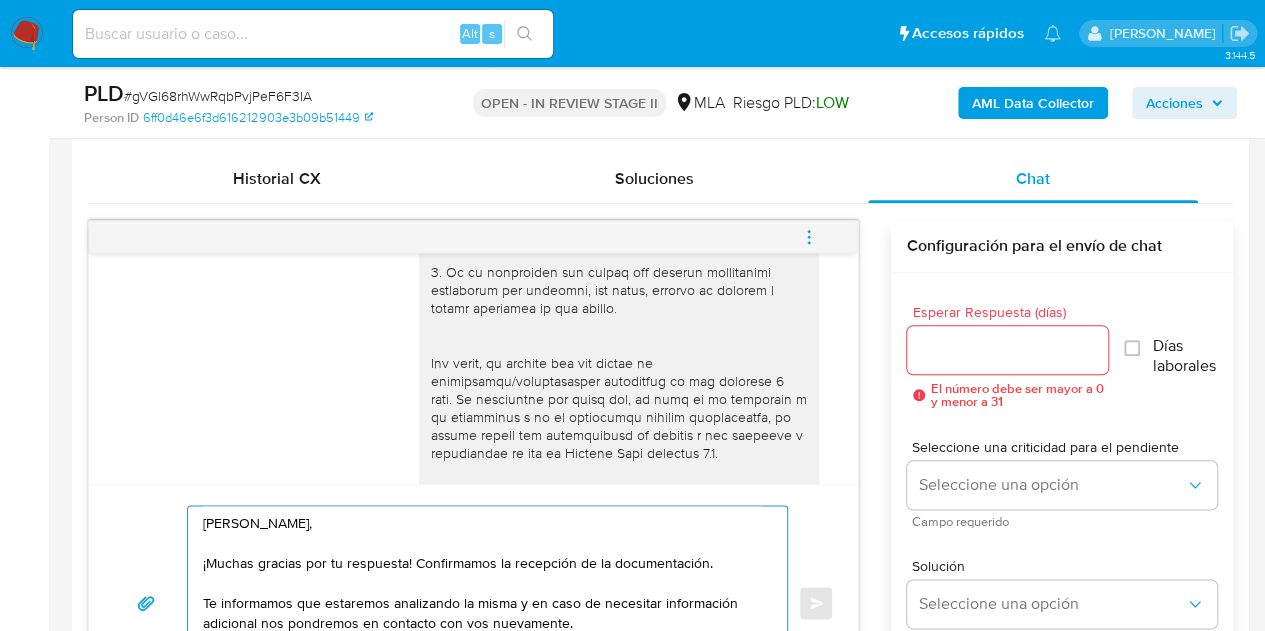 scroll, scrollTop: 1092, scrollLeft: 0, axis: vertical 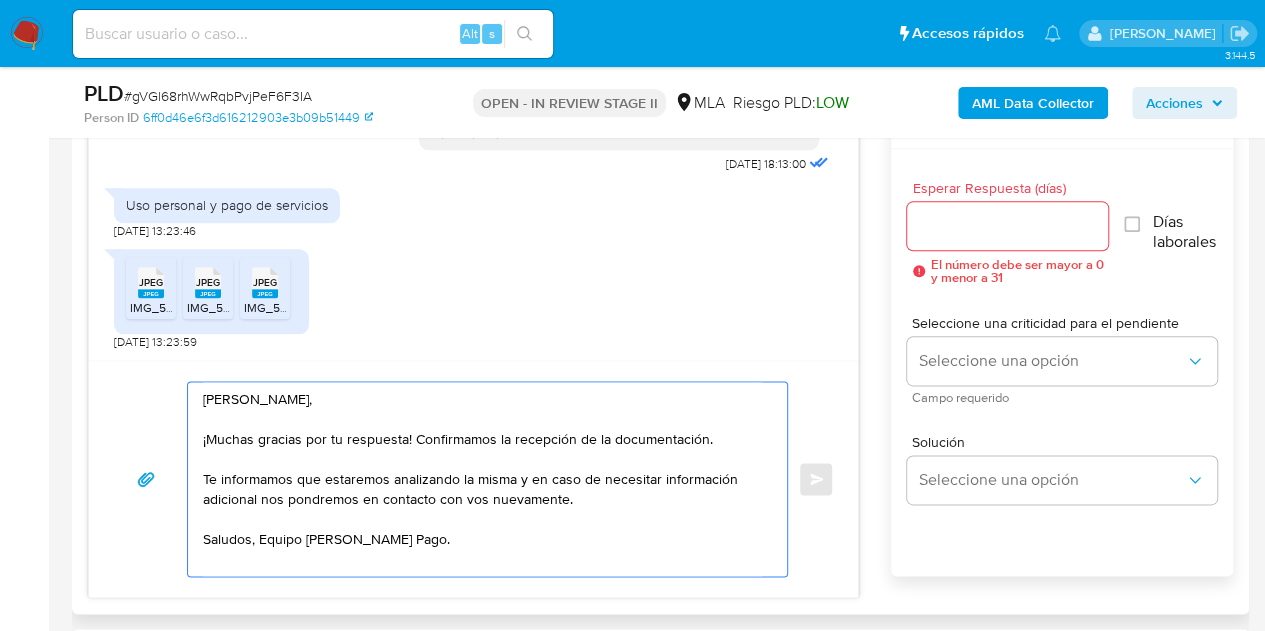 click on "Hola Lucas Hernan,
¡Muchas gracias por tu respuesta! Confirmamos la recepción de la documentación.
Te informamos que estaremos analizando la misma y en caso de necesitar información adicional nos pondremos en contacto con vos nuevamente.
Saludos, Equipo de Mercado Pago." at bounding box center (482, 479) 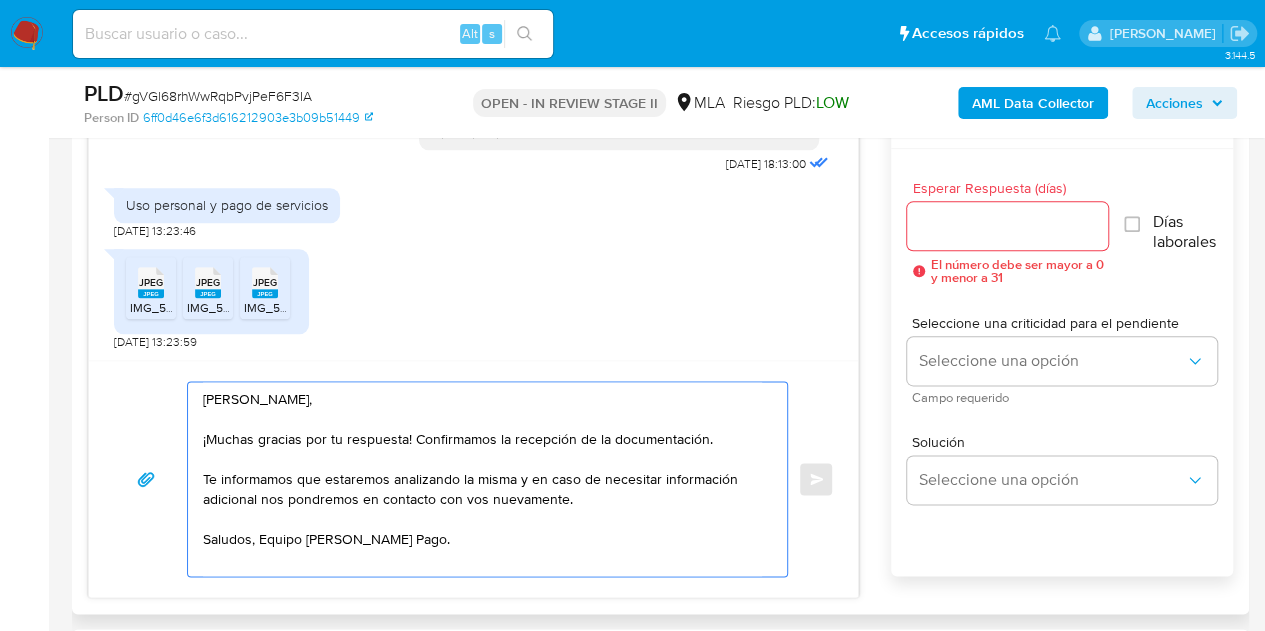type on "Hola Lucas Hernan,
¡Muchas gracias por tu respuesta! Confirmamos la recepción de la documentación.
Te informamos que estaremos analizando la misma y en caso de necesitar información adicional nos pondremos en contacto con vos nuevamente.
Saludos, Equipo de Mercado Pago." 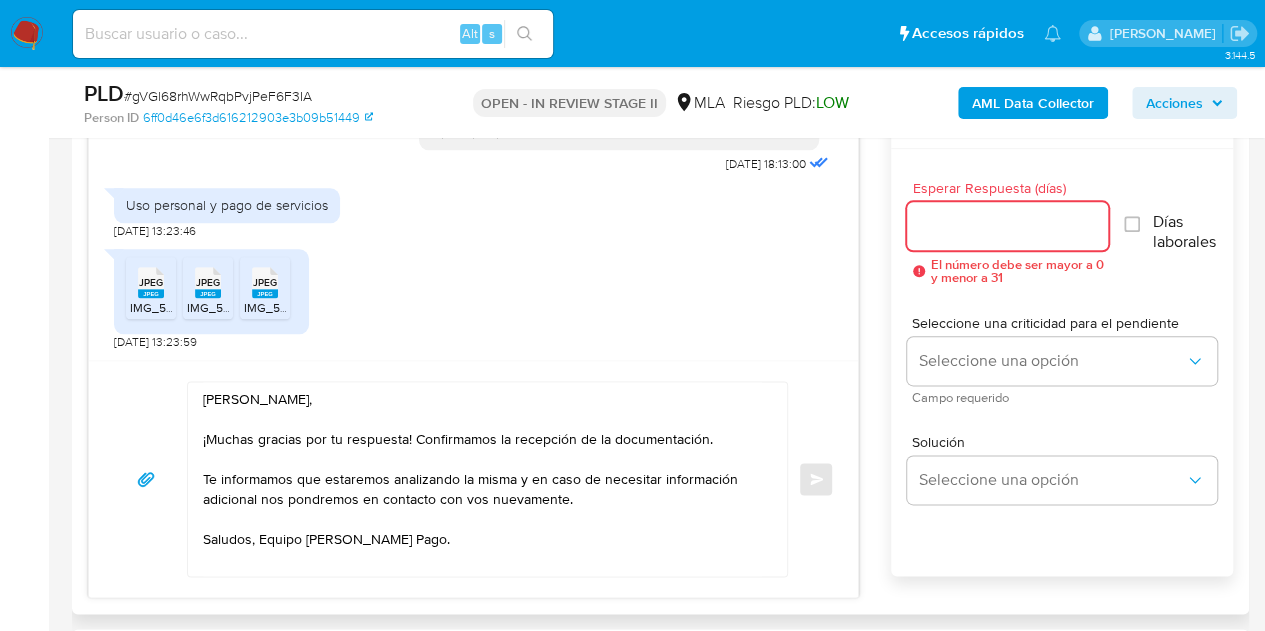 click on "Esperar Respuesta (días)" at bounding box center [1008, 226] 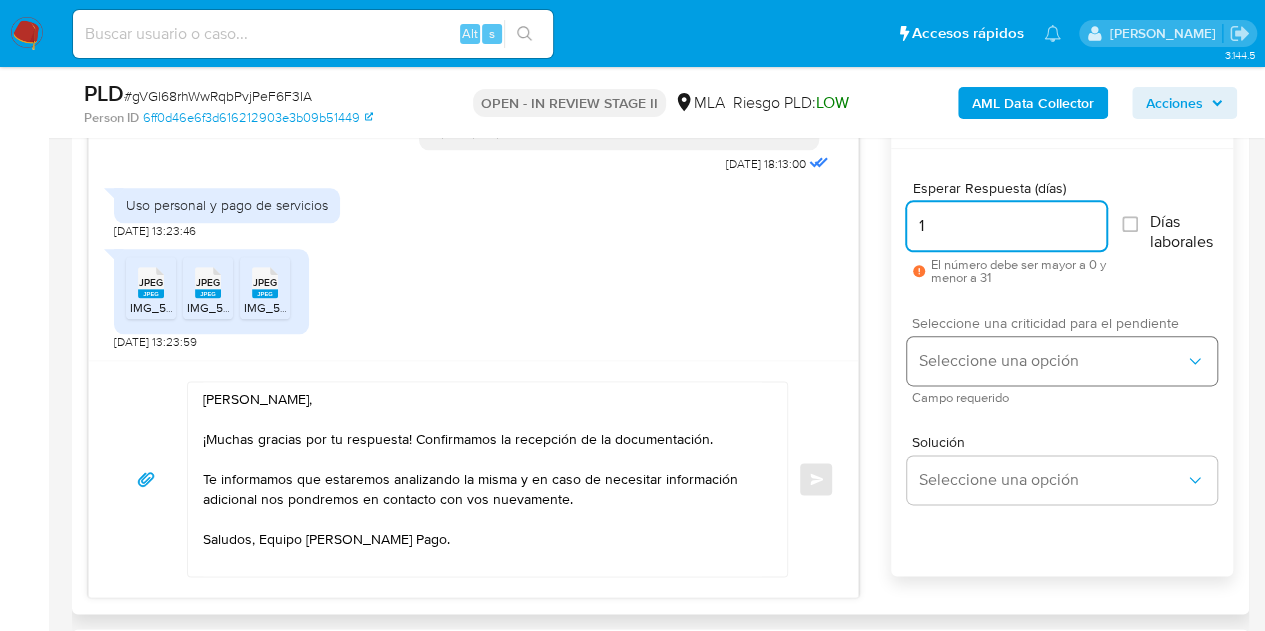 type on "1" 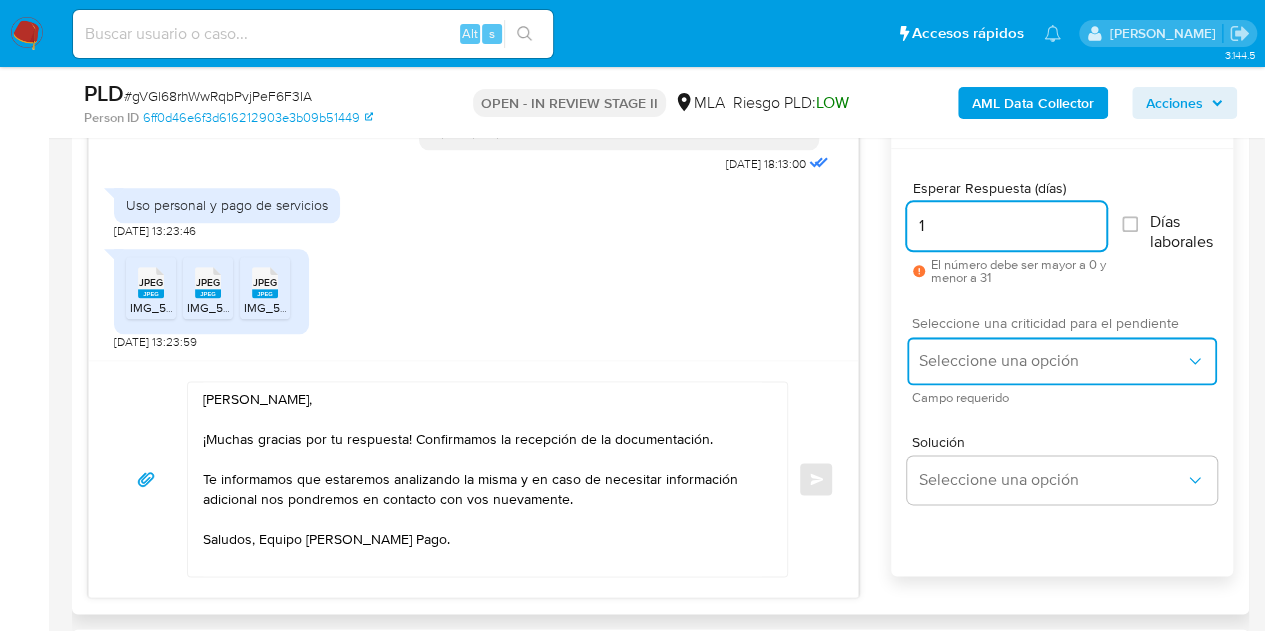 click on "Seleccione una opción" at bounding box center (1052, 361) 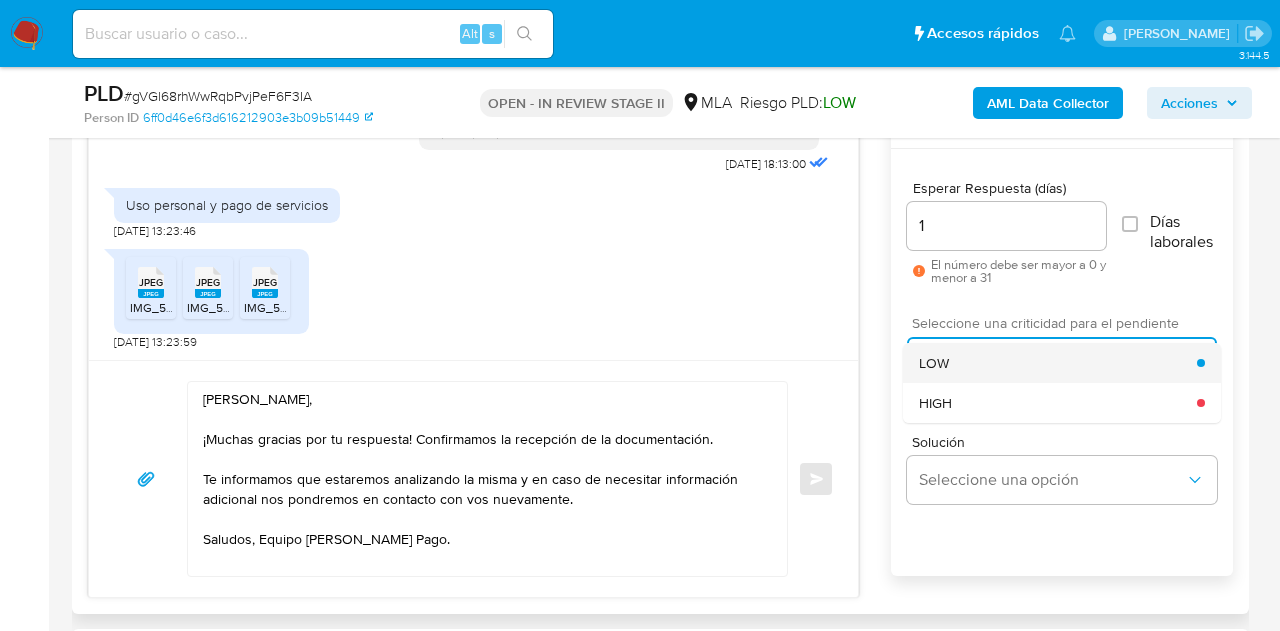 click on "LOW" at bounding box center [1058, 363] 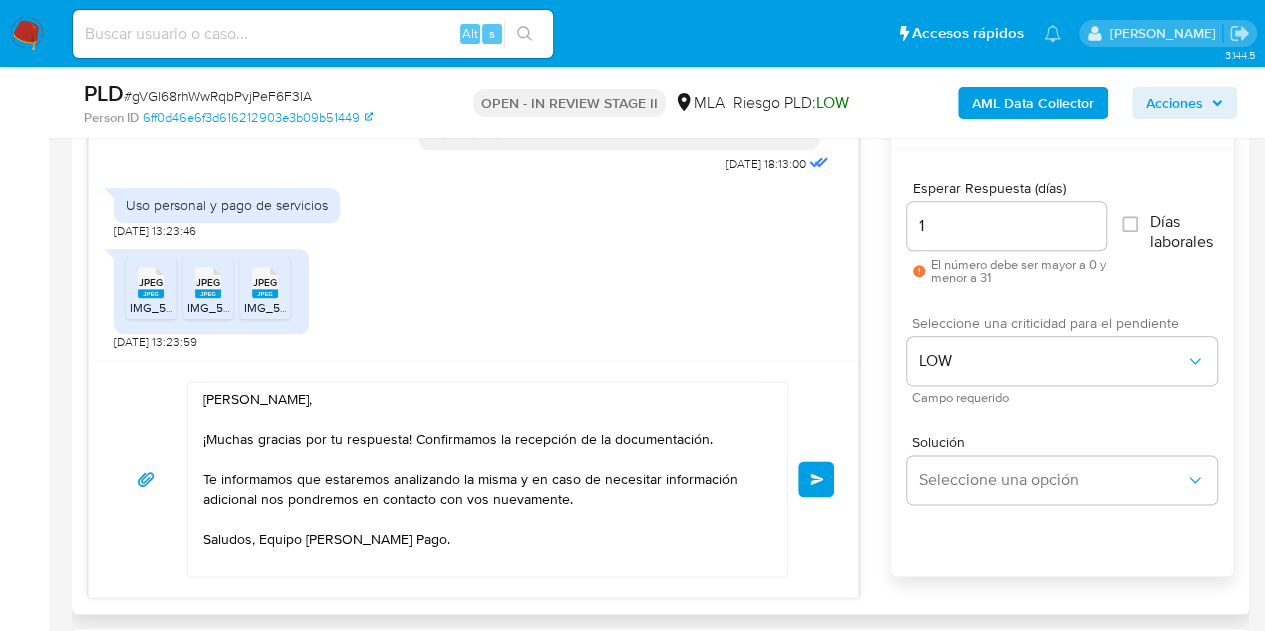 click on "18/06/2025 18:13:00 Uso personal y pago de servicios 19/06/2025 13:23:46 JPEG JPEG IMG_5442.jpeg JPEG JPEG IMG_5441.jpeg JPEG JPEG IMG_5440.jpeg 19/06/2025 13:23:59 Hola Lucas Hernan,
¡Muchas gracias por tu respuesta! Confirmamos la recepción de la documentación.
Te informamos que estaremos analizando la misma y en caso de necesitar información adicional nos pondremos en contacto con vos nuevamente.
Saludos, Equipo de Mercado Pago.
Enviar Configuración para el envío de chat Esperar Respuesta (días) 1 El número debe ser mayor a 0 y menor a 31 Días laborales Seleccione una criticidad para el pendiente LOW Campo requerido Solución Seleccione una opción" at bounding box center (660, 347) 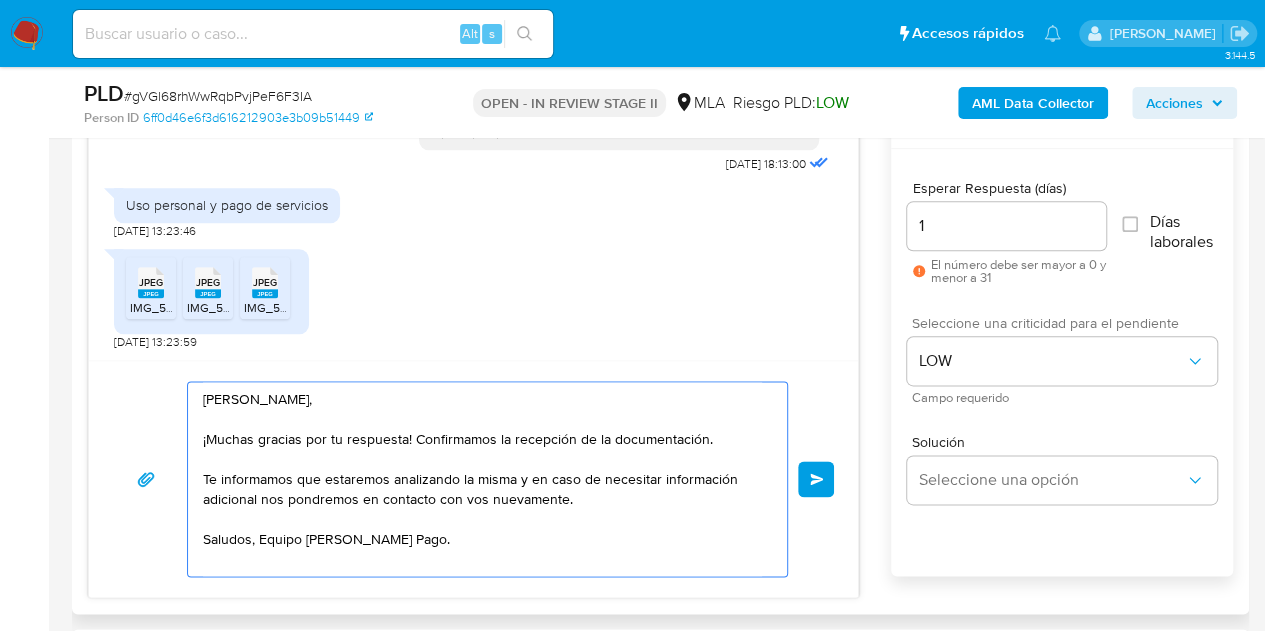 click on "Enviar" at bounding box center [816, 479] 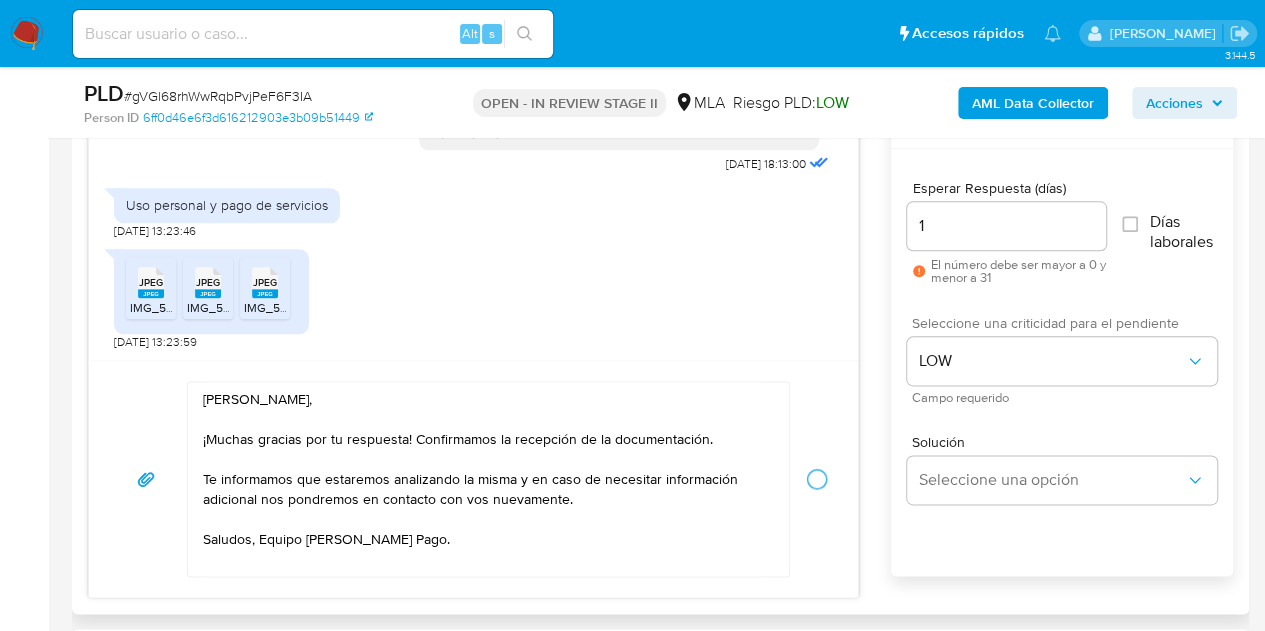 type 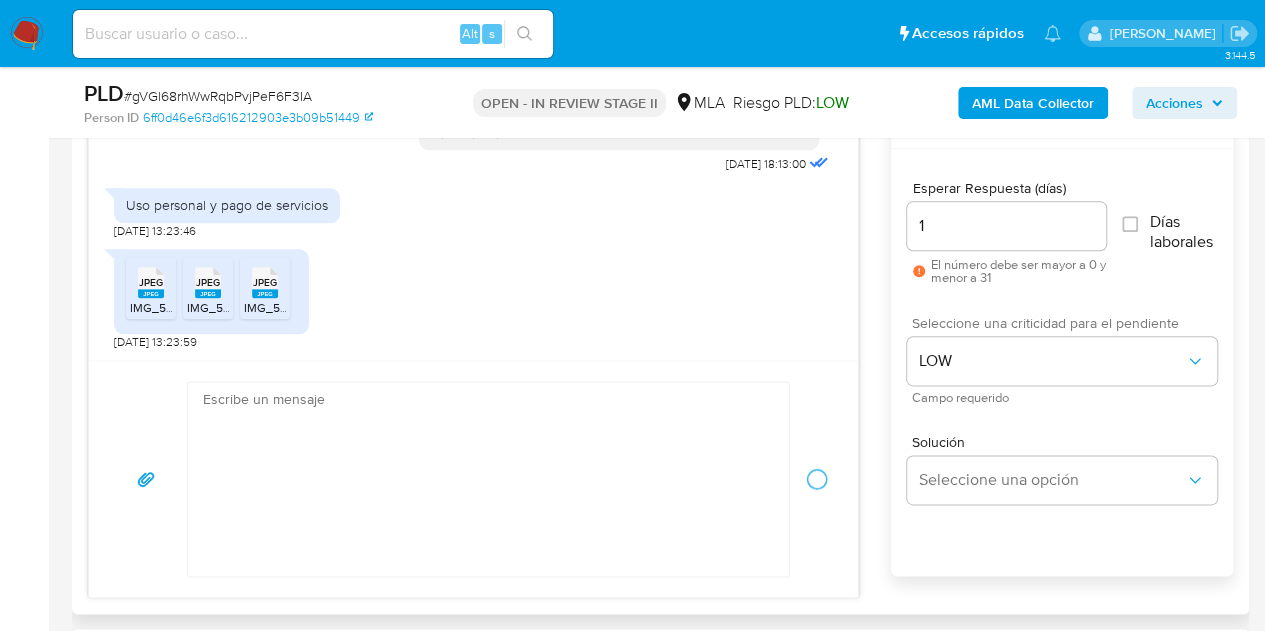 scroll, scrollTop: 1332, scrollLeft: 0, axis: vertical 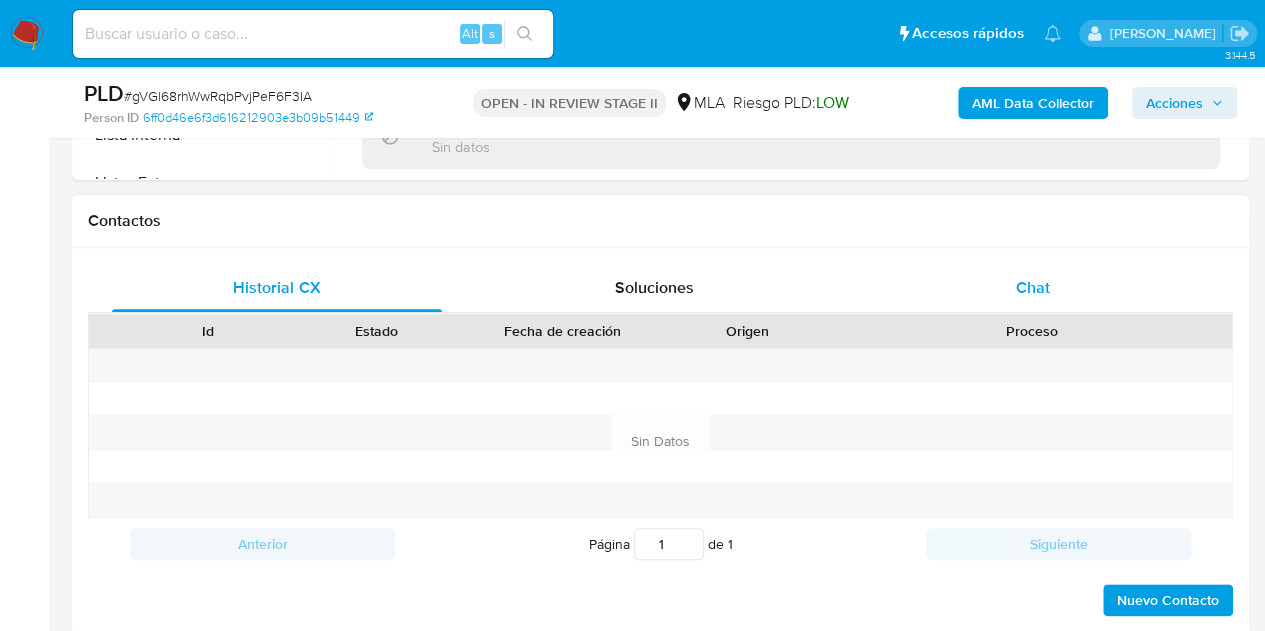 click on "Chat" at bounding box center (1033, 287) 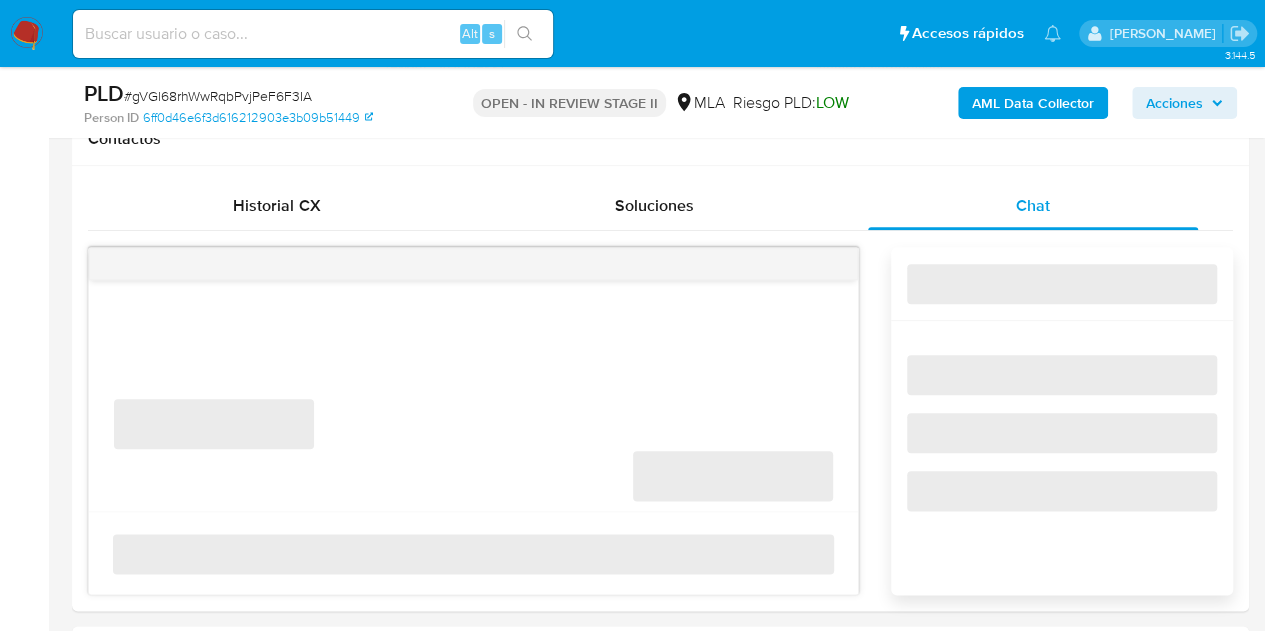 scroll, scrollTop: 960, scrollLeft: 0, axis: vertical 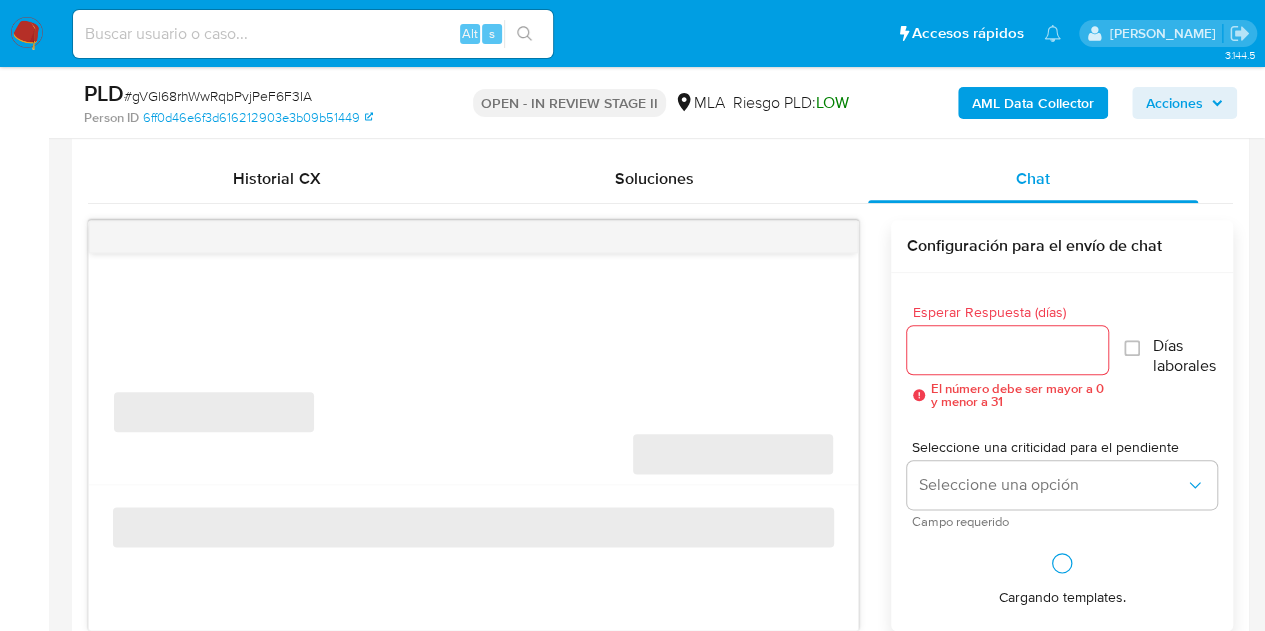 select on "10" 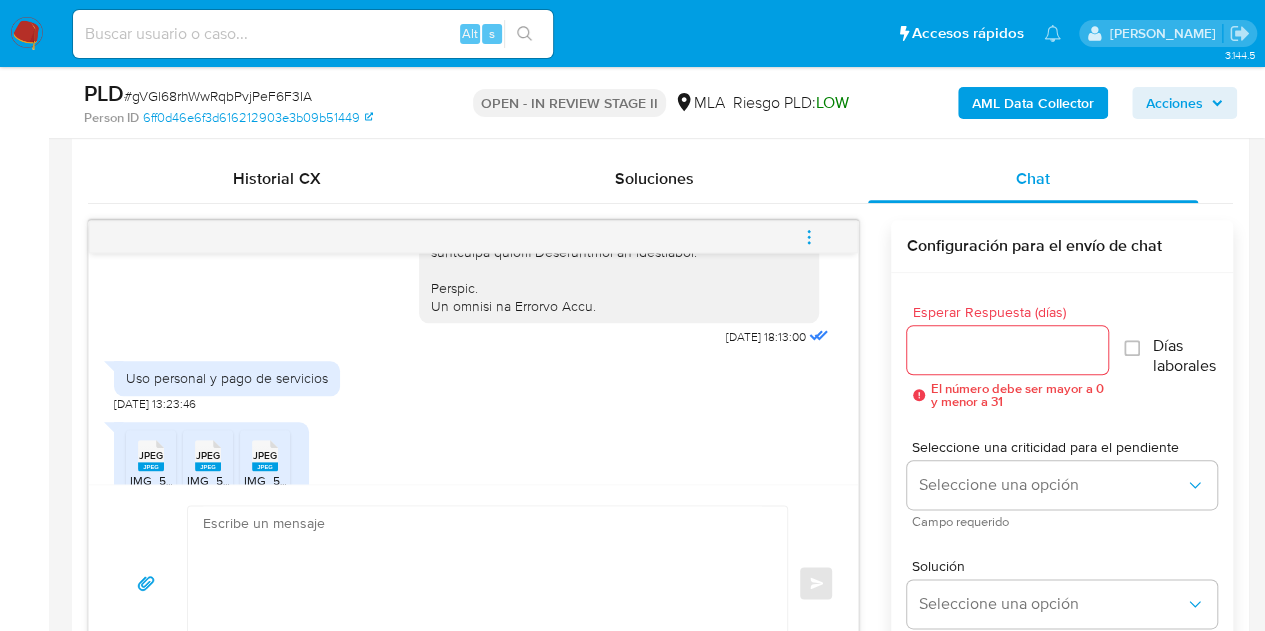 scroll, scrollTop: 1332, scrollLeft: 0, axis: vertical 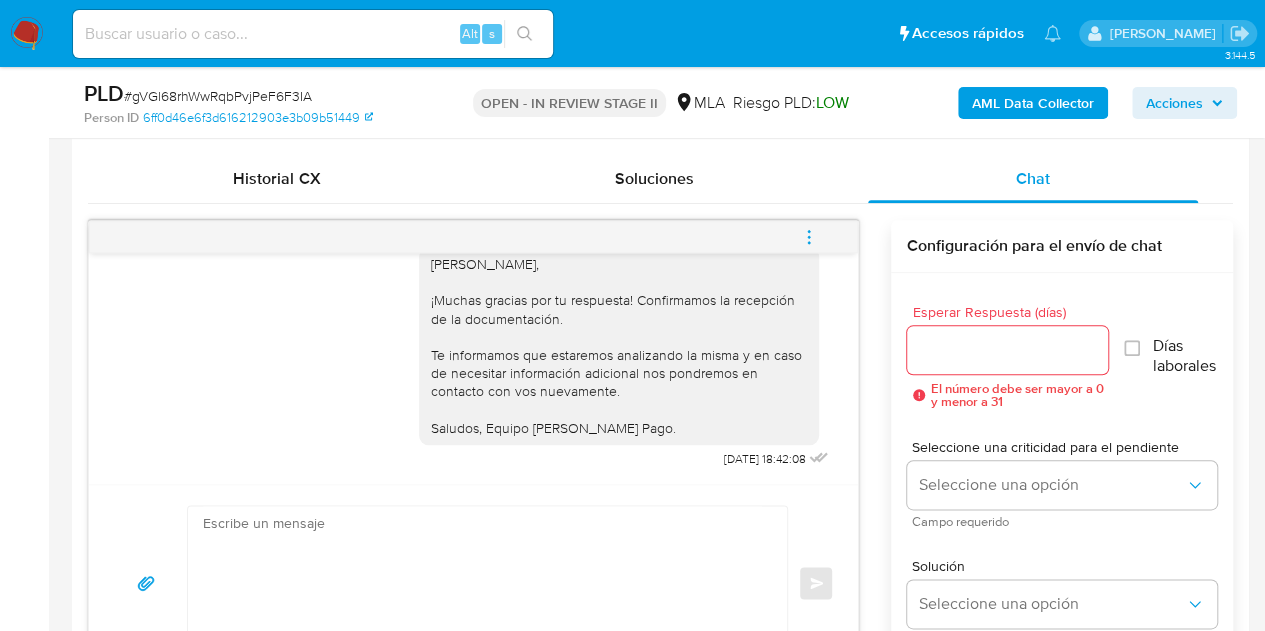 click 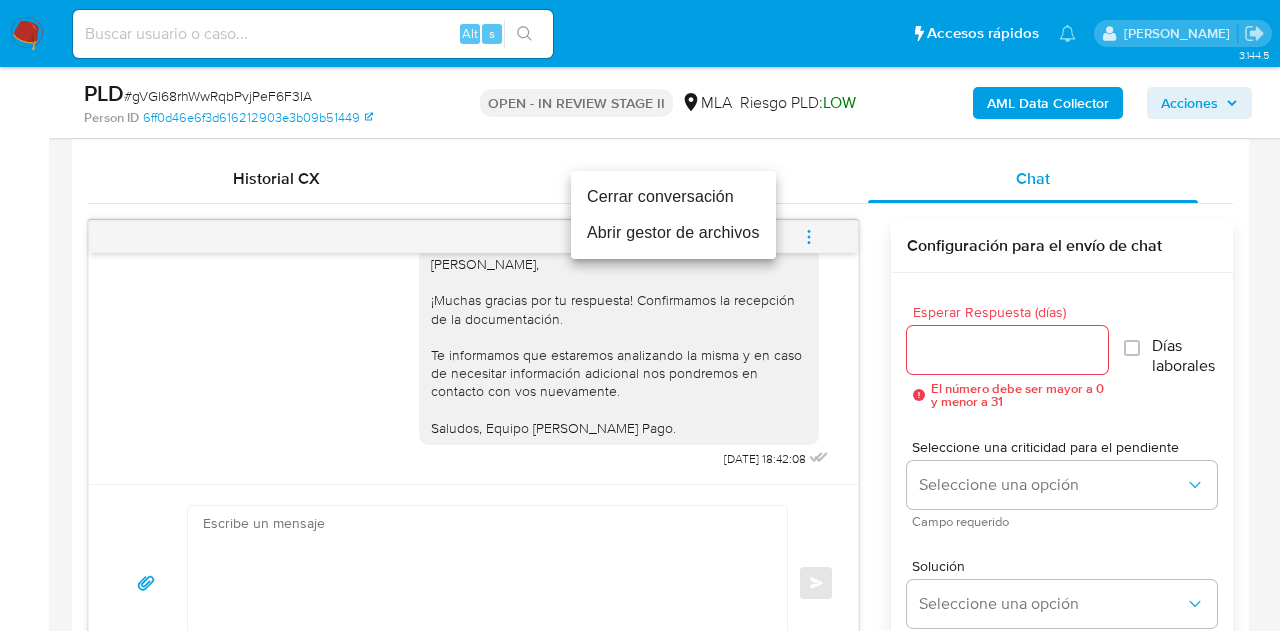 click on "Cerrar conversación" at bounding box center [673, 197] 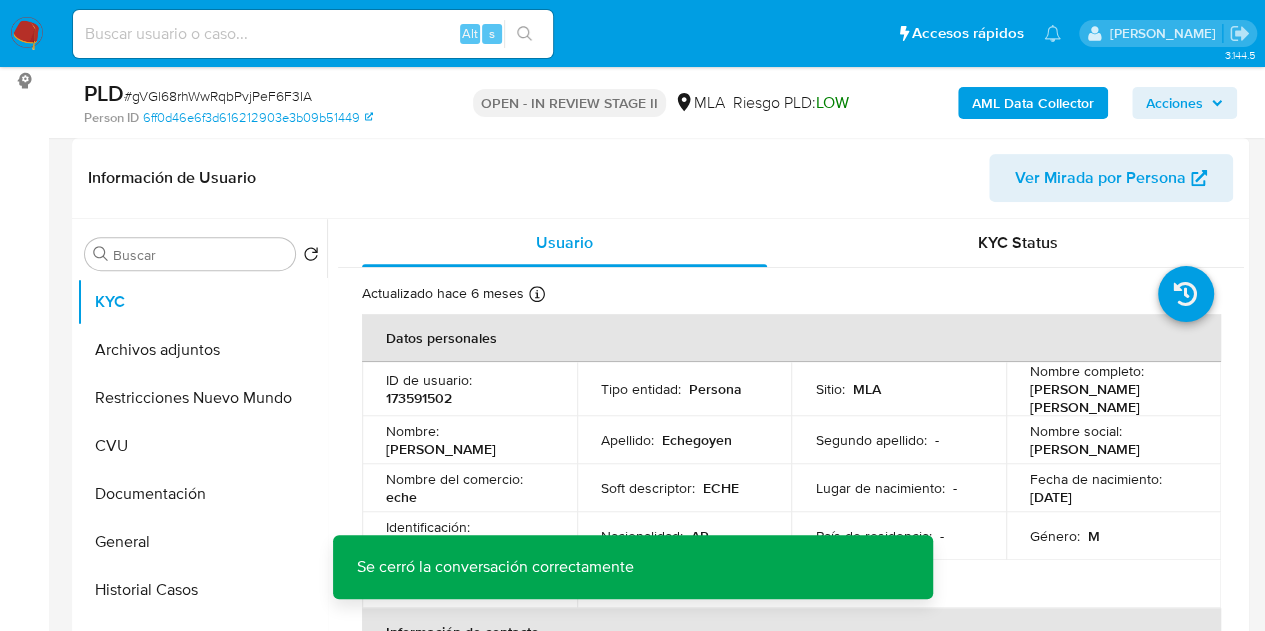 scroll, scrollTop: 254, scrollLeft: 0, axis: vertical 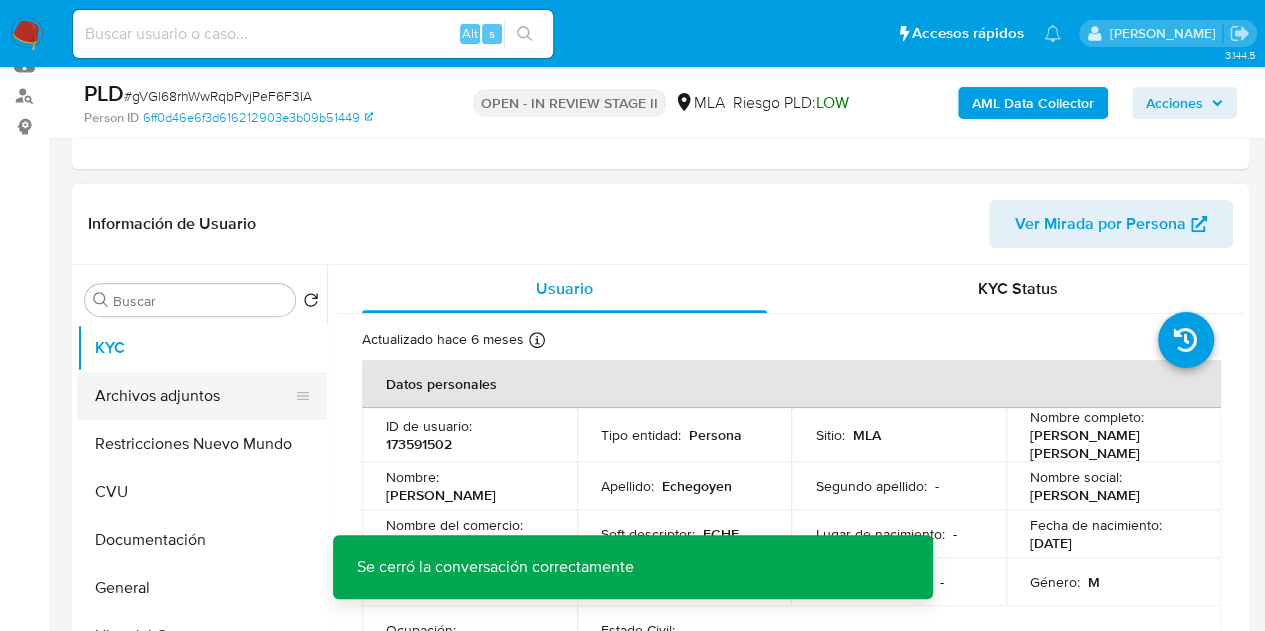 click on "Archivos adjuntos" at bounding box center (194, 396) 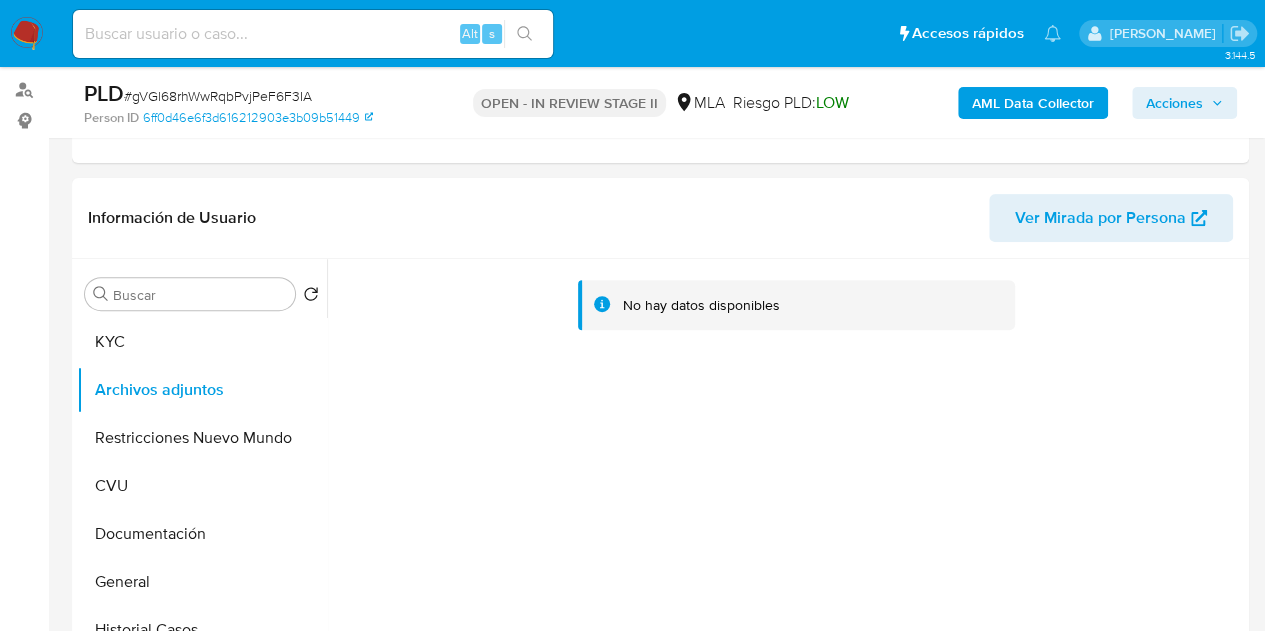 scroll, scrollTop: 204, scrollLeft: 0, axis: vertical 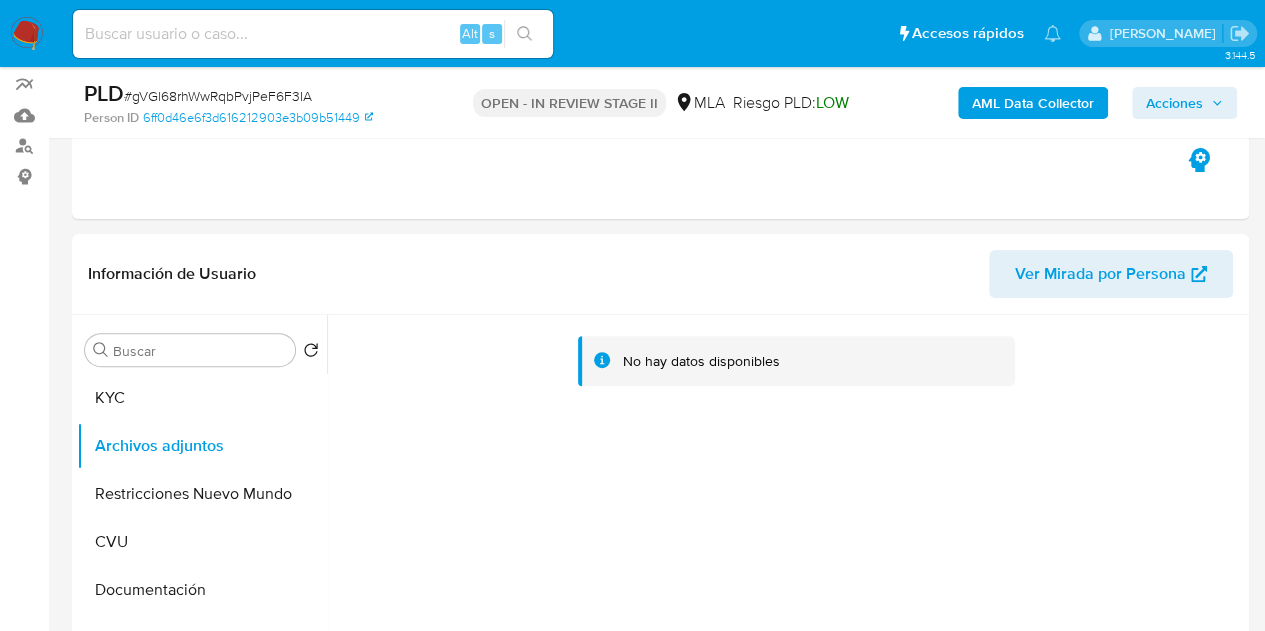 click on "AML Data Collector" at bounding box center [1033, 103] 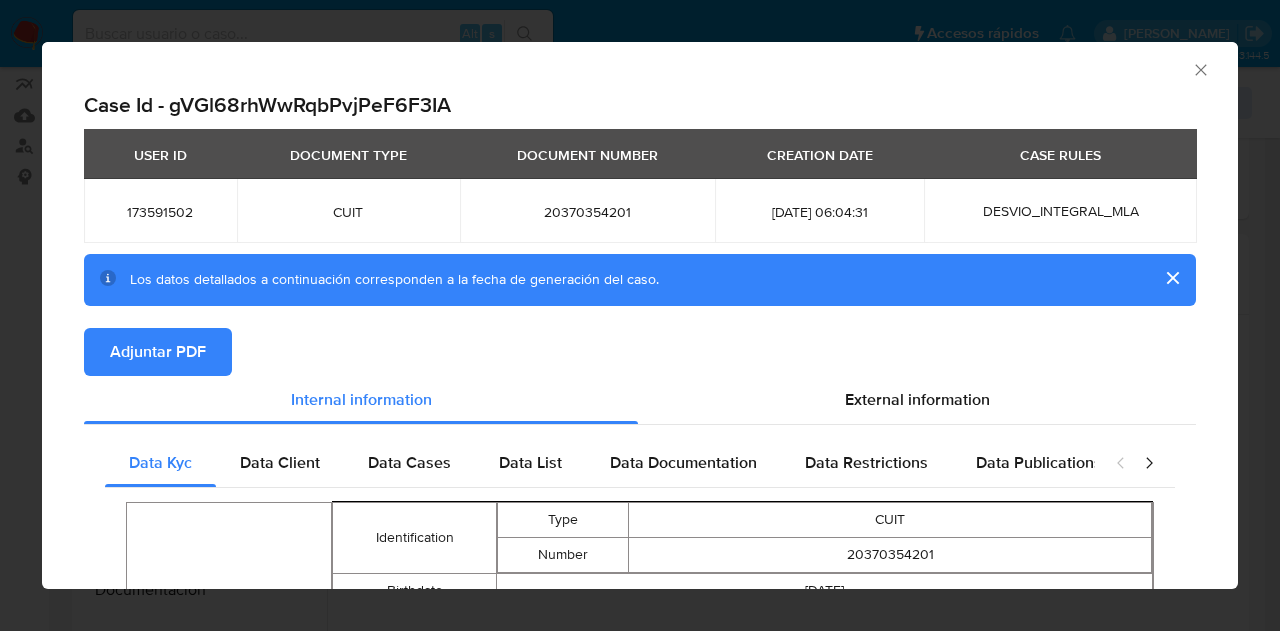 click on "Adjuntar PDF" at bounding box center (158, 352) 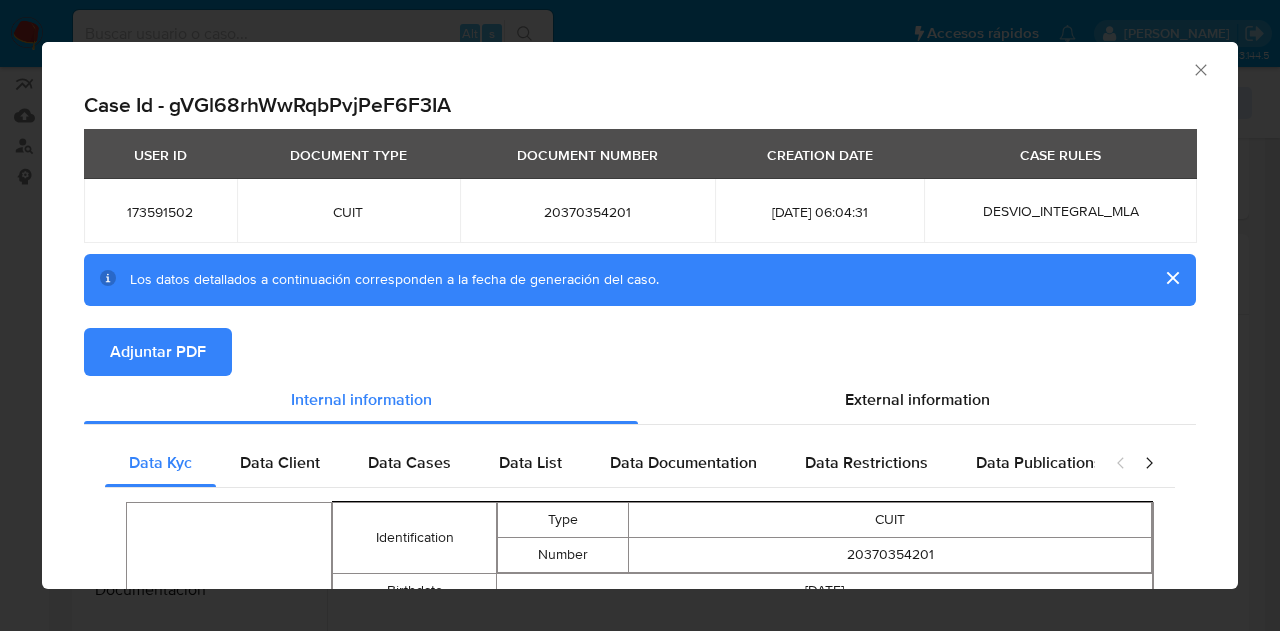 click on "AML Data Collector" at bounding box center [640, 67] 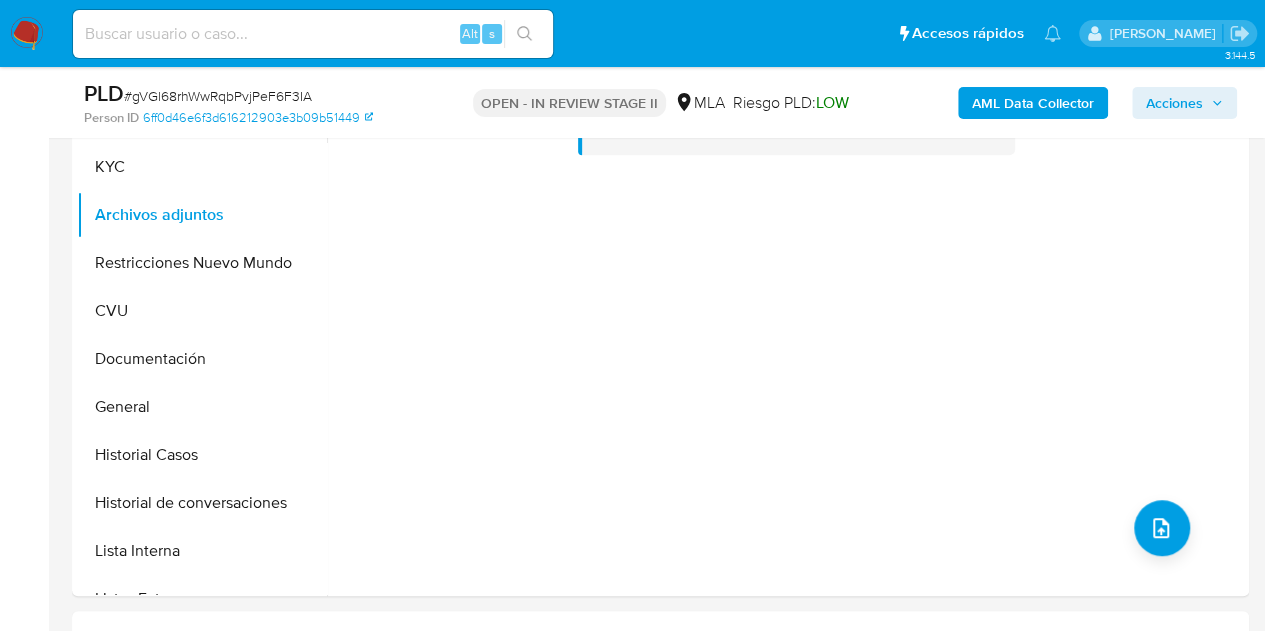 scroll, scrollTop: 388, scrollLeft: 0, axis: vertical 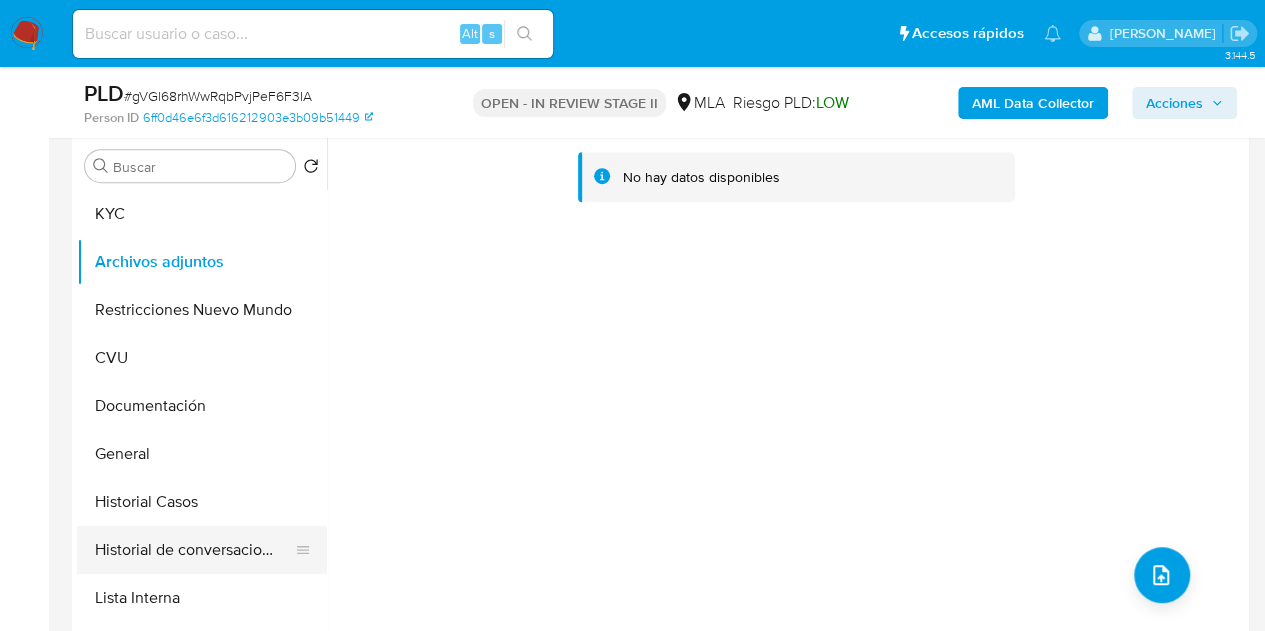 click on "Historial de conversaciones" at bounding box center [194, 550] 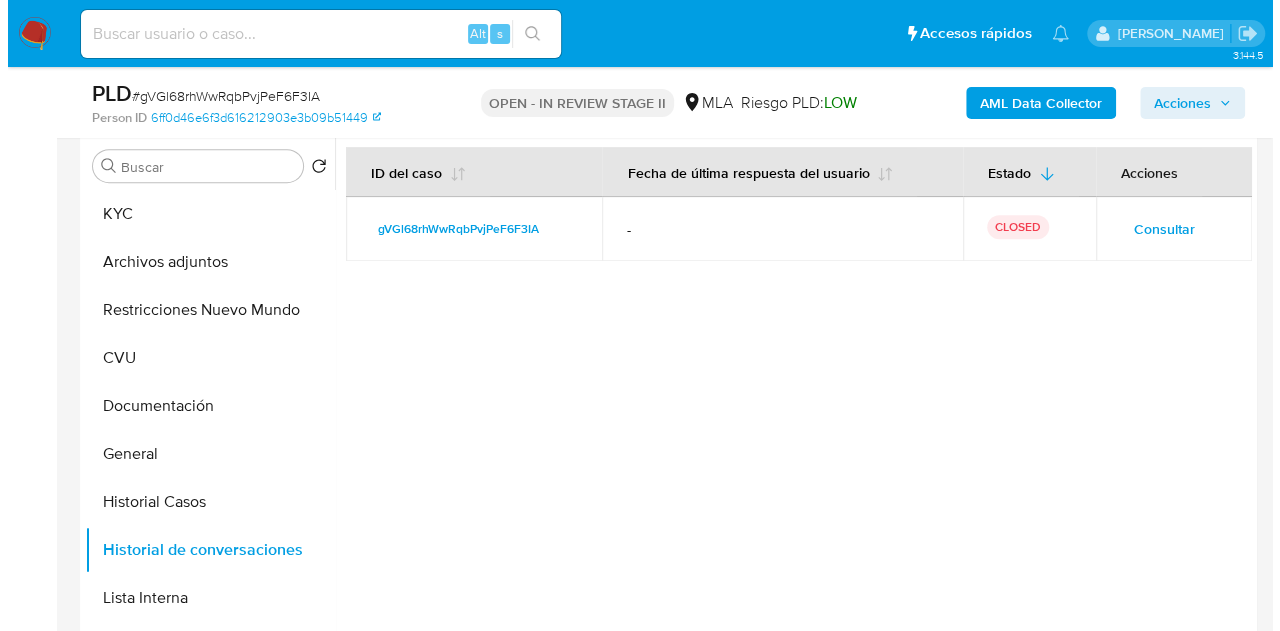 scroll, scrollTop: 358, scrollLeft: 0, axis: vertical 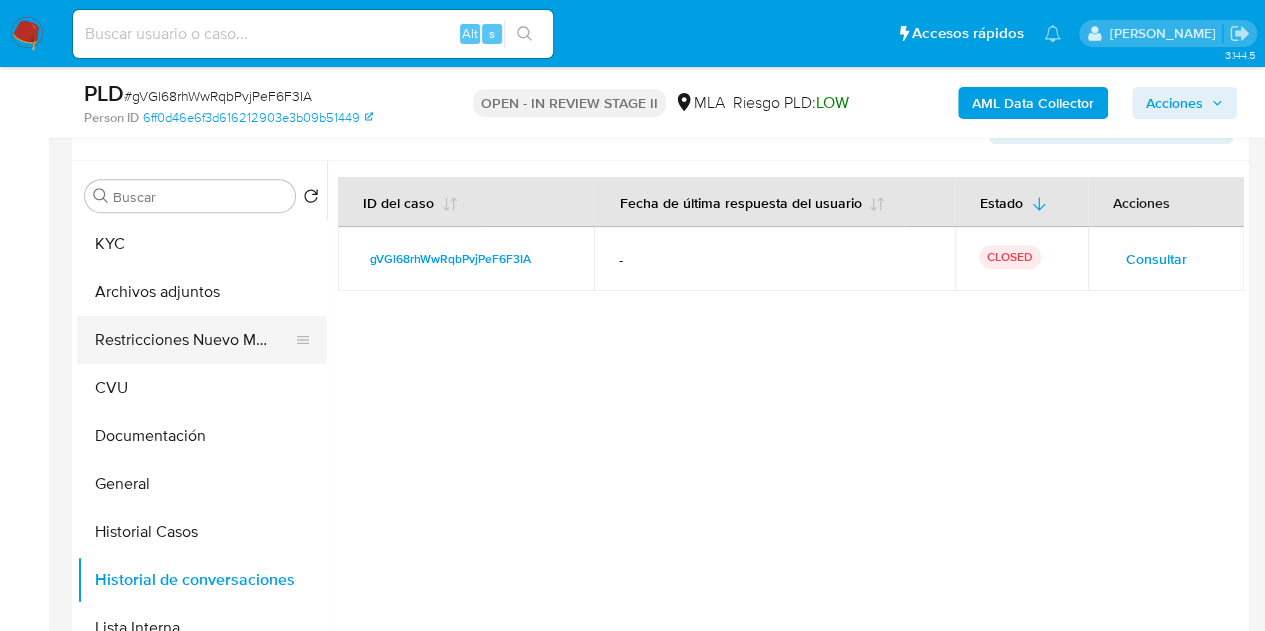 click on "Restricciones Nuevo Mundo" at bounding box center [194, 340] 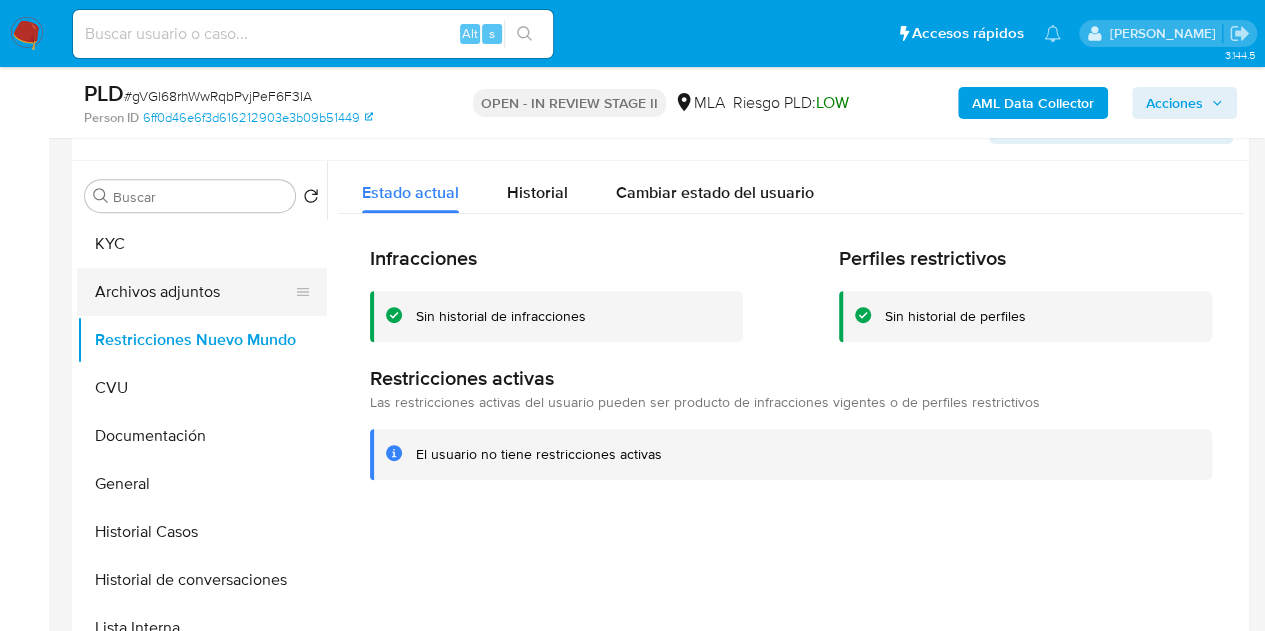 click on "Archivos adjuntos" at bounding box center (194, 292) 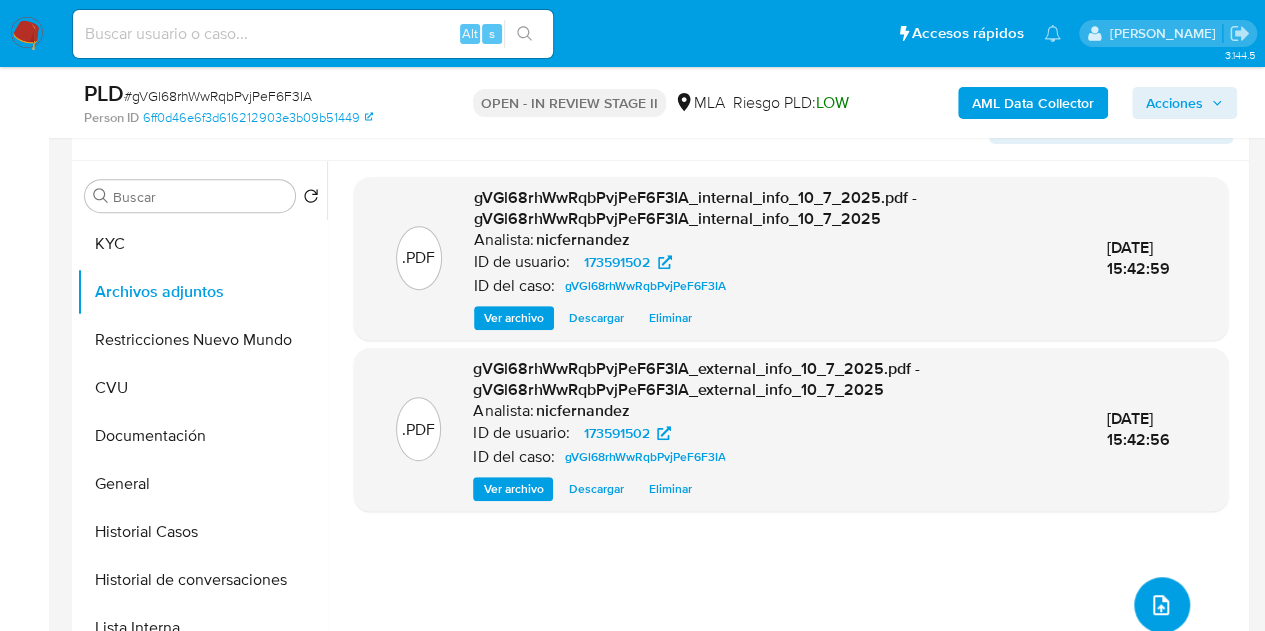 click 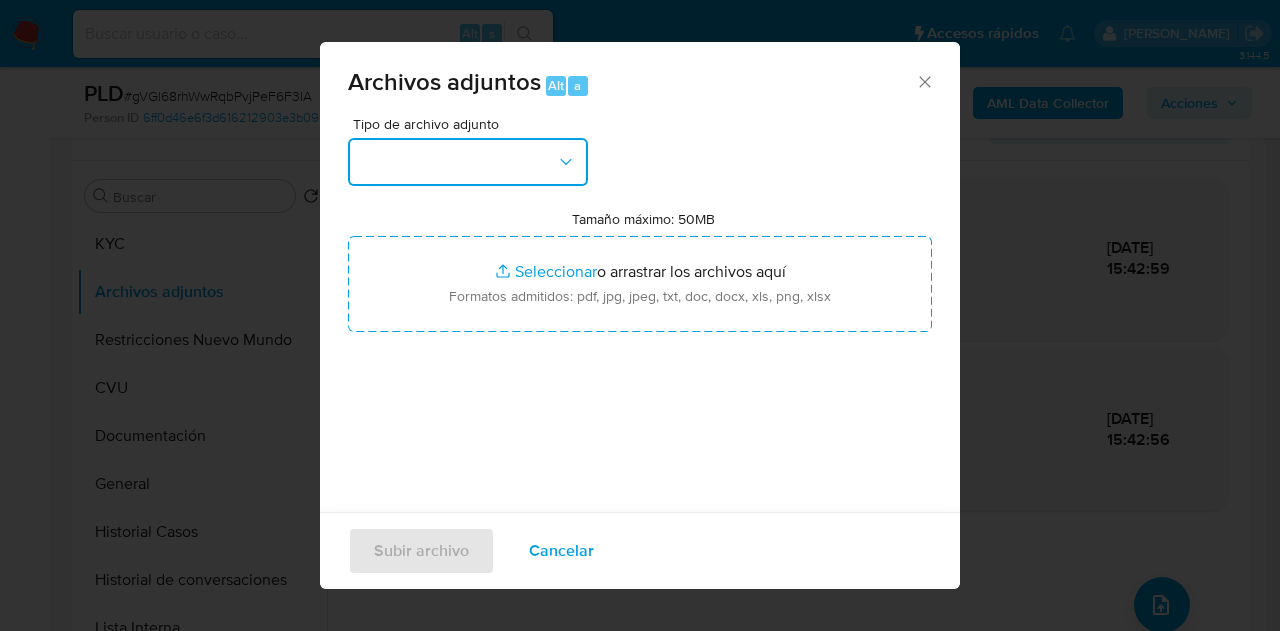 drag, startPoint x: 495, startPoint y: 180, endPoint x: 524, endPoint y: 175, distance: 29.427877 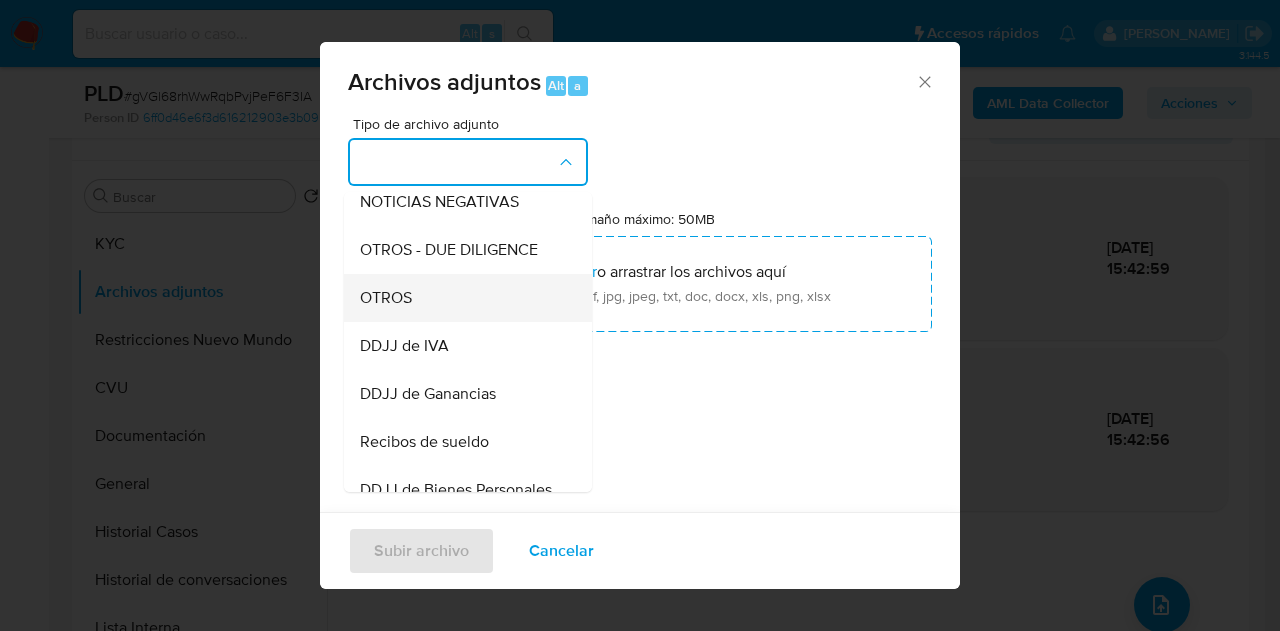 scroll, scrollTop: 354, scrollLeft: 0, axis: vertical 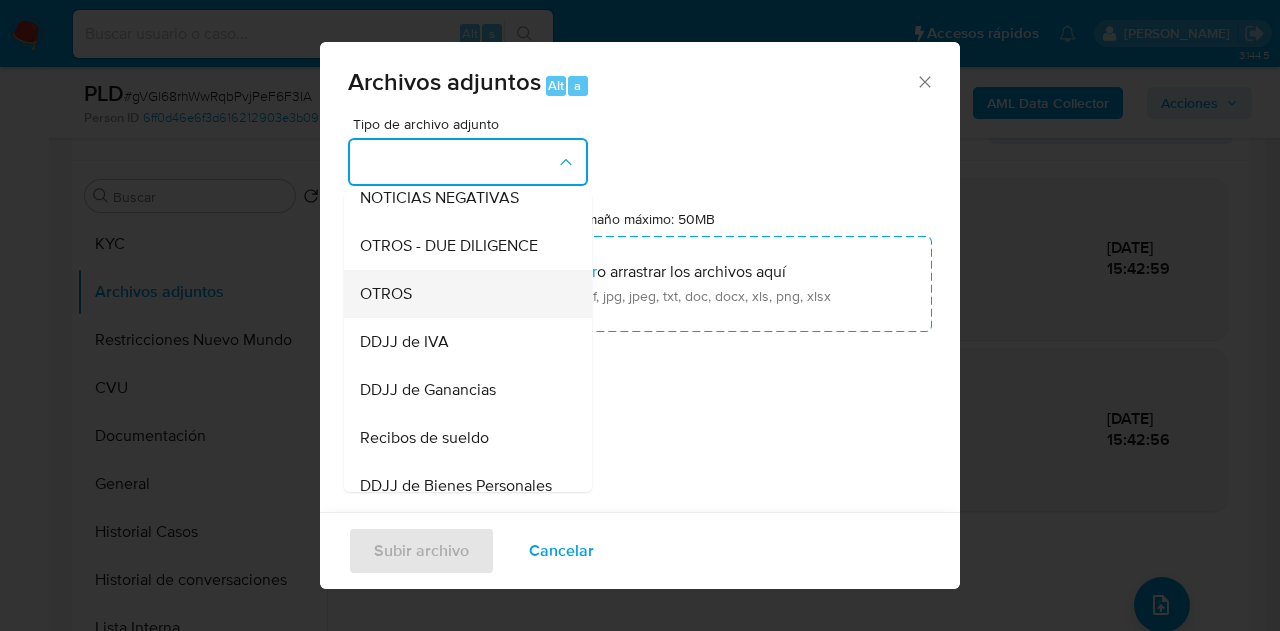 click on "OTROS" at bounding box center (462, 294) 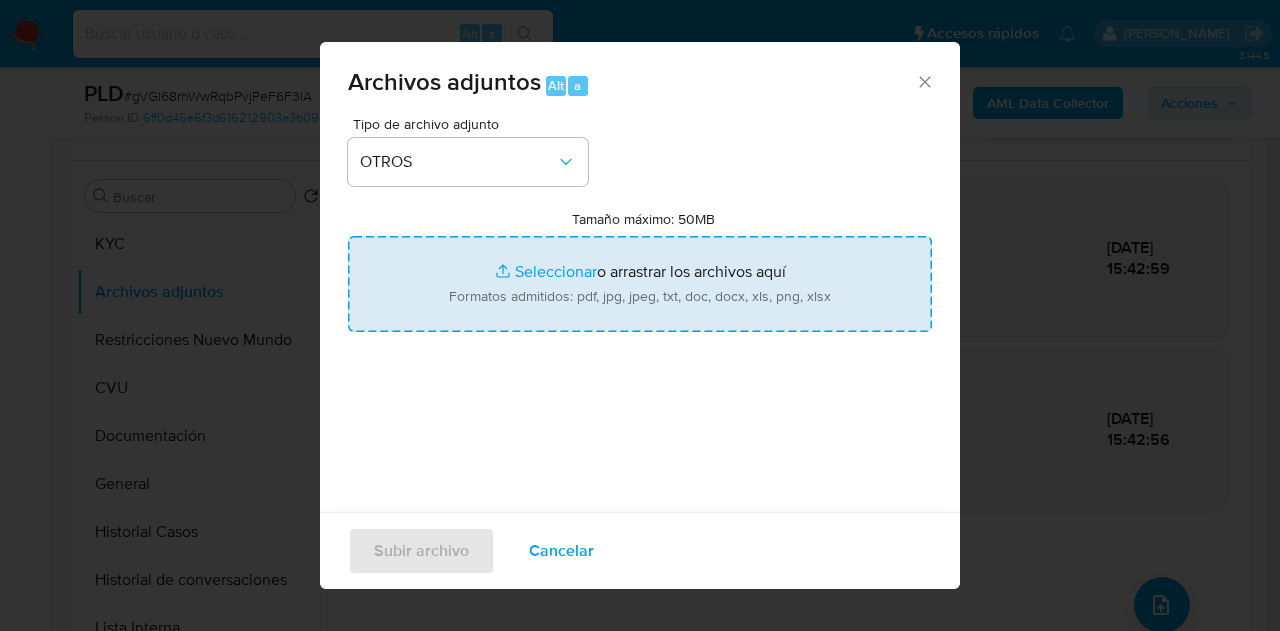 click on "Tamaño máximo: 50MB Seleccionar archivos" at bounding box center [640, 284] 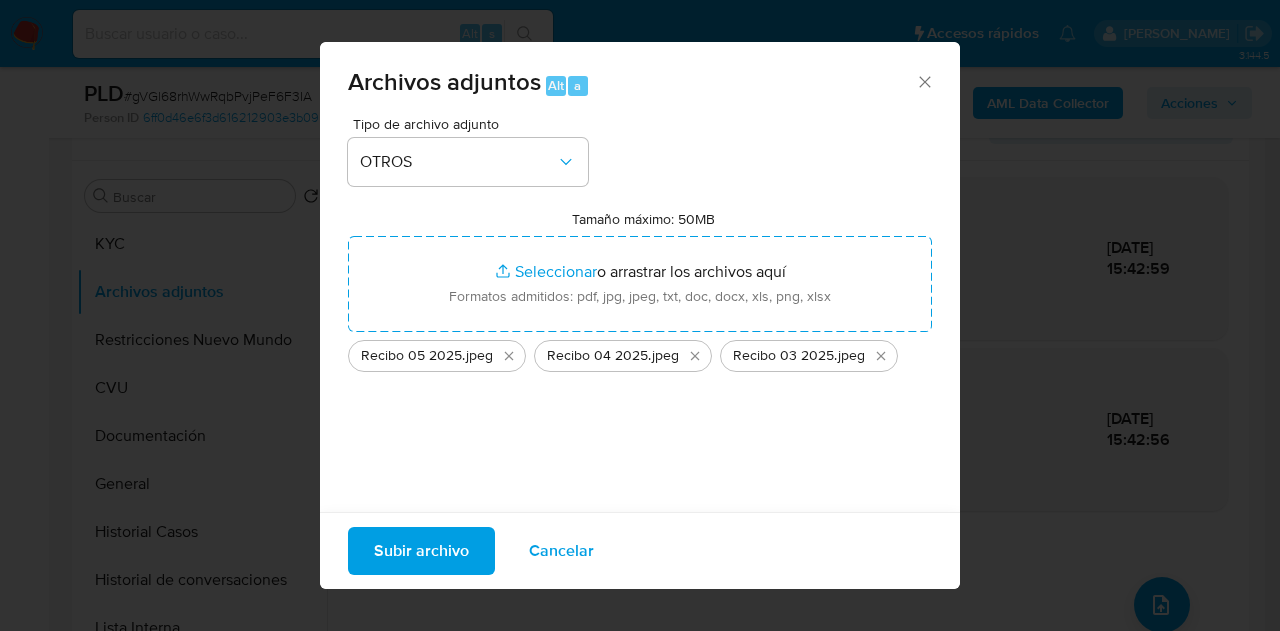 click on "Subir archivo" at bounding box center (421, 551) 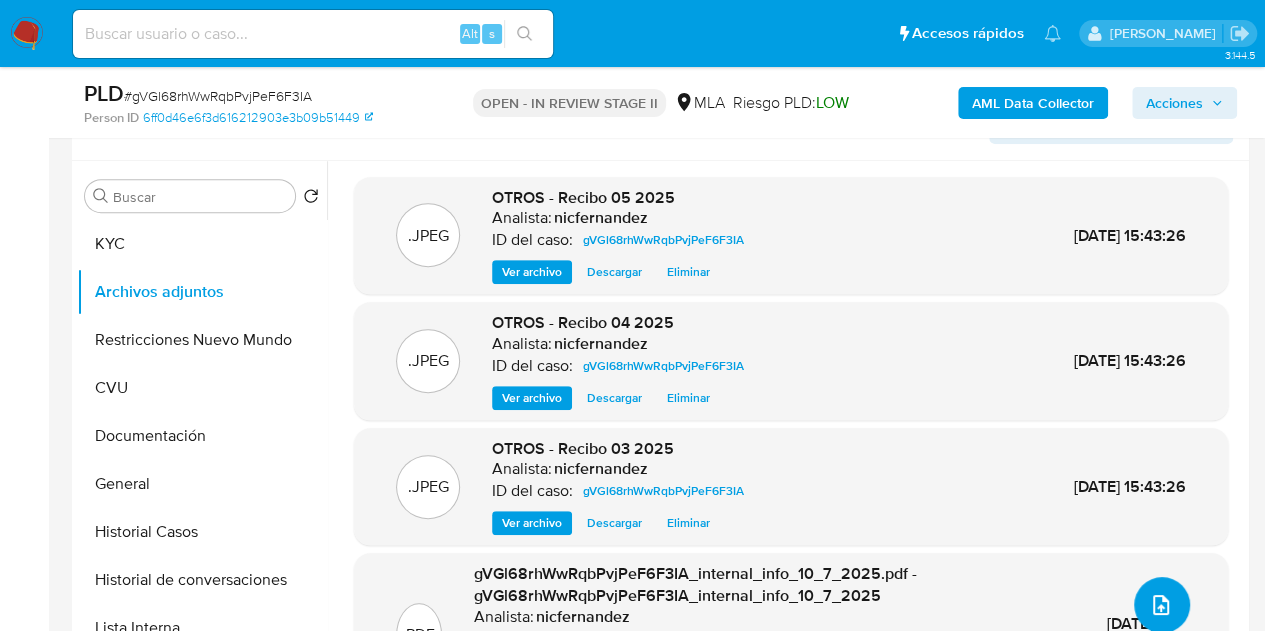 click 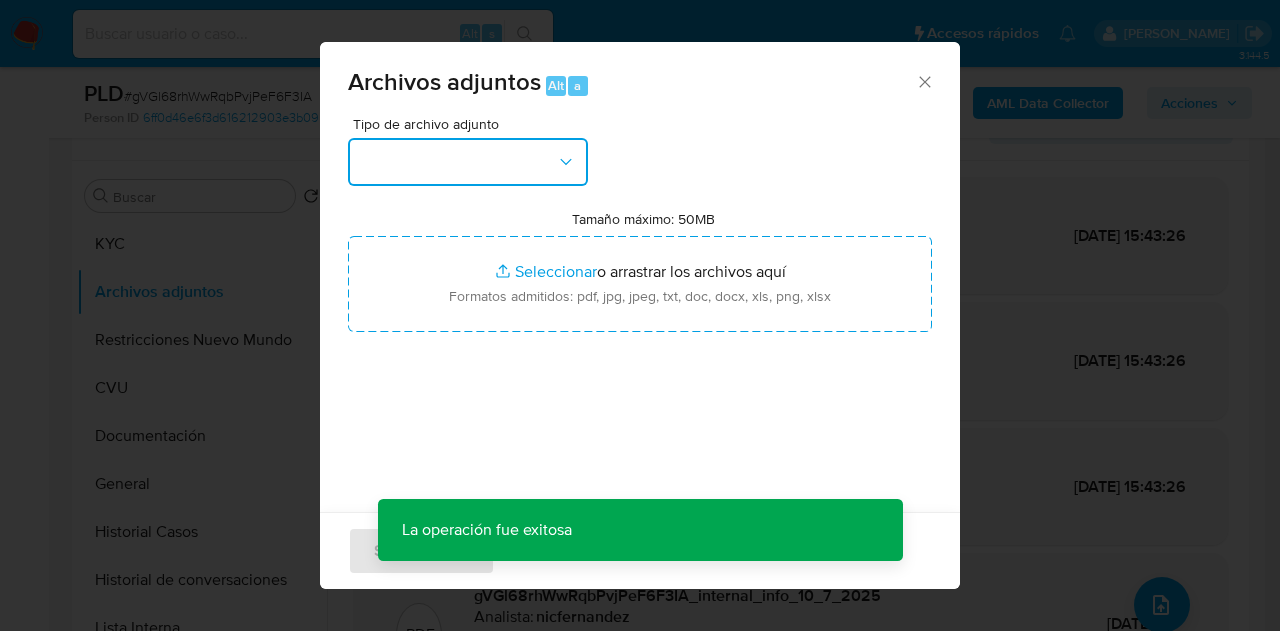 click at bounding box center [468, 162] 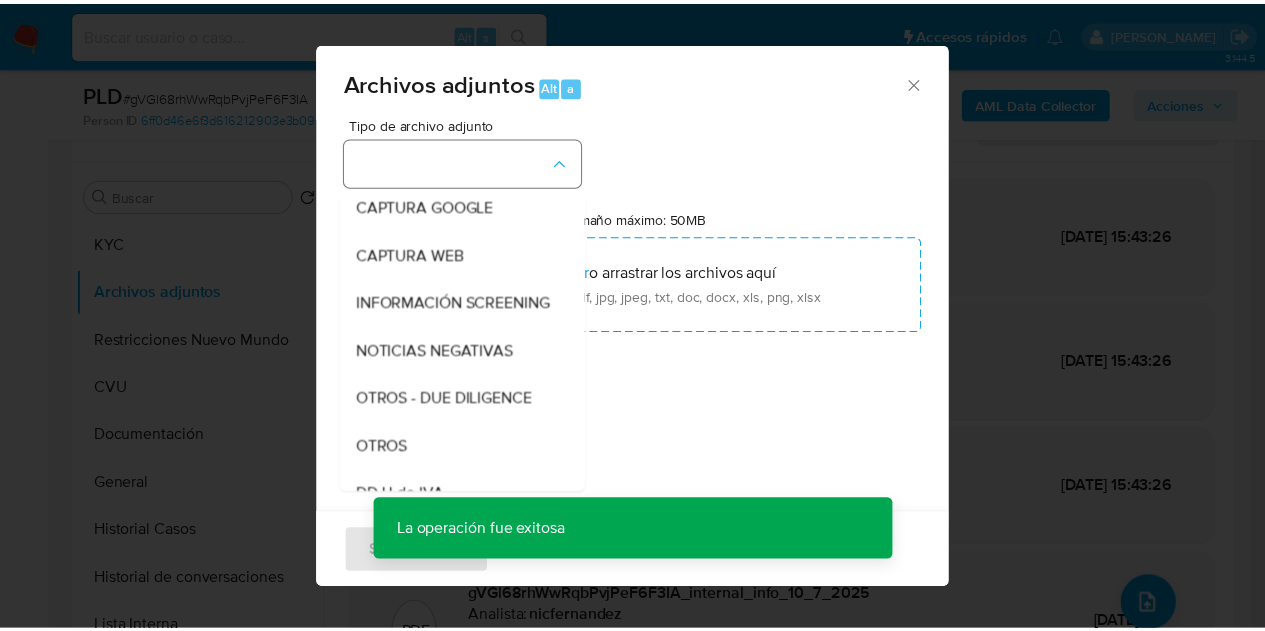 scroll, scrollTop: 267, scrollLeft: 0, axis: vertical 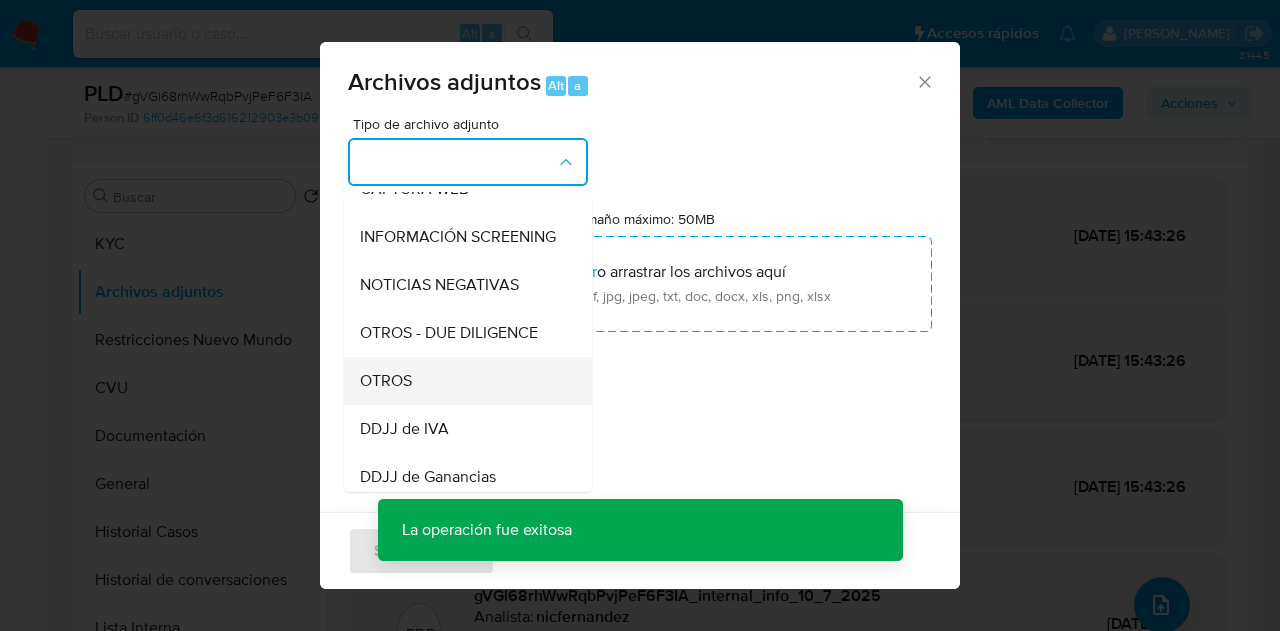 click on "OTROS" at bounding box center [462, 381] 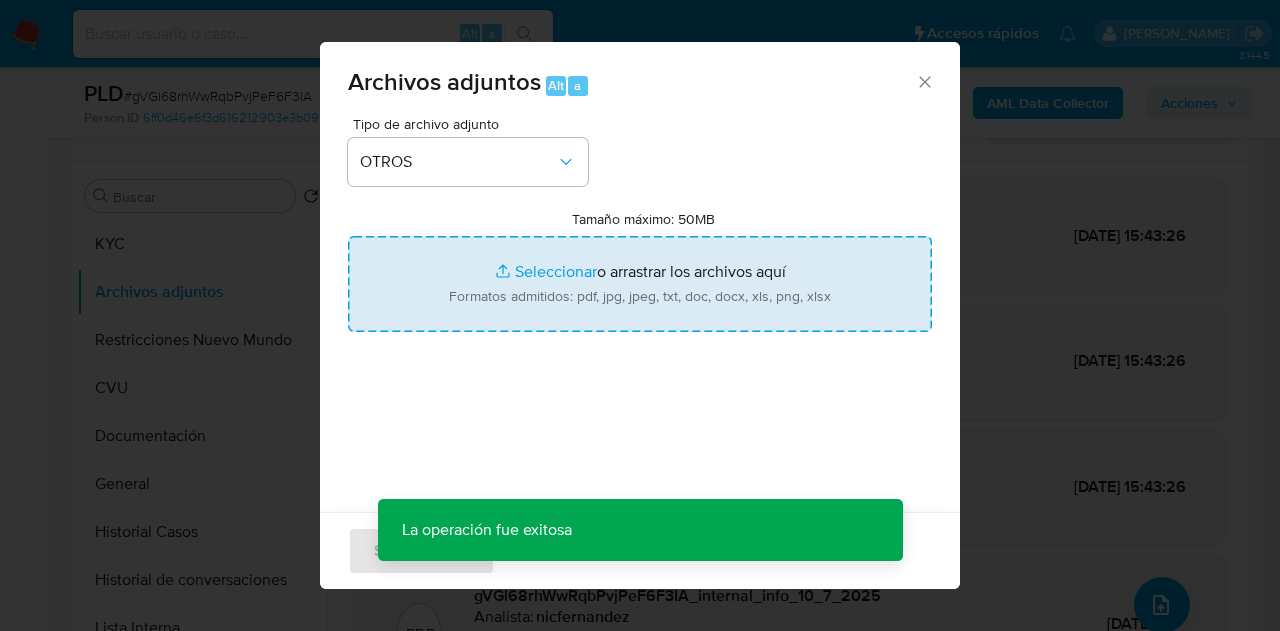 click on "Tamaño máximo: 50MB Seleccionar archivos" at bounding box center [640, 284] 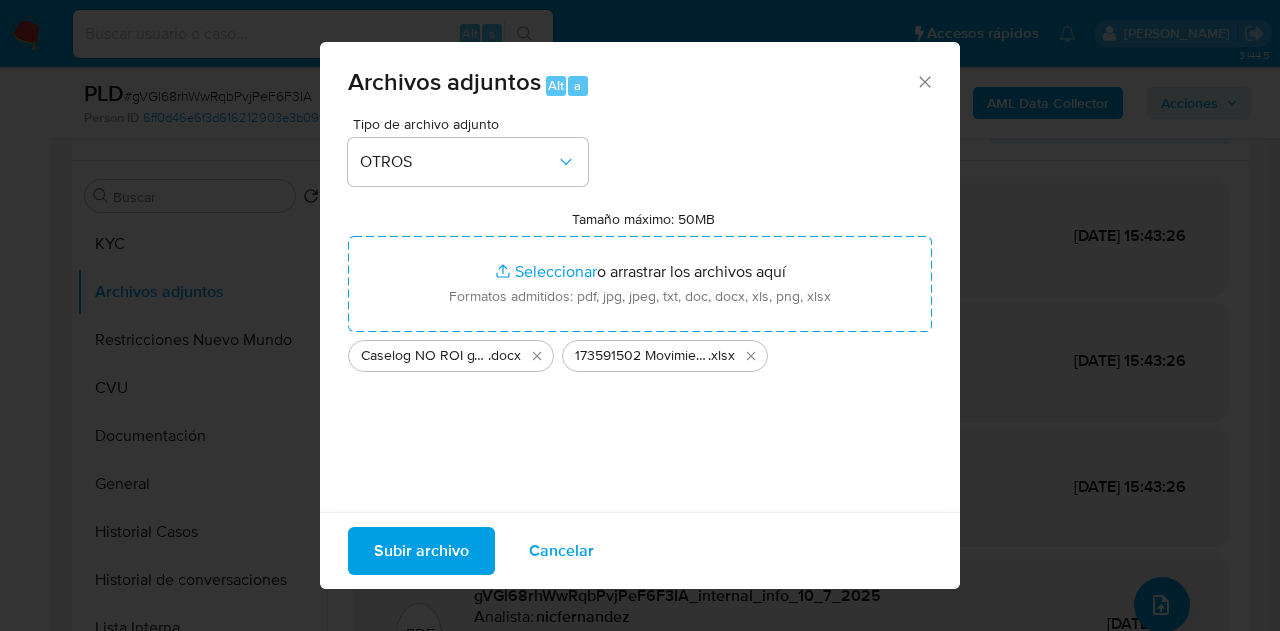 click on "Subir archivo" at bounding box center (421, 551) 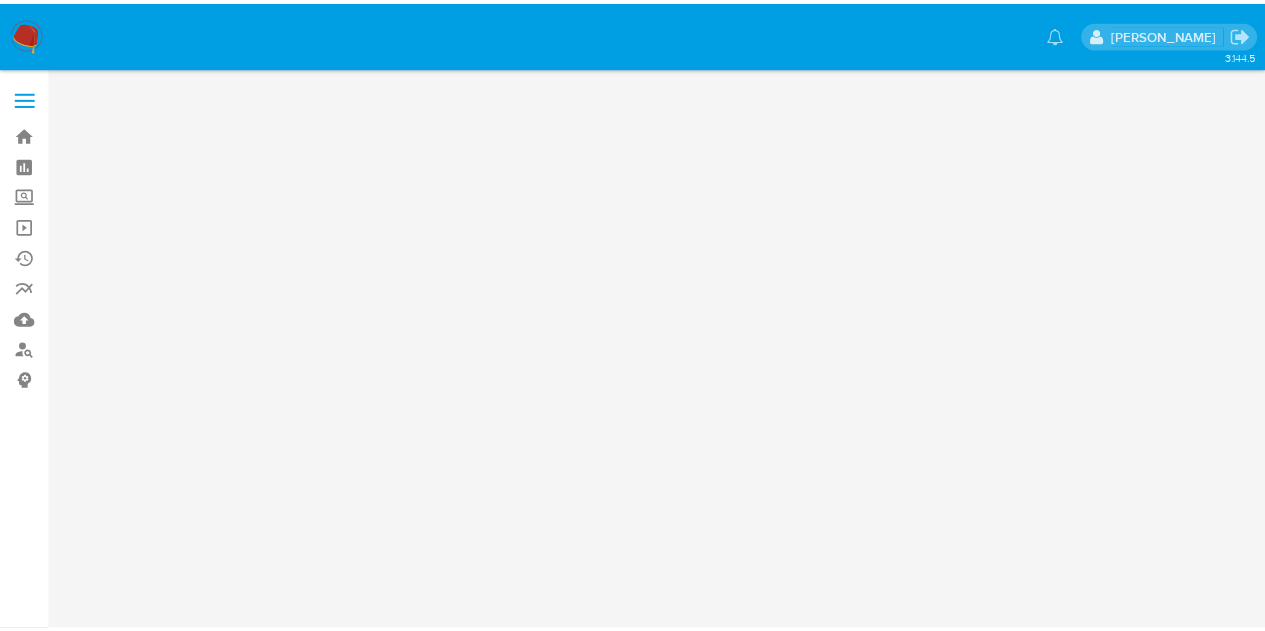 scroll, scrollTop: 0, scrollLeft: 0, axis: both 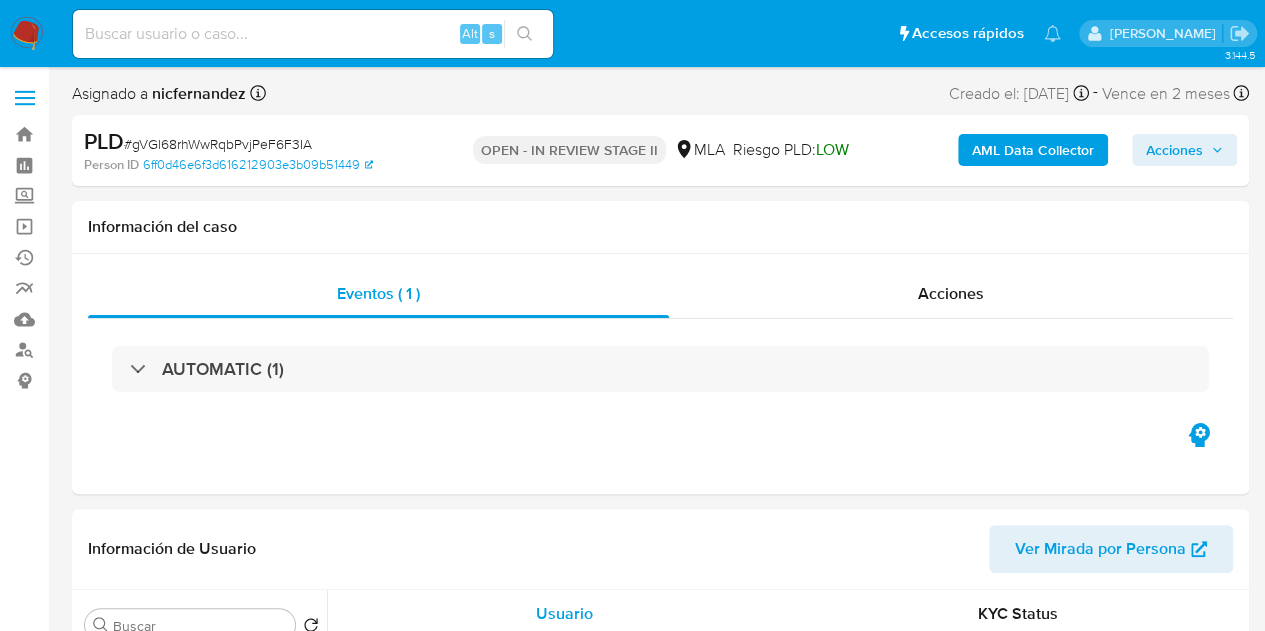 select on "10" 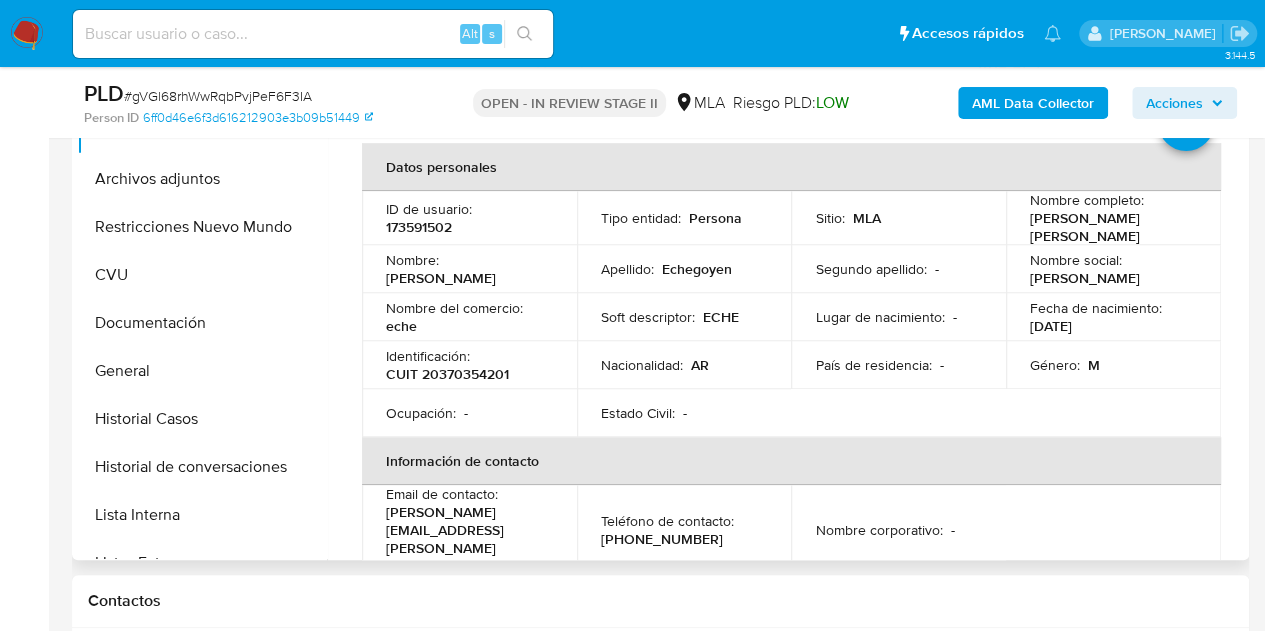 scroll, scrollTop: 462, scrollLeft: 0, axis: vertical 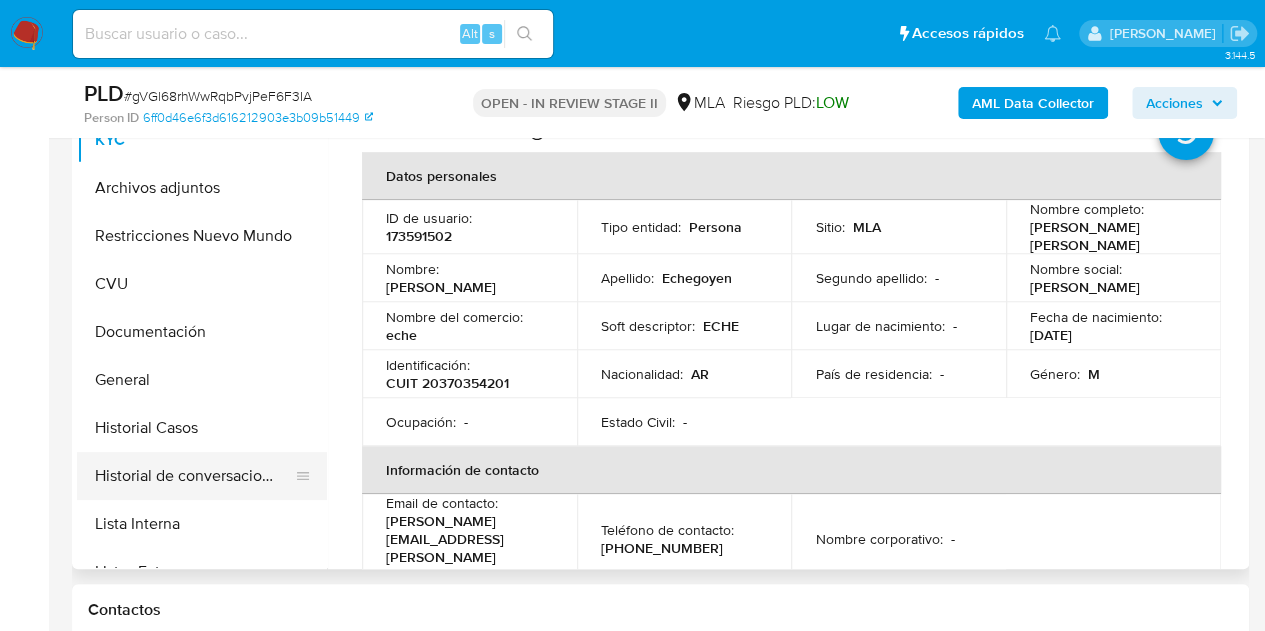 click on "Historial de conversaciones" at bounding box center (194, 476) 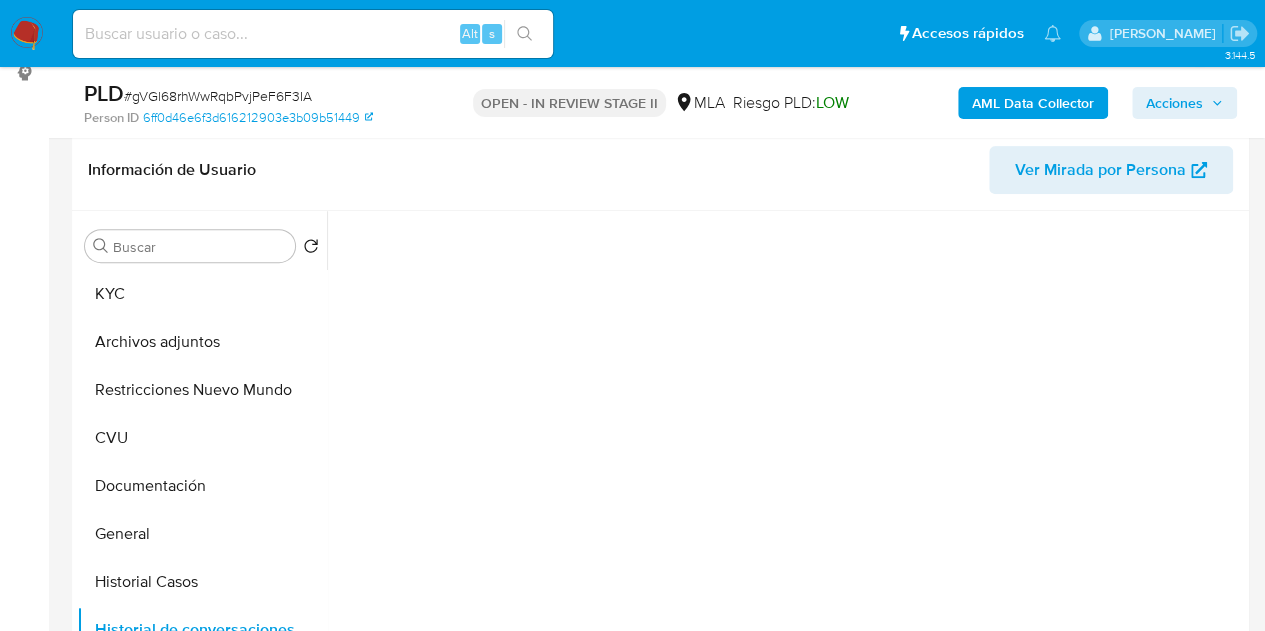 scroll, scrollTop: 348, scrollLeft: 0, axis: vertical 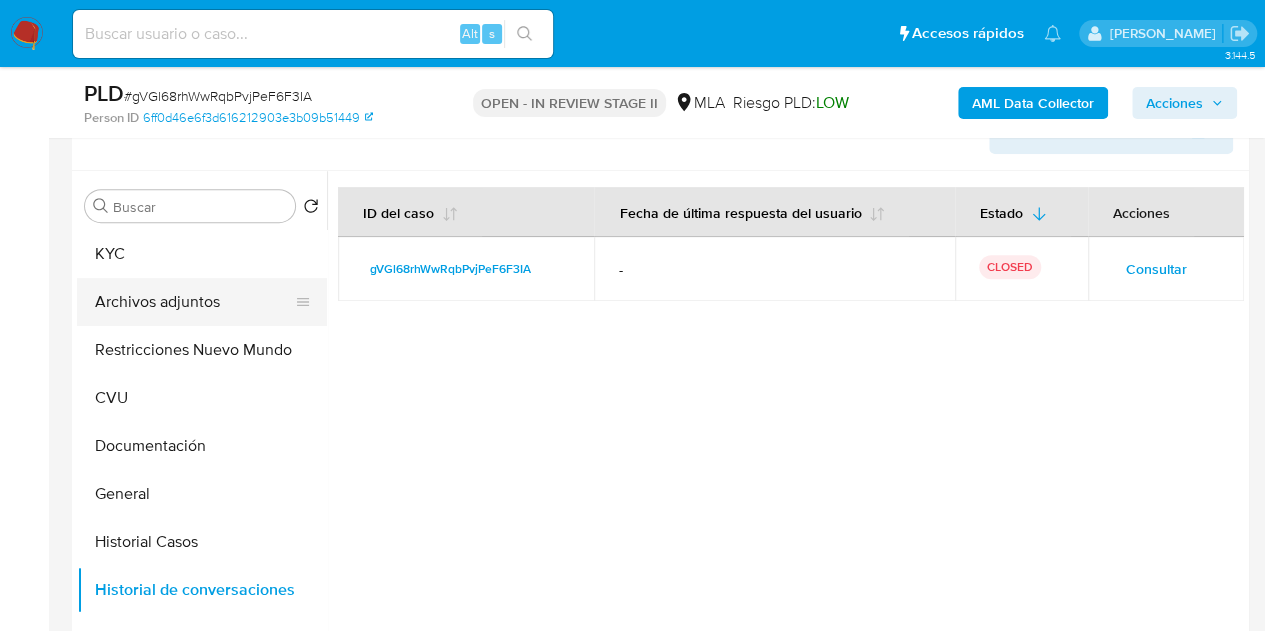 click on "Archivos adjuntos" at bounding box center (194, 302) 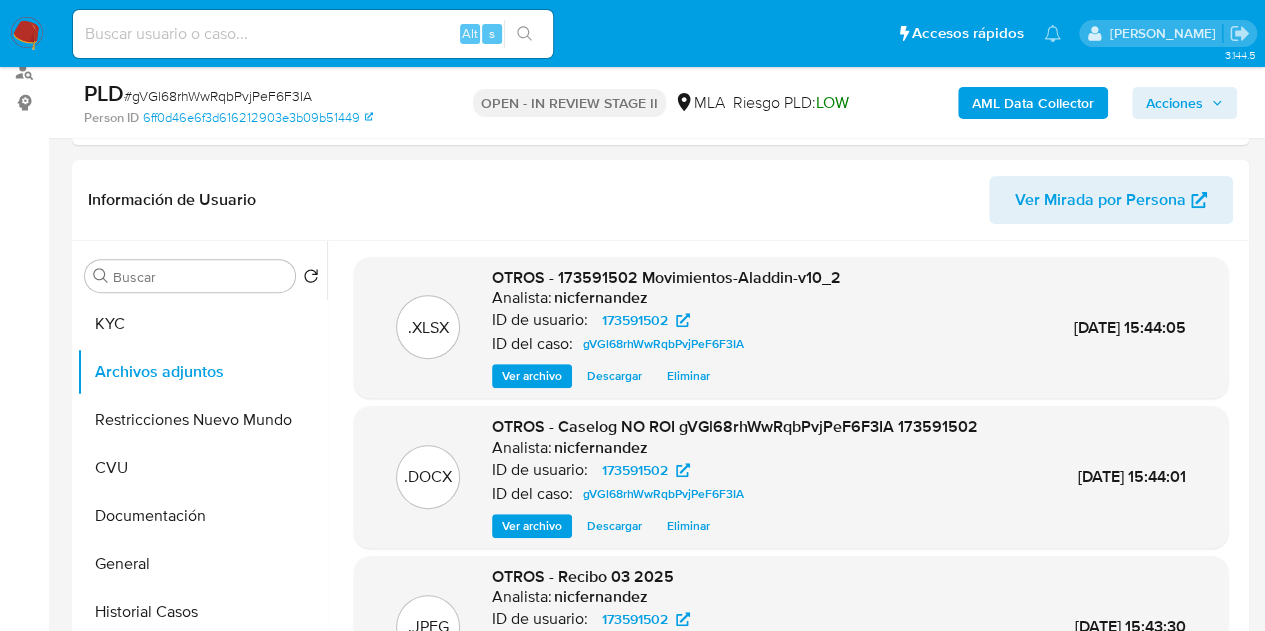 scroll, scrollTop: 270, scrollLeft: 0, axis: vertical 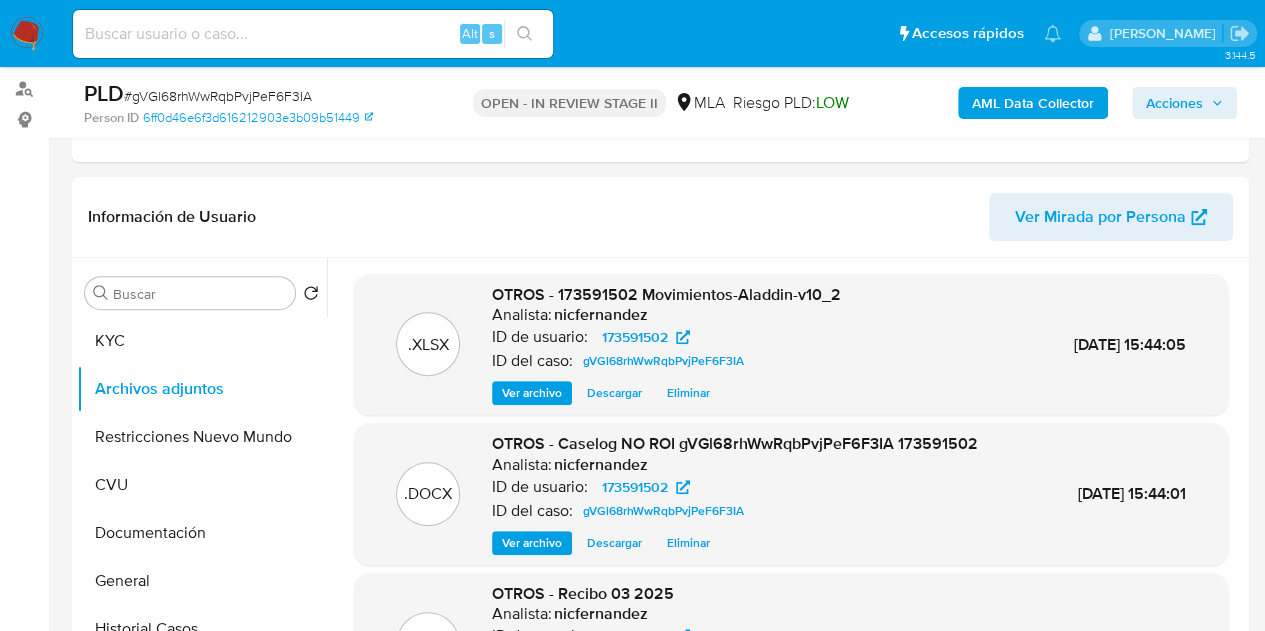 click on "Acciones" at bounding box center [1184, 103] 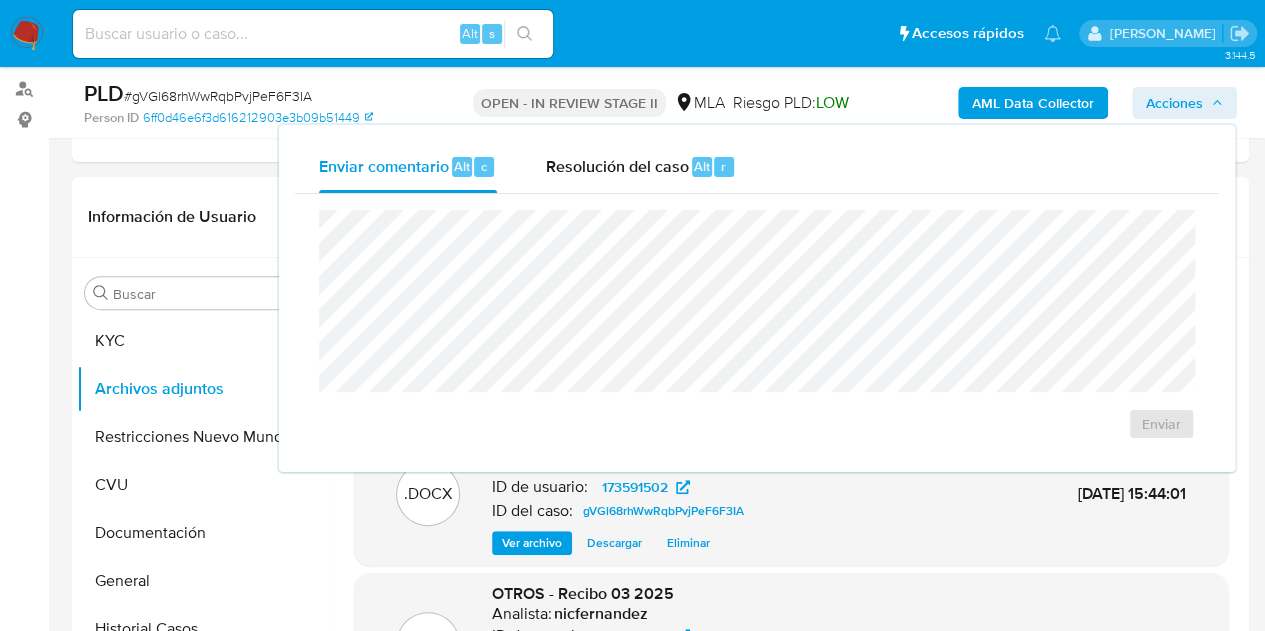 drag, startPoint x: 672, startPoint y: 153, endPoint x: 681, endPoint y: 203, distance: 50.803543 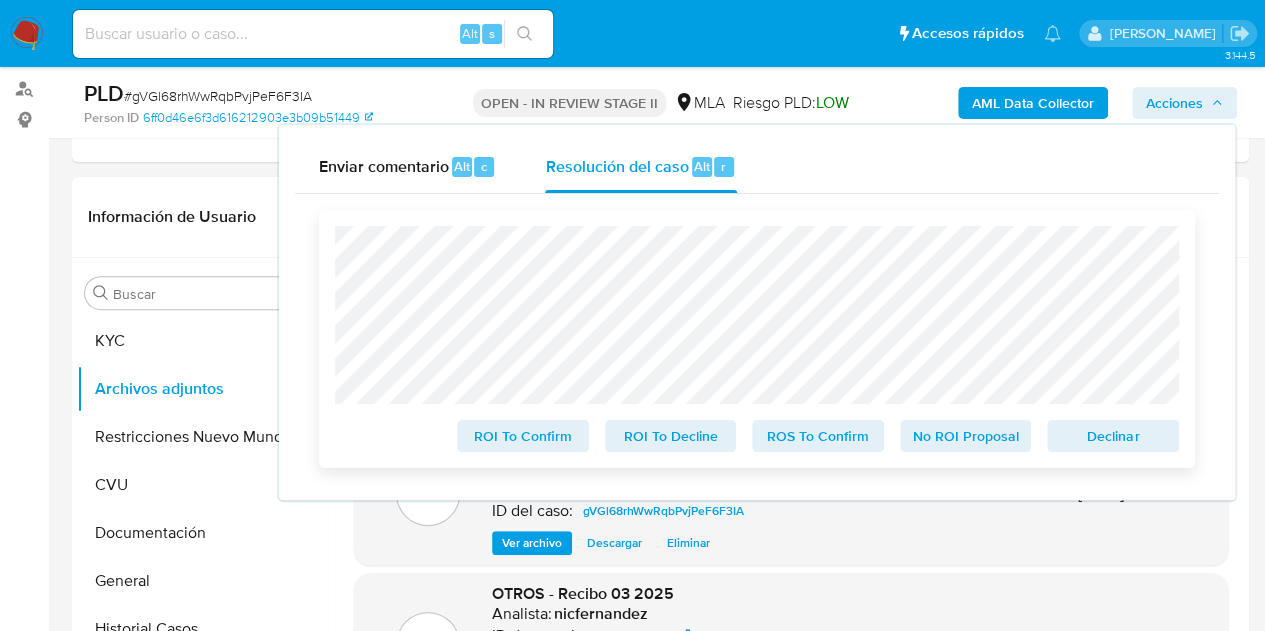 click on "No ROI Proposal" at bounding box center [966, 436] 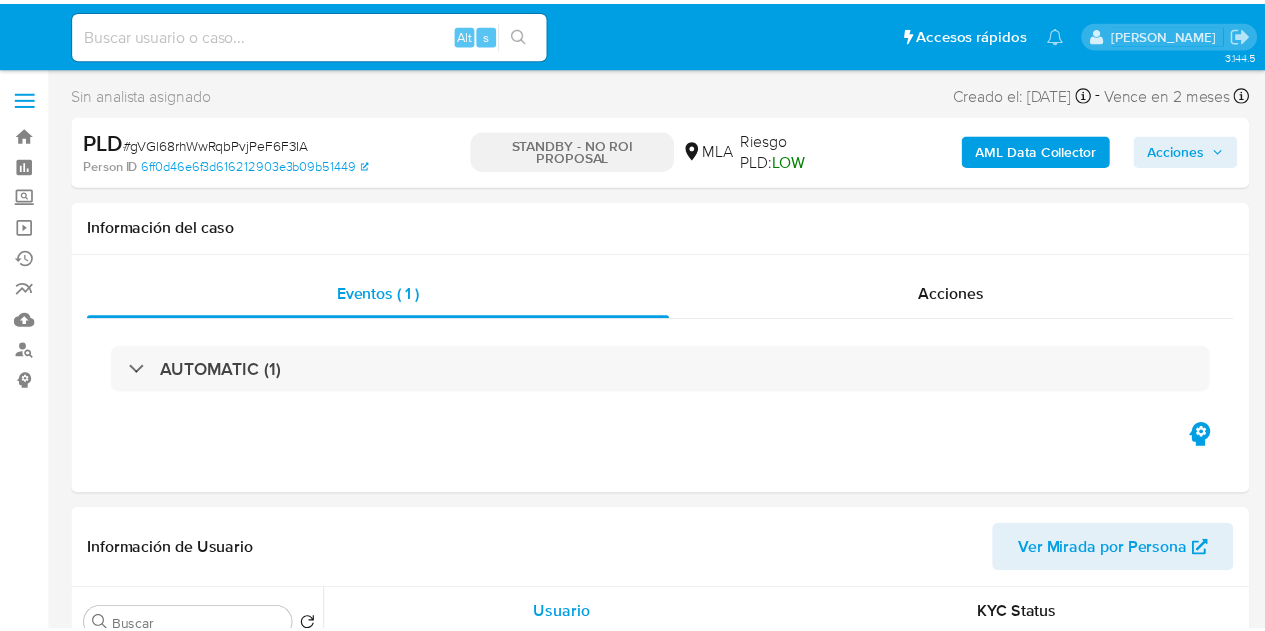 scroll, scrollTop: 0, scrollLeft: 0, axis: both 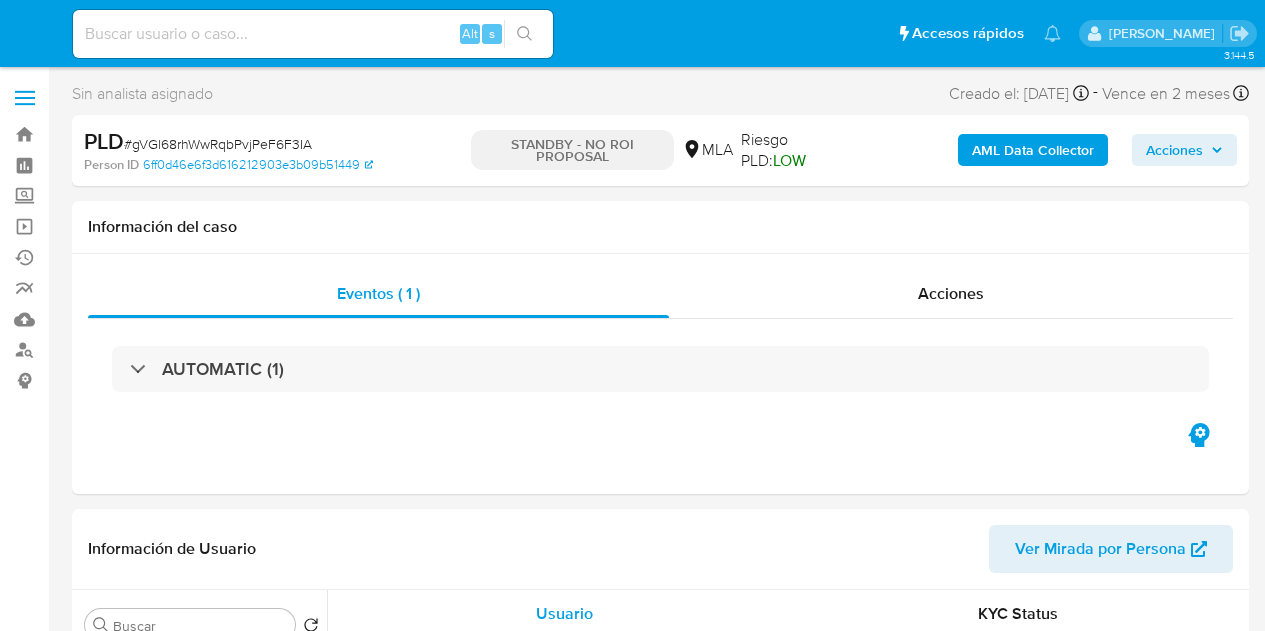 select on "10" 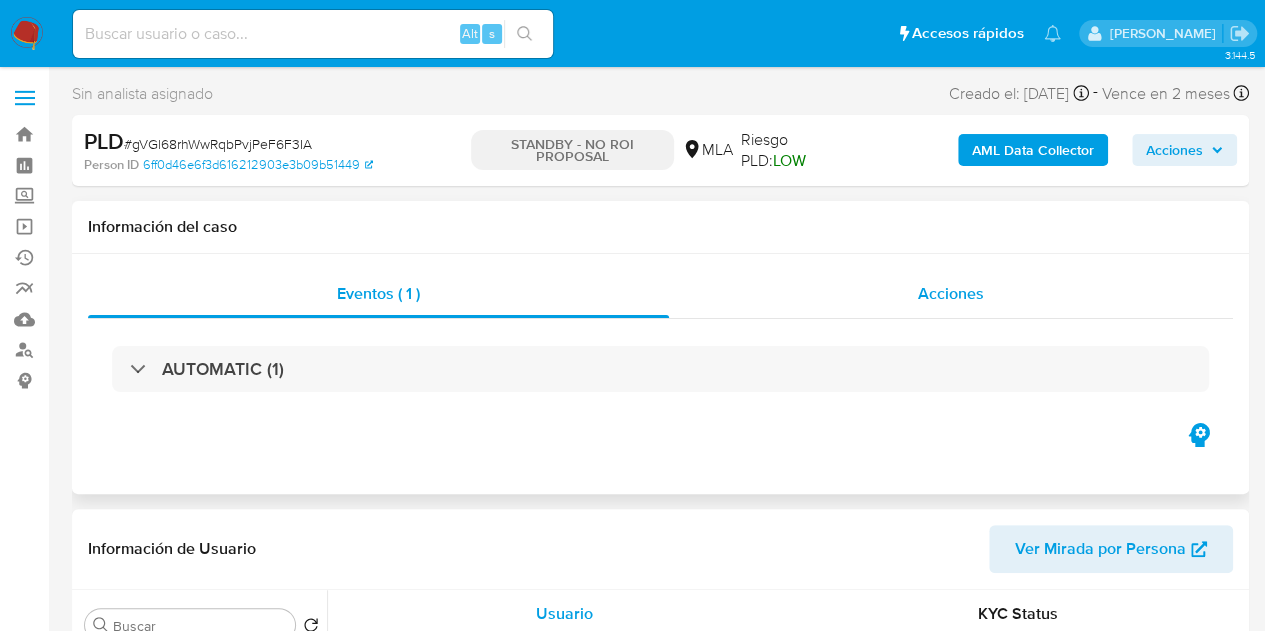 click on "Acciones" at bounding box center (951, 293) 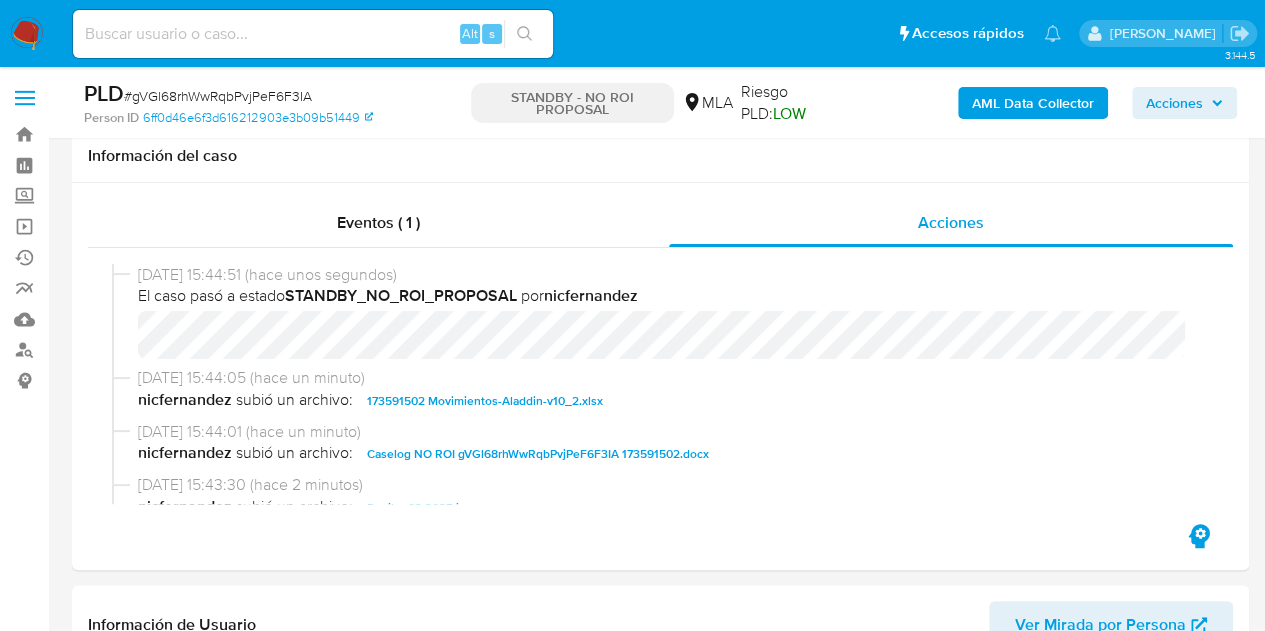 scroll, scrollTop: 63, scrollLeft: 0, axis: vertical 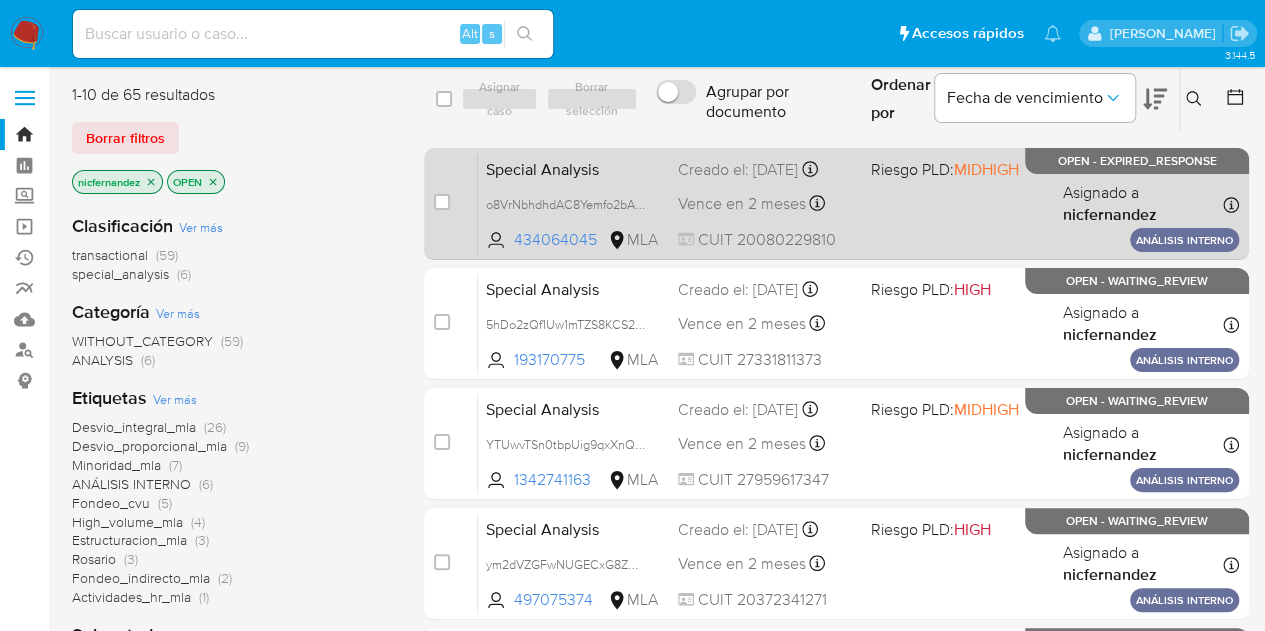 click on "Special Analysis" at bounding box center (574, 168) 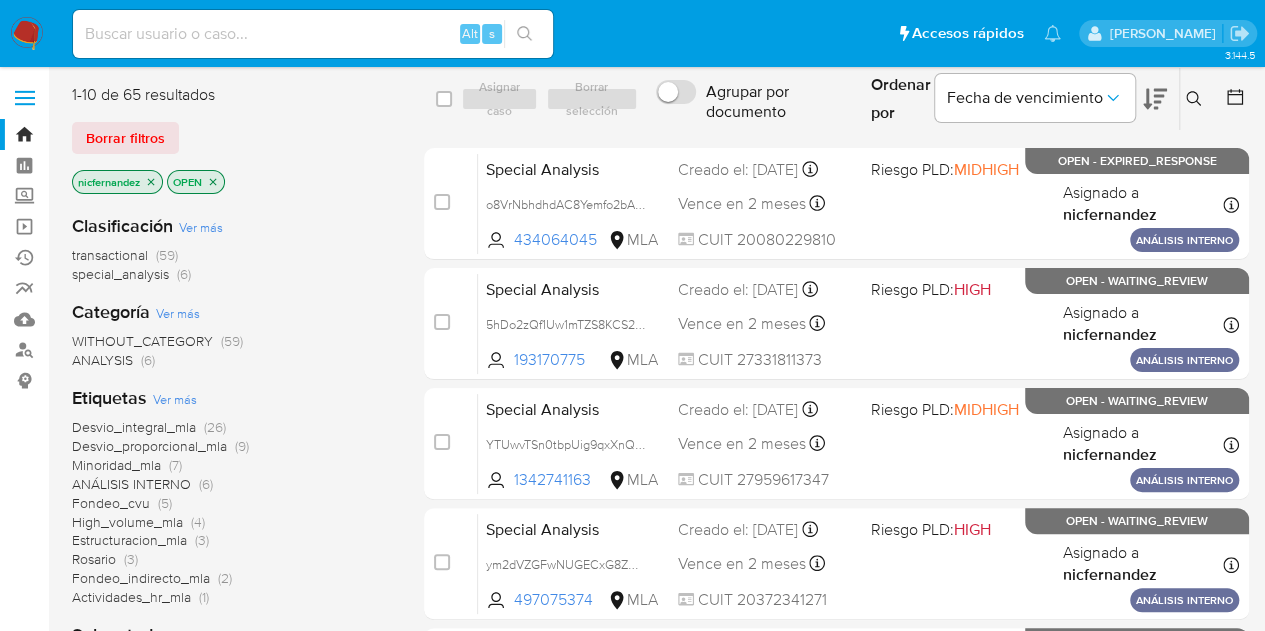 drag, startPoint x: 157, startPoint y: 137, endPoint x: 1152, endPoint y: 19, distance: 1001.97253 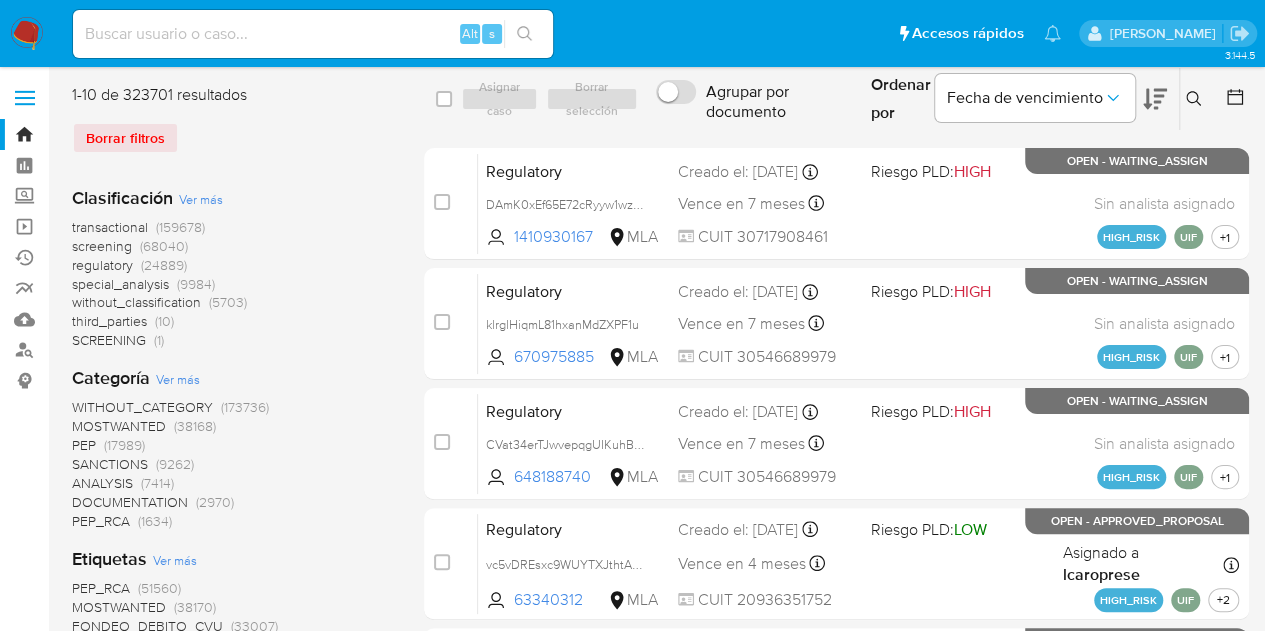 click at bounding box center [1196, 99] 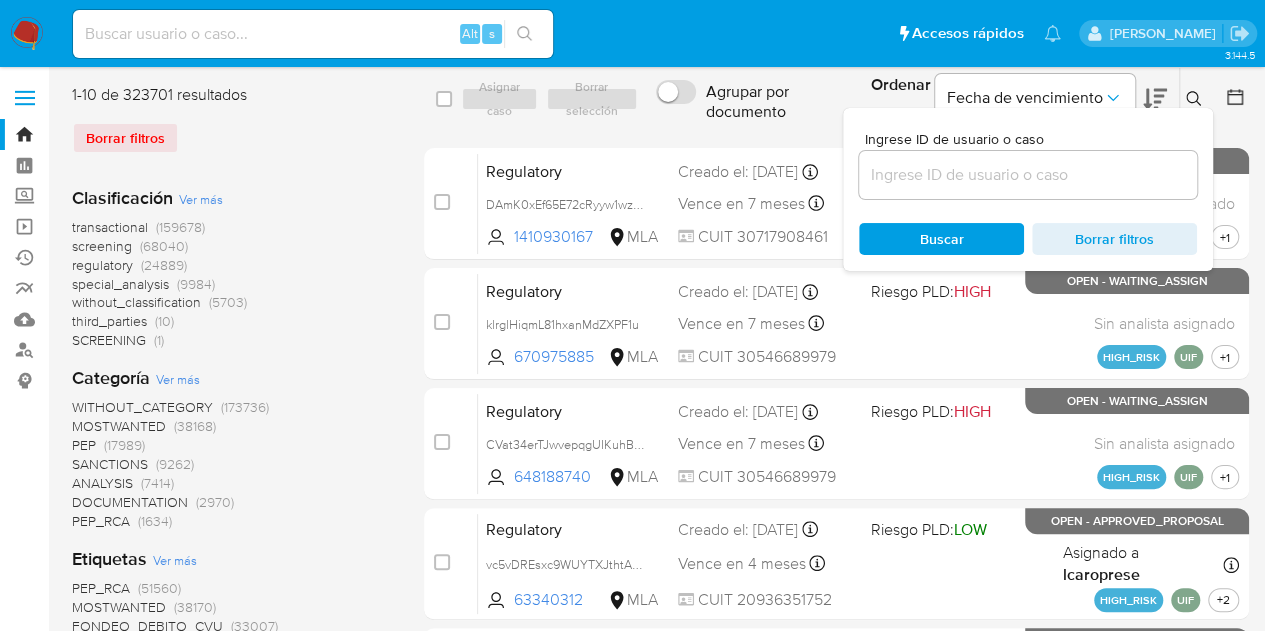 click at bounding box center (1028, 175) 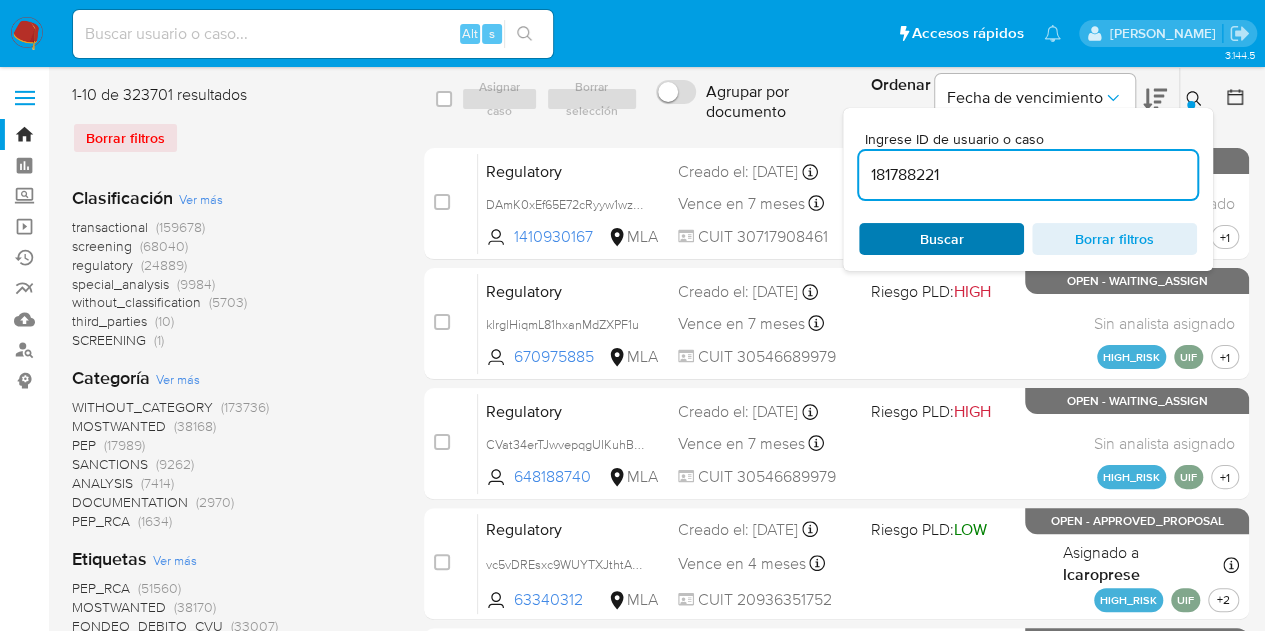 type on "181788221" 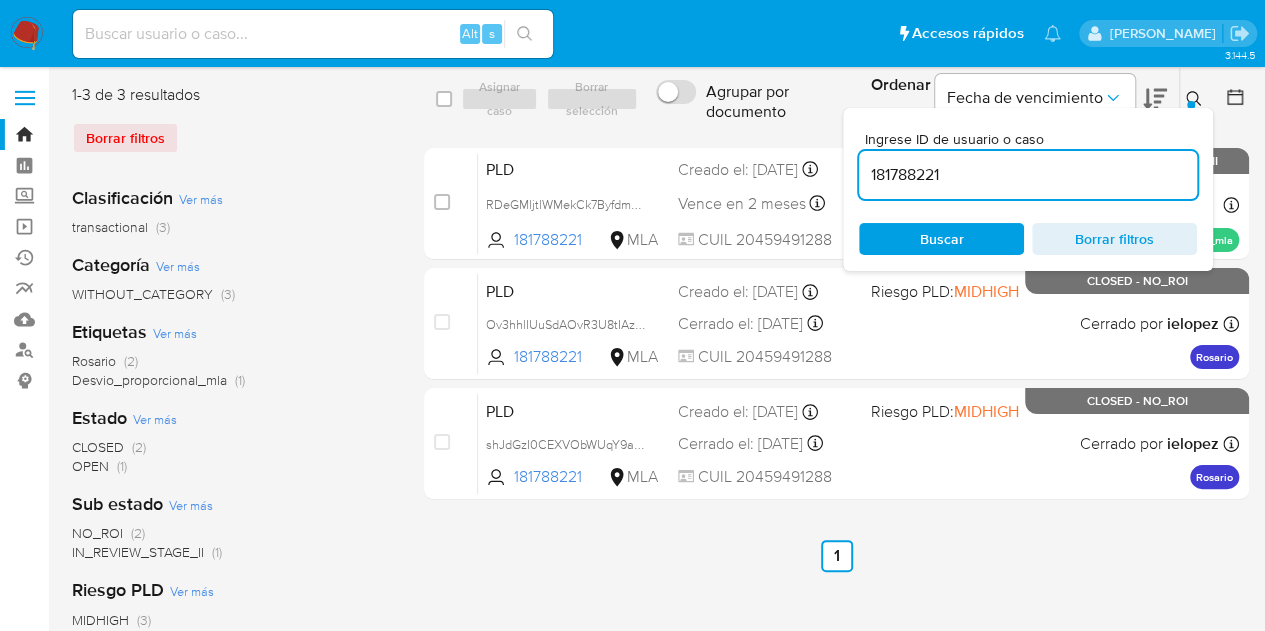 click 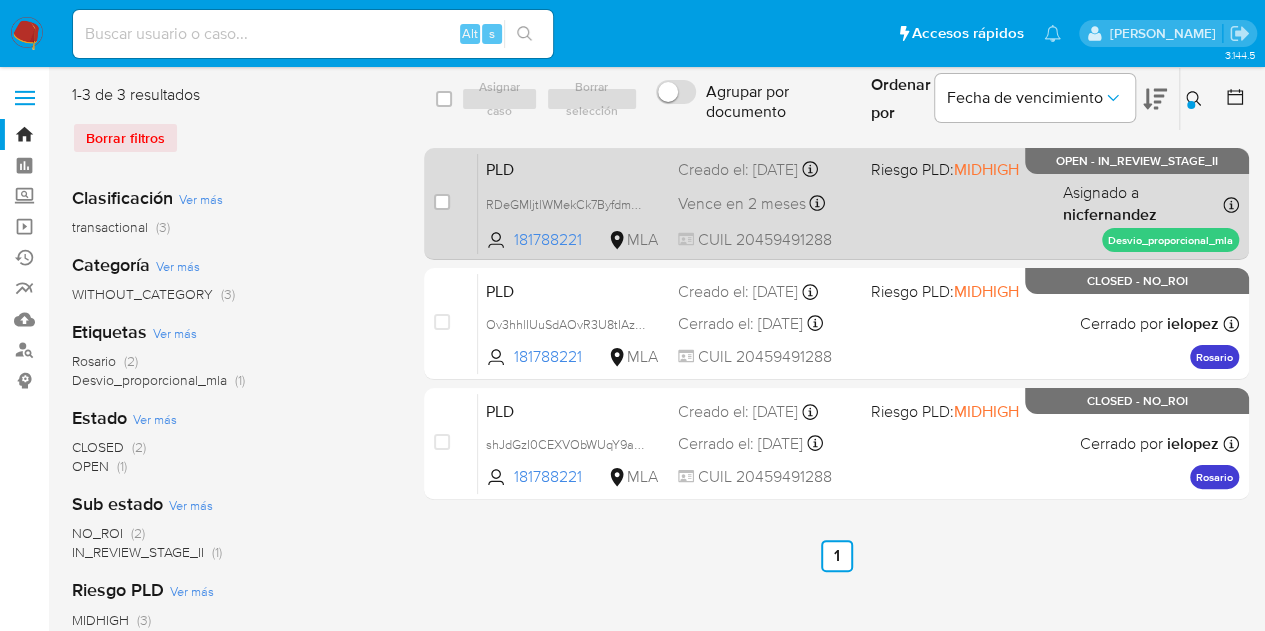 click on "PLD" at bounding box center [574, 168] 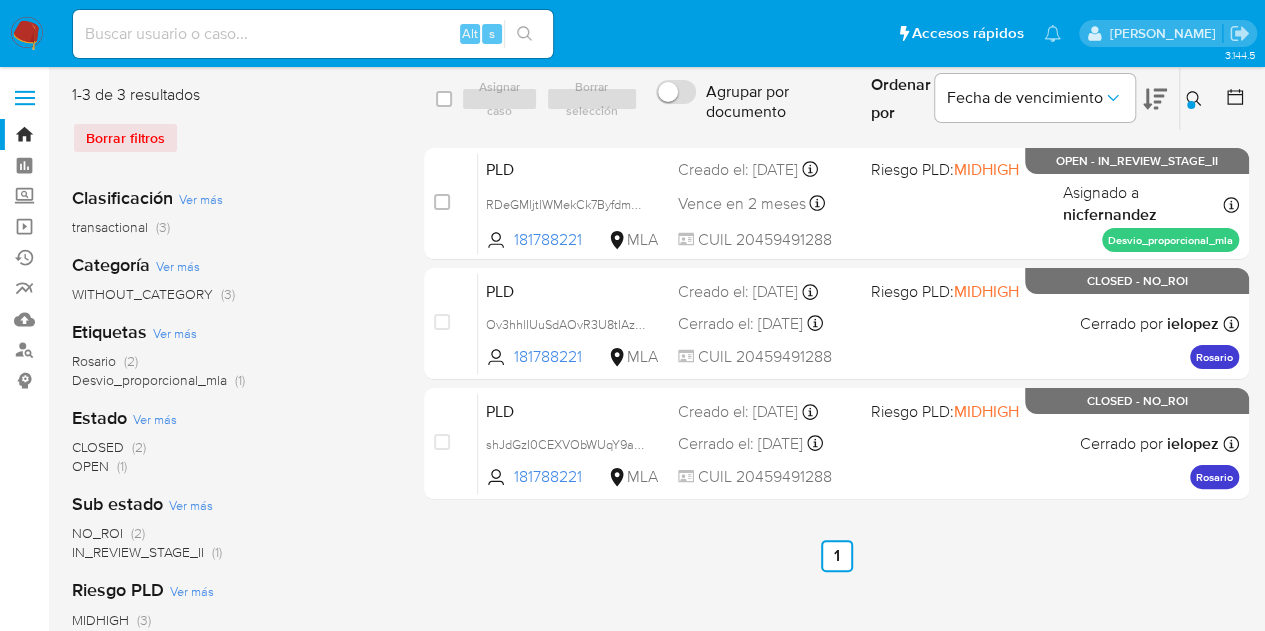 drag, startPoint x: 1204, startPoint y: 91, endPoint x: 1142, endPoint y: 125, distance: 70.71068 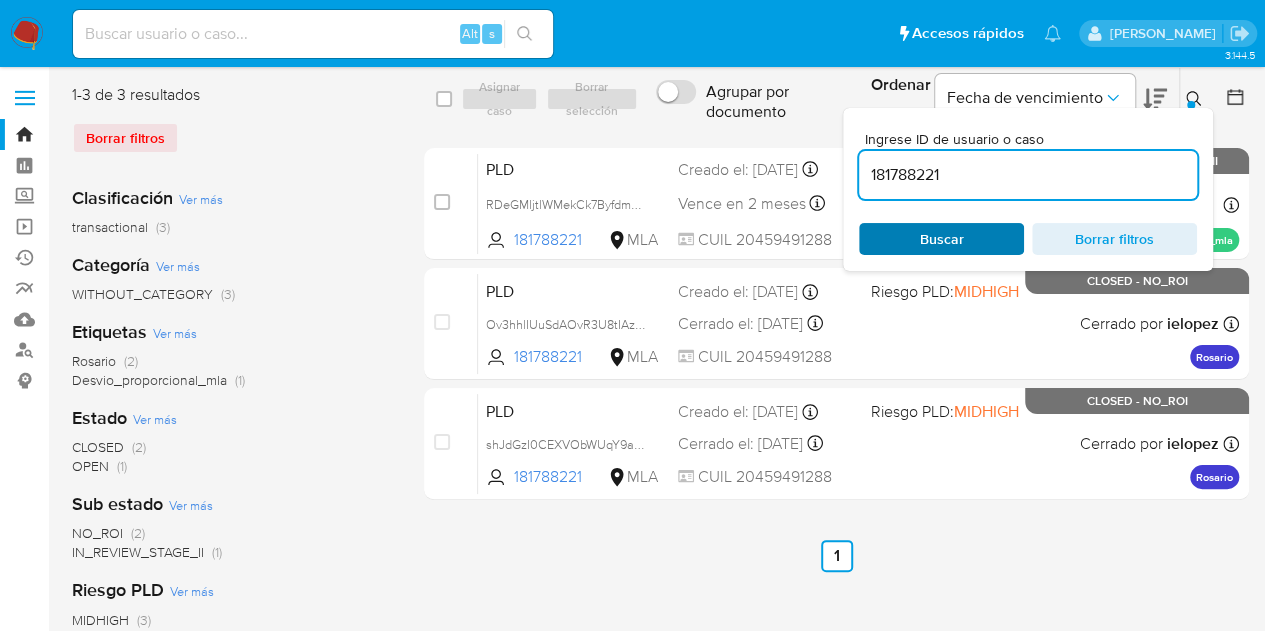 click on "Buscar" at bounding box center [942, 239] 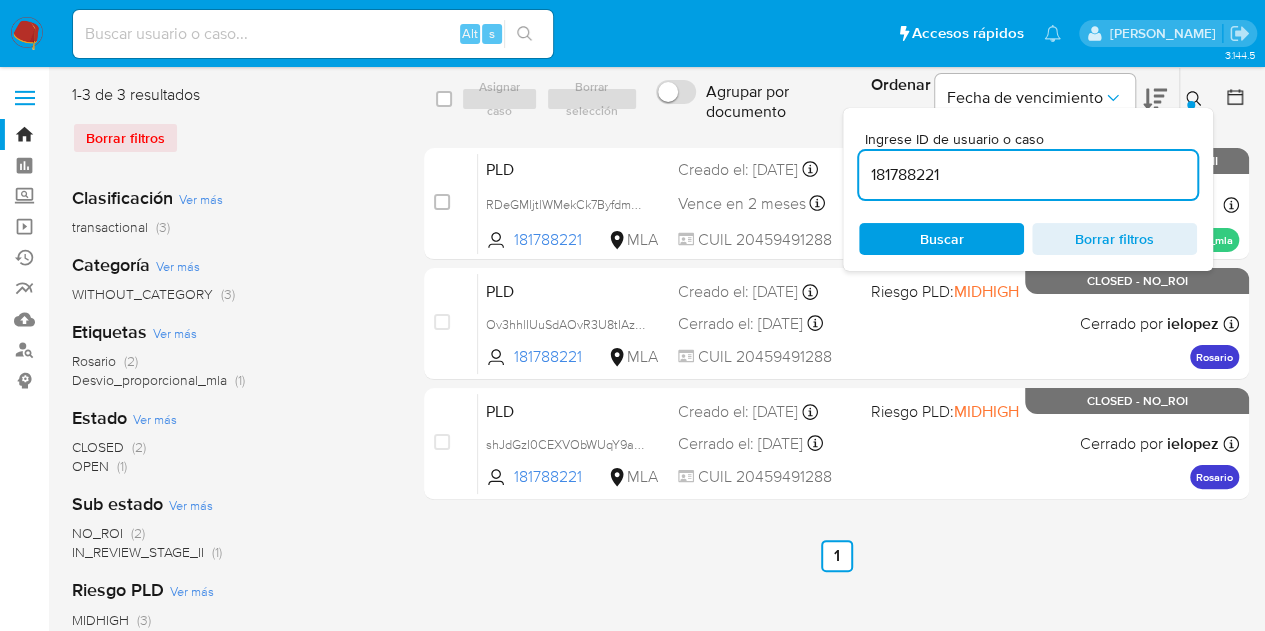 click 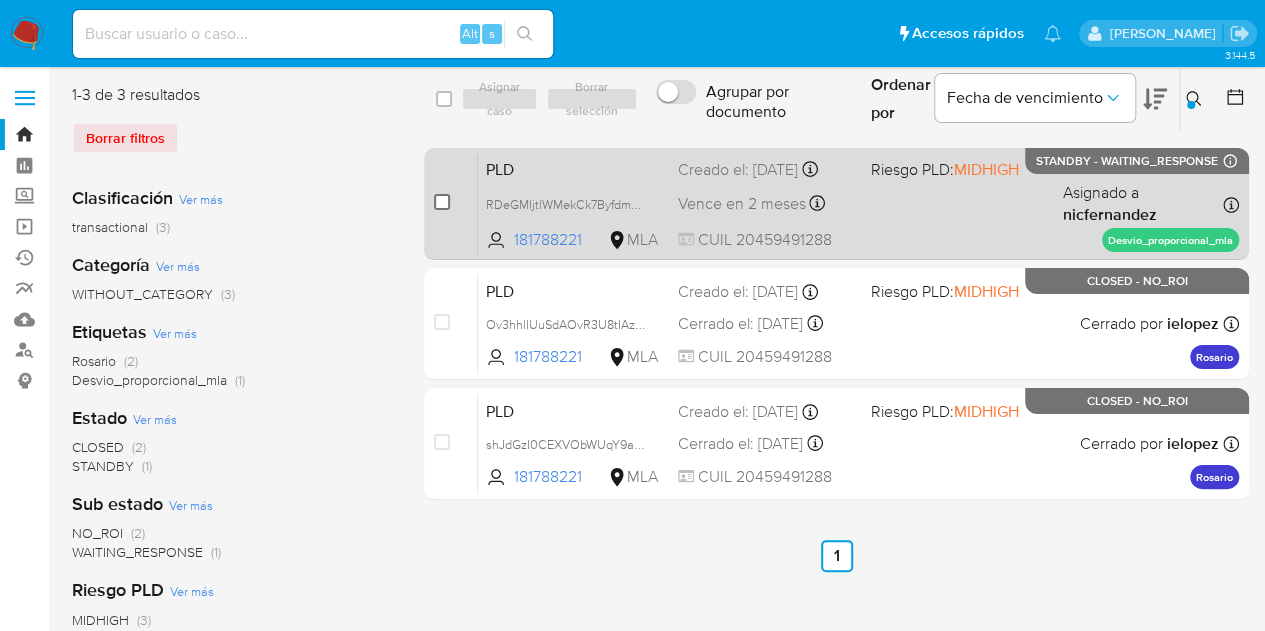 click at bounding box center (442, 202) 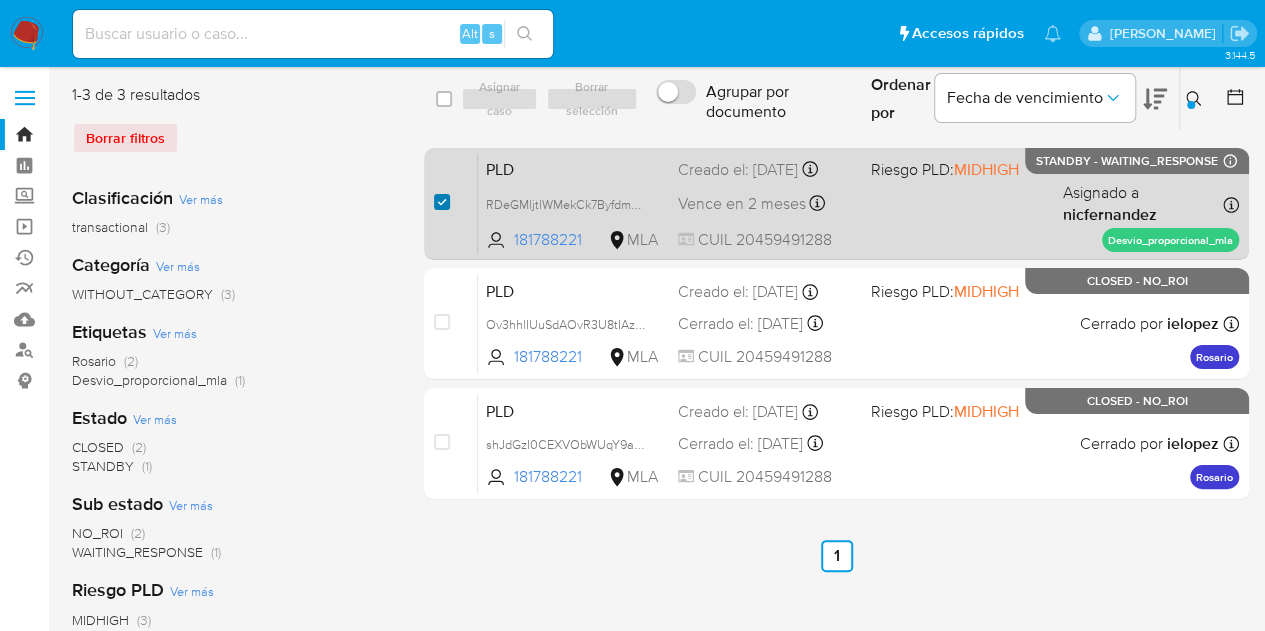 checkbox on "true" 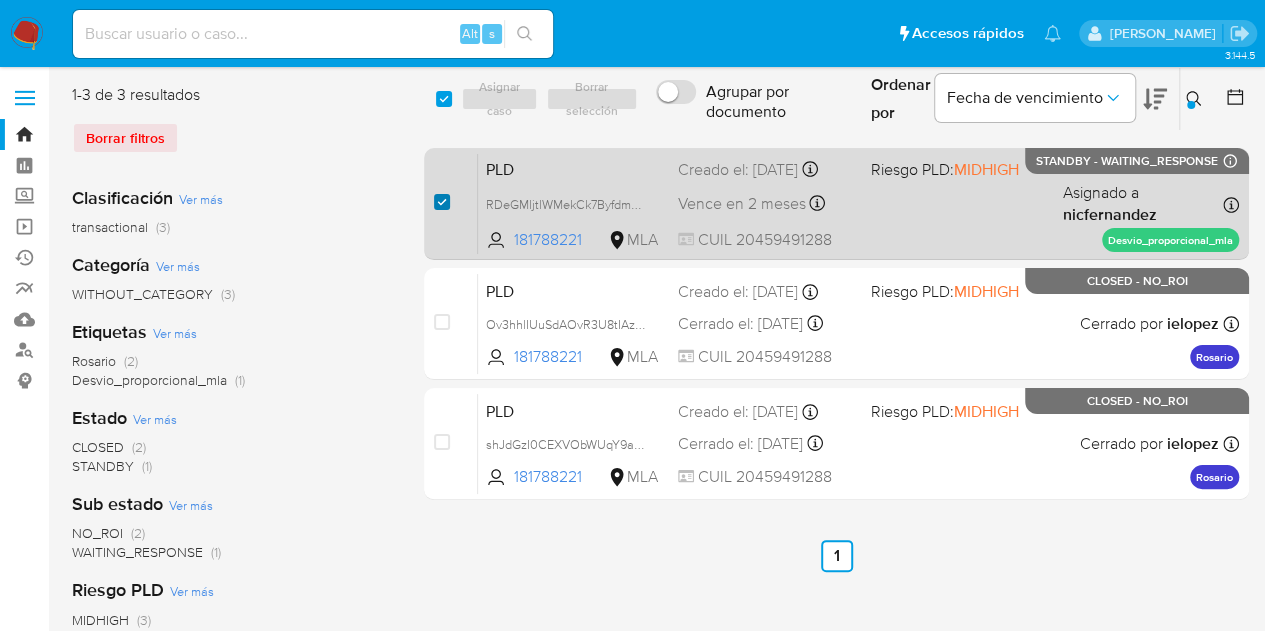checkbox on "true" 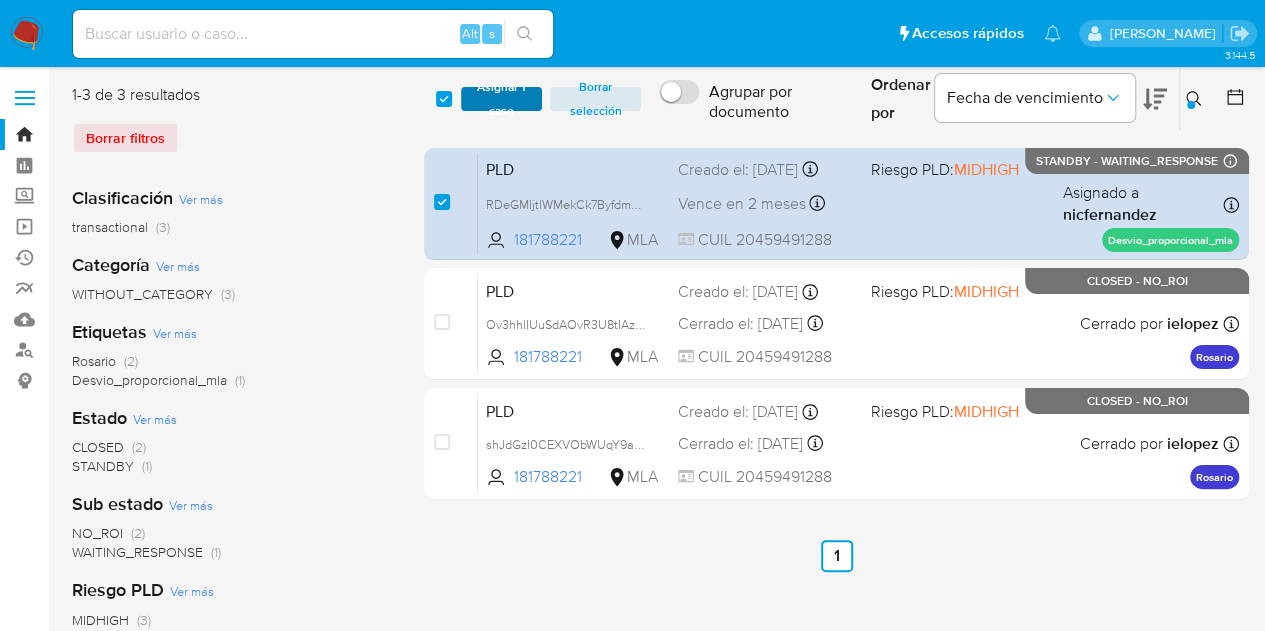 click on "Asignar 1 caso" at bounding box center [502, 99] 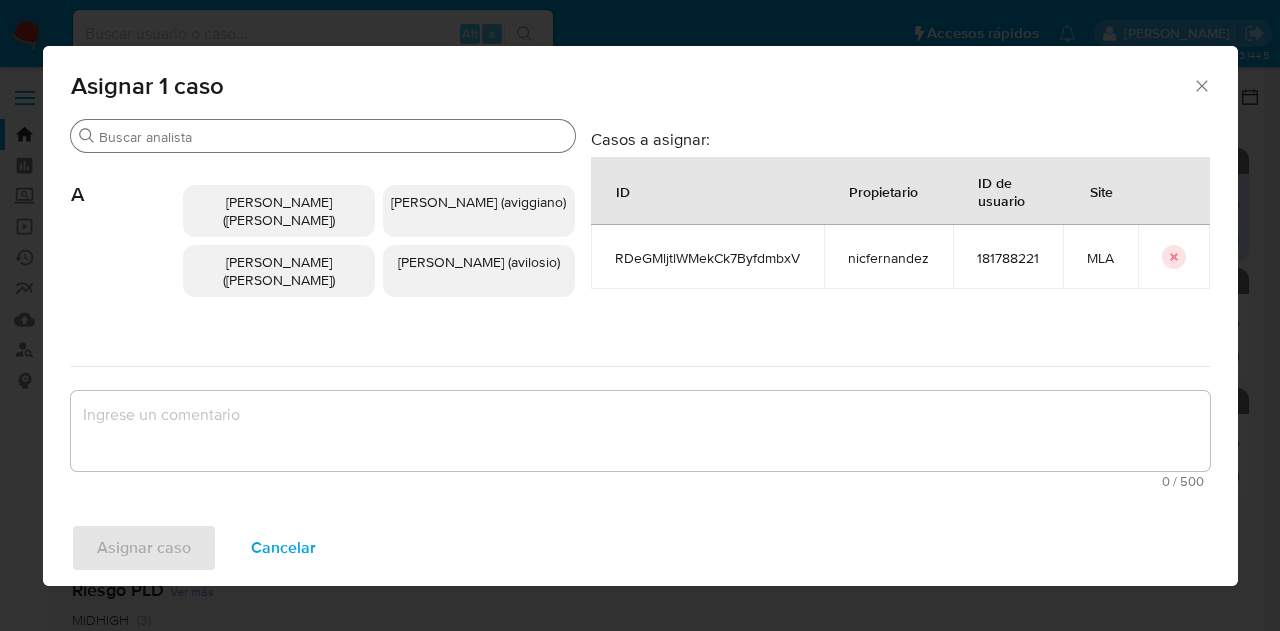 click on "Buscar" at bounding box center (333, 137) 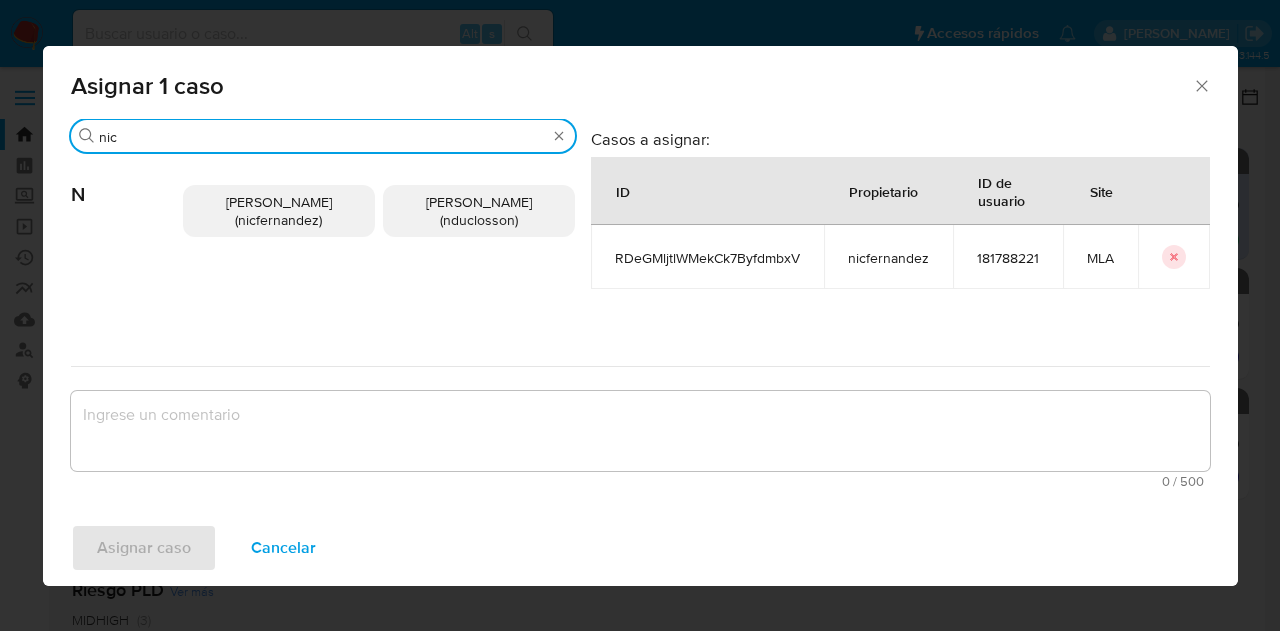 type on "nic" 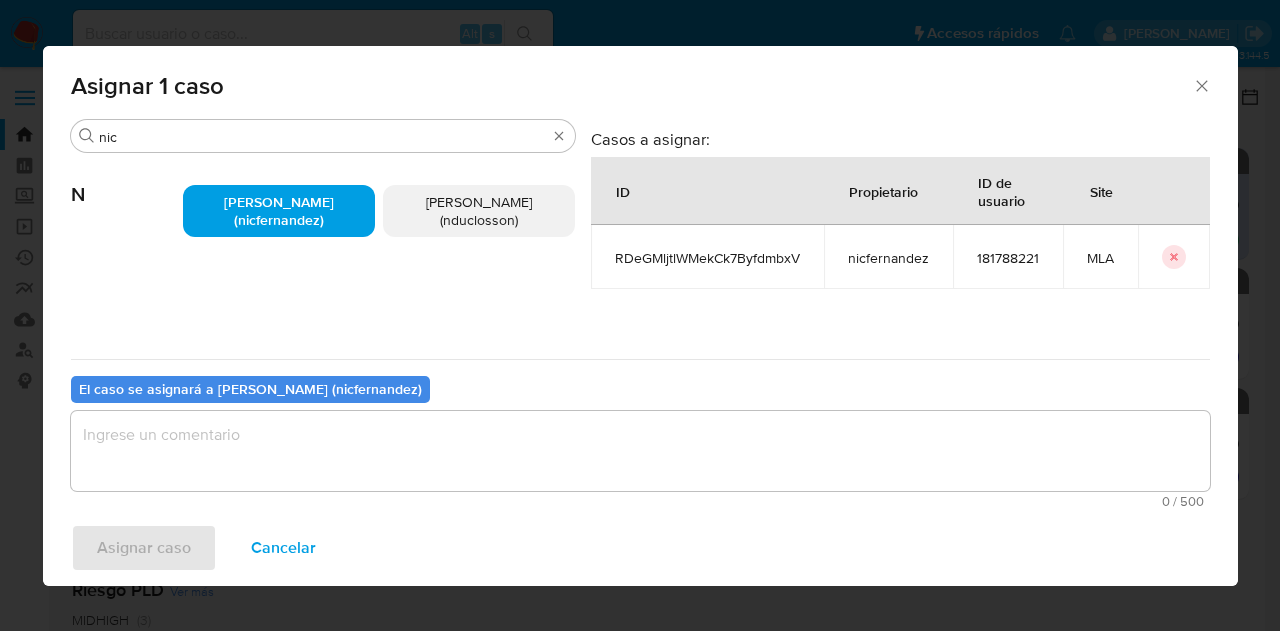 click at bounding box center (640, 451) 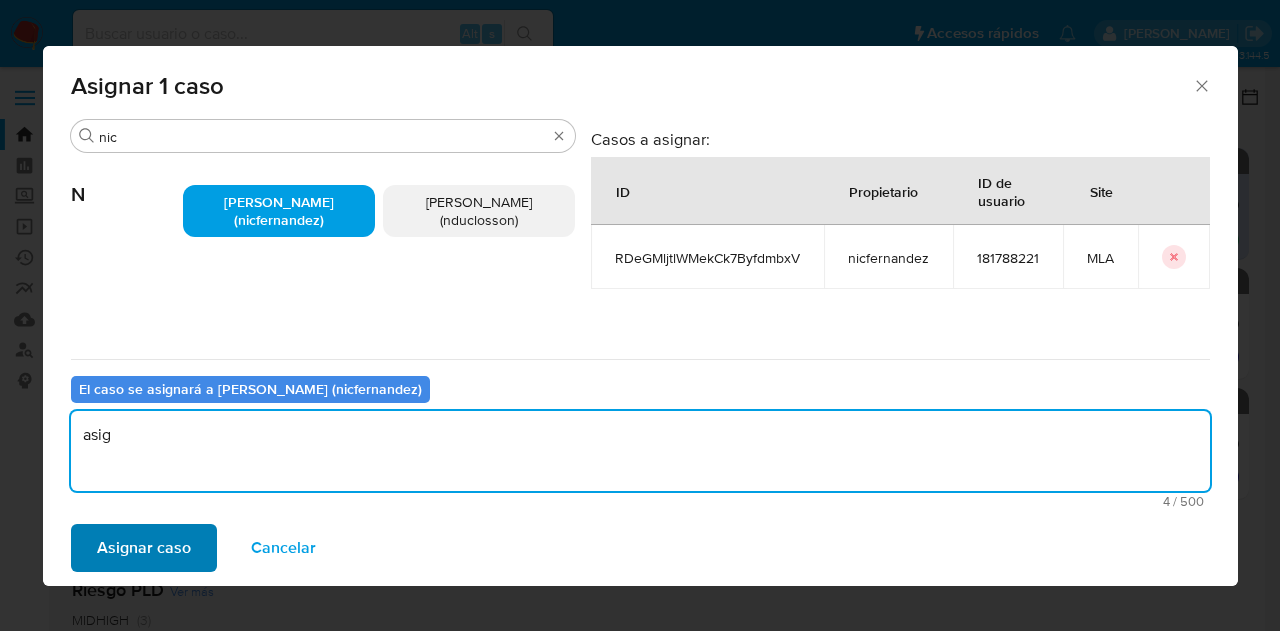 type on "asig" 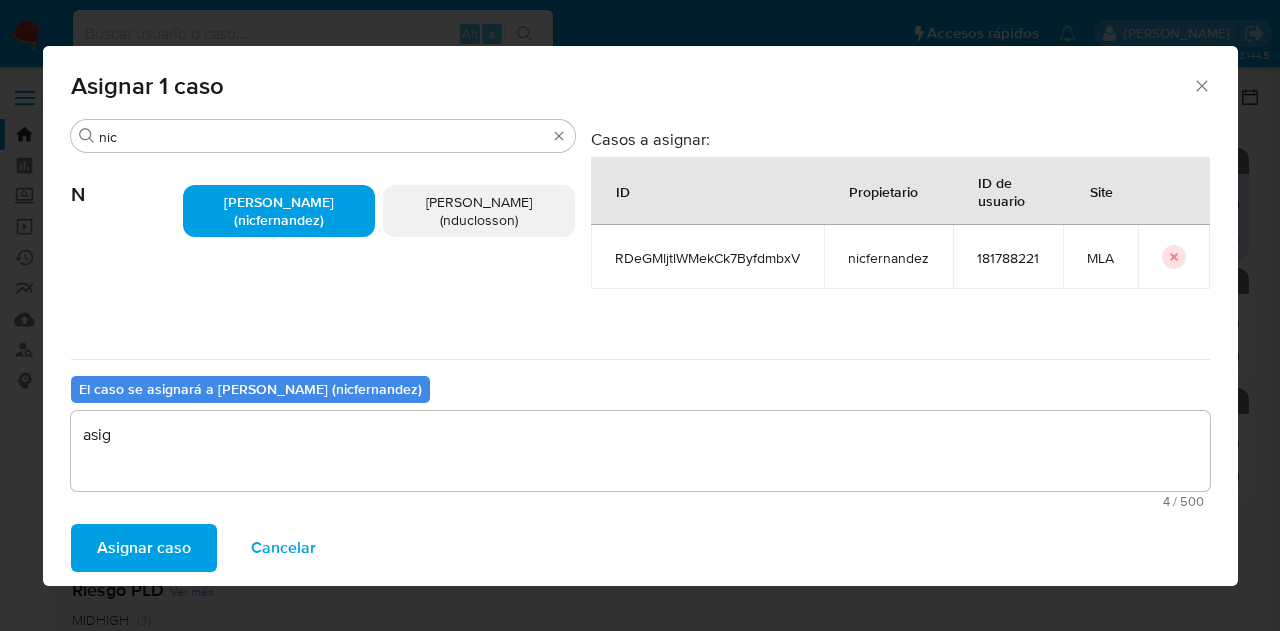 click on "Asignar caso" at bounding box center [144, 548] 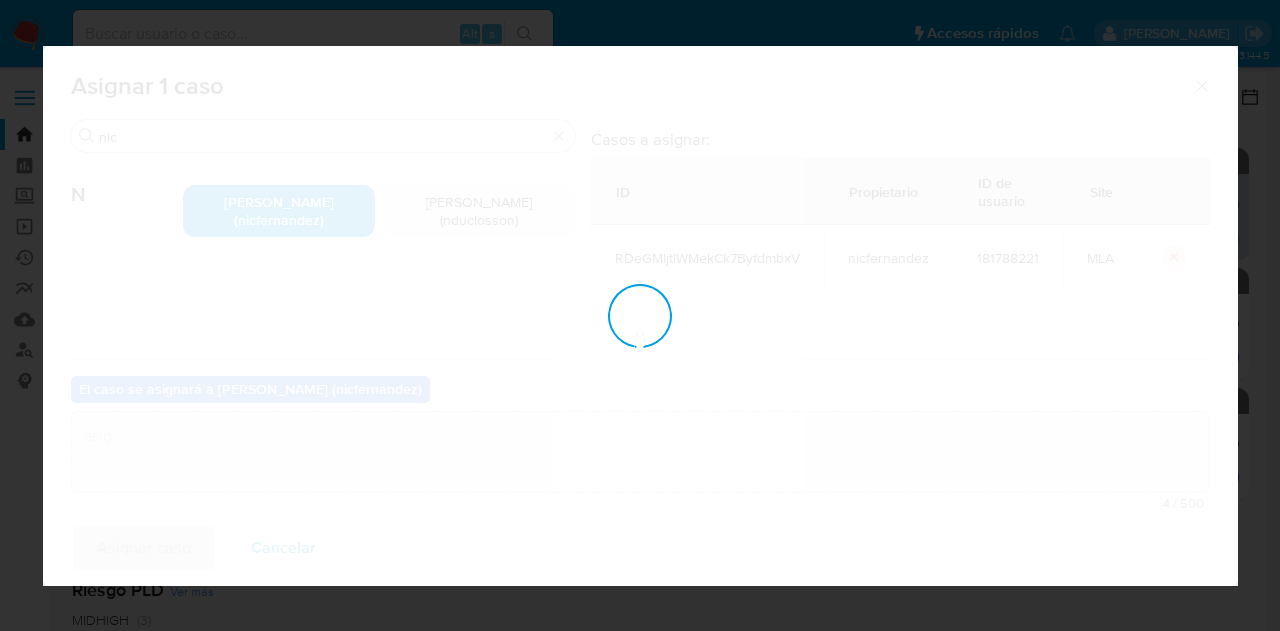 type 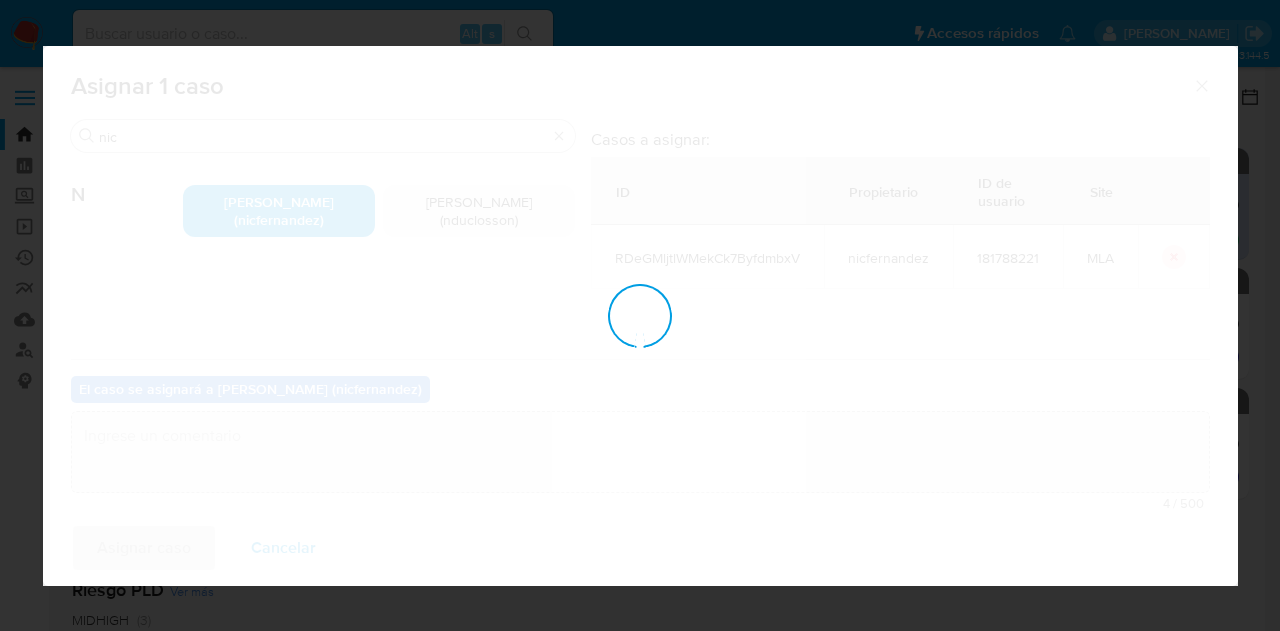 checkbox on "false" 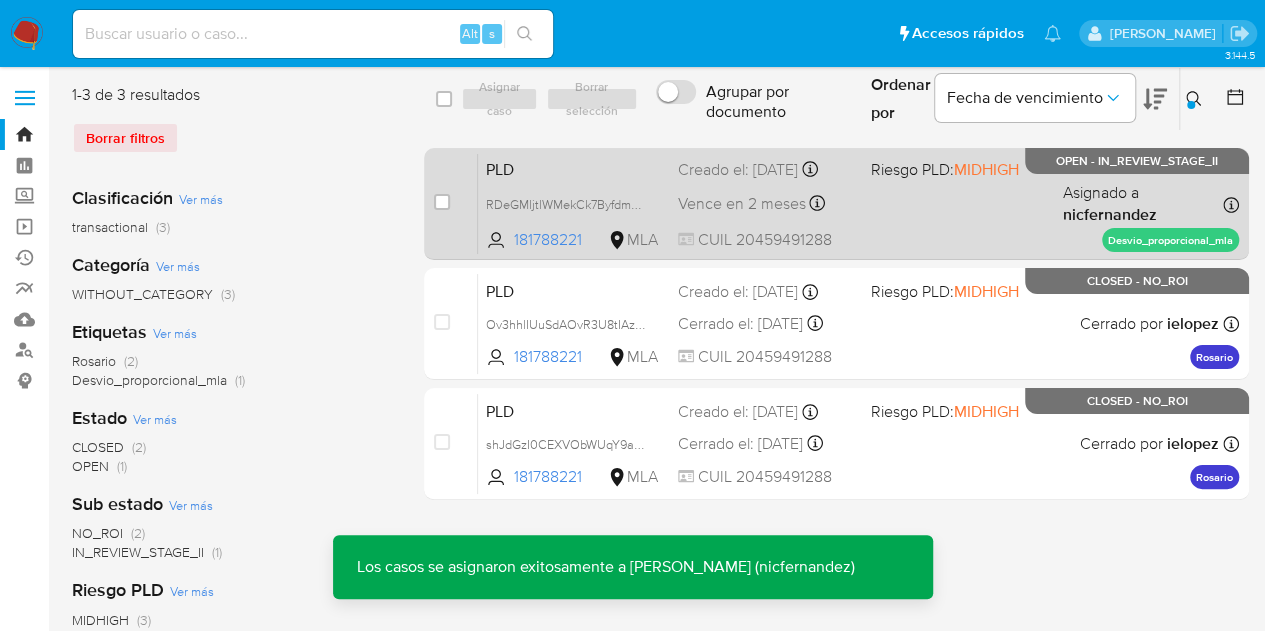click on "PLD" at bounding box center (574, 168) 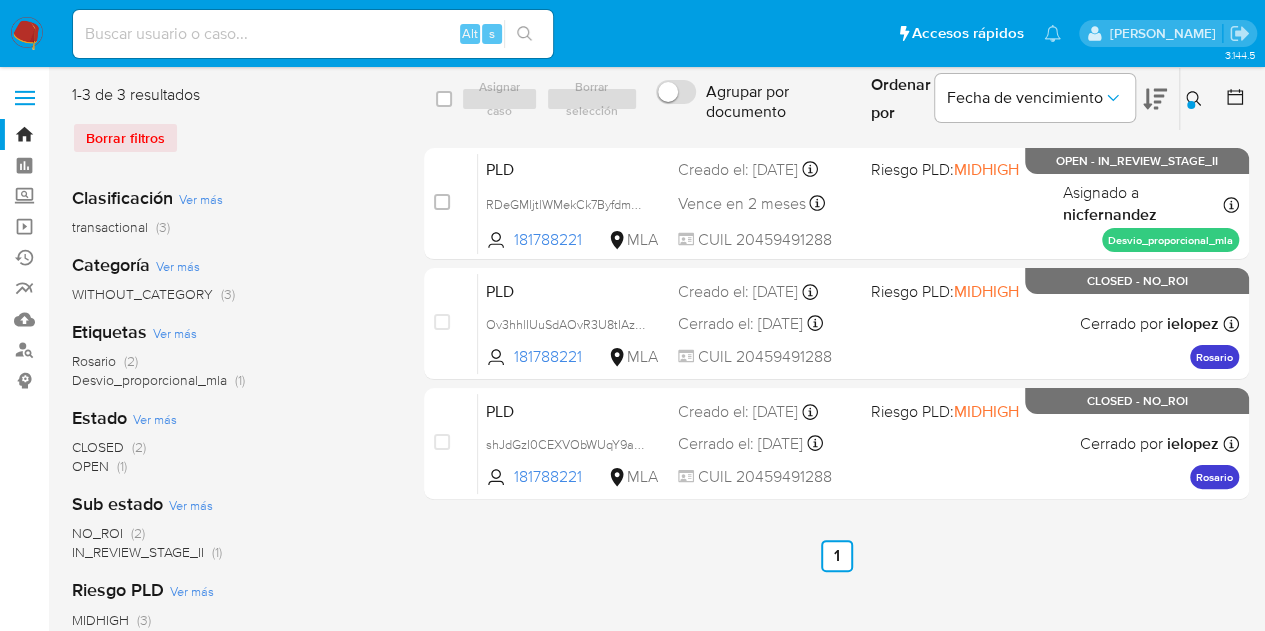 click 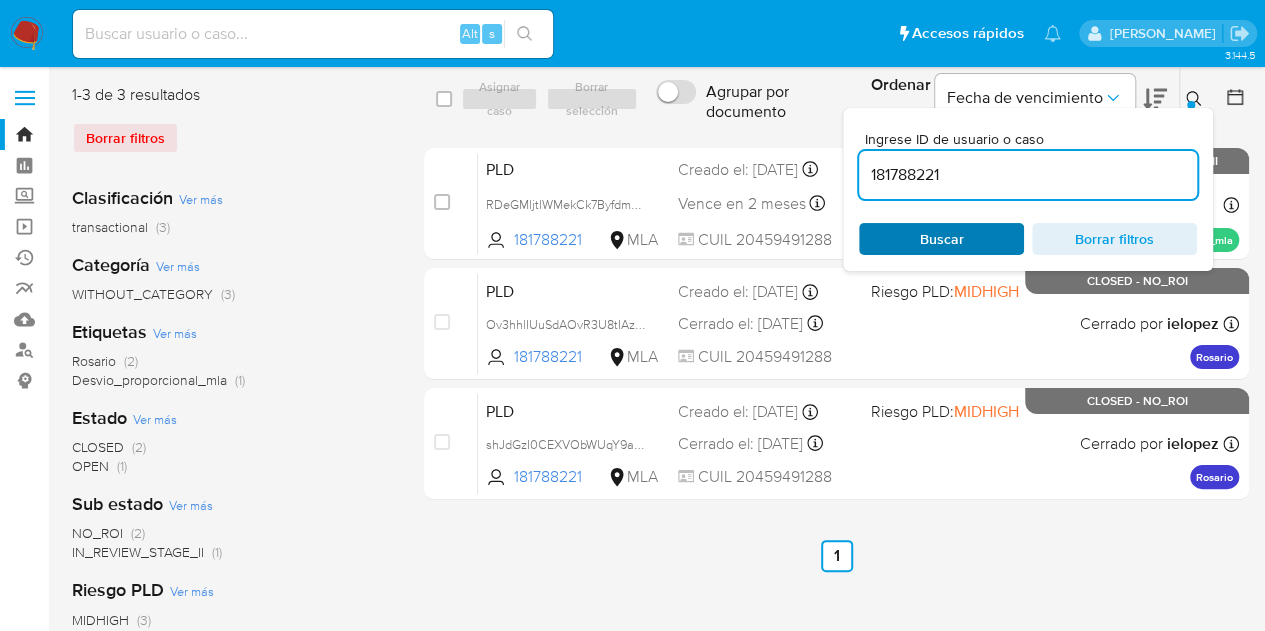 click on "Buscar" at bounding box center [941, 239] 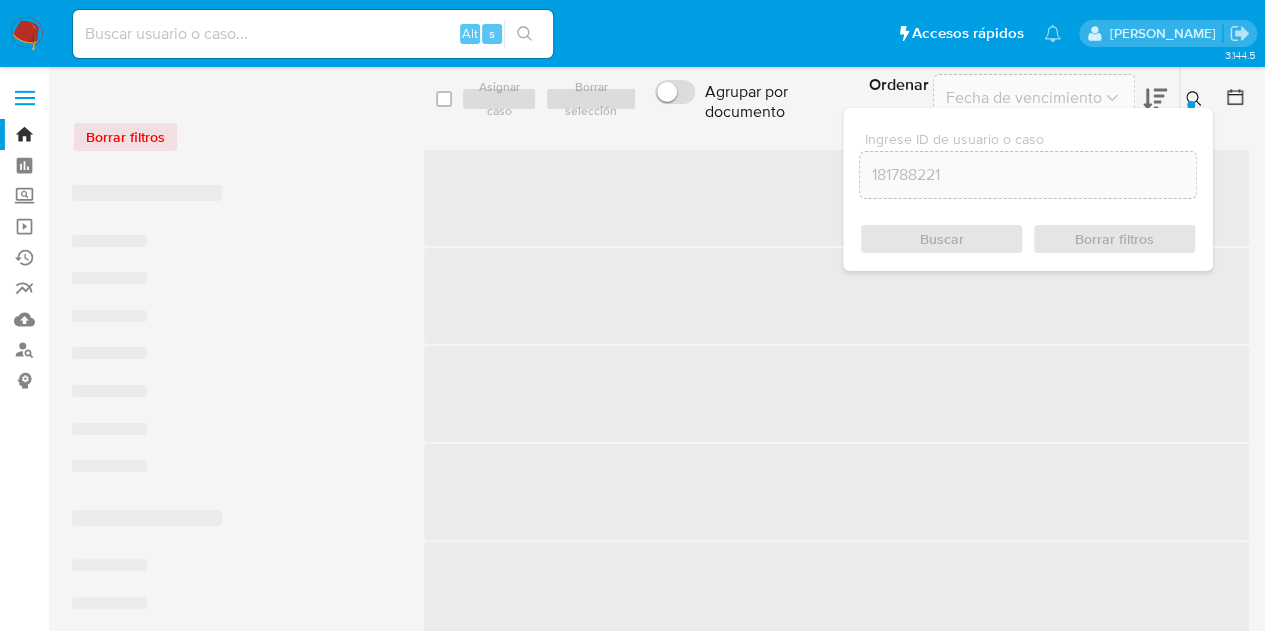 click 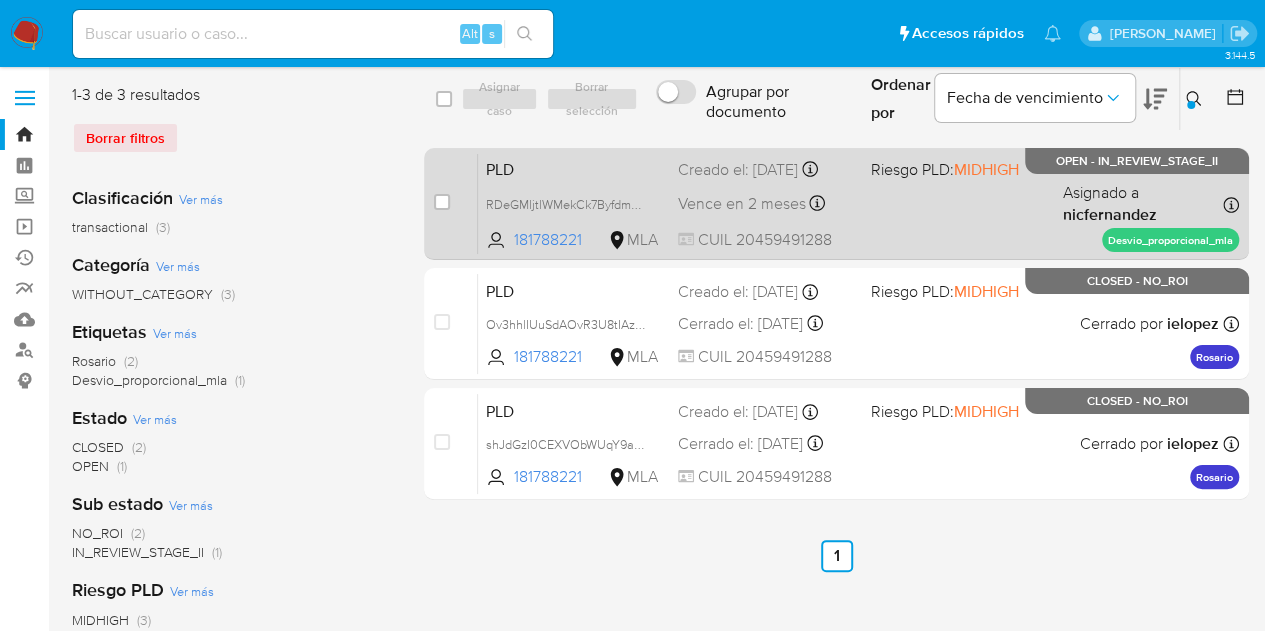 click on "PLD" at bounding box center (574, 168) 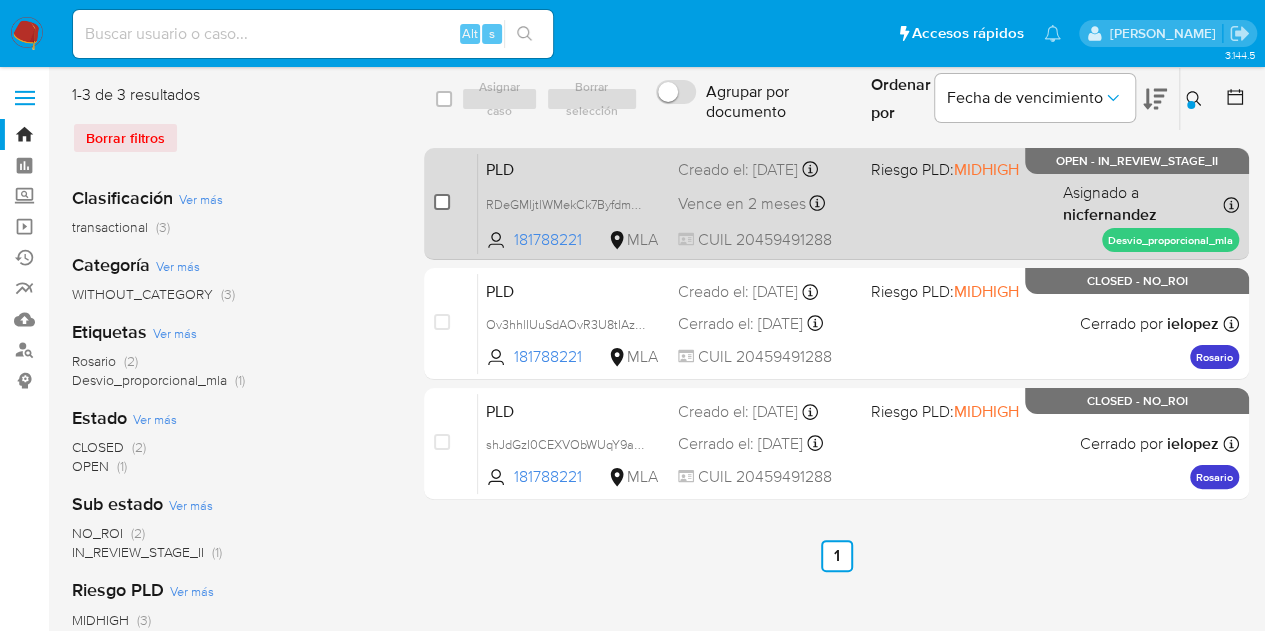 click at bounding box center (442, 202) 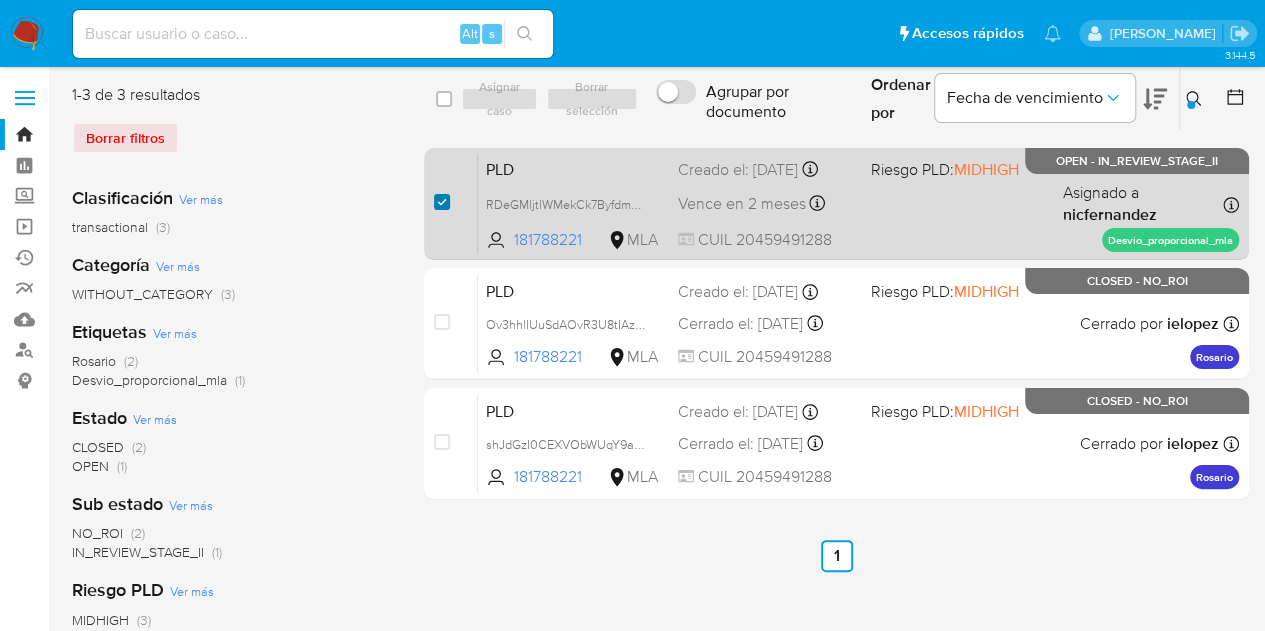 checkbox on "true" 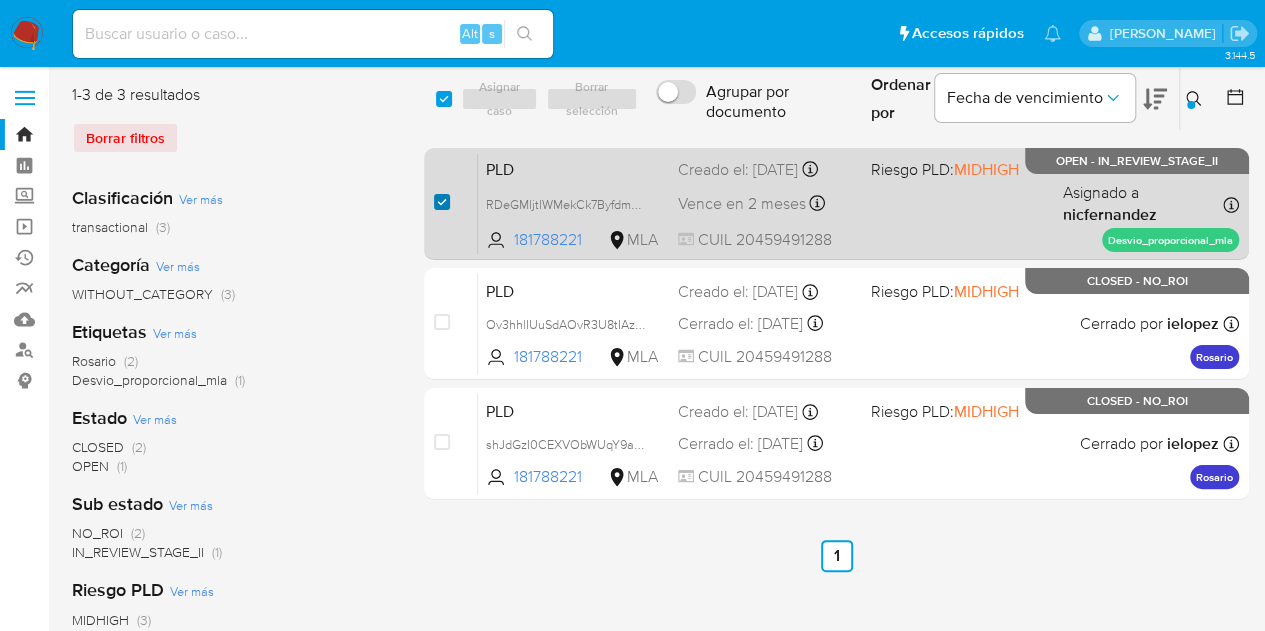 checkbox on "true" 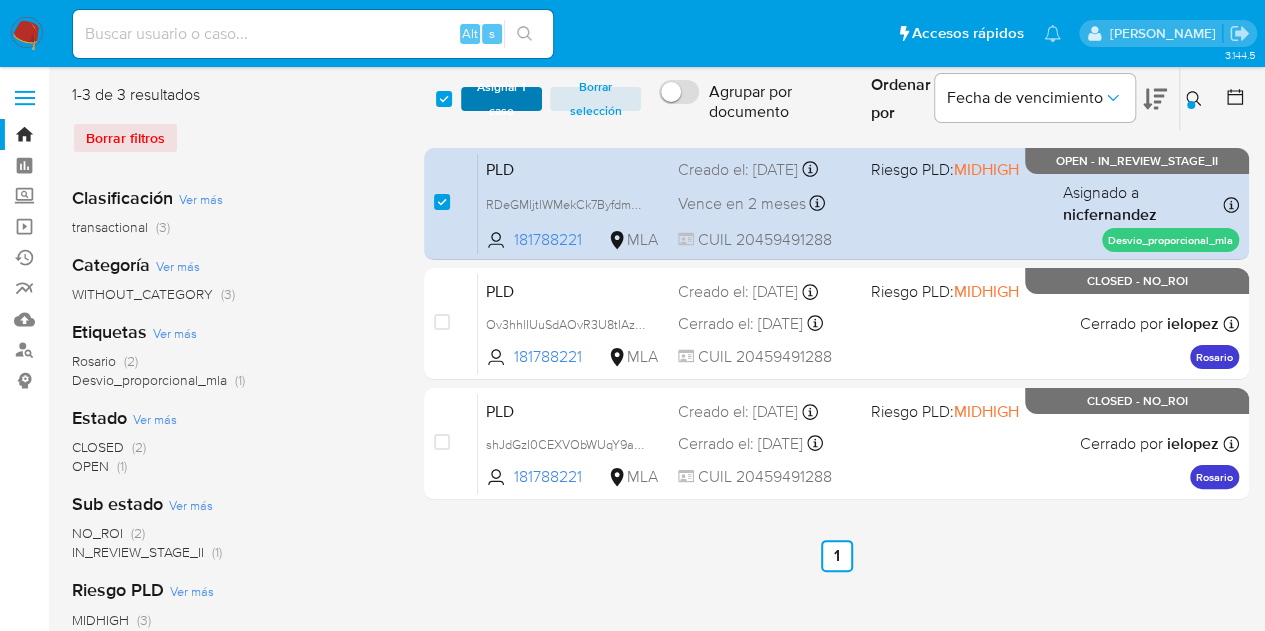 click on "Asignar 1 caso" at bounding box center [502, 99] 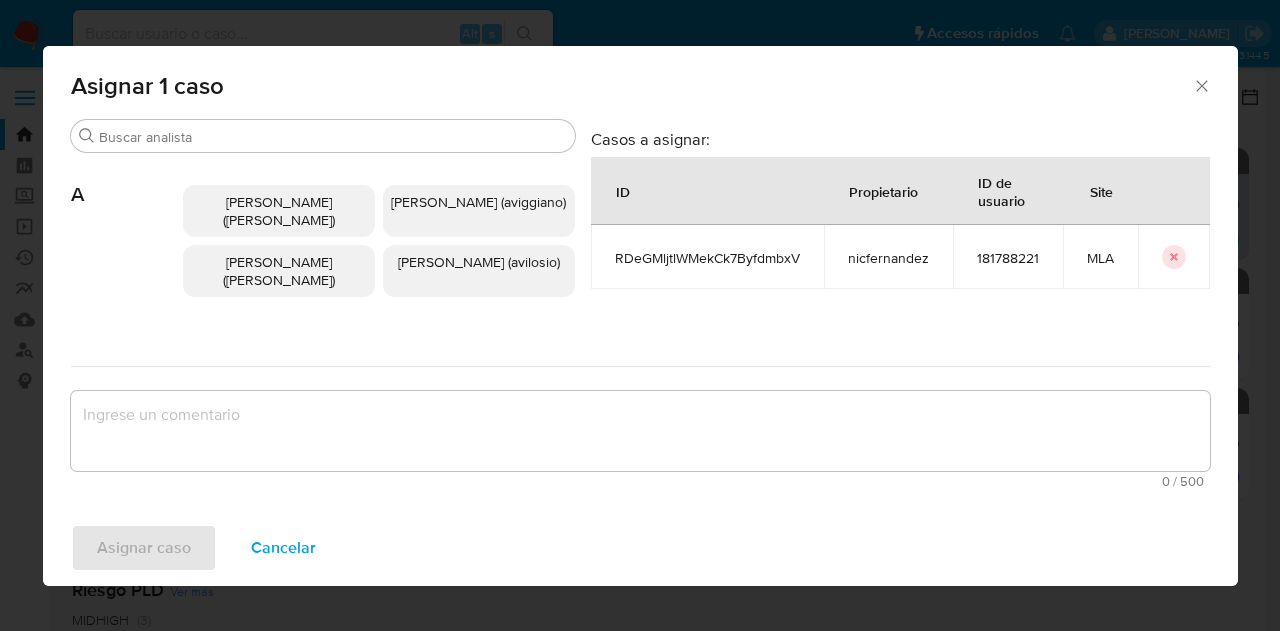 click on "Buscar" at bounding box center [333, 137] 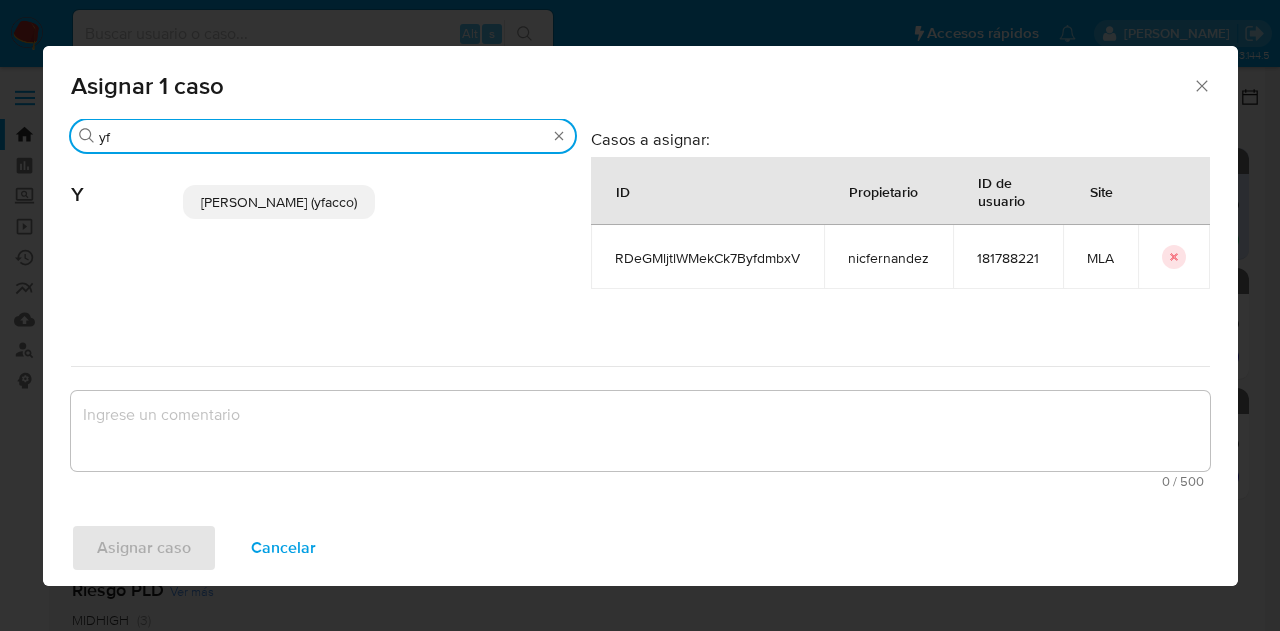 click on "yf" at bounding box center [323, 137] 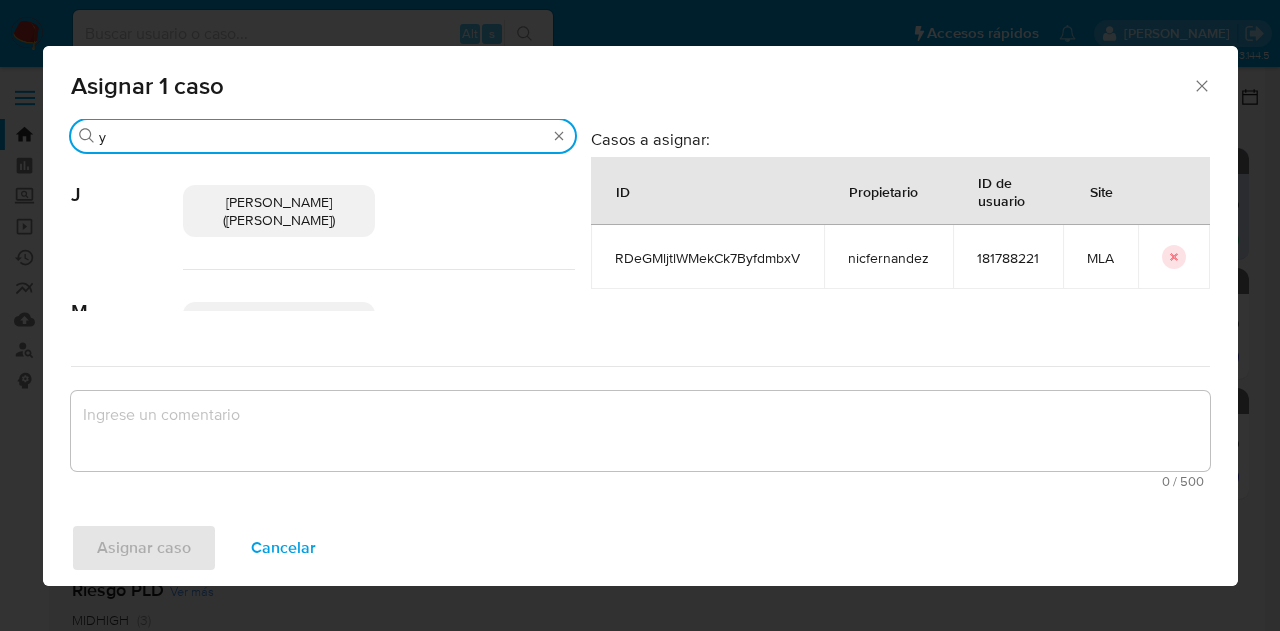 type 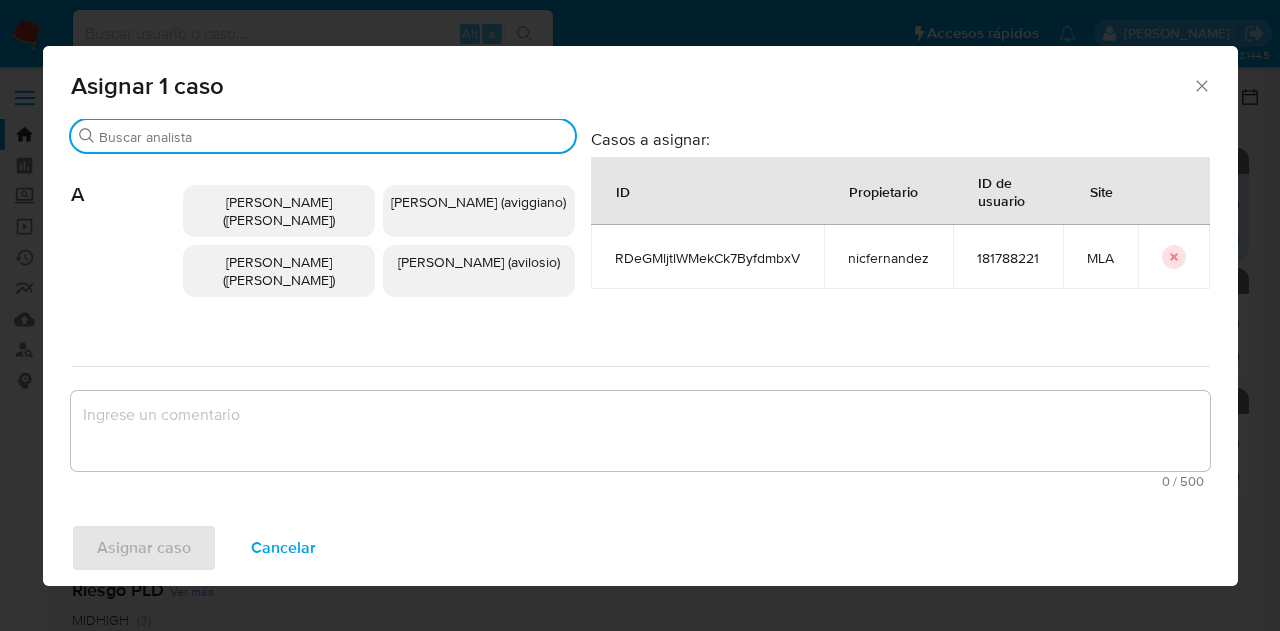 click 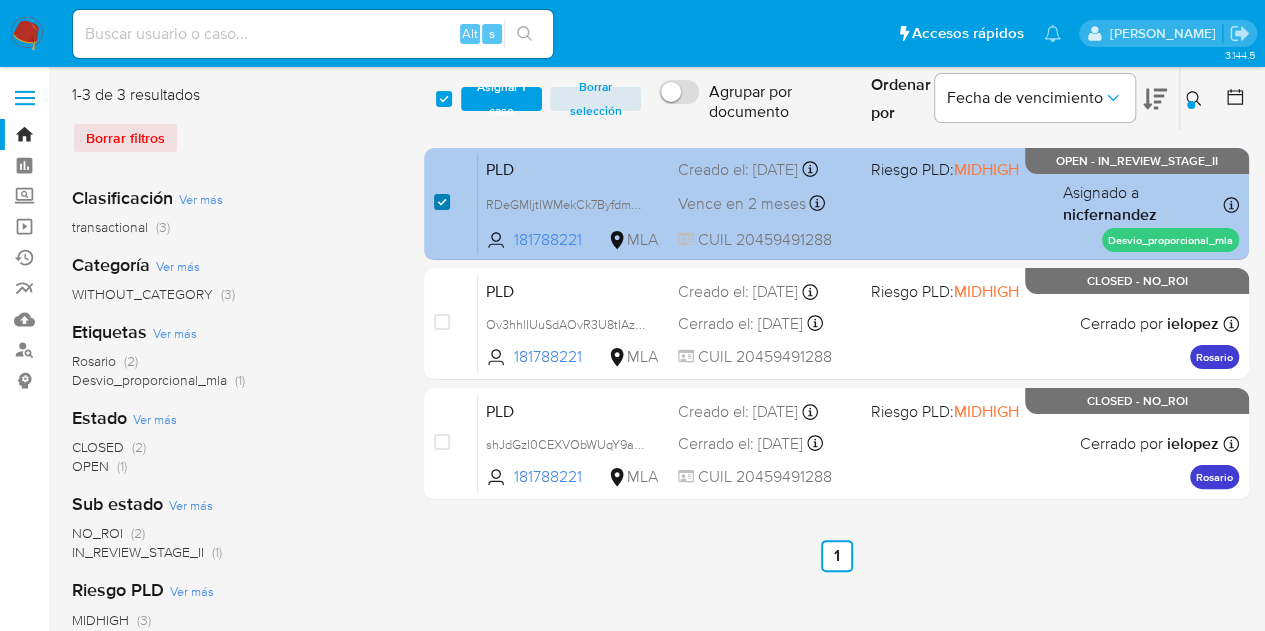 click at bounding box center [442, 202] 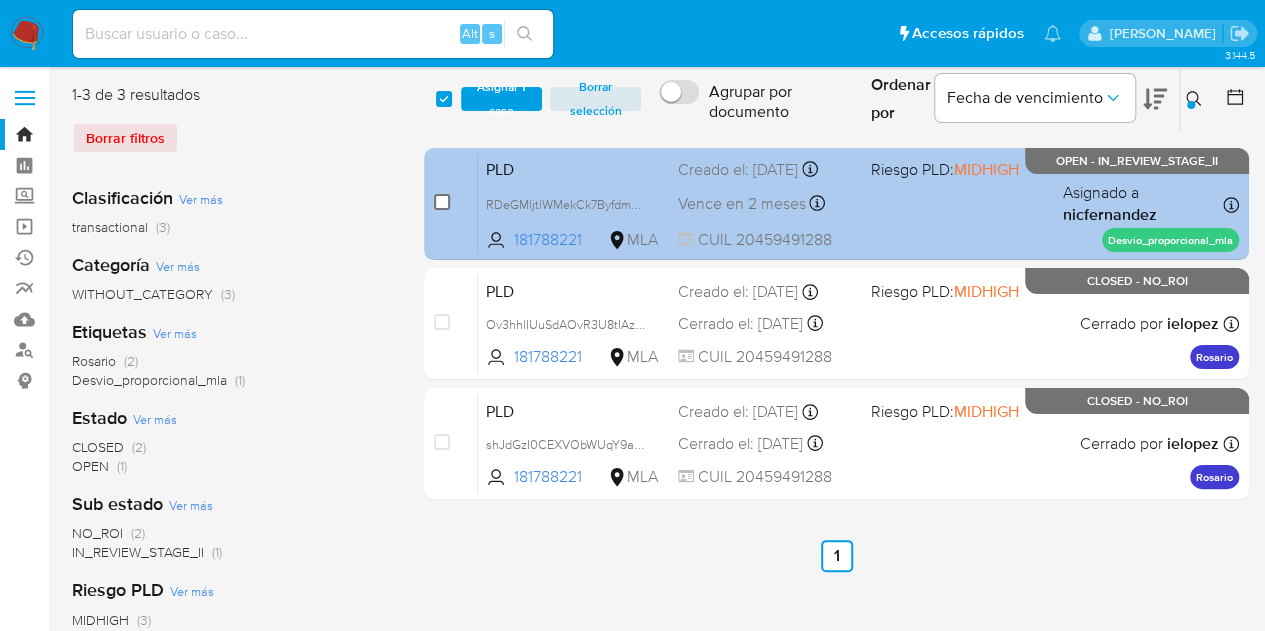 checkbox on "false" 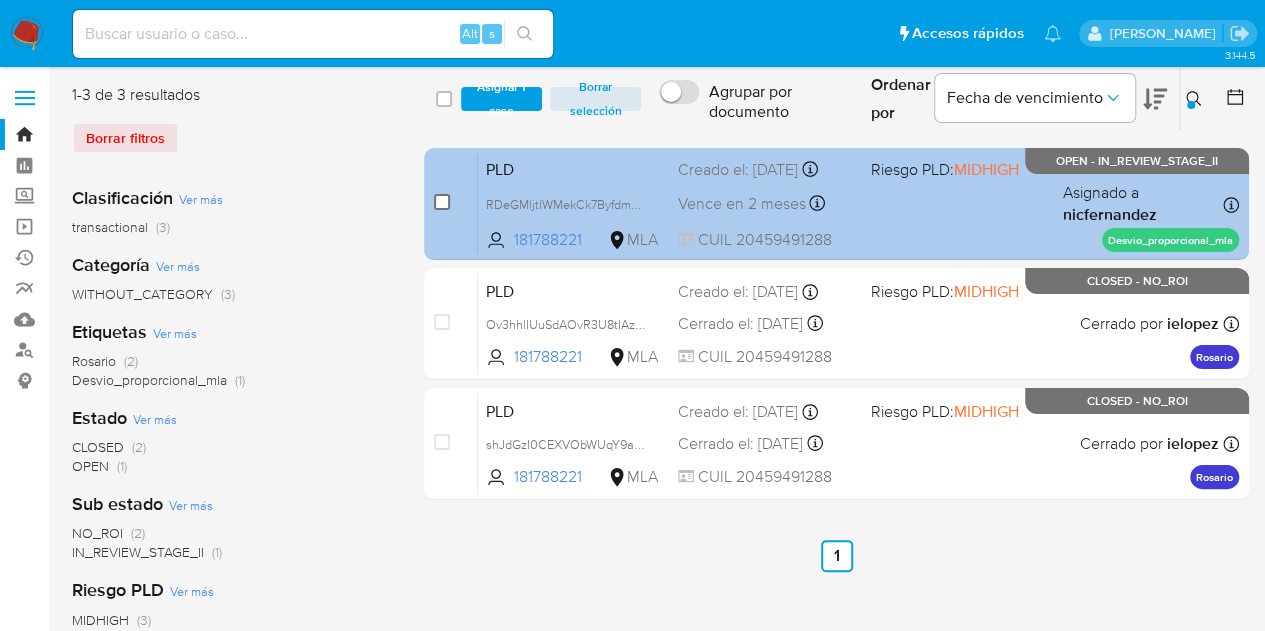 checkbox on "false" 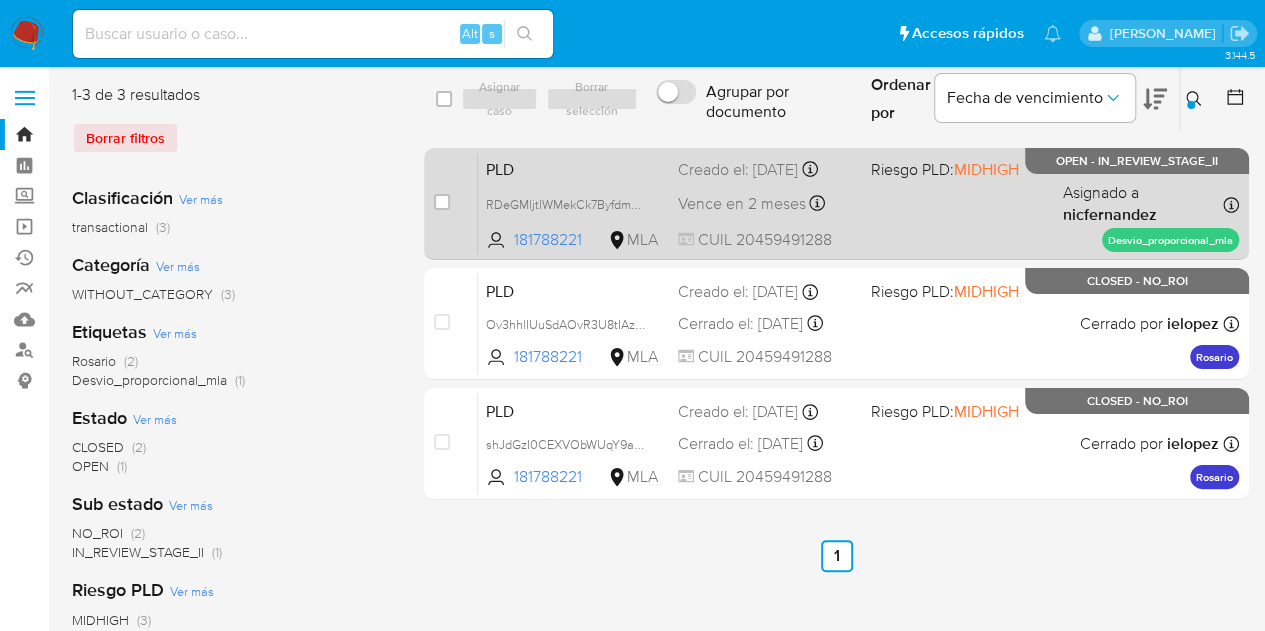 click on "PLD" at bounding box center (574, 168) 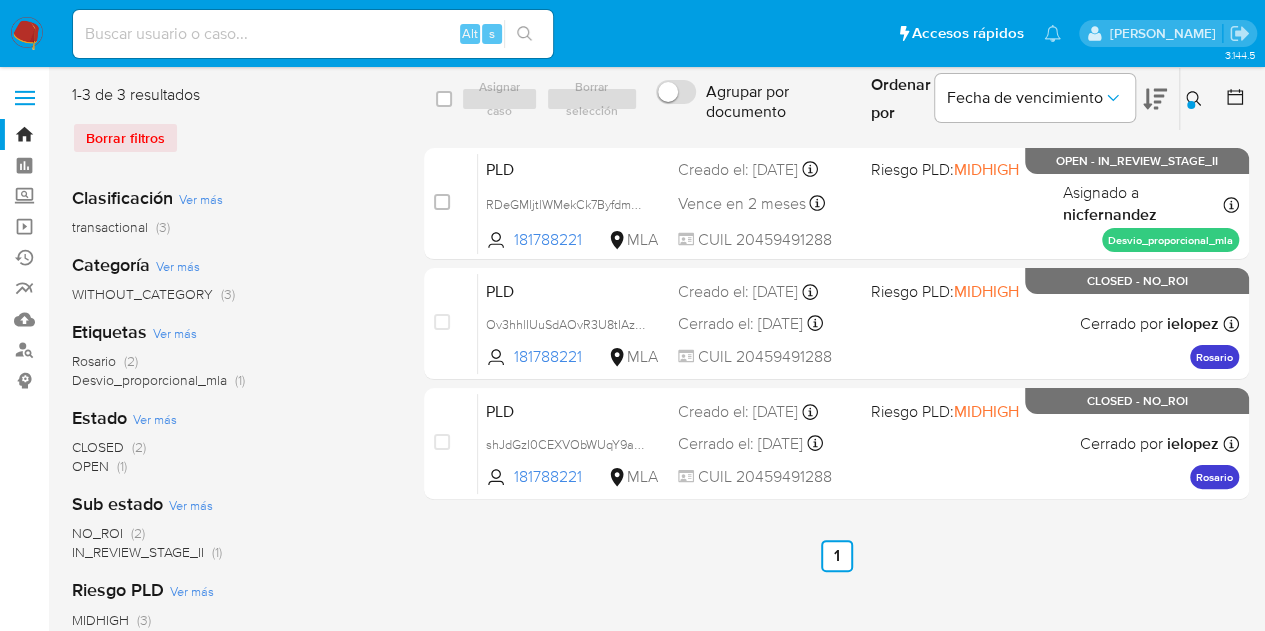 click at bounding box center [1196, 99] 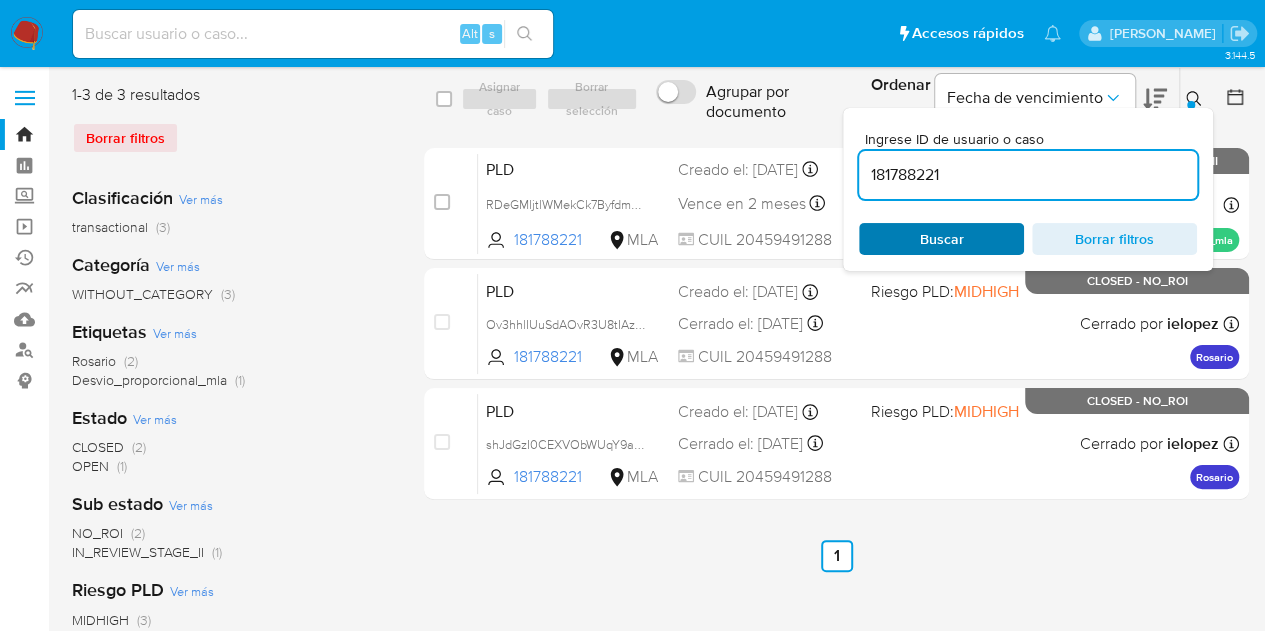 click on "Buscar" at bounding box center (941, 239) 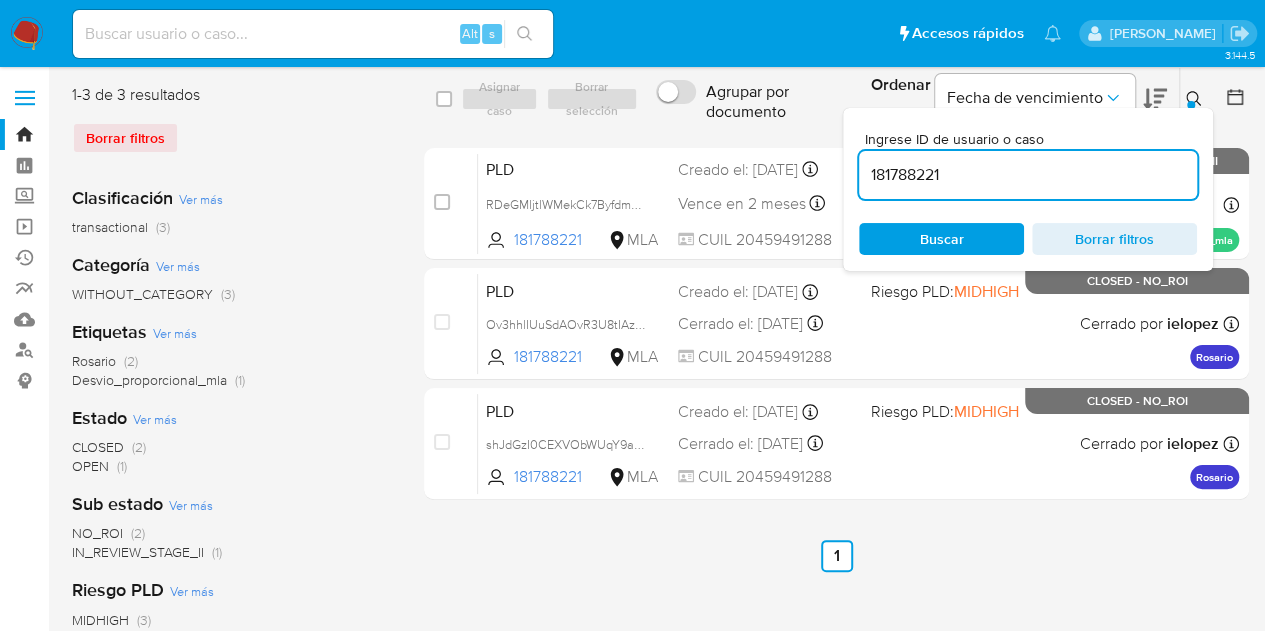 click at bounding box center [1196, 99] 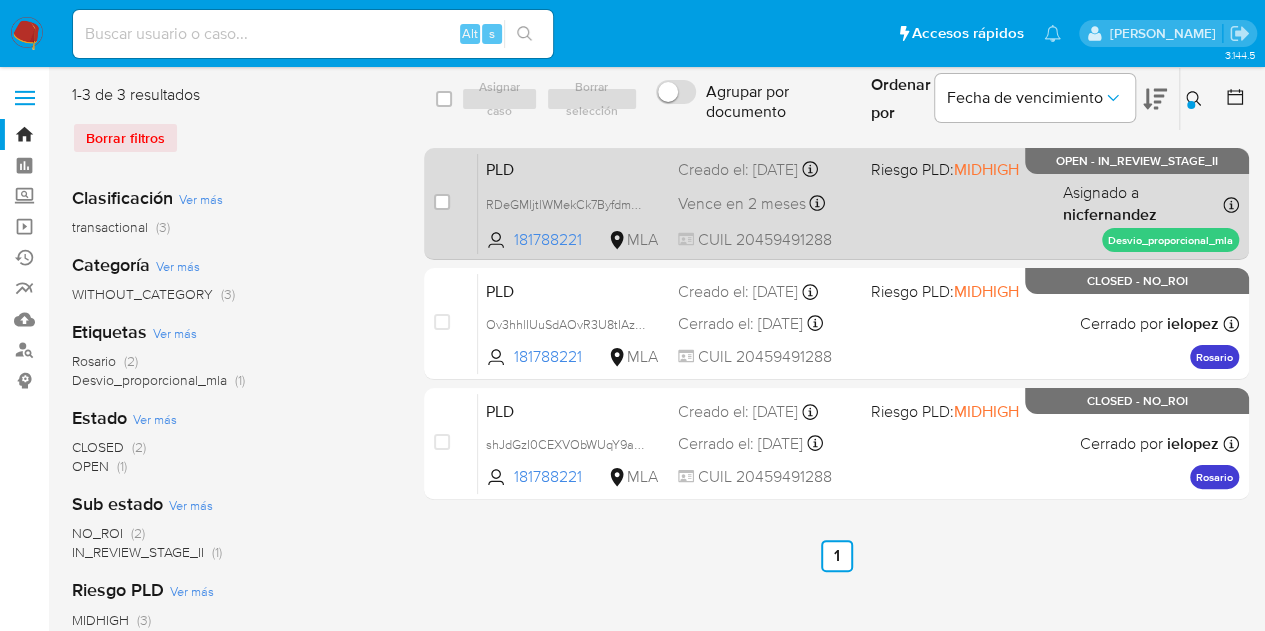 click on "PLD" at bounding box center (574, 168) 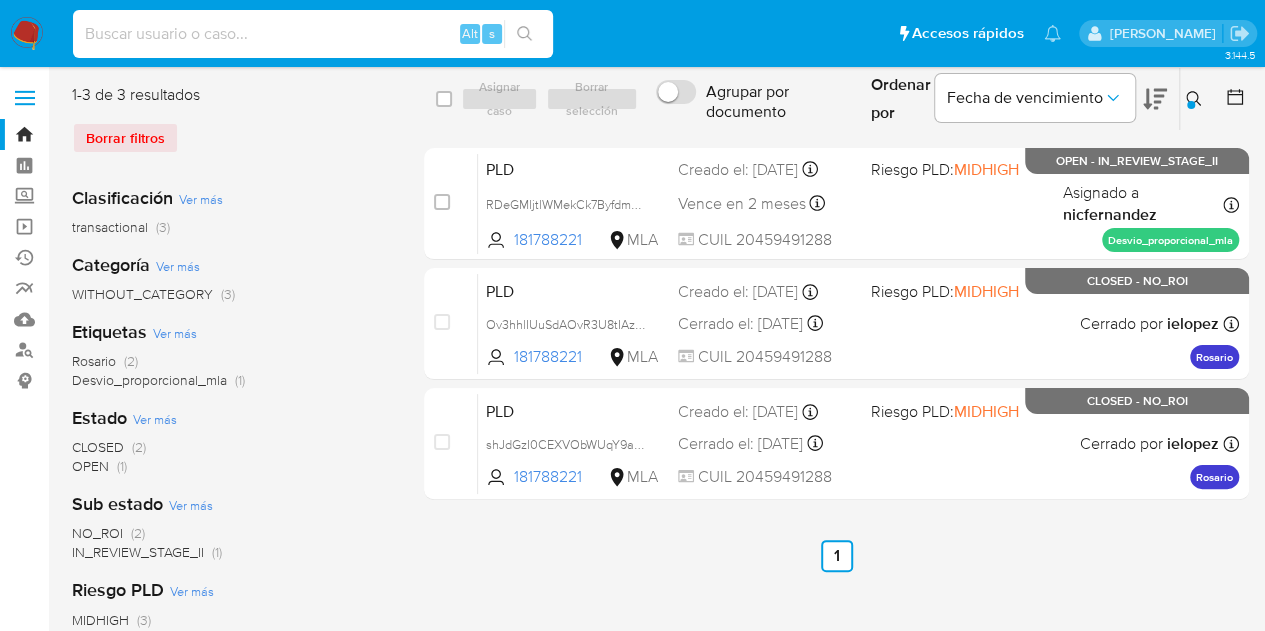 click at bounding box center [313, 34] 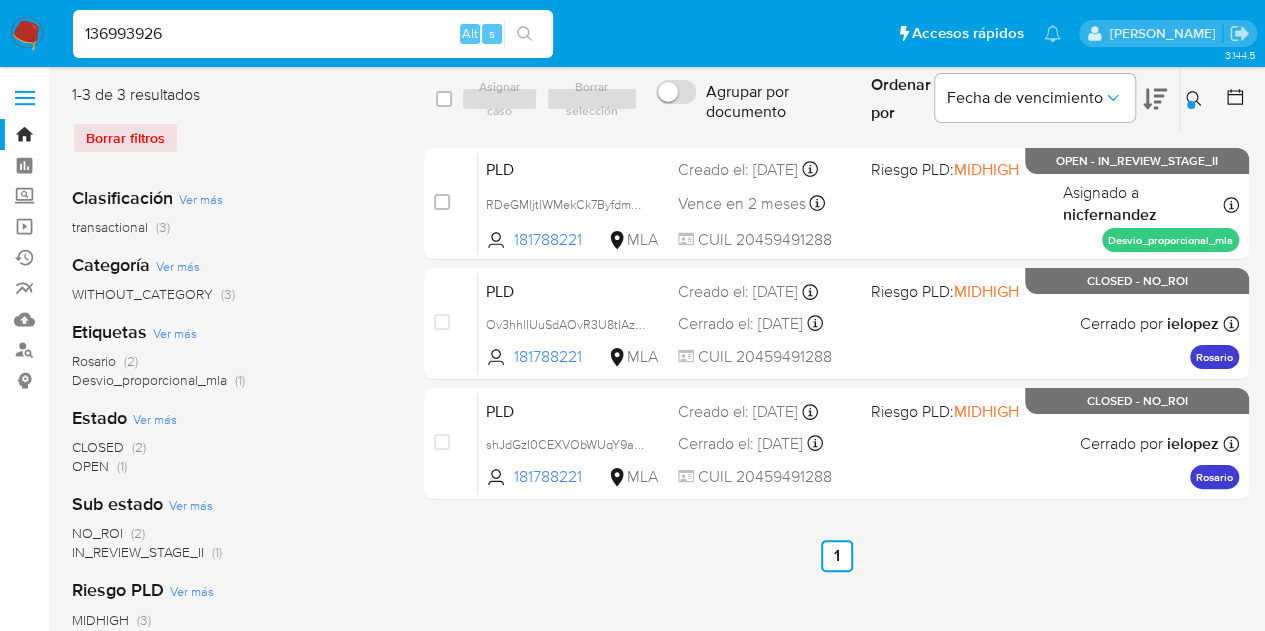 type on "136993926" 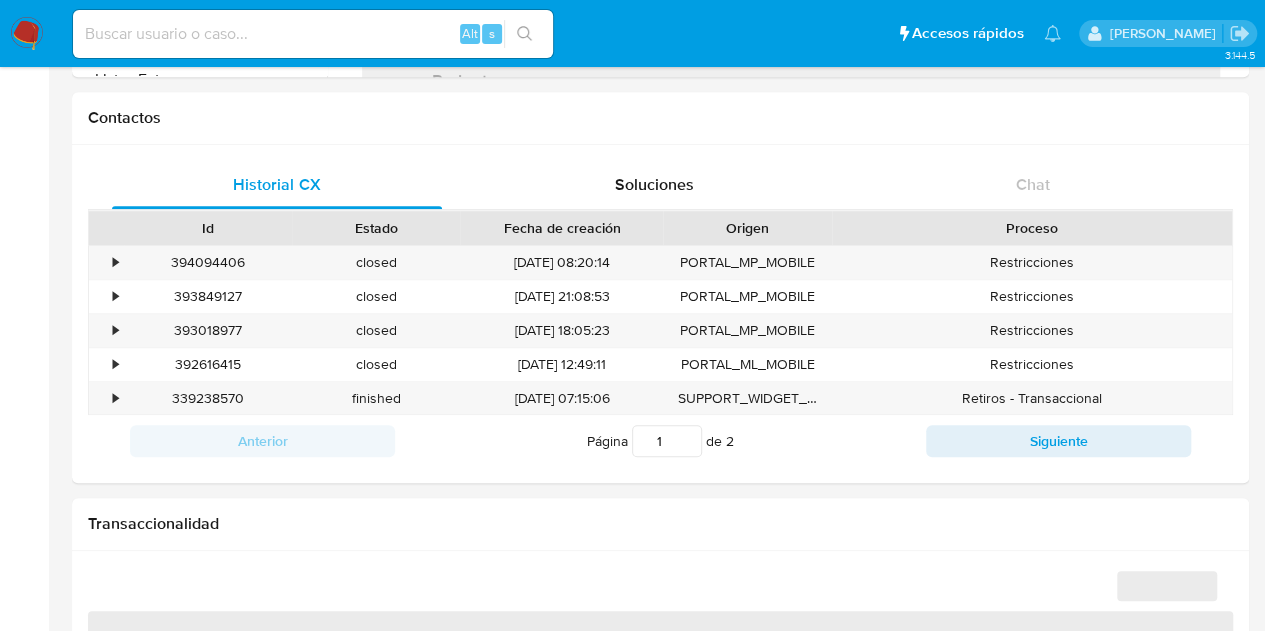 scroll, scrollTop: 585, scrollLeft: 0, axis: vertical 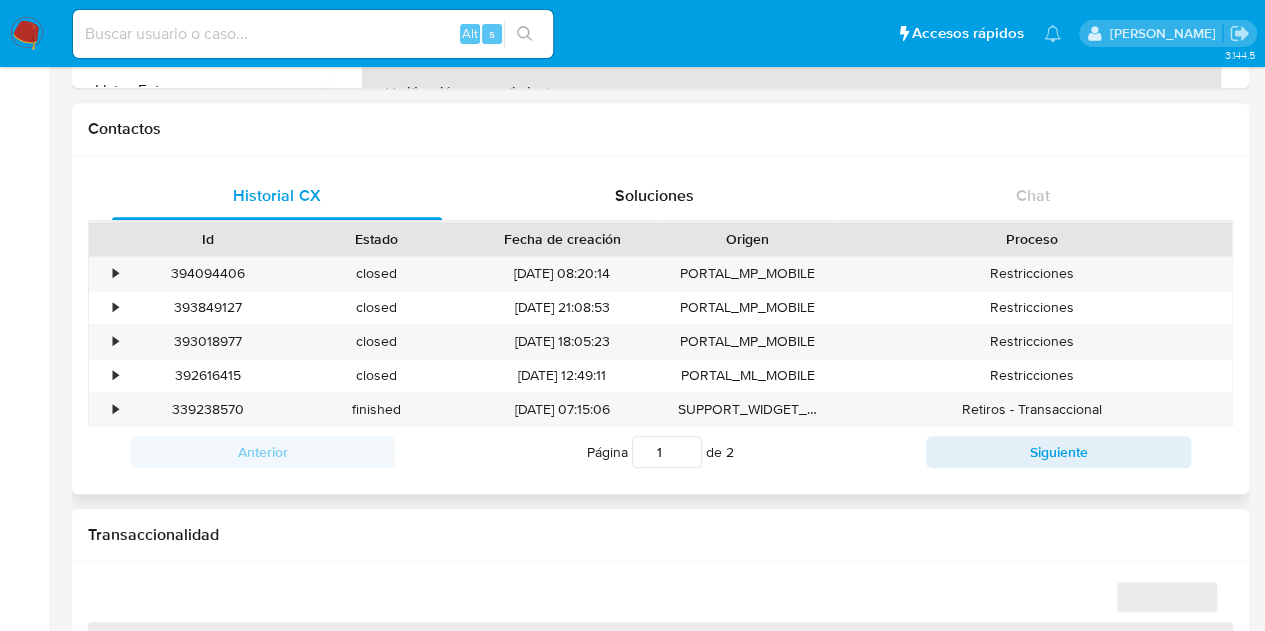 select on "10" 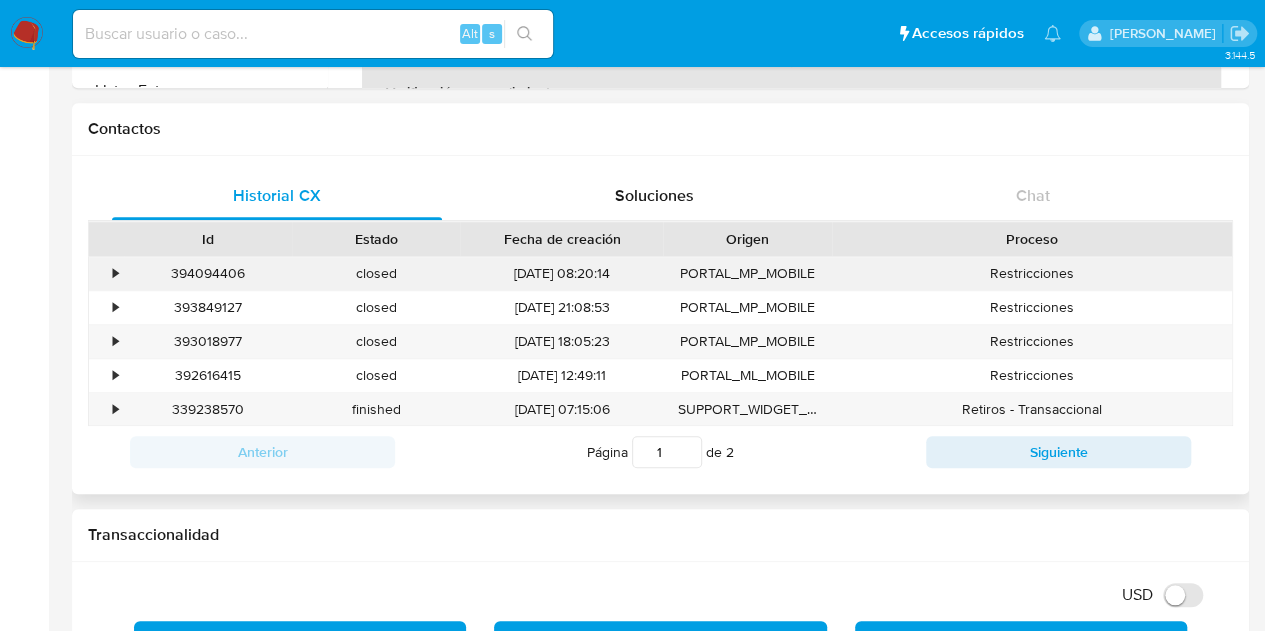 click on "394094406" at bounding box center [208, 273] 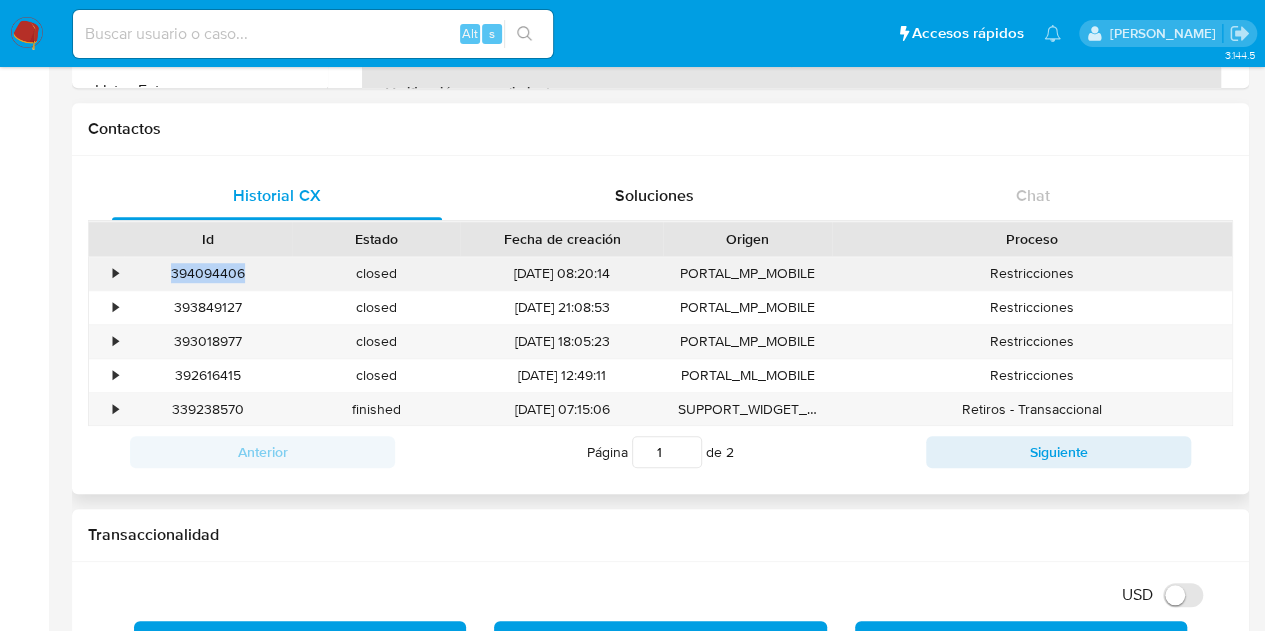 click on "394094406" at bounding box center (208, 273) 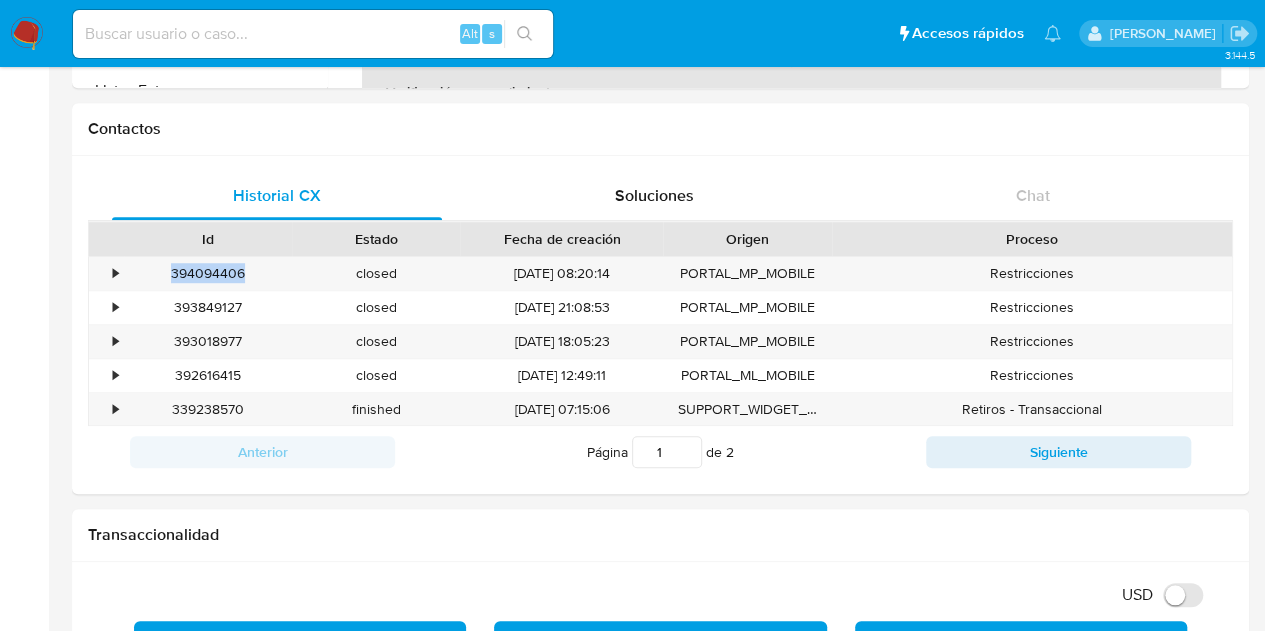 copy on "394094406" 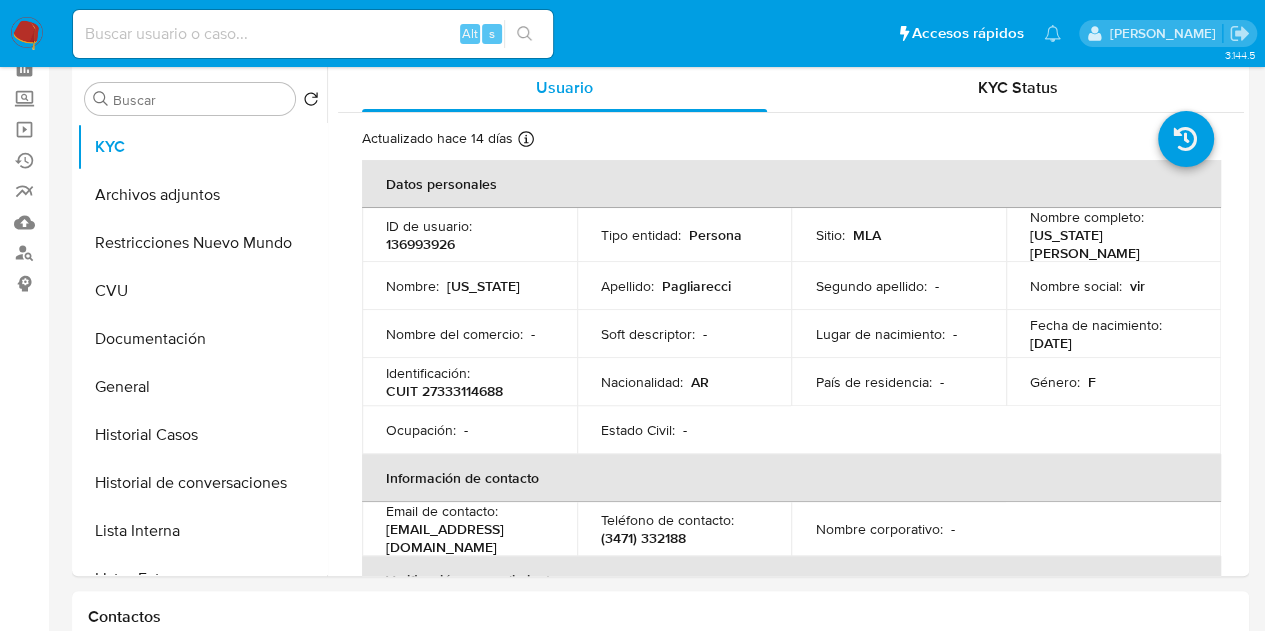 scroll, scrollTop: 69, scrollLeft: 0, axis: vertical 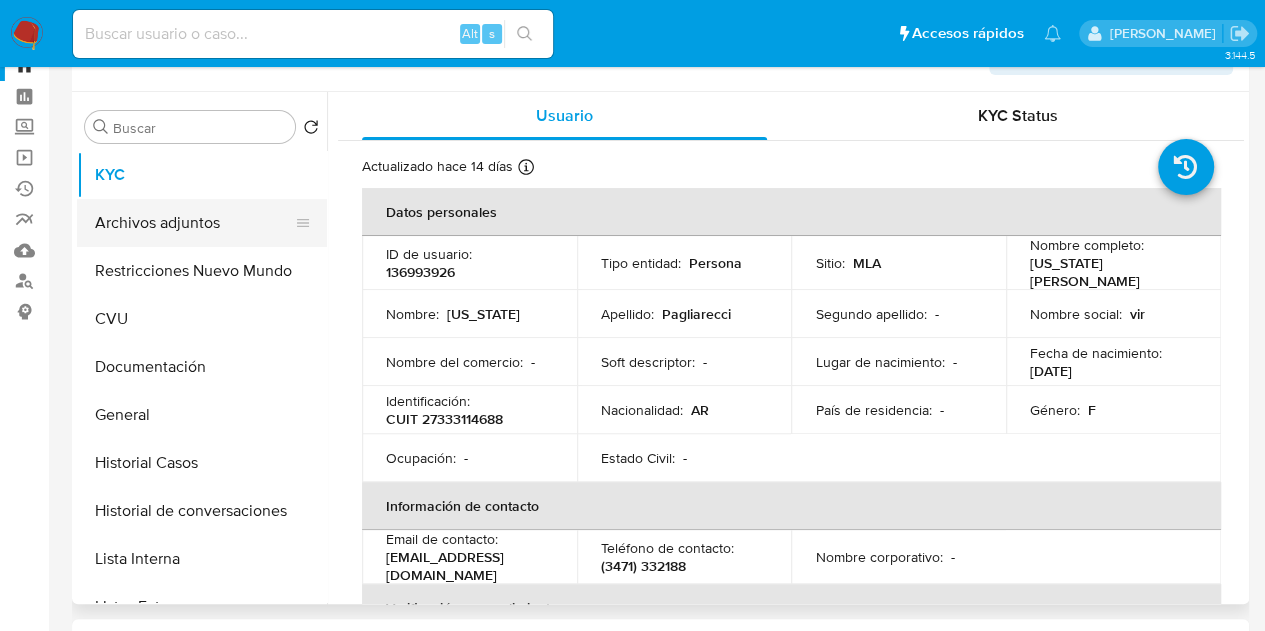 click on "Archivos adjuntos" at bounding box center [194, 223] 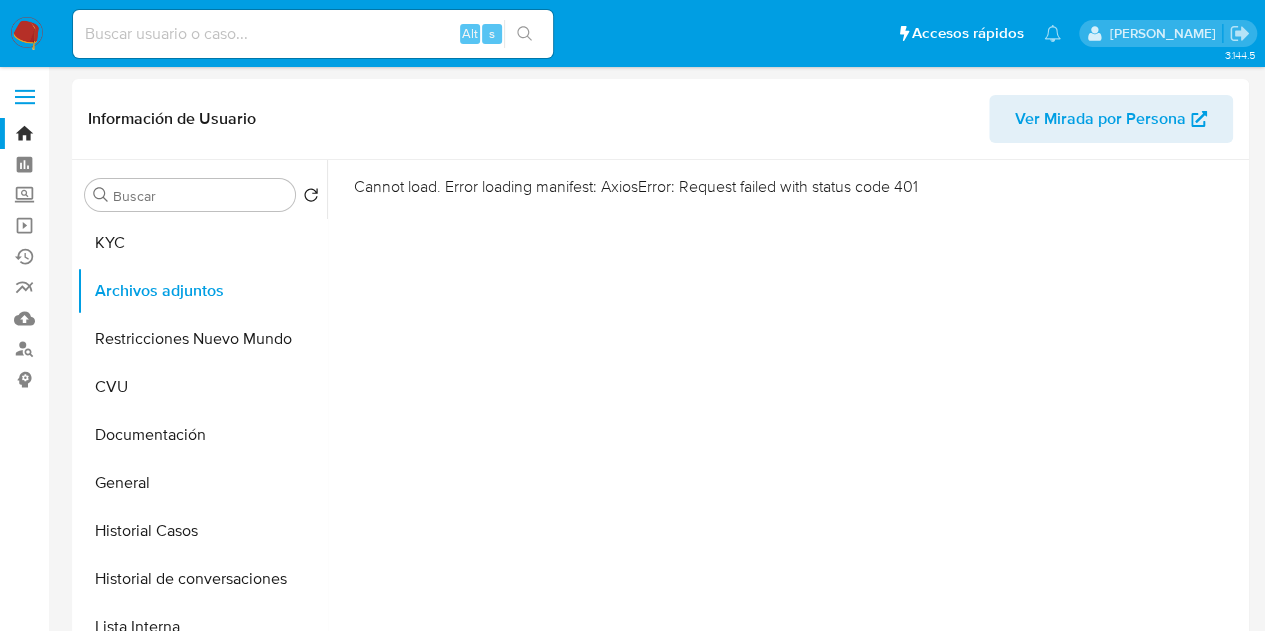 scroll, scrollTop: 54, scrollLeft: 0, axis: vertical 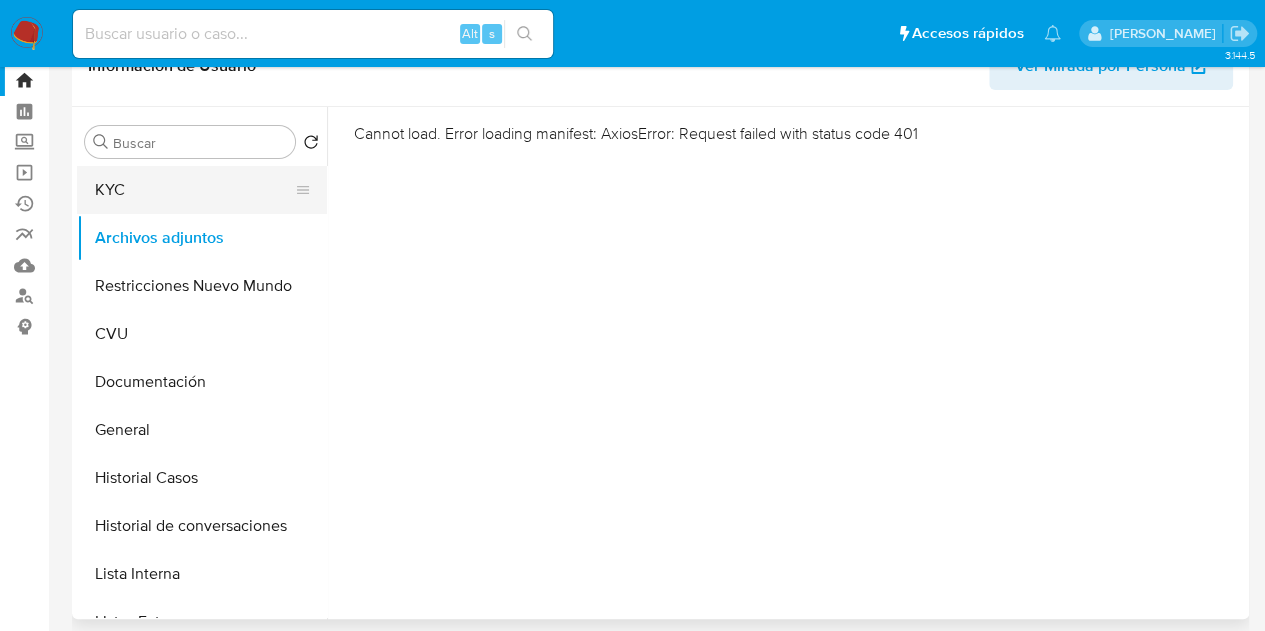 click on "KYC" at bounding box center (194, 190) 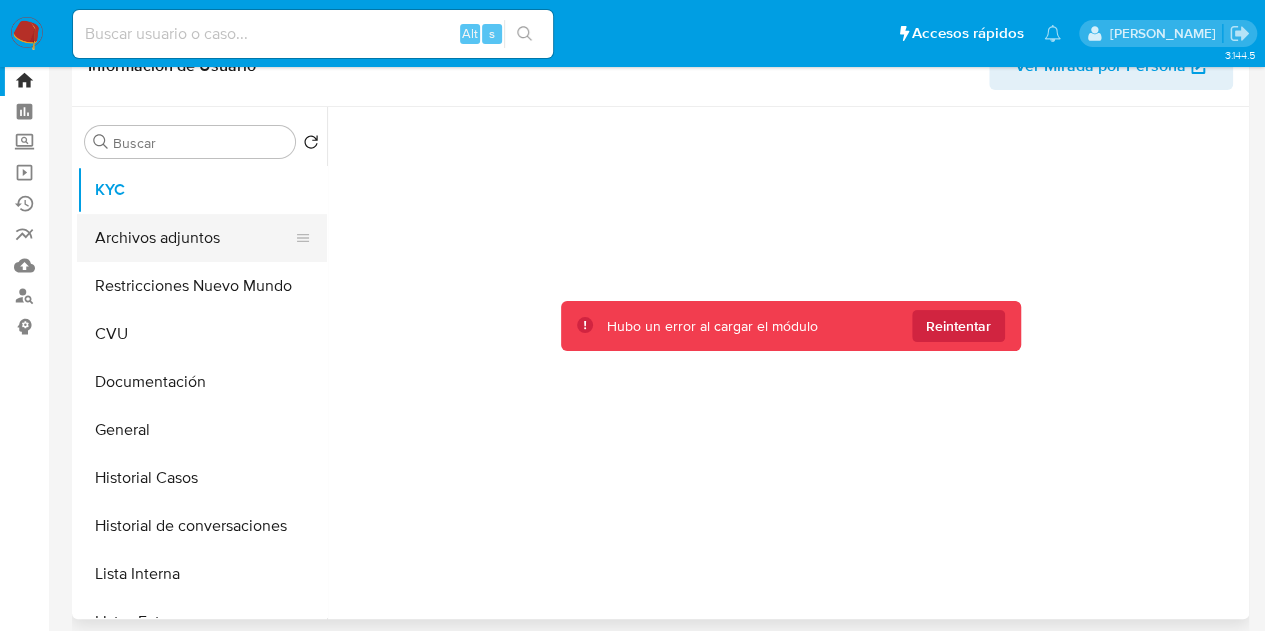 click on "Archivos adjuntos" at bounding box center [194, 238] 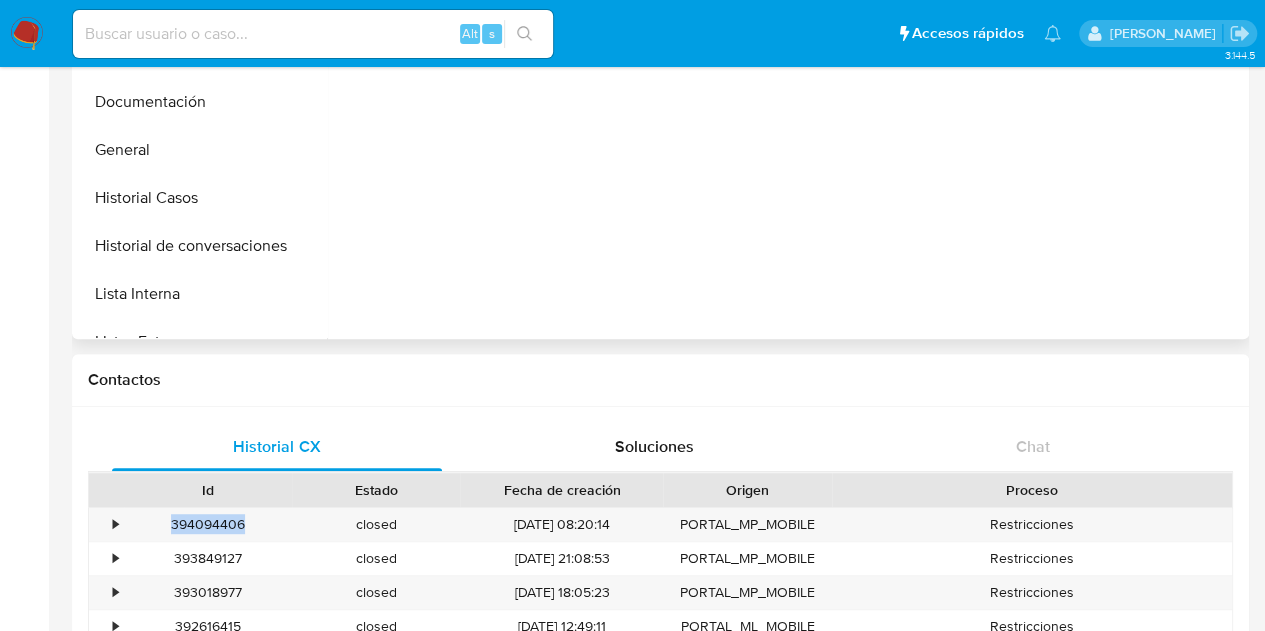 scroll, scrollTop: 344, scrollLeft: 0, axis: vertical 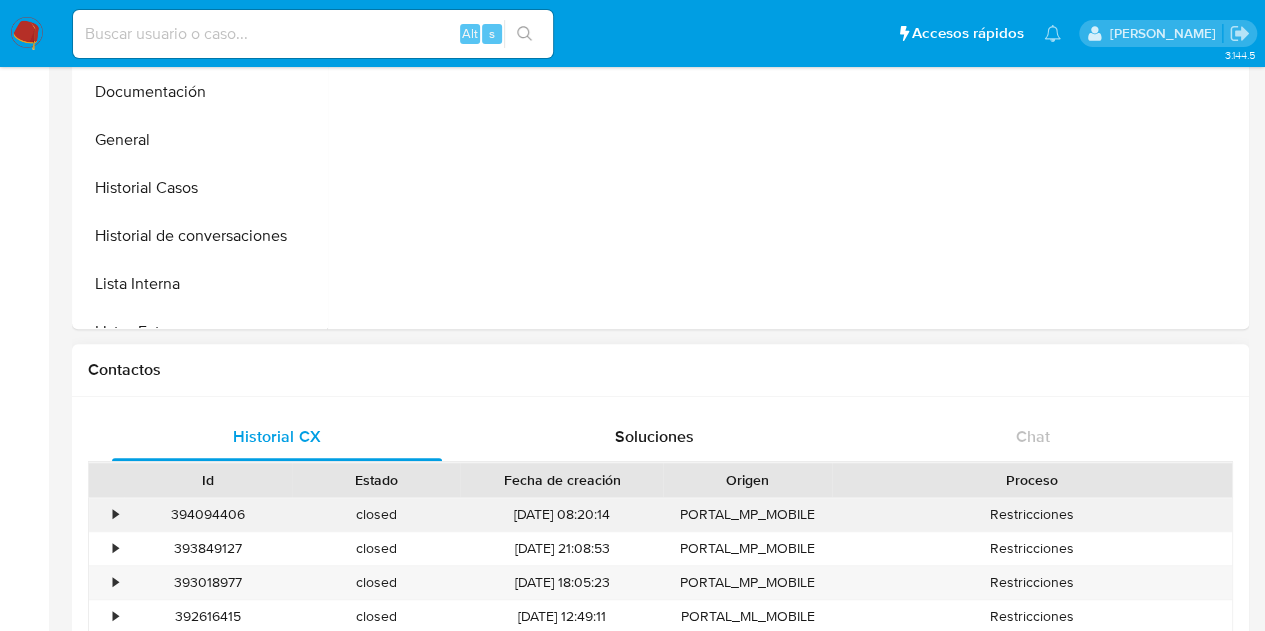 drag, startPoint x: 297, startPoint y: 505, endPoint x: 227, endPoint y: 512, distance: 70.34913 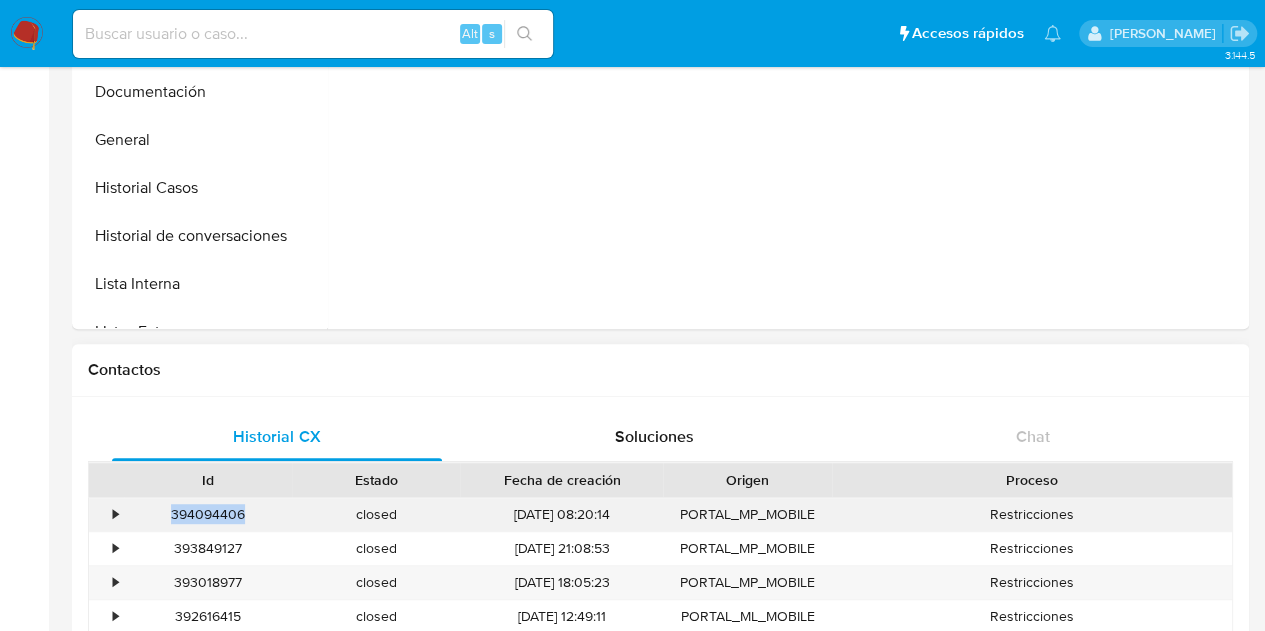 click on "394094406" at bounding box center [208, 514] 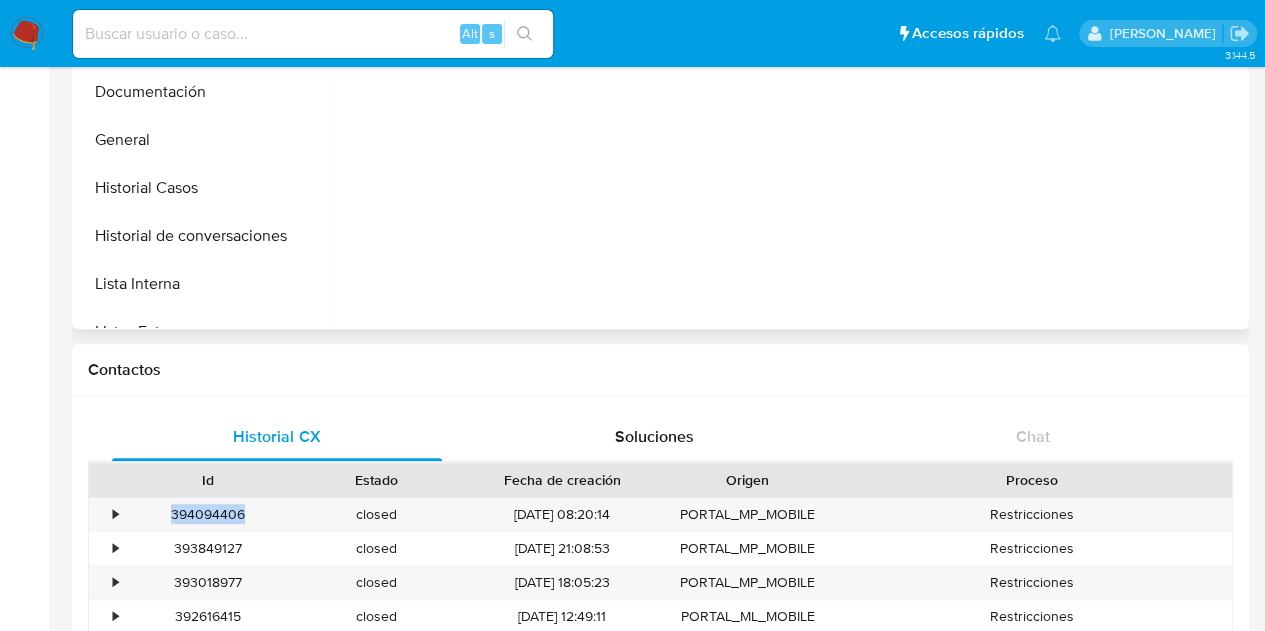 copy on "394094406" 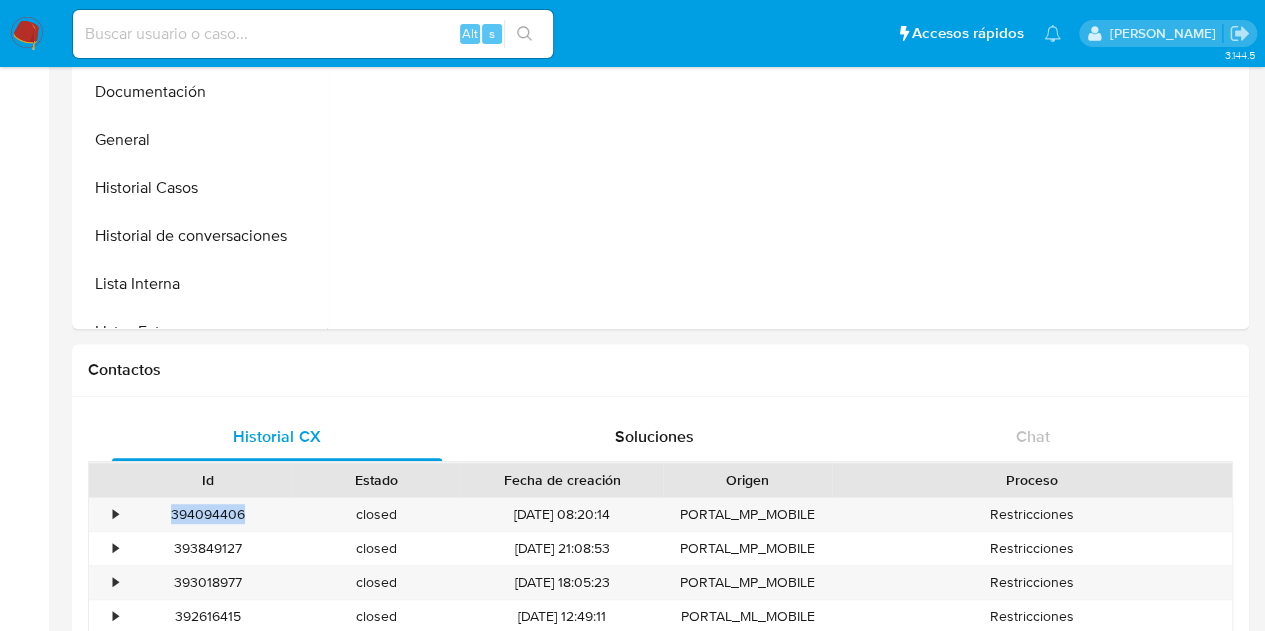 scroll, scrollTop: 0, scrollLeft: 0, axis: both 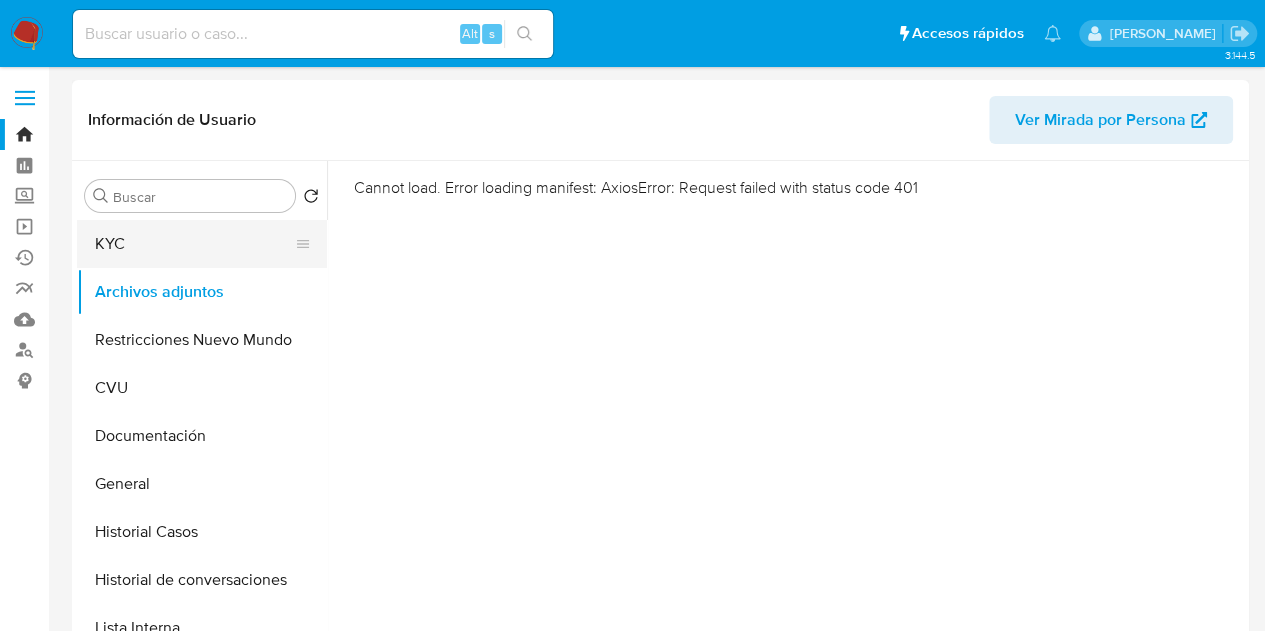 click on "KYC" at bounding box center [194, 244] 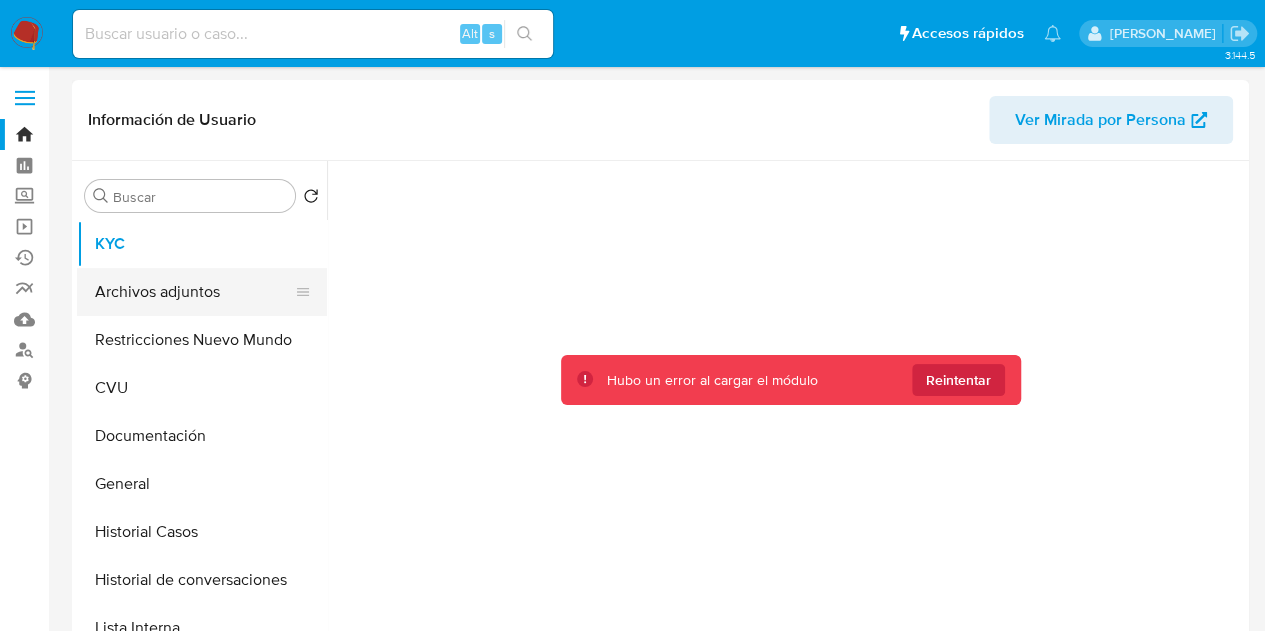 click on "Archivos adjuntos" at bounding box center (194, 292) 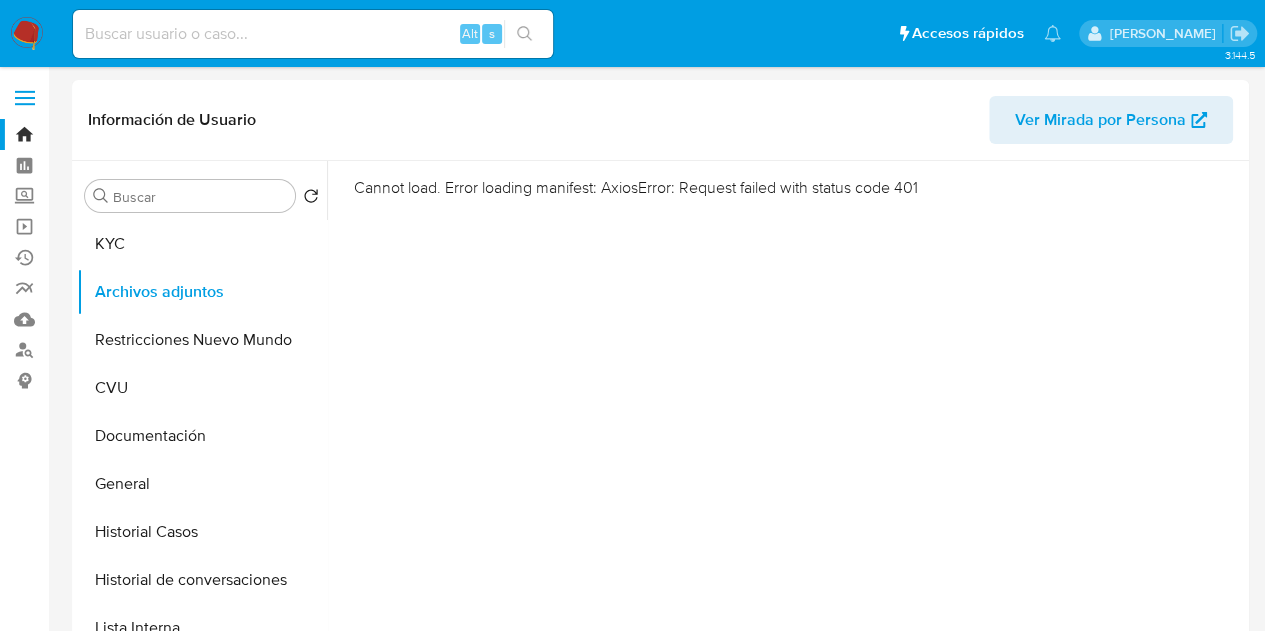 click at bounding box center (27, 34) 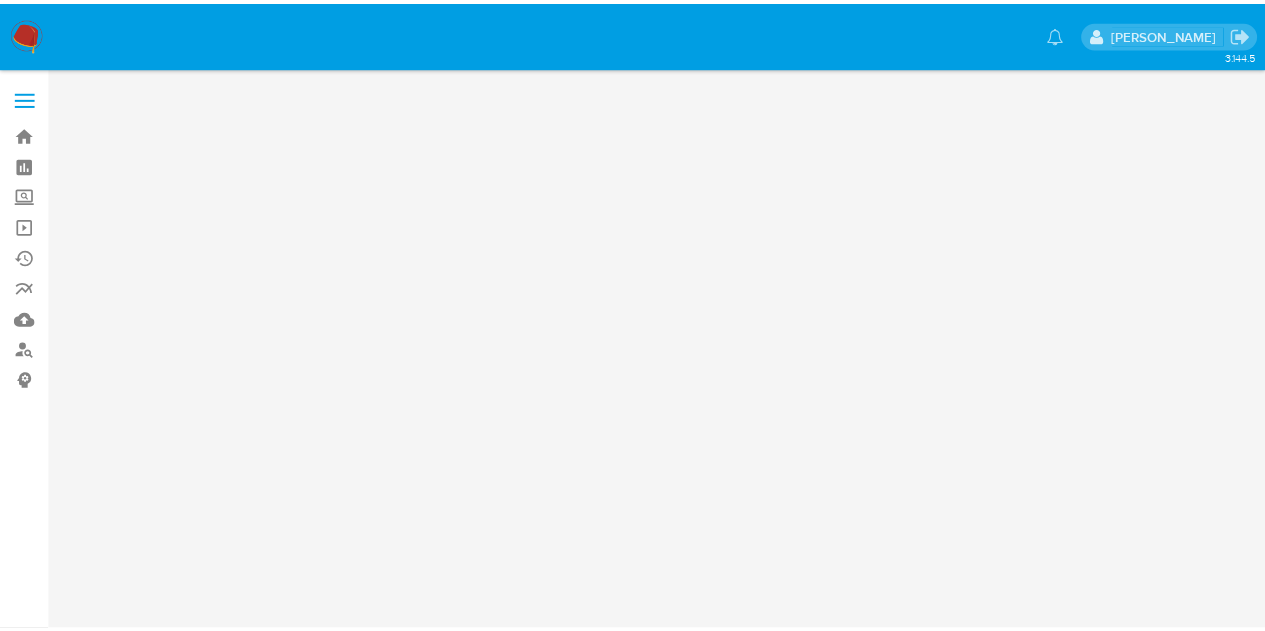 scroll, scrollTop: 0, scrollLeft: 0, axis: both 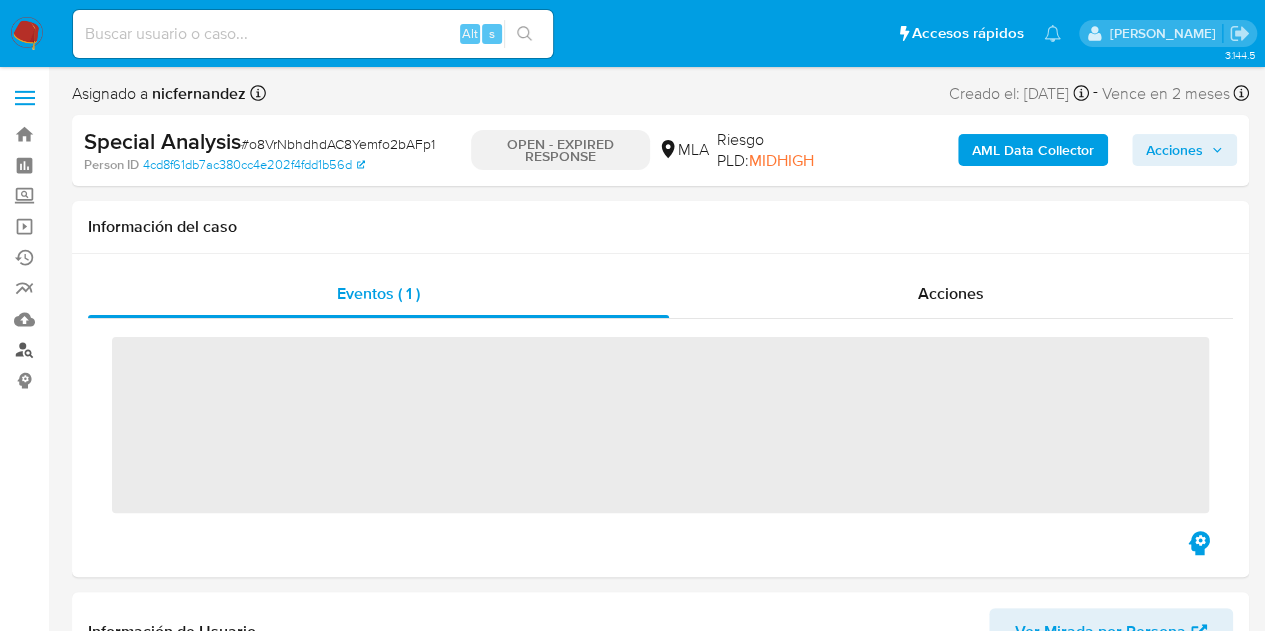 click on "Buscador de personas" at bounding box center [119, 350] 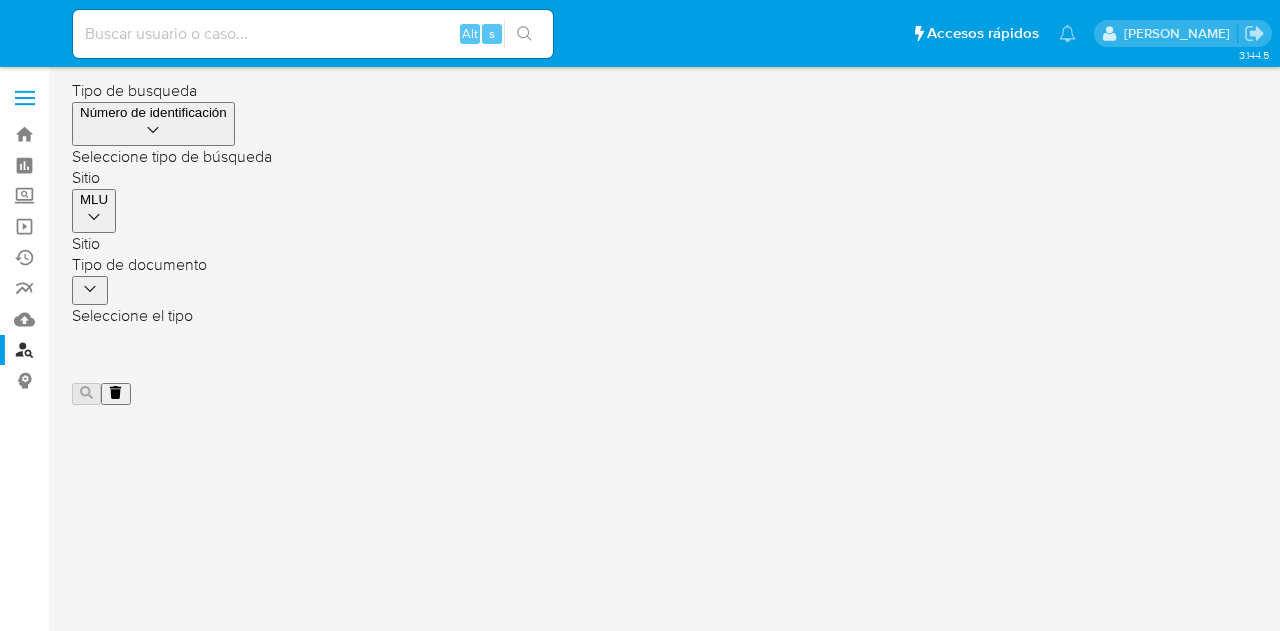 scroll, scrollTop: 0, scrollLeft: 0, axis: both 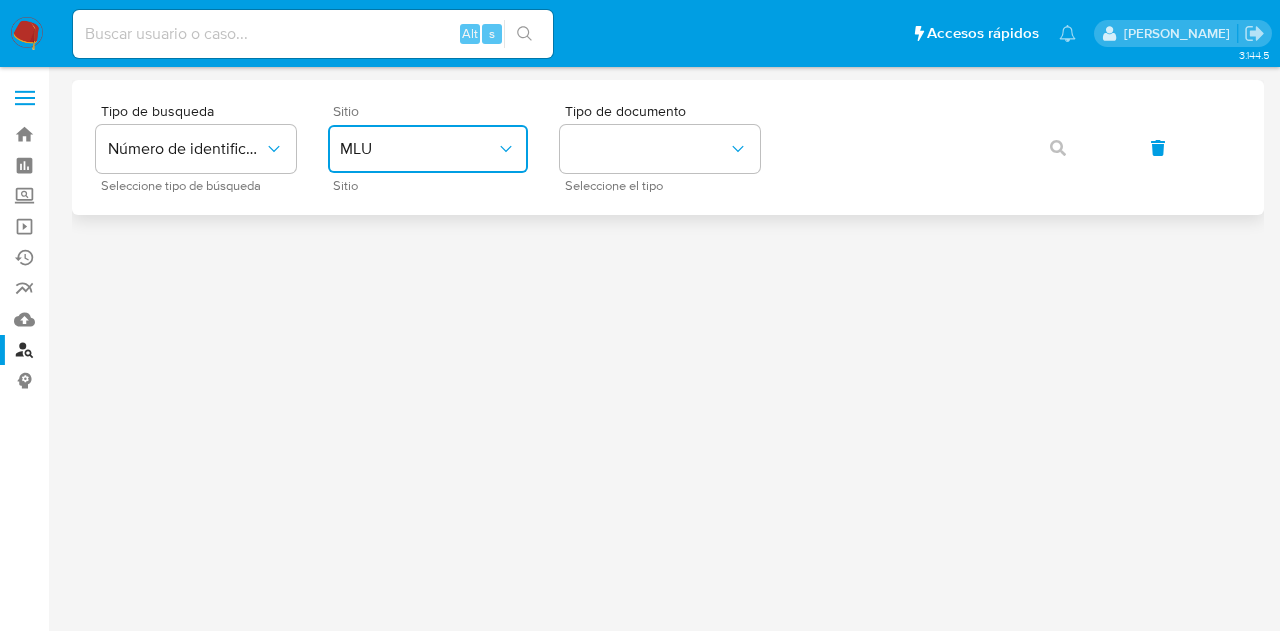 click on "MLU" at bounding box center [418, 149] 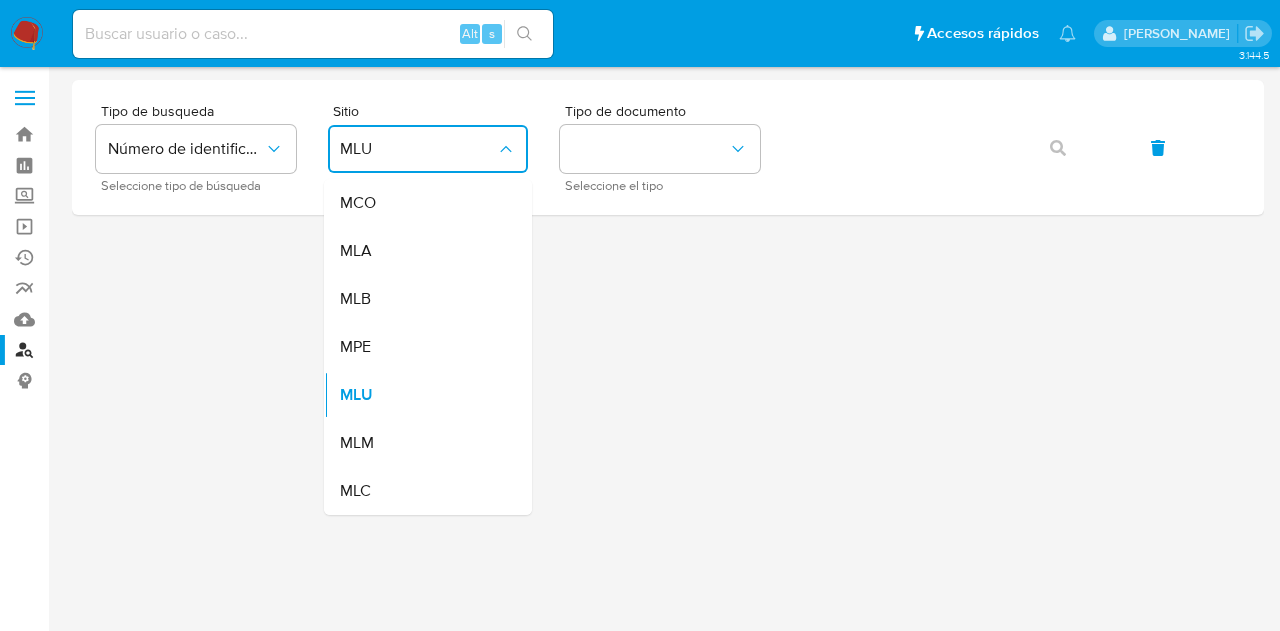 click on "MLB" at bounding box center [422, 299] 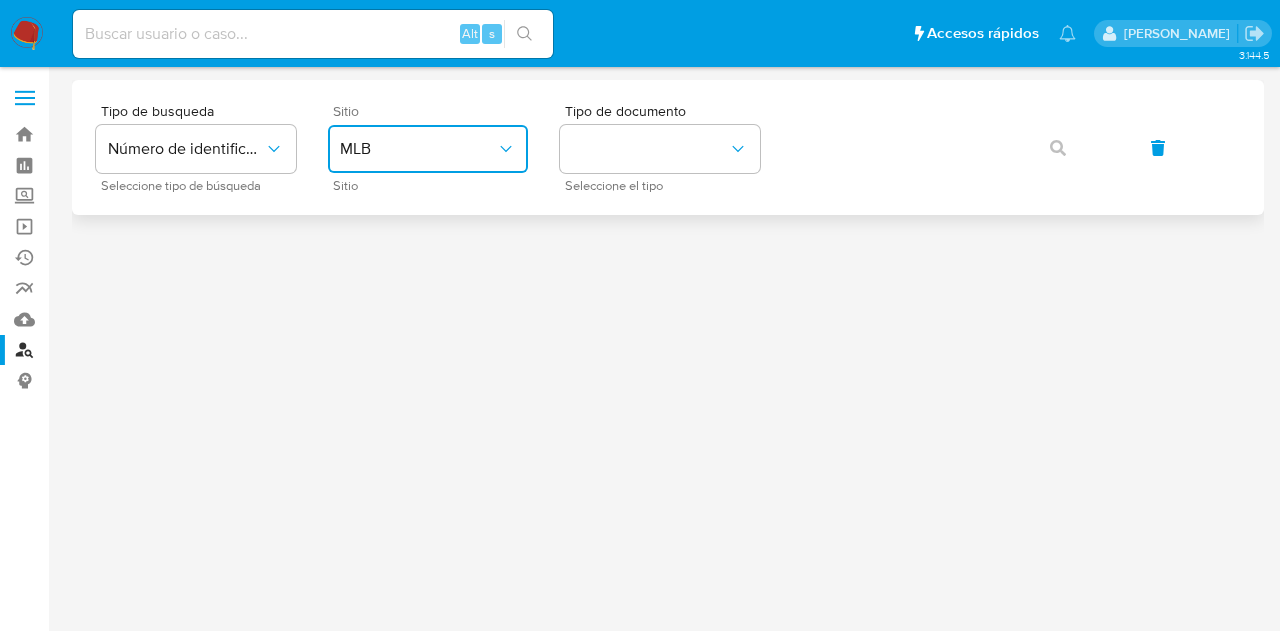 click on "MLB" at bounding box center (418, 149) 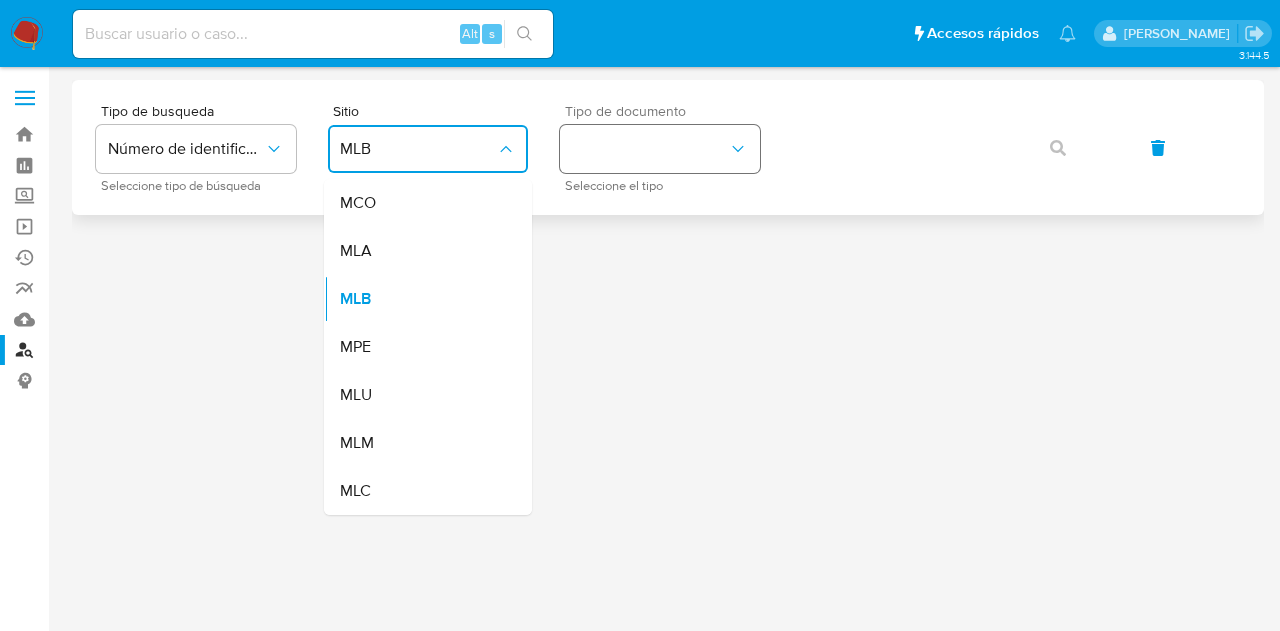 drag, startPoint x: 437, startPoint y: 250, endPoint x: 654, endPoint y: 164, distance: 233.42023 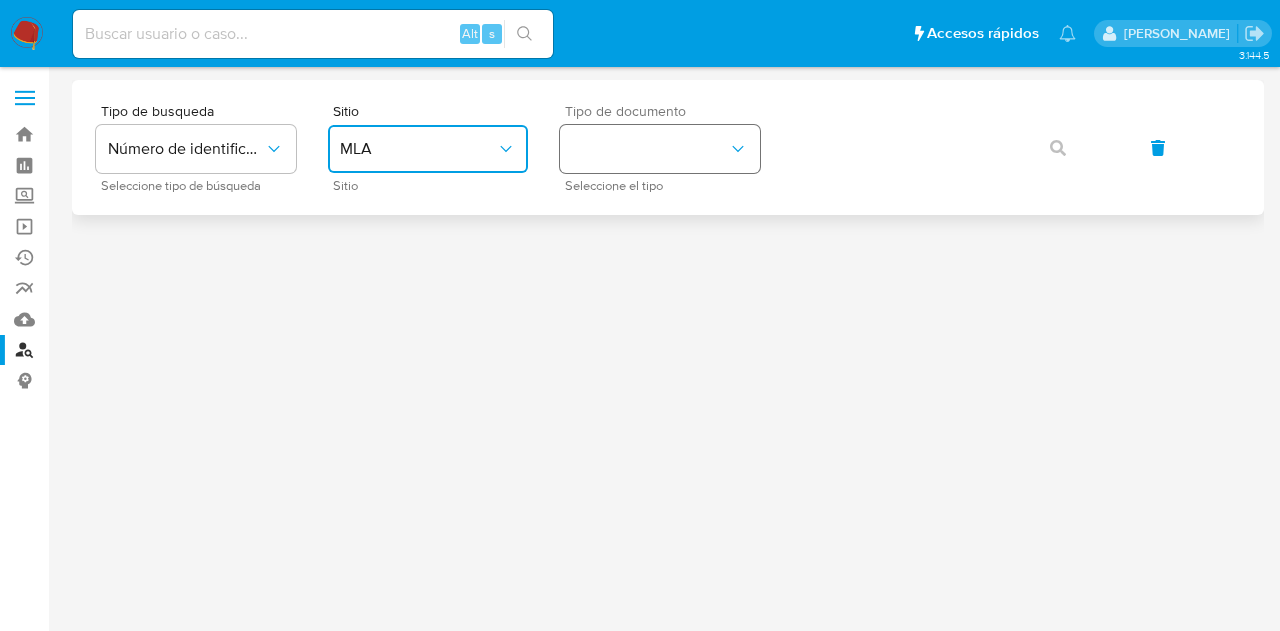 click at bounding box center (660, 149) 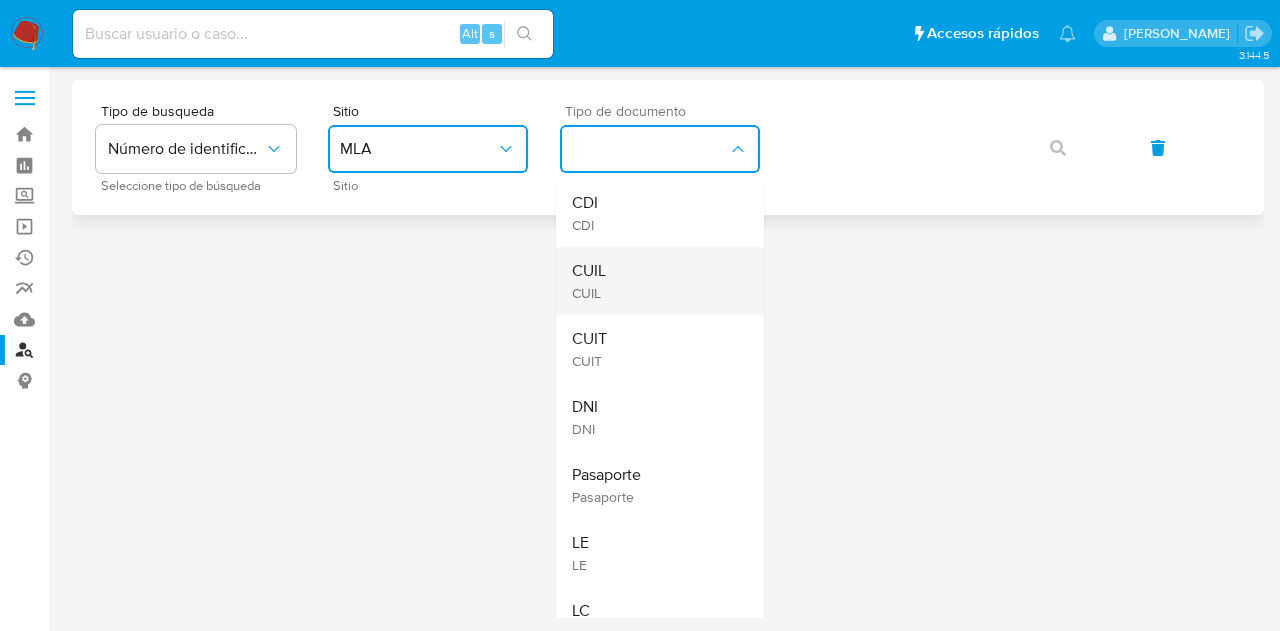 click on "CUIL CUIL" at bounding box center [654, 281] 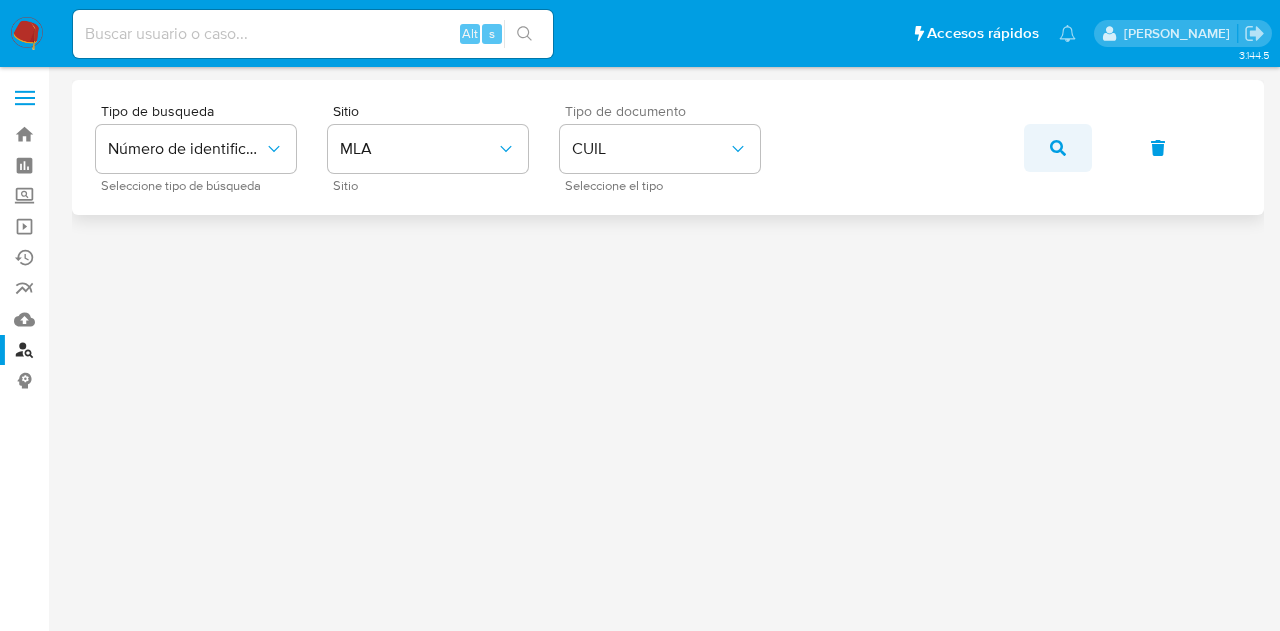 click 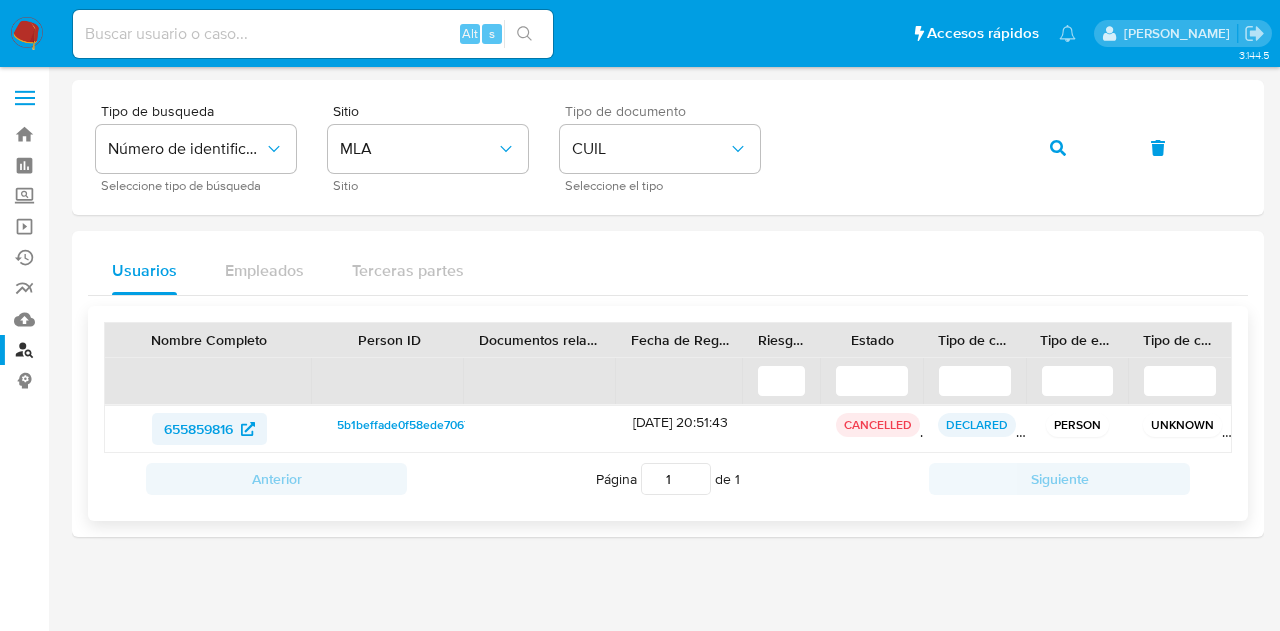 click on "655859816" at bounding box center (198, 429) 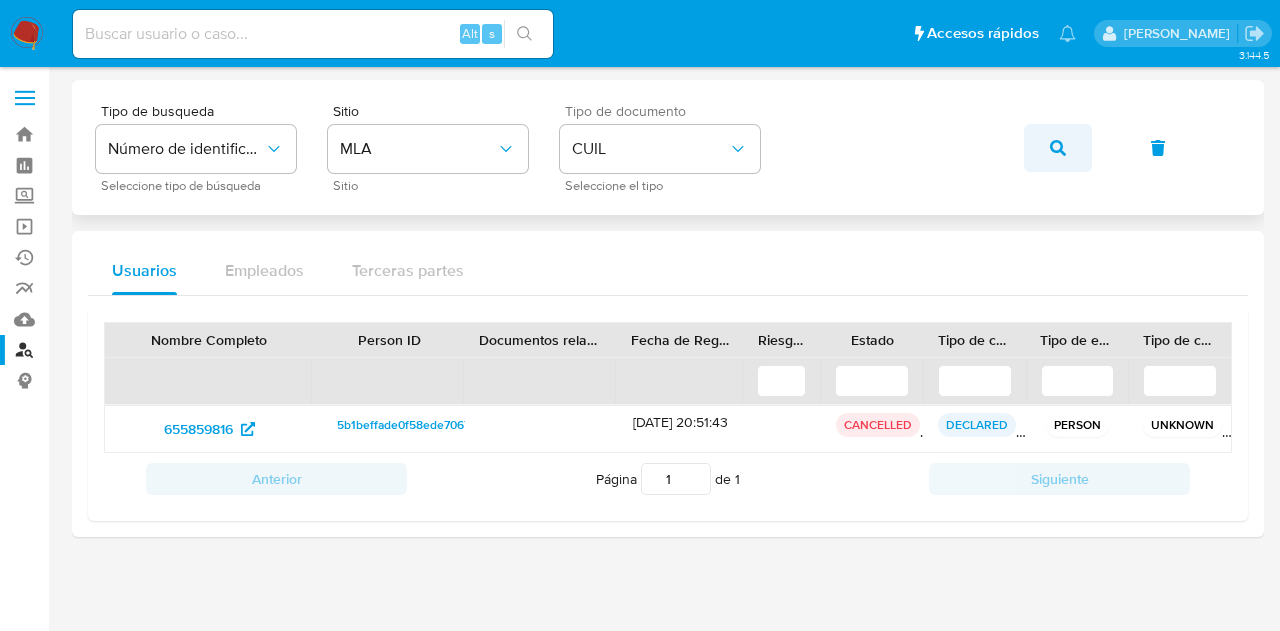 click 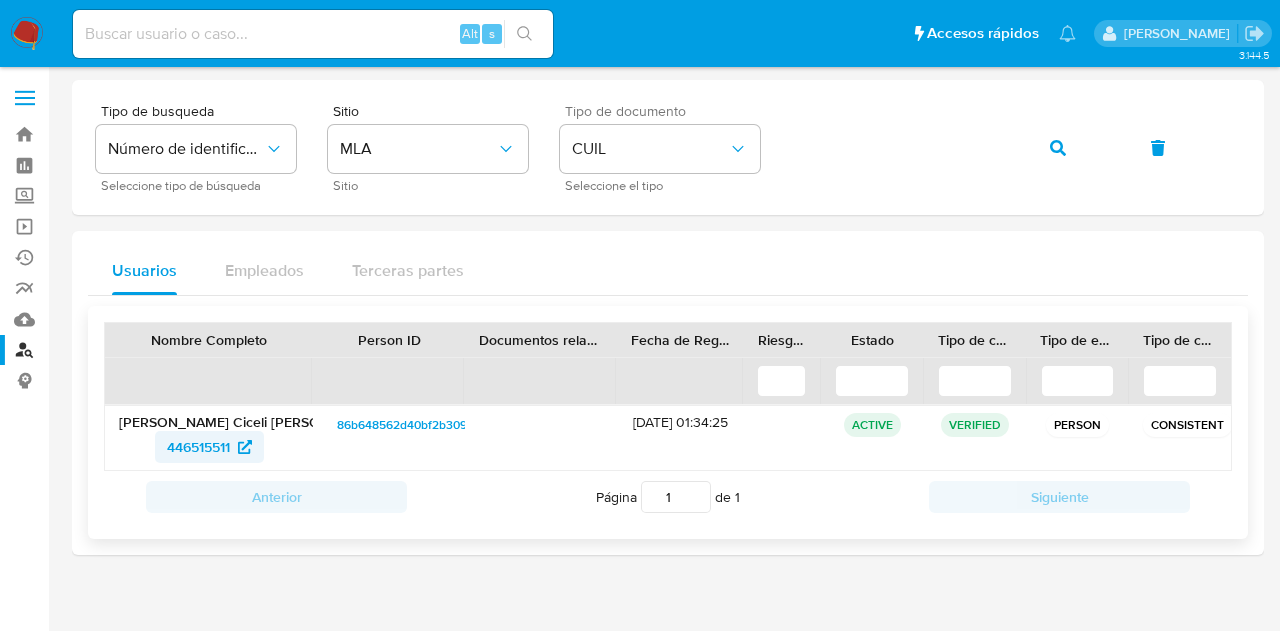 click on "446515511" at bounding box center (198, 447) 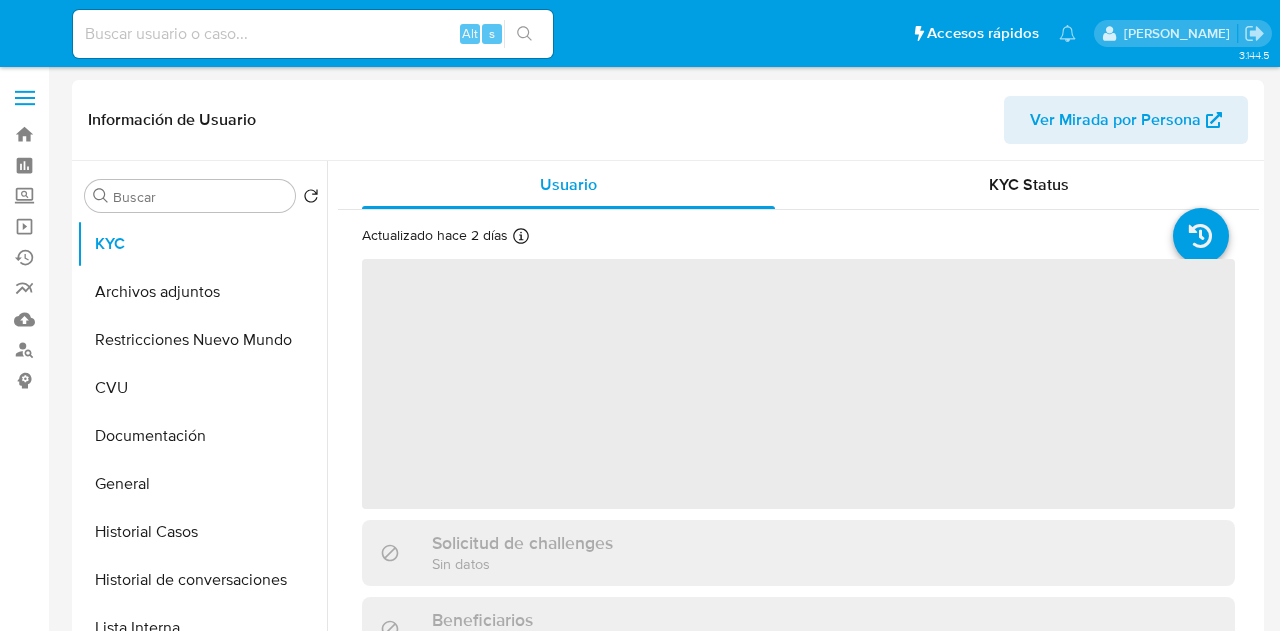 select on "10" 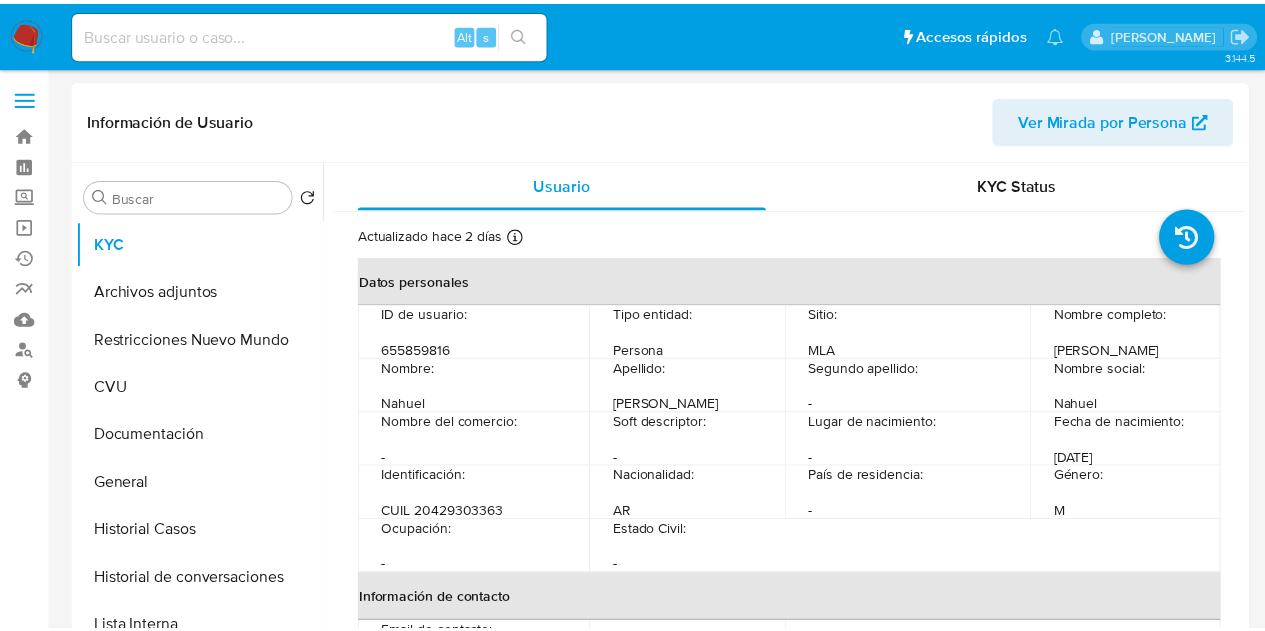 scroll, scrollTop: 0, scrollLeft: 0, axis: both 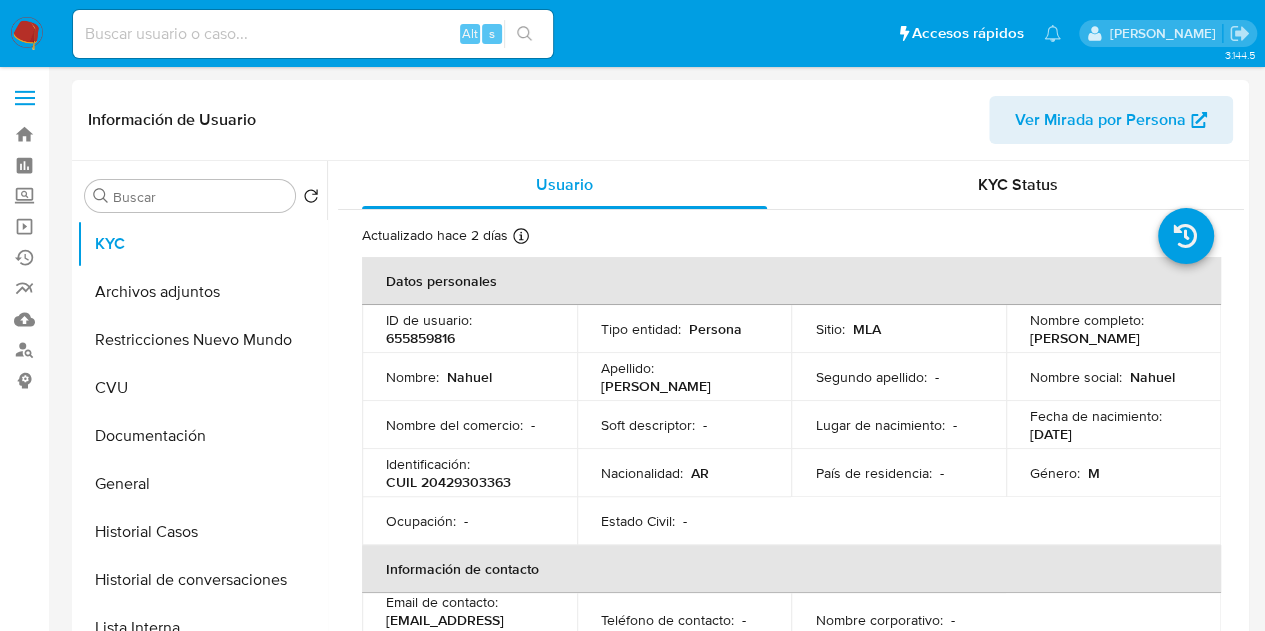 click on "Ver Mirada por Persona" at bounding box center (1100, 120) 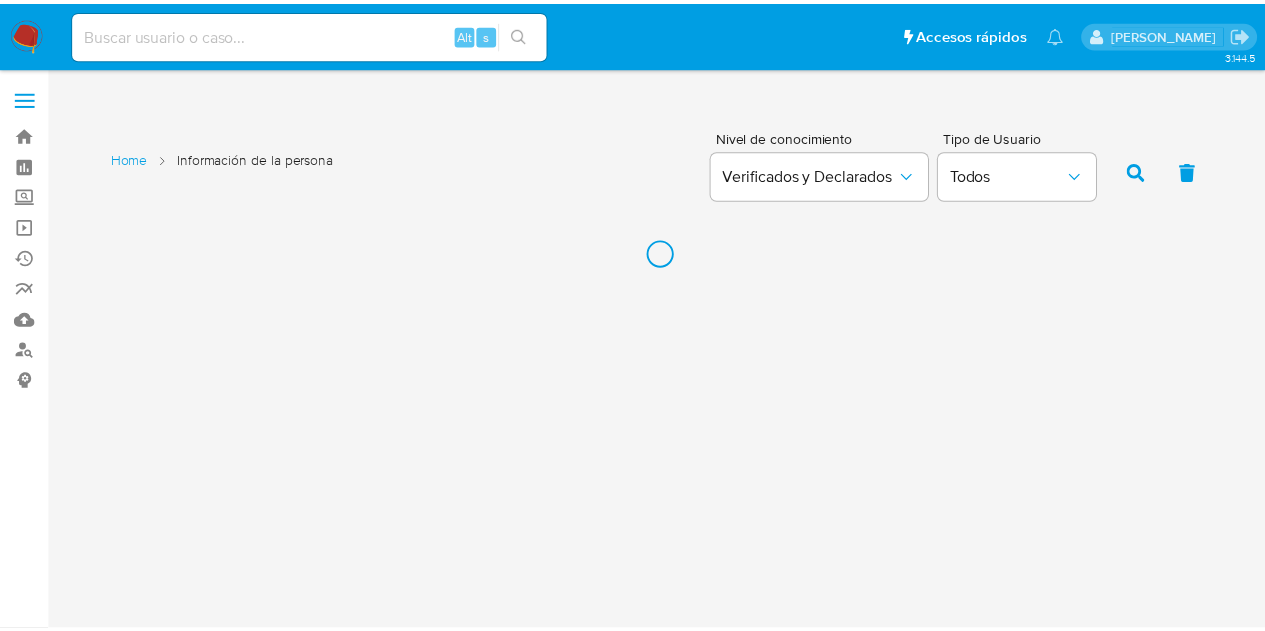 scroll, scrollTop: 0, scrollLeft: 0, axis: both 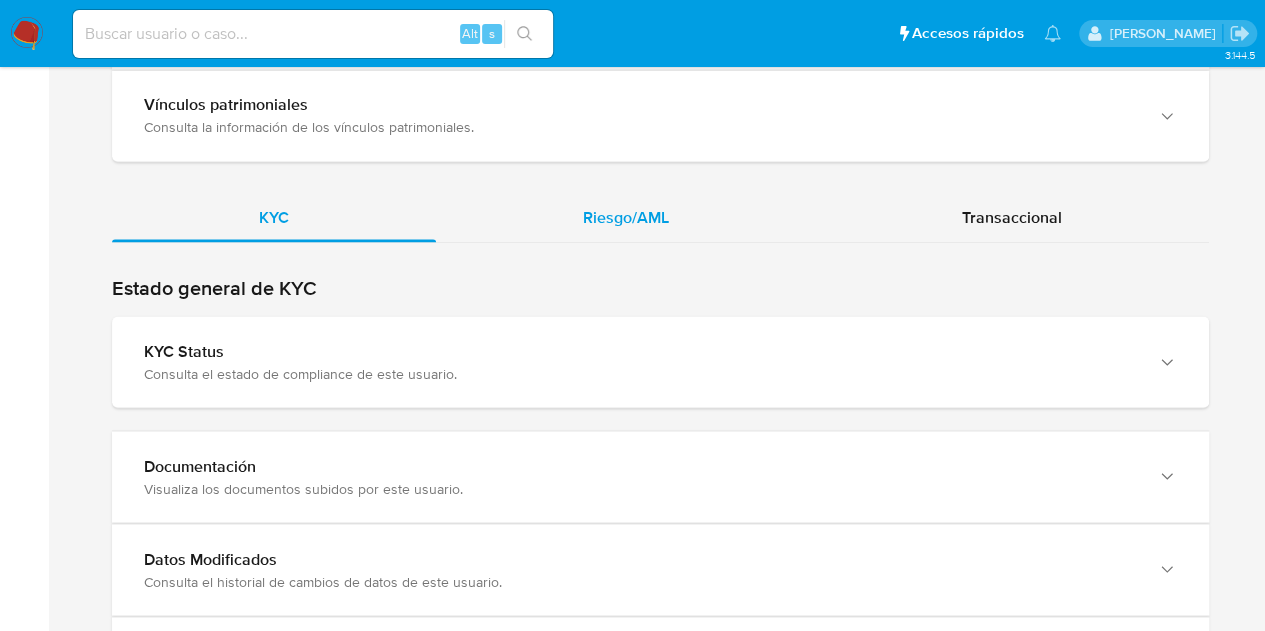 click on "Riesgo/AML" at bounding box center [626, 217] 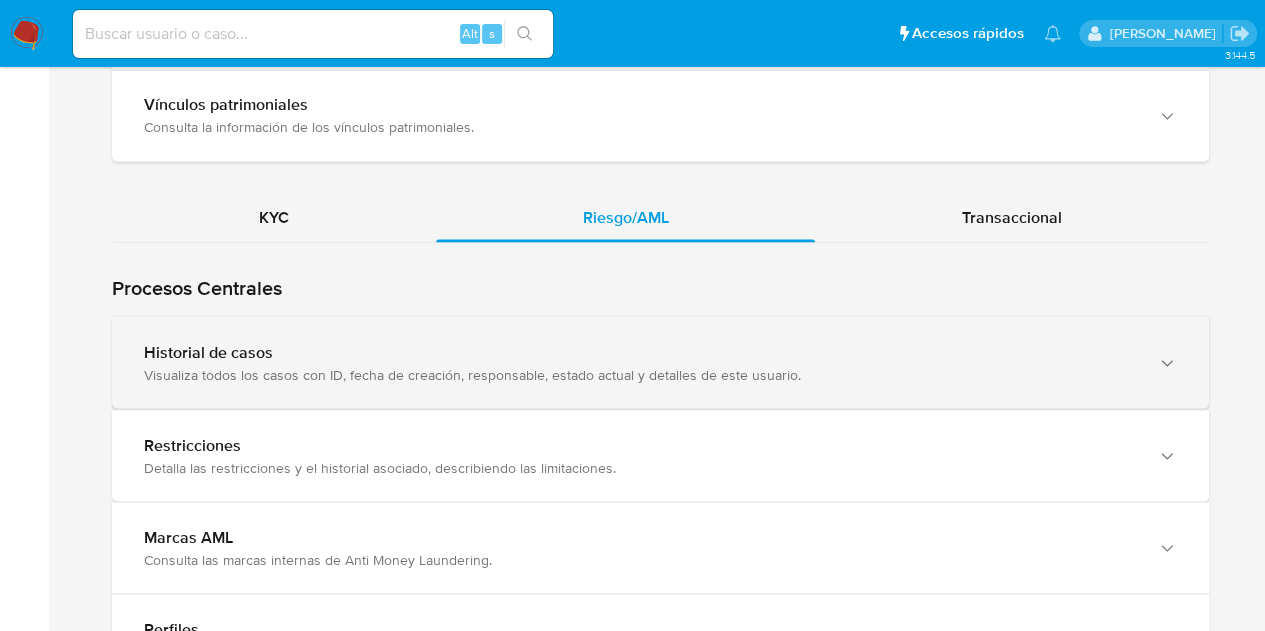 click on "Visualiza todos los casos con ID, fecha de creación, responsable, estado actual y detalles de este usuario." at bounding box center [640, 374] 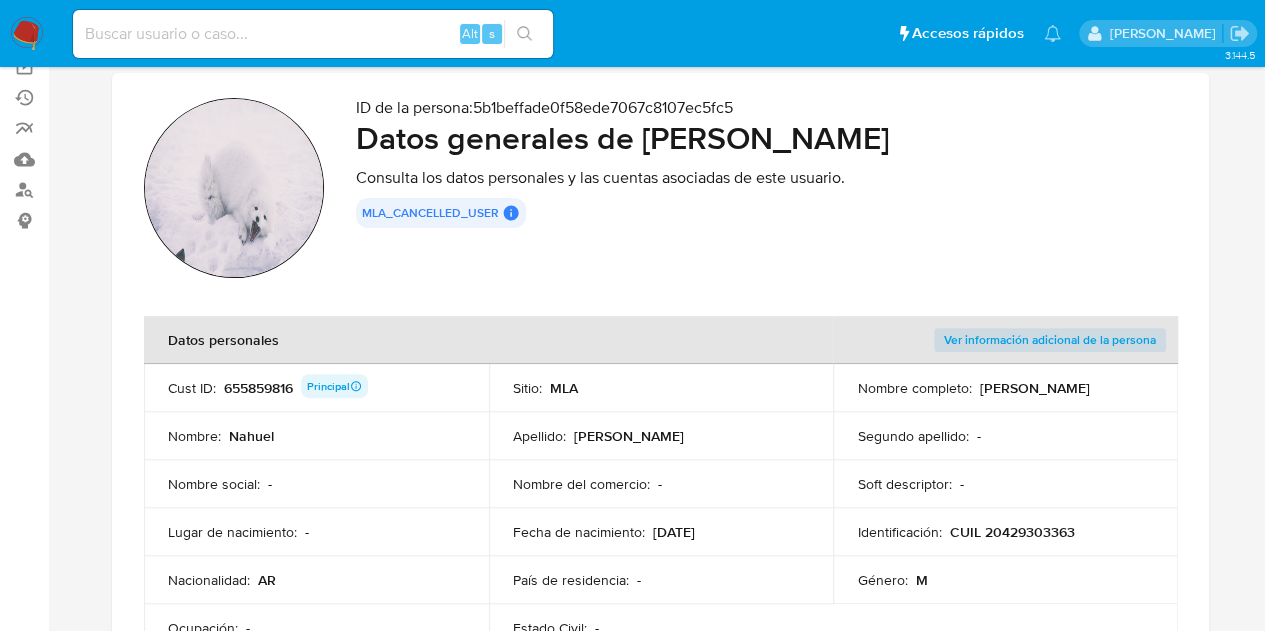 scroll, scrollTop: 0, scrollLeft: 0, axis: both 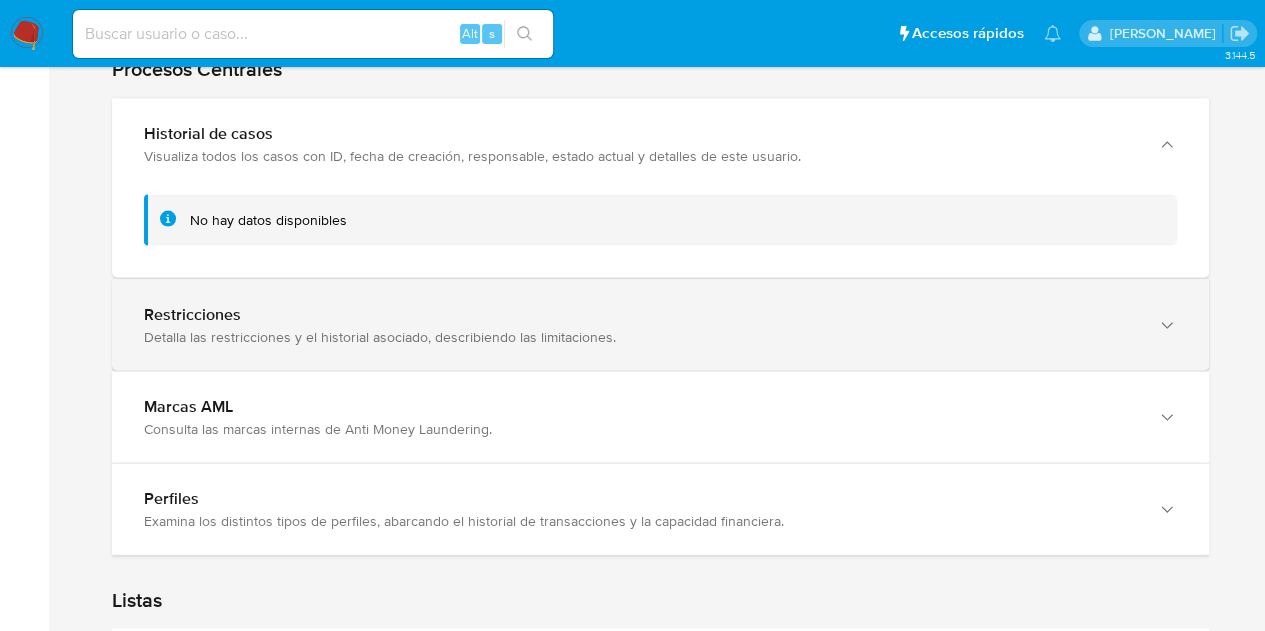 click on "Detalla las restricciones y el historial asociado, describiendo las limitaciones." at bounding box center (640, 336) 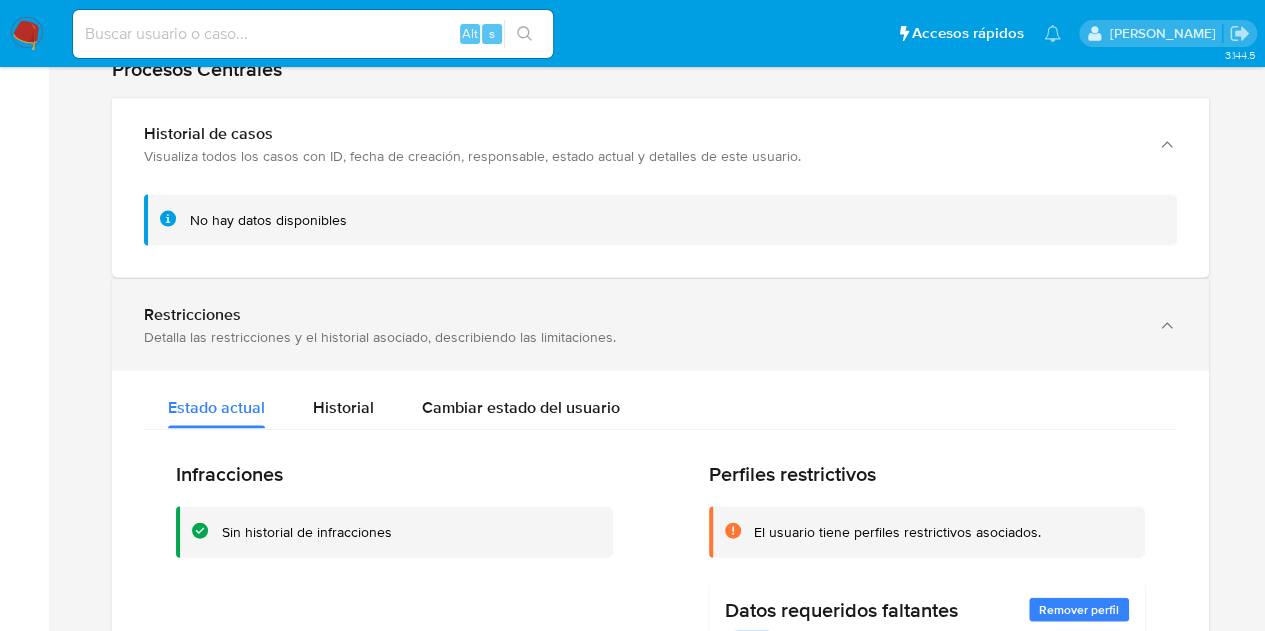 click on "Restricciones Detalla las restricciones y el historial asociado, describiendo las limitaciones." at bounding box center (660, 324) 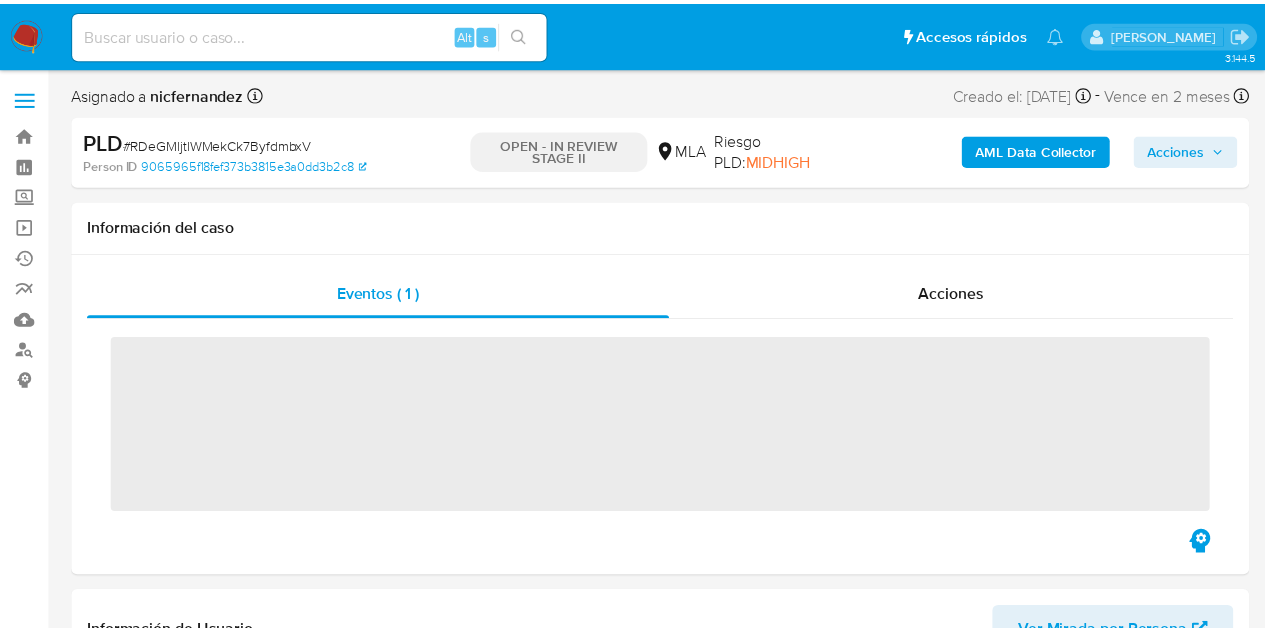 scroll, scrollTop: 0, scrollLeft: 0, axis: both 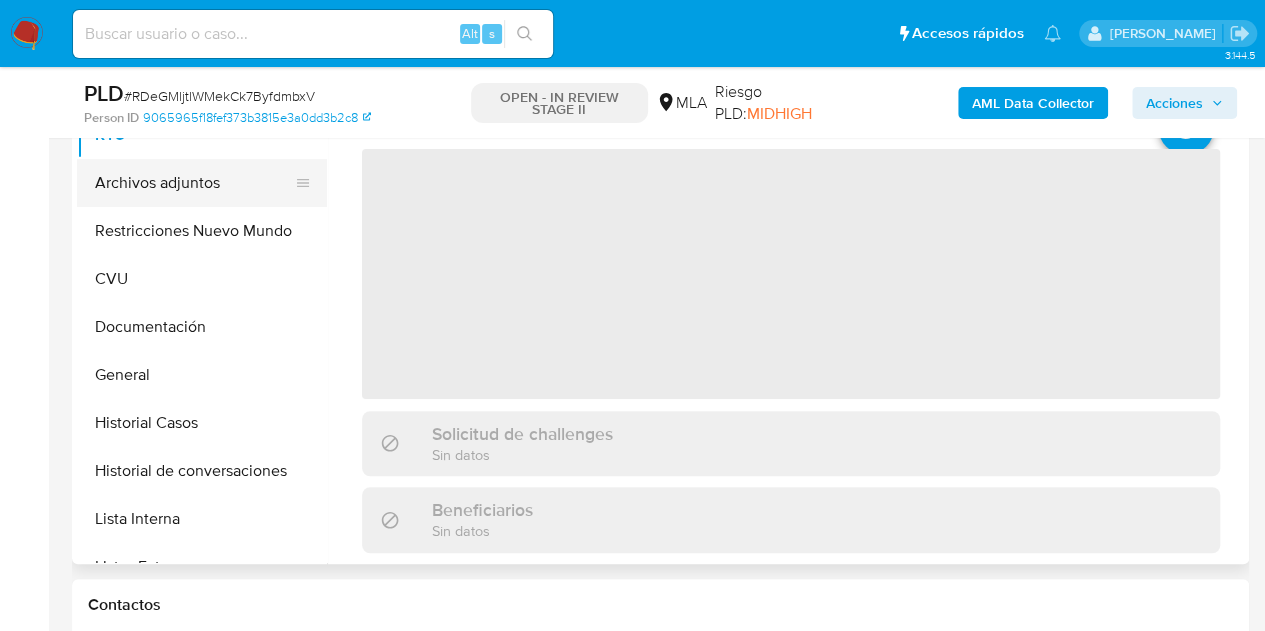 click on "Archivos adjuntos" at bounding box center [194, 183] 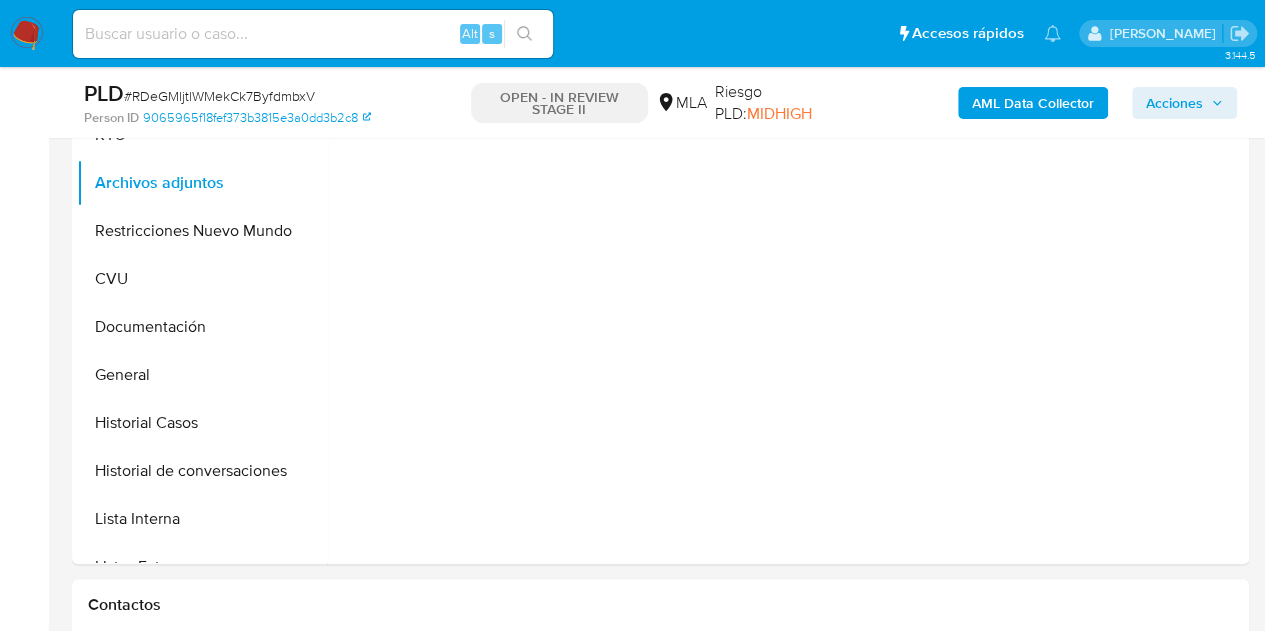 select on "10" 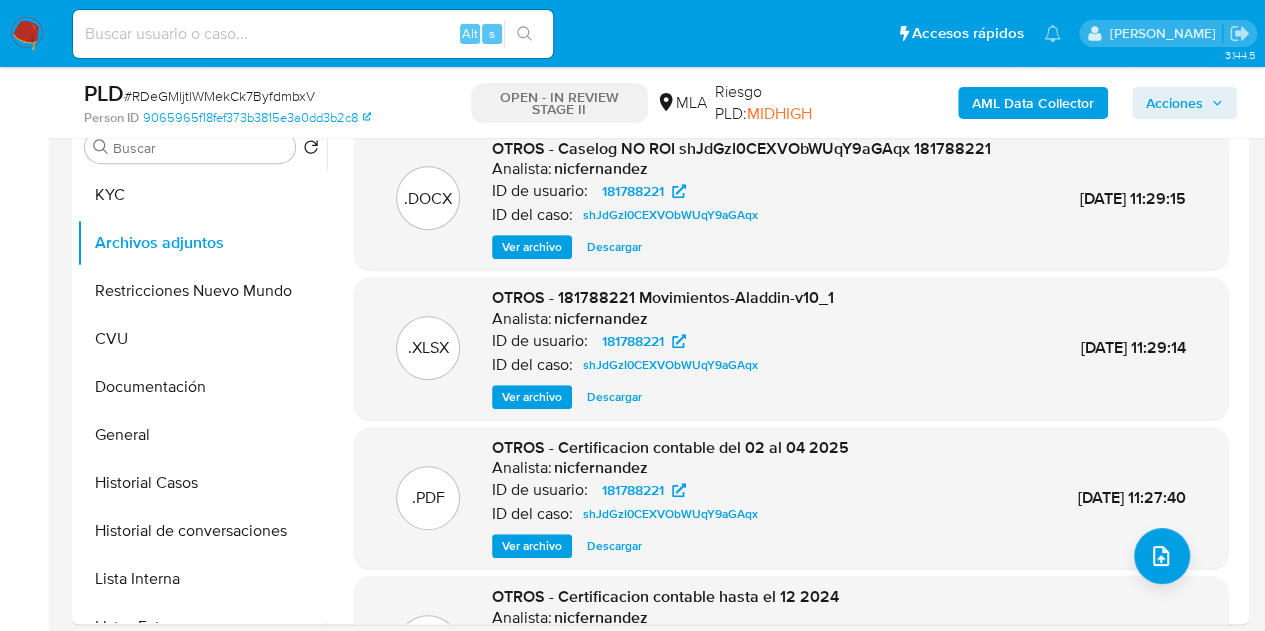 scroll, scrollTop: 412, scrollLeft: 0, axis: vertical 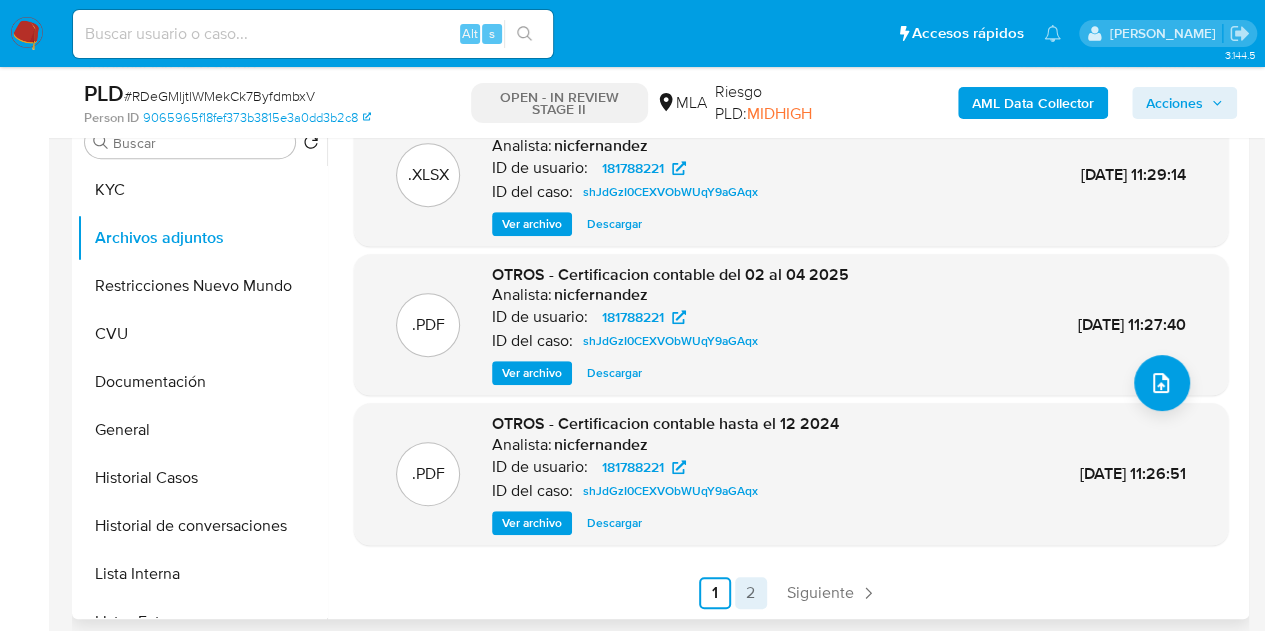 click on "2" at bounding box center [751, 593] 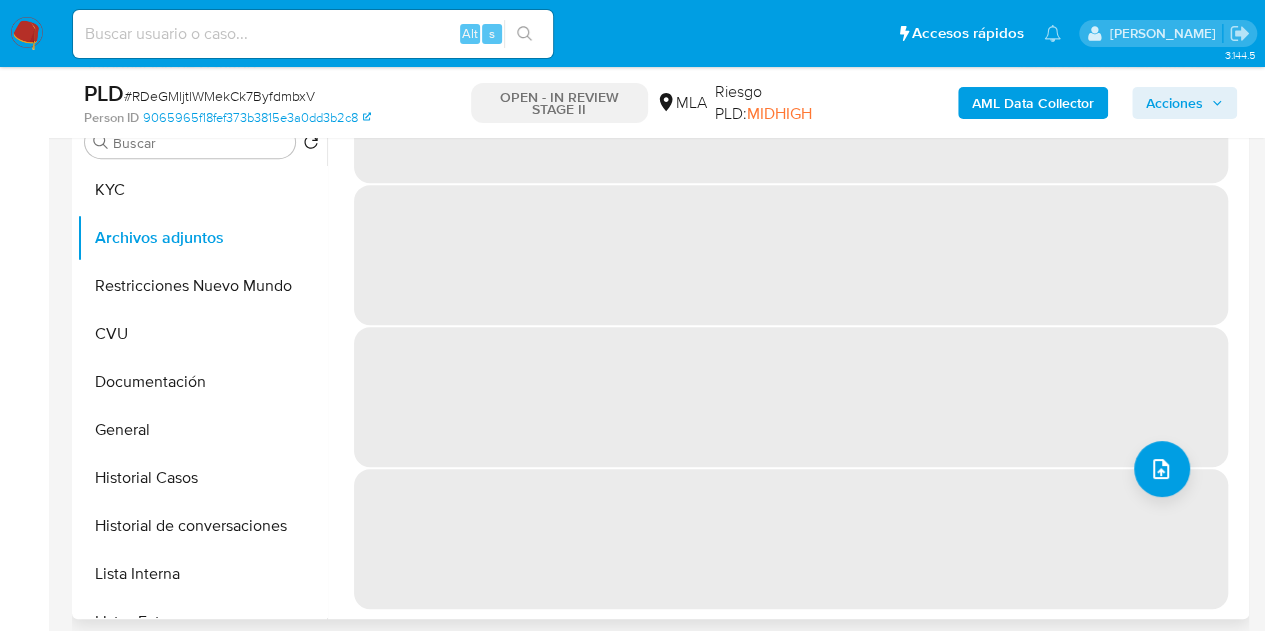scroll, scrollTop: 0, scrollLeft: 0, axis: both 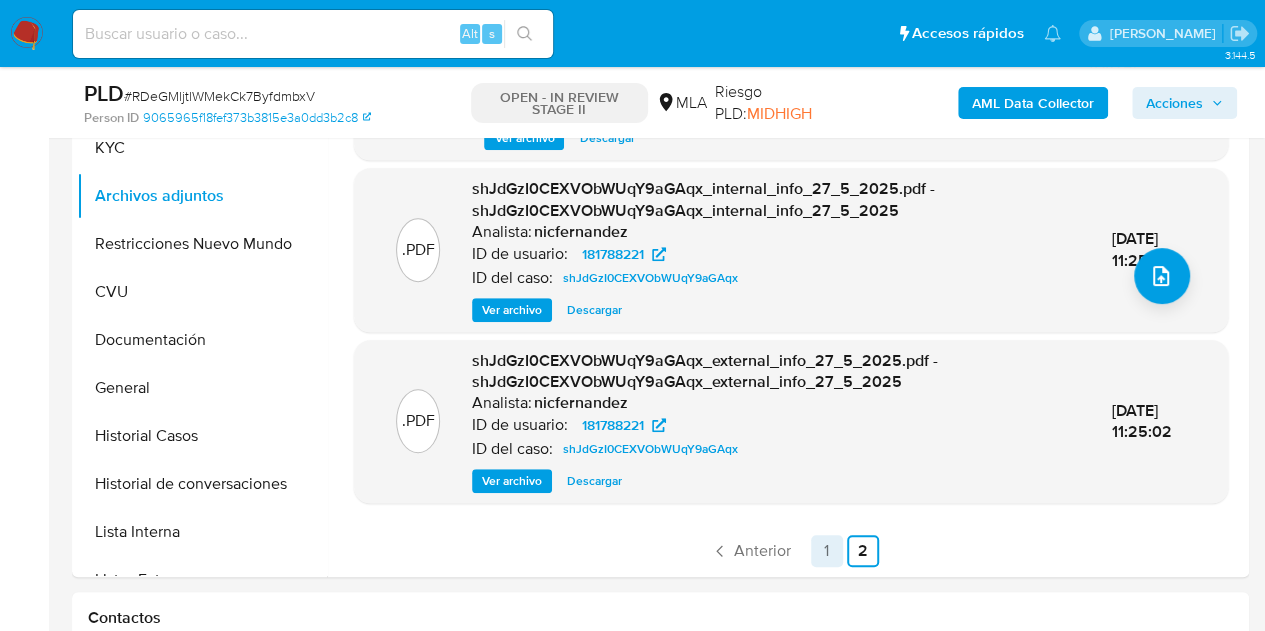 click on "1" at bounding box center (827, 551) 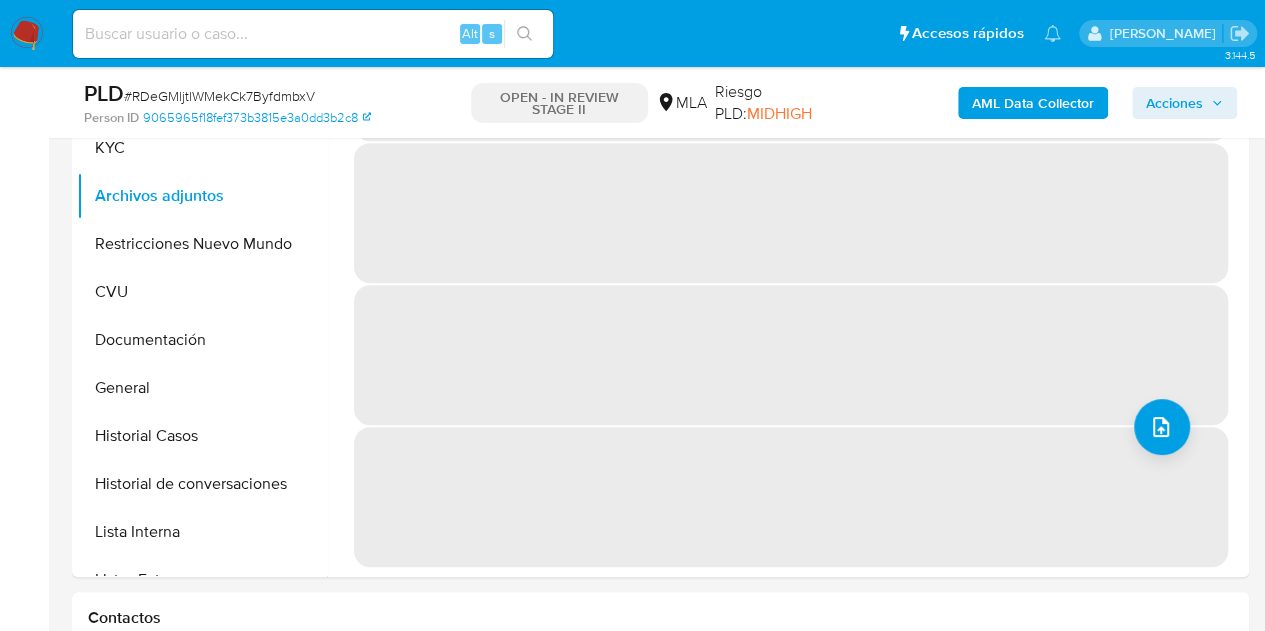 scroll, scrollTop: 0, scrollLeft: 0, axis: both 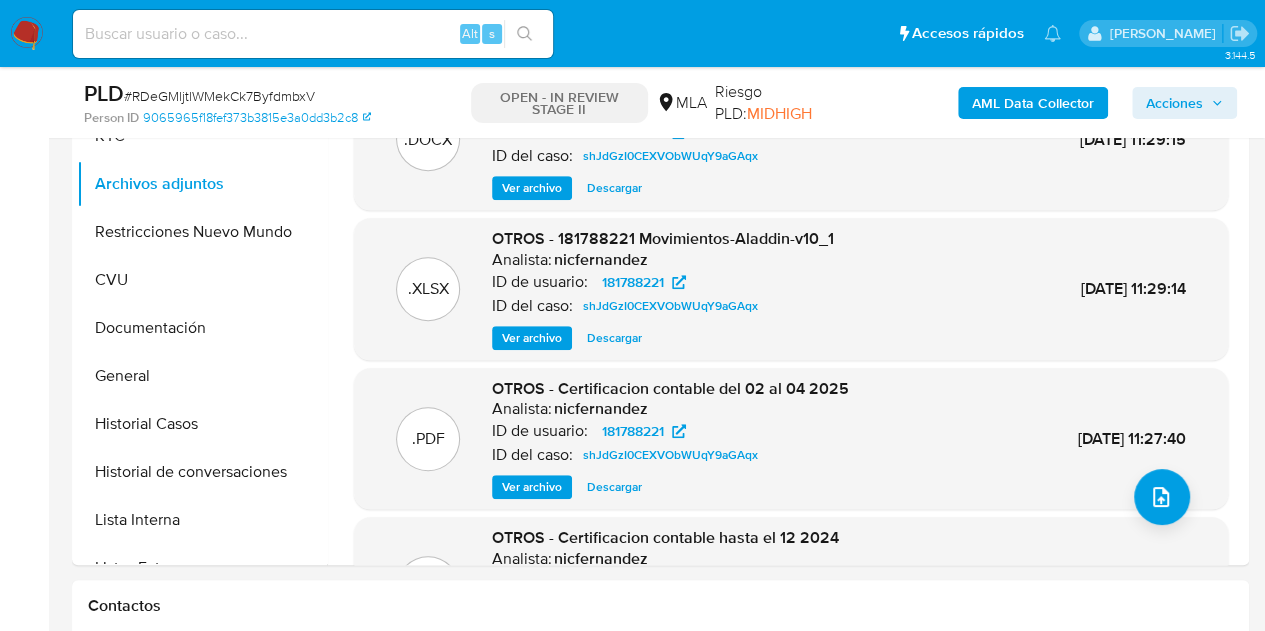 click on "Ver archivo" at bounding box center (532, 487) 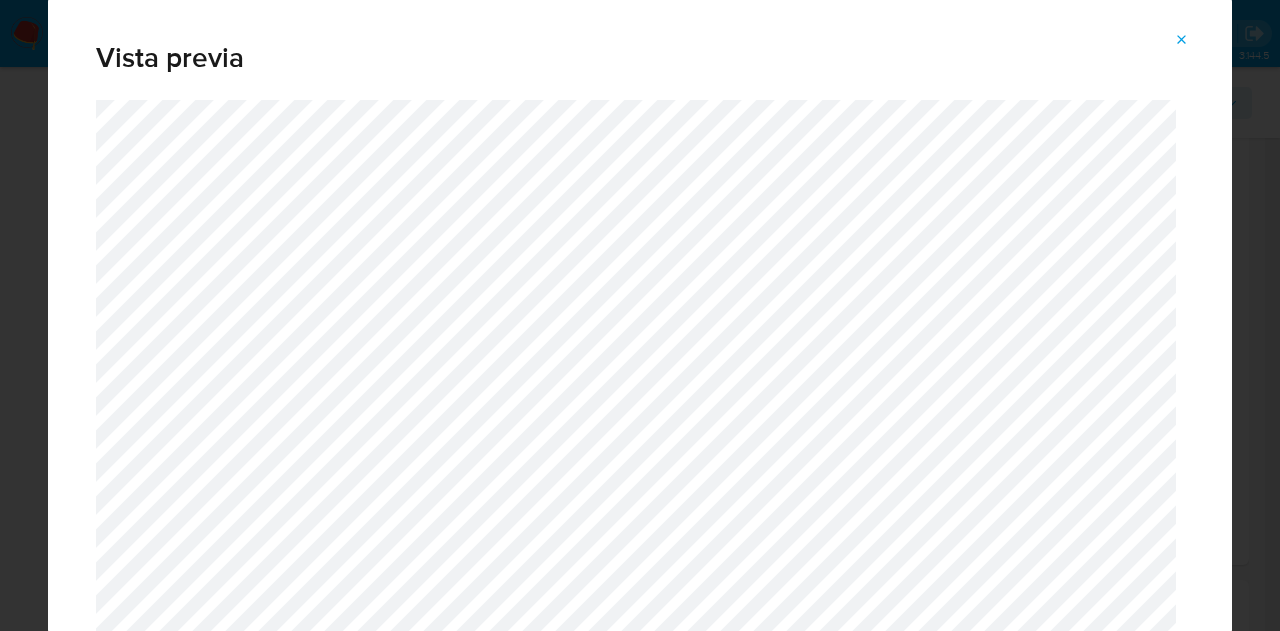 click 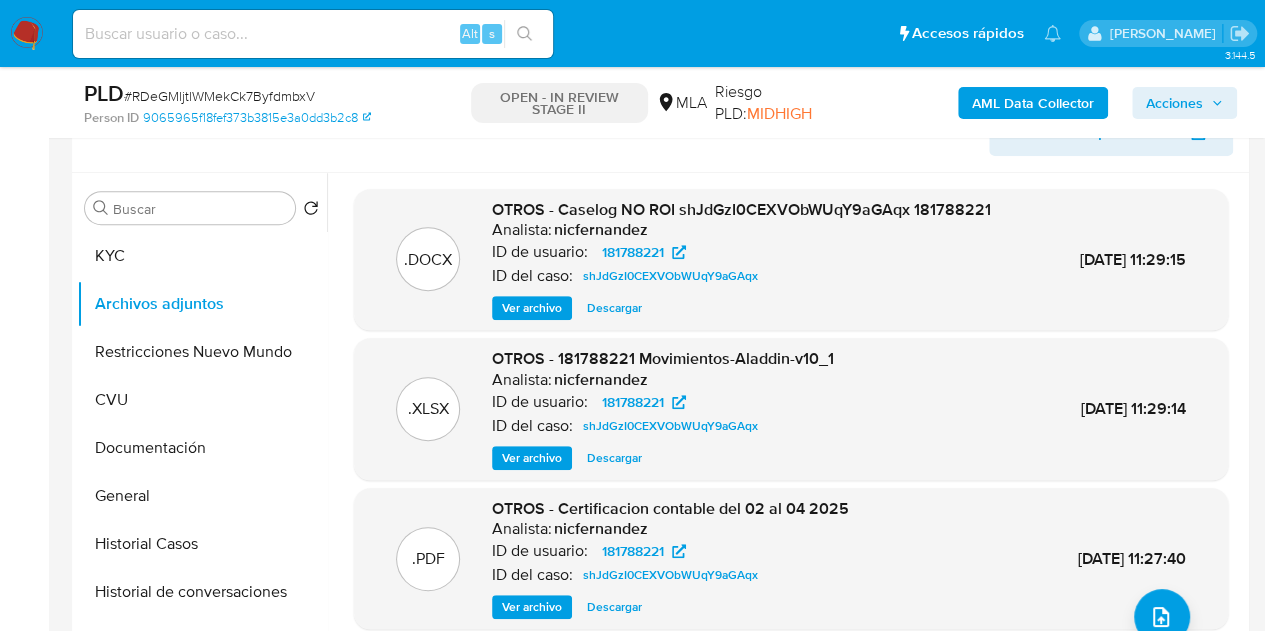 scroll, scrollTop: 351, scrollLeft: 0, axis: vertical 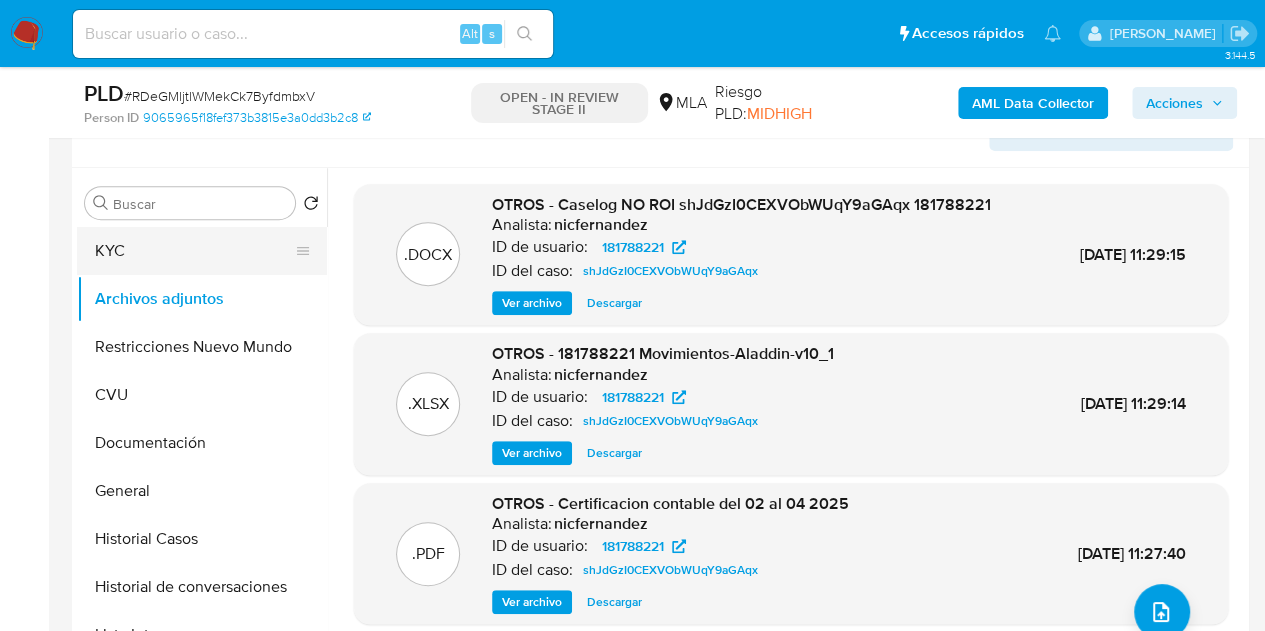 click on "KYC" at bounding box center [194, 251] 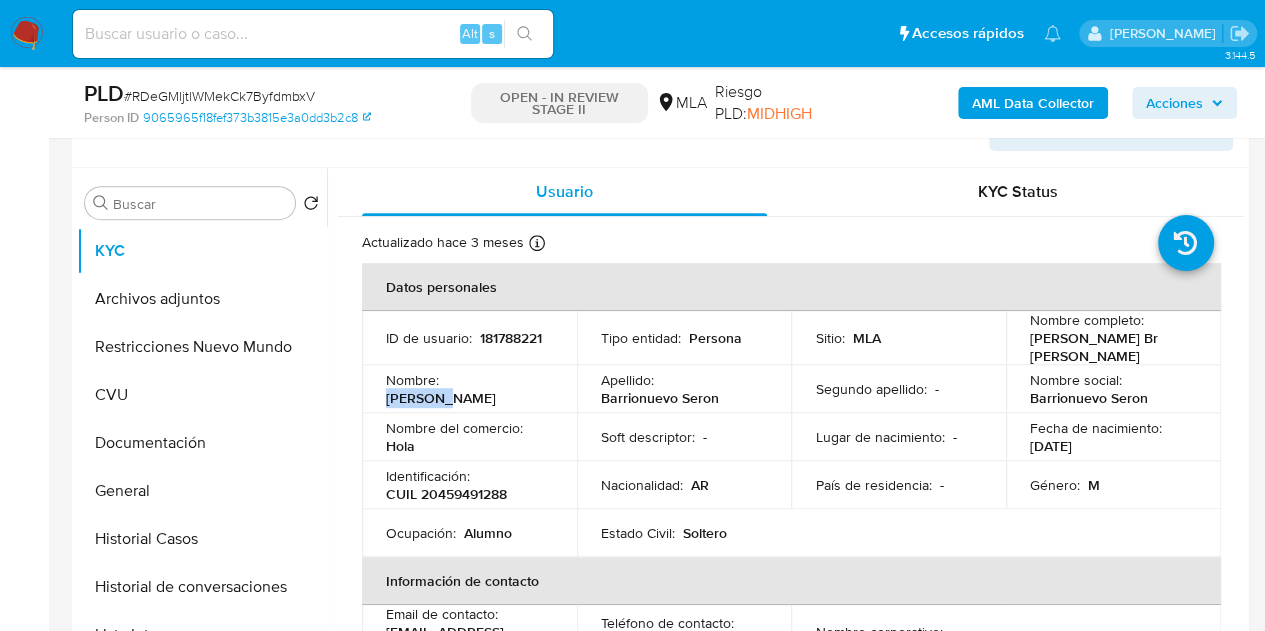 drag, startPoint x: 447, startPoint y: 387, endPoint x: 498, endPoint y: 388, distance: 51.009804 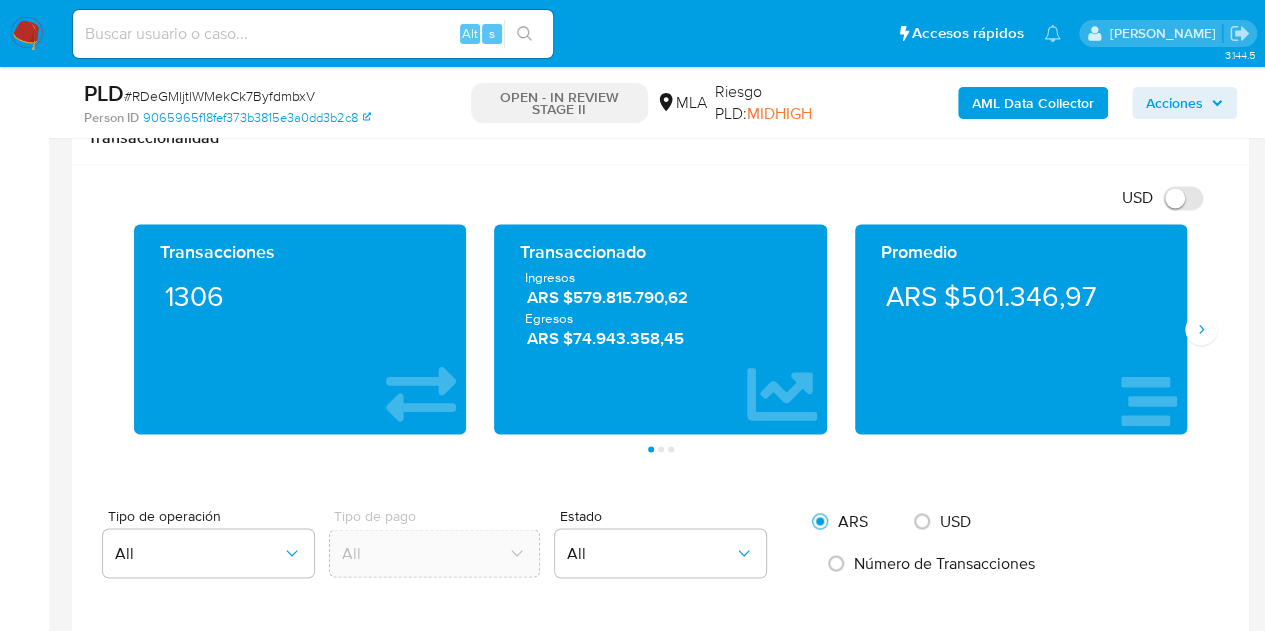 scroll, scrollTop: 1379, scrollLeft: 0, axis: vertical 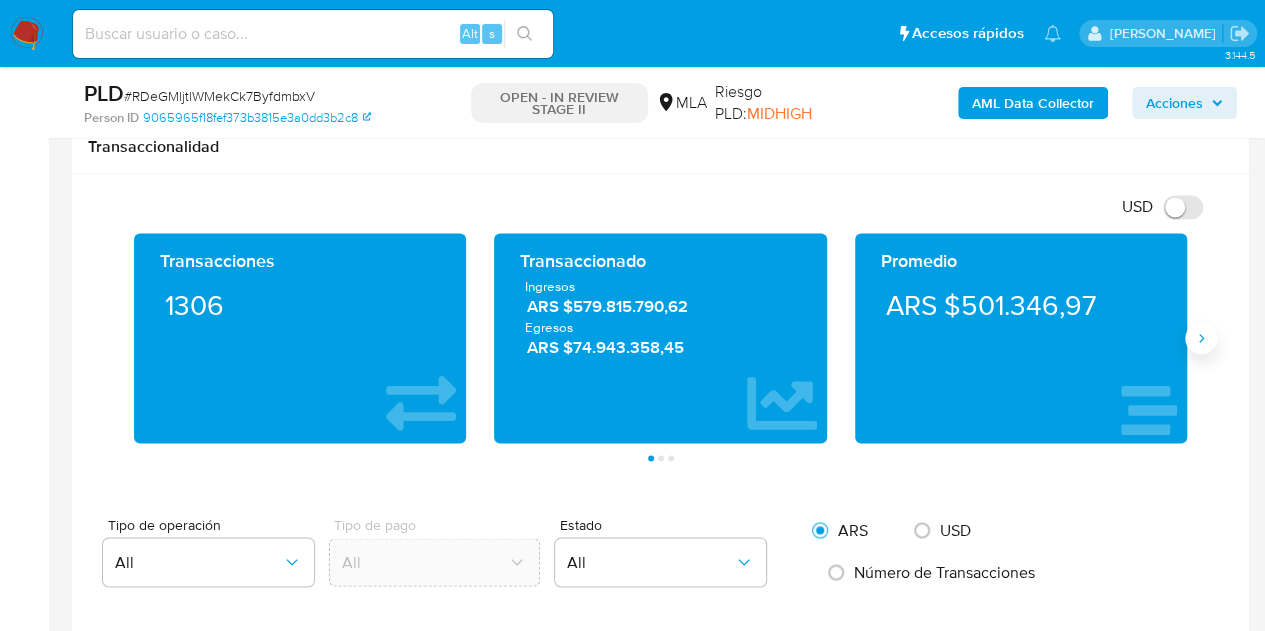 click 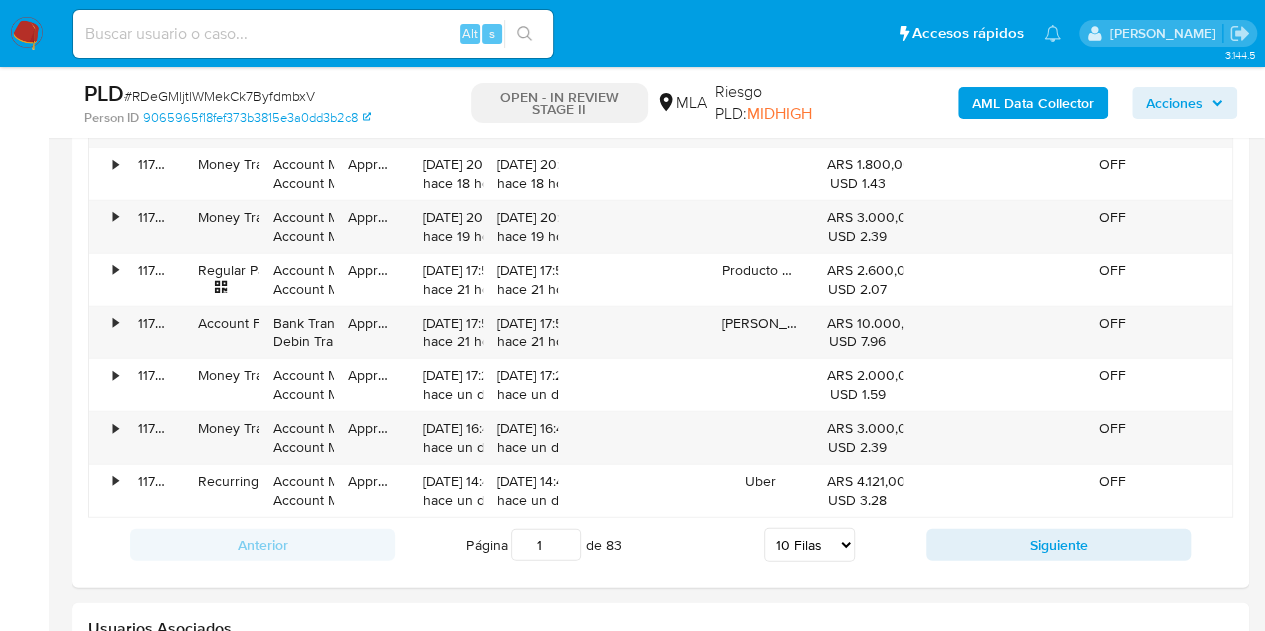 scroll, scrollTop: 3388, scrollLeft: 0, axis: vertical 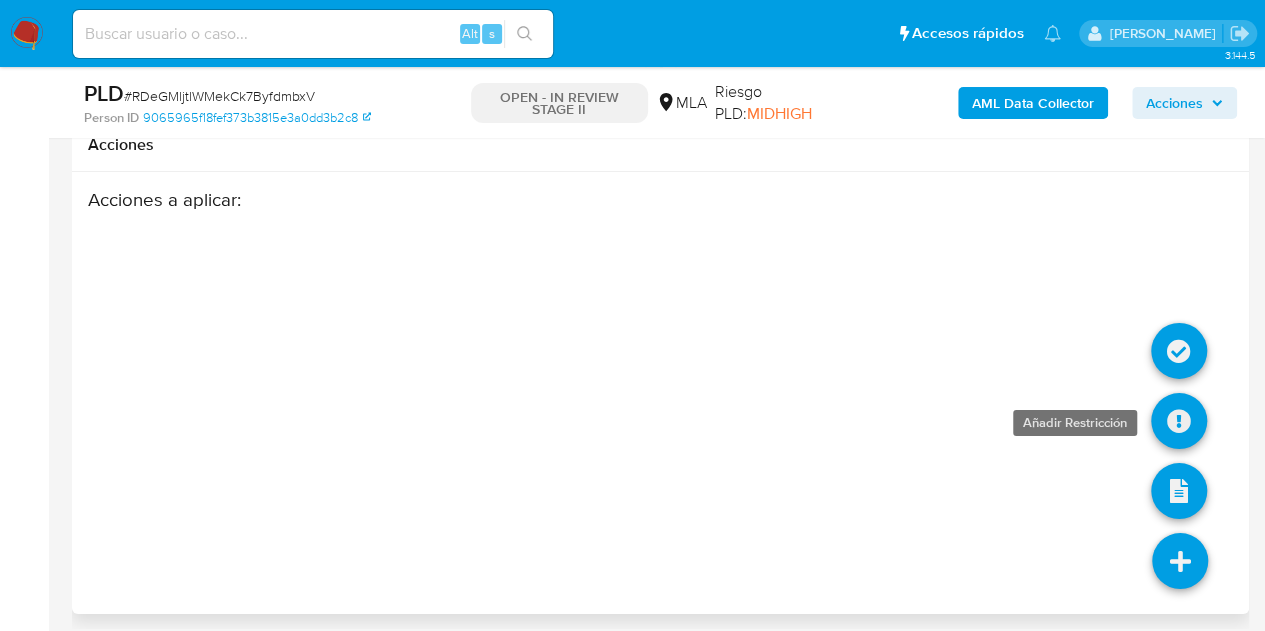 click at bounding box center [1179, 421] 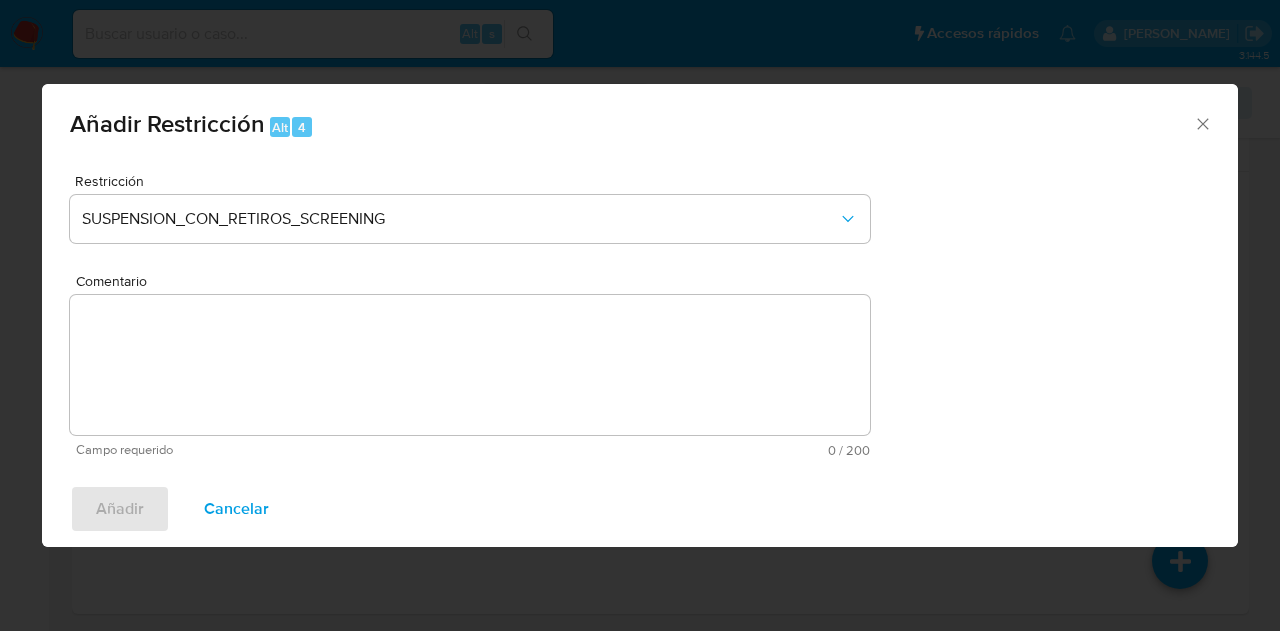 click 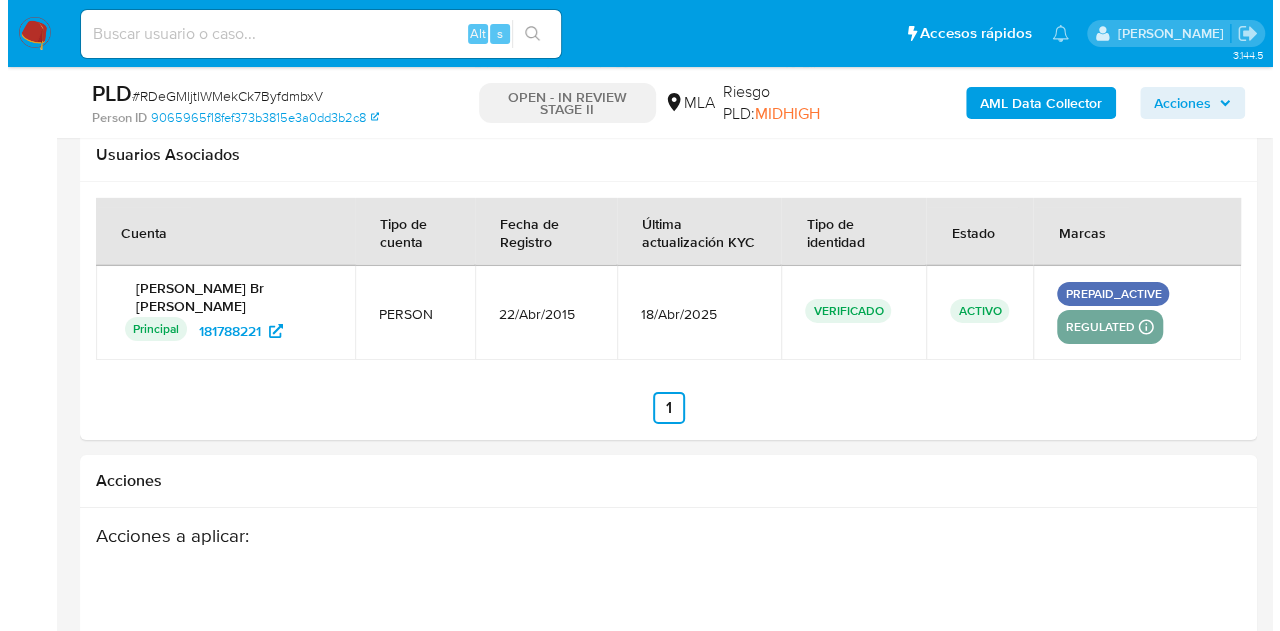 scroll, scrollTop: 3388, scrollLeft: 0, axis: vertical 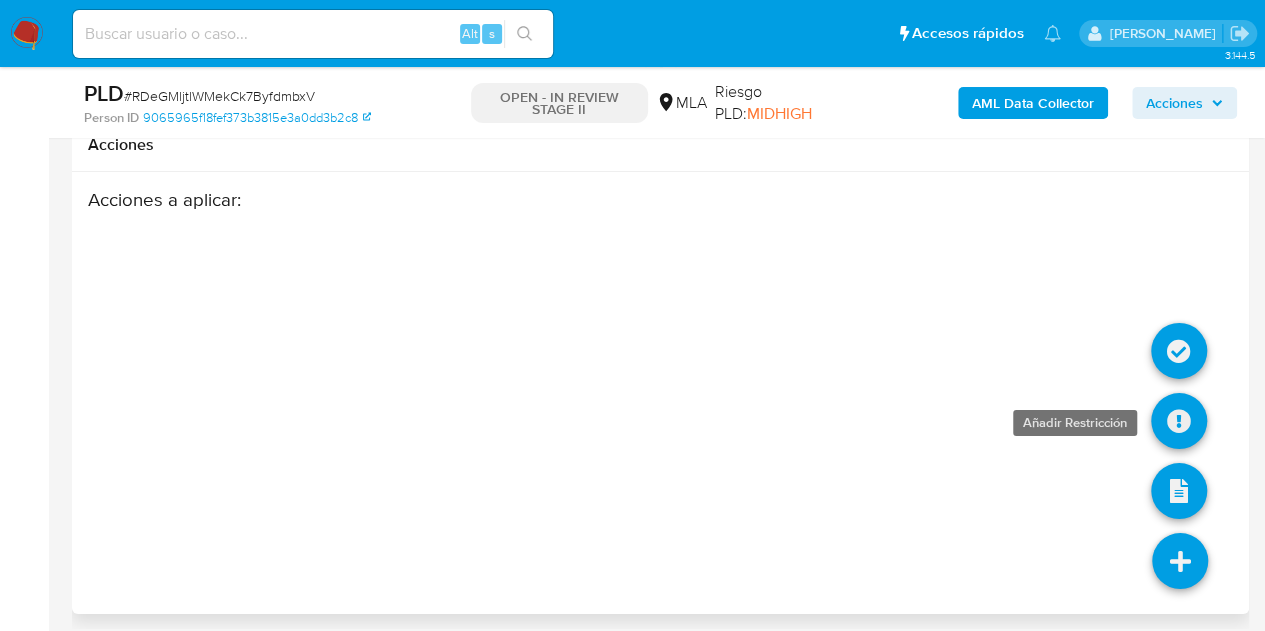 click at bounding box center [1179, 421] 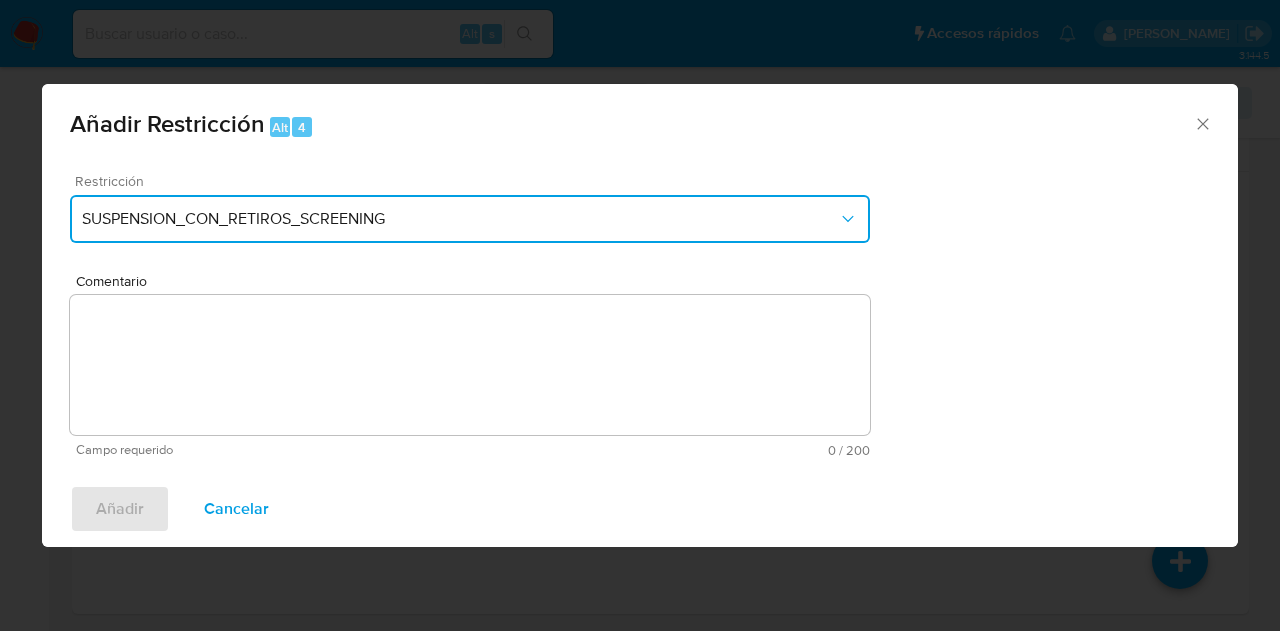 click on "SUSPENSION_CON_RETIROS_SCREENING" at bounding box center [460, 219] 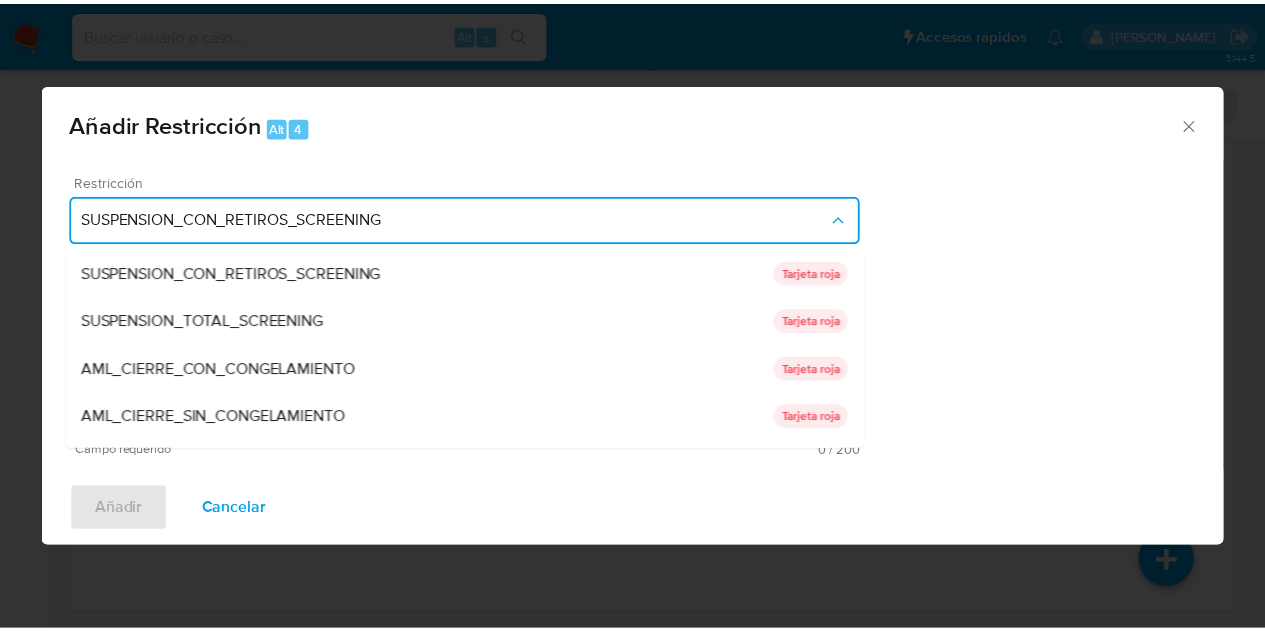scroll, scrollTop: 136, scrollLeft: 0, axis: vertical 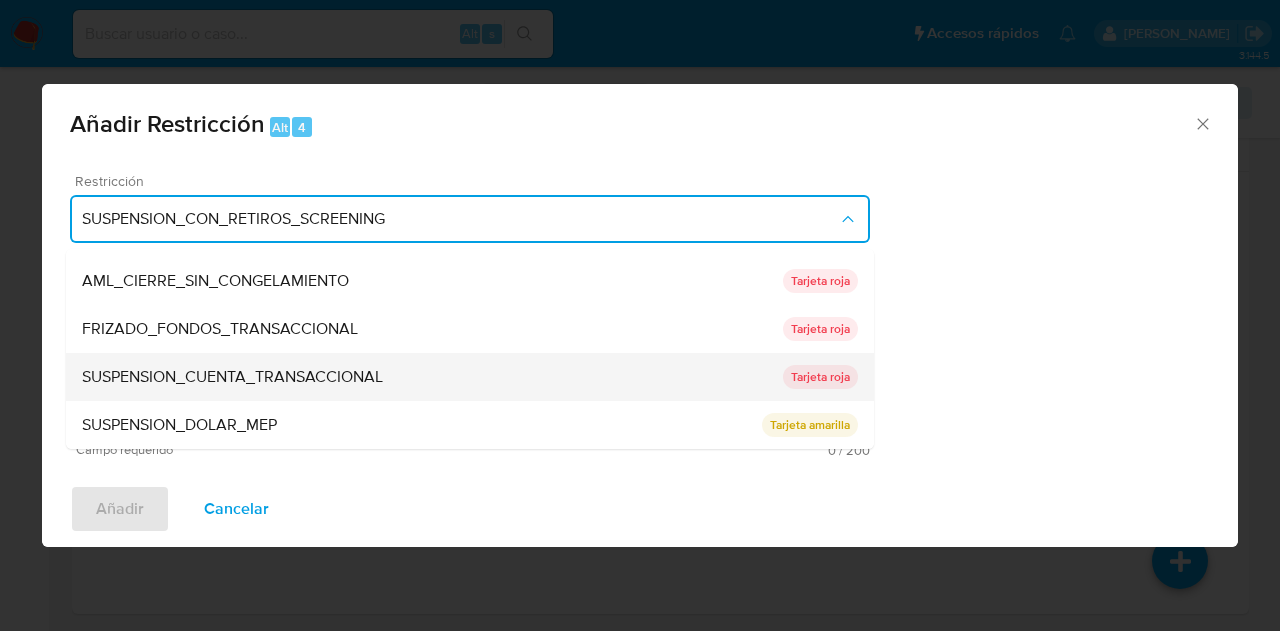 click on "SUSPENSION_CUENTA_TRANSACCIONAL" at bounding box center [432, 377] 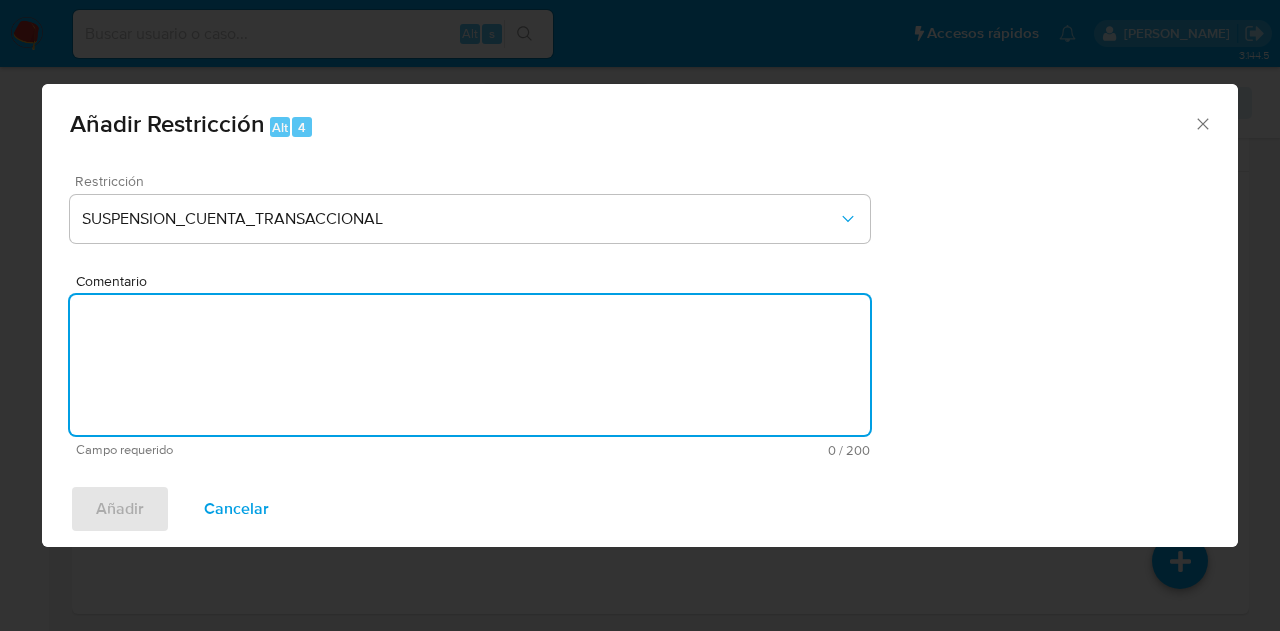 click on "Comentario" at bounding box center (470, 365) 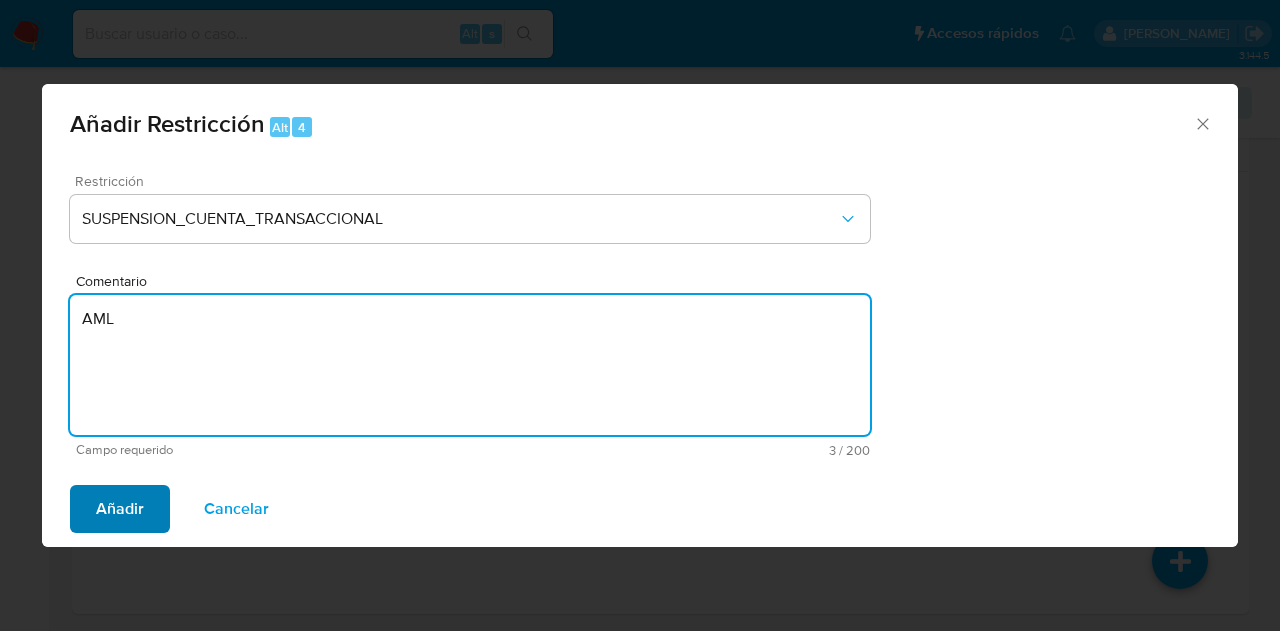 type on "AML" 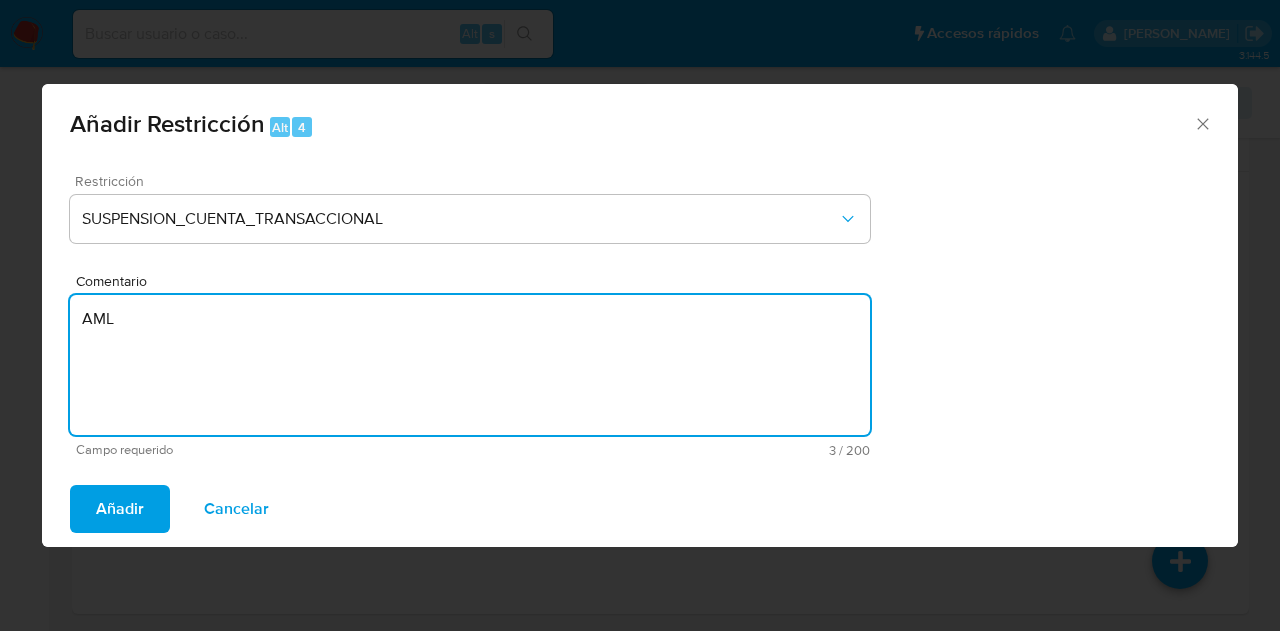 click on "Añadir" at bounding box center [120, 509] 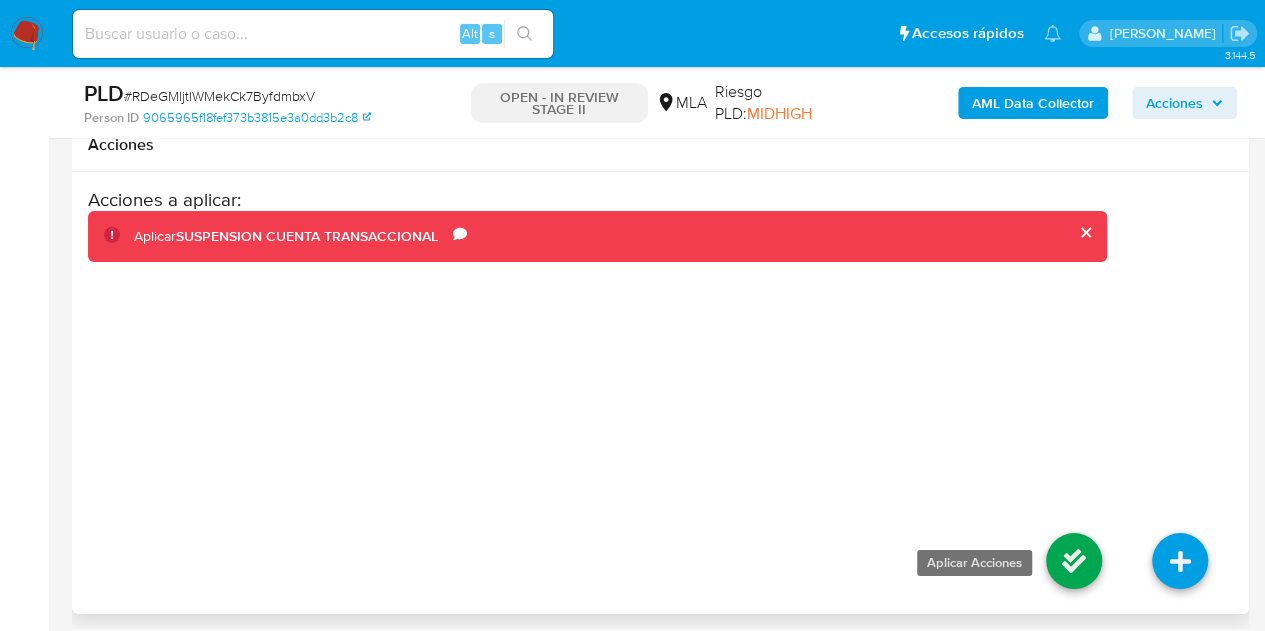 click at bounding box center (1074, 561) 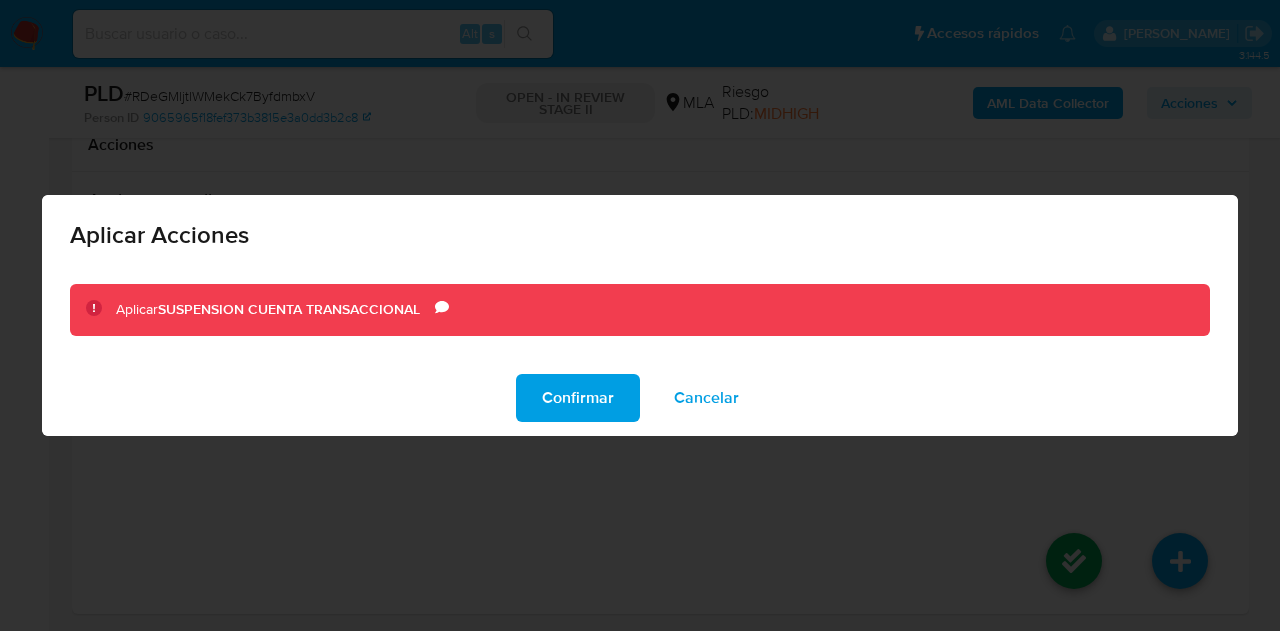 click on "Confirmar" at bounding box center [578, 398] 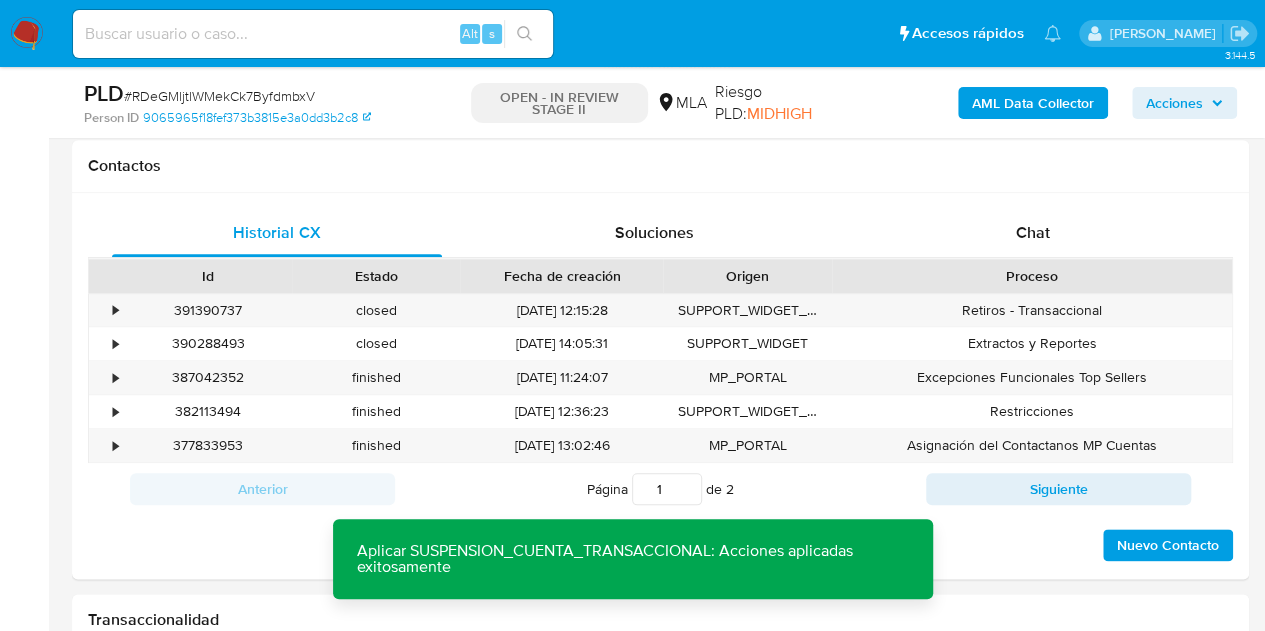 scroll, scrollTop: 938, scrollLeft: 0, axis: vertical 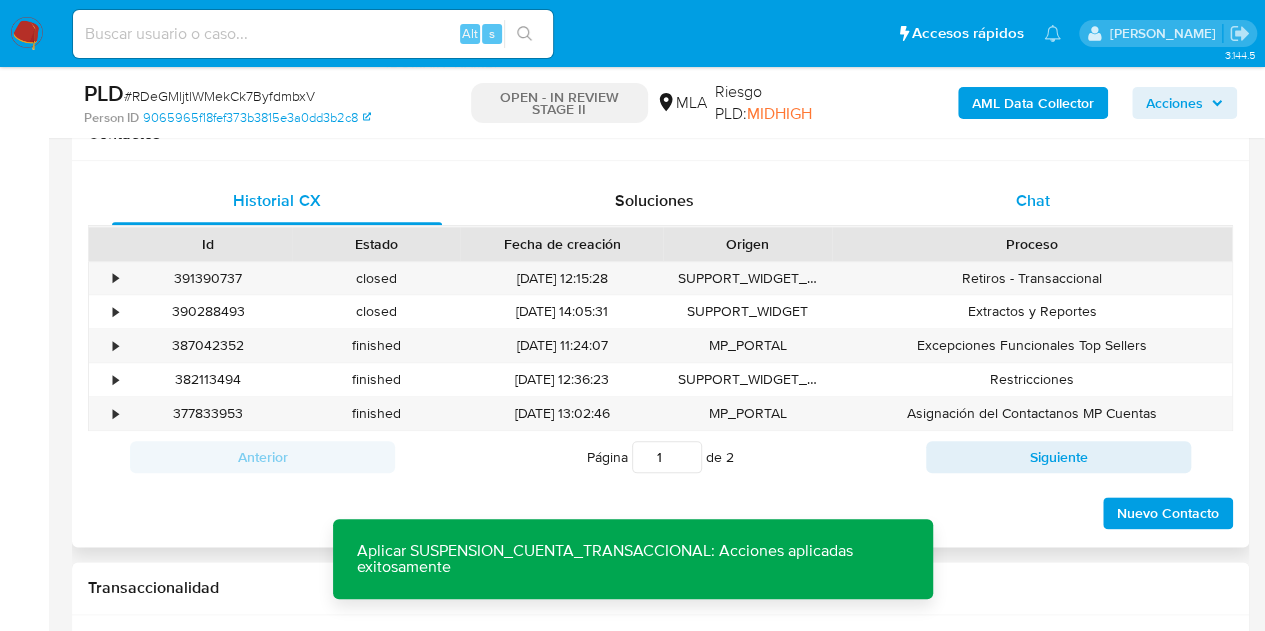 click on "Chat" at bounding box center [1033, 201] 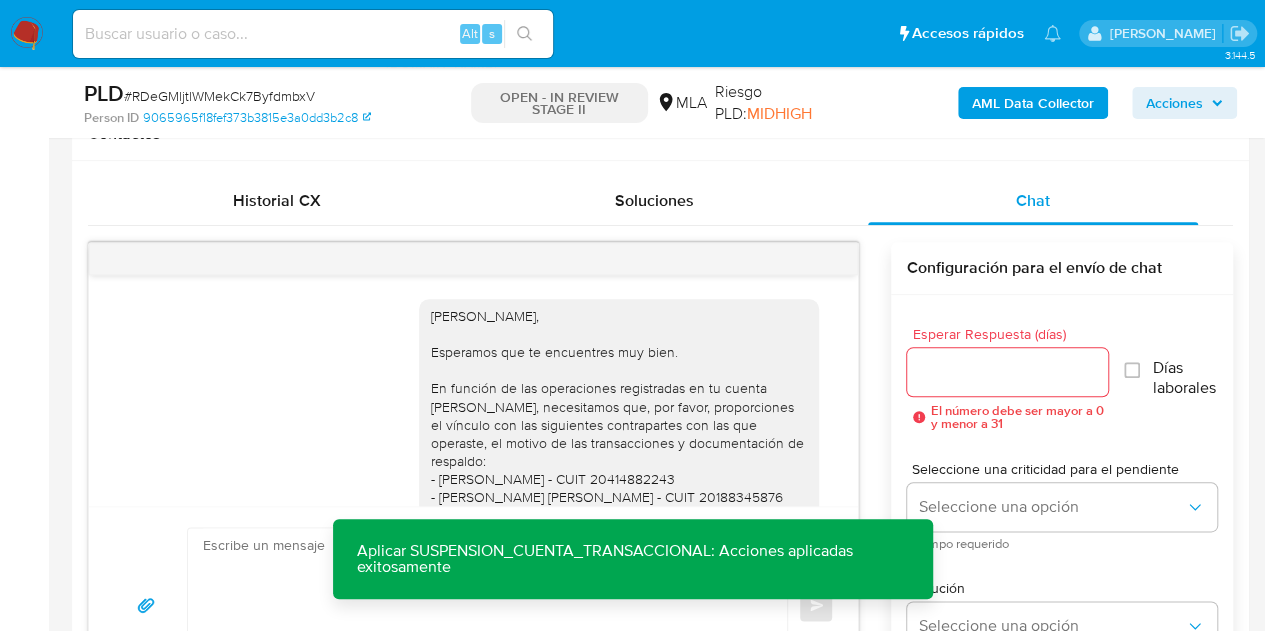 scroll, scrollTop: 556, scrollLeft: 0, axis: vertical 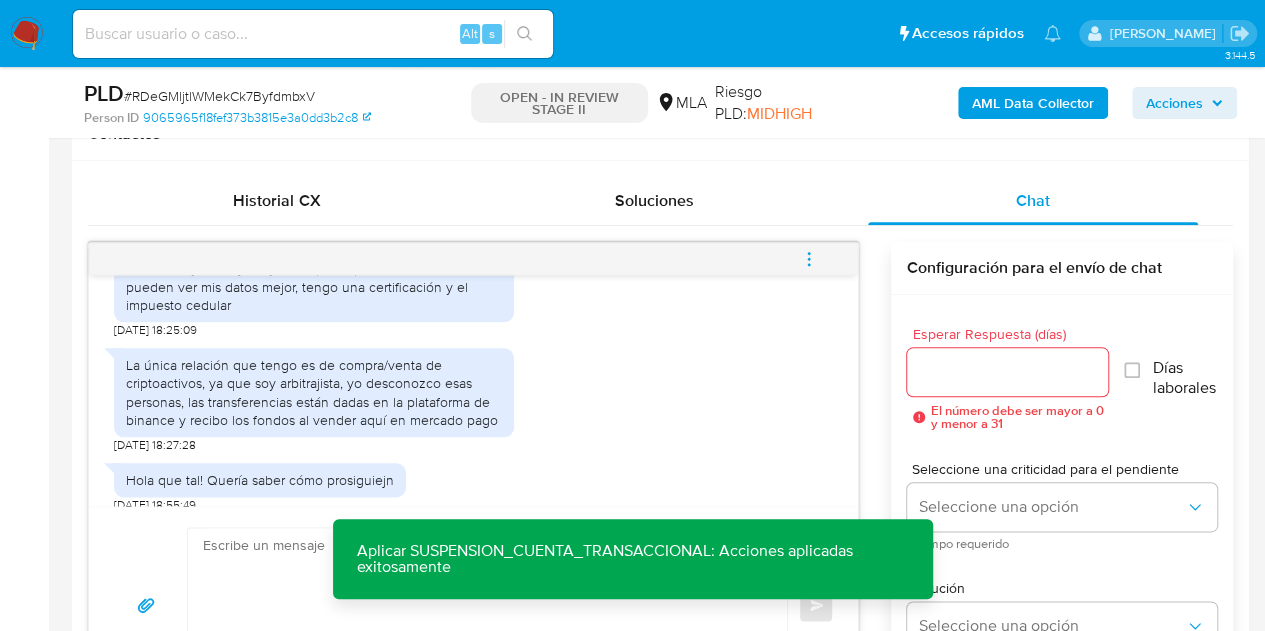 drag, startPoint x: 515, startPoint y: 425, endPoint x: 736, endPoint y: 441, distance: 221.57843 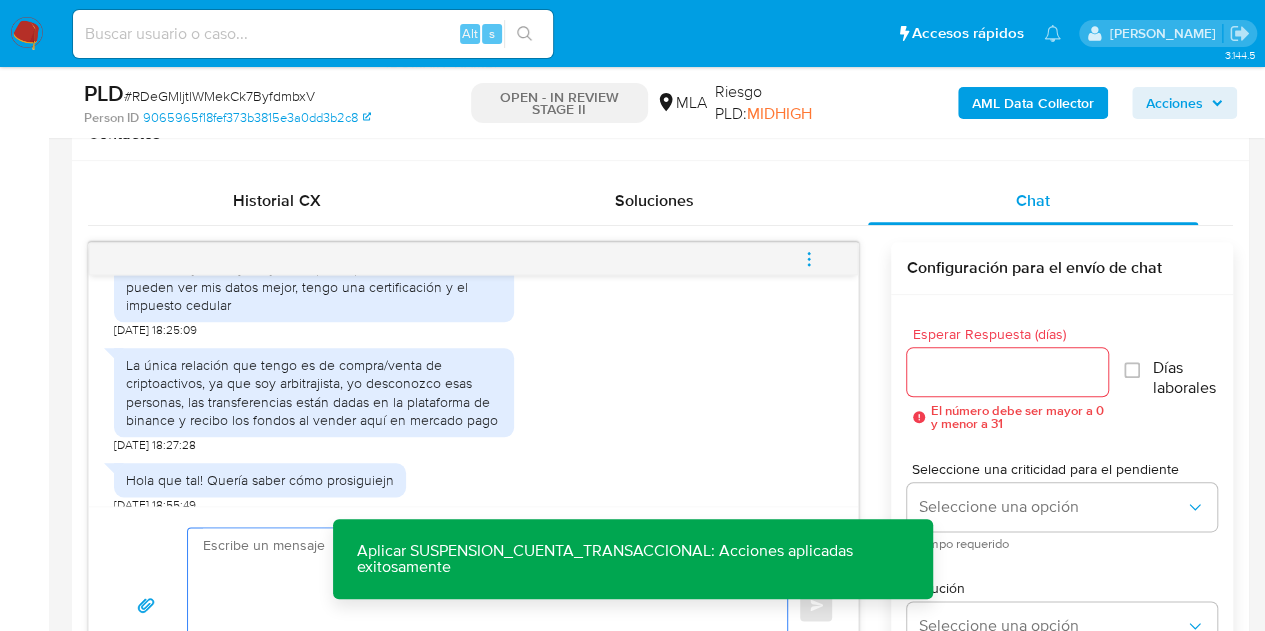 paste on "Hola Ezequiel,
Muchas gracias por la respuesta.
Analizamos tu caso y notamos que la información registra inconsistencias.
Verificamos que la documentación aportada no es congruente con la operatoria canalizada en tu cuenta de Mercado Pago.
Por este motivo, decidimos suspender tu cuenta de acuerdo con lo previsto en las condiciones de registro y operación de la cuenta de nuestros Términos y Condiciones.
Recordá que si tenés dinero en Mercado de Pago, podés retirarlo realizando una transferencia a una cuenta de tu preferencia. En caso de regularizar esta situación, podés contactarte a través de nuestro Portal de Ayuda.
Saludos, Equipo de Mercado Pago." 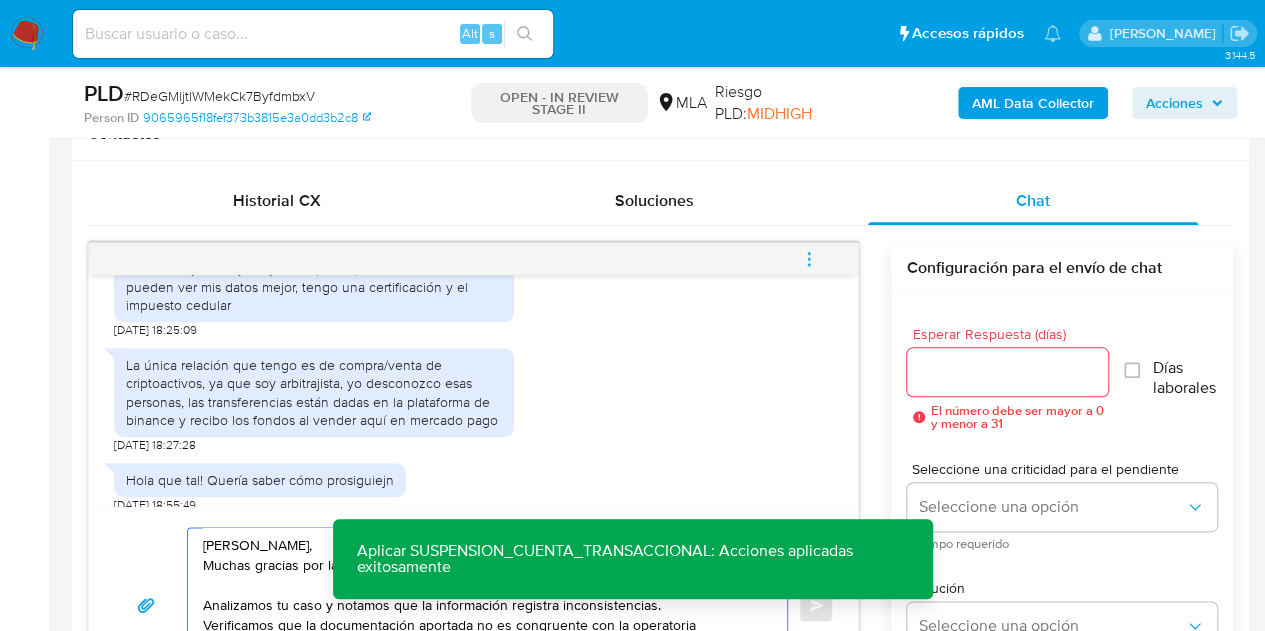 scroll, scrollTop: 127, scrollLeft: 0, axis: vertical 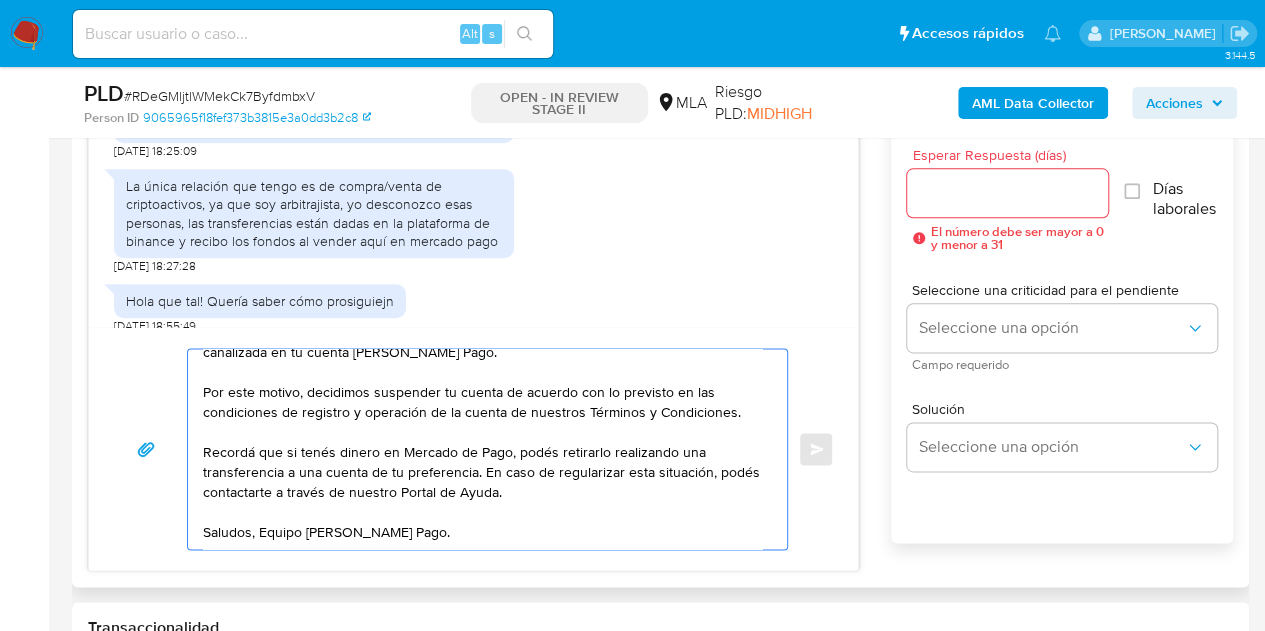 type on "Hola Ezequiel,
Muchas gracias por la respuesta.
Analizamos tu caso y notamos que la información registra inconsistencias.
Verificamos que la documentación aportada no es congruente con la operatoria canalizada en tu cuenta de Mercado Pago.
Por este motivo, decidimos suspender tu cuenta de acuerdo con lo previsto en las condiciones de registro y operación de la cuenta de nuestros Términos y Condiciones.
Recordá que si tenés dinero en Mercado de Pago, podés retirarlo realizando una transferencia a una cuenta de tu preferencia. En caso de regularizar esta situación, podés contactarte a través de nuestro Portal de Ayuda.
Saludos, Equipo de Mercado Pago." 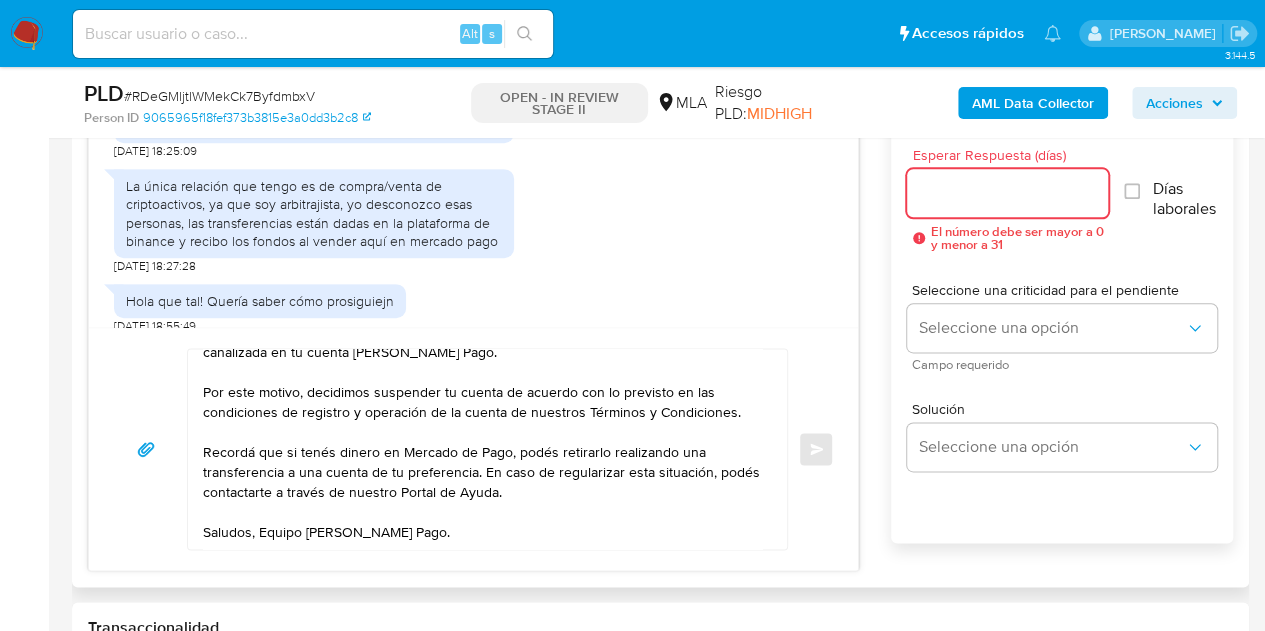 click on "Esperar Respuesta (días)" at bounding box center [1008, 193] 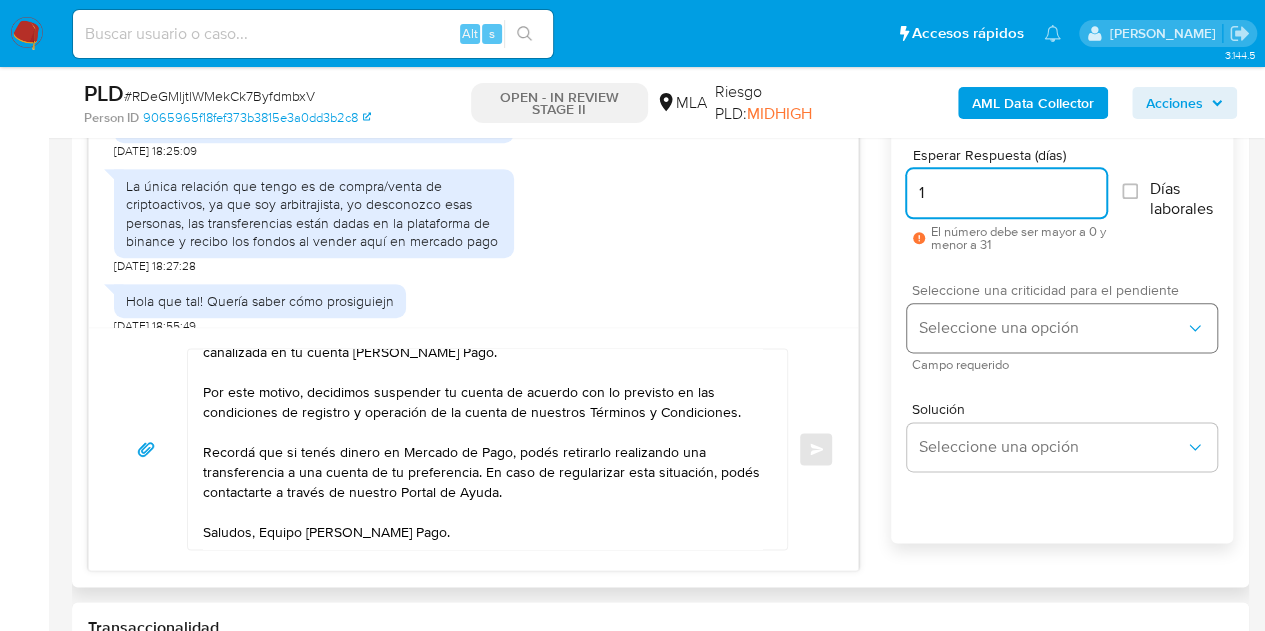type on "1" 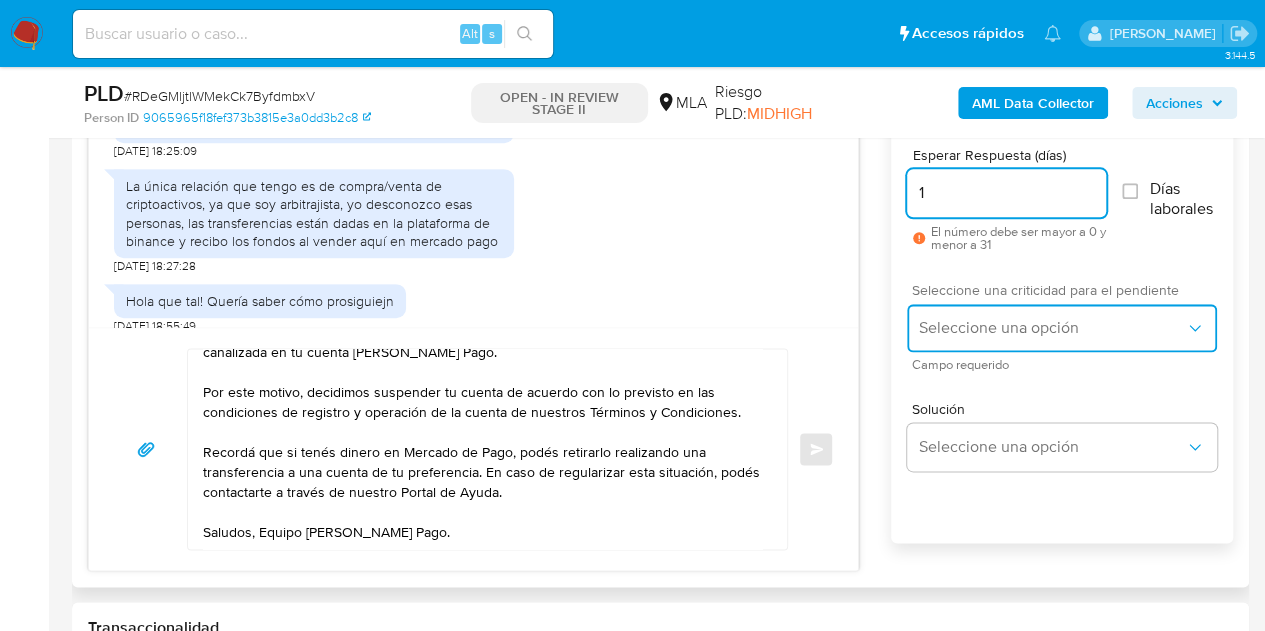 click on "Seleccione una opción" at bounding box center (1052, 328) 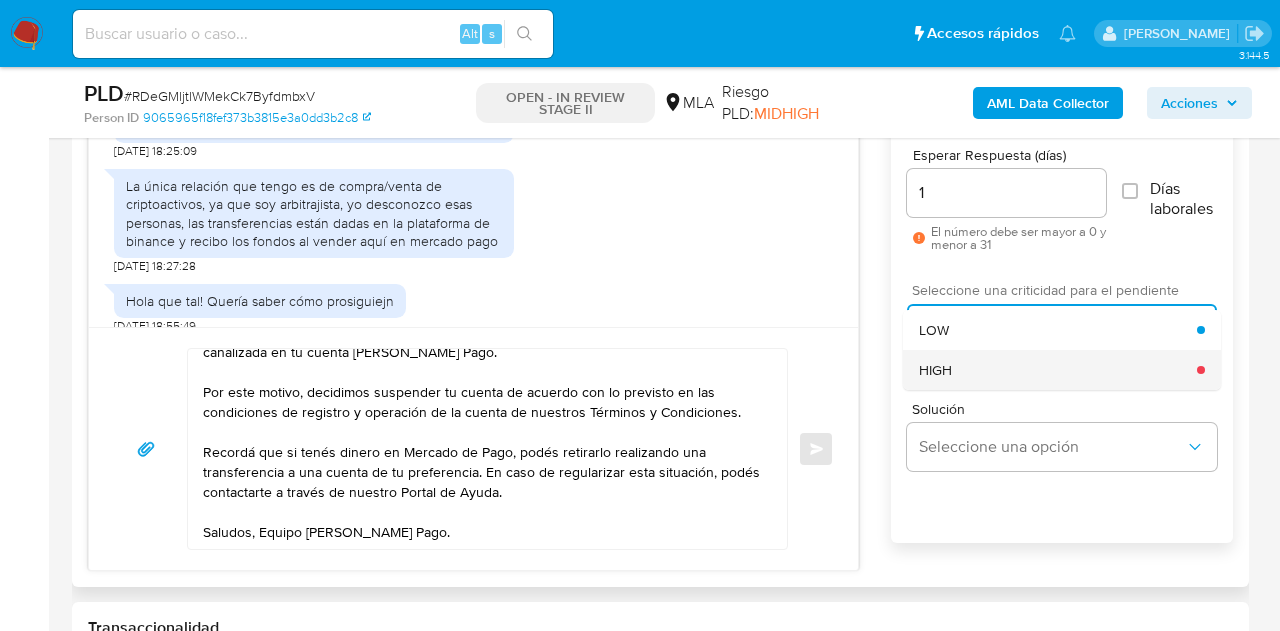 click on "HIGH" at bounding box center [1058, 370] 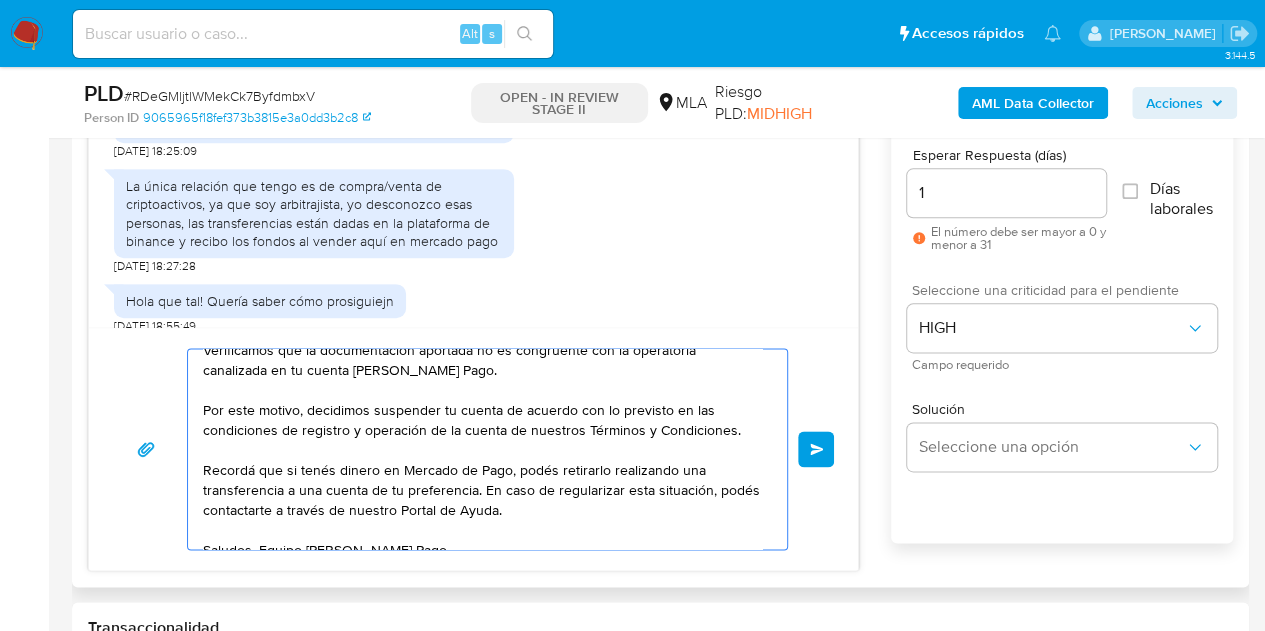 scroll, scrollTop: 114, scrollLeft: 0, axis: vertical 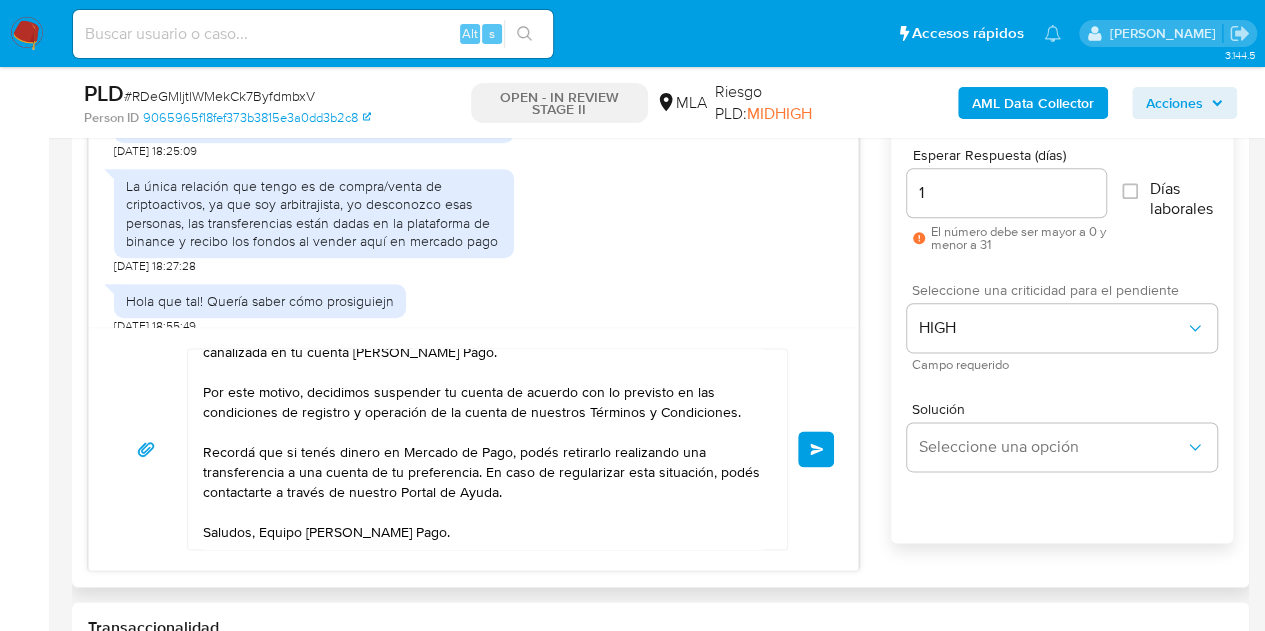 click on "Enviar" at bounding box center [817, 449] 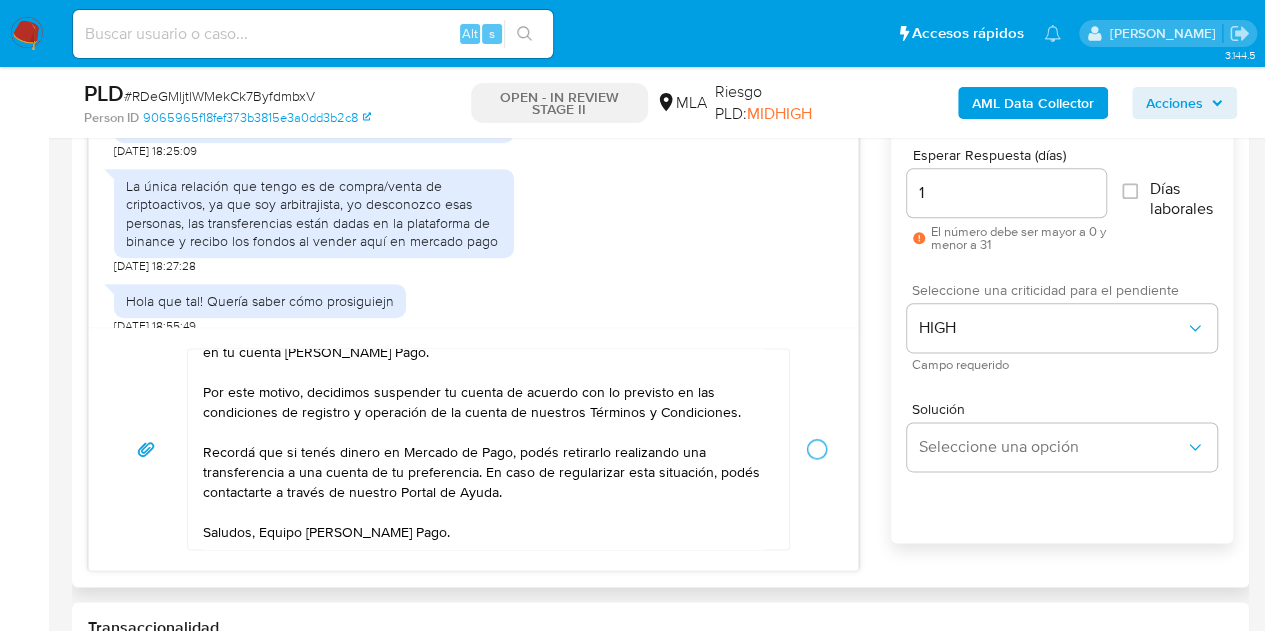 type 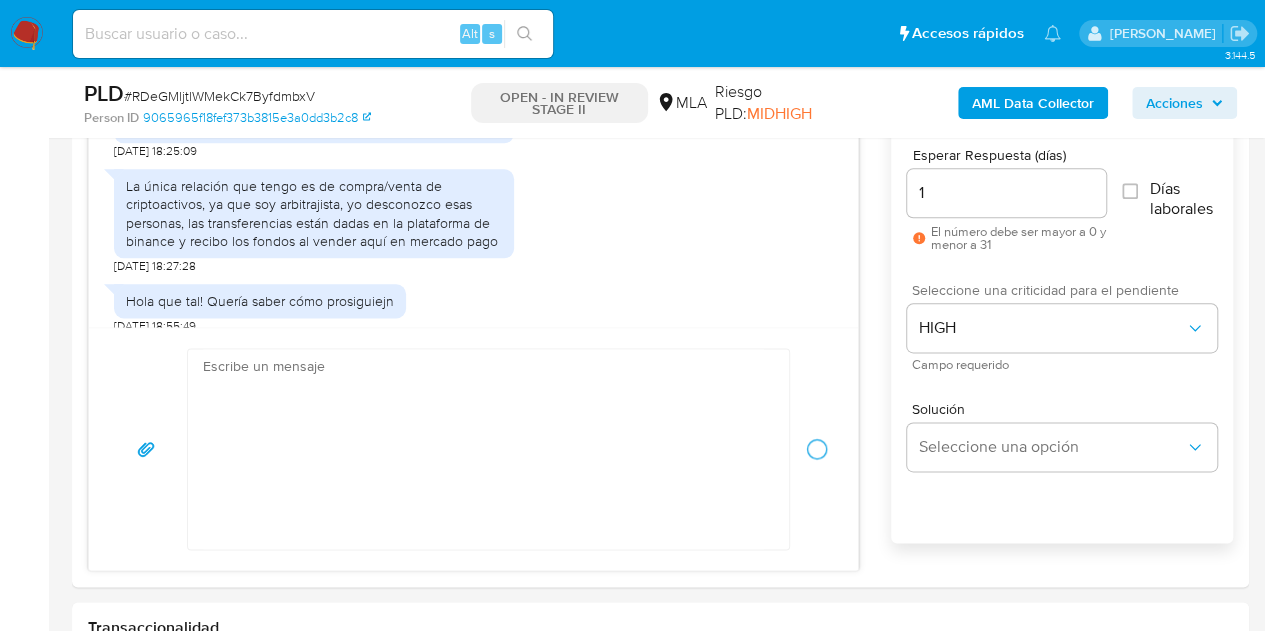 scroll, scrollTop: 0, scrollLeft: 0, axis: both 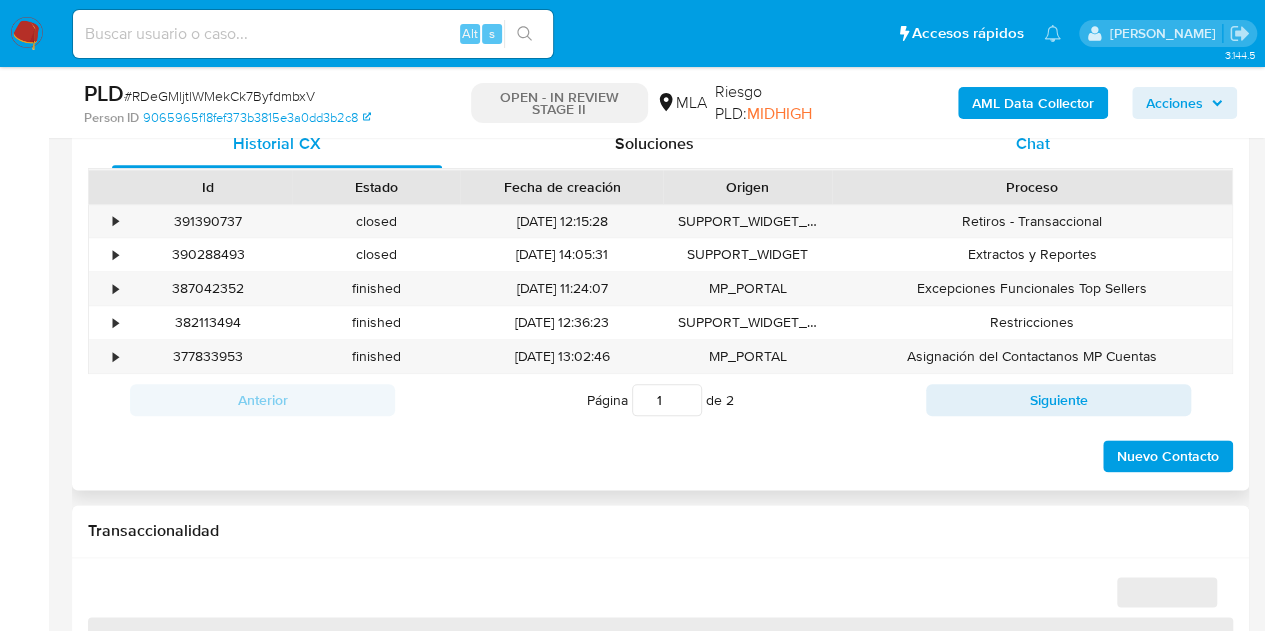click on "Chat" at bounding box center [1033, 144] 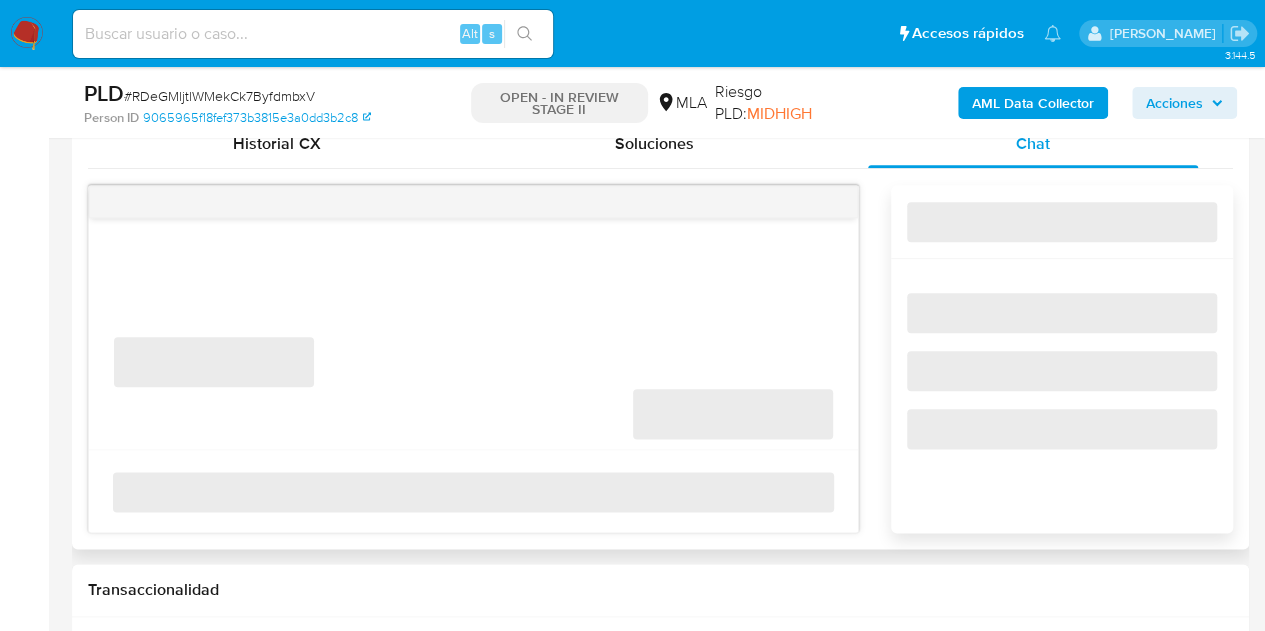 select on "10" 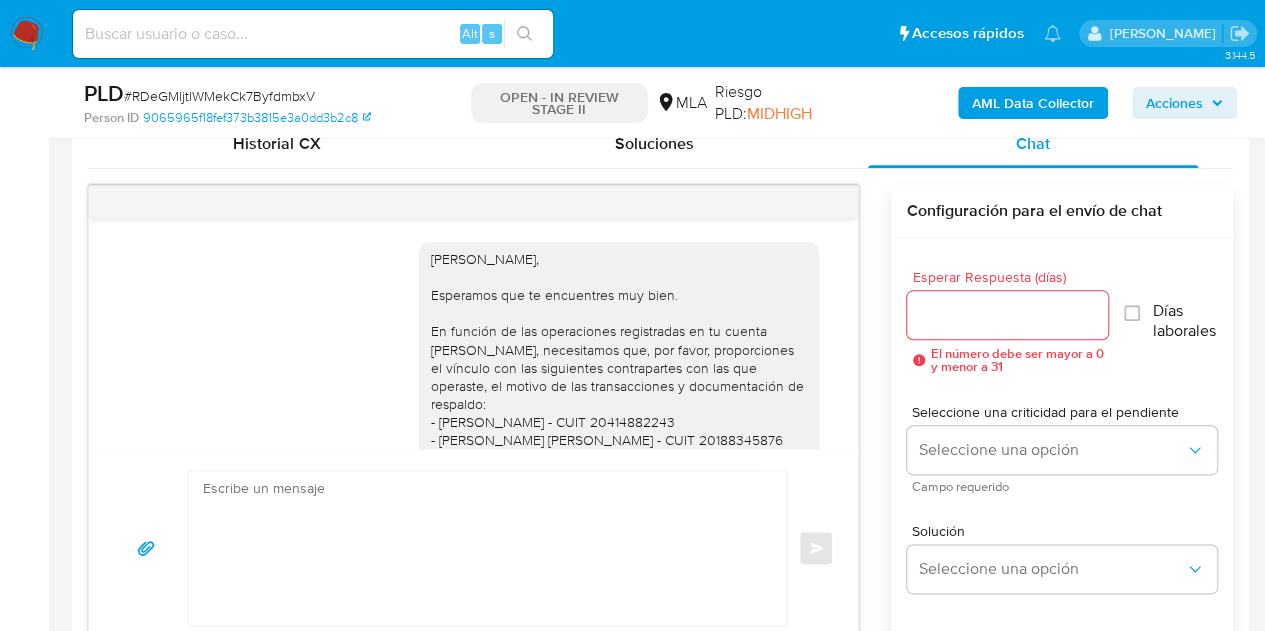 scroll, scrollTop: 556, scrollLeft: 0, axis: vertical 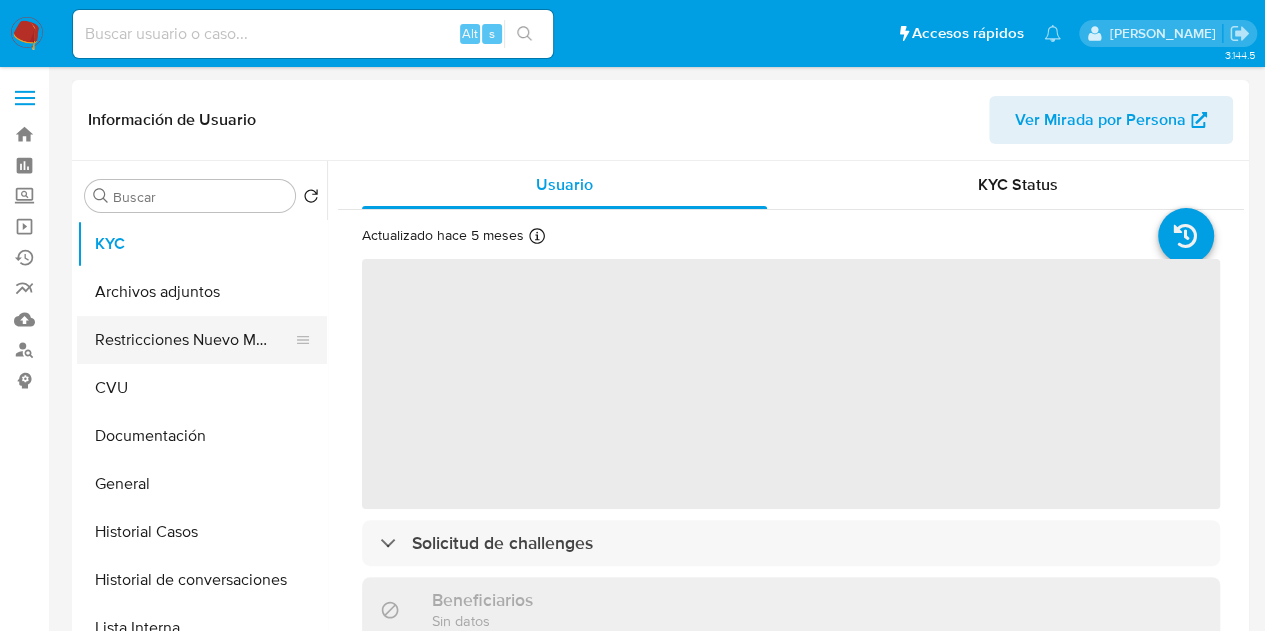 click on "Restricciones Nuevo Mundo" at bounding box center [194, 340] 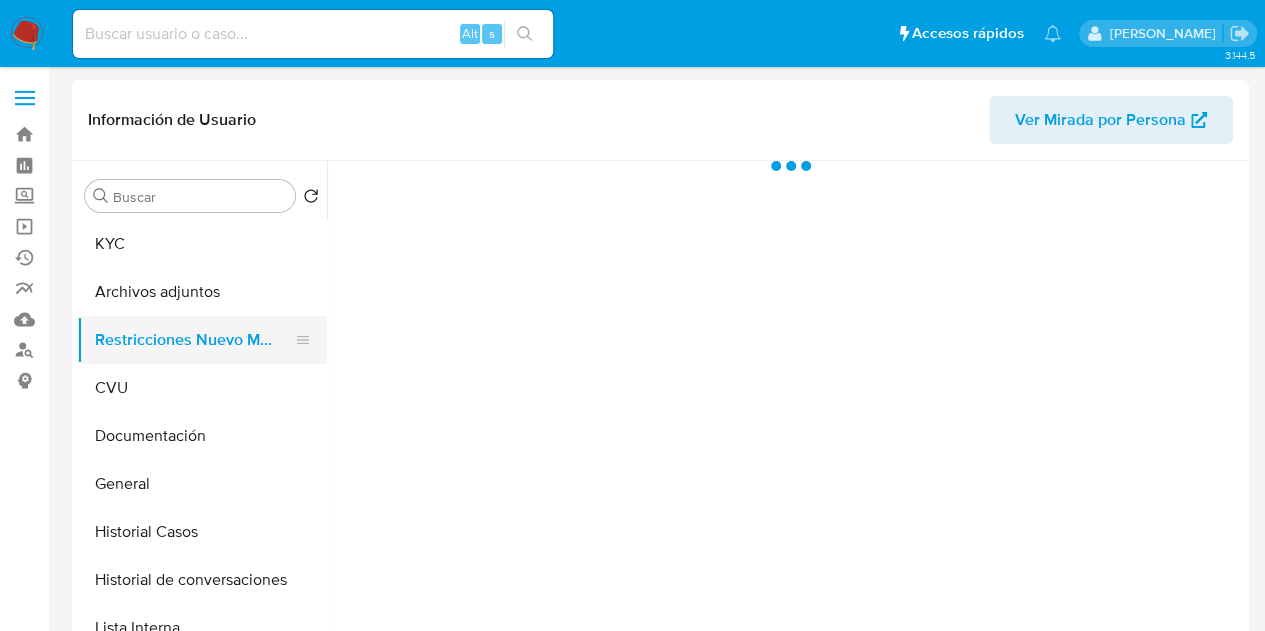 select on "10" 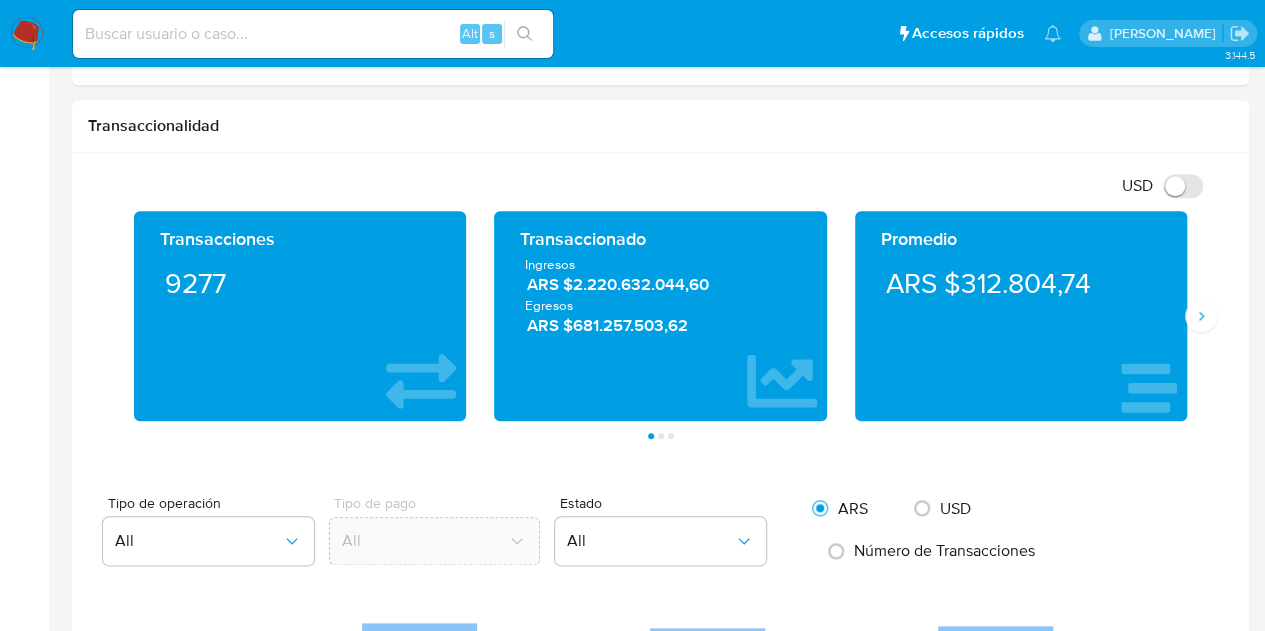 scroll, scrollTop: 903, scrollLeft: 0, axis: vertical 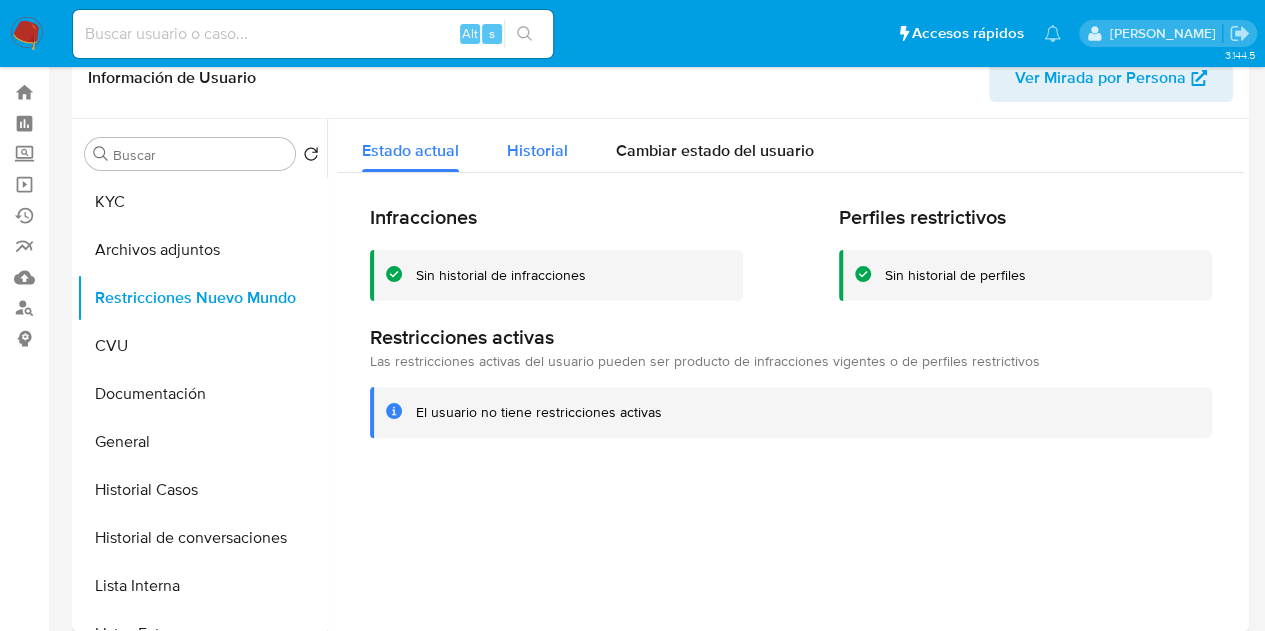 click on "Historial" at bounding box center [537, 150] 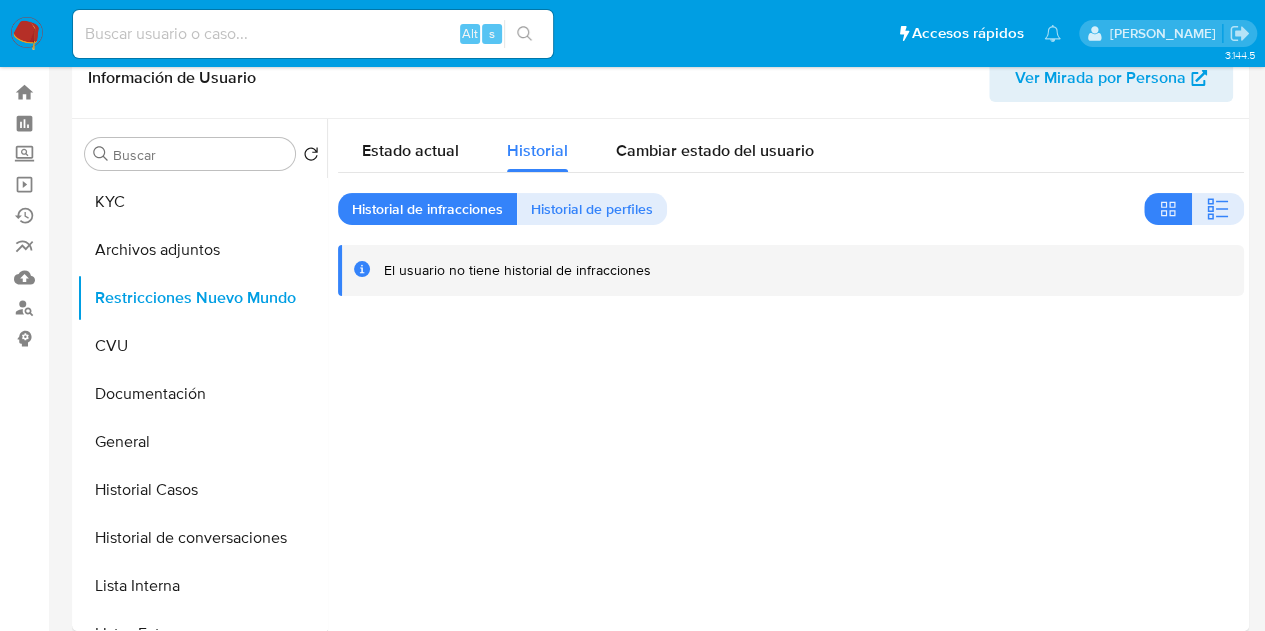 scroll, scrollTop: 0, scrollLeft: 0, axis: both 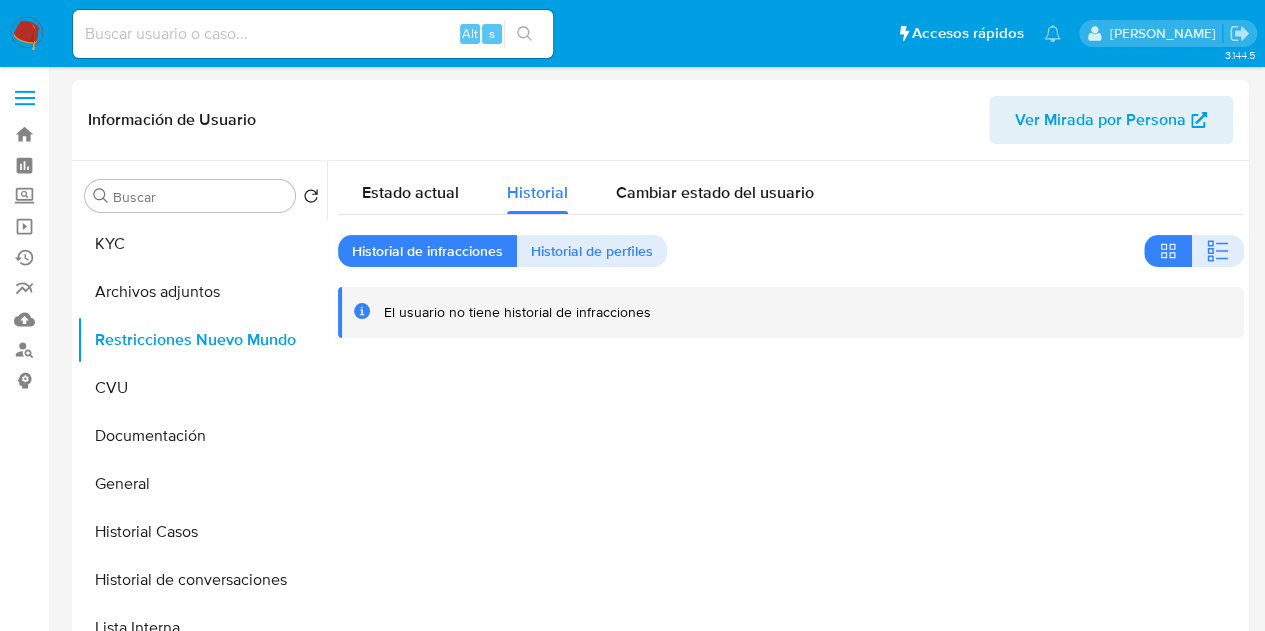 click on "Ver Mirada por Persona" at bounding box center (1100, 120) 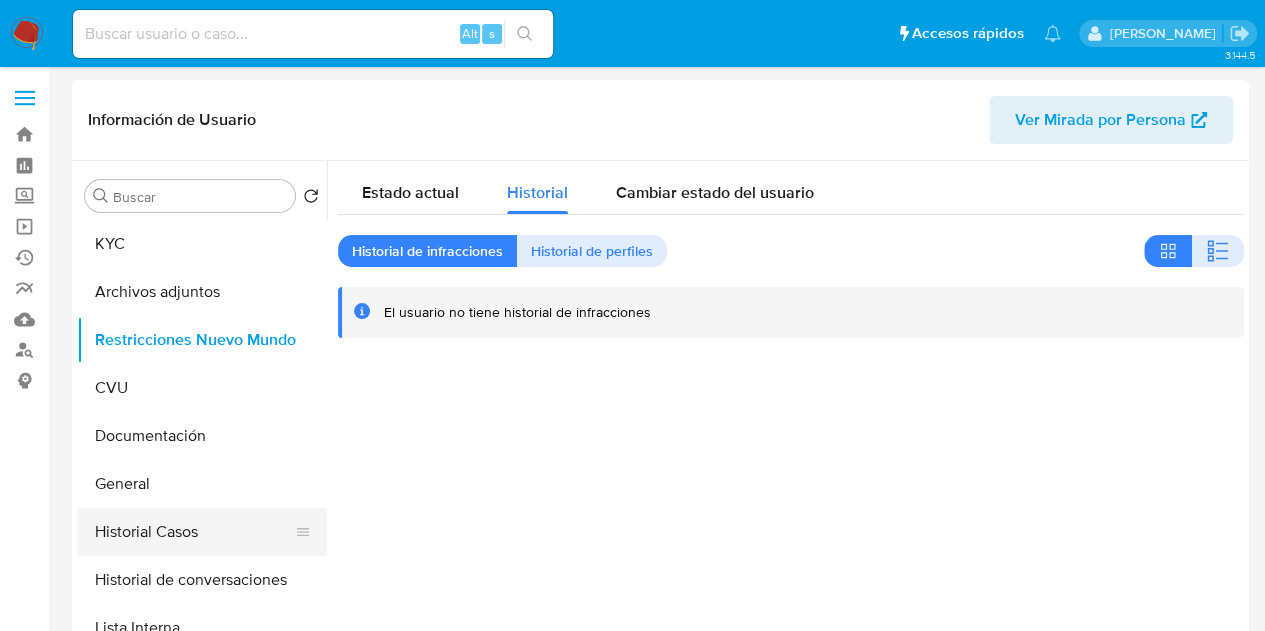 click on "Historial Casos" at bounding box center [194, 532] 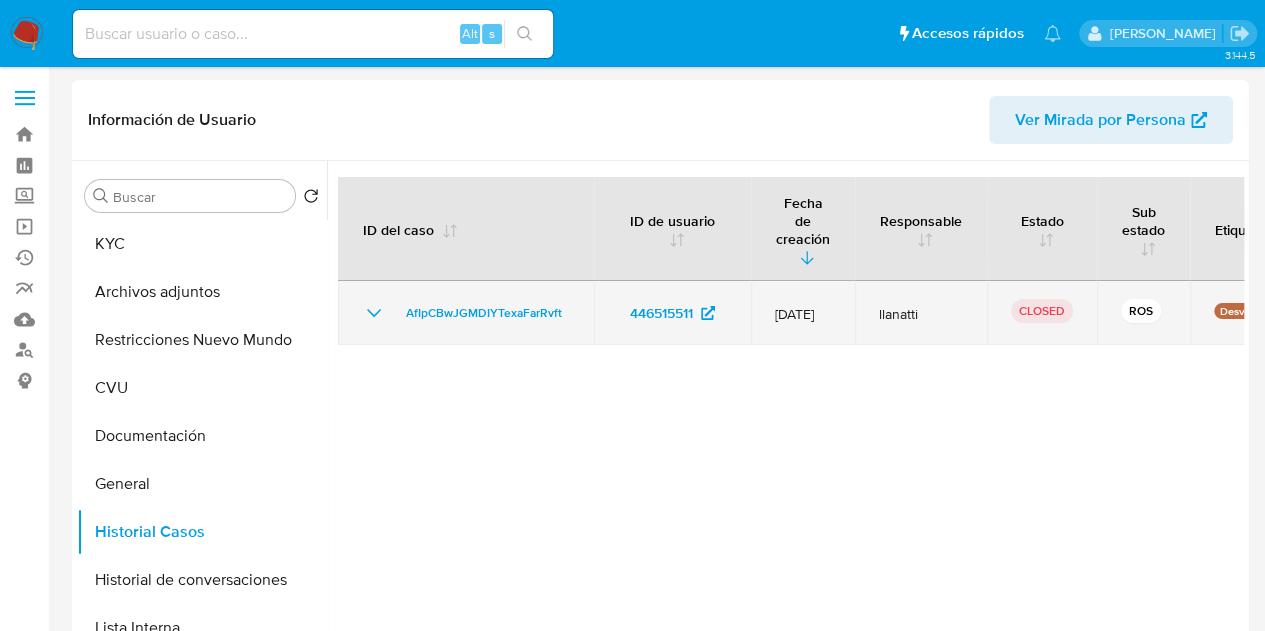 drag, startPoint x: 775, startPoint y: 295, endPoint x: 842, endPoint y: 294, distance: 67.00746 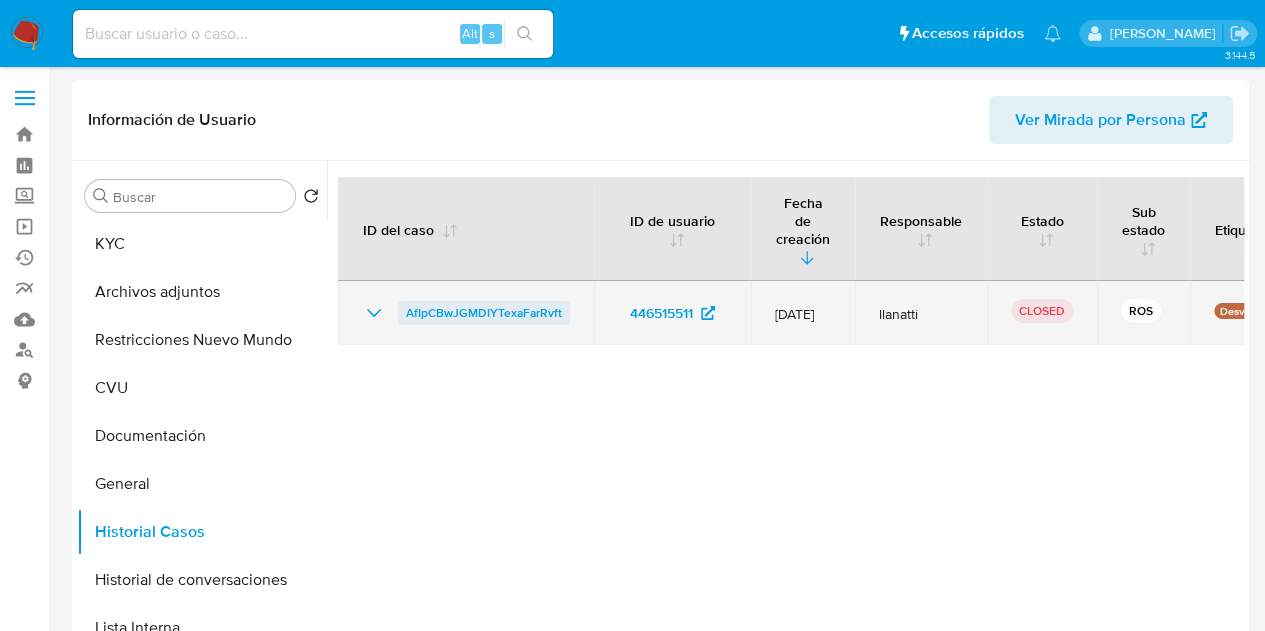 click on "AfIpCBwJGMDIYTexaFarRvft" at bounding box center (484, 313) 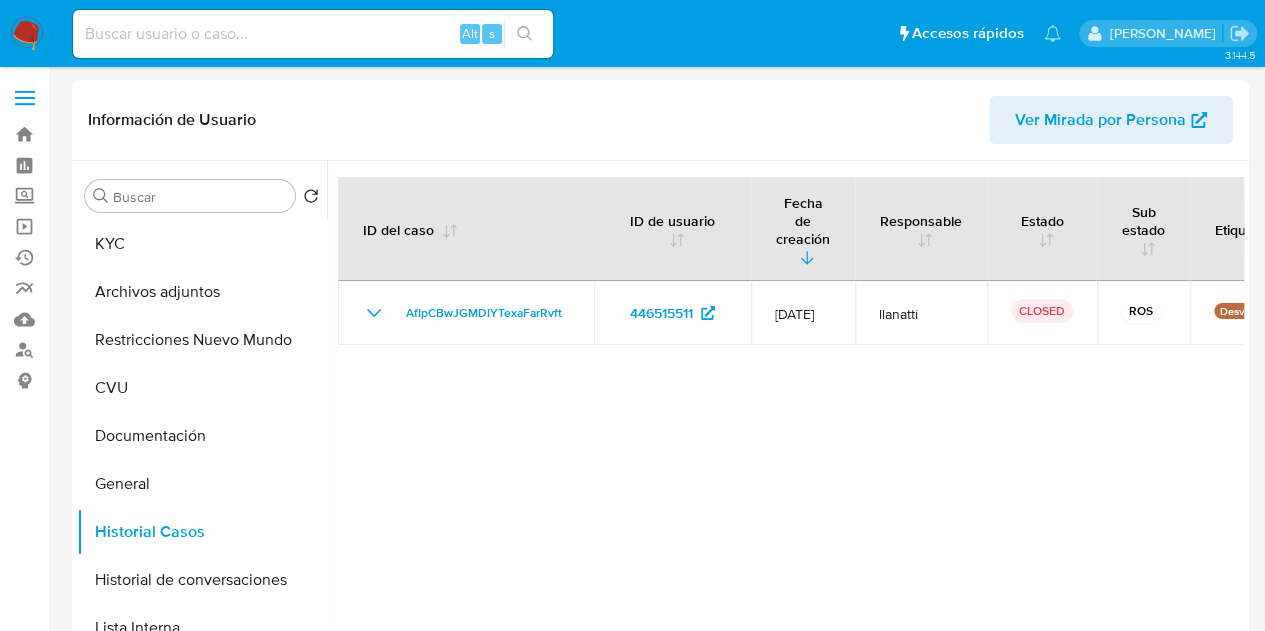 drag, startPoint x: 798, startPoint y: 299, endPoint x: 1137, endPoint y: 351, distance: 342.96503 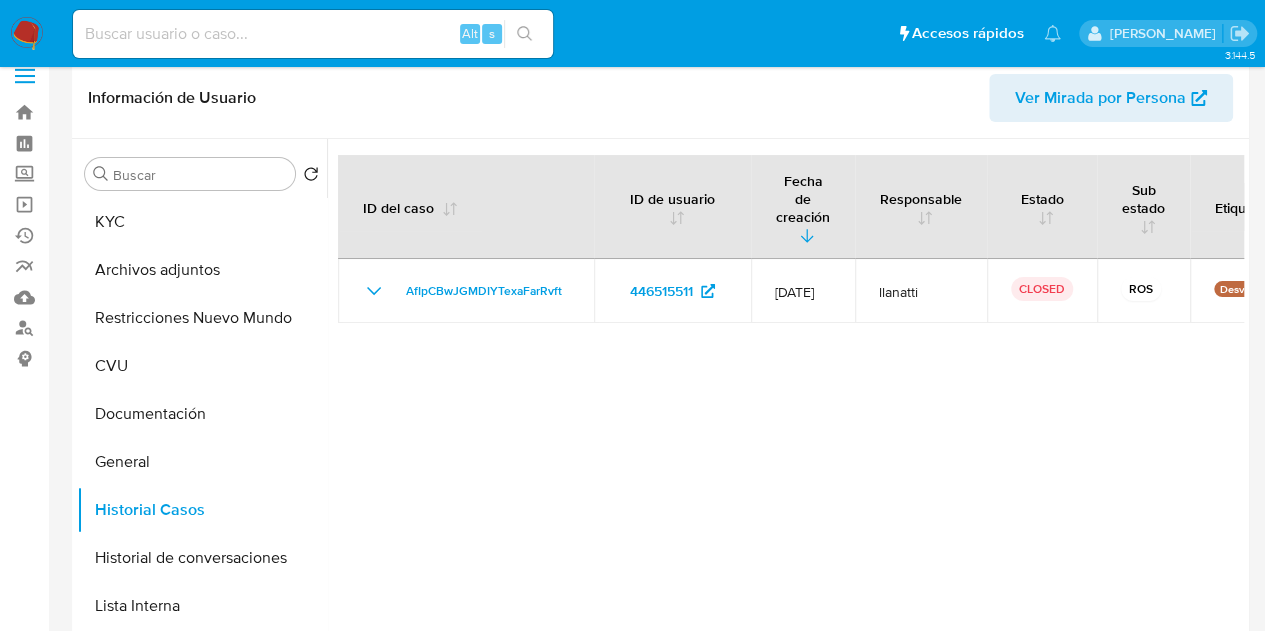 scroll, scrollTop: 0, scrollLeft: 0, axis: both 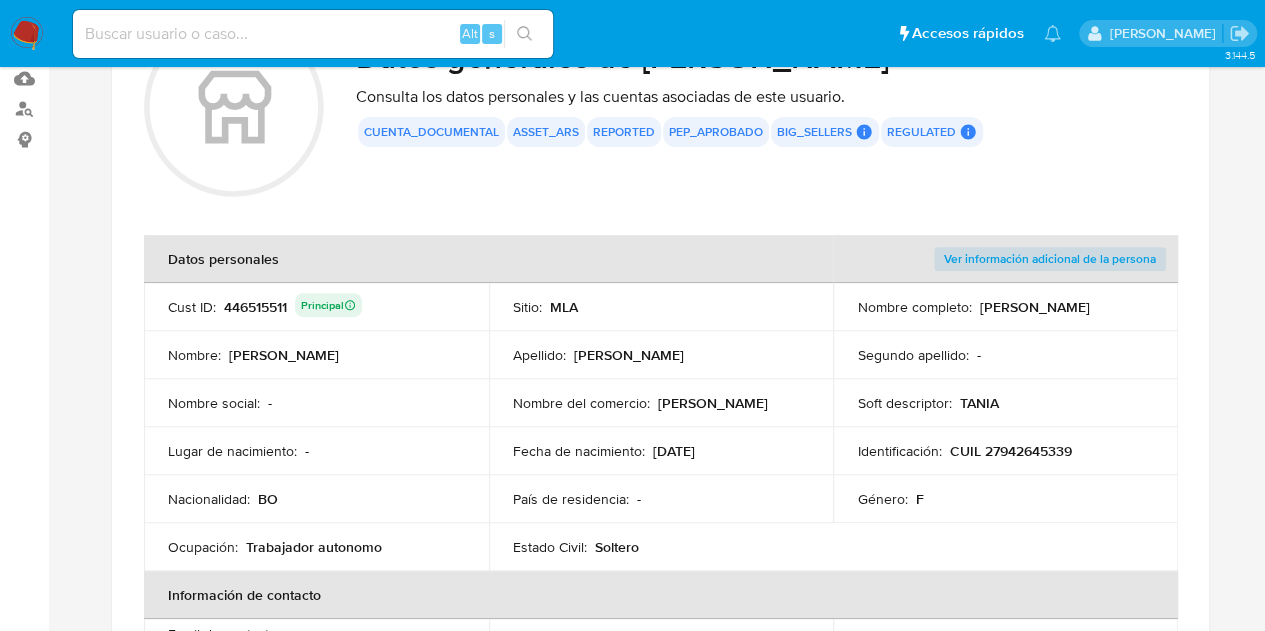 drag, startPoint x: 1177, startPoint y: 308, endPoint x: 1180, endPoint y: 387, distance: 79.05694 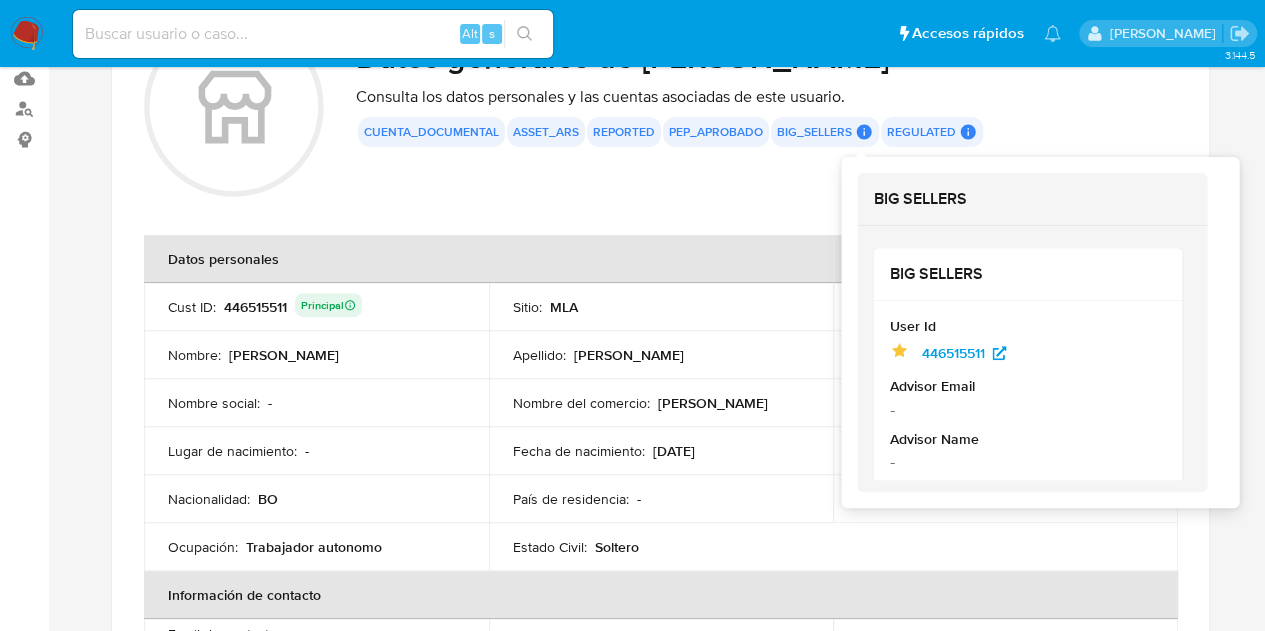 click 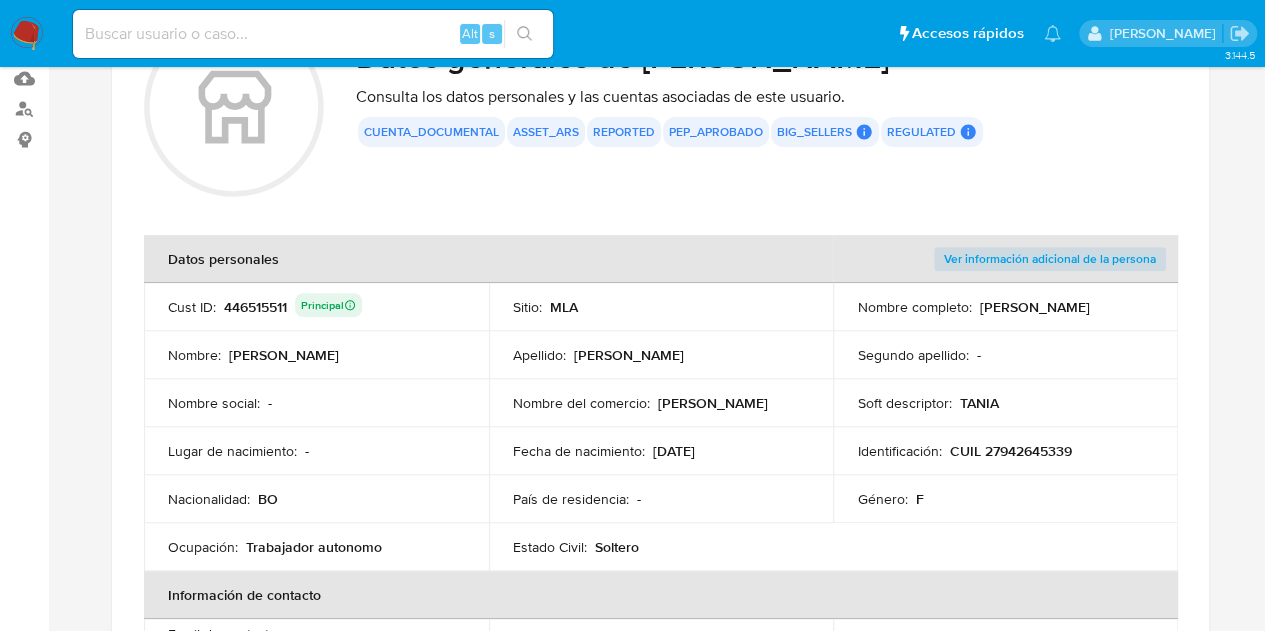 drag, startPoint x: 1184, startPoint y: 325, endPoint x: 1168, endPoint y: 380, distance: 57.280014 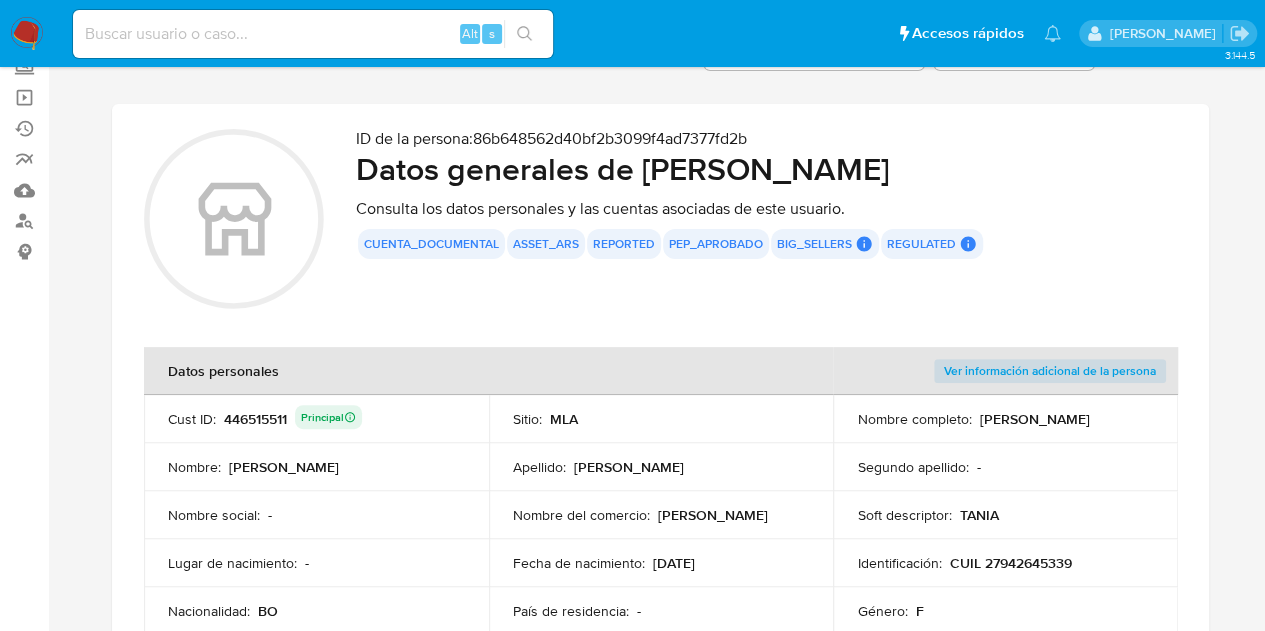 scroll, scrollTop: 113, scrollLeft: 0, axis: vertical 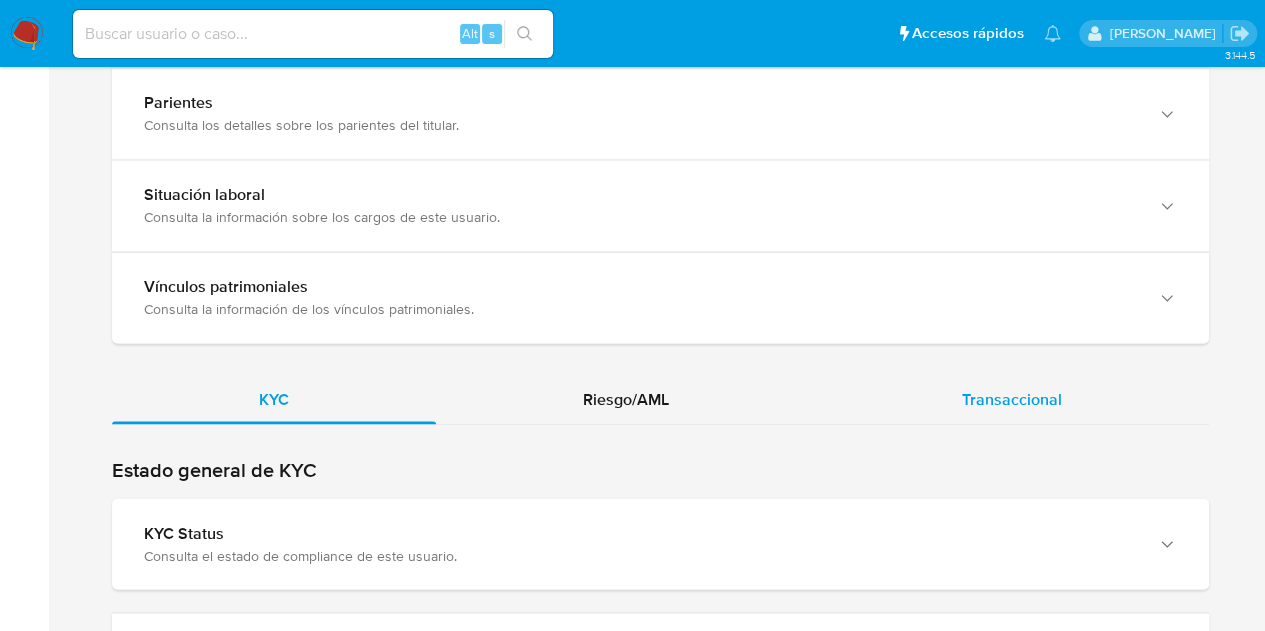 drag, startPoint x: 1081, startPoint y: 402, endPoint x: 1164, endPoint y: 386, distance: 84.5281 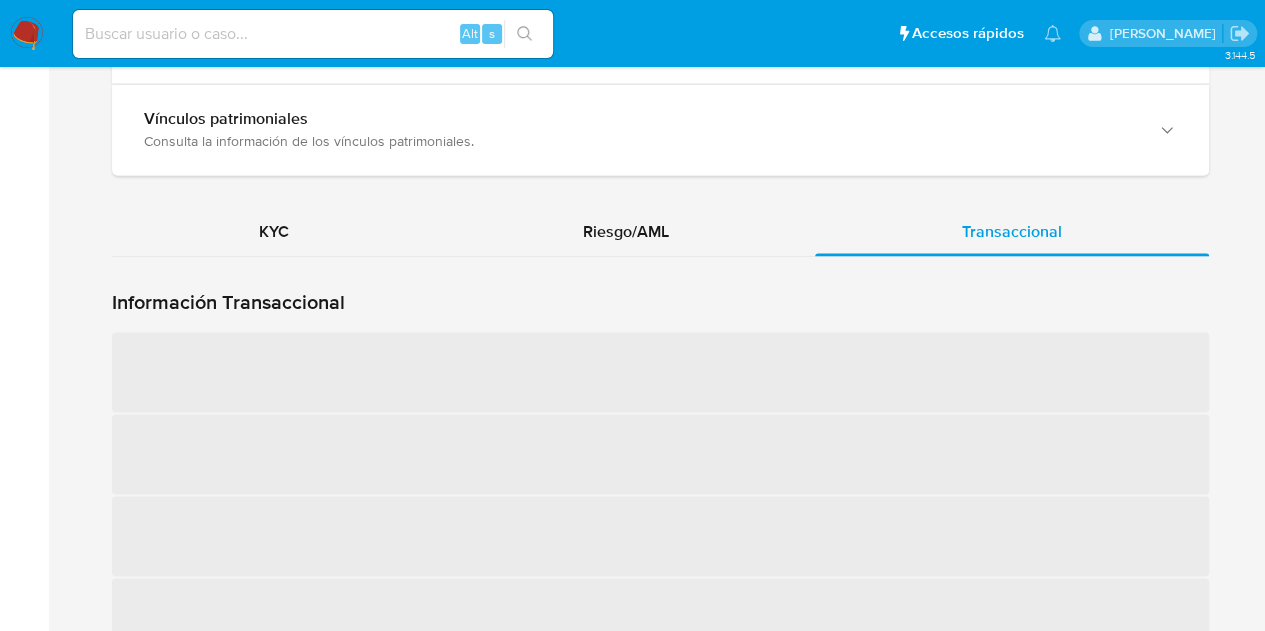 scroll, scrollTop: 1671, scrollLeft: 0, axis: vertical 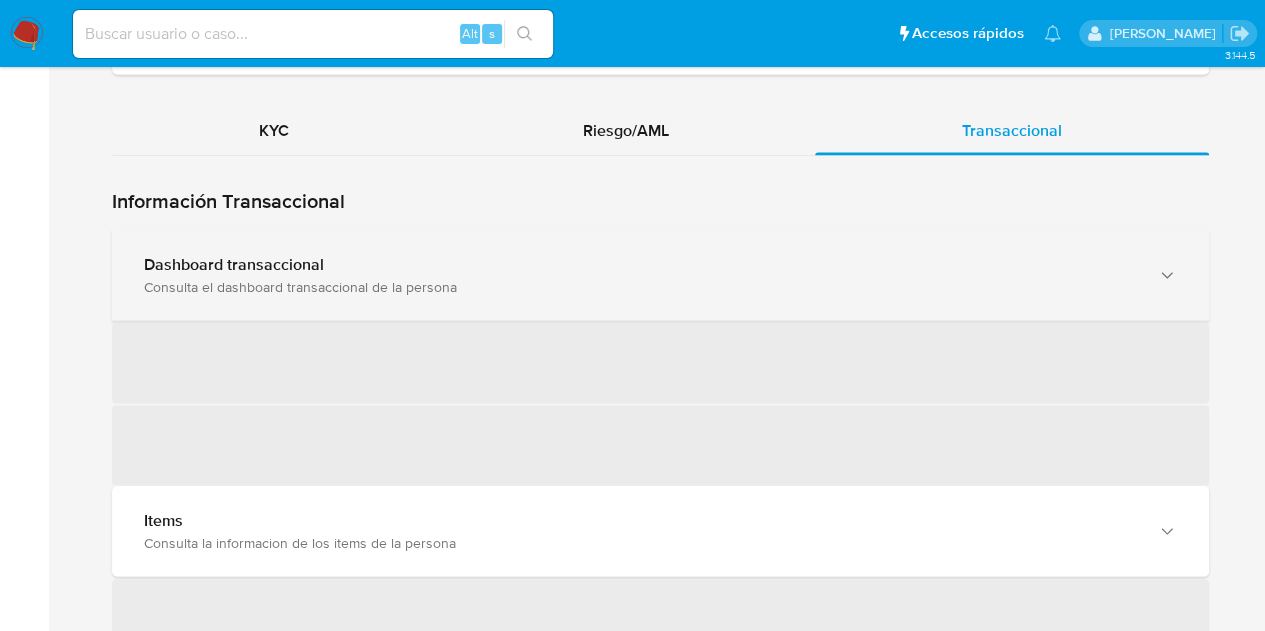 click on "Dashboard transaccional" at bounding box center (640, 264) 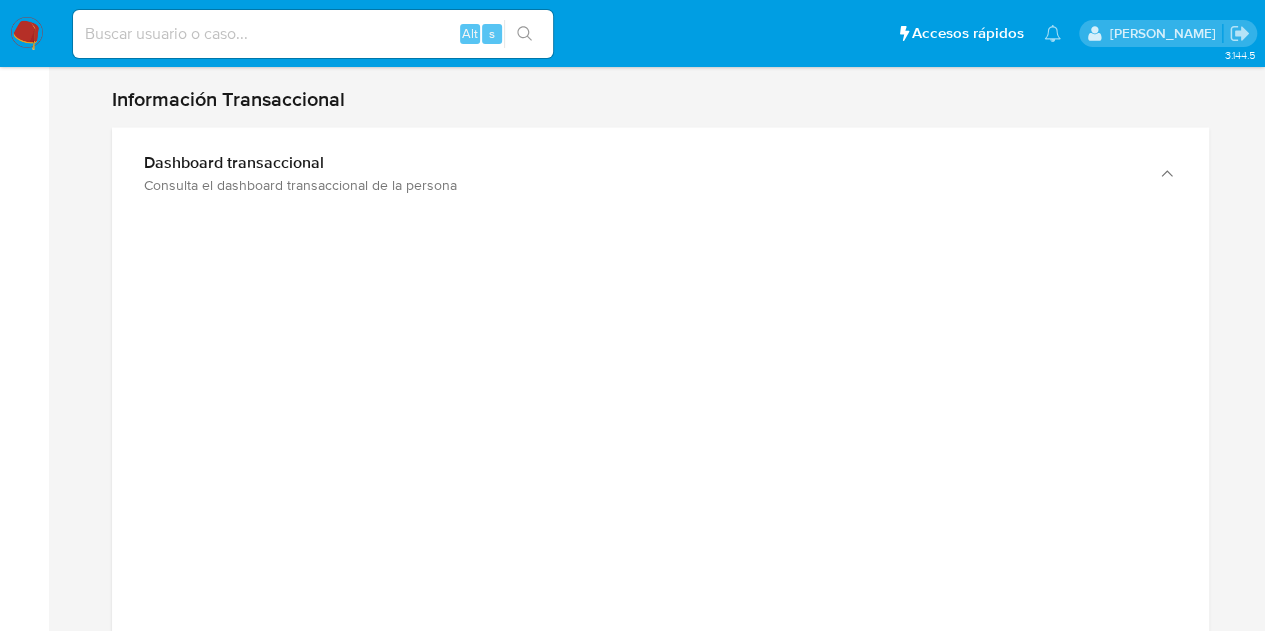 scroll, scrollTop: 1805, scrollLeft: 0, axis: vertical 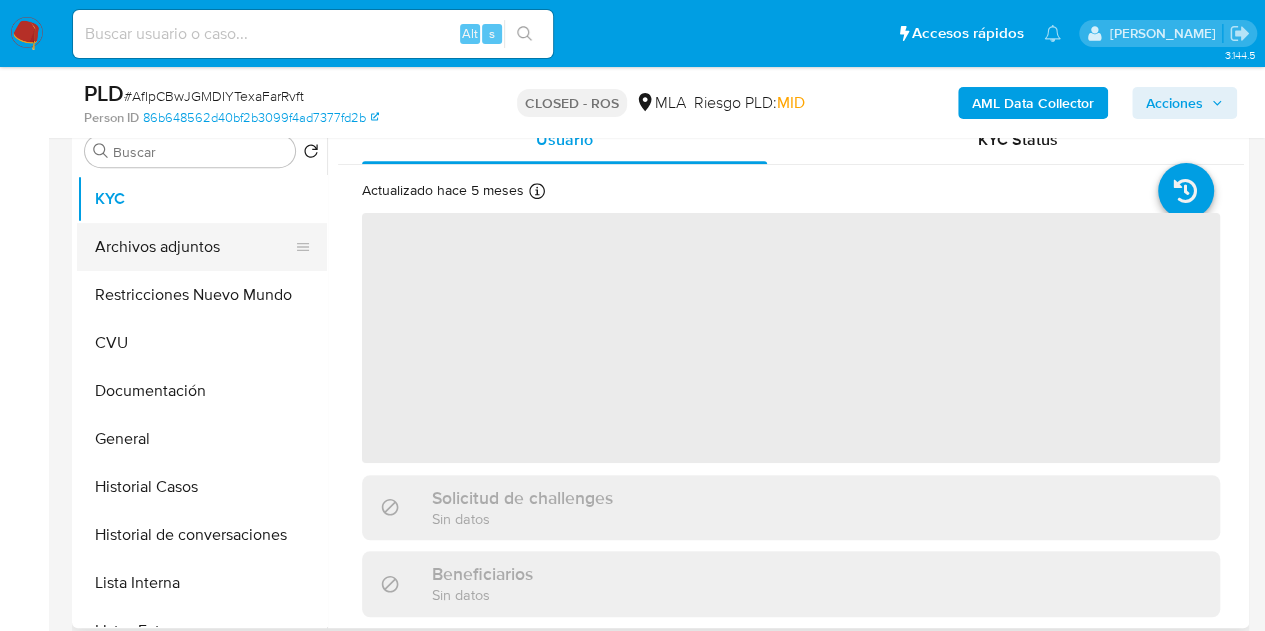 click on "Archivos adjuntos" at bounding box center (194, 247) 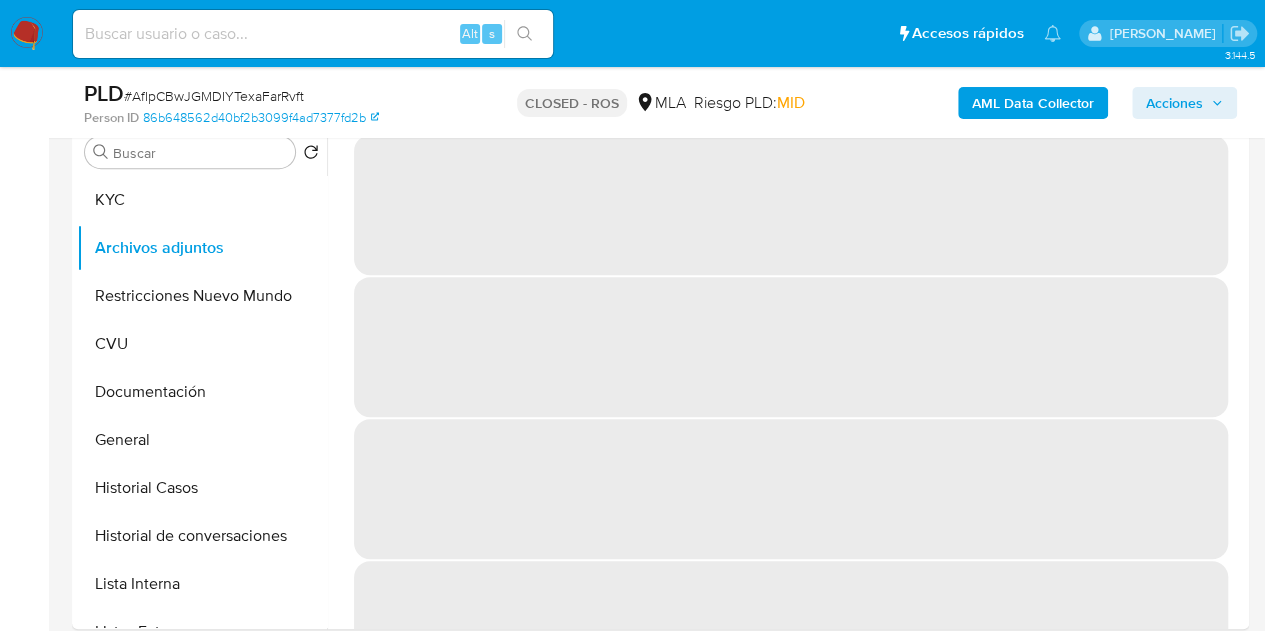 select on "10" 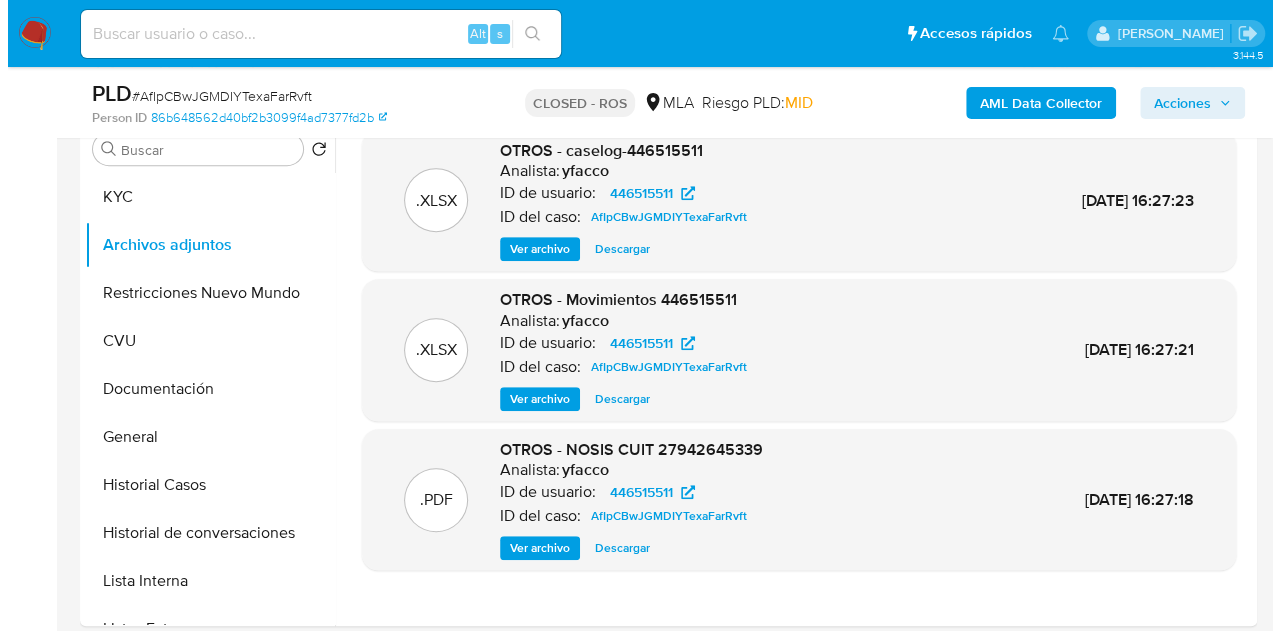 scroll, scrollTop: 392, scrollLeft: 0, axis: vertical 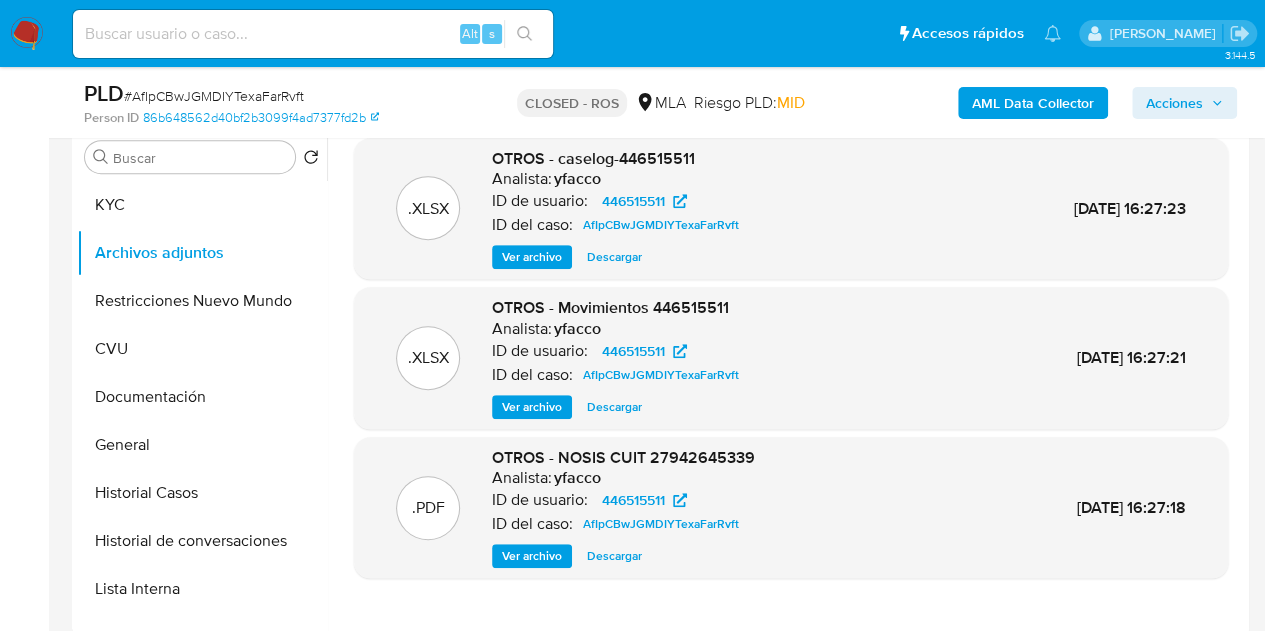 click on "Ver archivo" at bounding box center (532, 257) 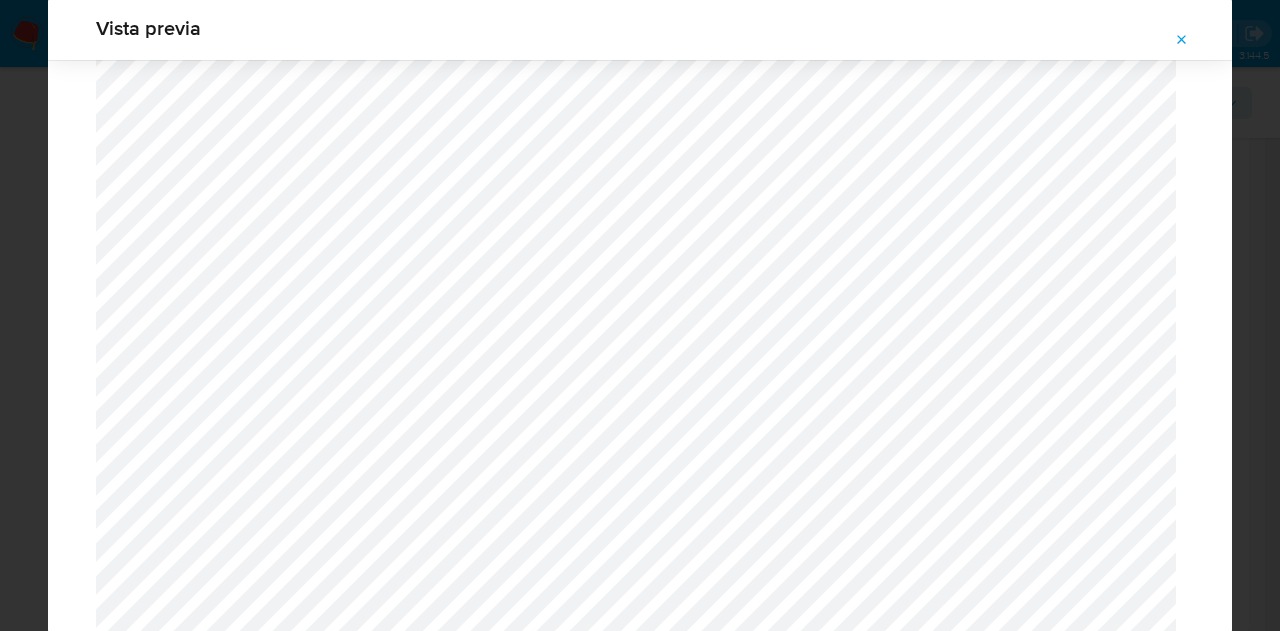 scroll, scrollTop: 1050, scrollLeft: 0, axis: vertical 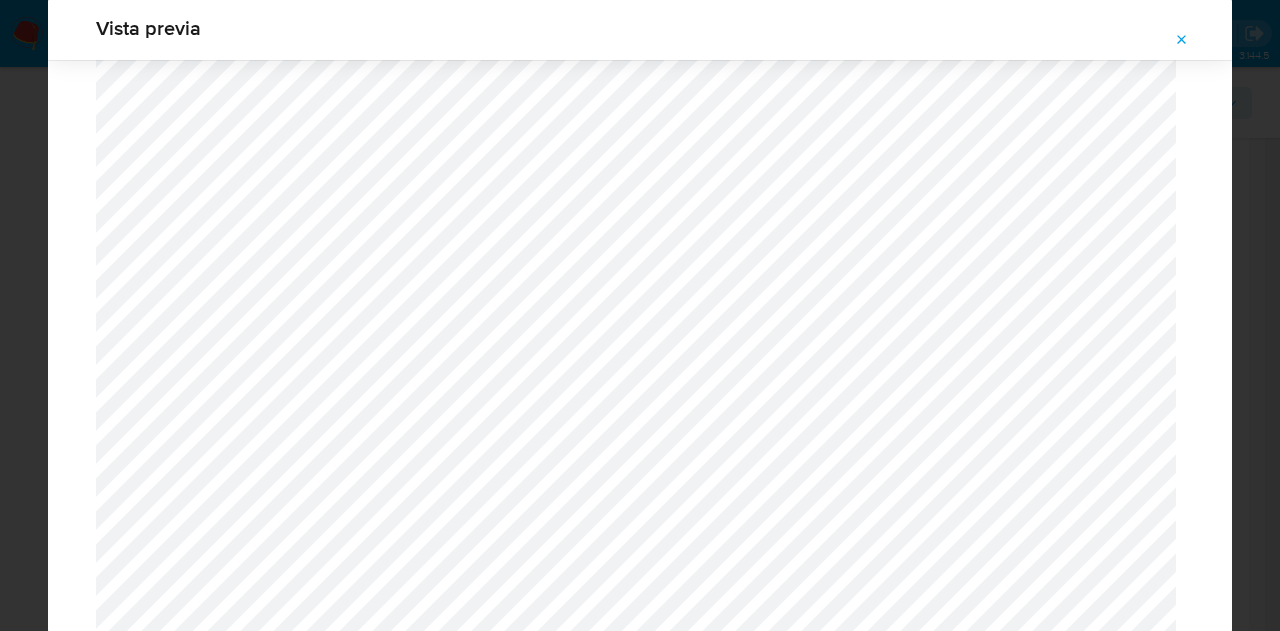 click 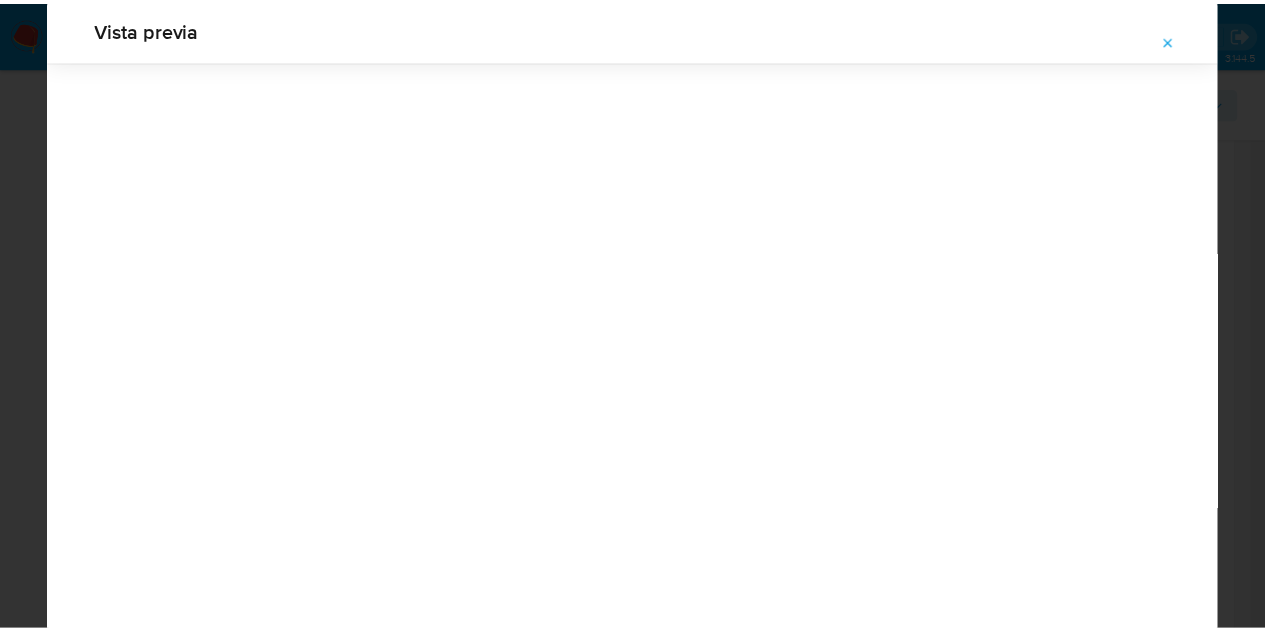 scroll, scrollTop: 64, scrollLeft: 0, axis: vertical 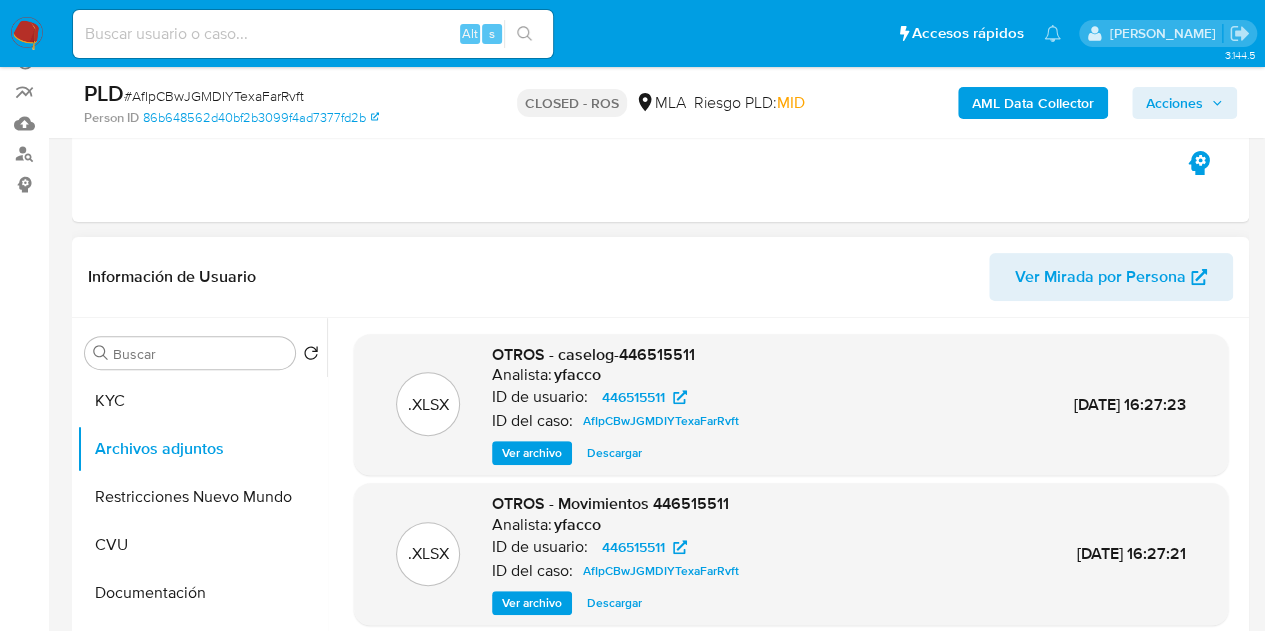 click on "Ver Mirada por Persona" at bounding box center (1100, 277) 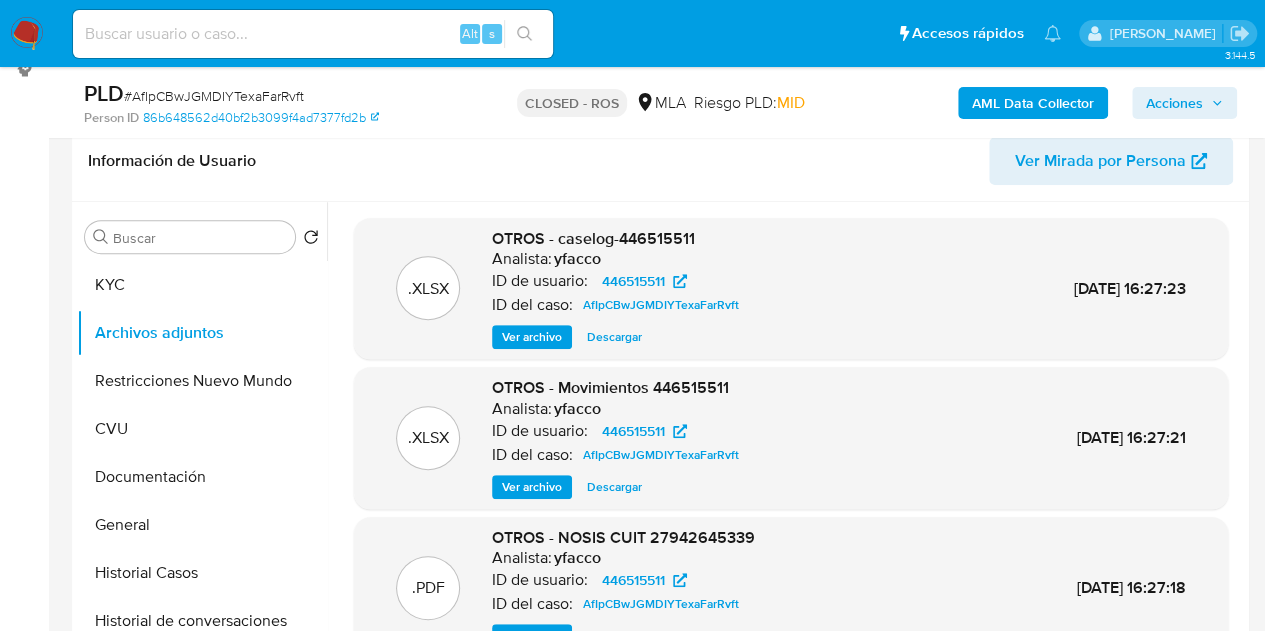 scroll, scrollTop: 297, scrollLeft: 0, axis: vertical 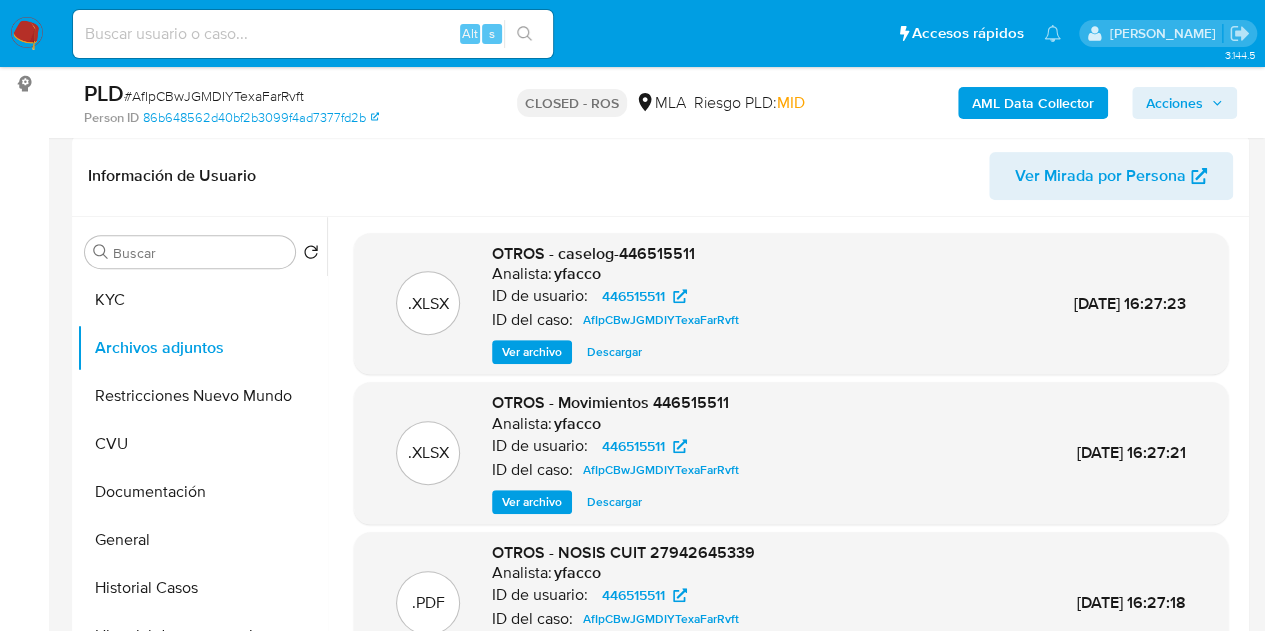 click on "Ver archivo" at bounding box center [532, 352] 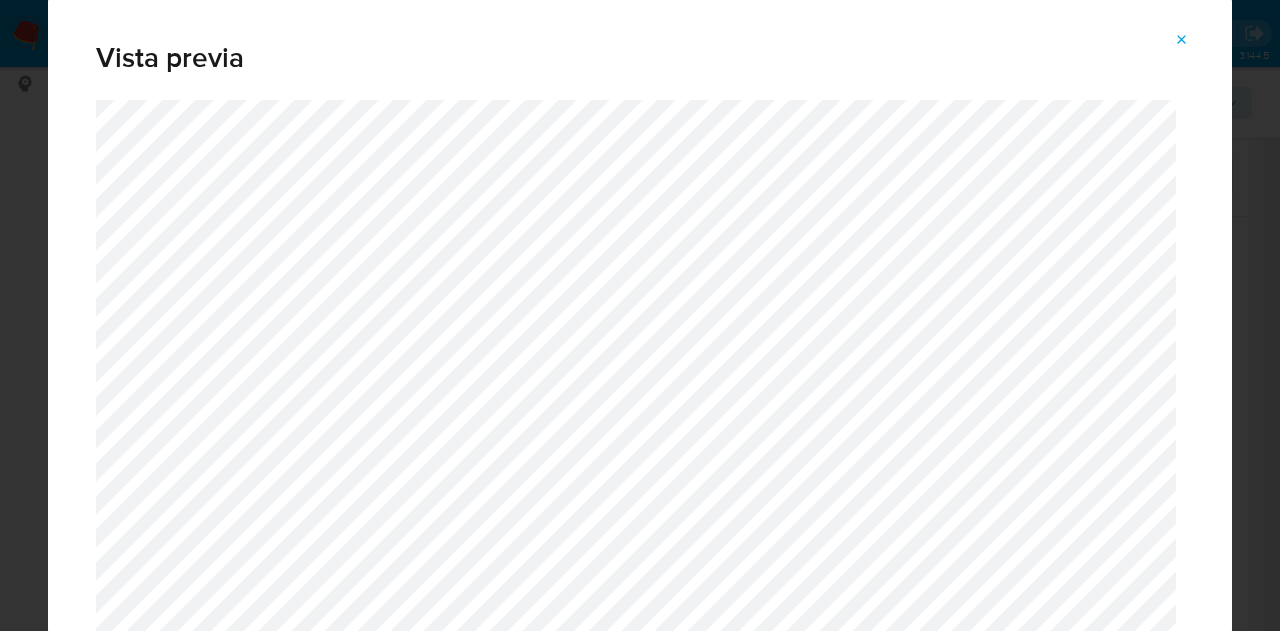 click 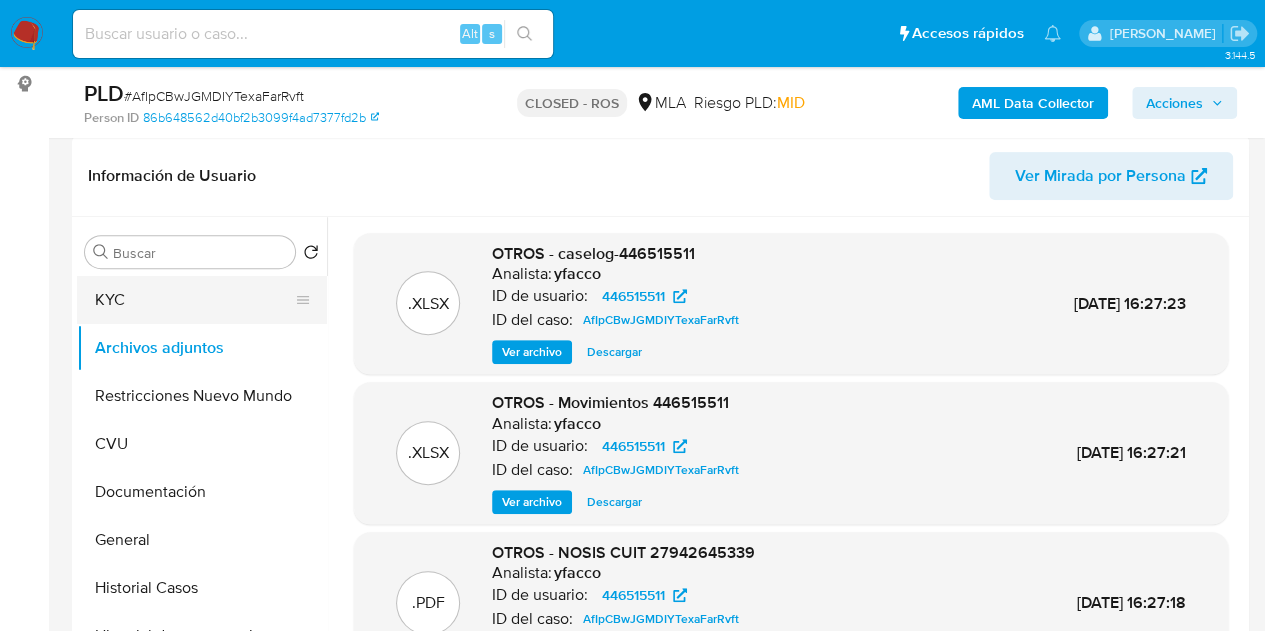 click on "KYC" at bounding box center [194, 300] 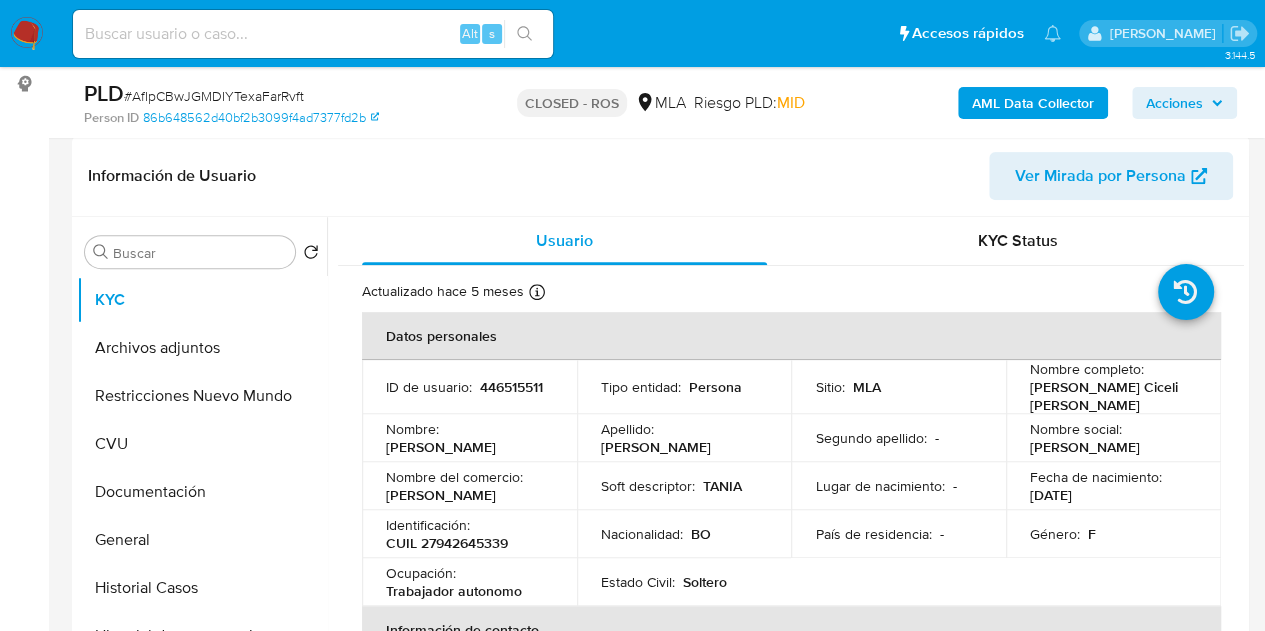 click on "Nombre del comercio :    Tania Perez" at bounding box center [469, 486] 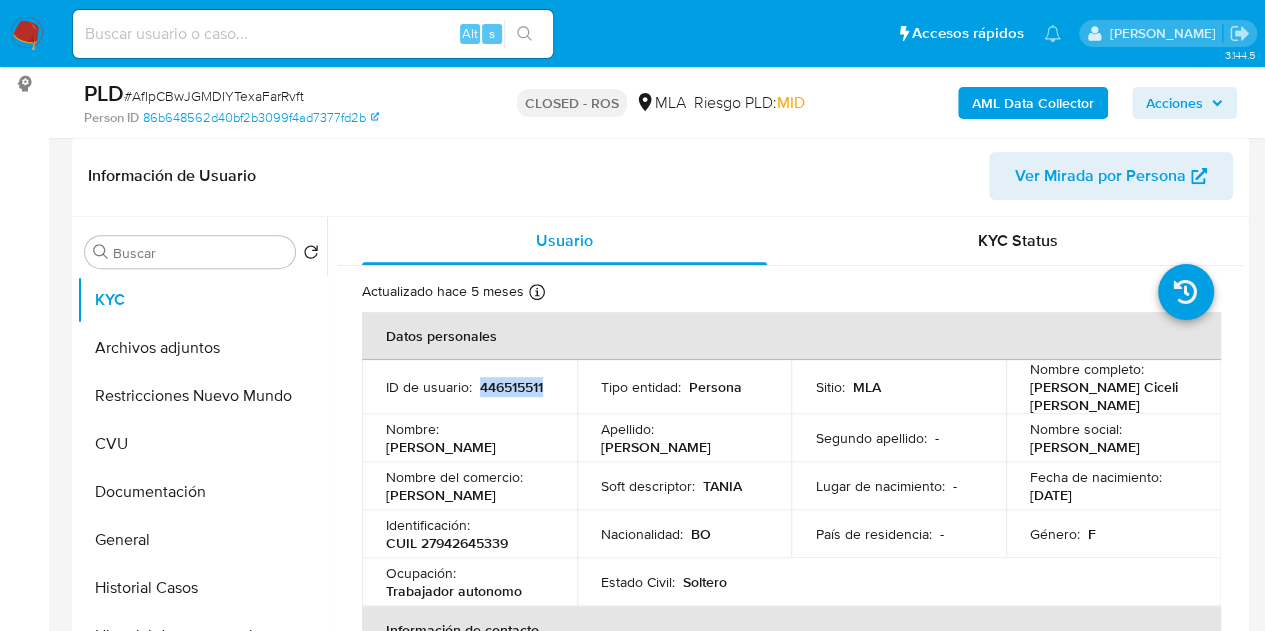 click on "446515511" at bounding box center (511, 387) 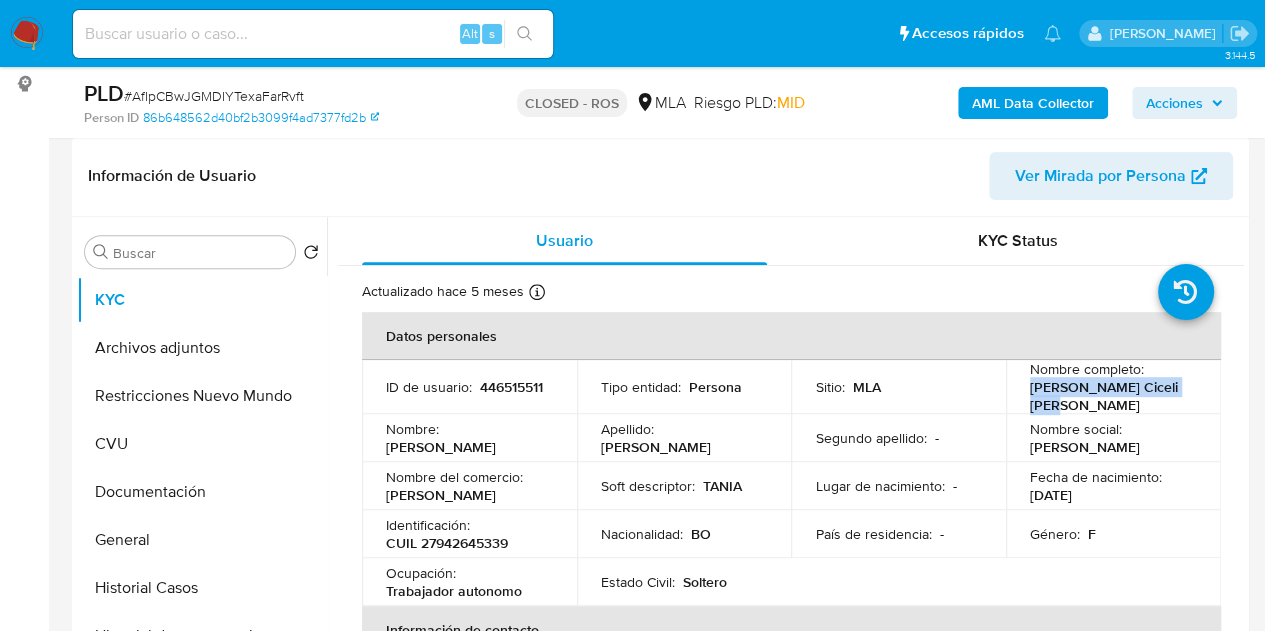drag, startPoint x: 1136, startPoint y: 402, endPoint x: 1191, endPoint y: 396, distance: 55.326305 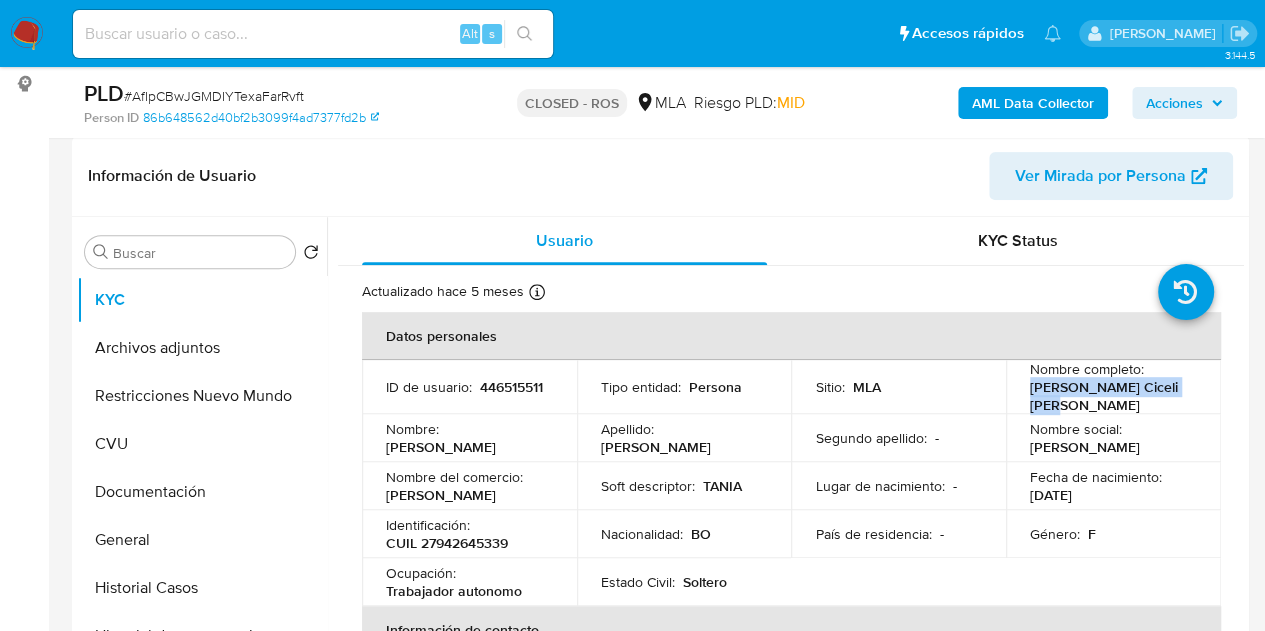drag, startPoint x: 486, startPoint y: 514, endPoint x: 468, endPoint y: 531, distance: 24.758837 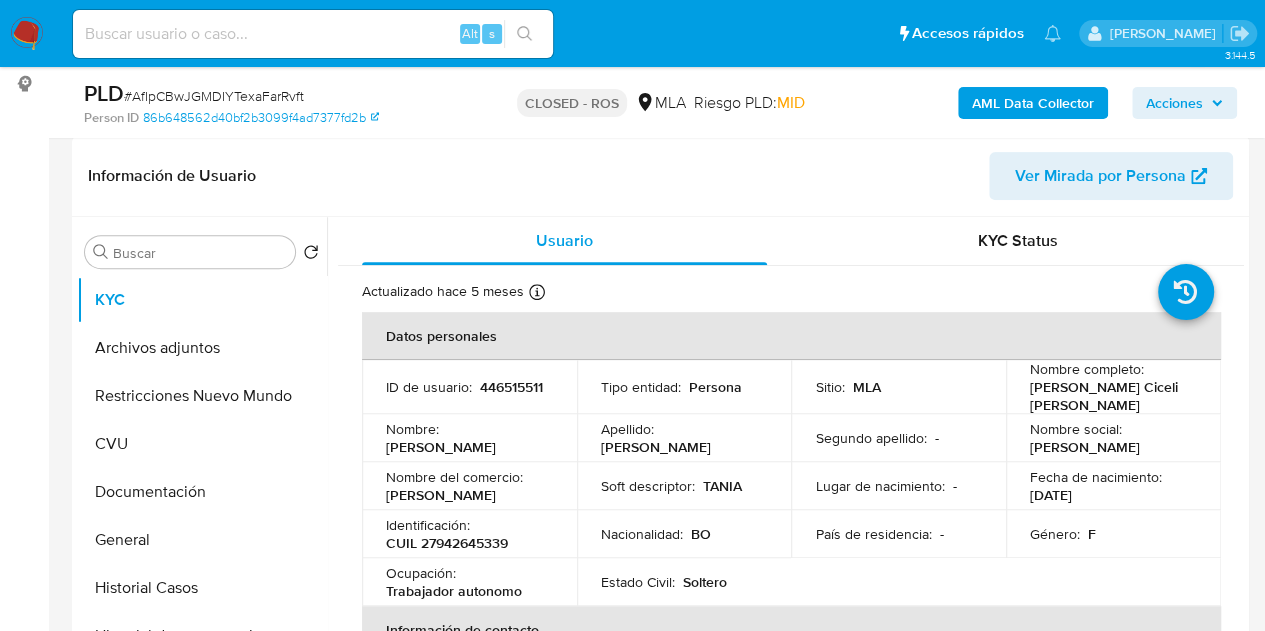 click on "CUIL 27942645339" at bounding box center [447, 543] 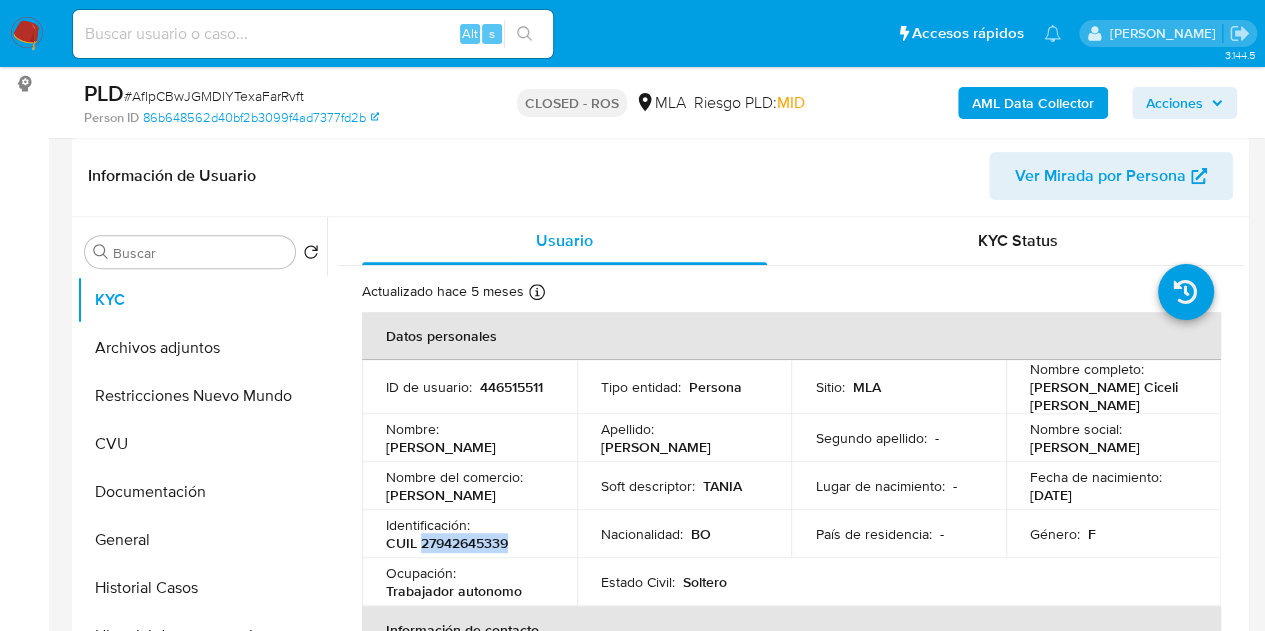 click on "CUIL 27942645339" at bounding box center (447, 543) 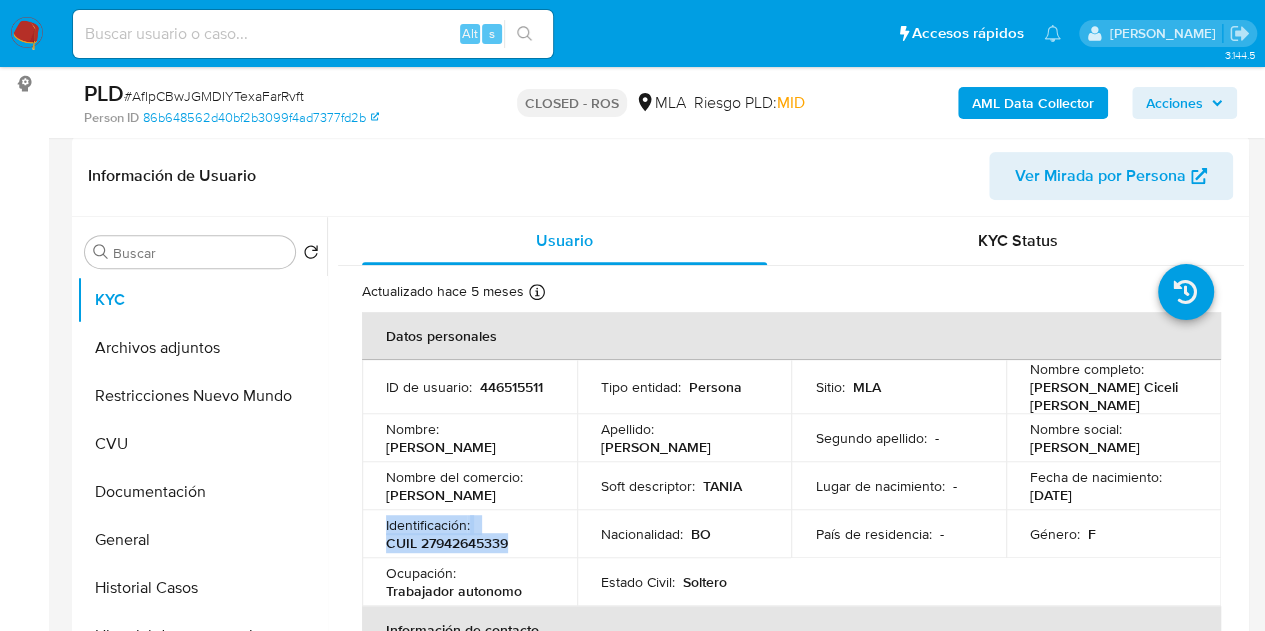 click on "CUIL 27942645339" at bounding box center (447, 543) 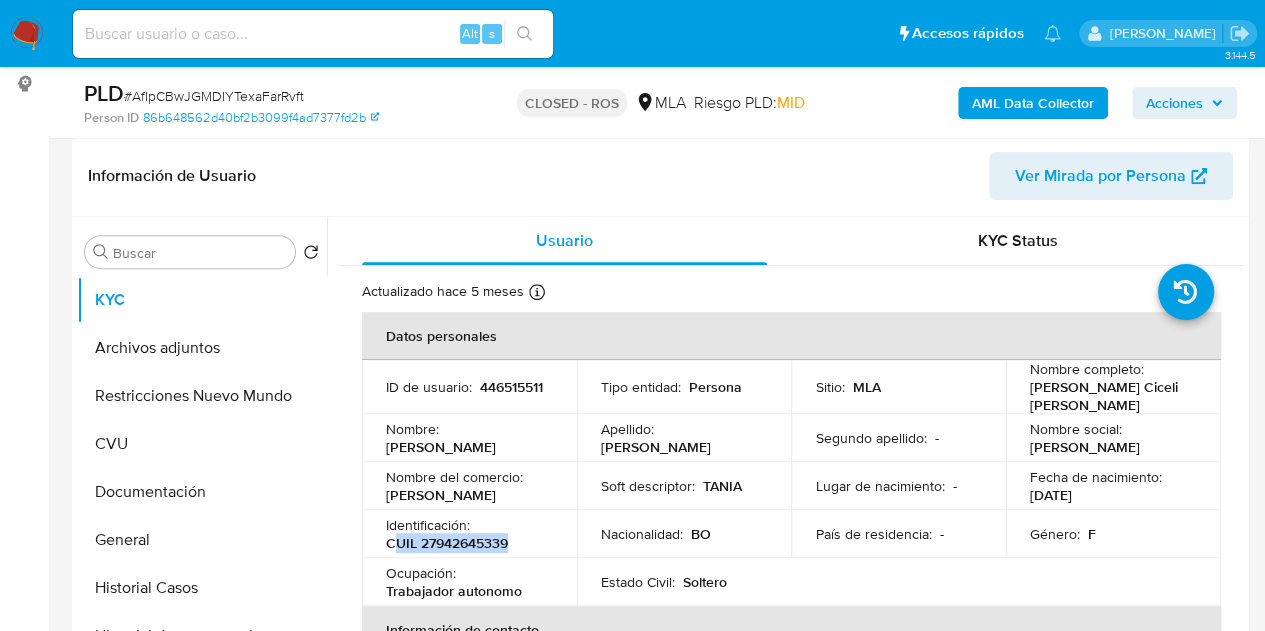 drag, startPoint x: 391, startPoint y: 536, endPoint x: 515, endPoint y: 541, distance: 124.10077 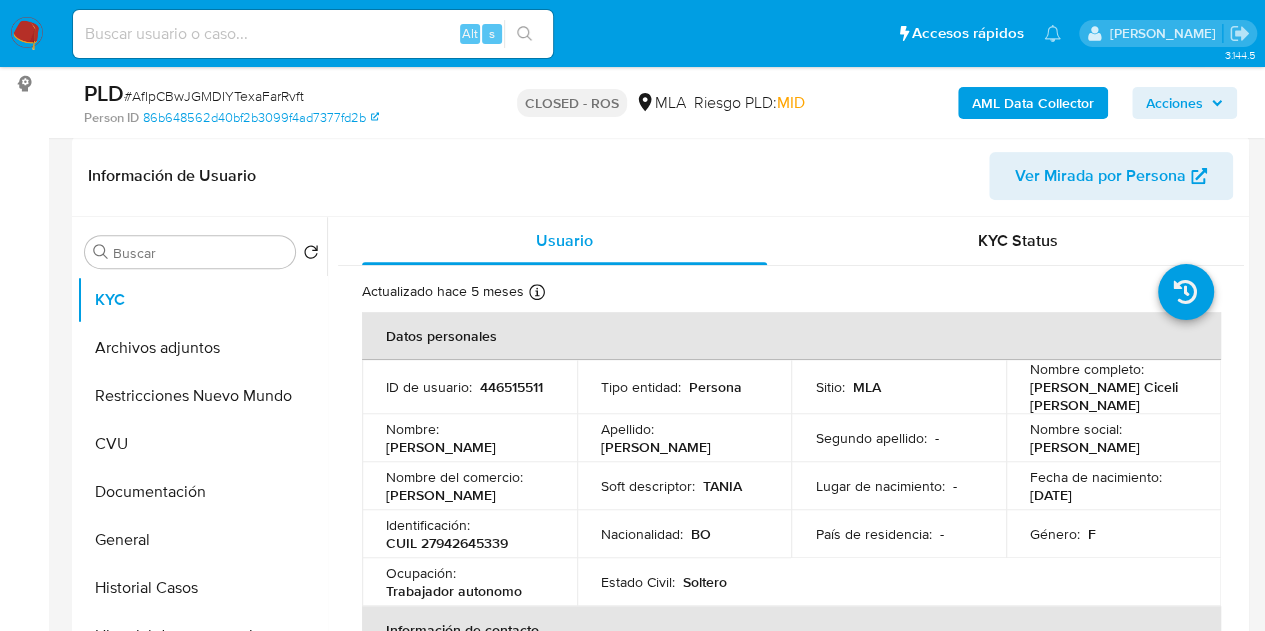 click on "CUIL 27942645339" at bounding box center [447, 543] 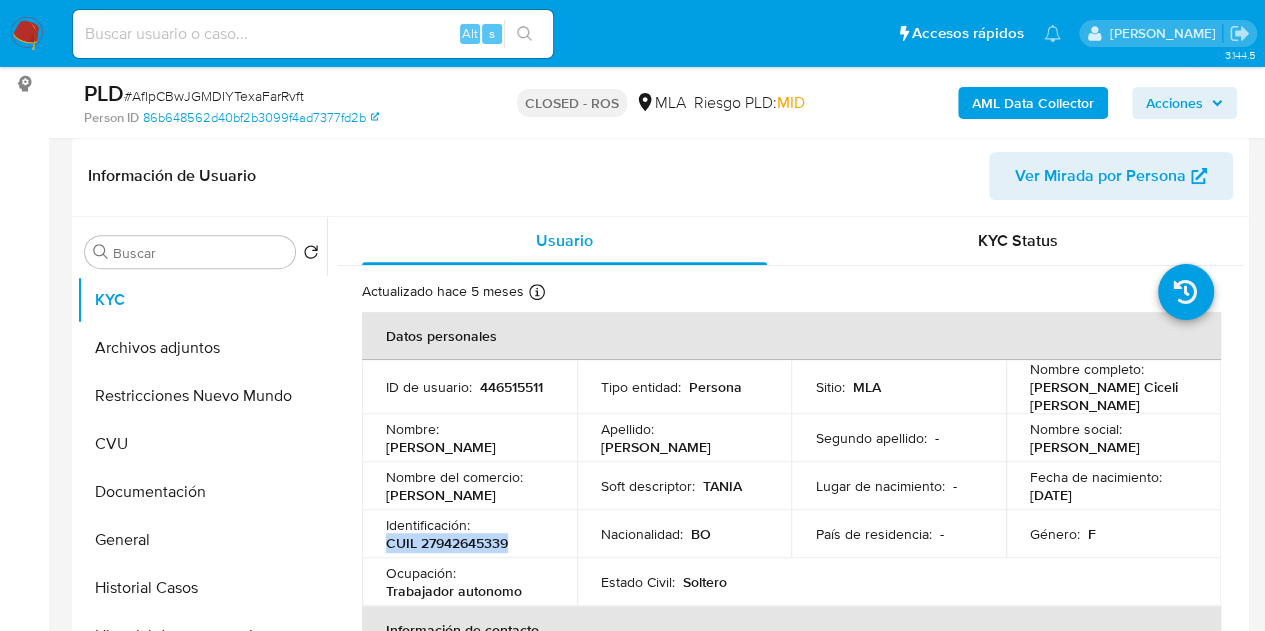 drag, startPoint x: 513, startPoint y: 539, endPoint x: 381, endPoint y: 541, distance: 132.01515 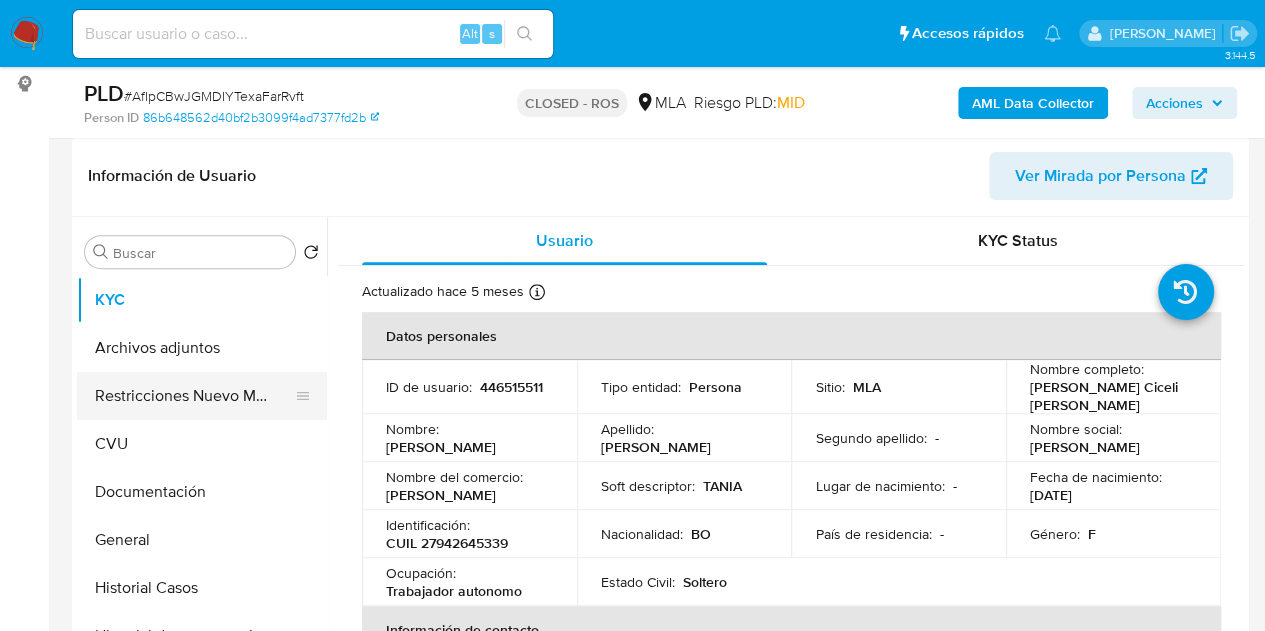 click on "Restricciones Nuevo Mundo" at bounding box center [194, 396] 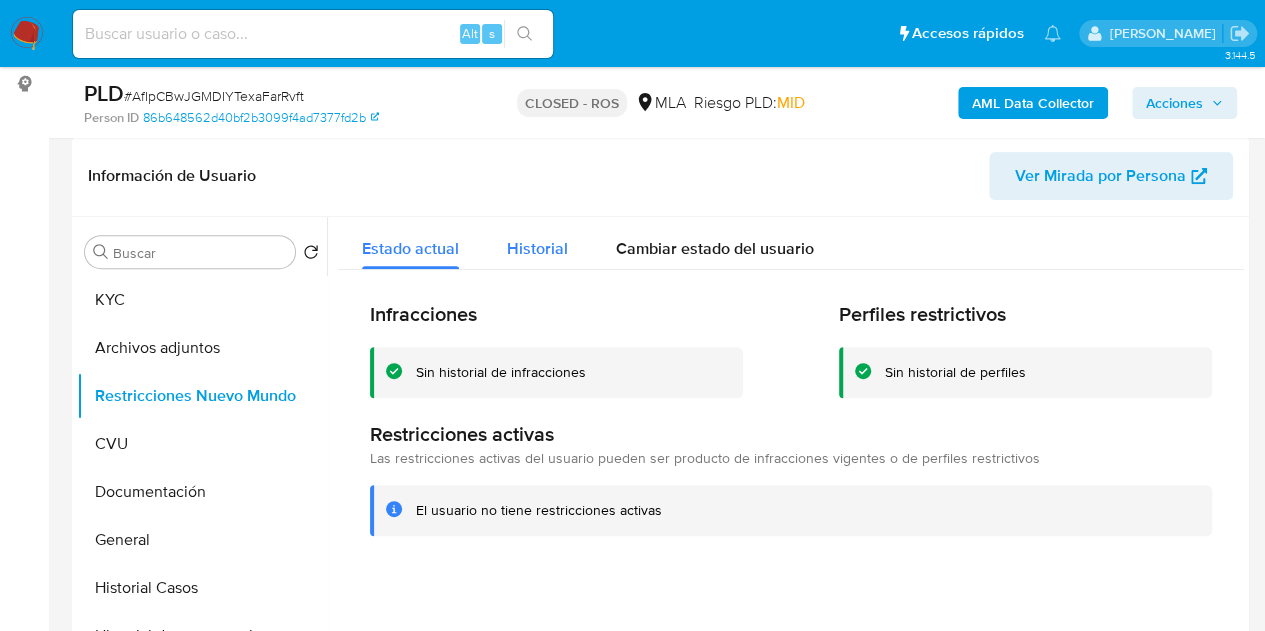 click on "Historial" at bounding box center [537, 243] 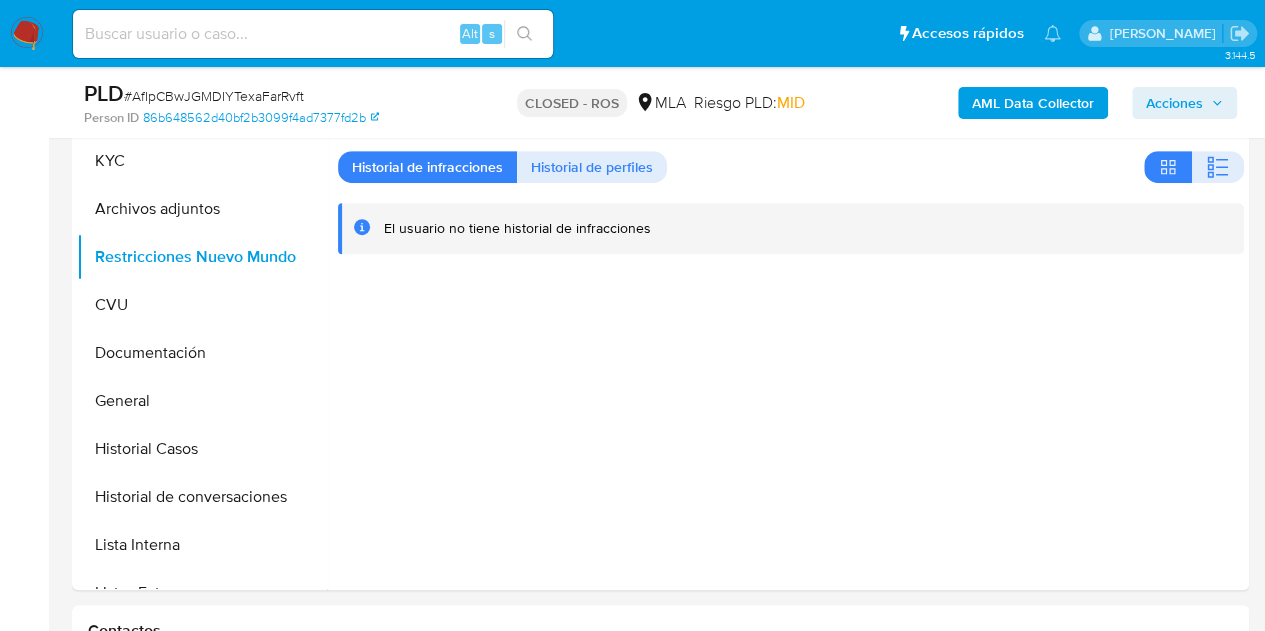 scroll, scrollTop: 307, scrollLeft: 0, axis: vertical 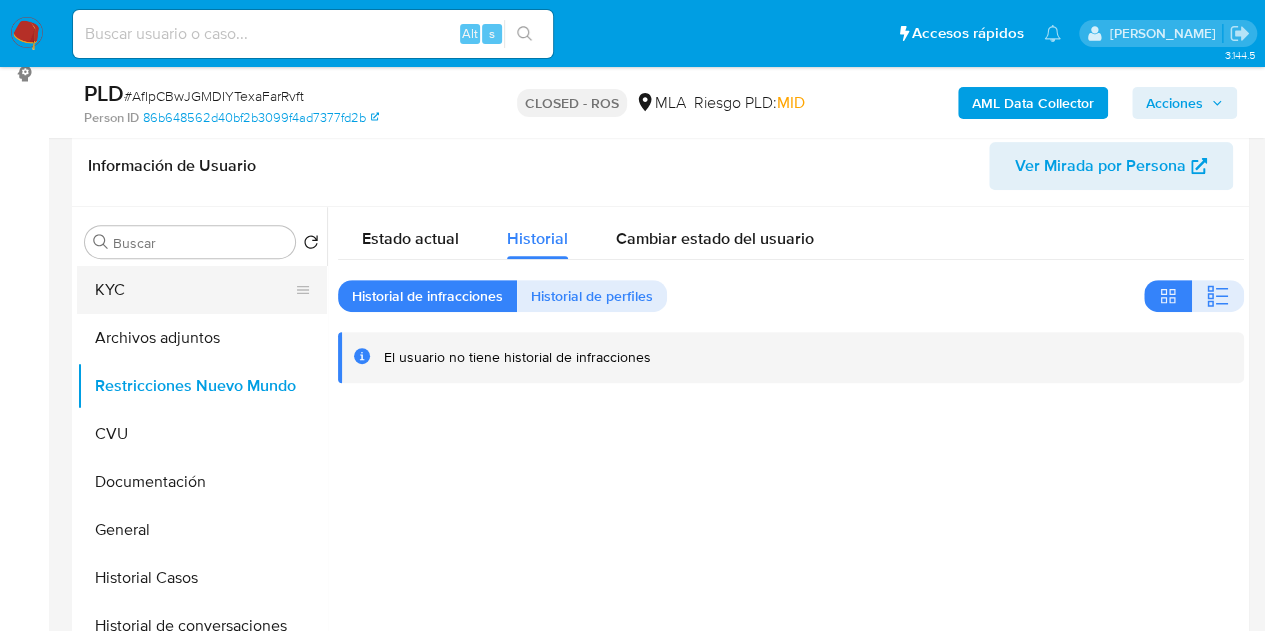 click on "KYC" at bounding box center (194, 290) 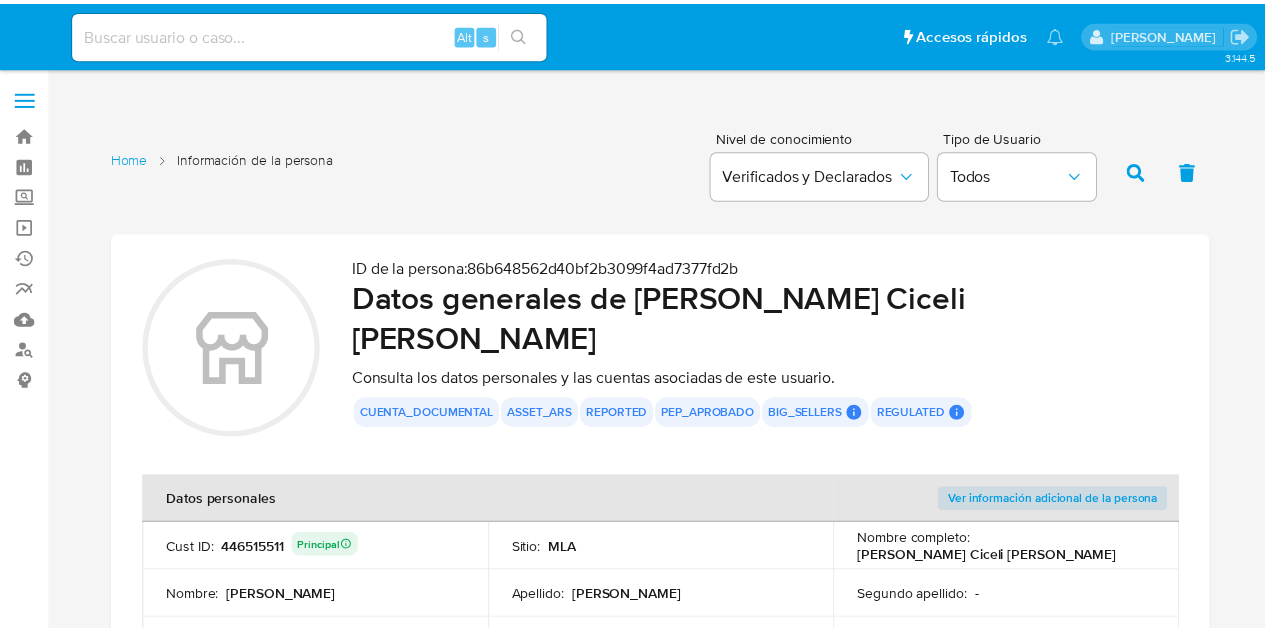 scroll, scrollTop: 0, scrollLeft: 0, axis: both 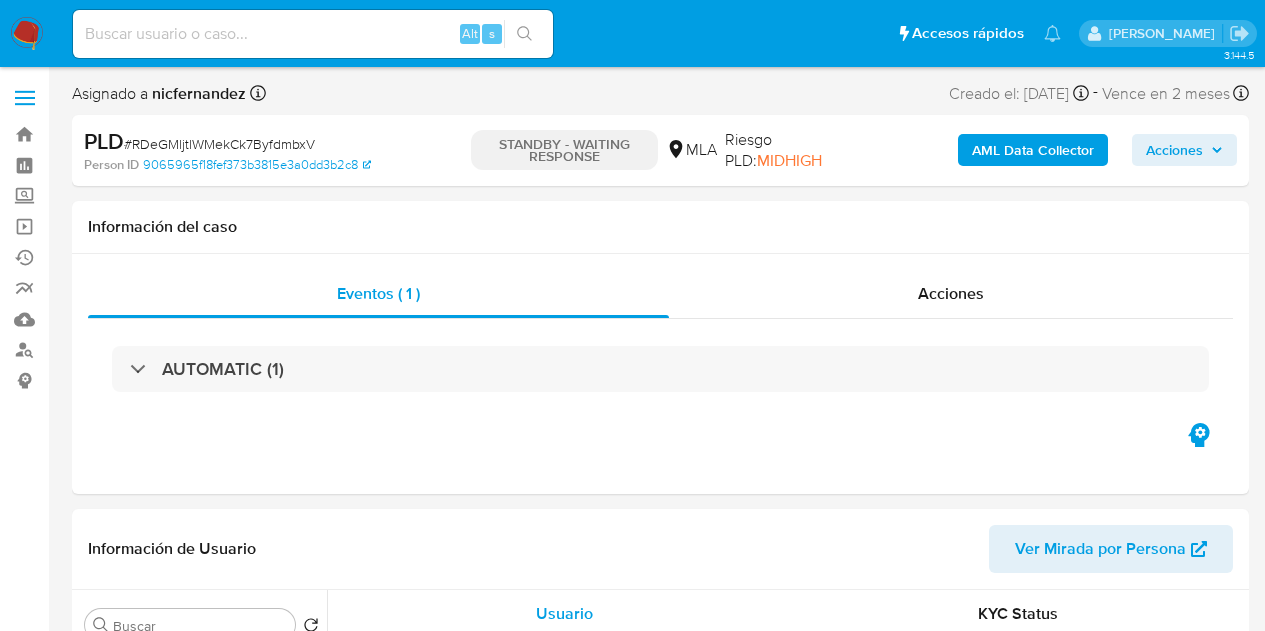 select on "10" 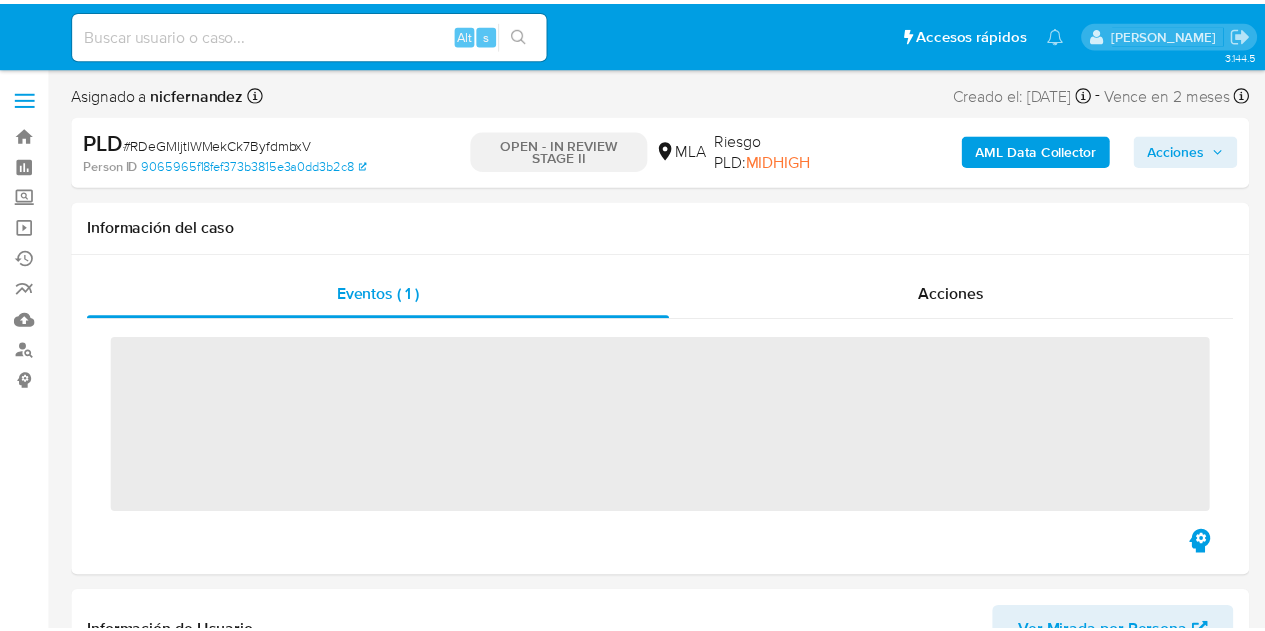scroll, scrollTop: 0, scrollLeft: 0, axis: both 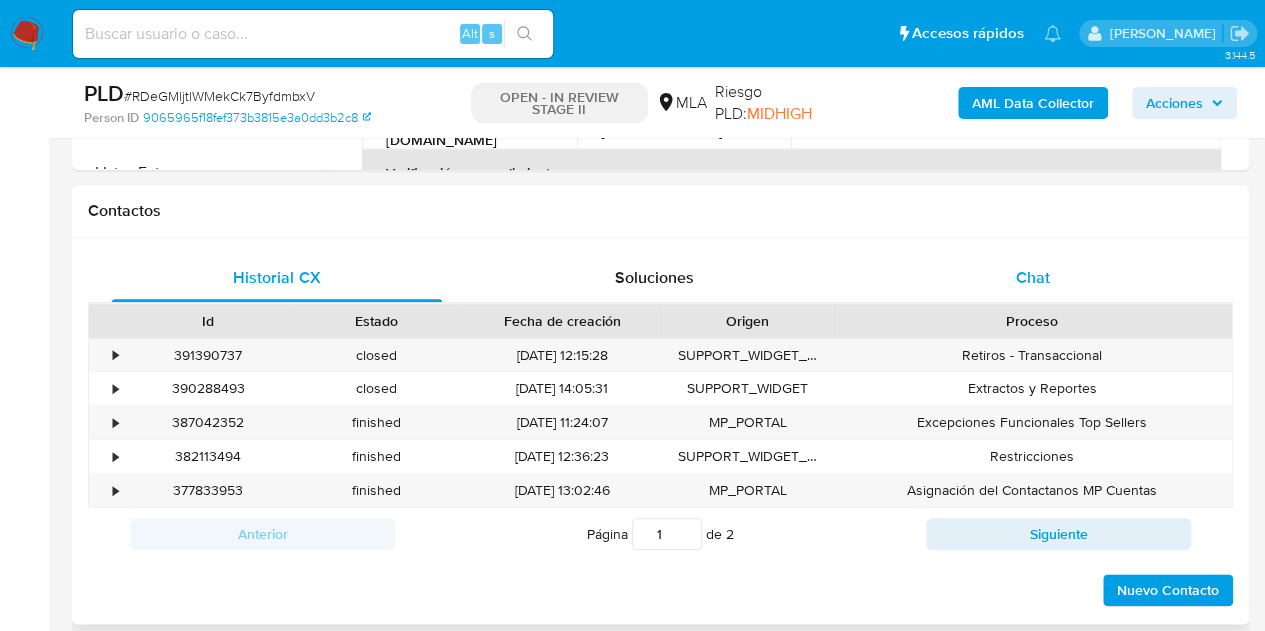 click on "Chat" at bounding box center (1033, 278) 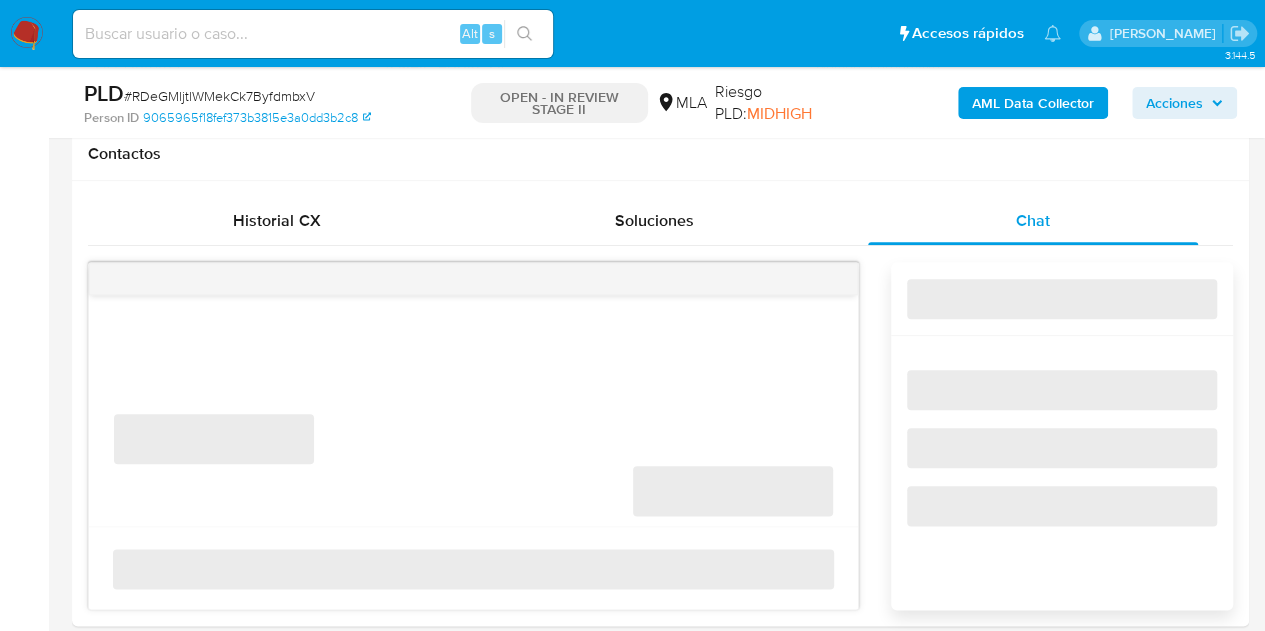 select on "10" 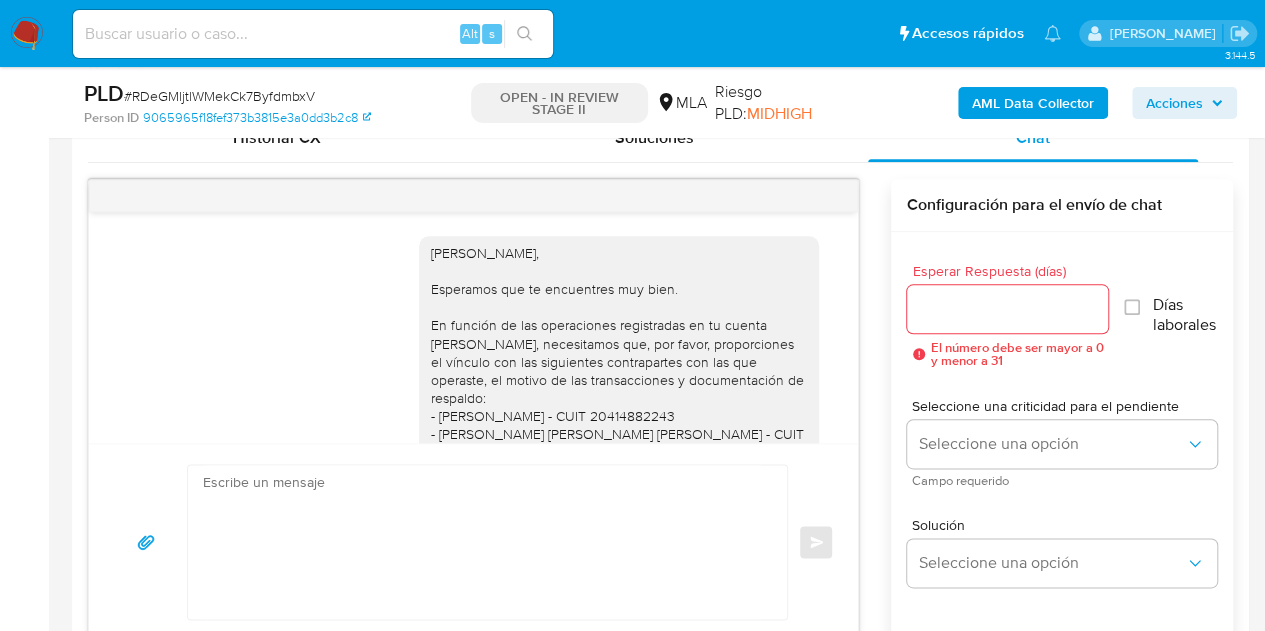 scroll, scrollTop: 960, scrollLeft: 0, axis: vertical 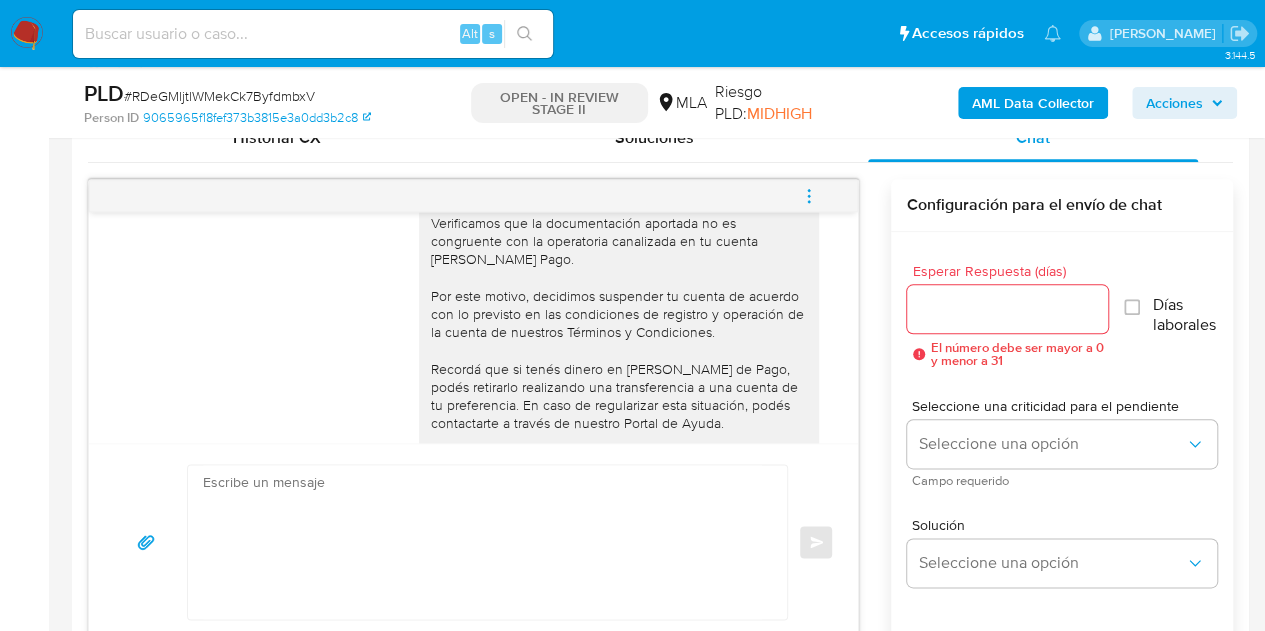 click 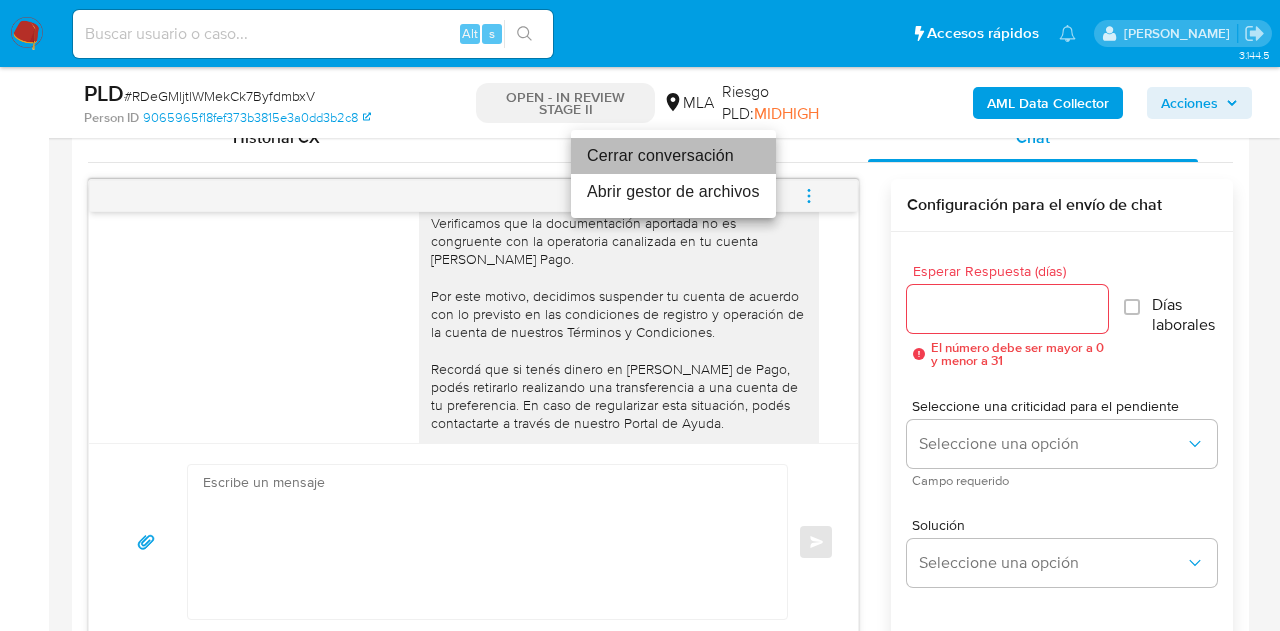 click on "Cerrar conversación" at bounding box center (673, 156) 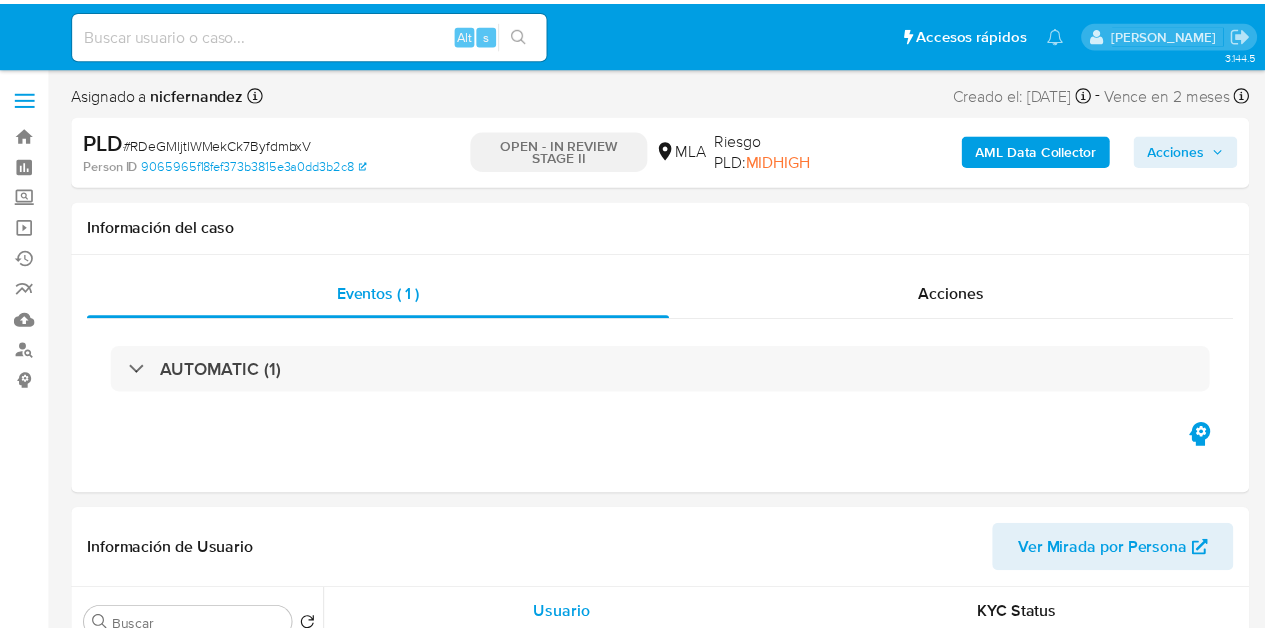 scroll, scrollTop: 0, scrollLeft: 0, axis: both 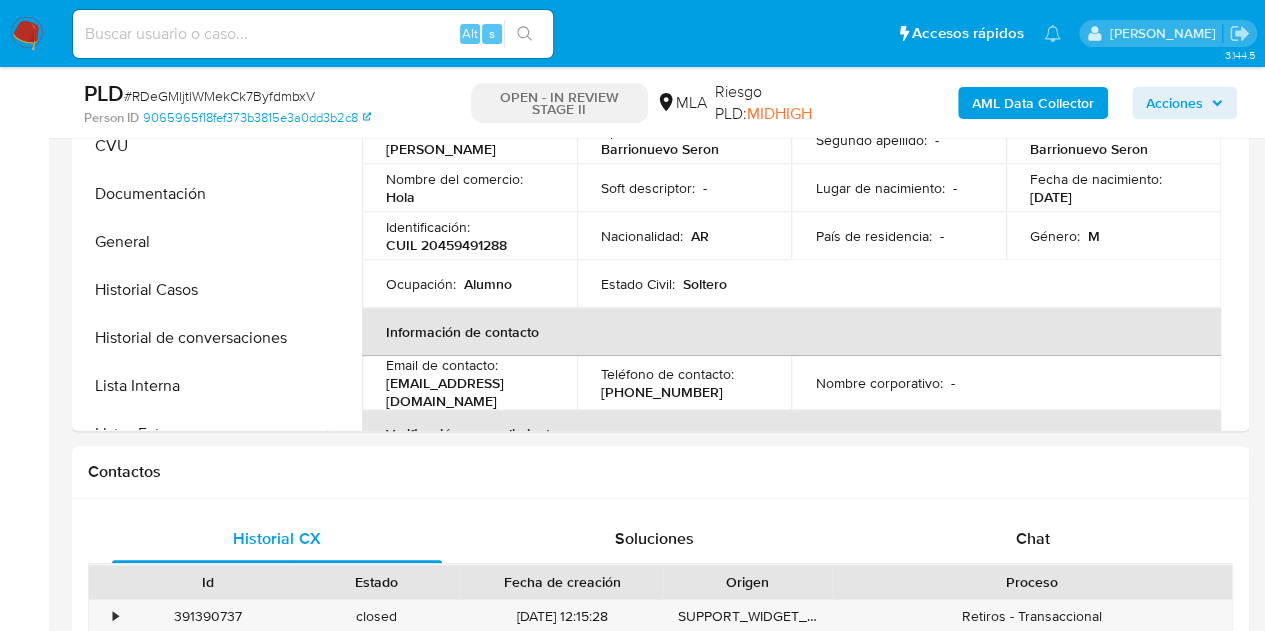 select on "10" 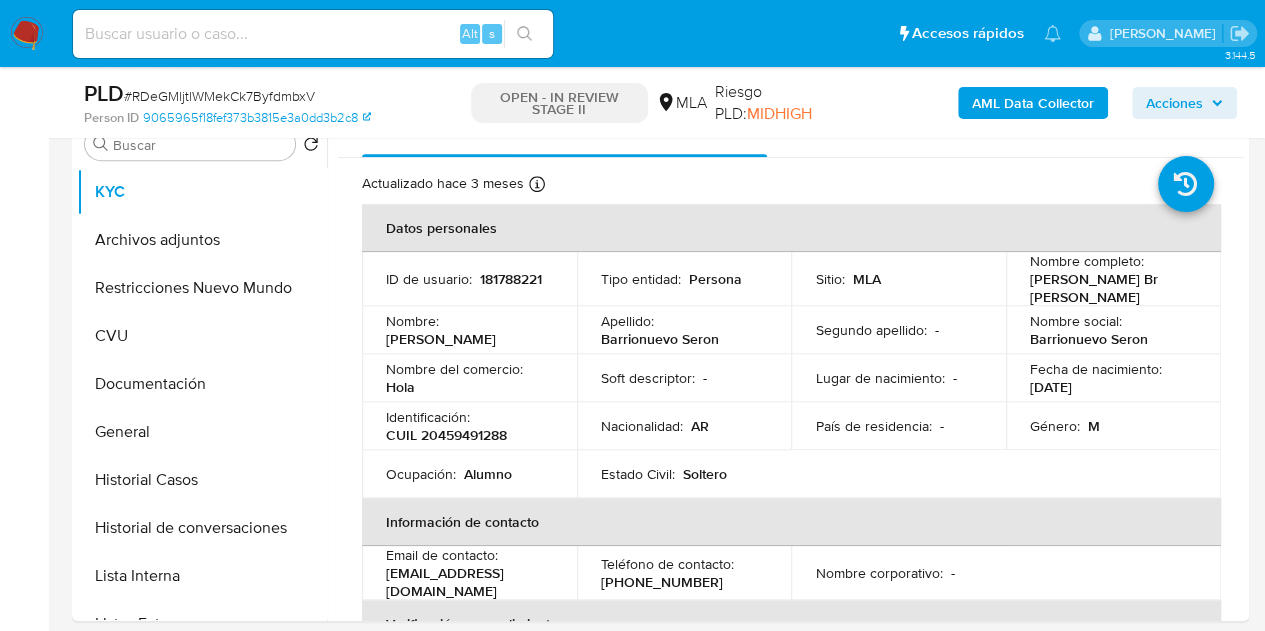 scroll, scrollTop: 397, scrollLeft: 0, axis: vertical 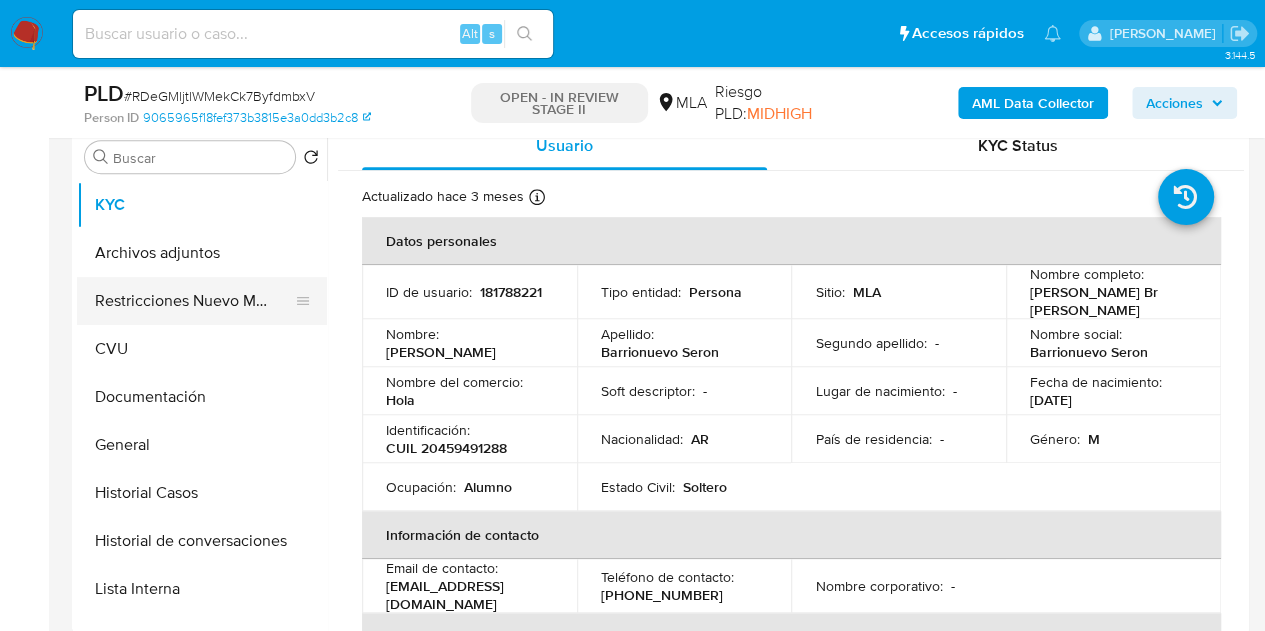 click on "Restricciones Nuevo Mundo" at bounding box center (194, 301) 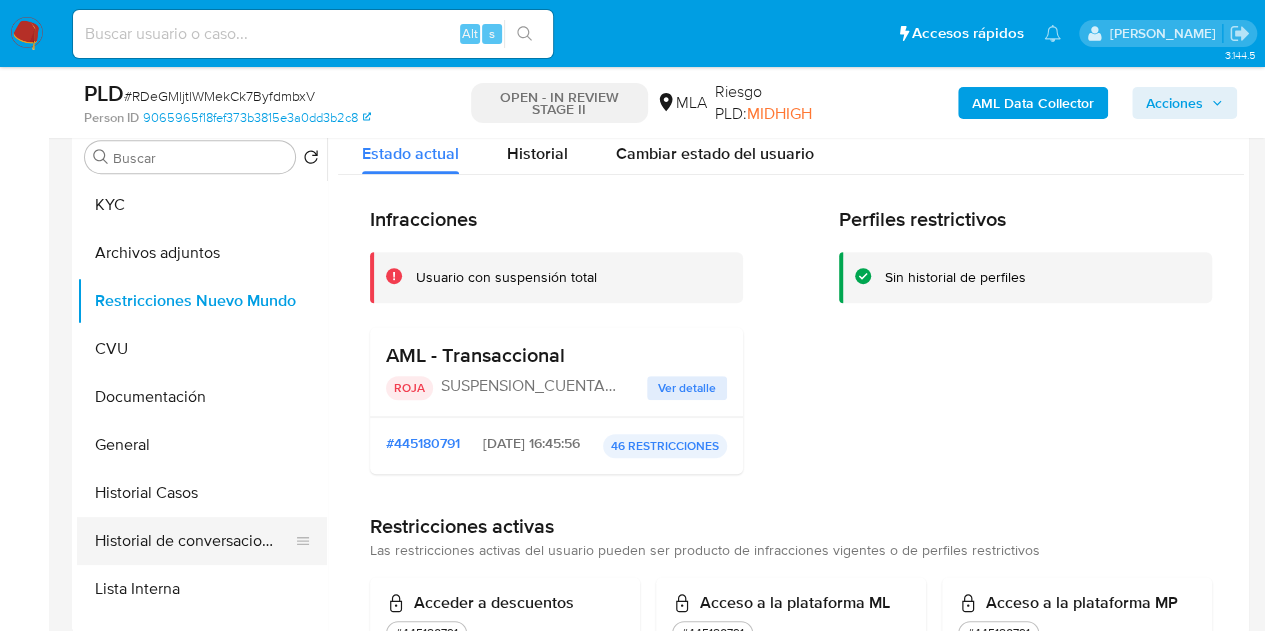 click on "Historial de conversaciones" at bounding box center (194, 541) 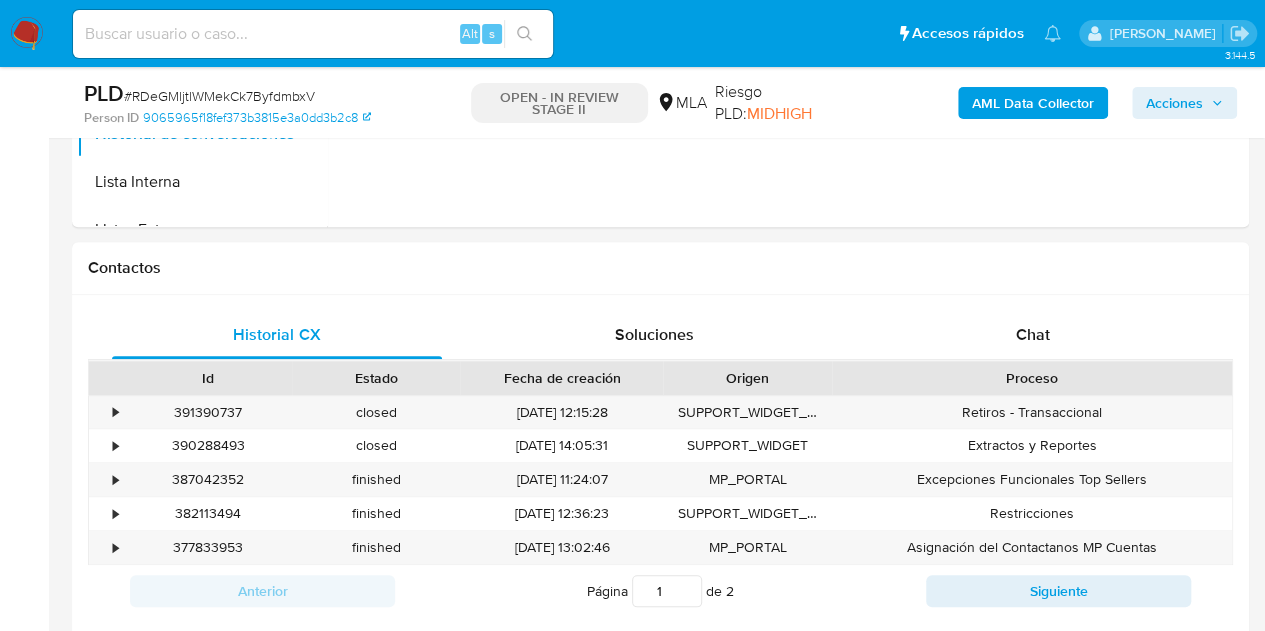 scroll, scrollTop: 818, scrollLeft: 0, axis: vertical 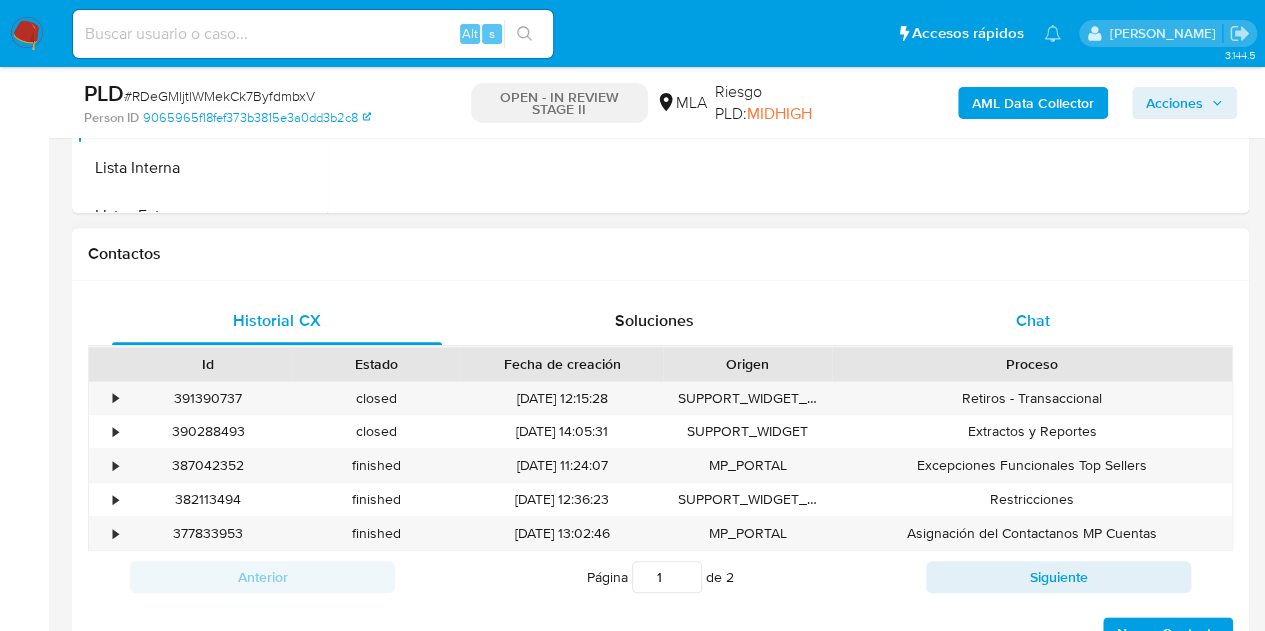 click on "Chat" at bounding box center (1033, 321) 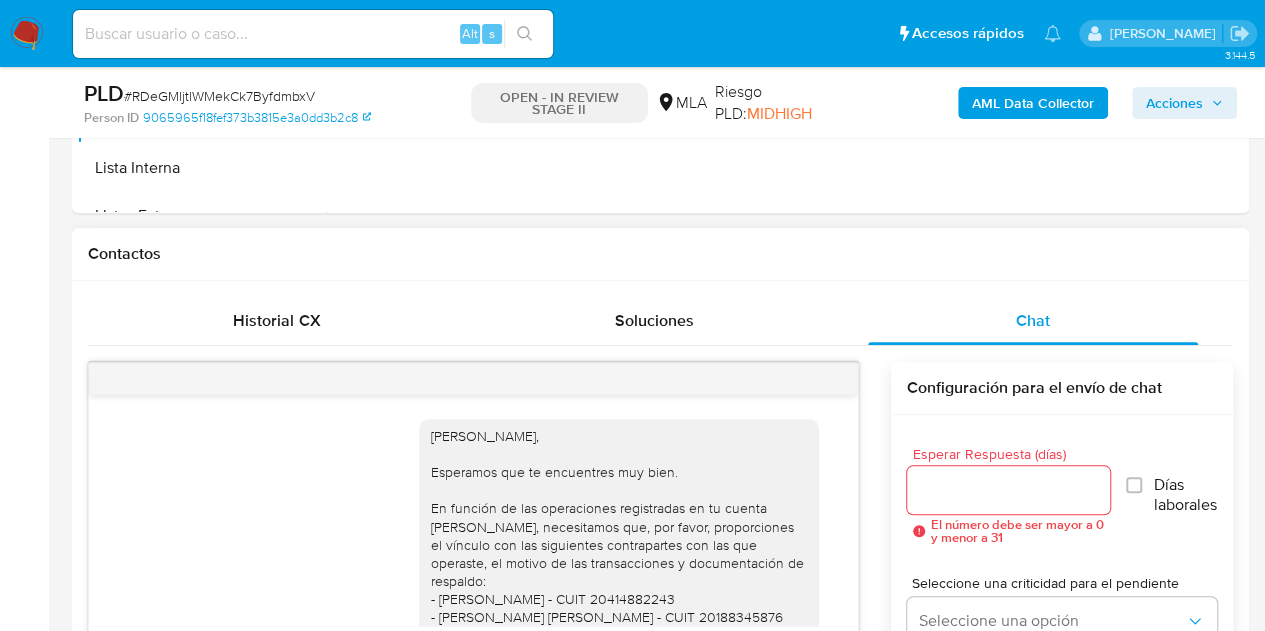 scroll, scrollTop: 960, scrollLeft: 0, axis: vertical 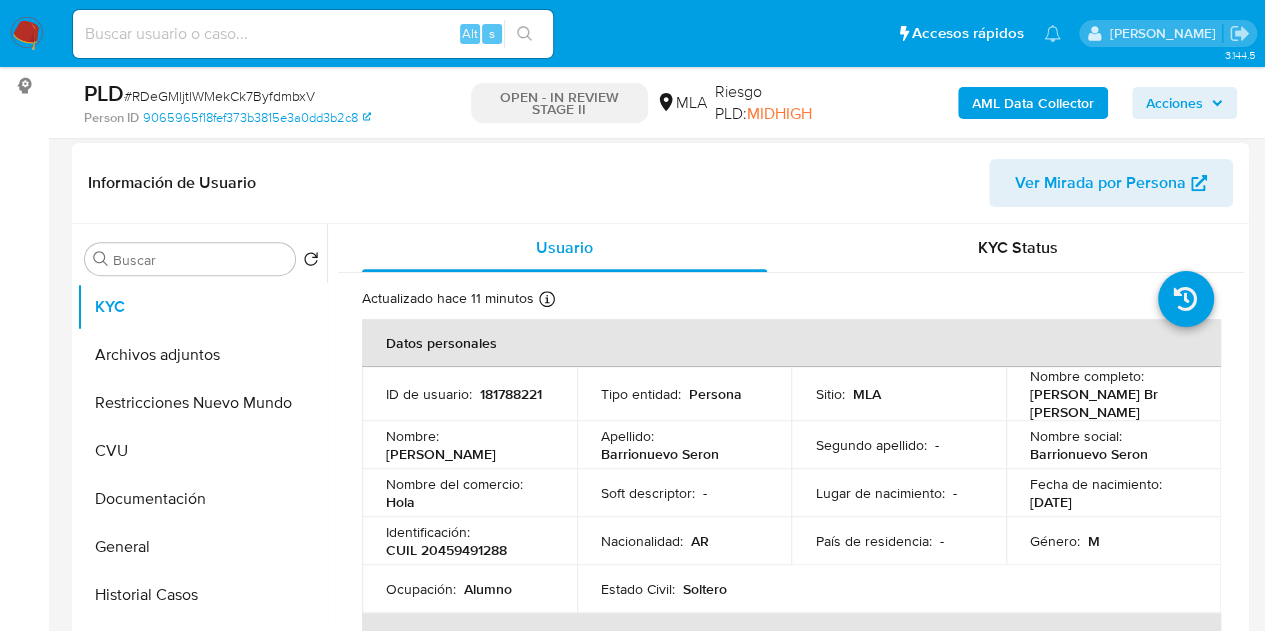 select on "10" 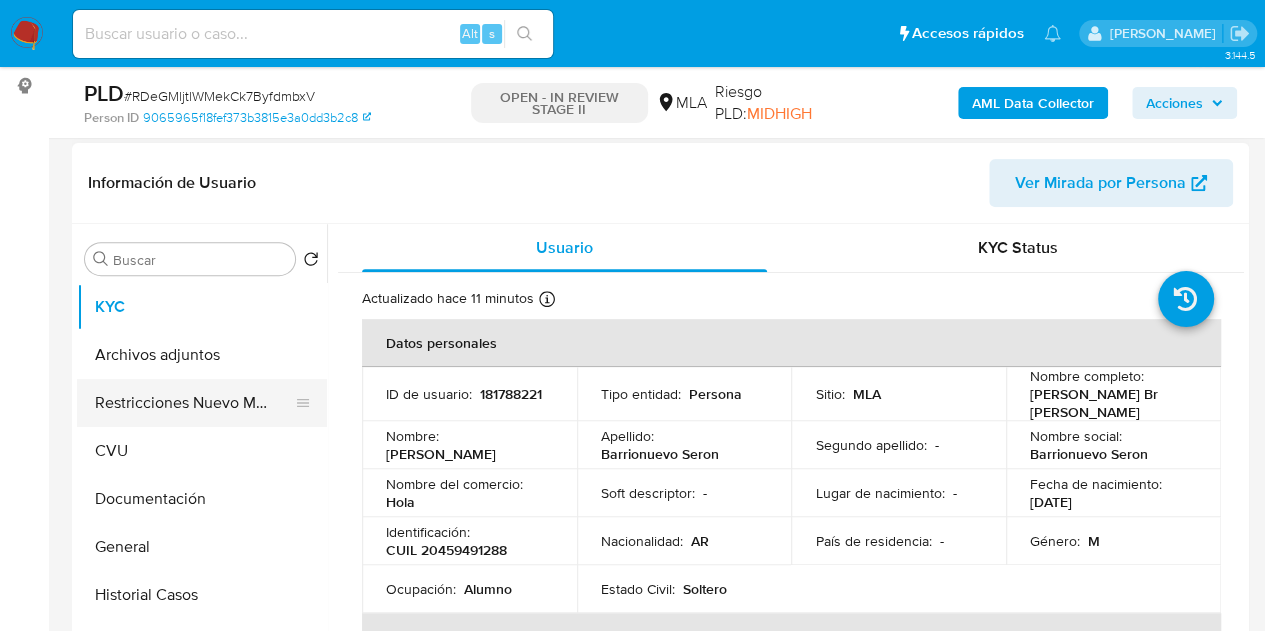 click on "Restricciones Nuevo Mundo" at bounding box center (194, 403) 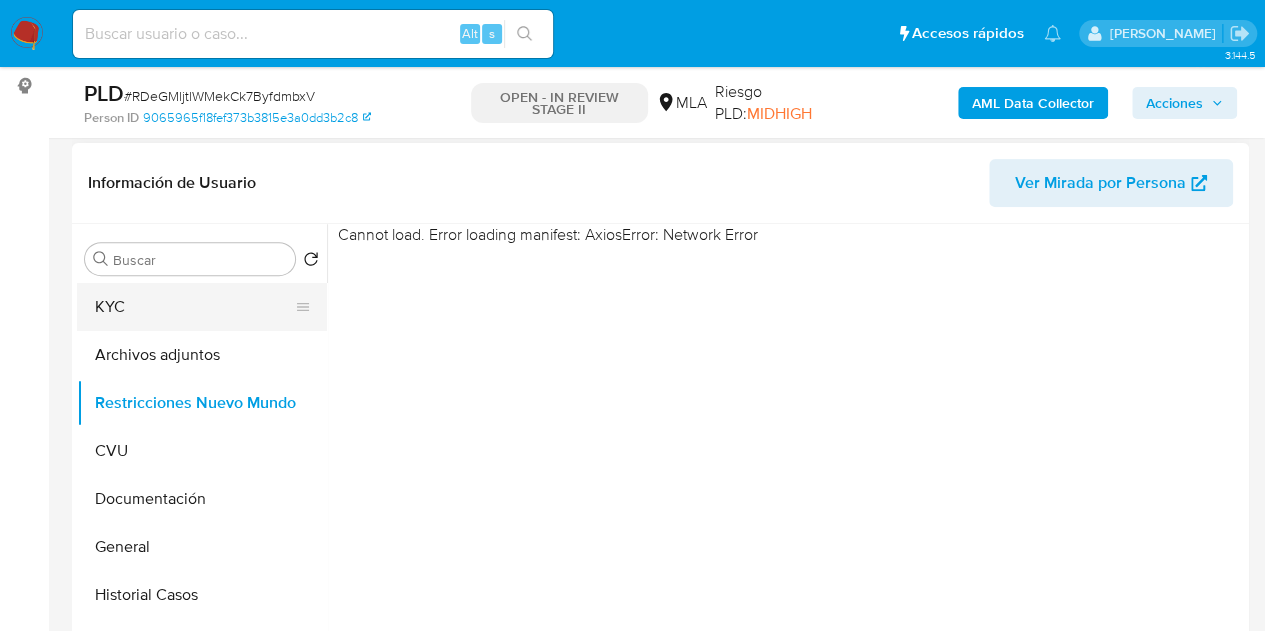 click on "KYC" at bounding box center (194, 307) 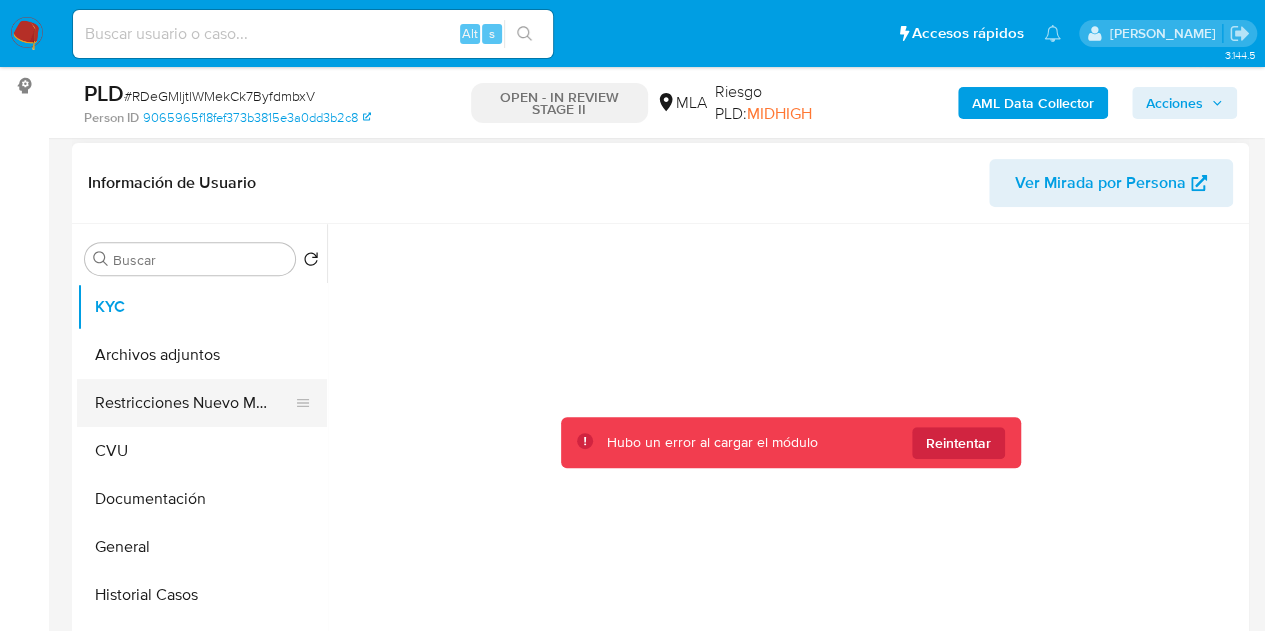 click on "Restricciones Nuevo Mundo" at bounding box center [194, 403] 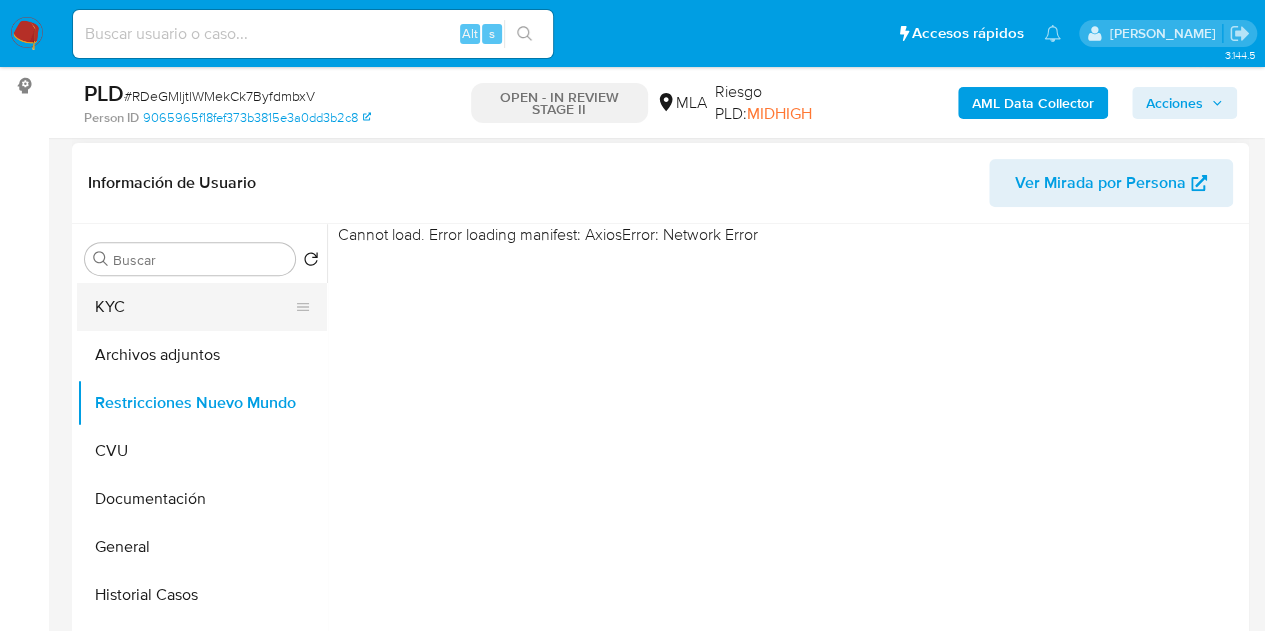 click on "KYC" at bounding box center (194, 307) 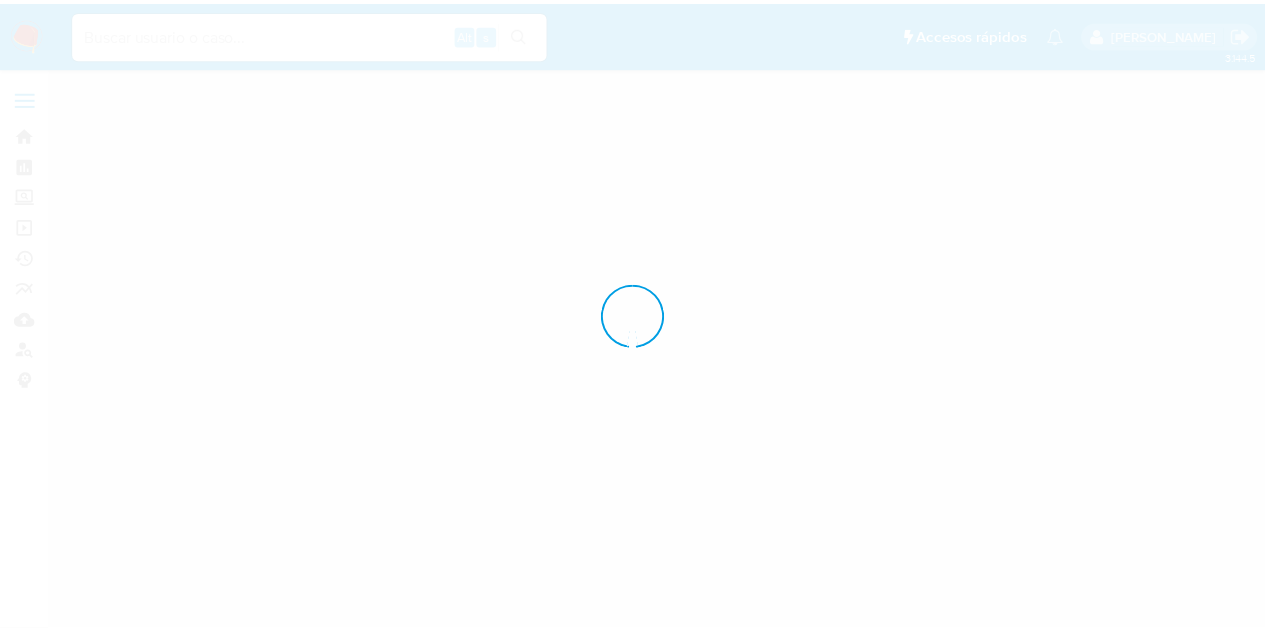 scroll, scrollTop: 0, scrollLeft: 0, axis: both 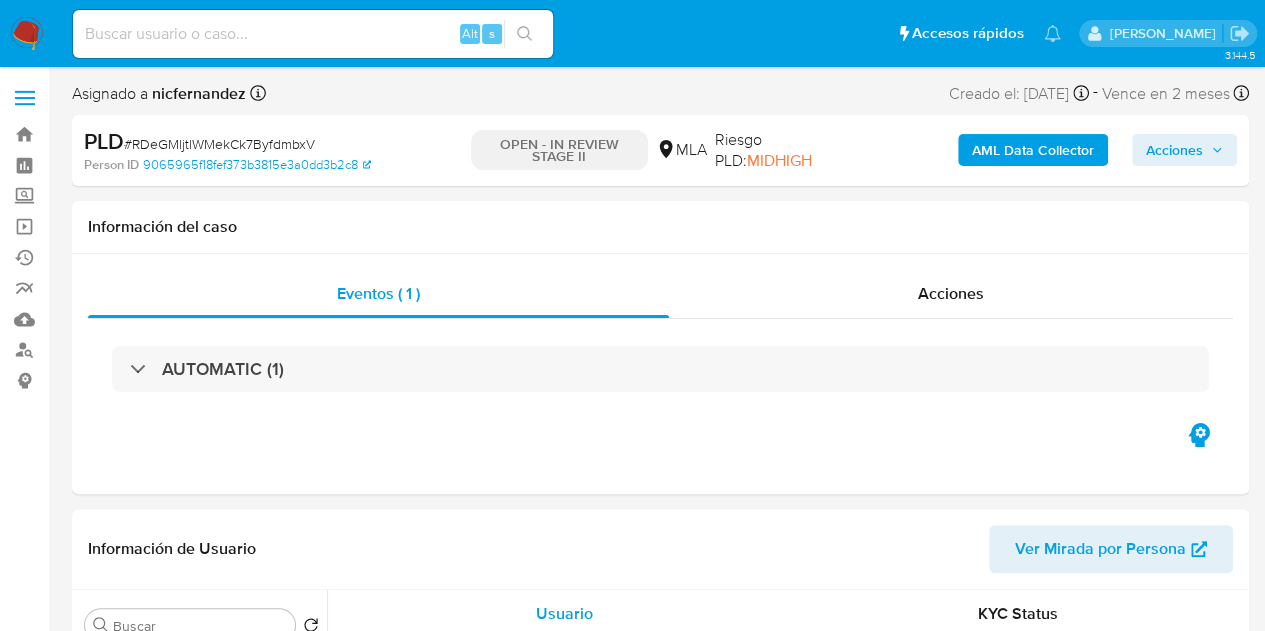 select on "10" 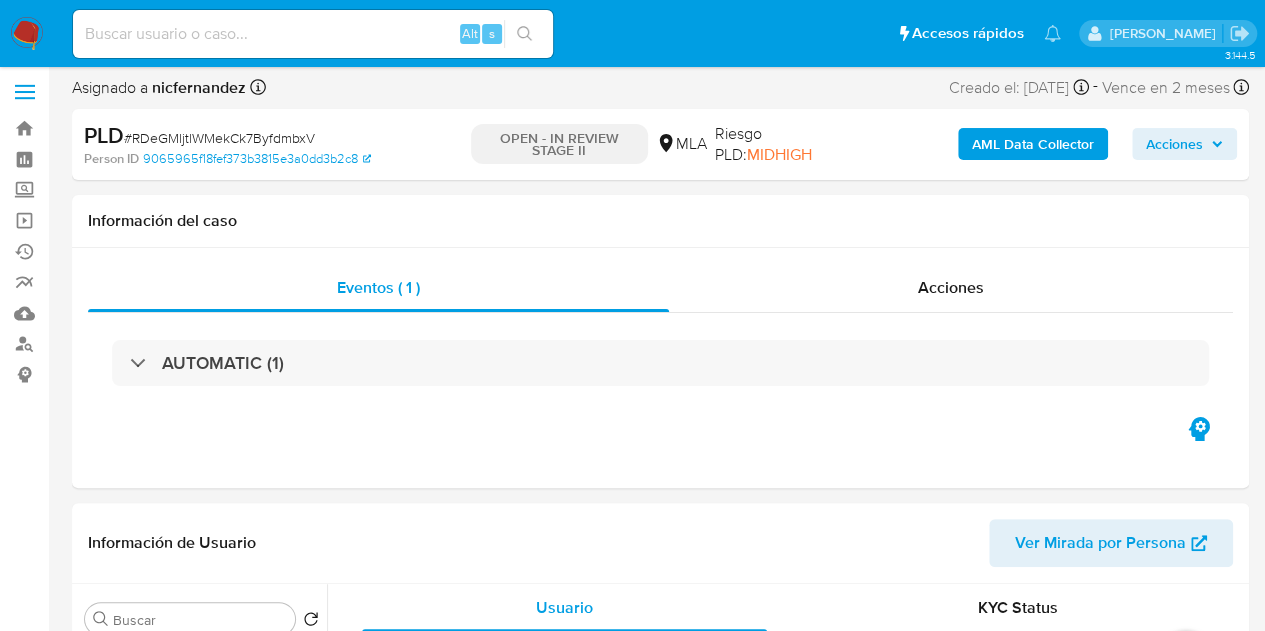 scroll, scrollTop: 0, scrollLeft: 0, axis: both 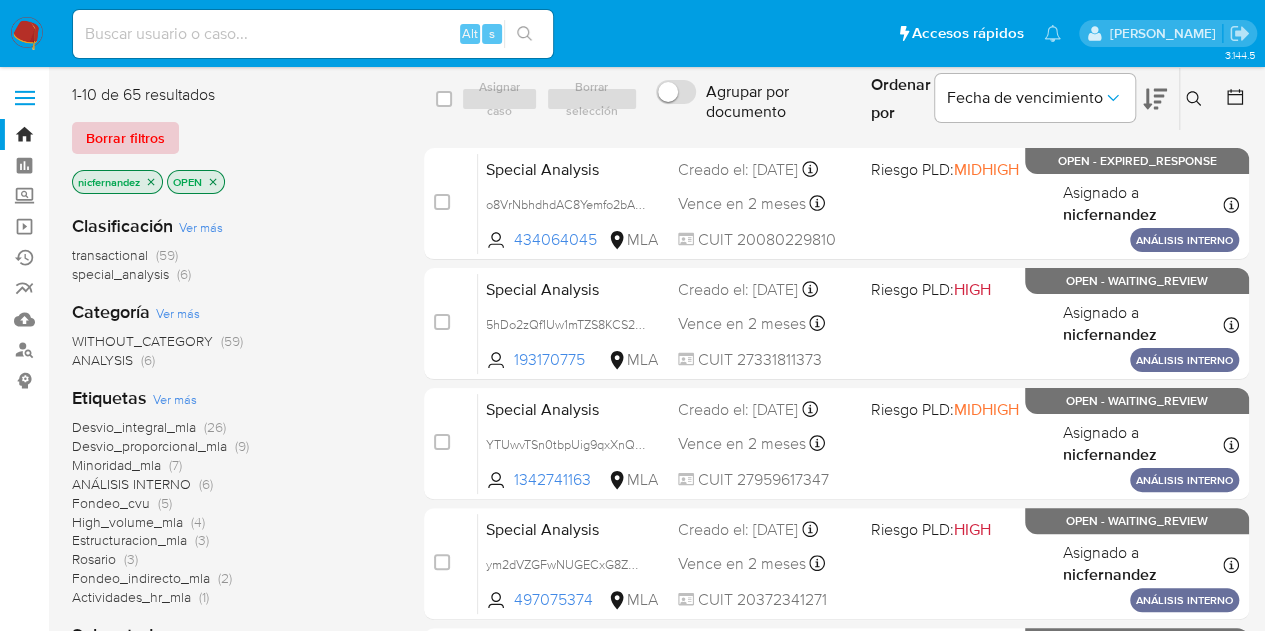 click on "Borrar filtros" at bounding box center [125, 138] 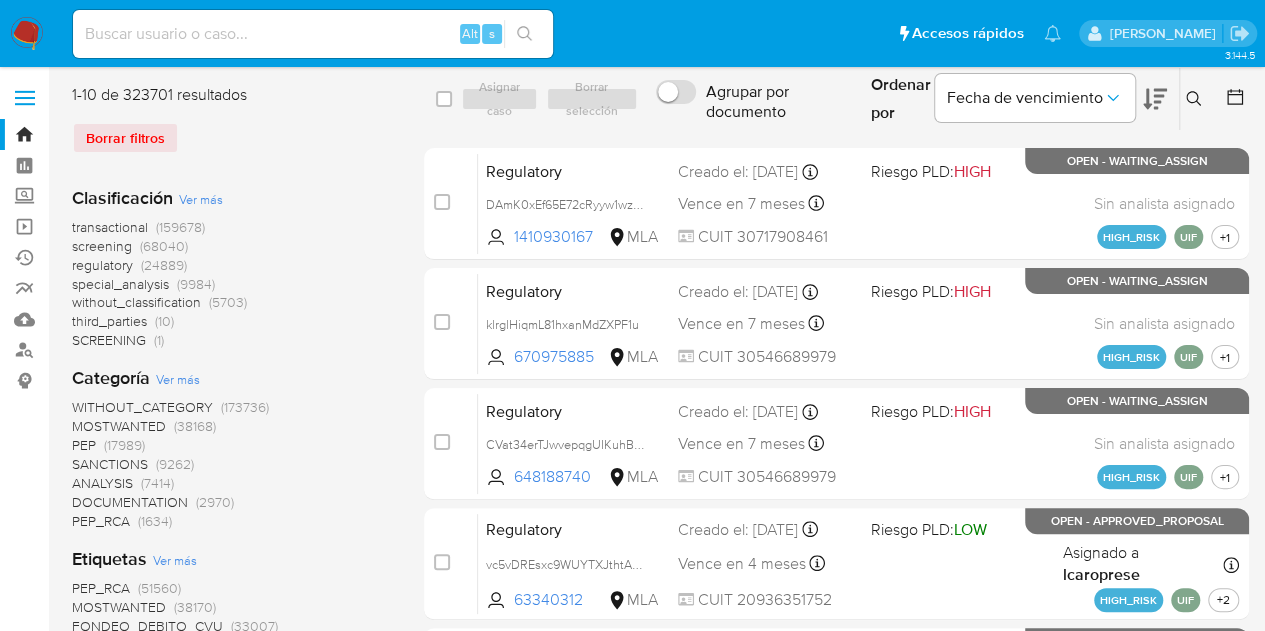 click at bounding box center (1196, 99) 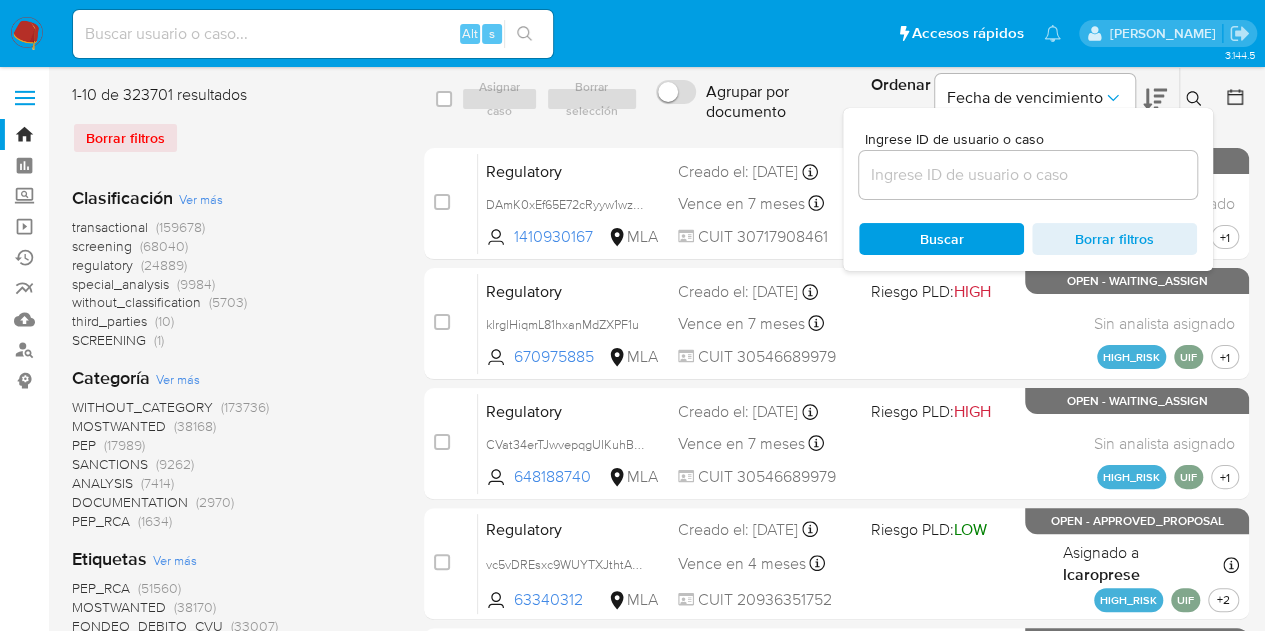click at bounding box center (1028, 175) 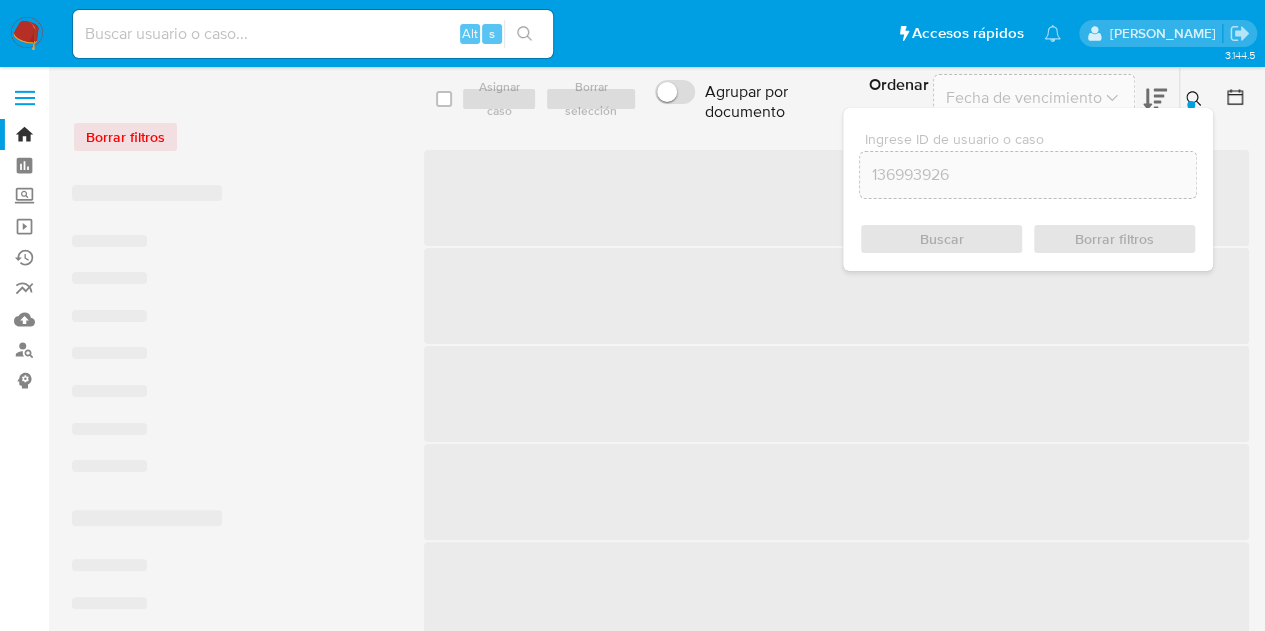 click 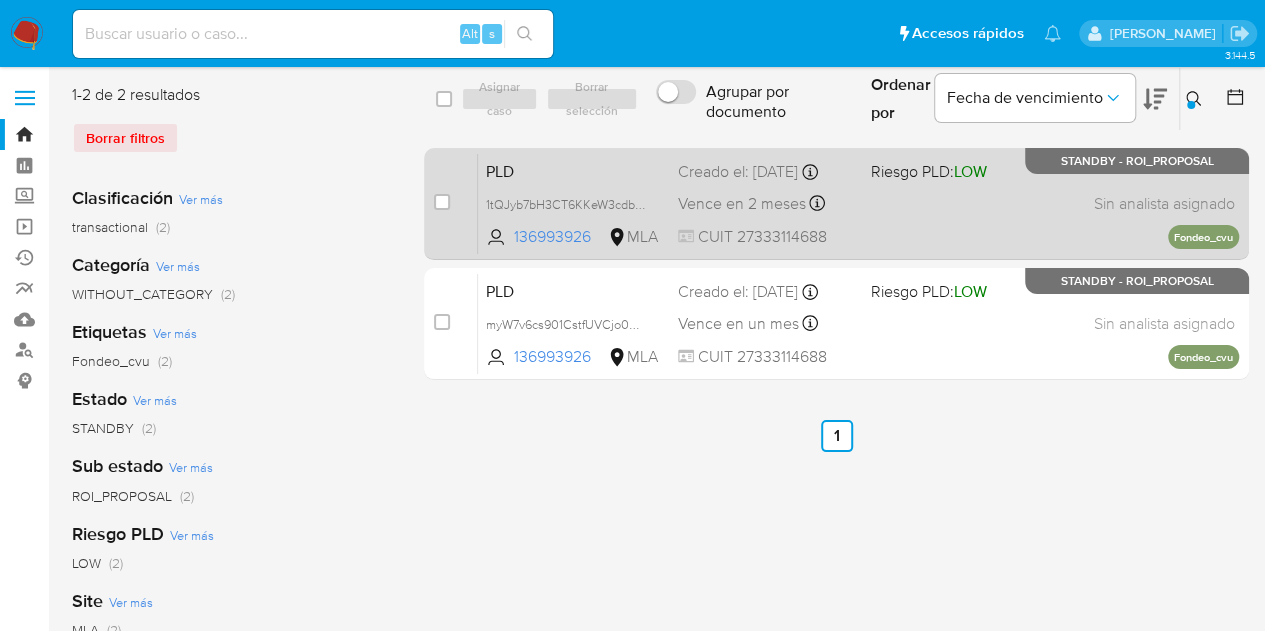 click on "PLD" at bounding box center [574, 170] 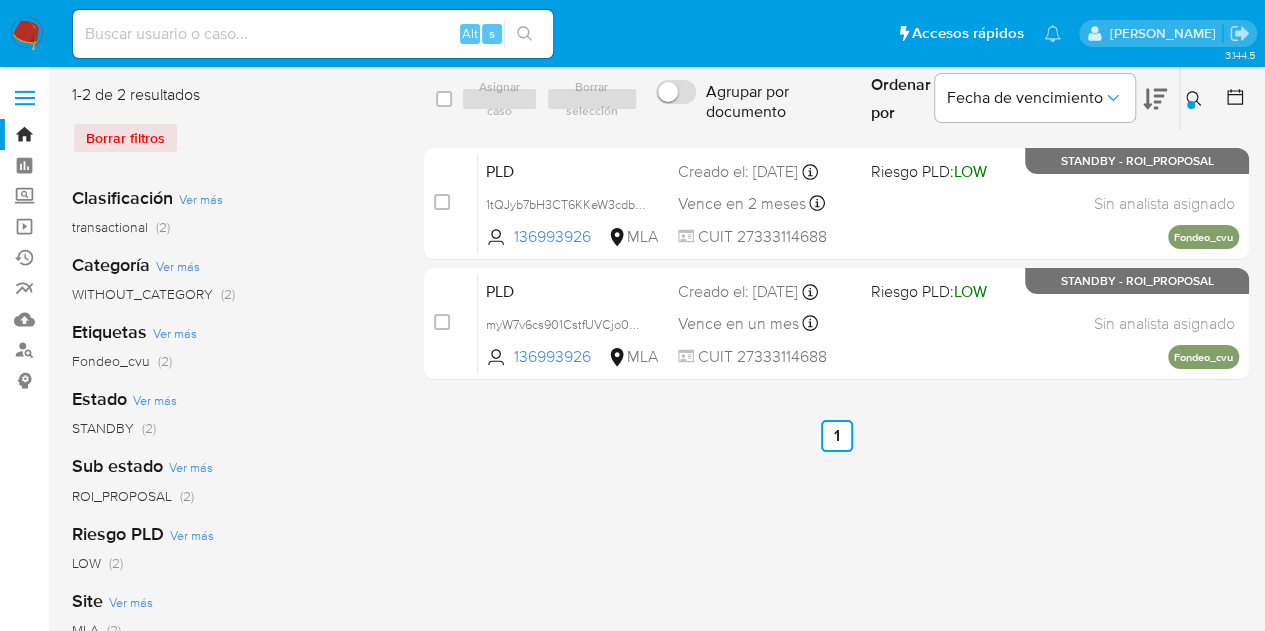 drag, startPoint x: 1186, startPoint y: 97, endPoint x: 1073, endPoint y: 179, distance: 139.61734 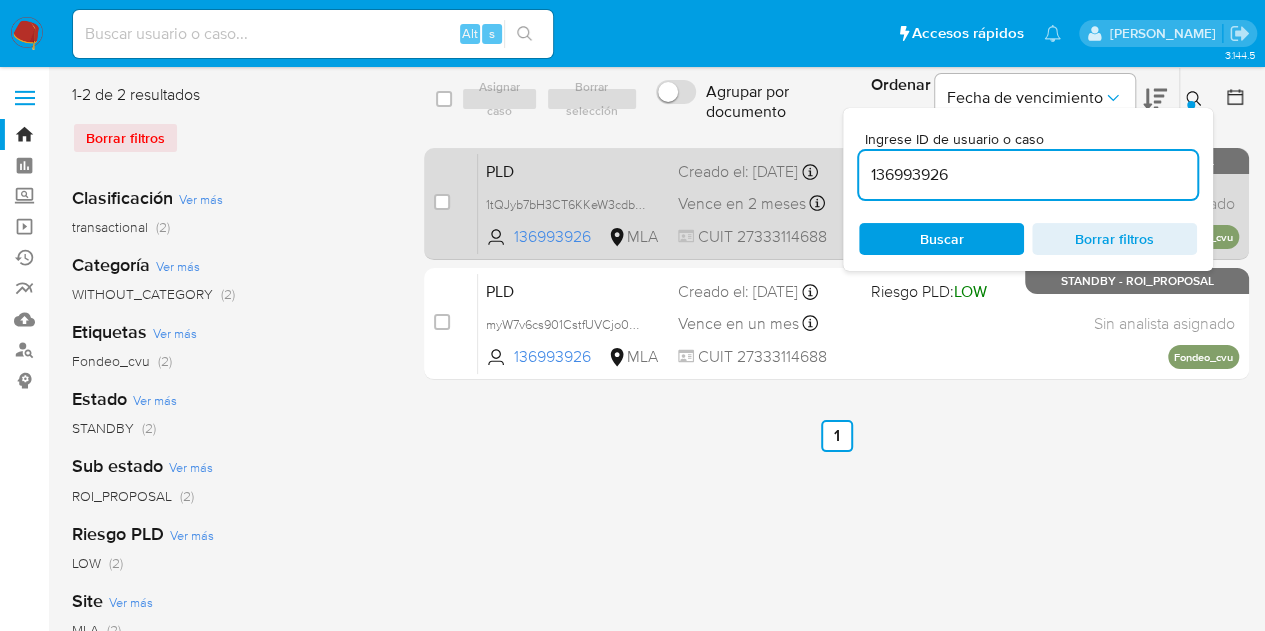 drag, startPoint x: 1057, startPoint y: 175, endPoint x: 811, endPoint y: 153, distance: 246.98178 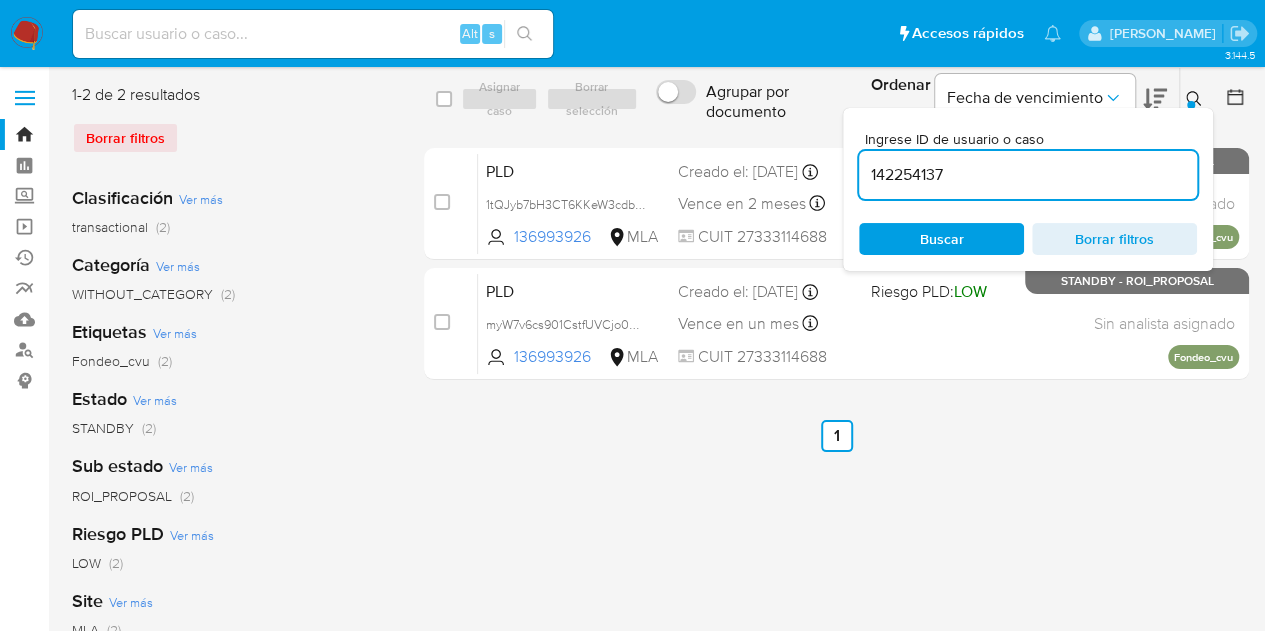 type on "142254137" 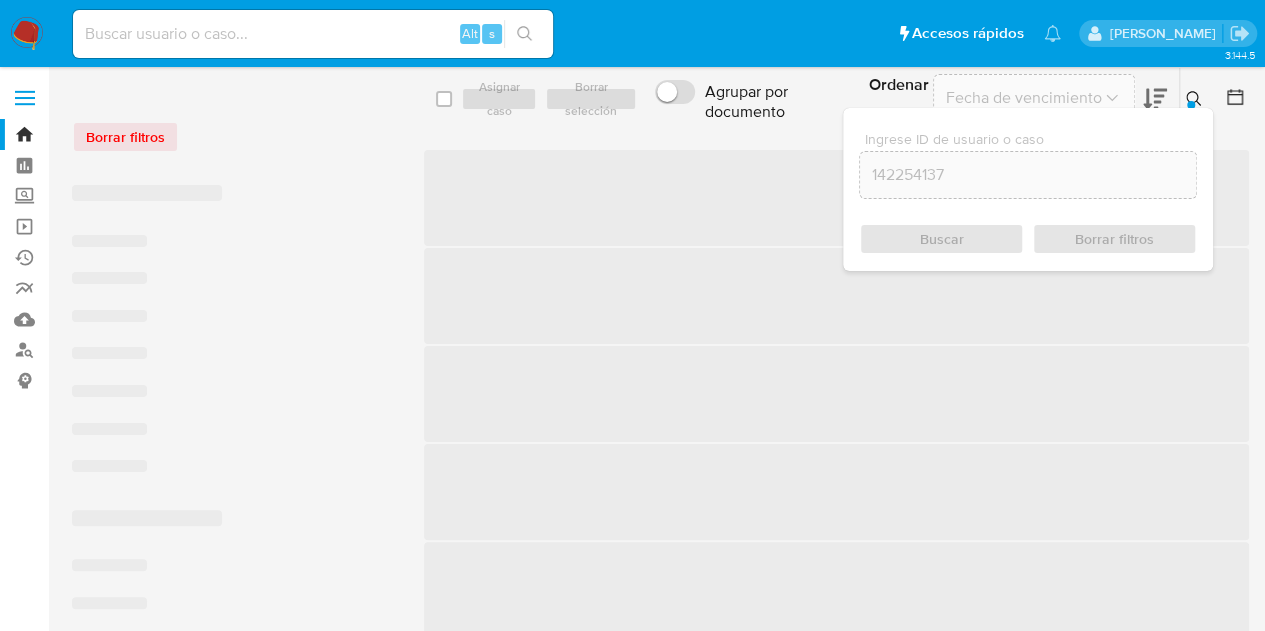 click 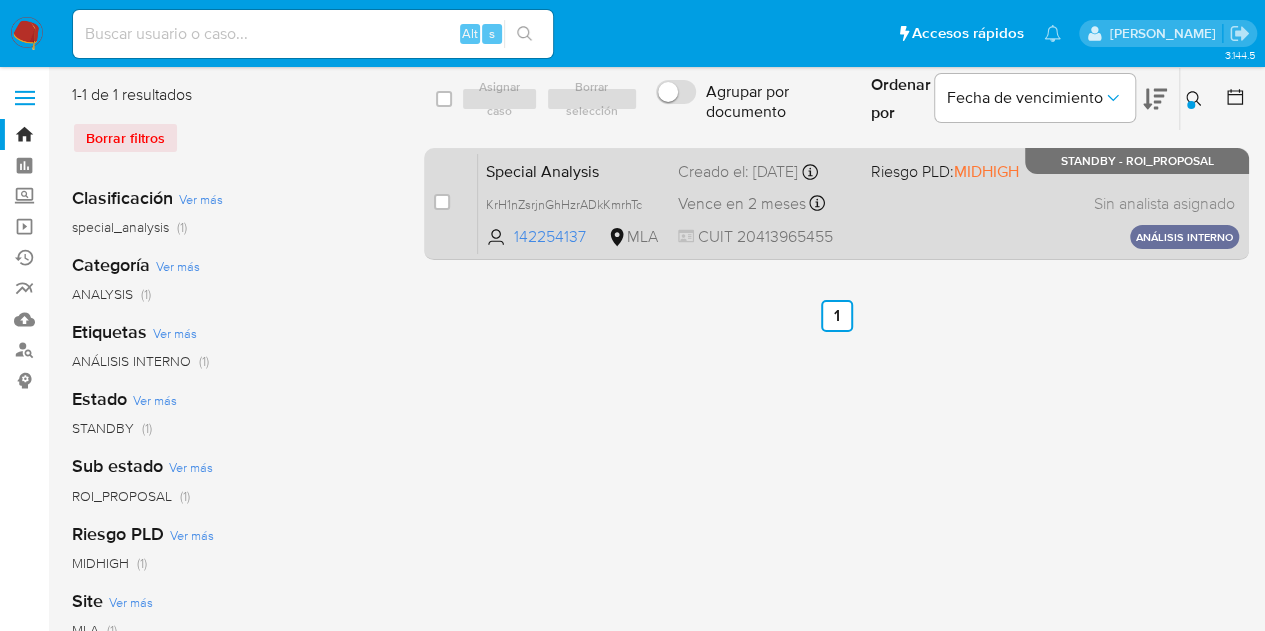 click on "Special Analysis" at bounding box center [574, 170] 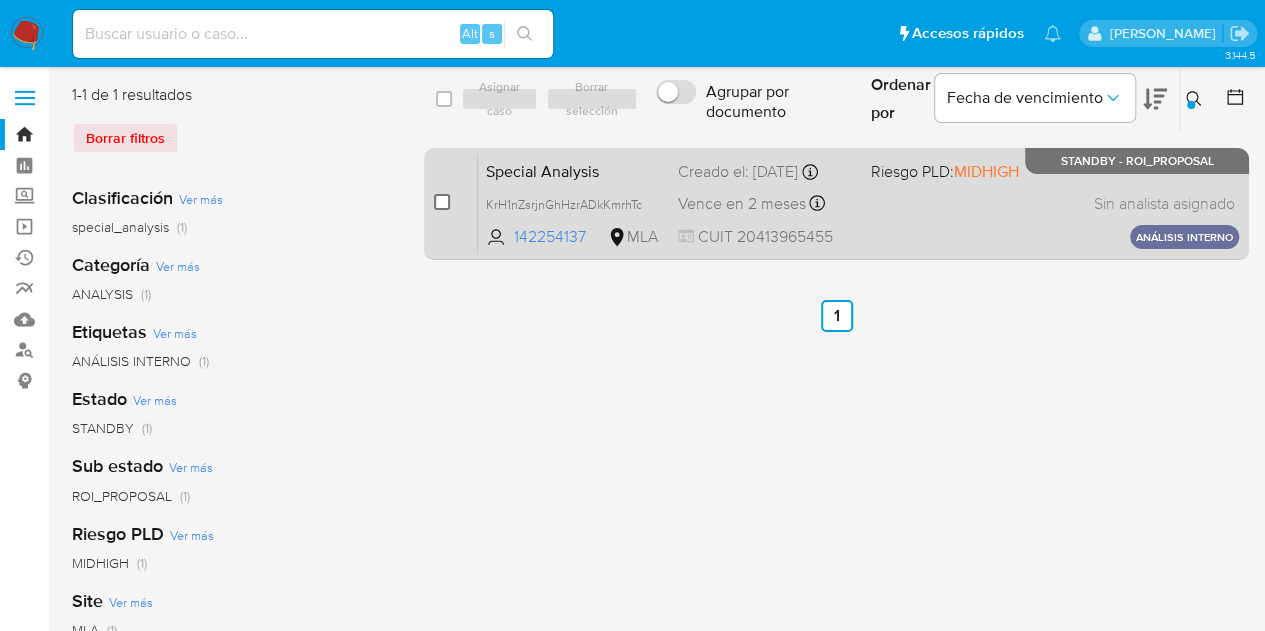 click at bounding box center (442, 202) 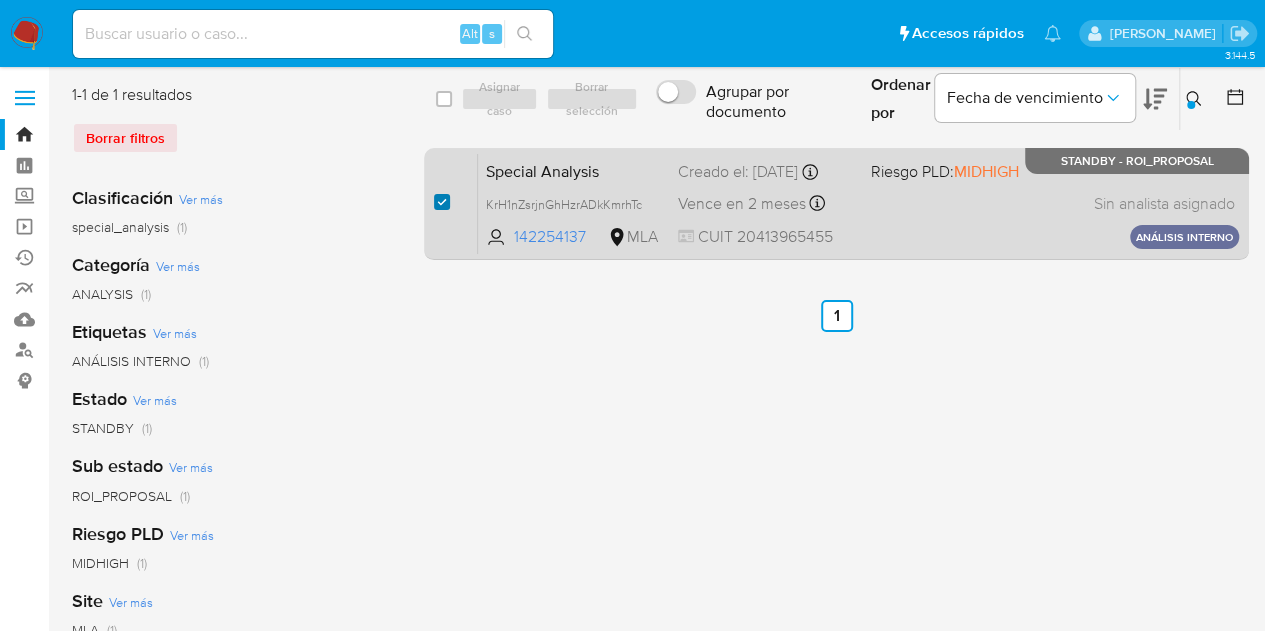 checkbox on "true" 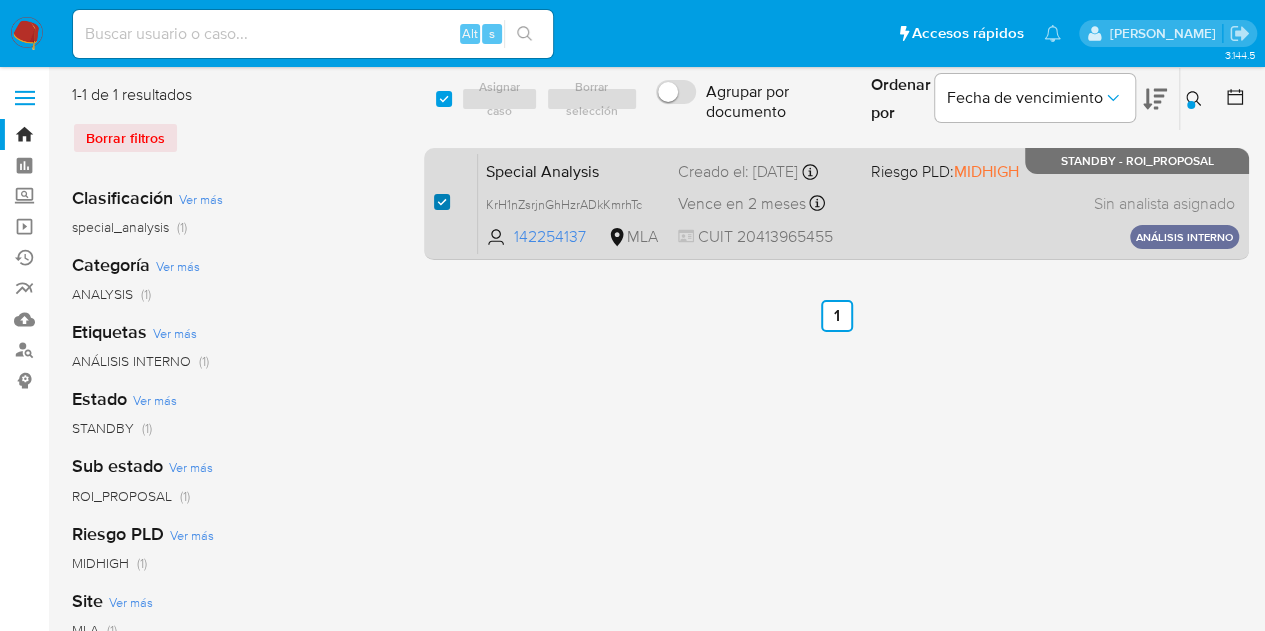 checkbox on "true" 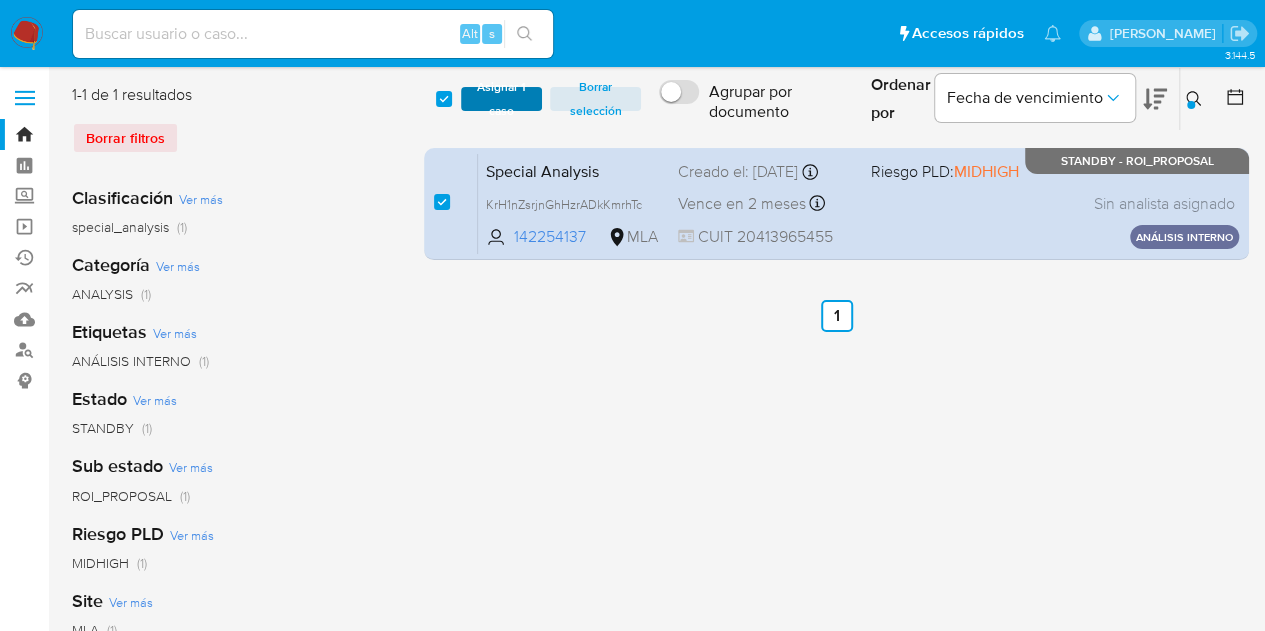 click on "Asignar 1 caso" at bounding box center [502, 99] 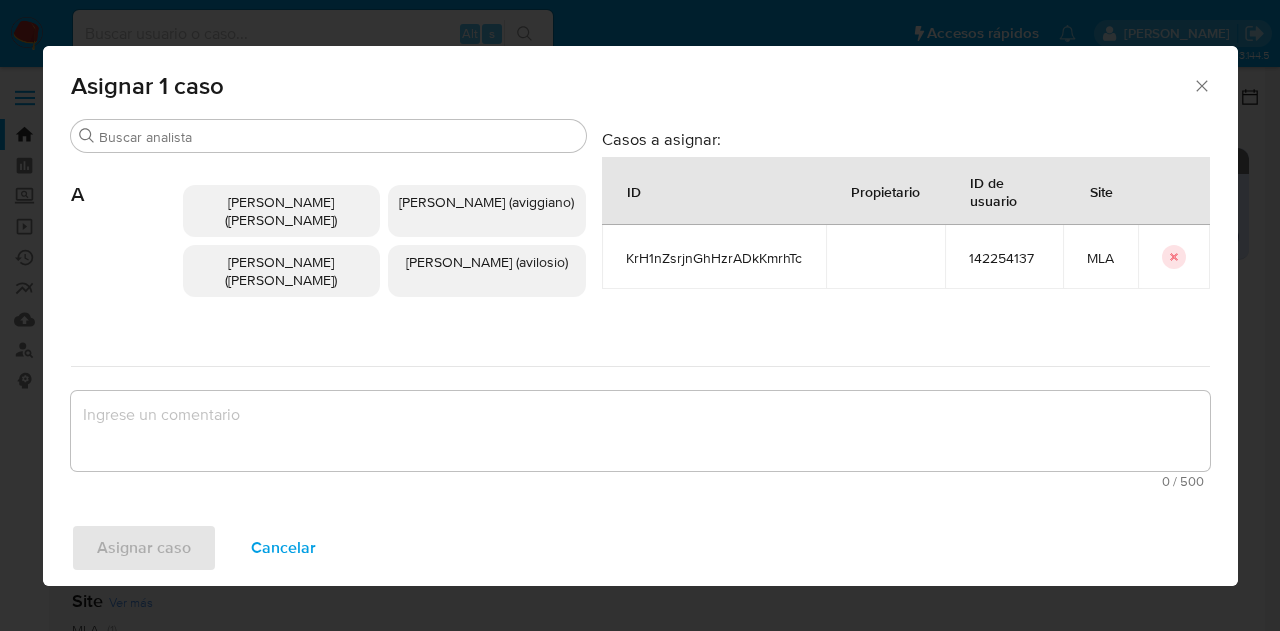 click on "Buscar" at bounding box center (328, 136) 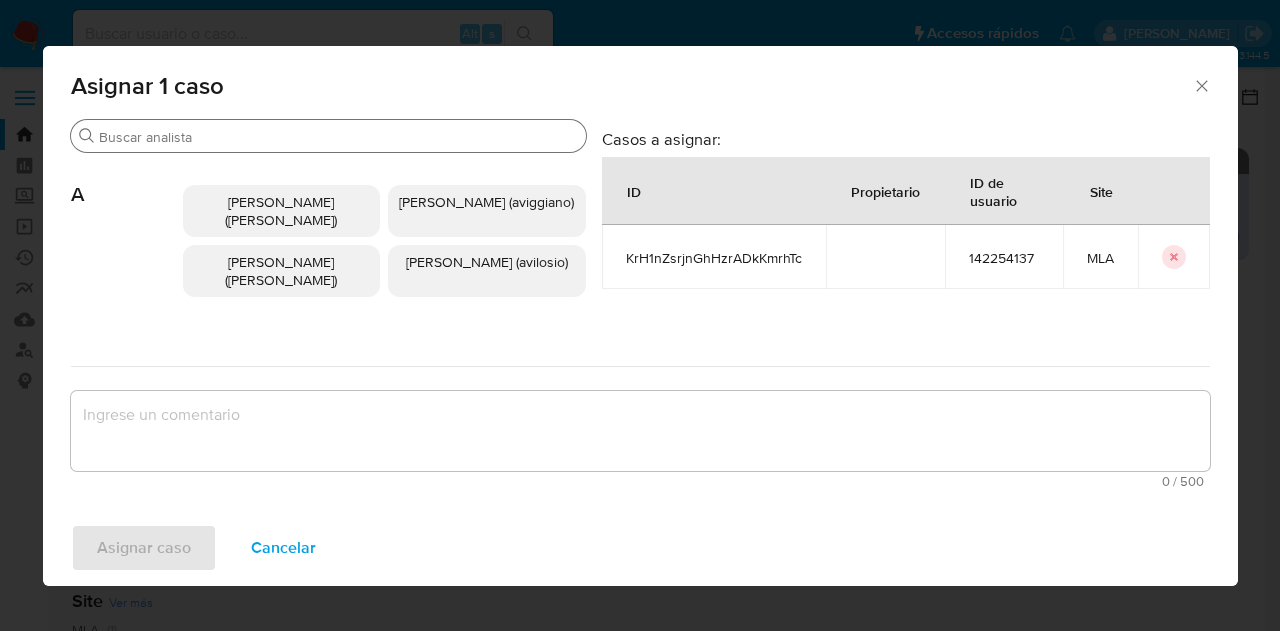 click on "Buscar" at bounding box center (338, 137) 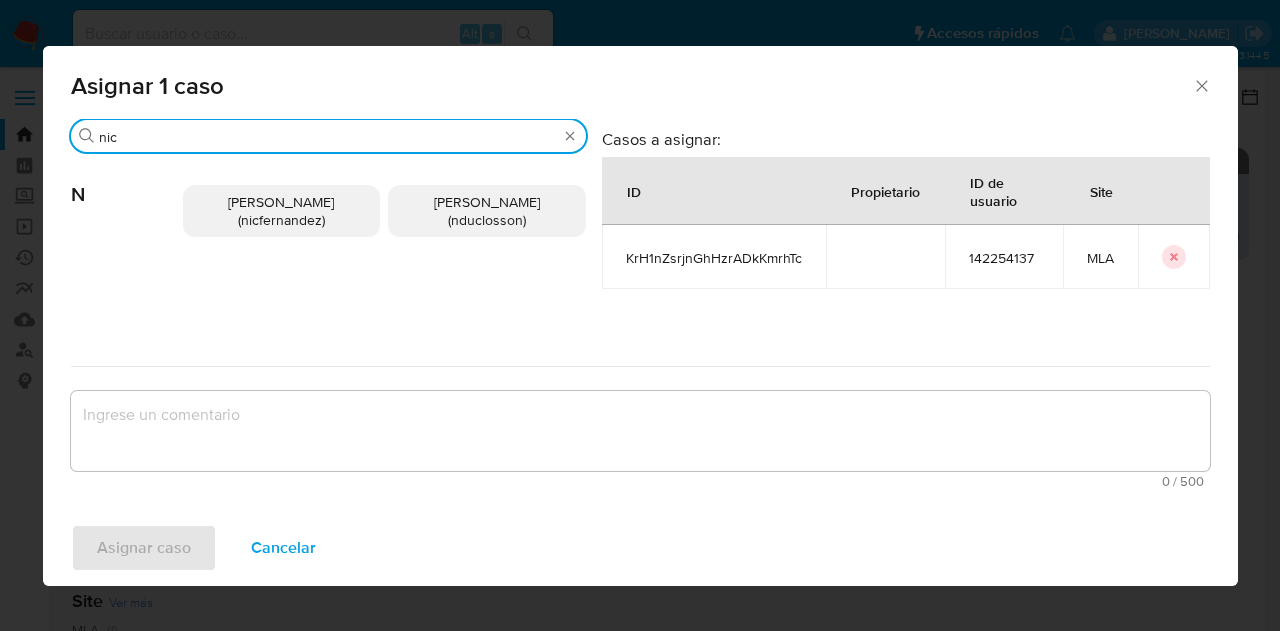 type on "nic" 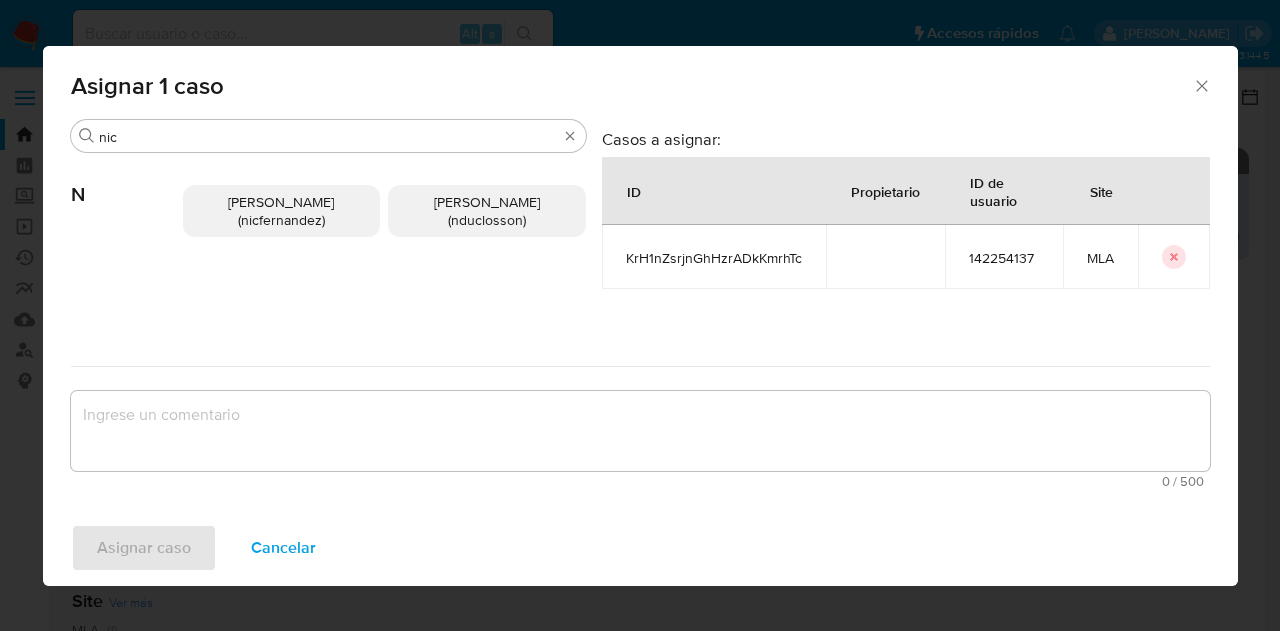 click on "Nicolas Fernandez Allen (nicfernandez)" at bounding box center (281, 211) 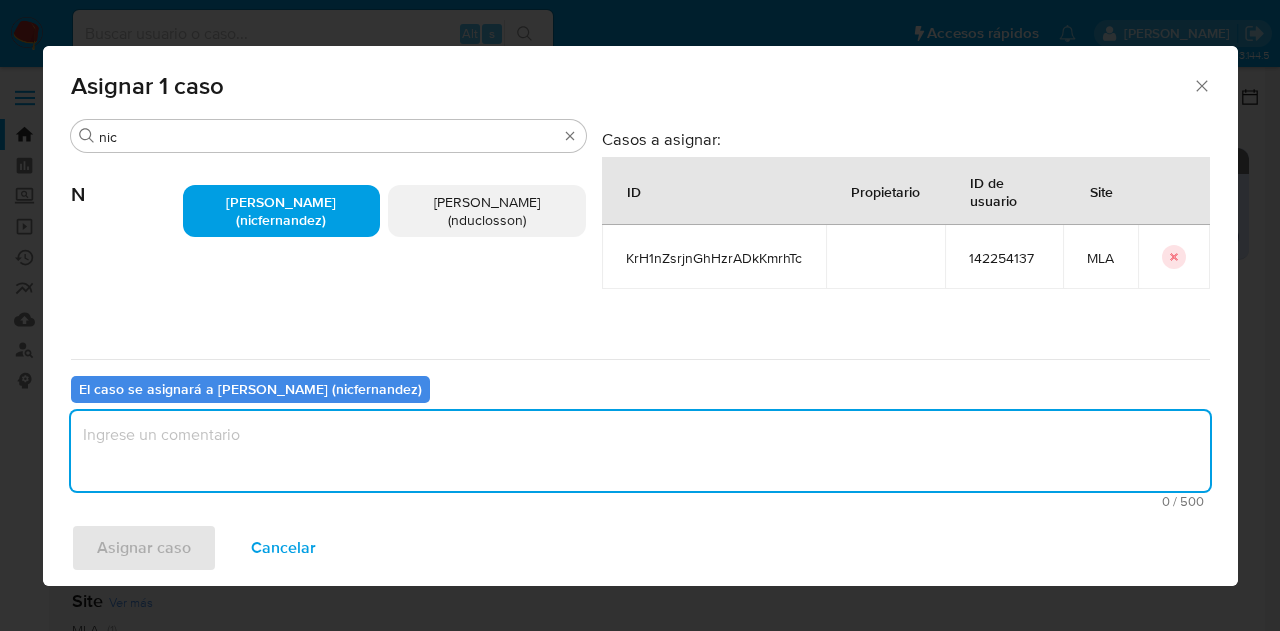 click at bounding box center (640, 451) 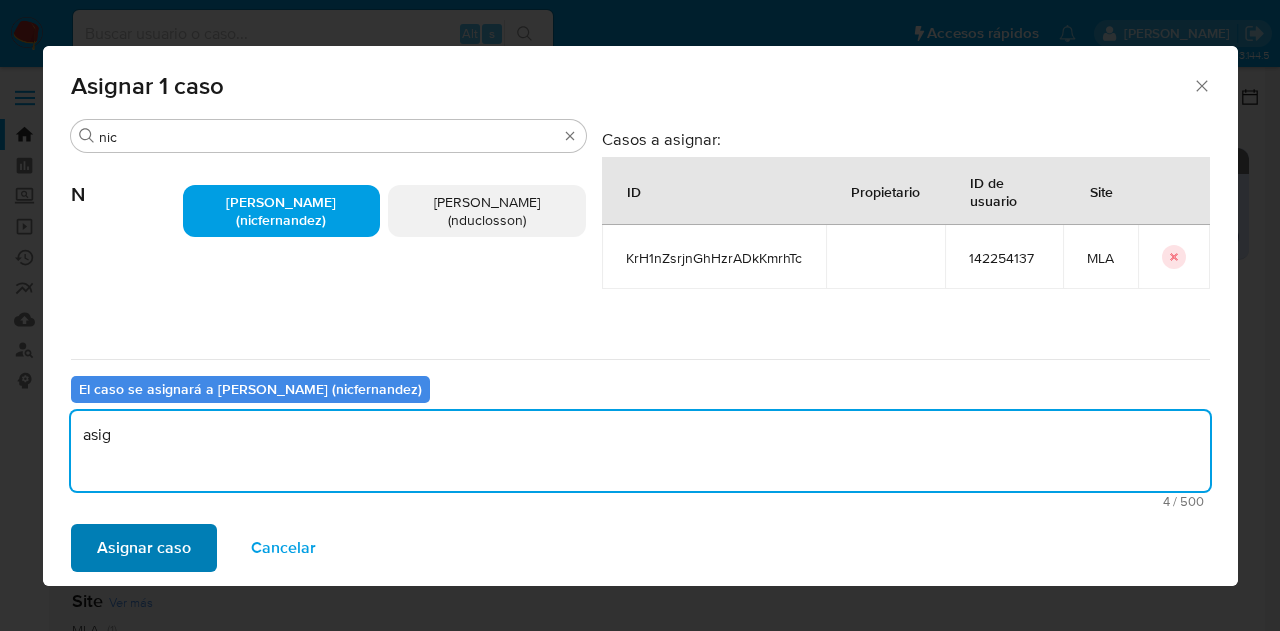 type on "asig" 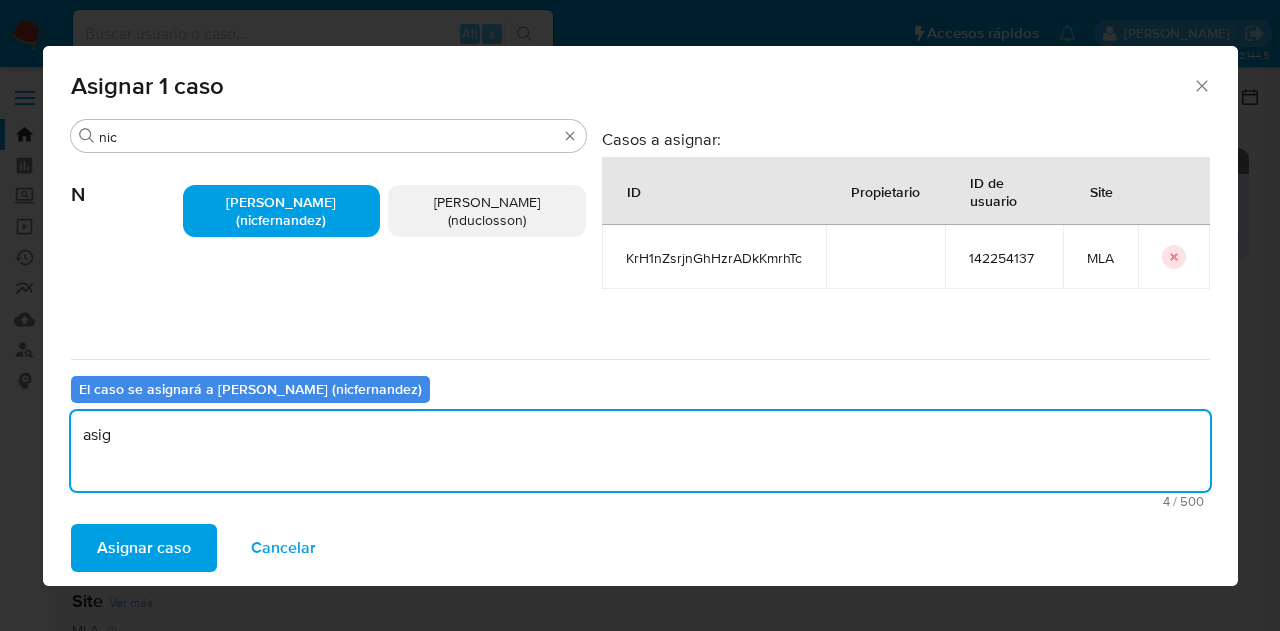 click on "Asignar caso" at bounding box center [144, 548] 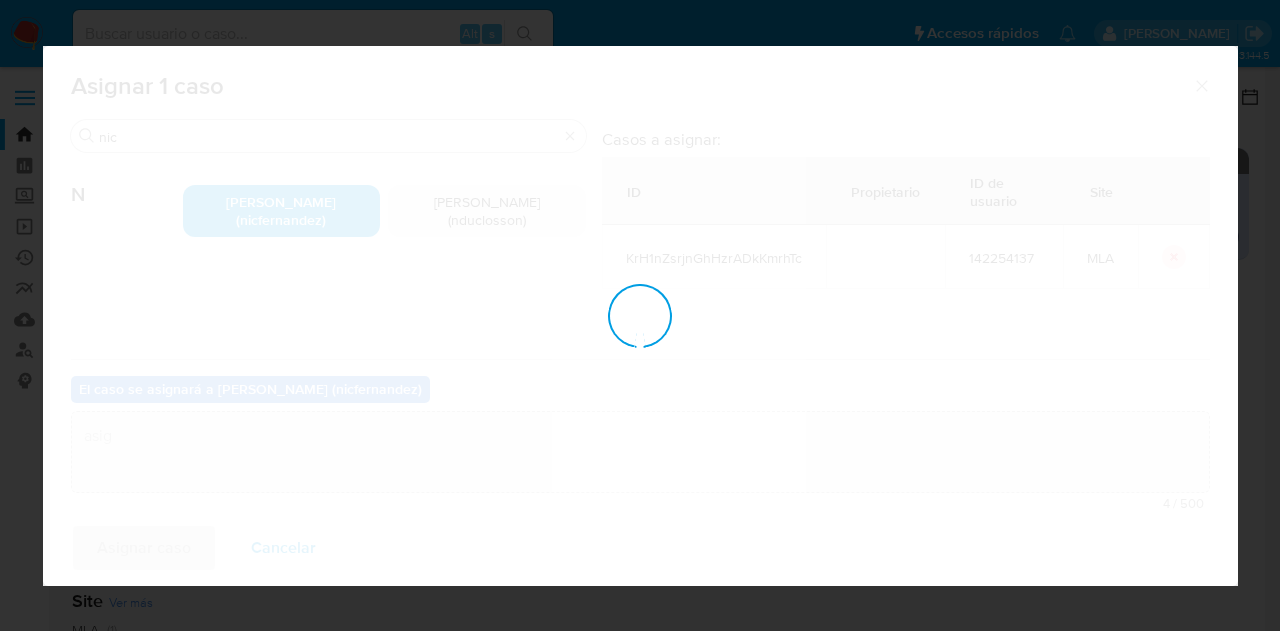 type 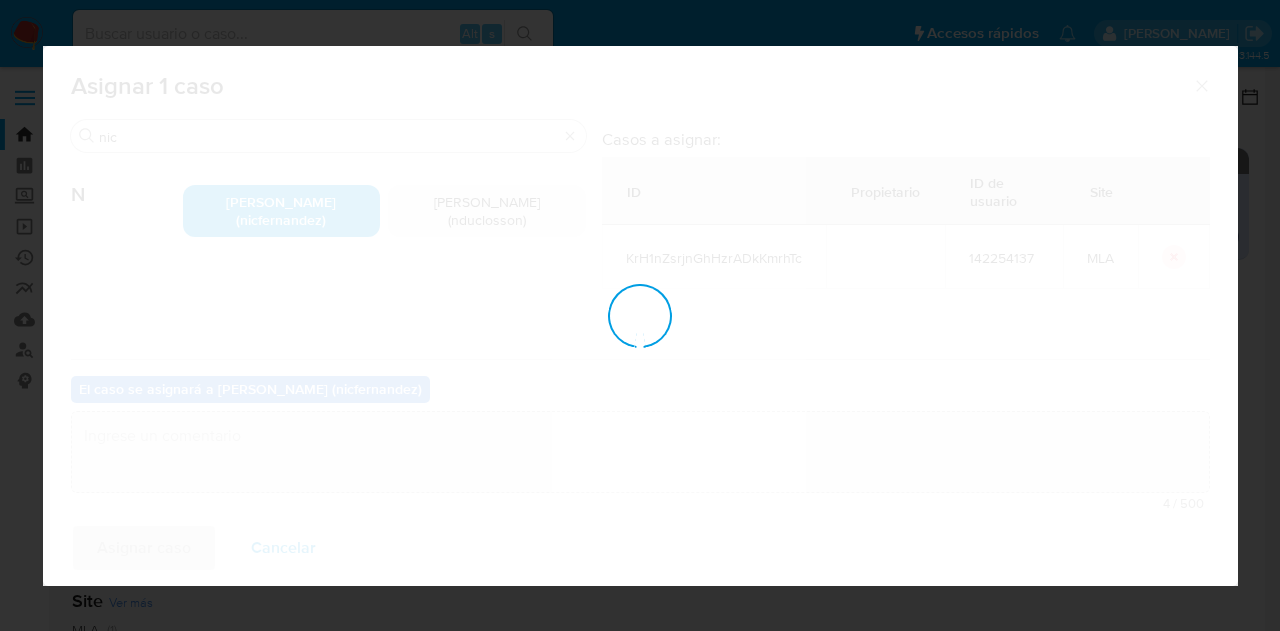 checkbox on "false" 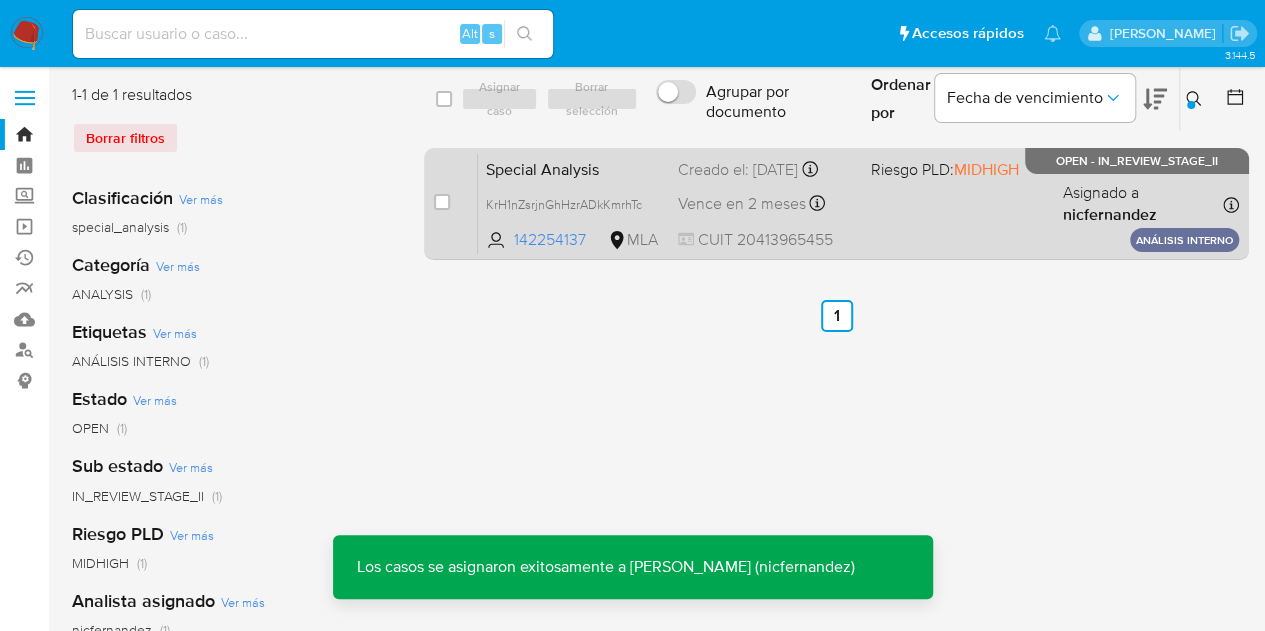 click on "Special Analysis" at bounding box center [574, 168] 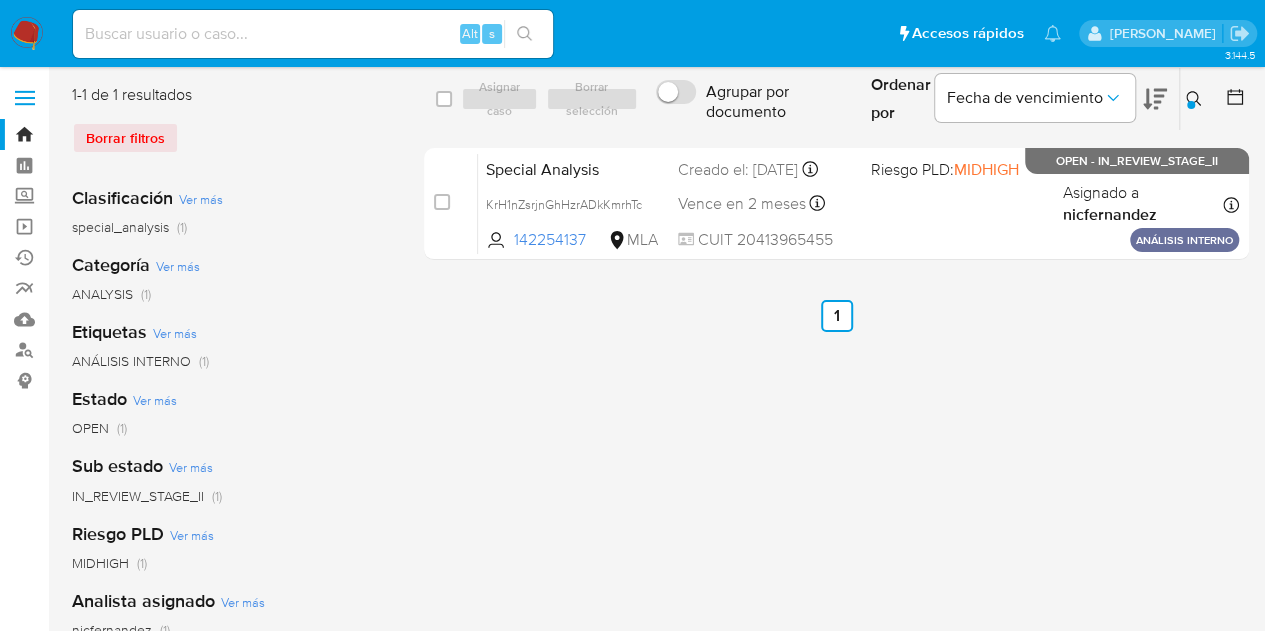 click at bounding box center (1196, 99) 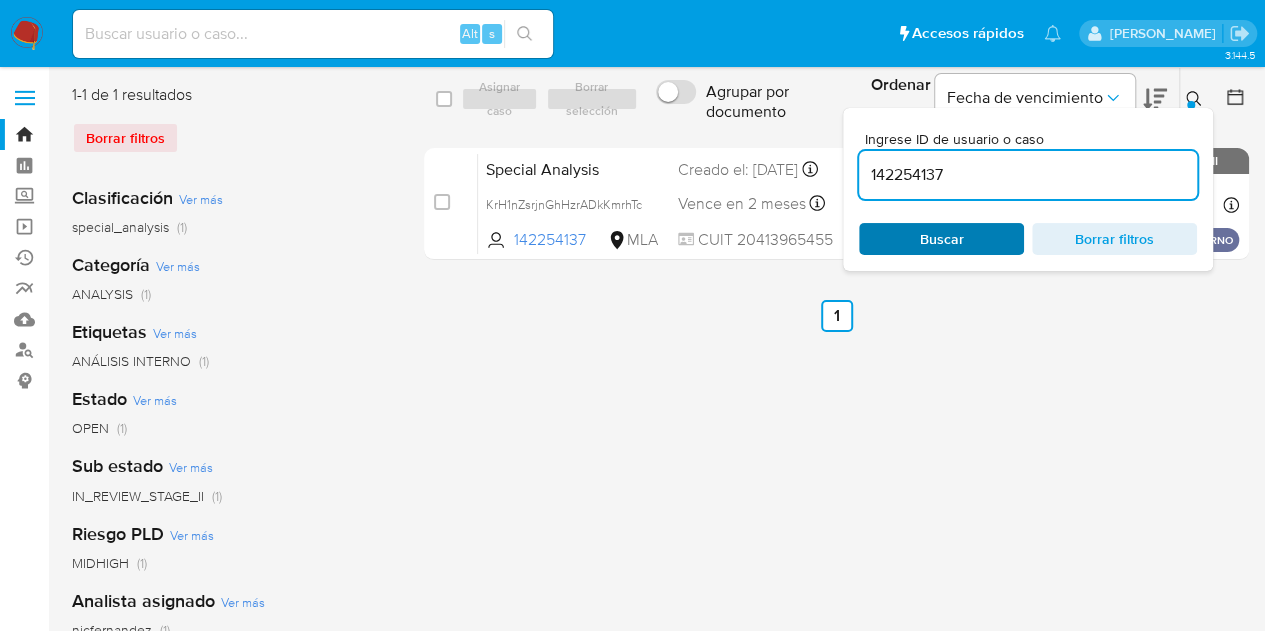 click on "Buscar" at bounding box center [941, 239] 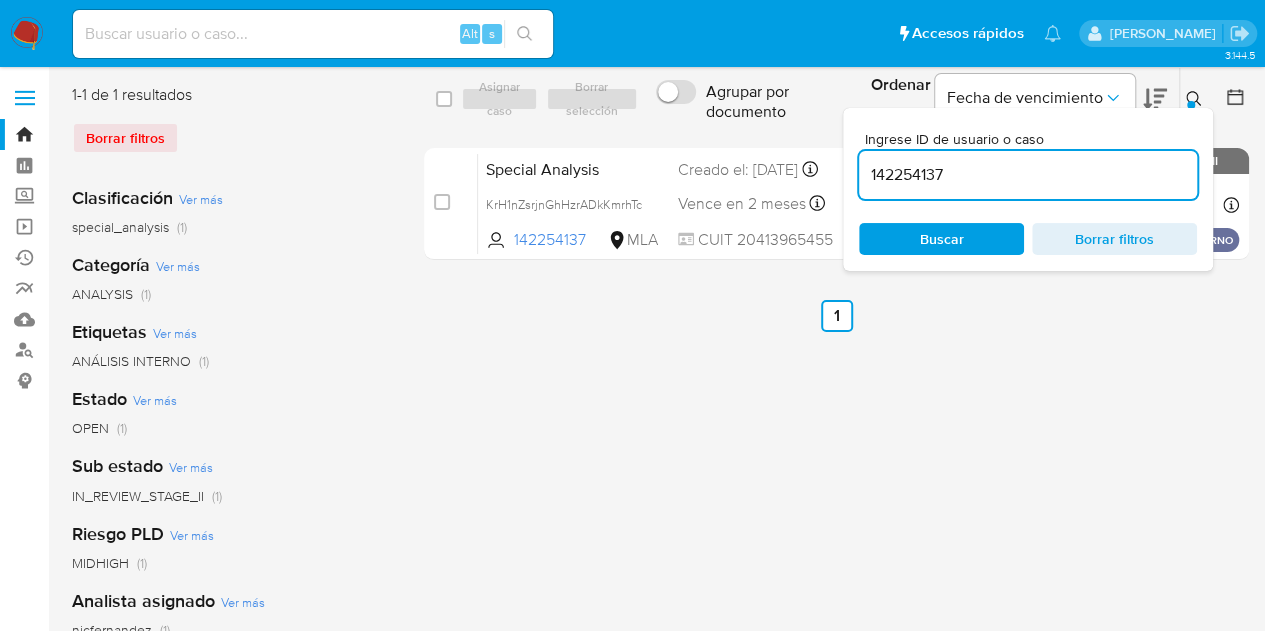 click 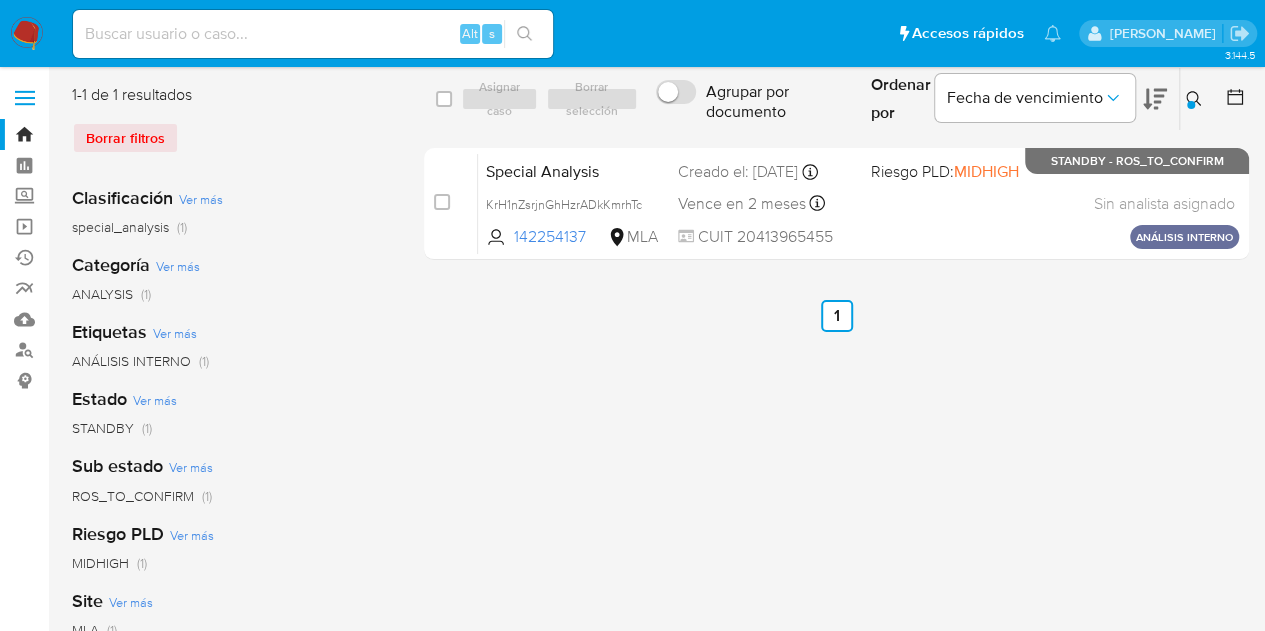 click 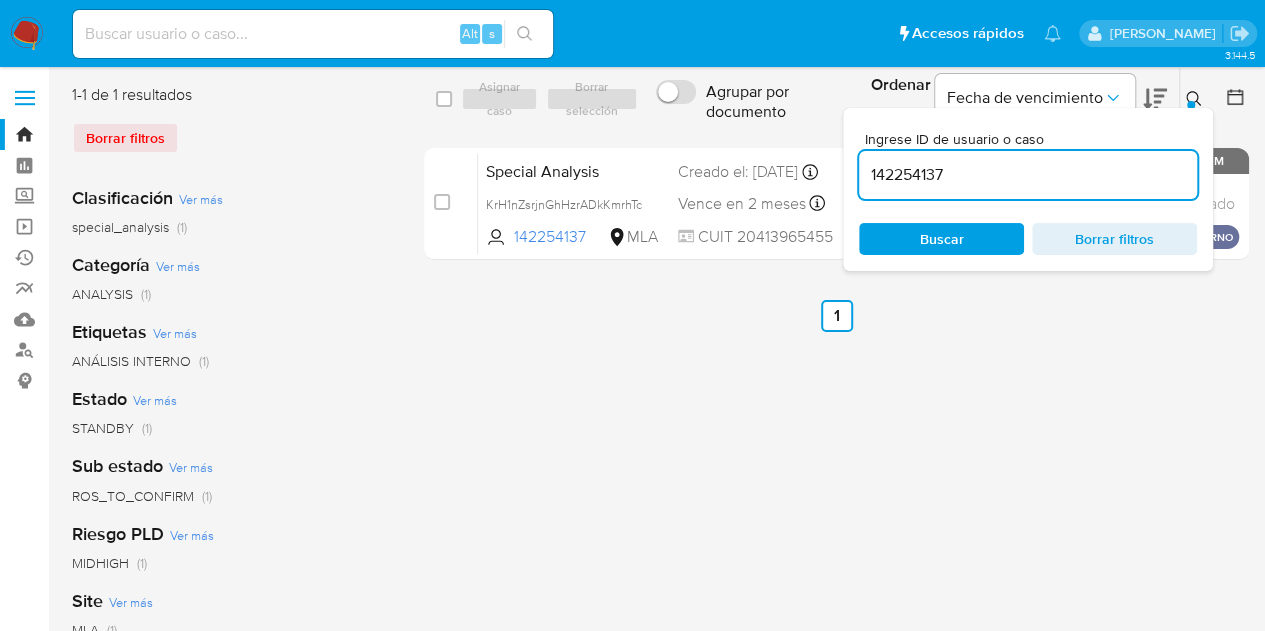 drag, startPoint x: 1018, startPoint y: 179, endPoint x: 676, endPoint y: 128, distance: 345.78174 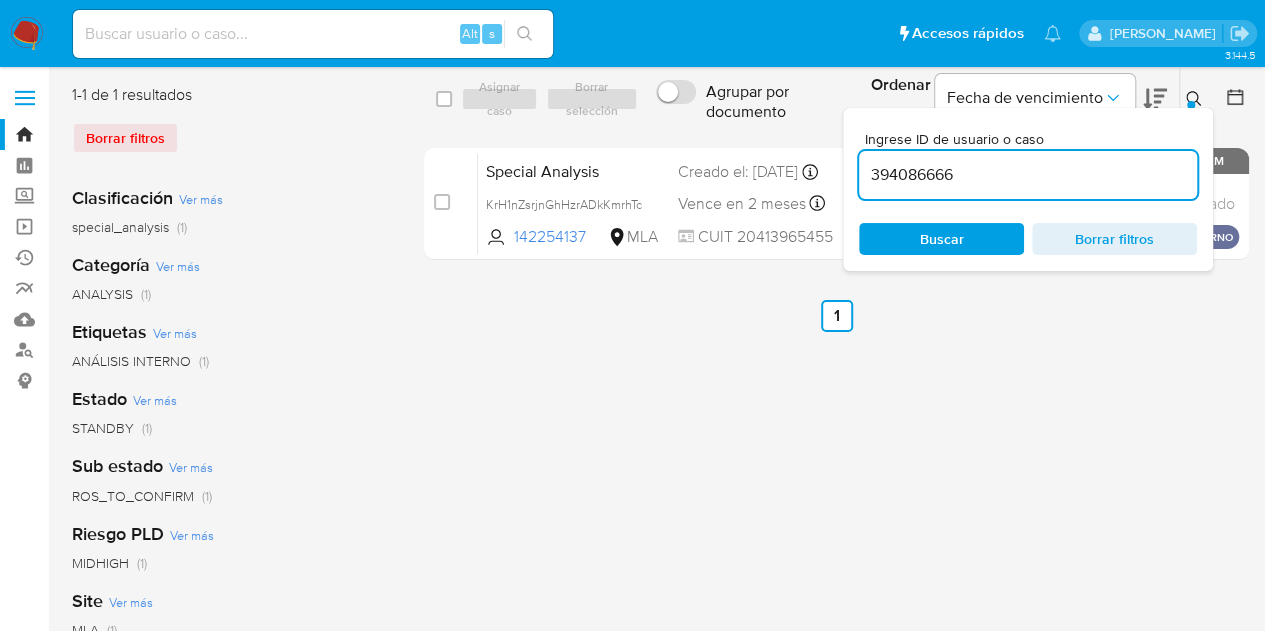 type on "394086666" 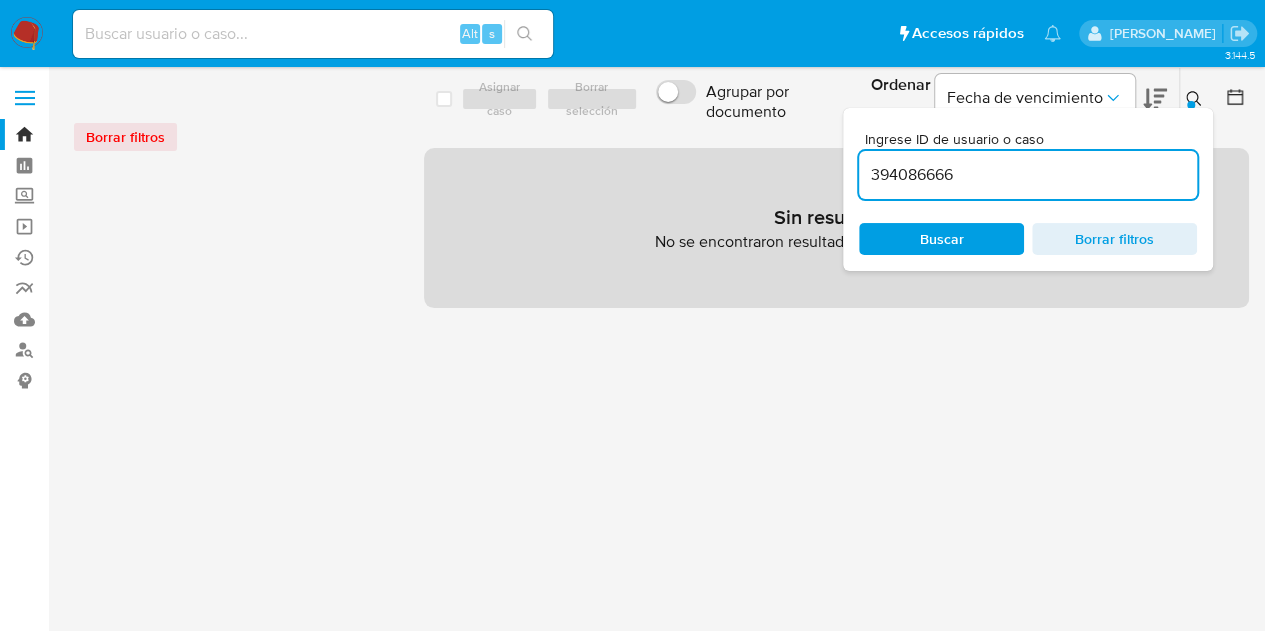 click 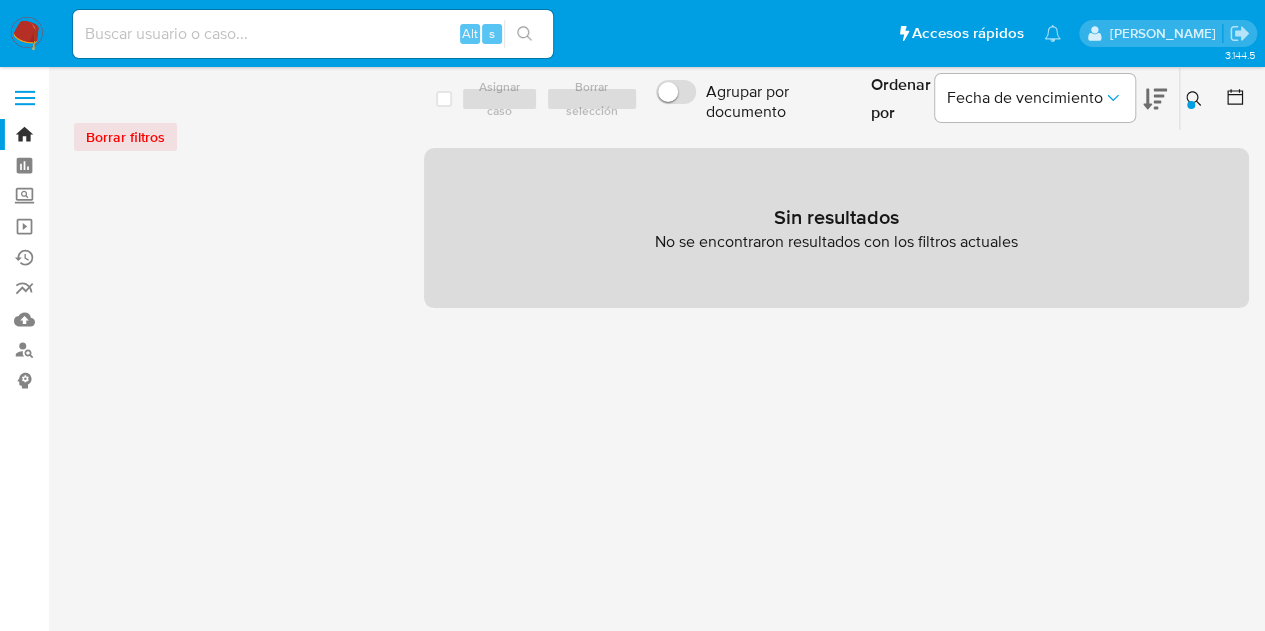 click at bounding box center (313, 34) 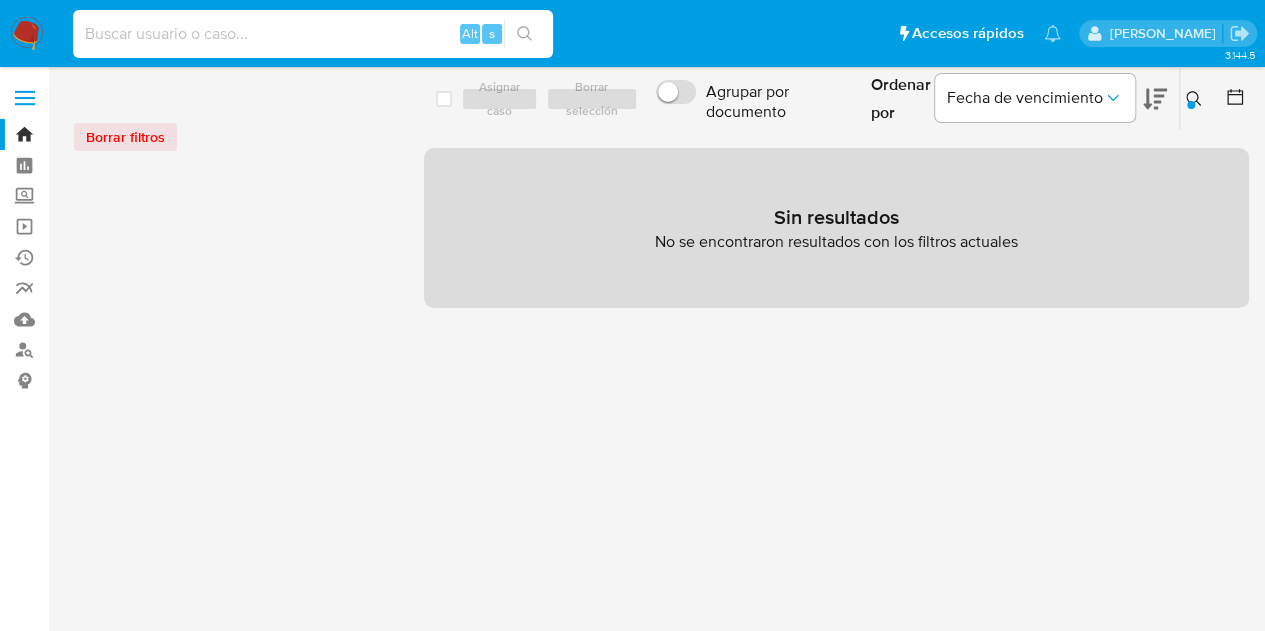 paste on "394086666" 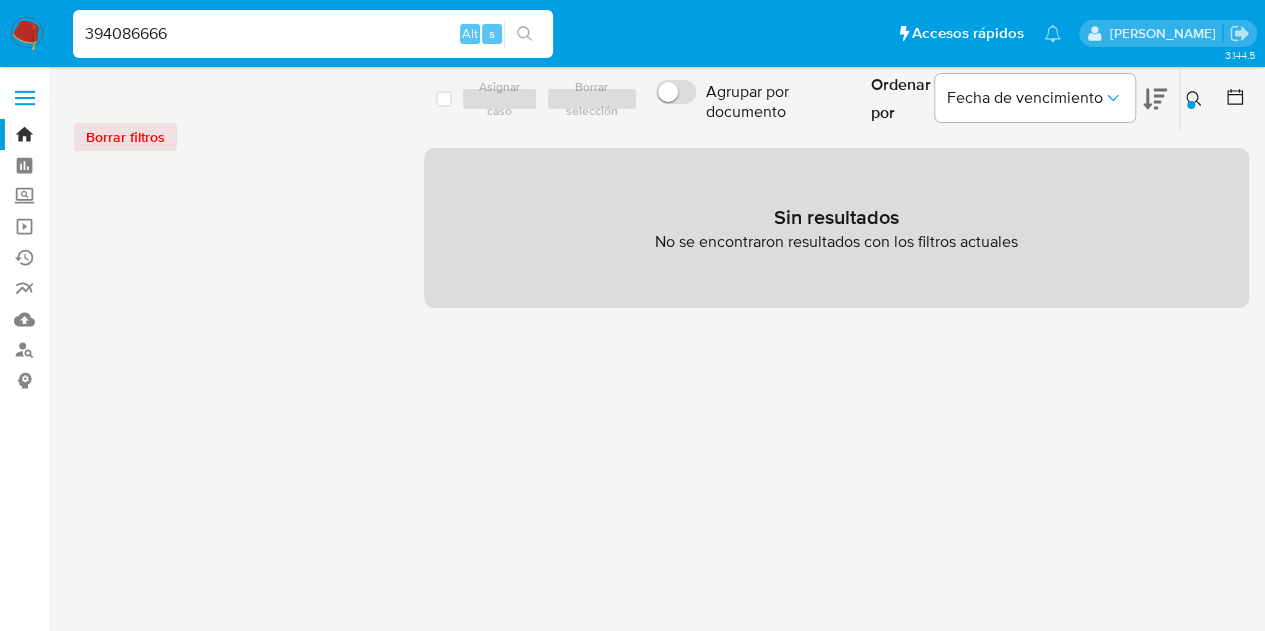 type on "394086666" 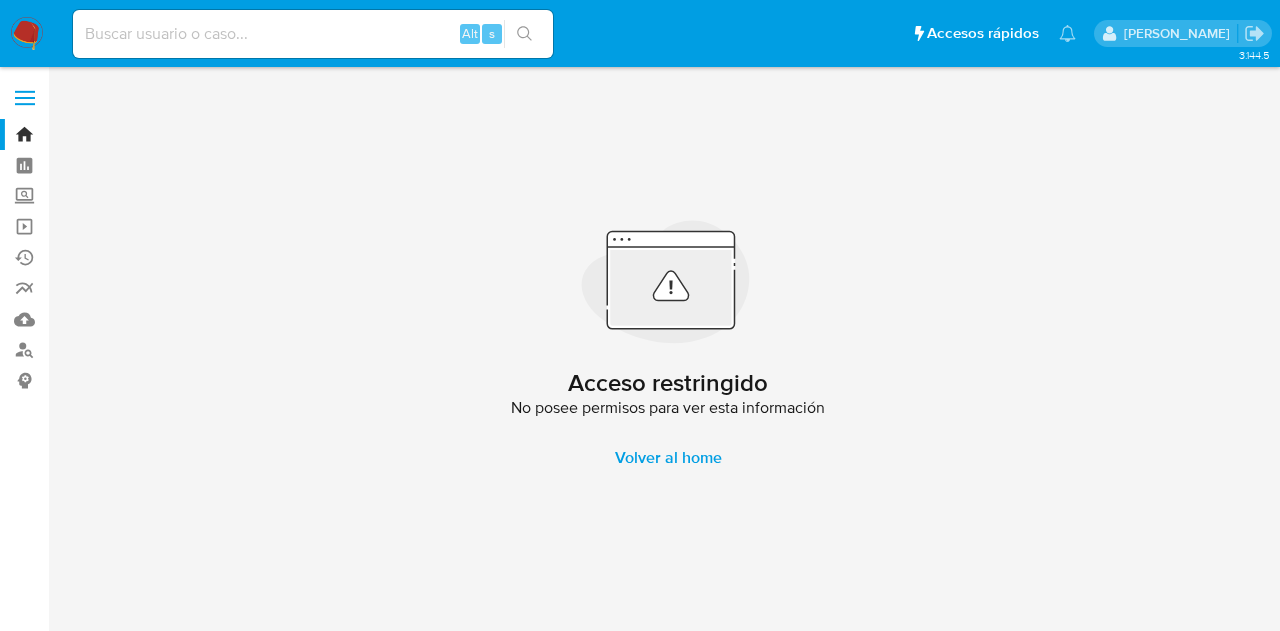 click at bounding box center [313, 34] 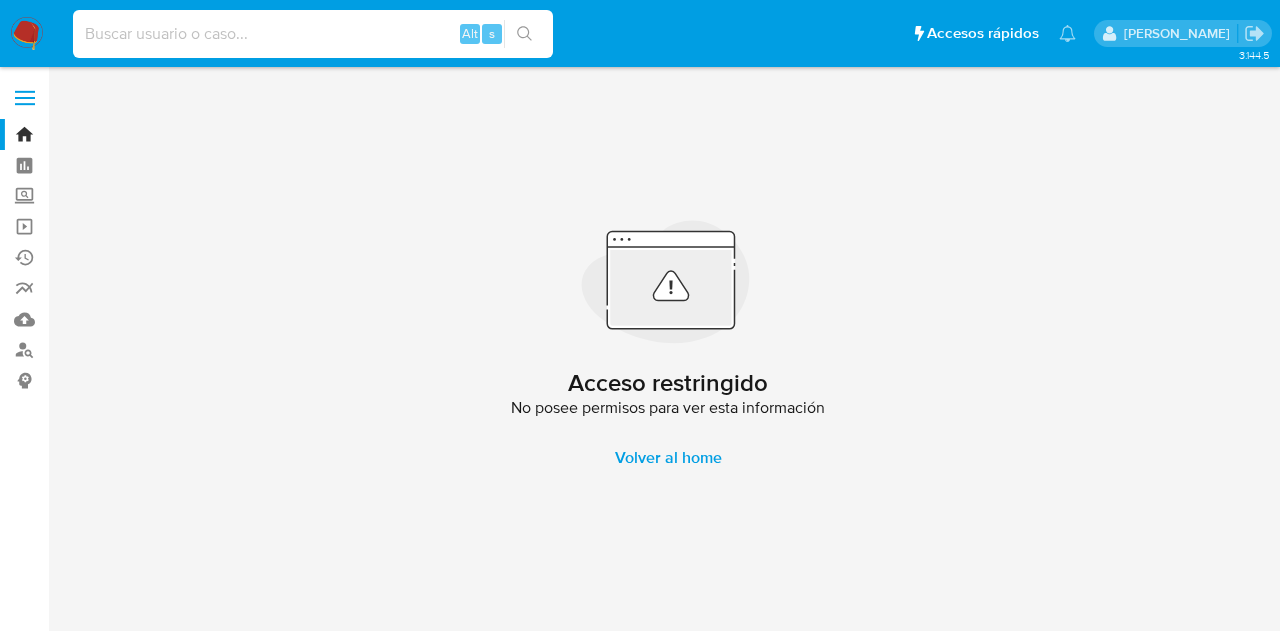 paste on "394086666" 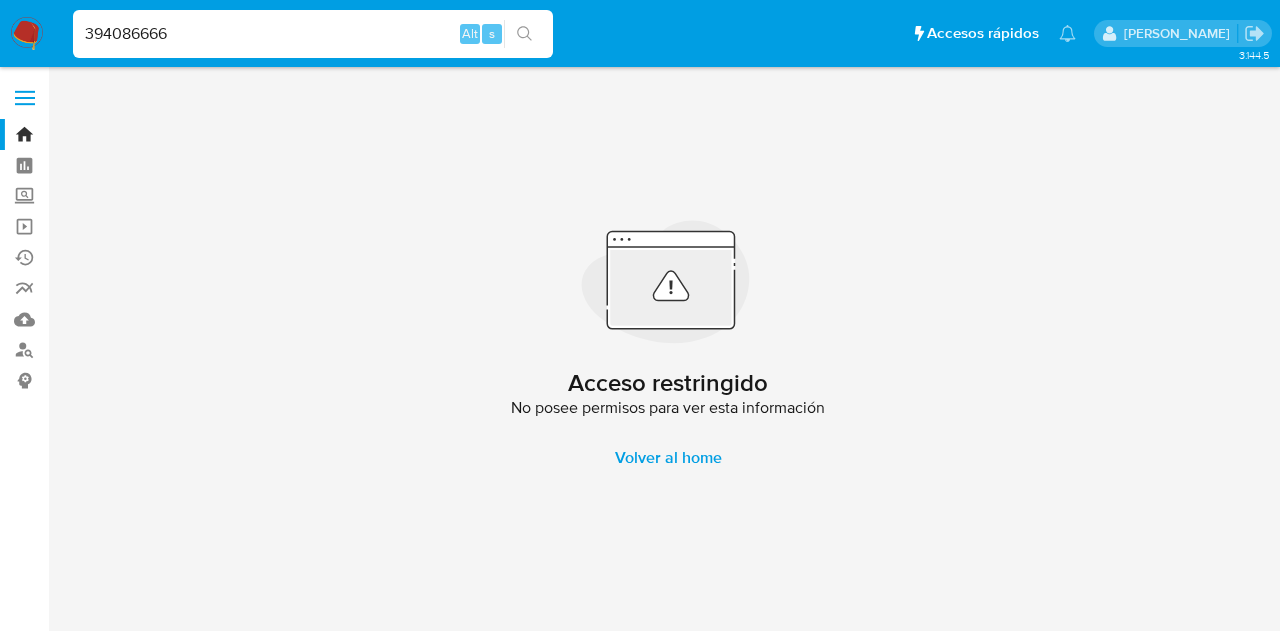 drag, startPoint x: 154, startPoint y: 25, endPoint x: 0, endPoint y: 4, distance: 155.42522 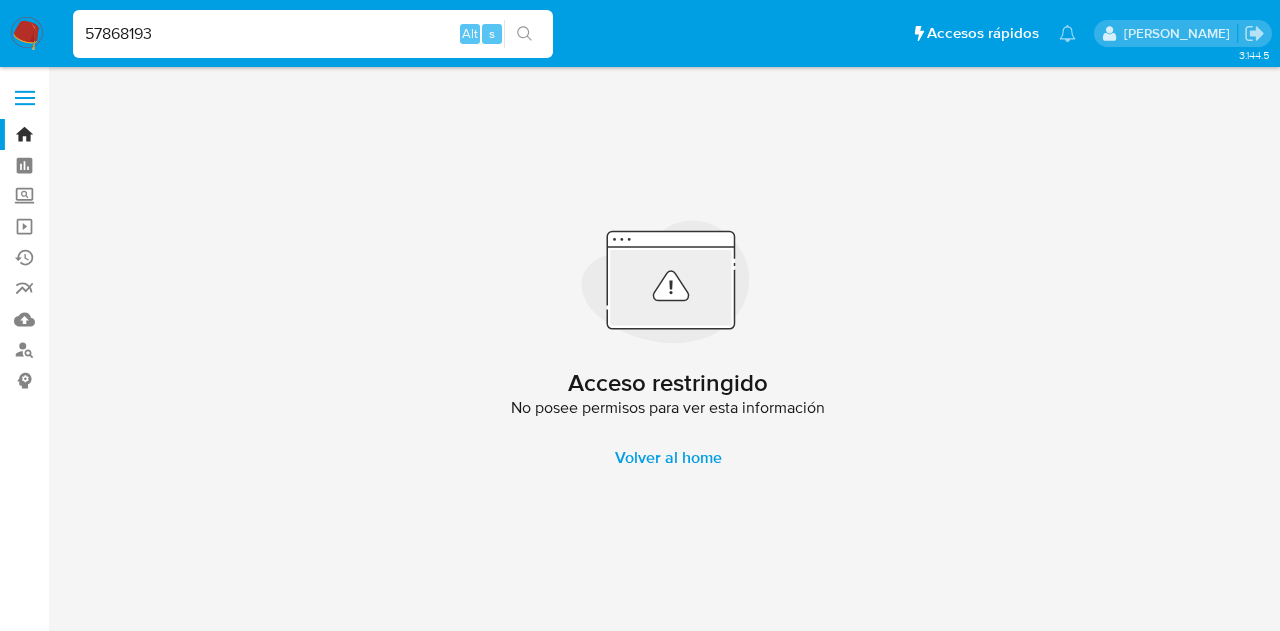 type on "57868193" 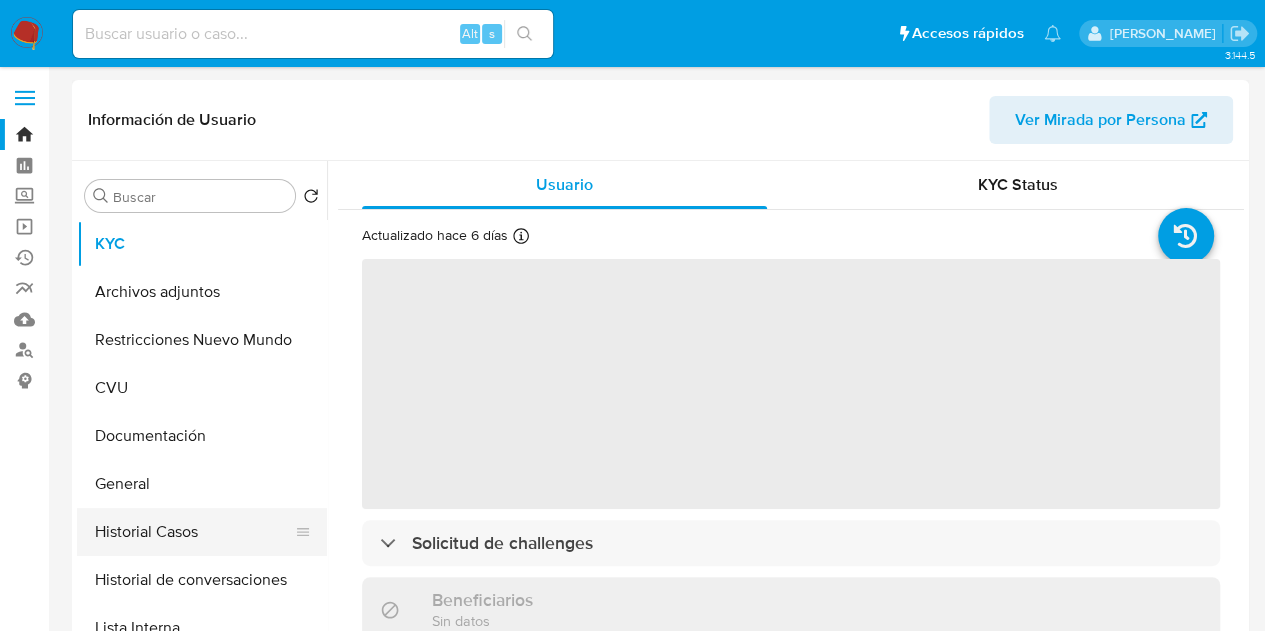 click on "Historial Casos" at bounding box center (194, 532) 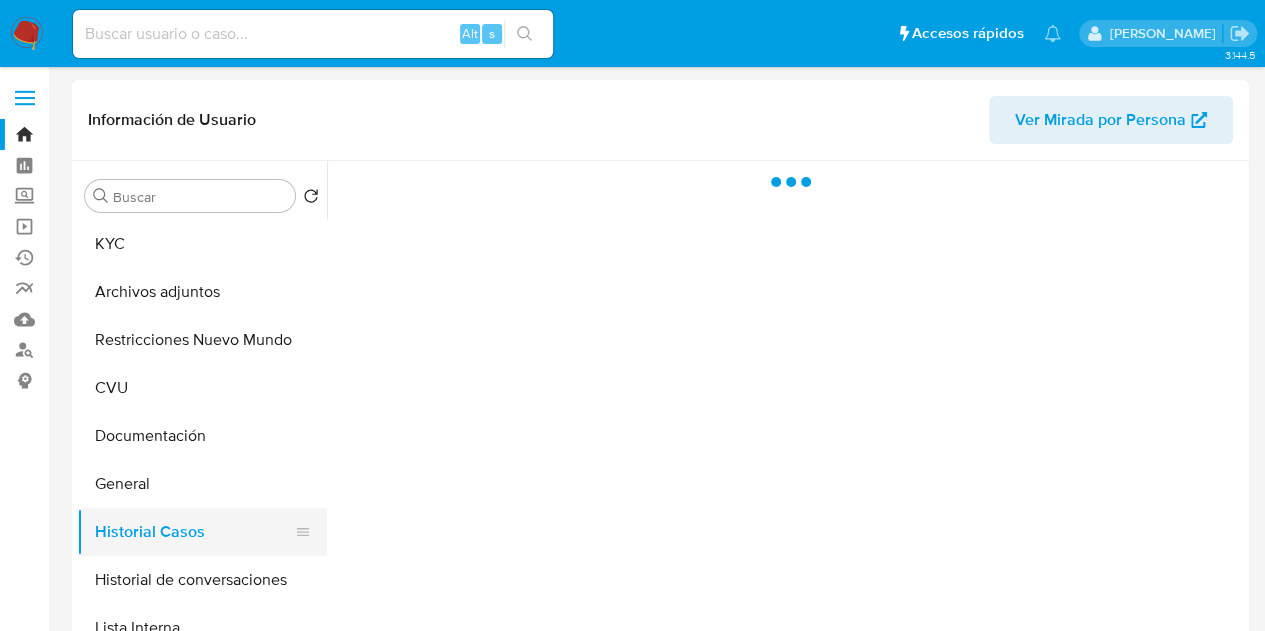 select on "10" 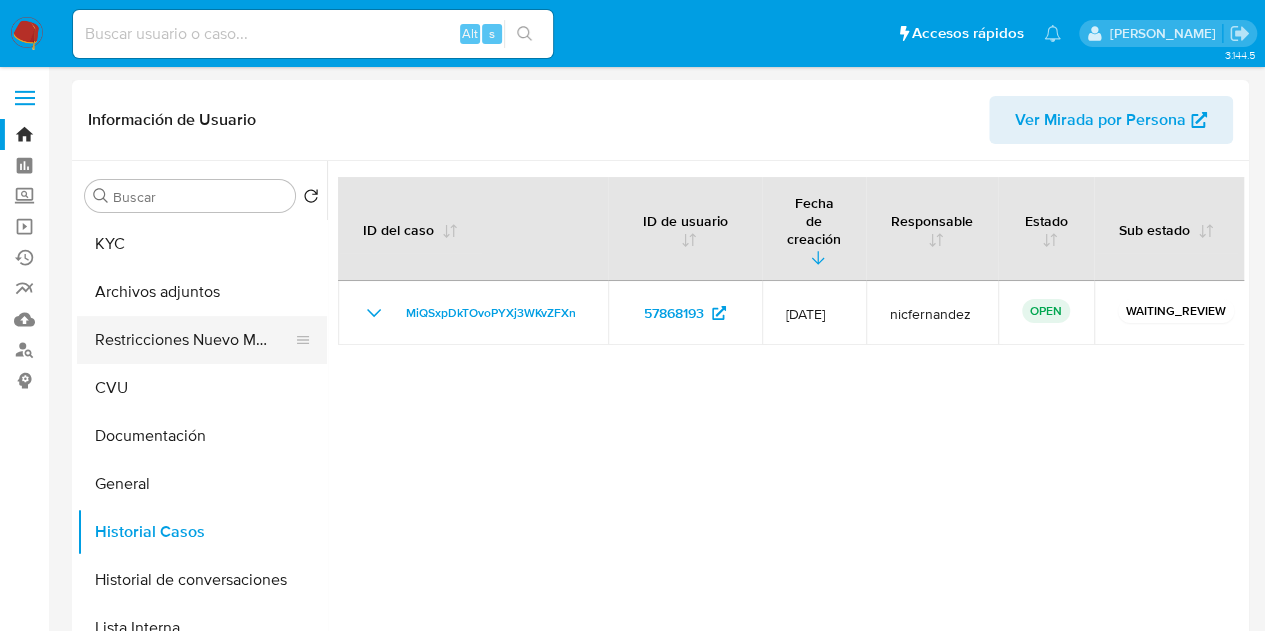 click on "Restricciones Nuevo Mundo" at bounding box center (194, 340) 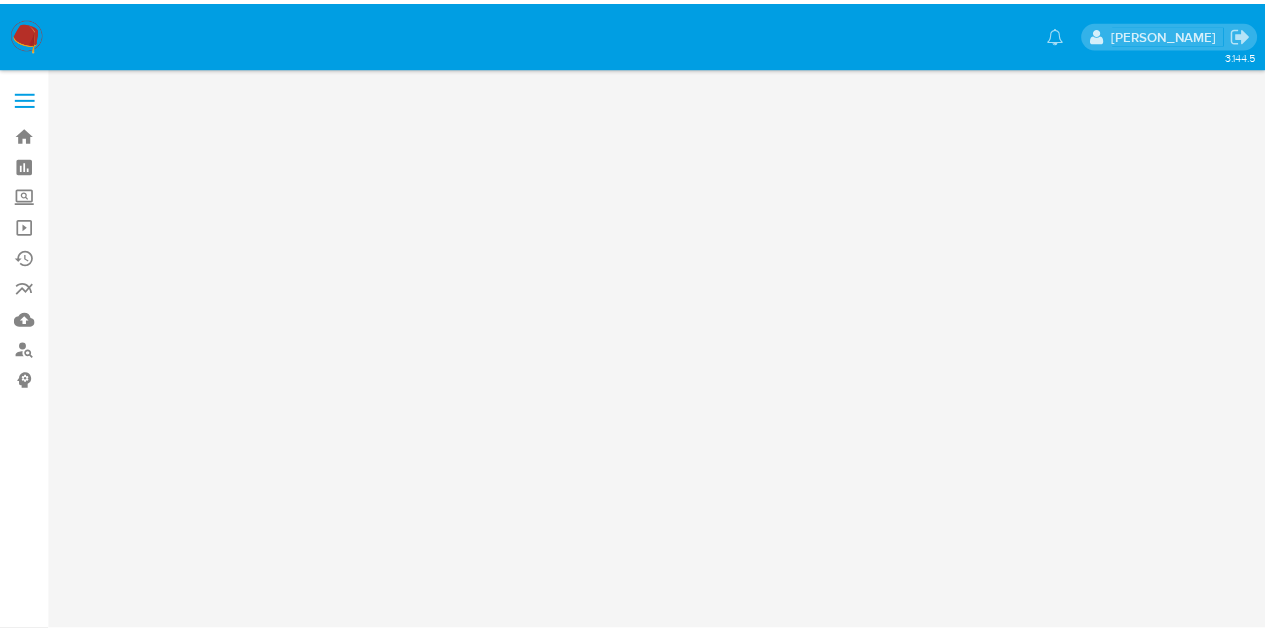 scroll, scrollTop: 0, scrollLeft: 0, axis: both 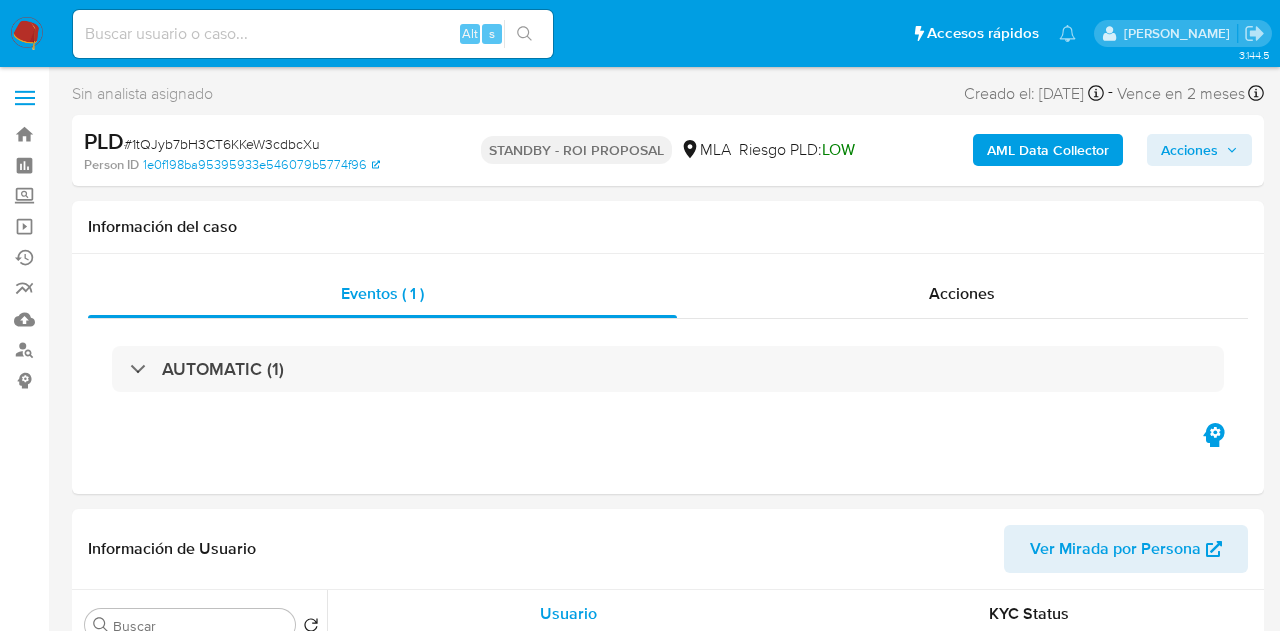 select on "10" 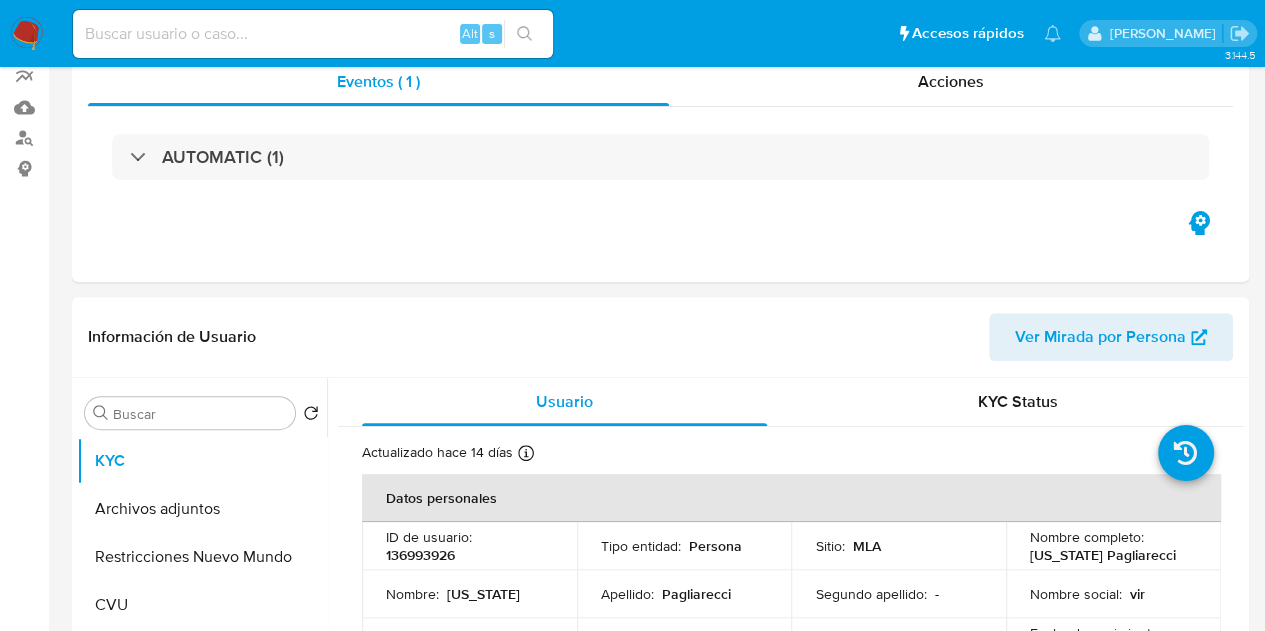 scroll, scrollTop: 325, scrollLeft: 0, axis: vertical 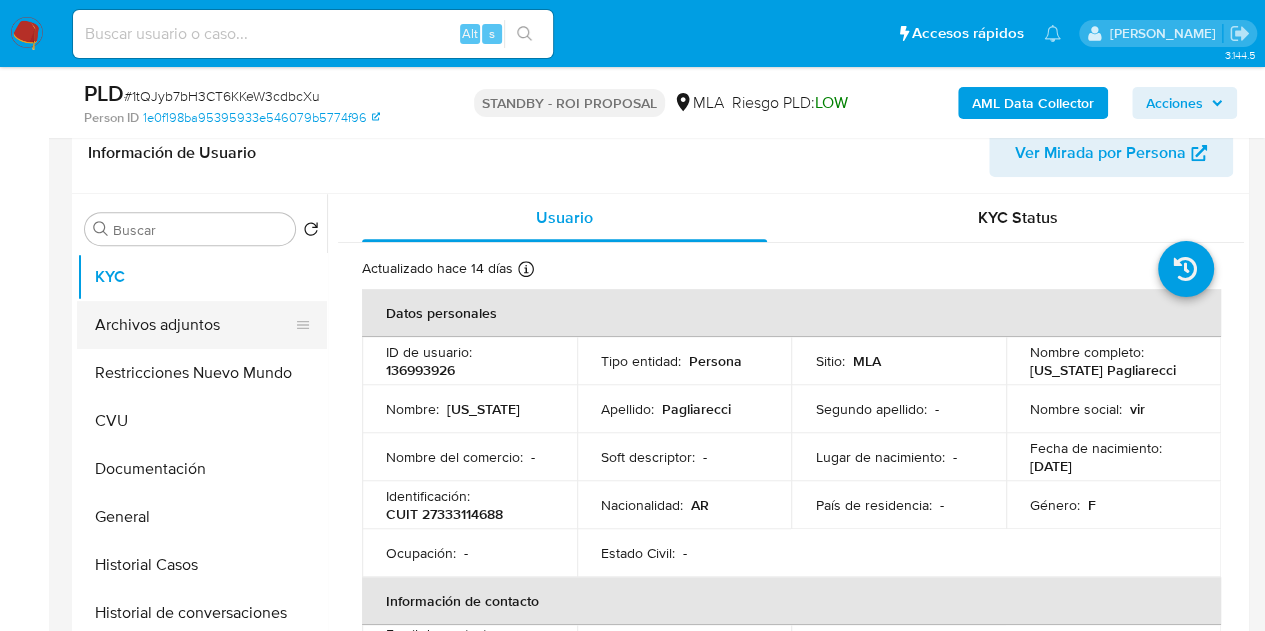 click on "Archivos adjuntos" at bounding box center (194, 325) 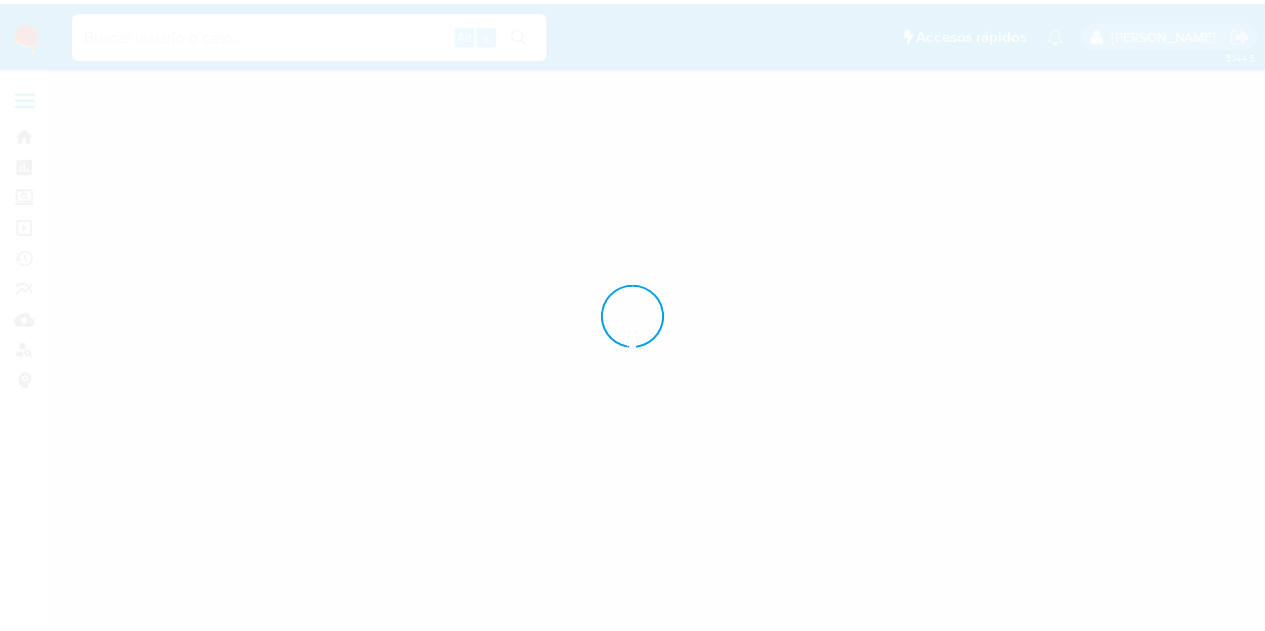 scroll, scrollTop: 0, scrollLeft: 0, axis: both 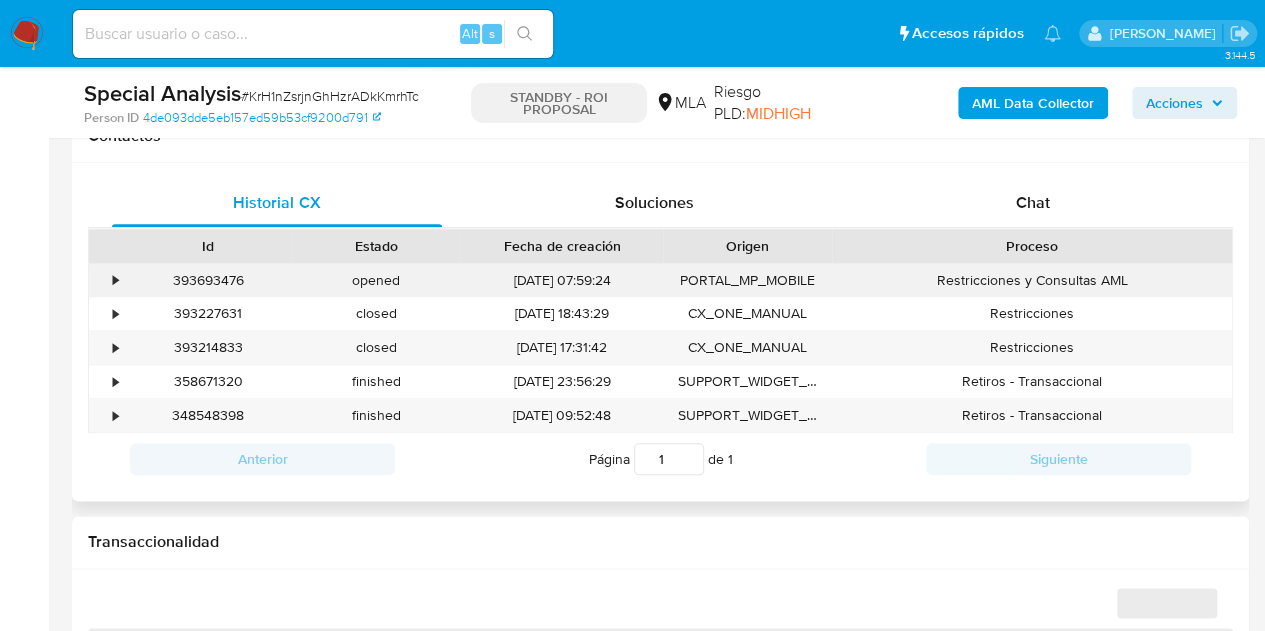 select on "10" 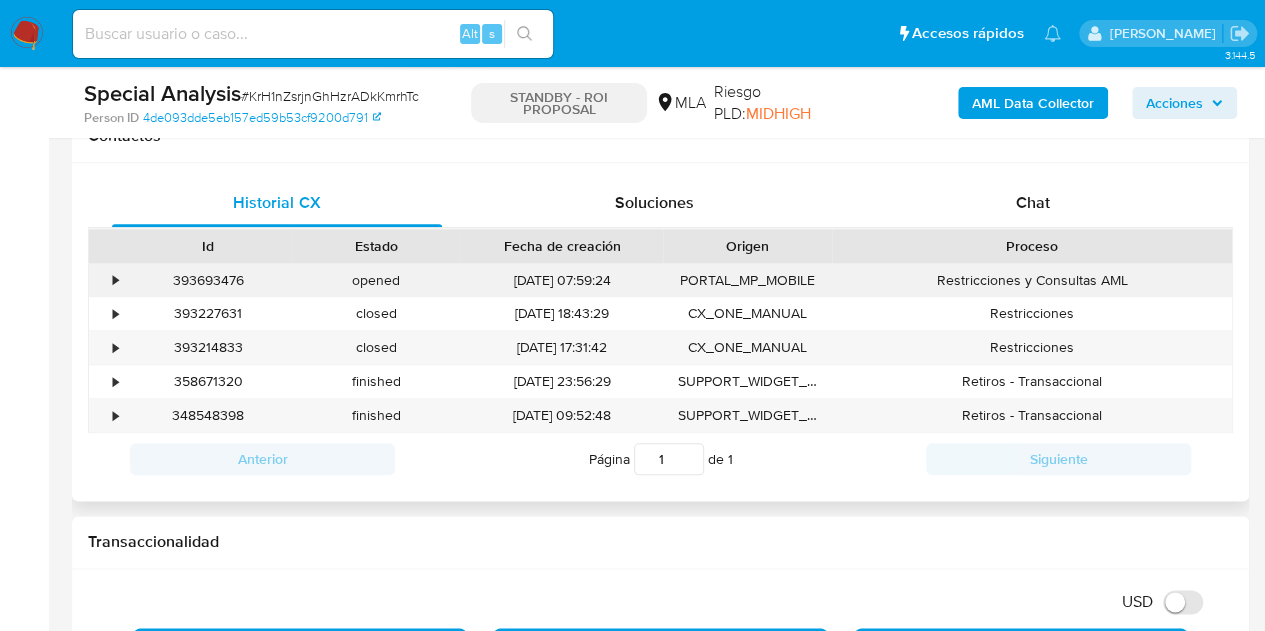 click on "393693476" at bounding box center [208, 280] 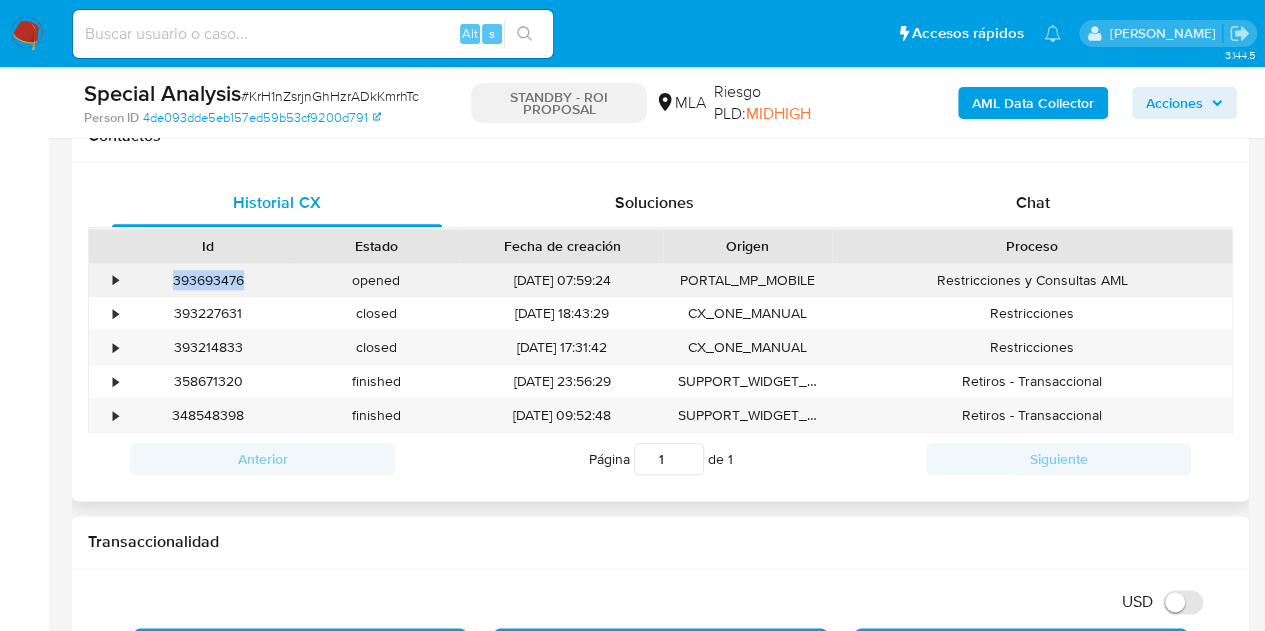 click on "393693476" at bounding box center [208, 280] 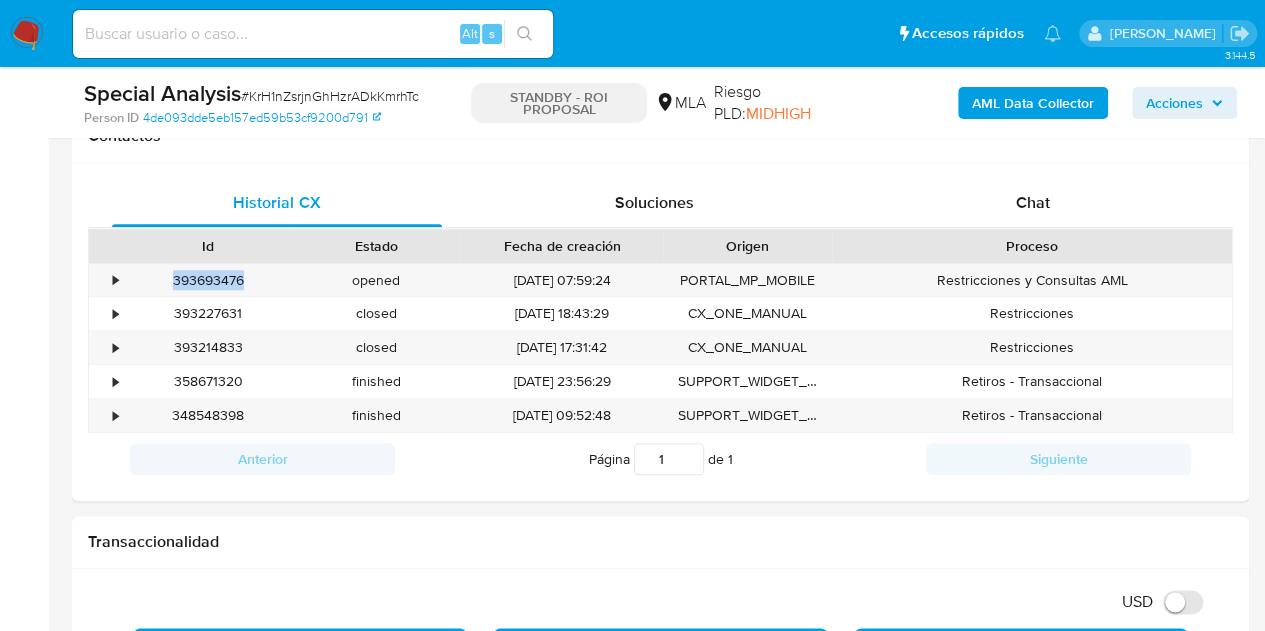 copy on "393693476" 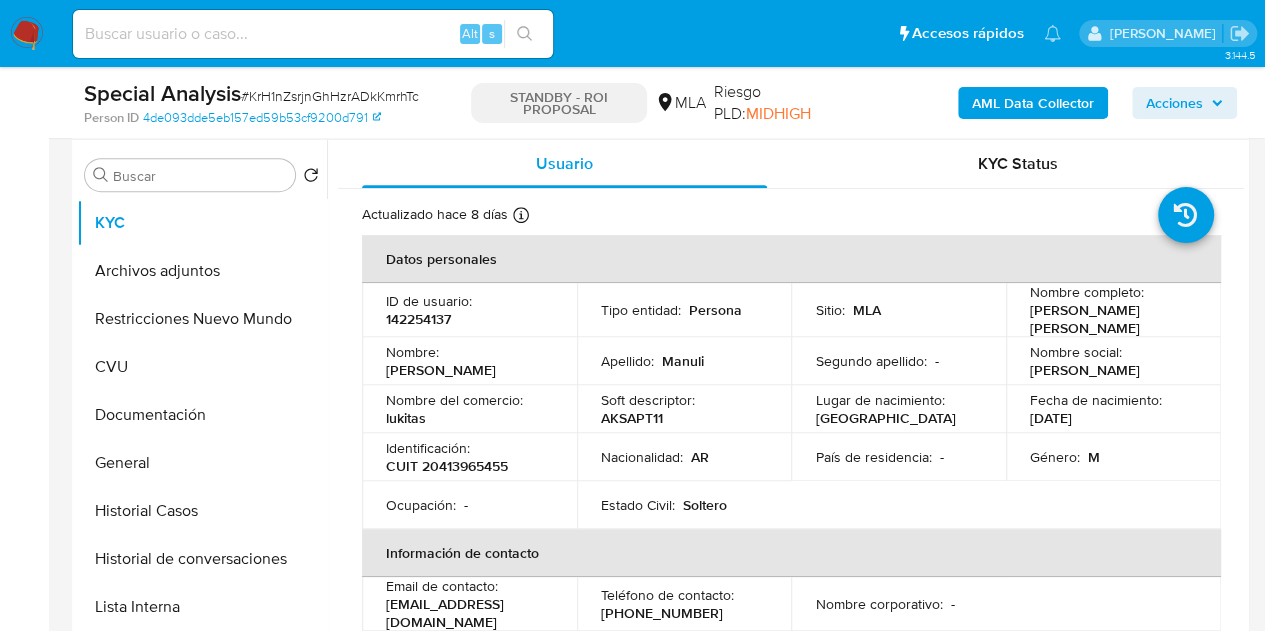 scroll, scrollTop: 306, scrollLeft: 0, axis: vertical 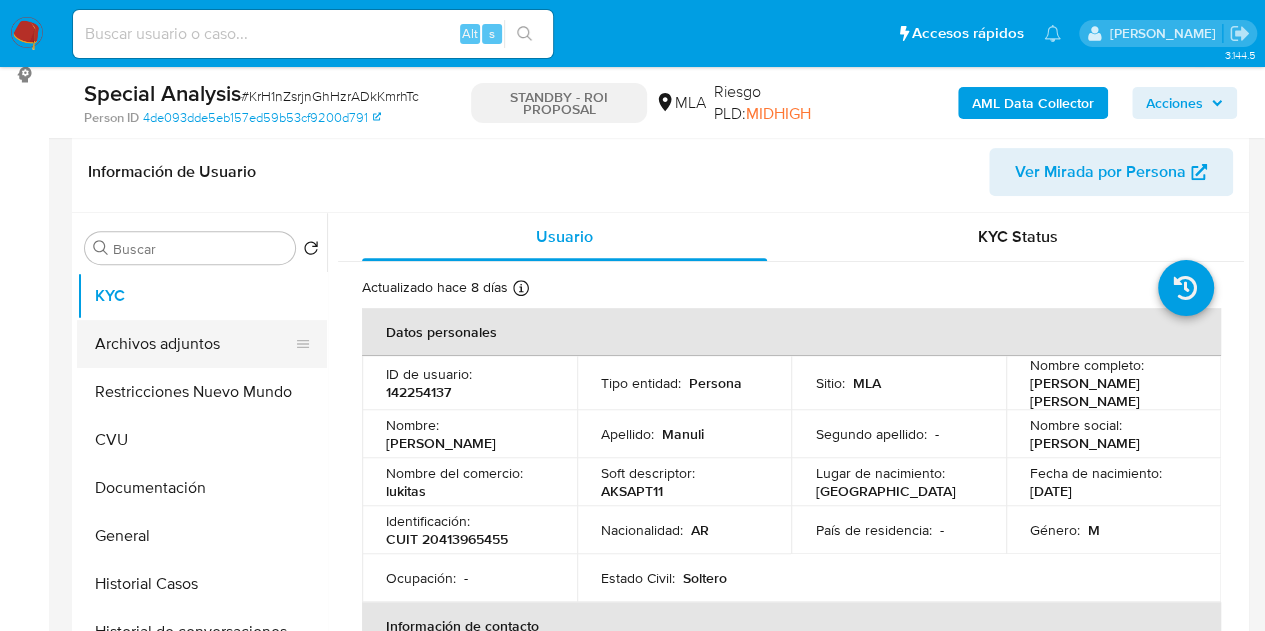 click on "Archivos adjuntos" at bounding box center [194, 344] 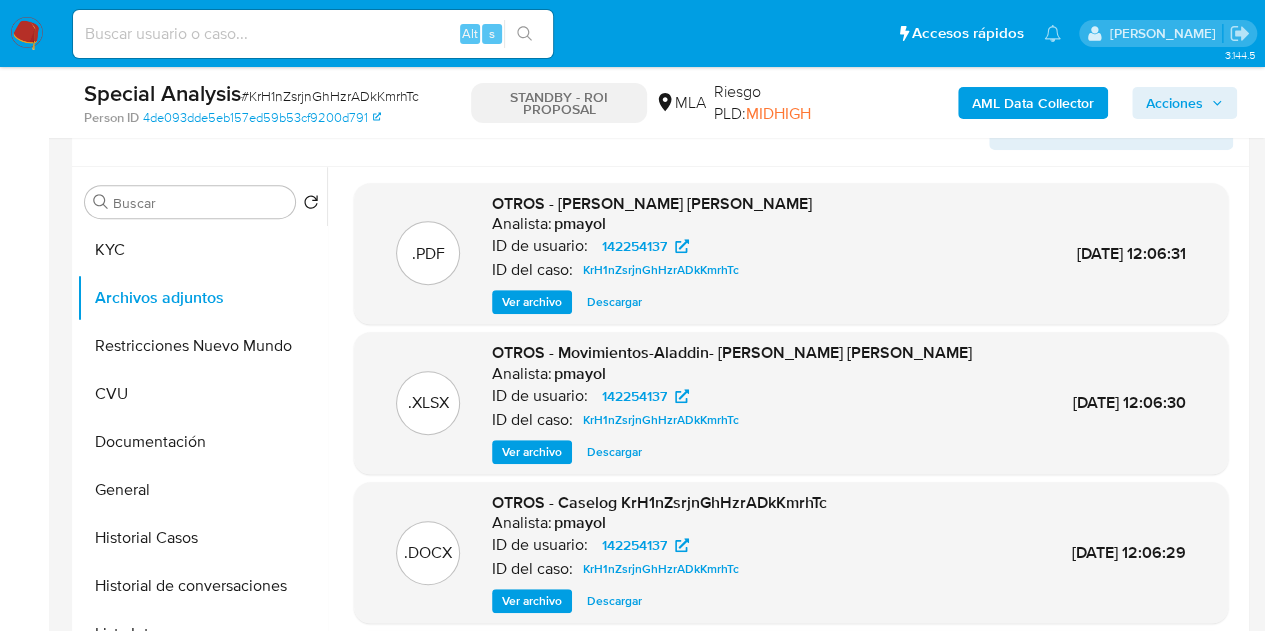 scroll, scrollTop: 365, scrollLeft: 0, axis: vertical 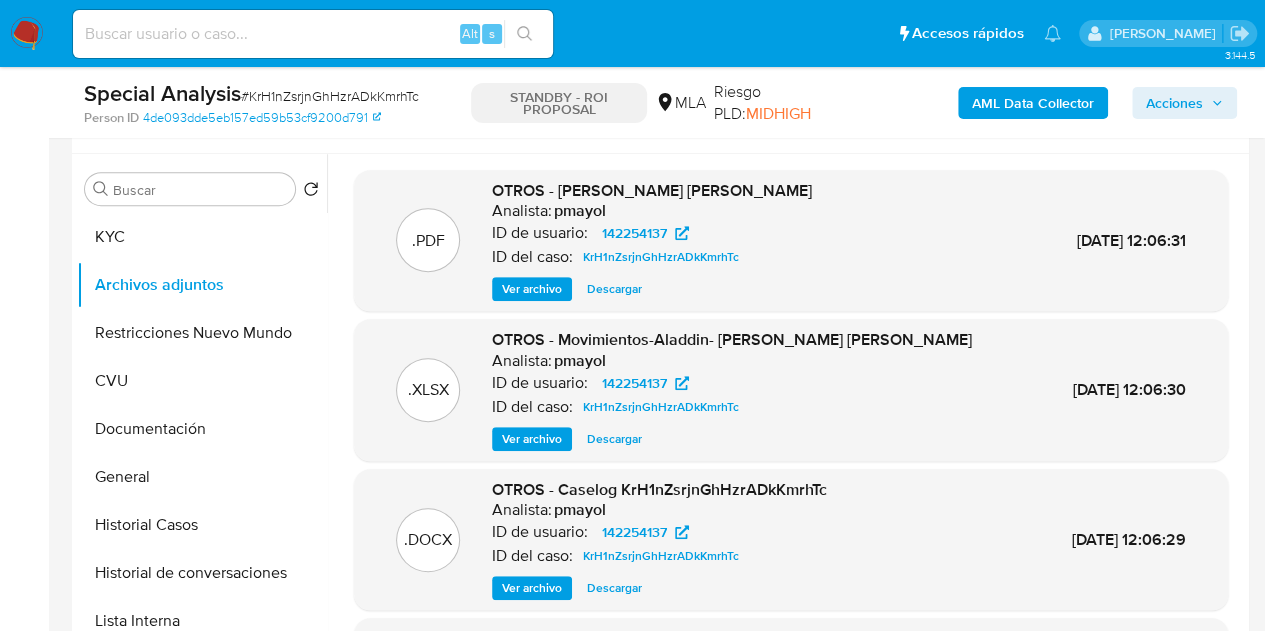 click on "Ver archivo" at bounding box center [532, 289] 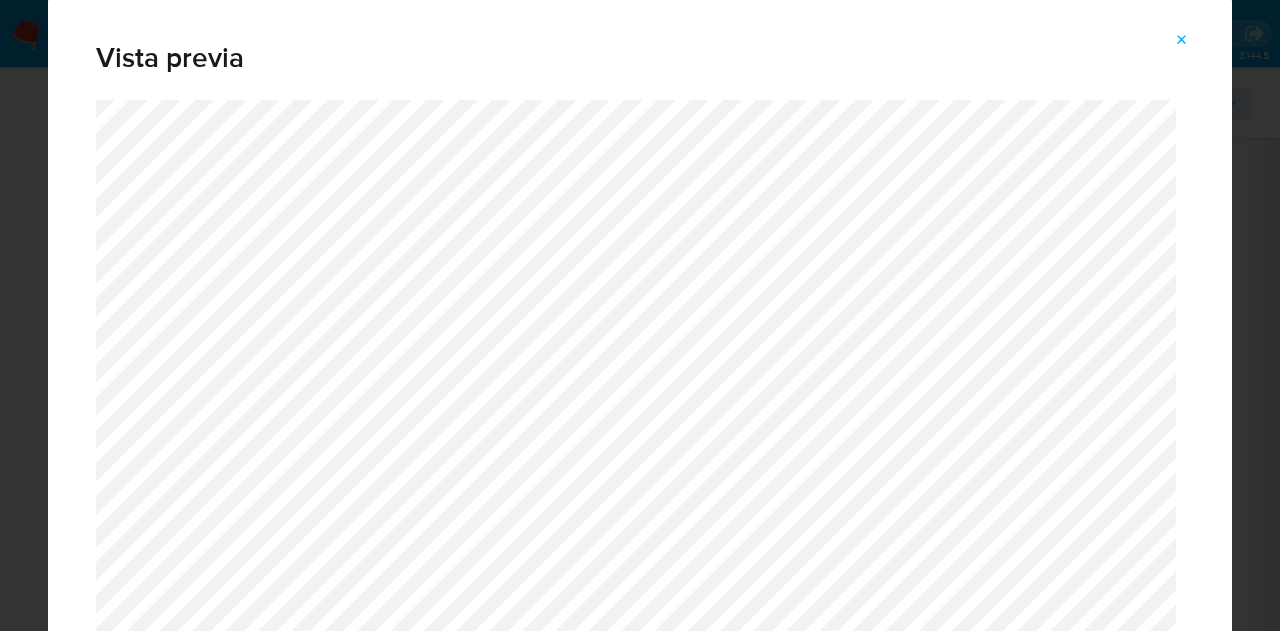 click 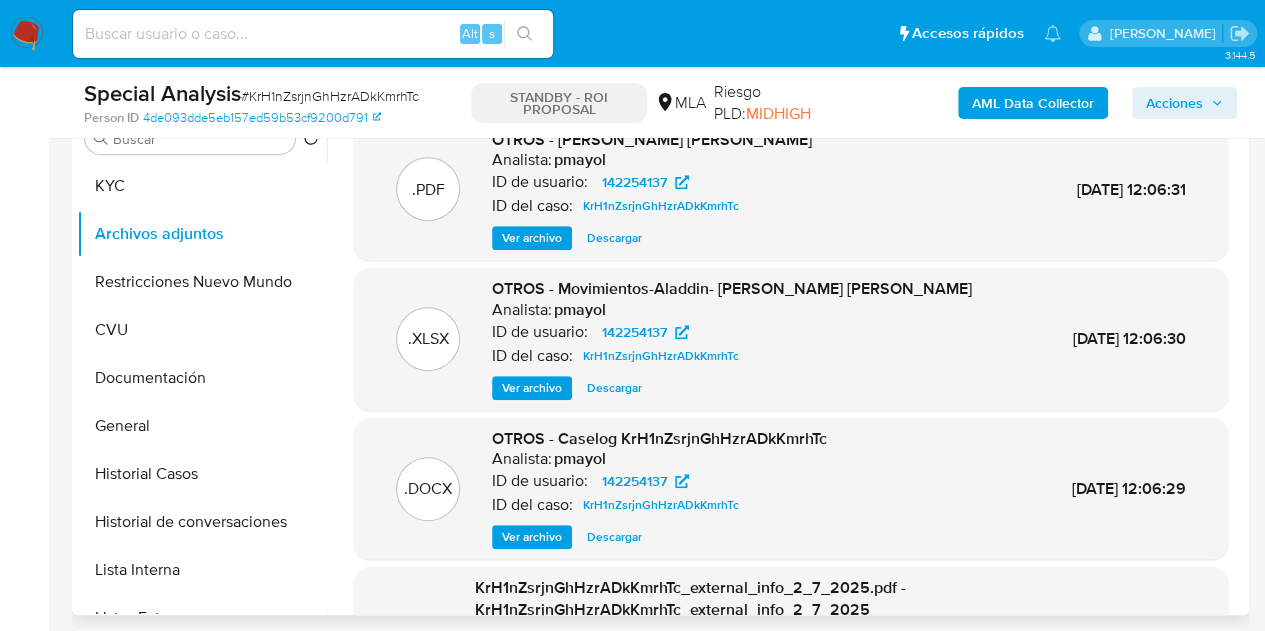 scroll, scrollTop: 420, scrollLeft: 0, axis: vertical 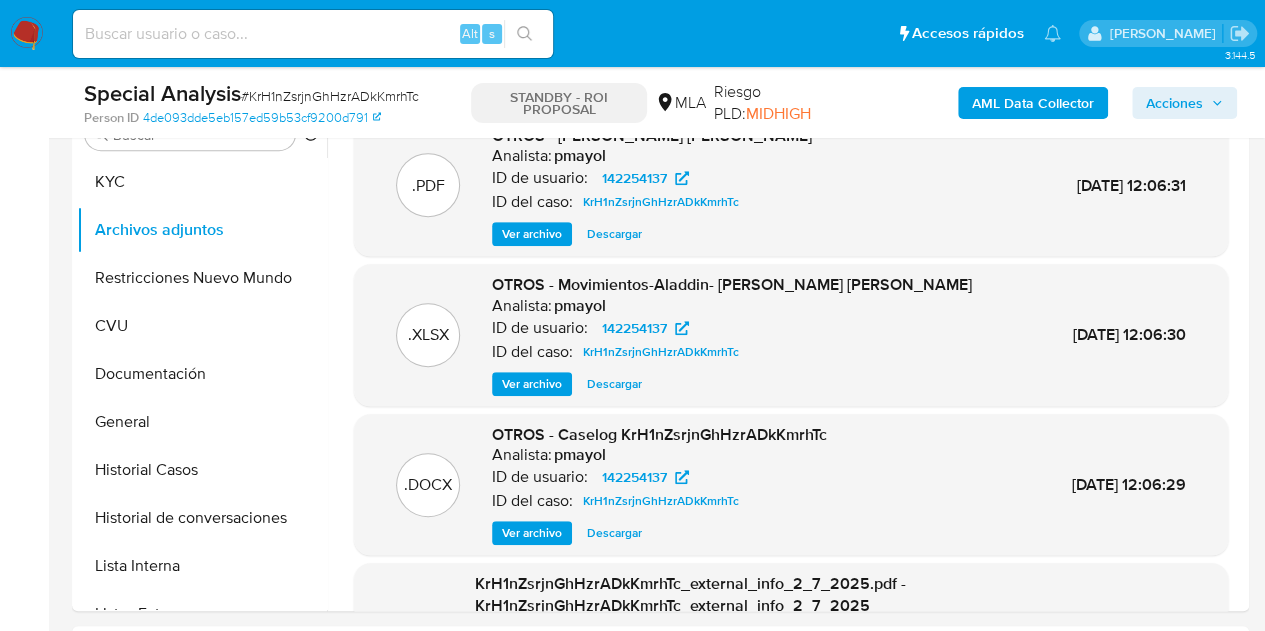 drag, startPoint x: 1246, startPoint y: 202, endPoint x: 1249, endPoint y: 271, distance: 69.065186 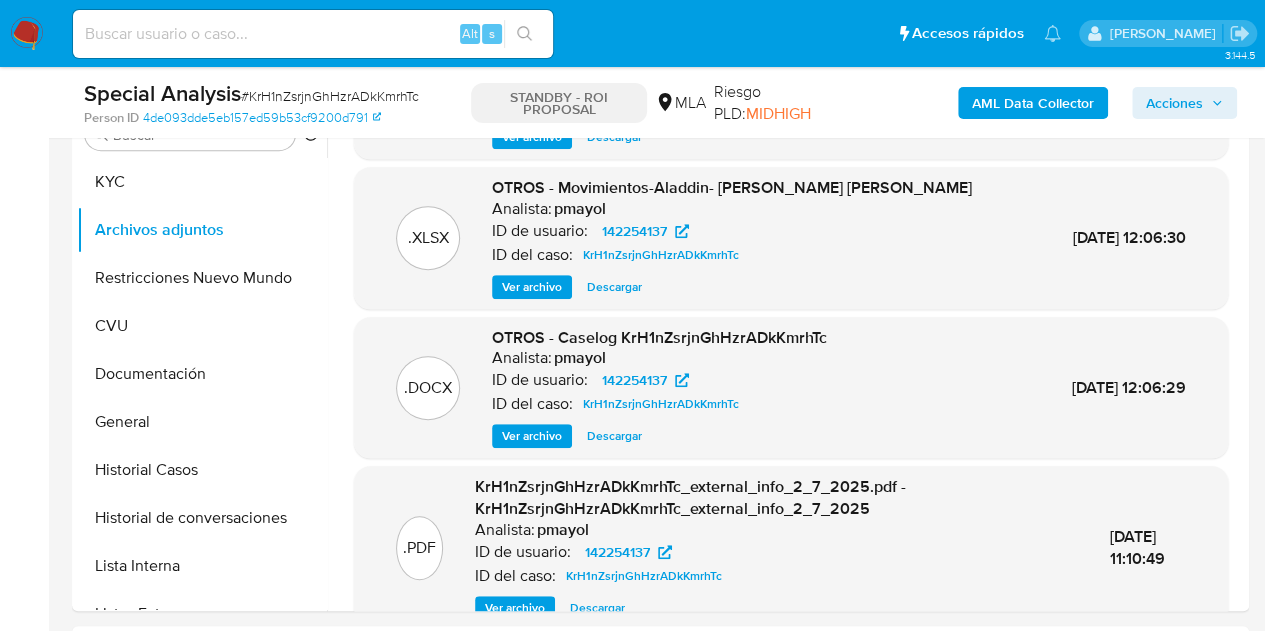 scroll, scrollTop: 134, scrollLeft: 0, axis: vertical 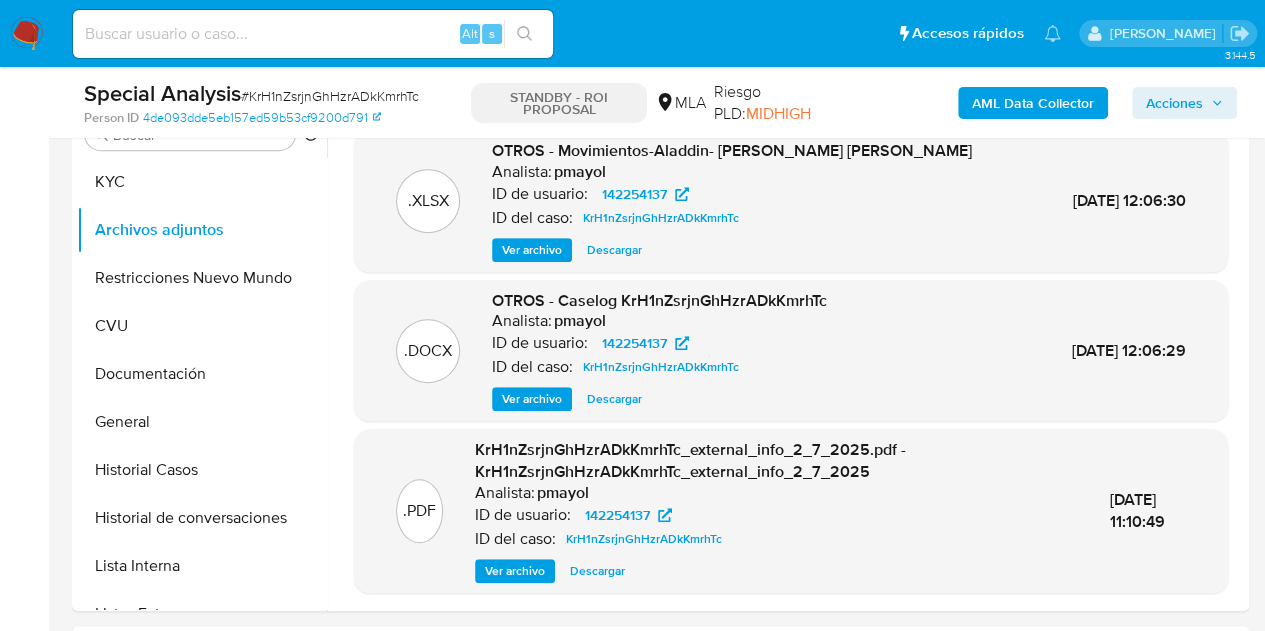 drag, startPoint x: 1165, startPoint y: 436, endPoint x: 1274, endPoint y: 203, distance: 257.2353 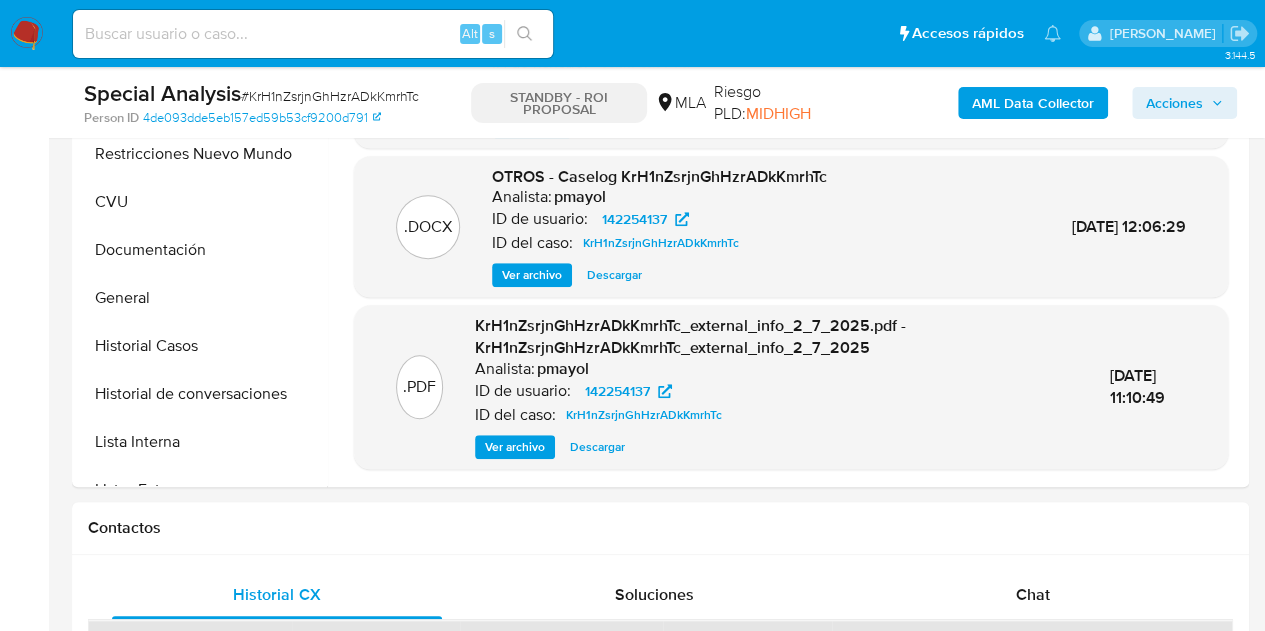 scroll, scrollTop: 622, scrollLeft: 0, axis: vertical 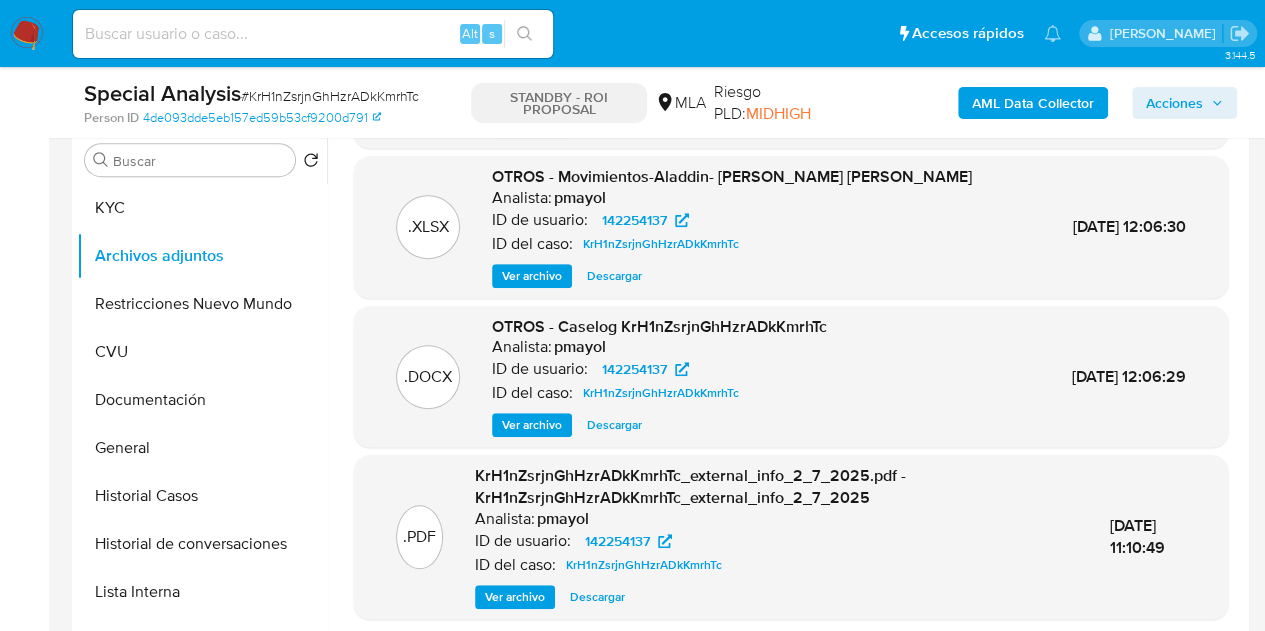 click on "Ver archivo" at bounding box center [532, 425] 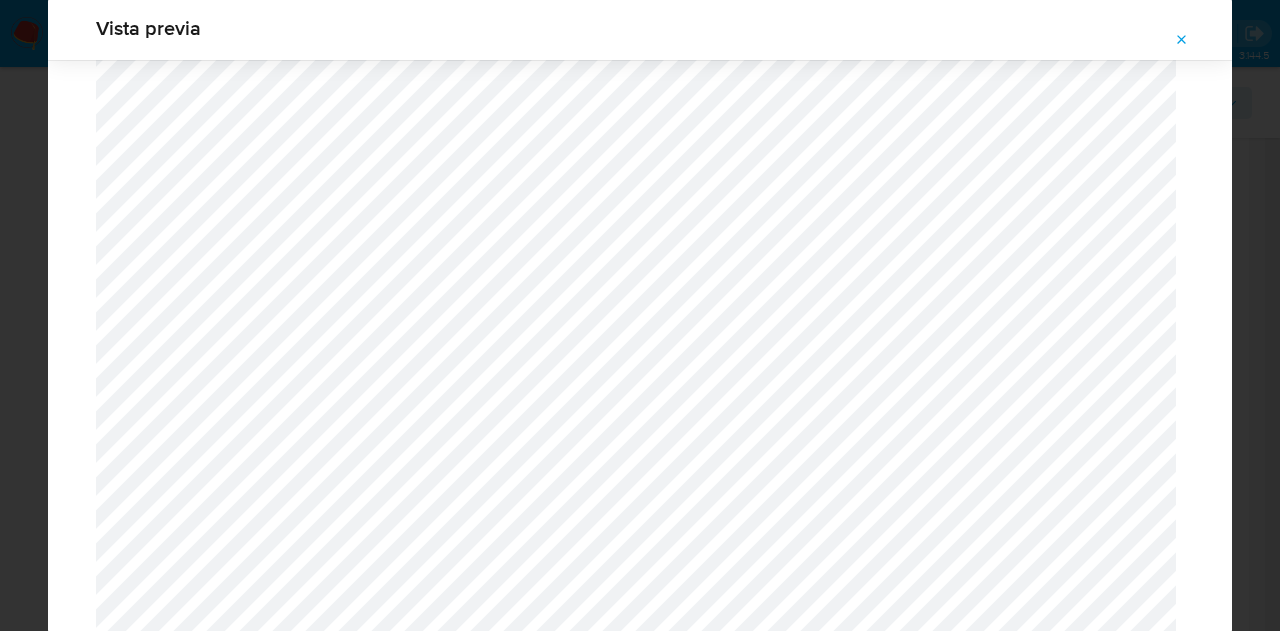 scroll, scrollTop: 306, scrollLeft: 0, axis: vertical 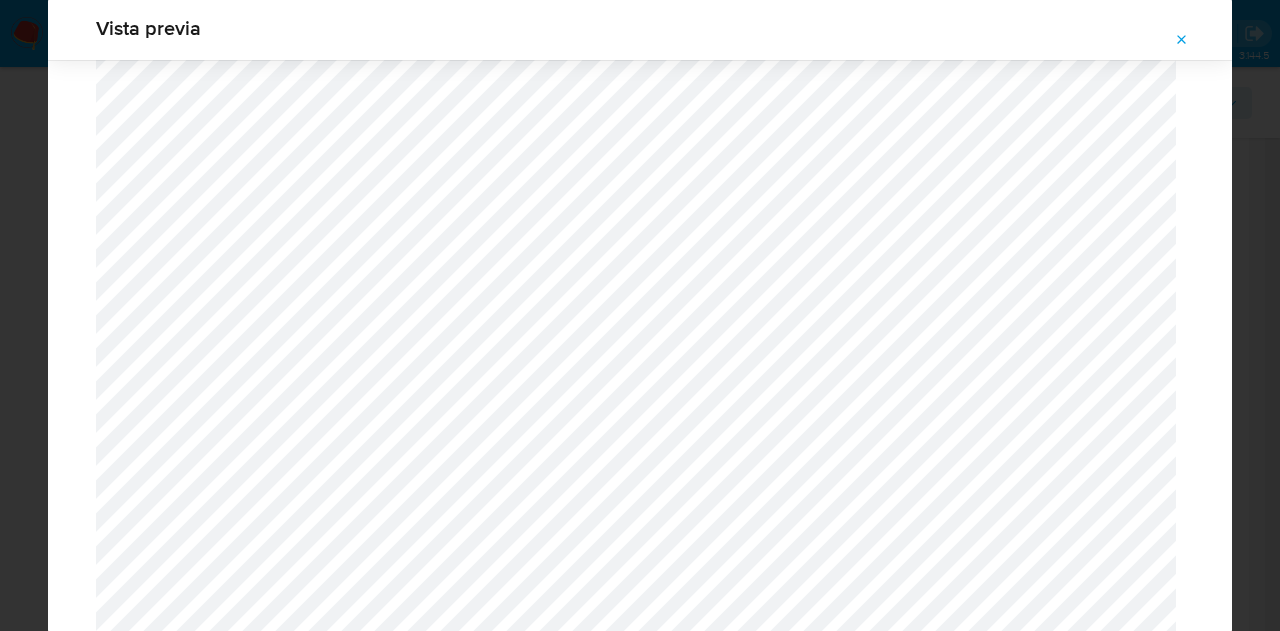 click 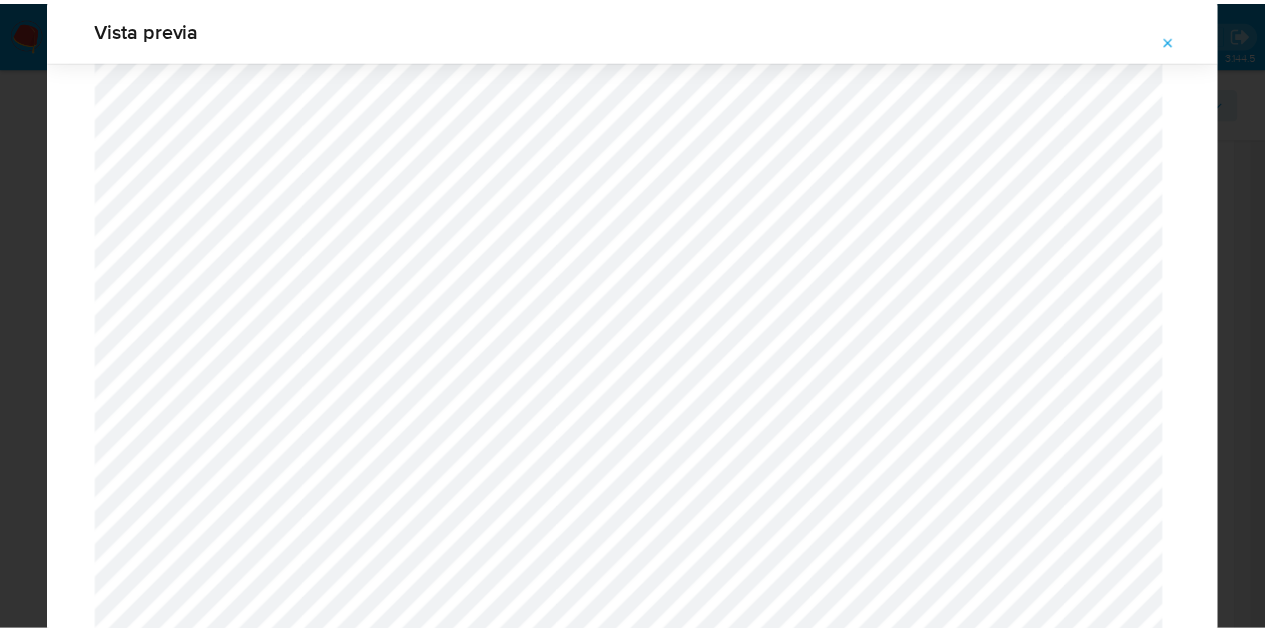 scroll, scrollTop: 64, scrollLeft: 0, axis: vertical 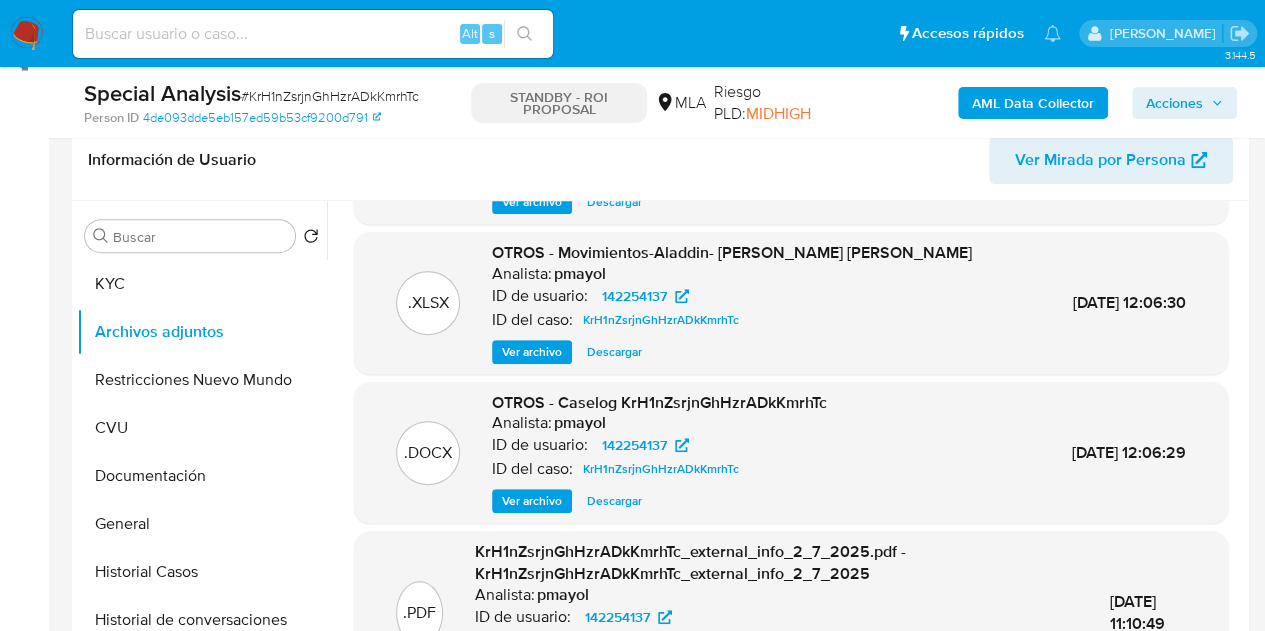 click on "Descargar" at bounding box center [614, 501] 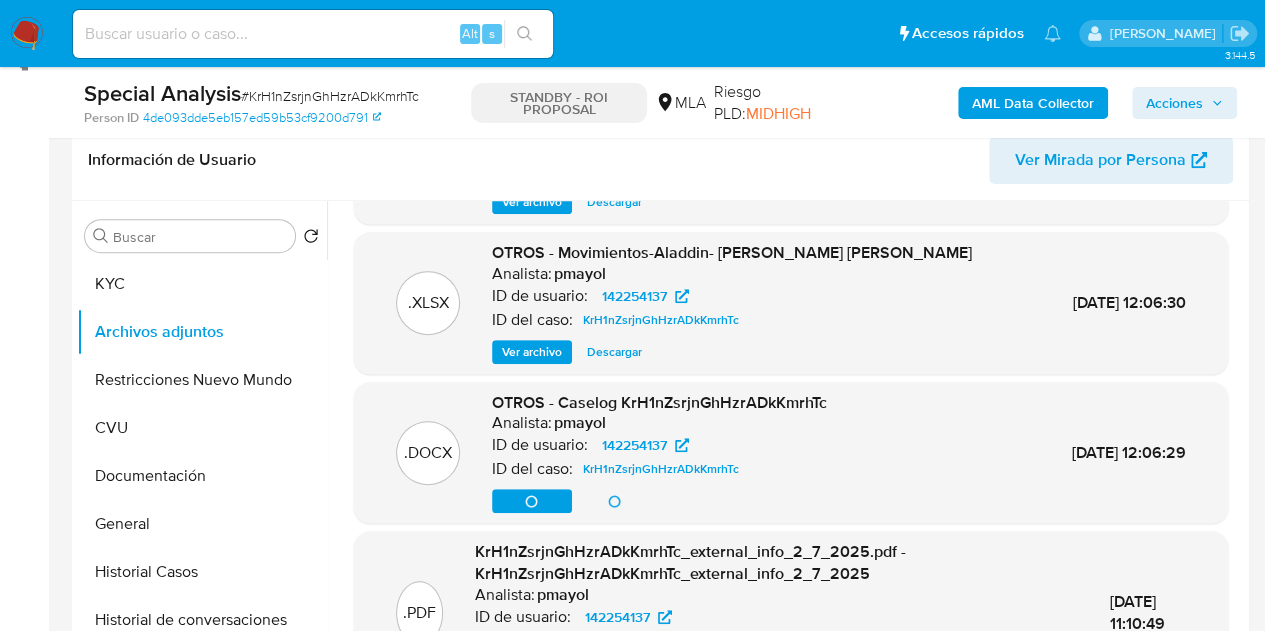 click on "Bandeja Tablero Screening Búsqueda en Listas Watchlist Herramientas Operaciones masivas Ejecuciones automáticas Reportes Mulan Buscador de personas Consolidado" at bounding box center (24, 1509) 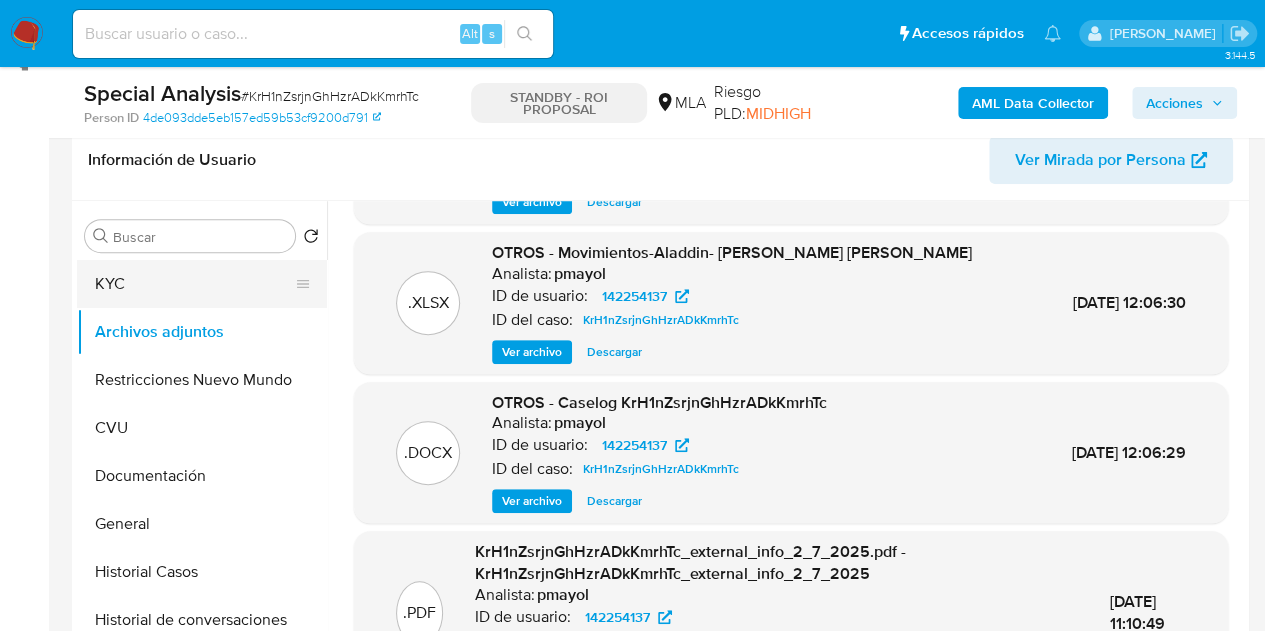 click on "KYC" at bounding box center (194, 284) 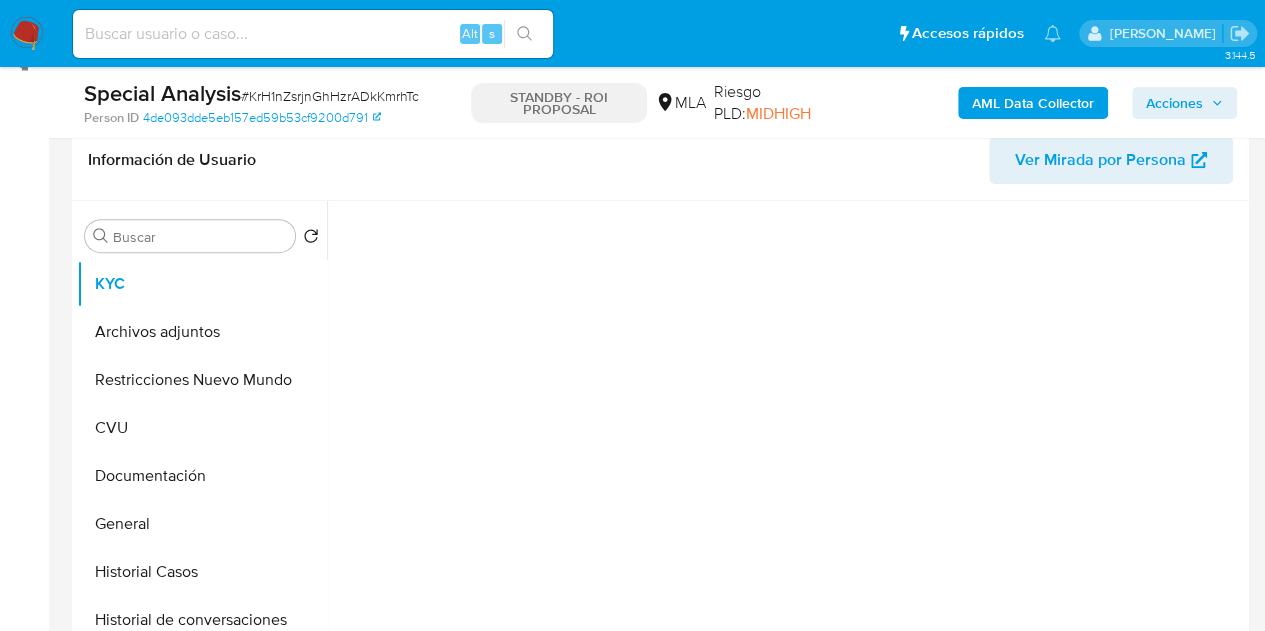 scroll, scrollTop: 0, scrollLeft: 0, axis: both 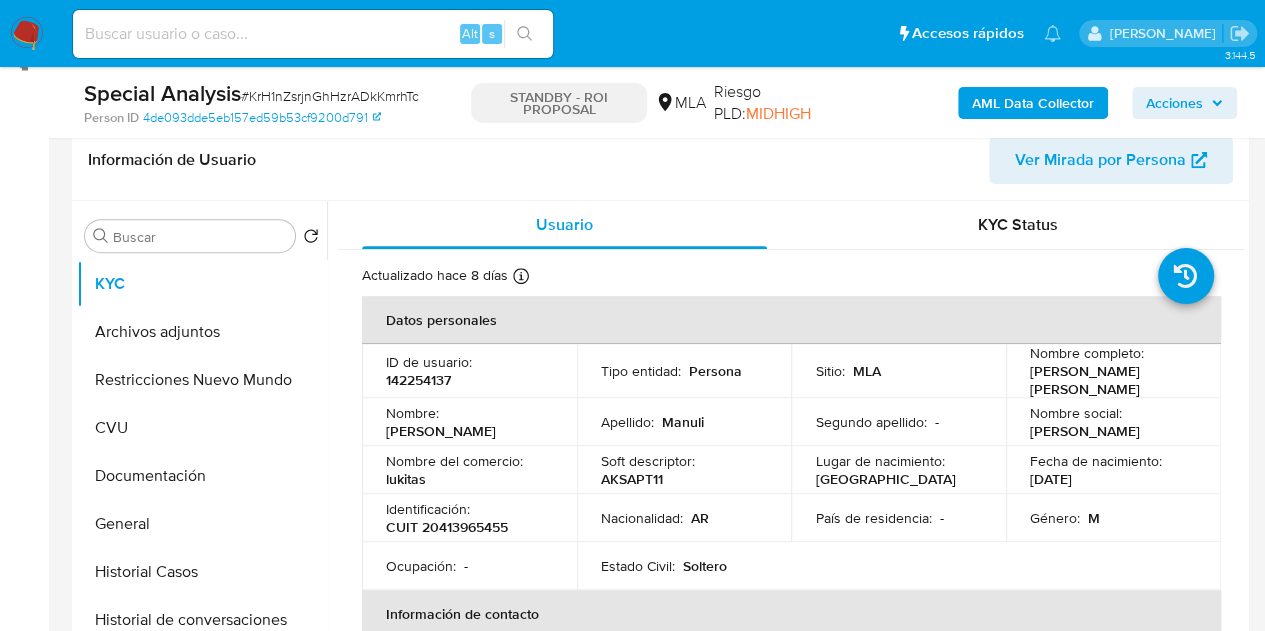 click on "CUIT 20413965455" at bounding box center (447, 527) 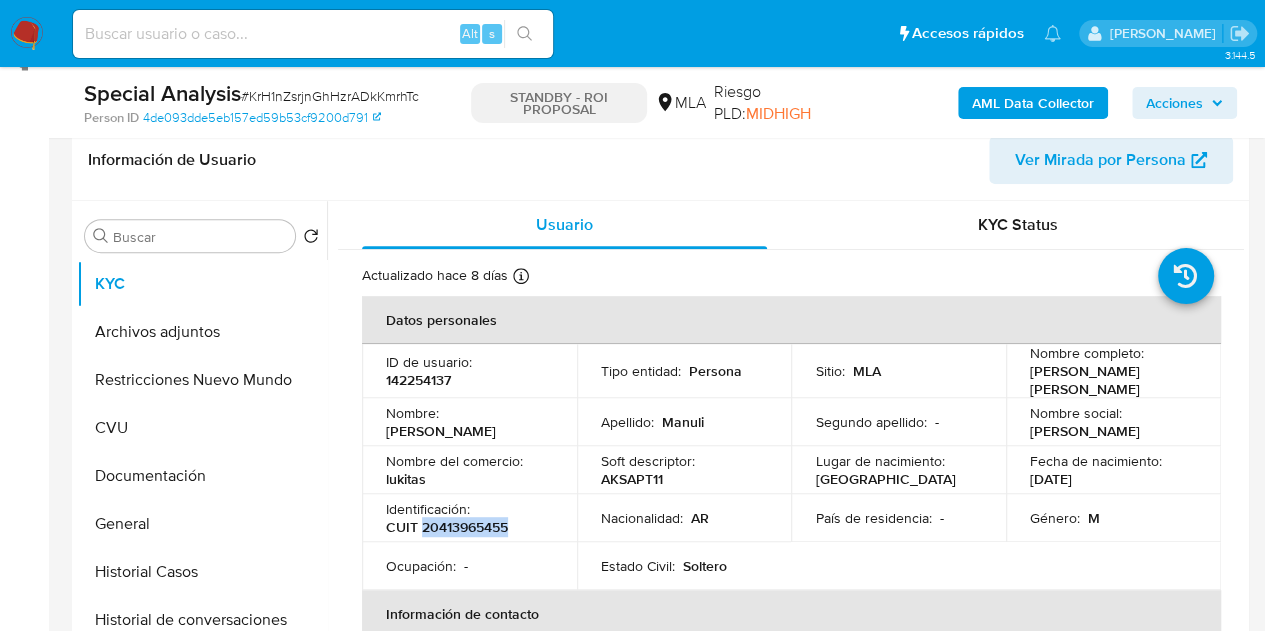 click on "CUIT 20413965455" at bounding box center [447, 527] 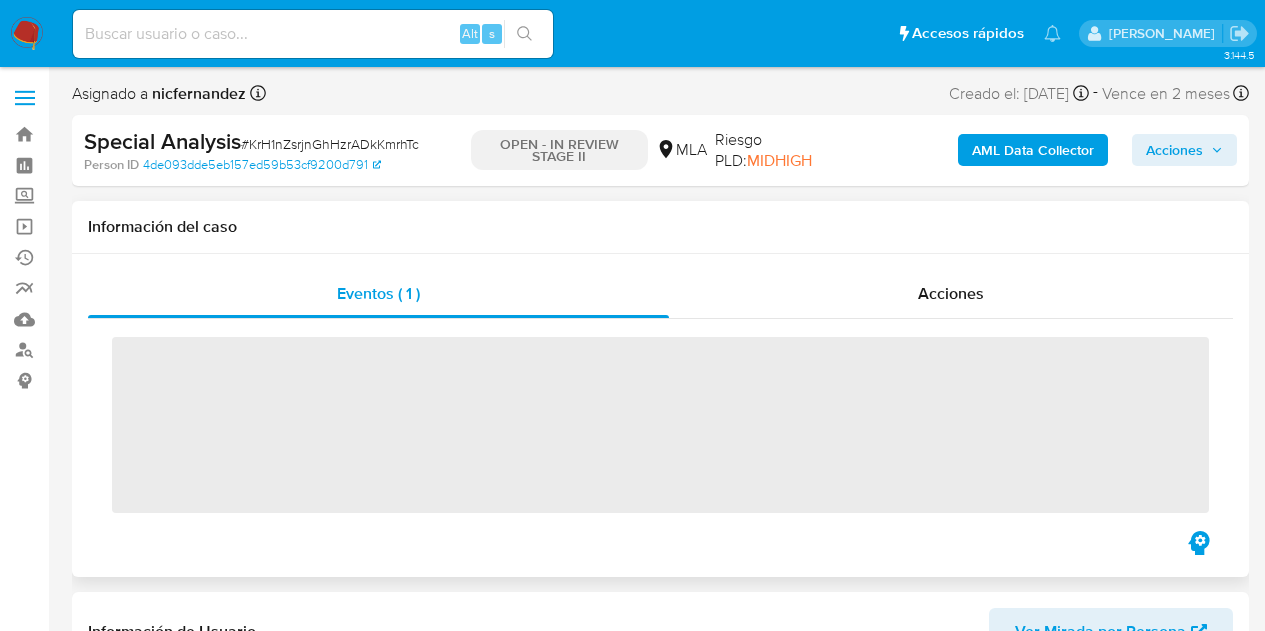 scroll, scrollTop: 0, scrollLeft: 0, axis: both 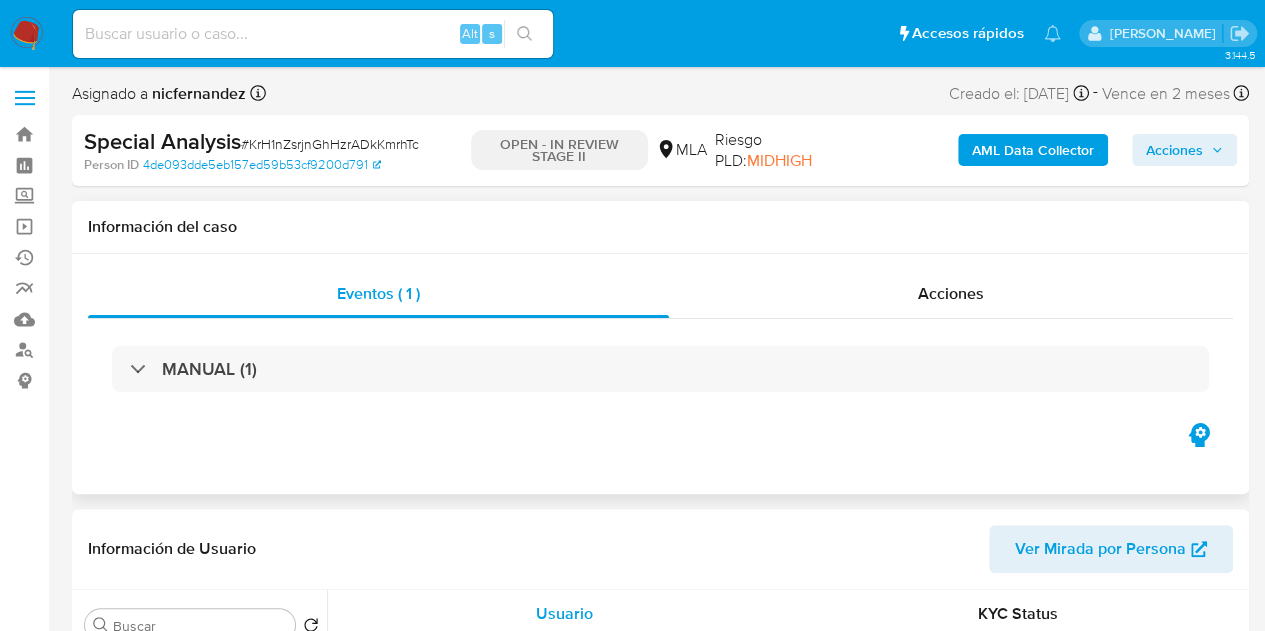 click on "Información del caso" at bounding box center [660, 227] 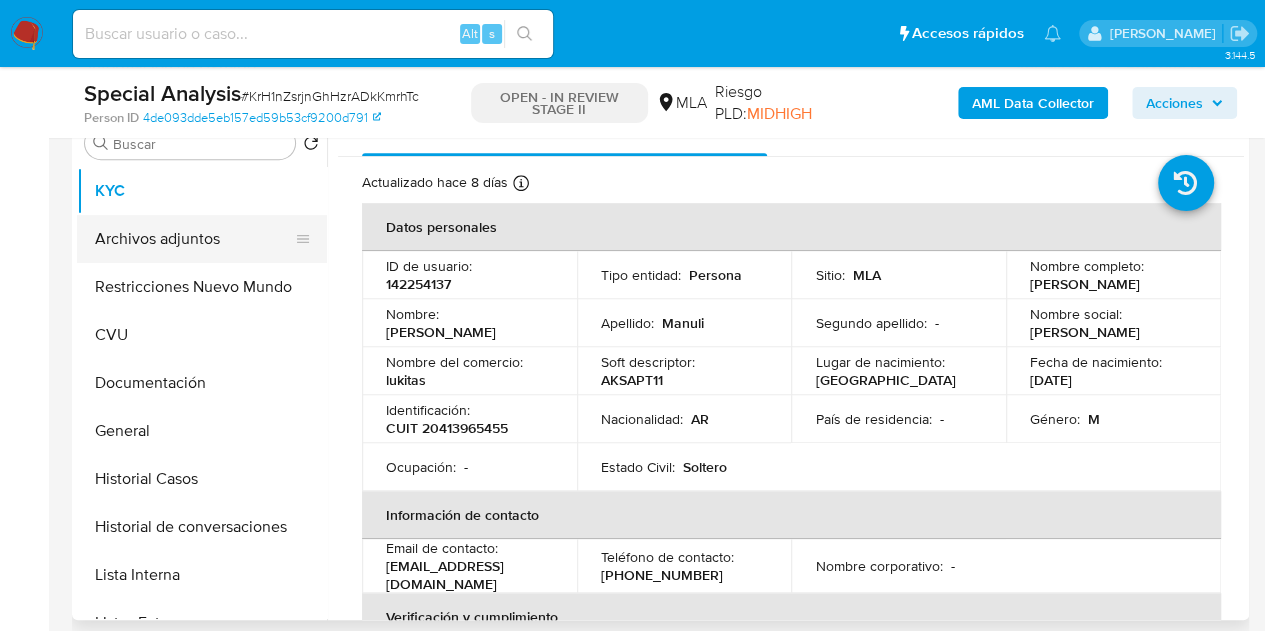 click on "Archivos adjuntos" at bounding box center (194, 239) 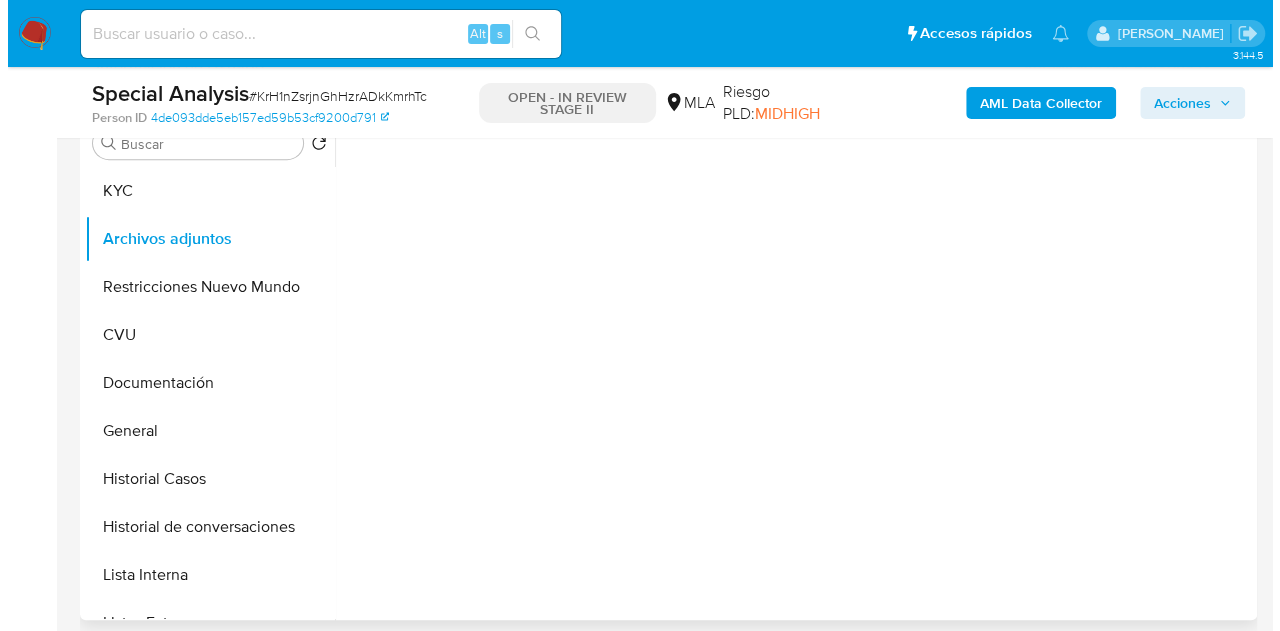 scroll, scrollTop: 383, scrollLeft: 0, axis: vertical 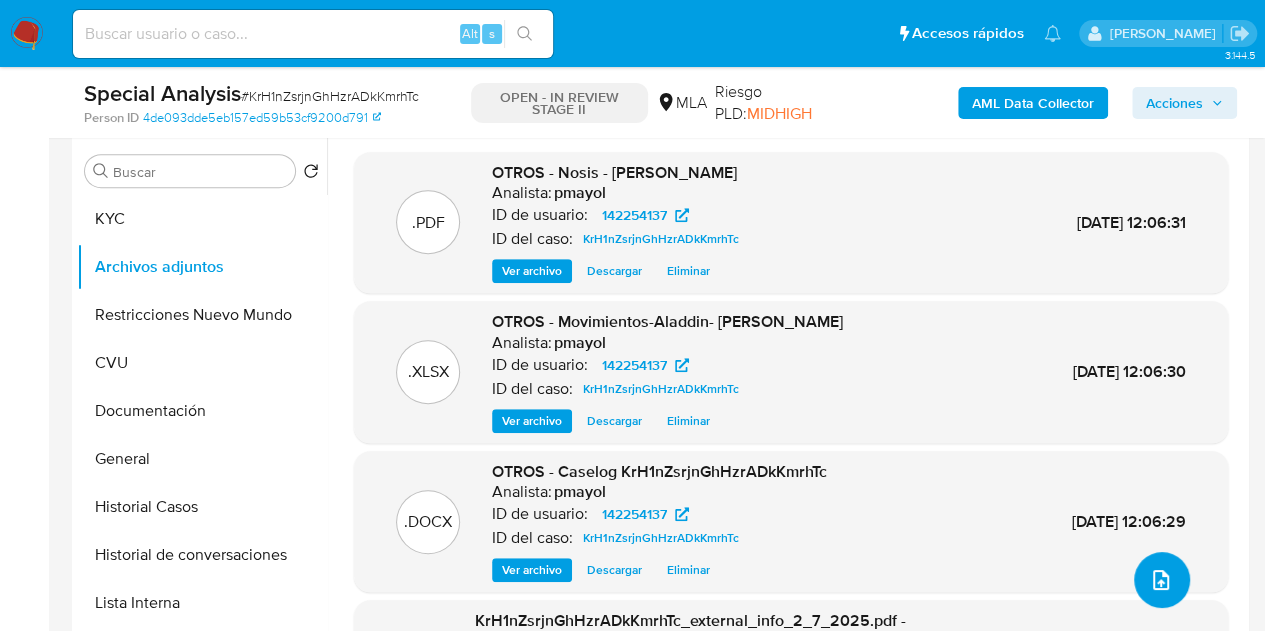click at bounding box center [1162, 580] 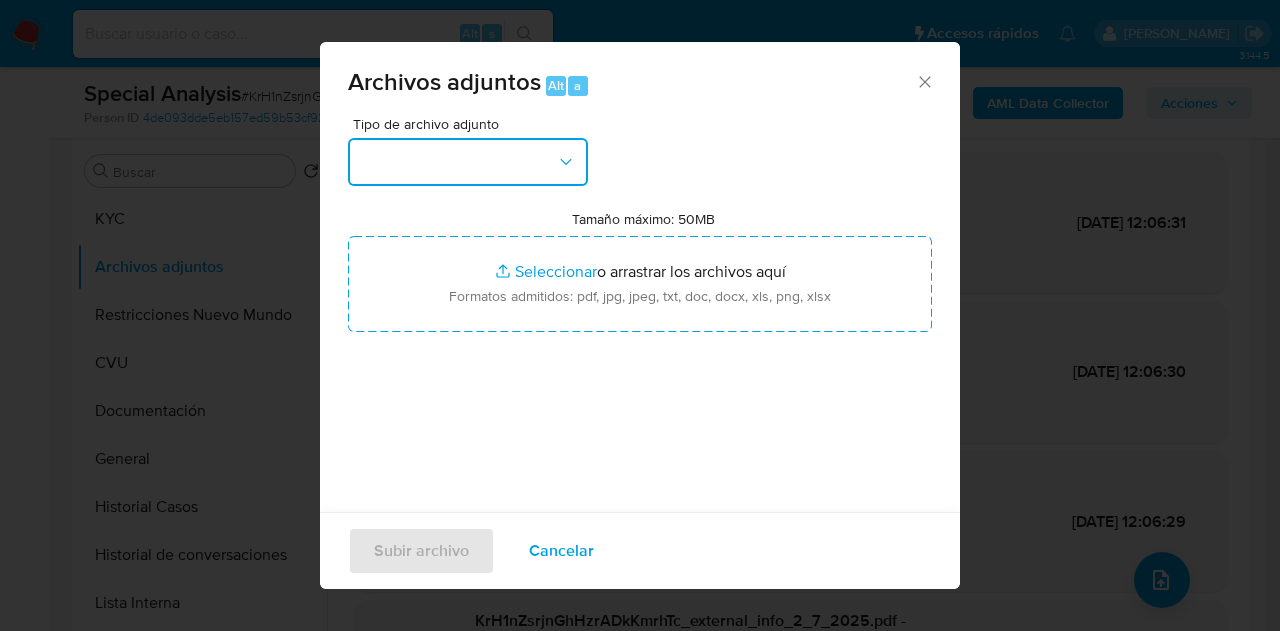 click at bounding box center [468, 162] 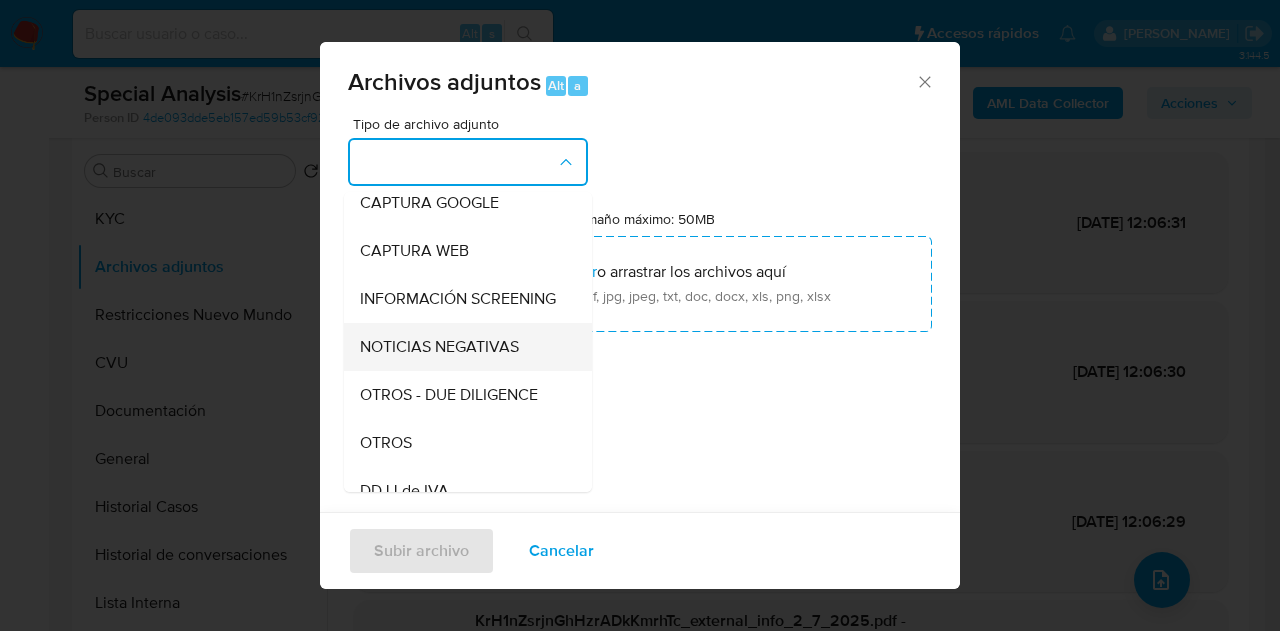 scroll, scrollTop: 208, scrollLeft: 0, axis: vertical 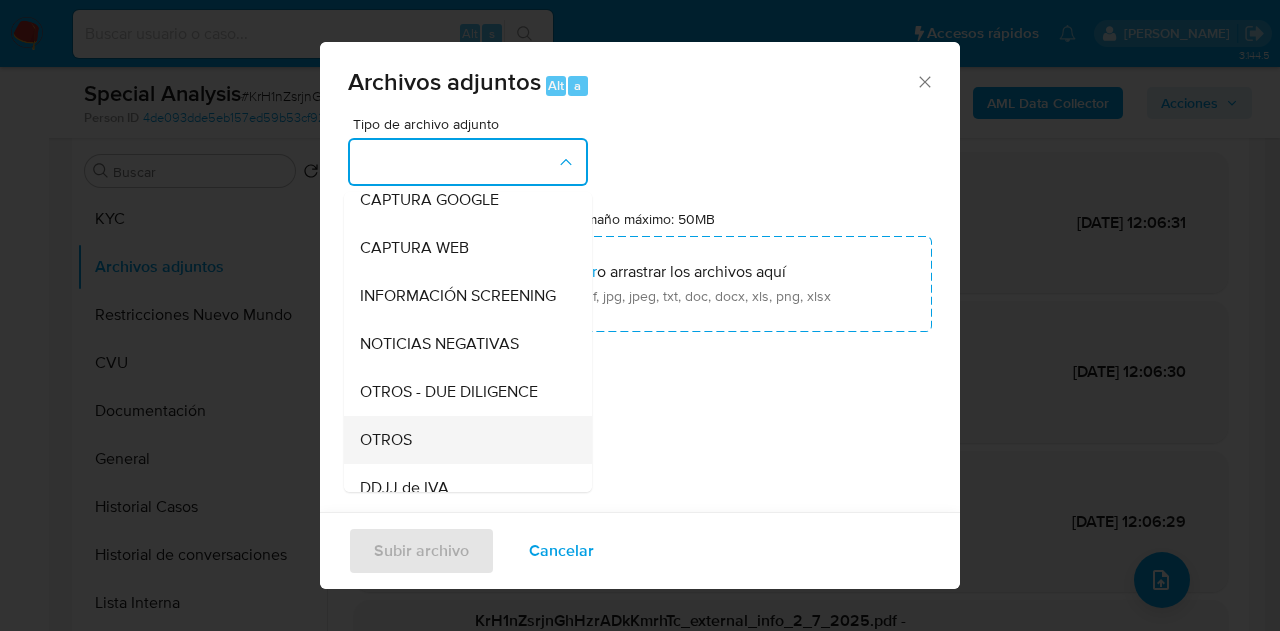 click on "OTROS" at bounding box center (462, 440) 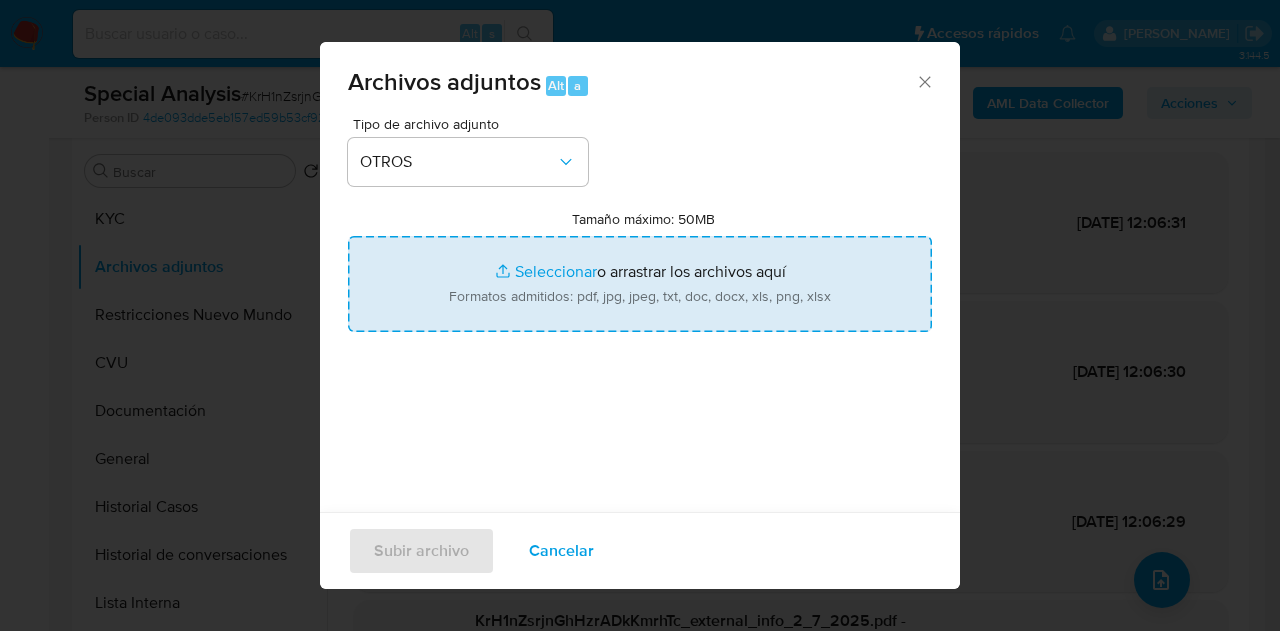 click on "Tamaño máximo: 50MB Seleccionar archivos" at bounding box center (640, 284) 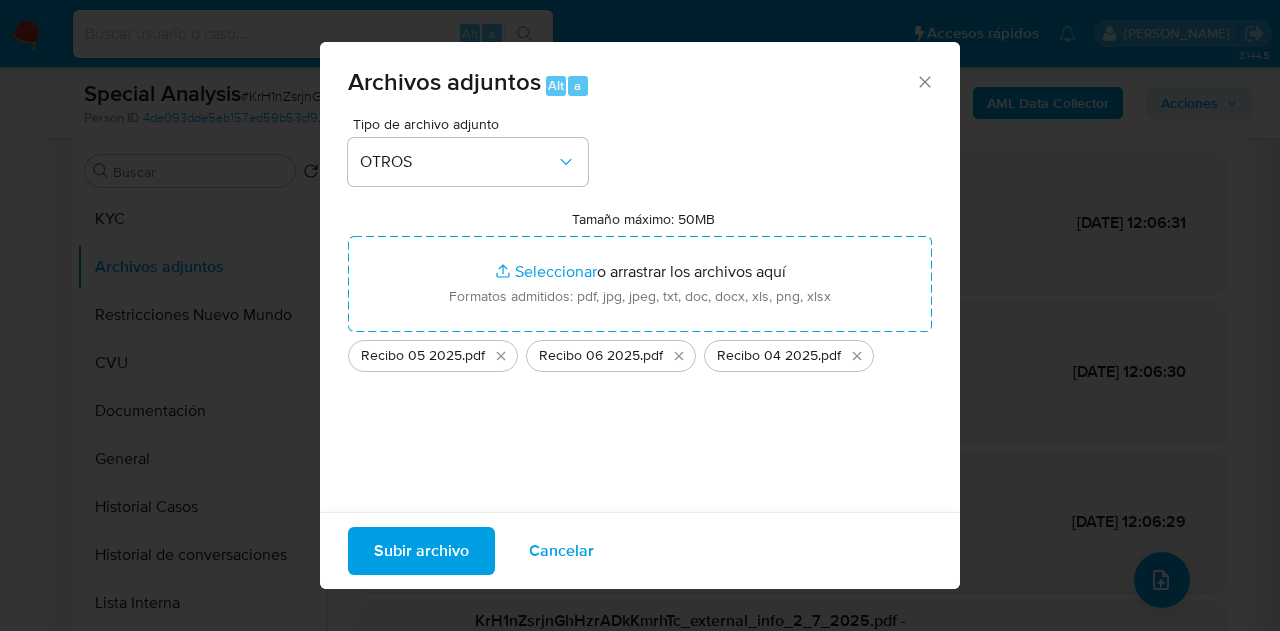 drag, startPoint x: 529, startPoint y: 277, endPoint x: 424, endPoint y: 545, distance: 287.83502 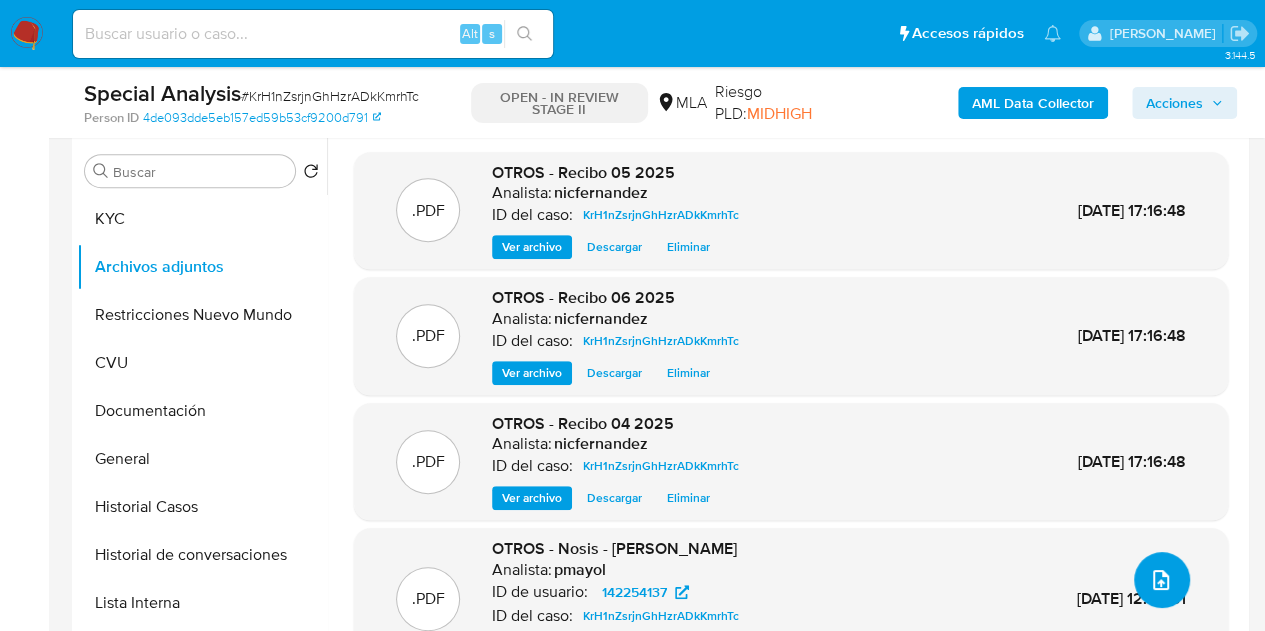 click 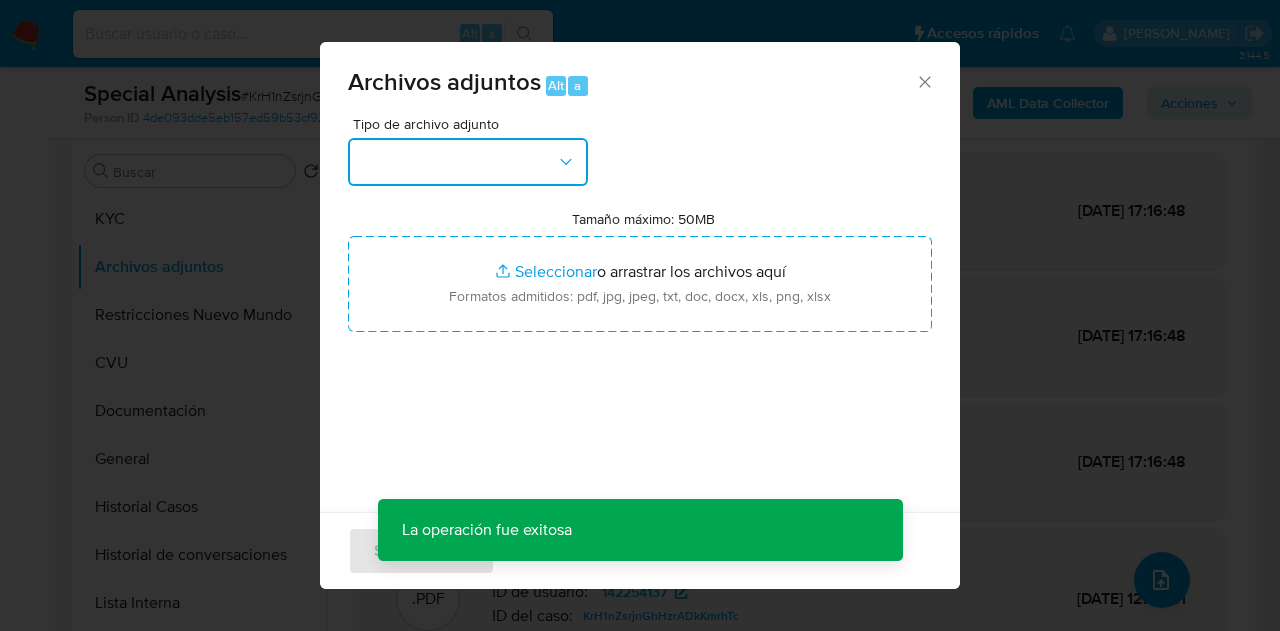 click at bounding box center [468, 162] 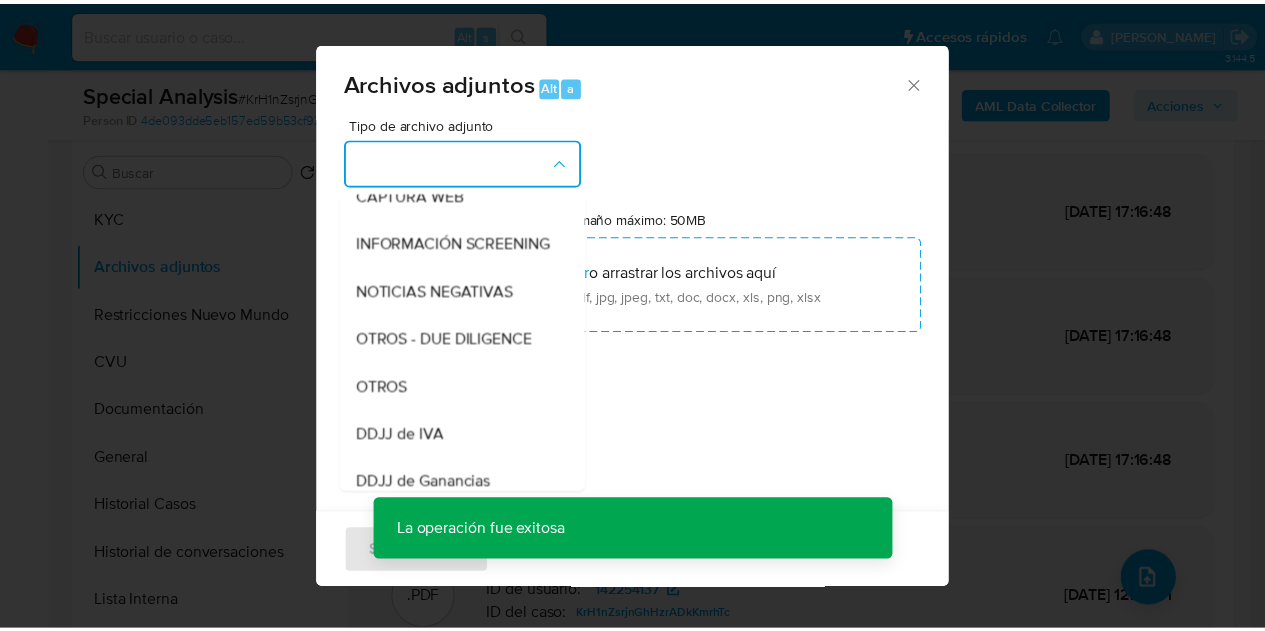 scroll, scrollTop: 272, scrollLeft: 0, axis: vertical 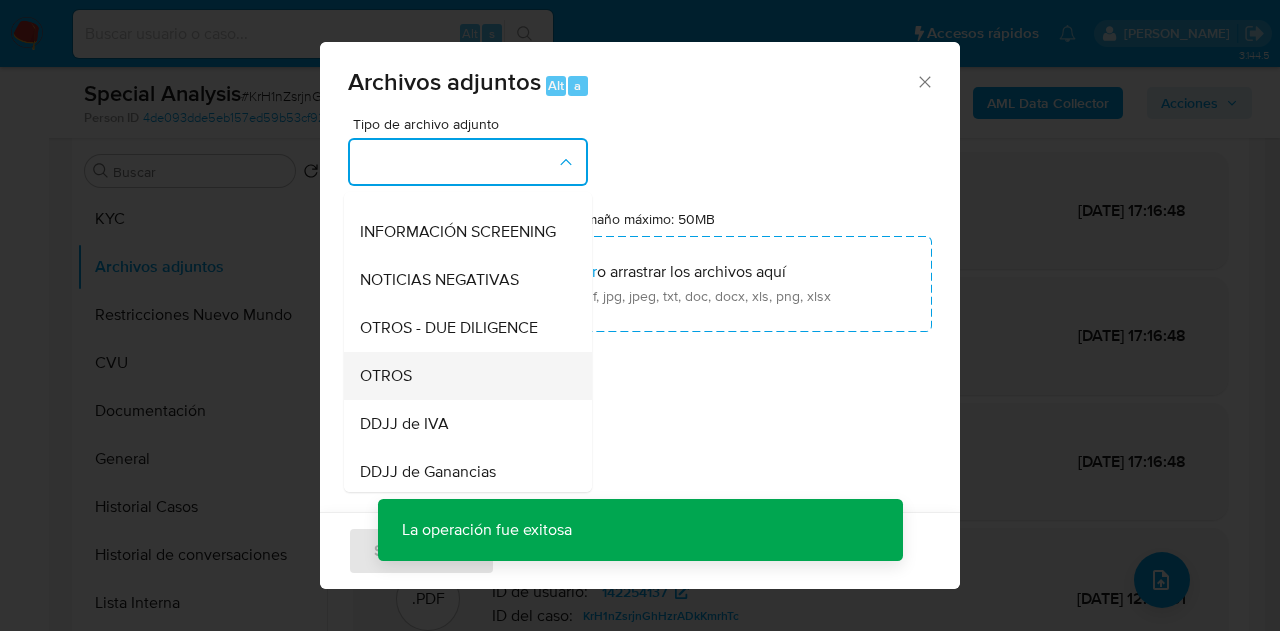 click on "OTROS" at bounding box center (462, 376) 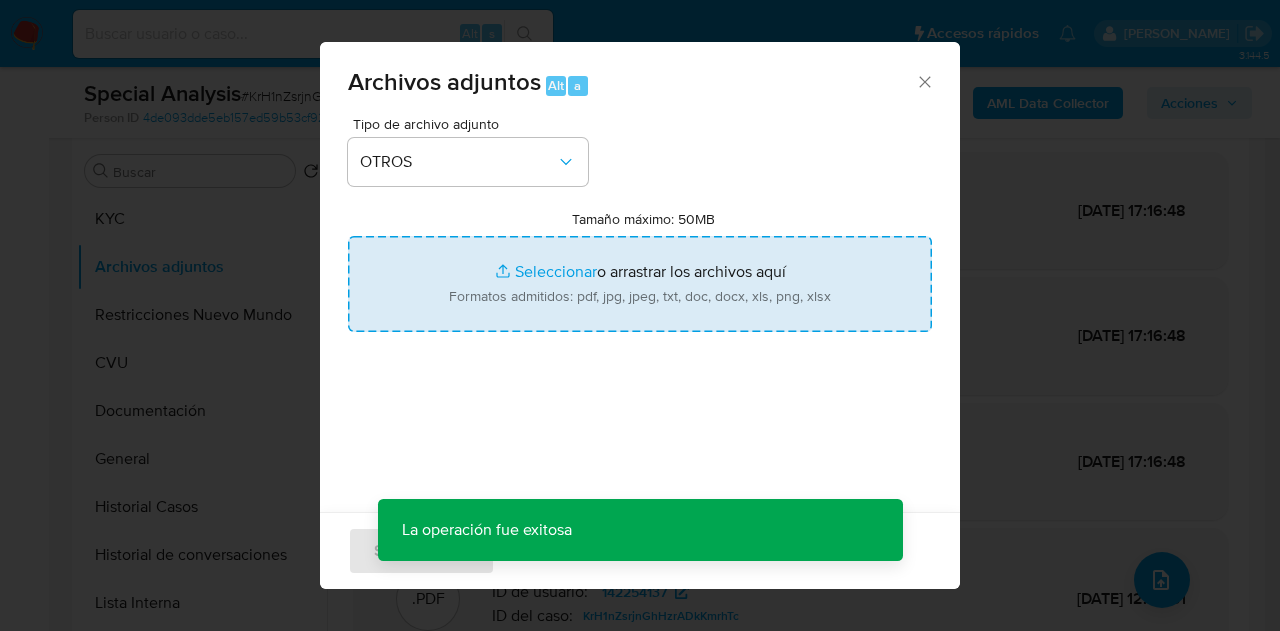 click on "Tamaño máximo: 50MB Seleccionar archivos" at bounding box center [640, 284] 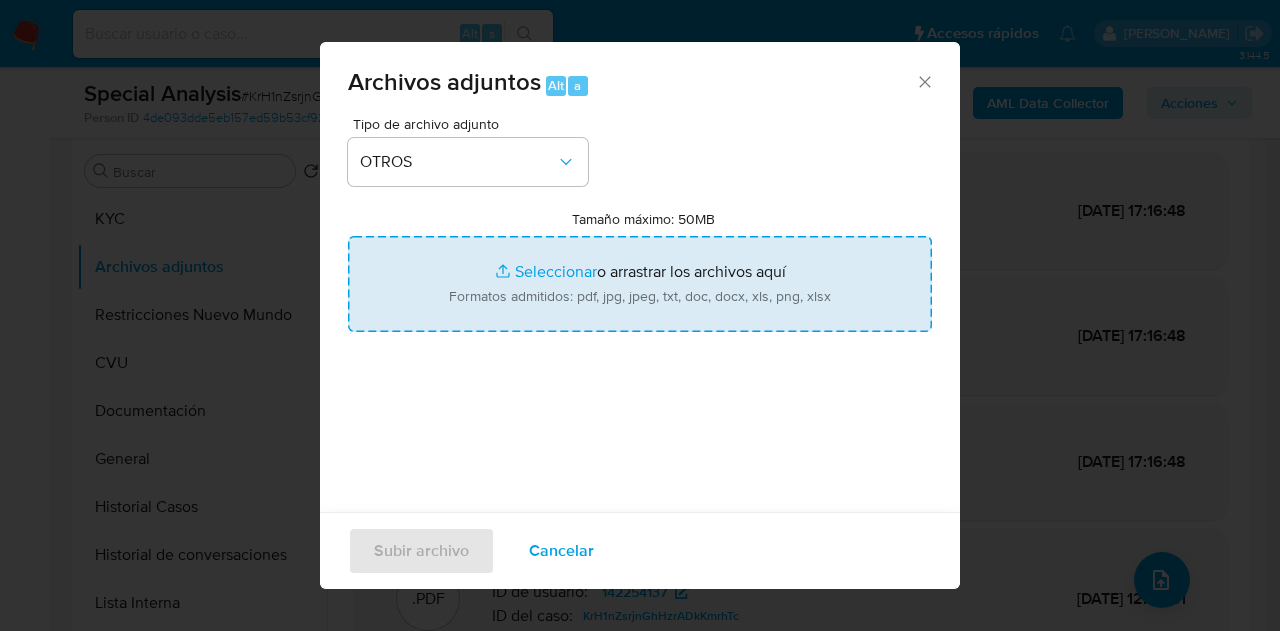 type on "C:\fakepath\V2 Caselog KrH1nZsrjnGhHzrADkKmrhTc.docx" 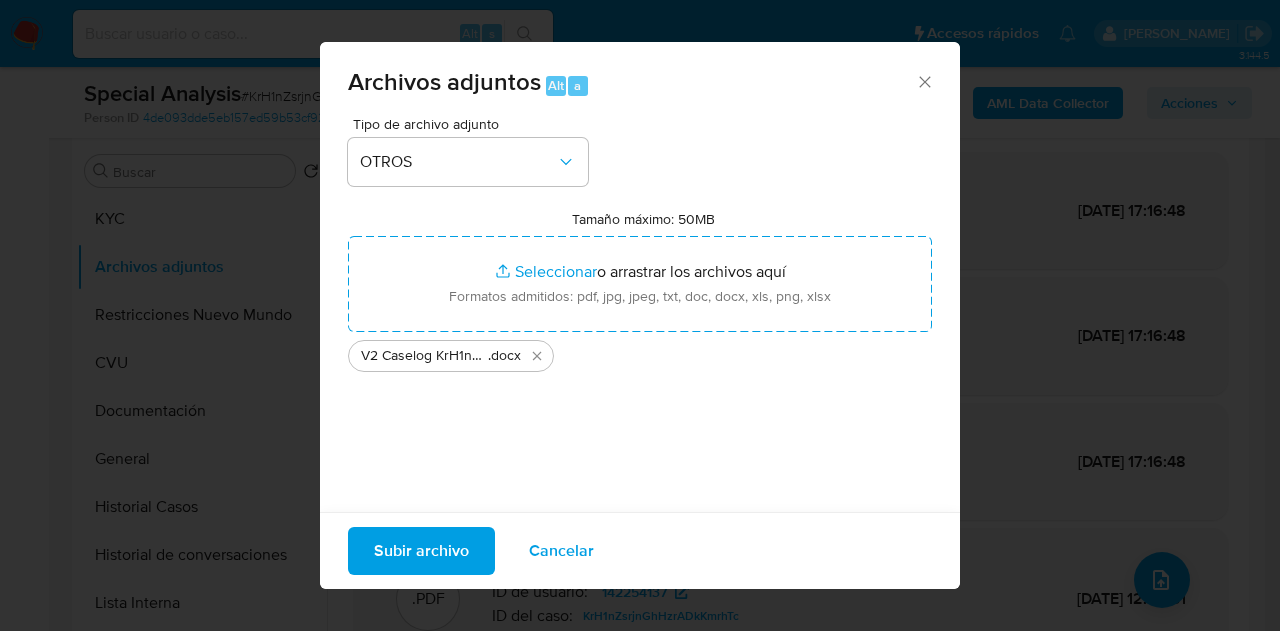 click on "Subir archivo" at bounding box center (421, 551) 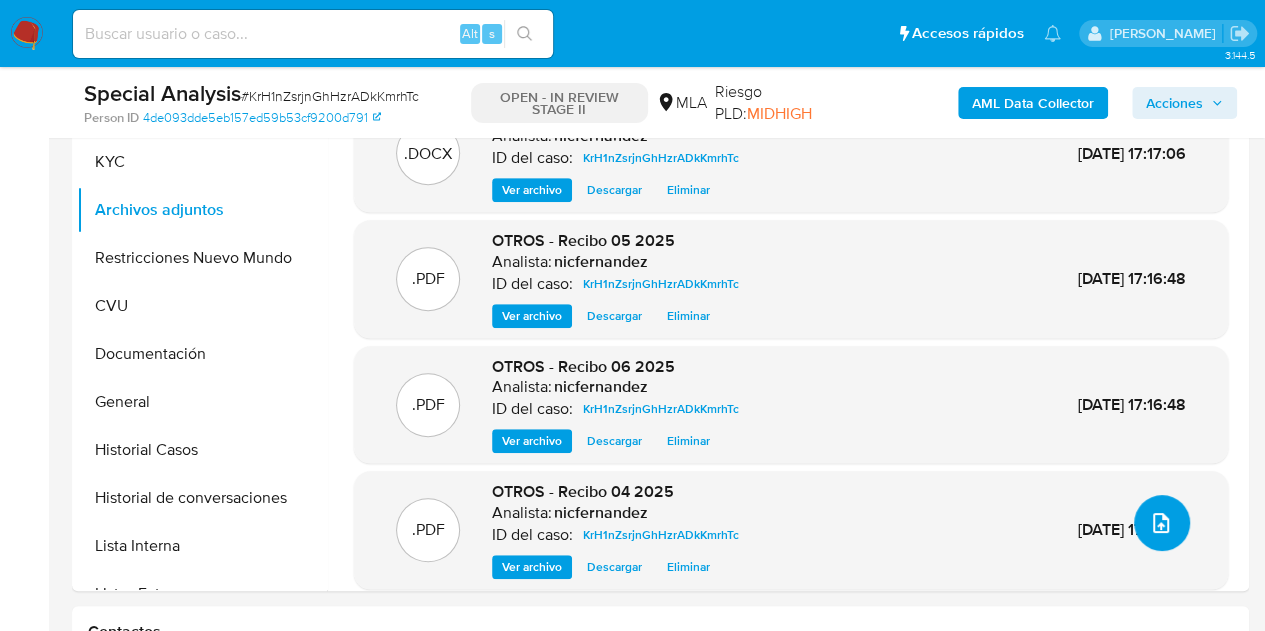 scroll, scrollTop: 434, scrollLeft: 0, axis: vertical 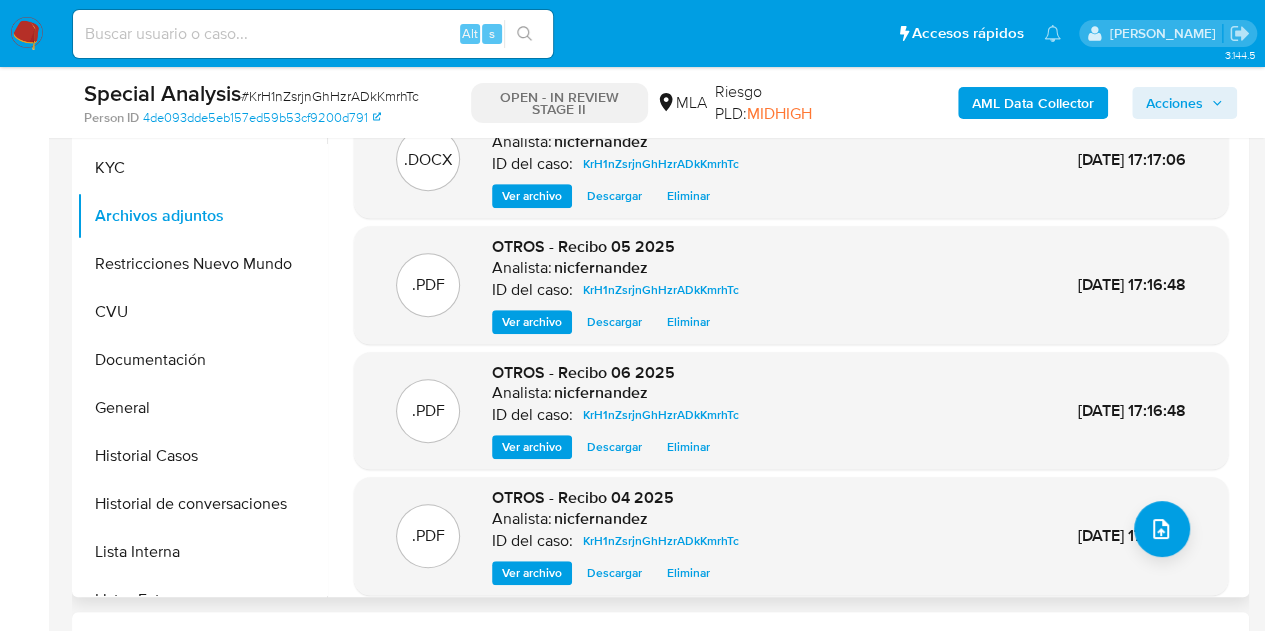 drag, startPoint x: 1231, startPoint y: 175, endPoint x: 1233, endPoint y: 237, distance: 62.03225 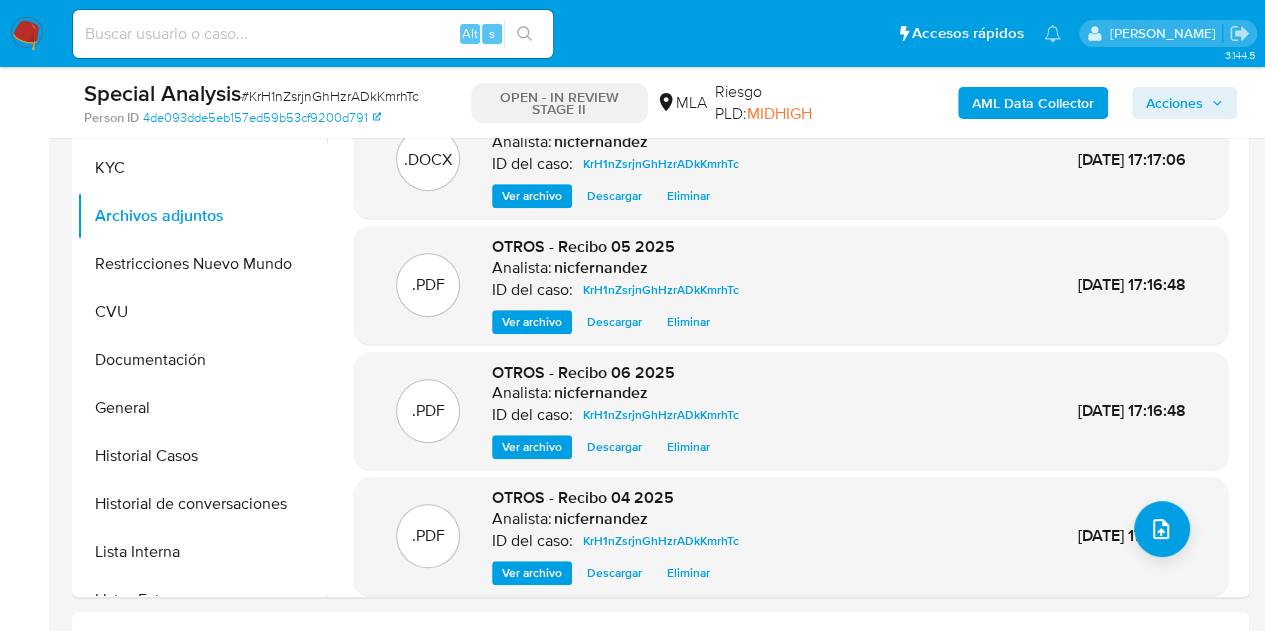 click on "3.144.5 Asignado a   nicfernandez   Asignado el: 24/06/2025 13:00:23 Creado el: 24/06/2025   Creado el: 24/06/2025 13:00:23 - Vence en 2 meses   Vence el 22/09/2025 13:00:23 Special Analysis # KrH1nZsrjnGhHzrADkKmrhTc Person ID 4de093dde5eb157ed59b53cf9200d791 OPEN - IN REVIEW STAGE II  MLA Riesgo PLD:  MIDHIGH AML Data Collector Acciones Información del caso Eventos ( 1 ) Acciones MANUAL (1) Información de Usuario Ver Mirada por Persona Buscar   Volver al orden por defecto KYC Archivos adjuntos Restricciones Nuevo Mundo CVU Documentación General Historial Casos Historial de conversaciones Lista Interna Listas Externas Anticipos de dinero Cruces y Relaciones Créditos Cuentas Bancarias Datos Modificados Devices Geolocation Direcciones Dispositivos Point Fecha Compliant Historial Riesgo PLD IV Challenges Información de accesos Insurtech Inversiones Items Marcas AML Perfiles Tarjetas .DOCX OTROS - V2 Caselog KrH1nZsrjnGhHzrADkKmrhTc Analista: nicfernandez ID del caso: KrH1nZsrjnGhHzrADkKmrhTc Ver archivo Id" at bounding box center [632, 1672] 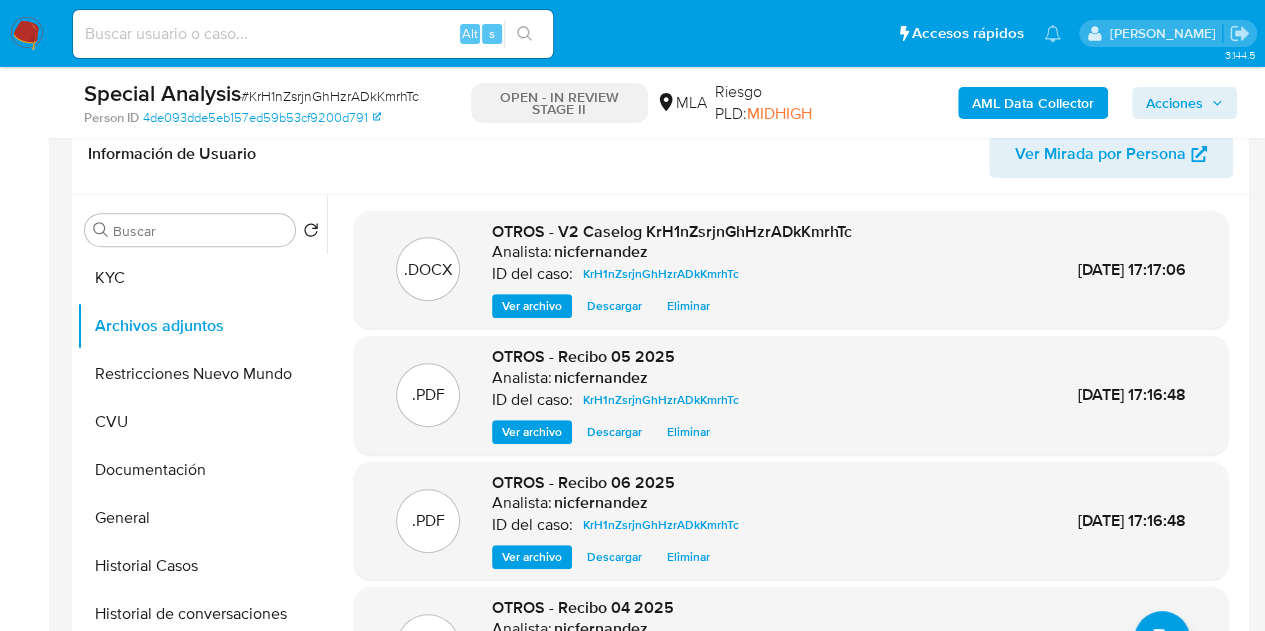 scroll, scrollTop: 258, scrollLeft: 0, axis: vertical 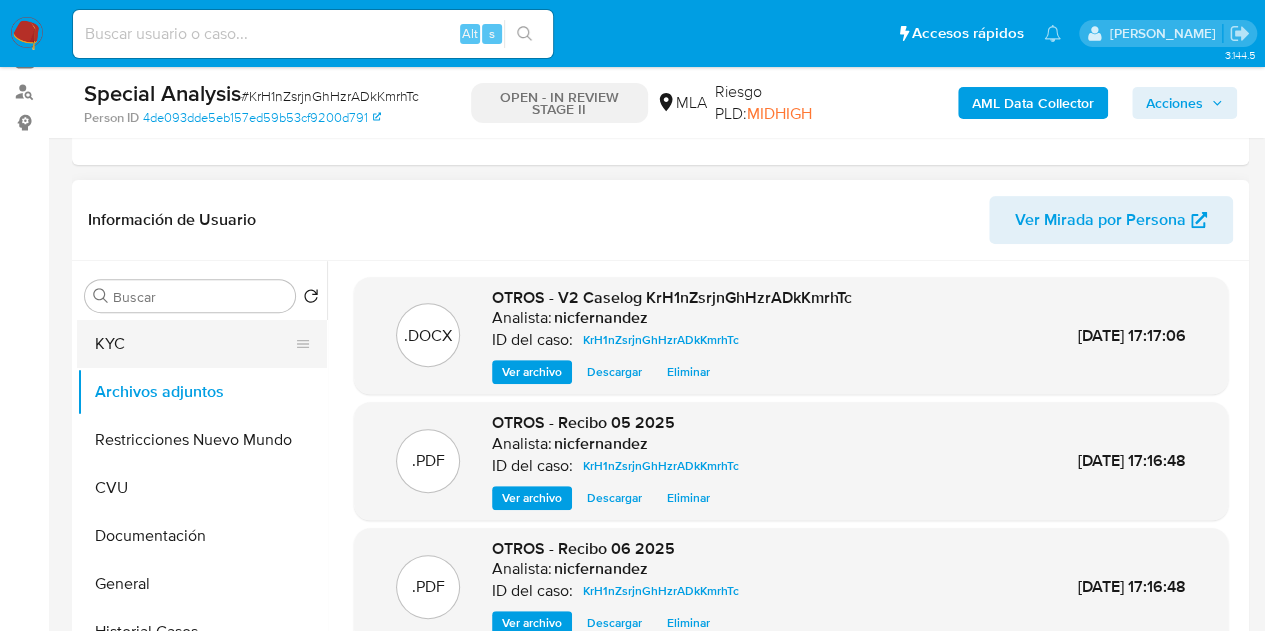 click on "KYC" at bounding box center [194, 344] 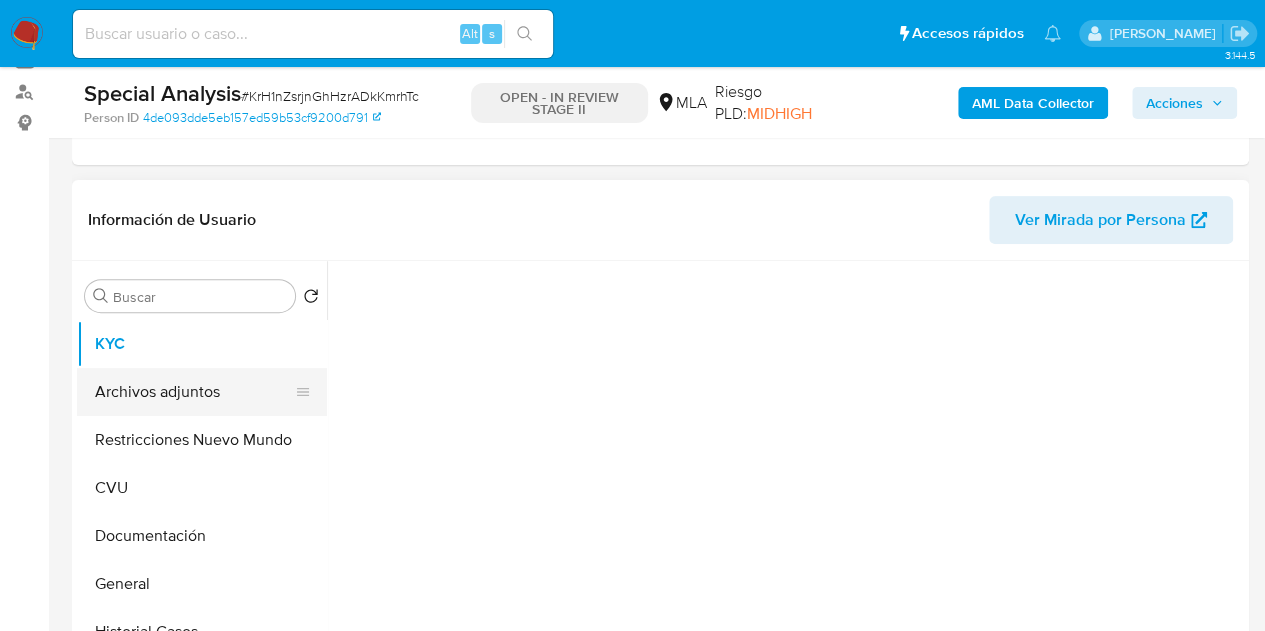 click on "Archivos adjuntos" at bounding box center [194, 392] 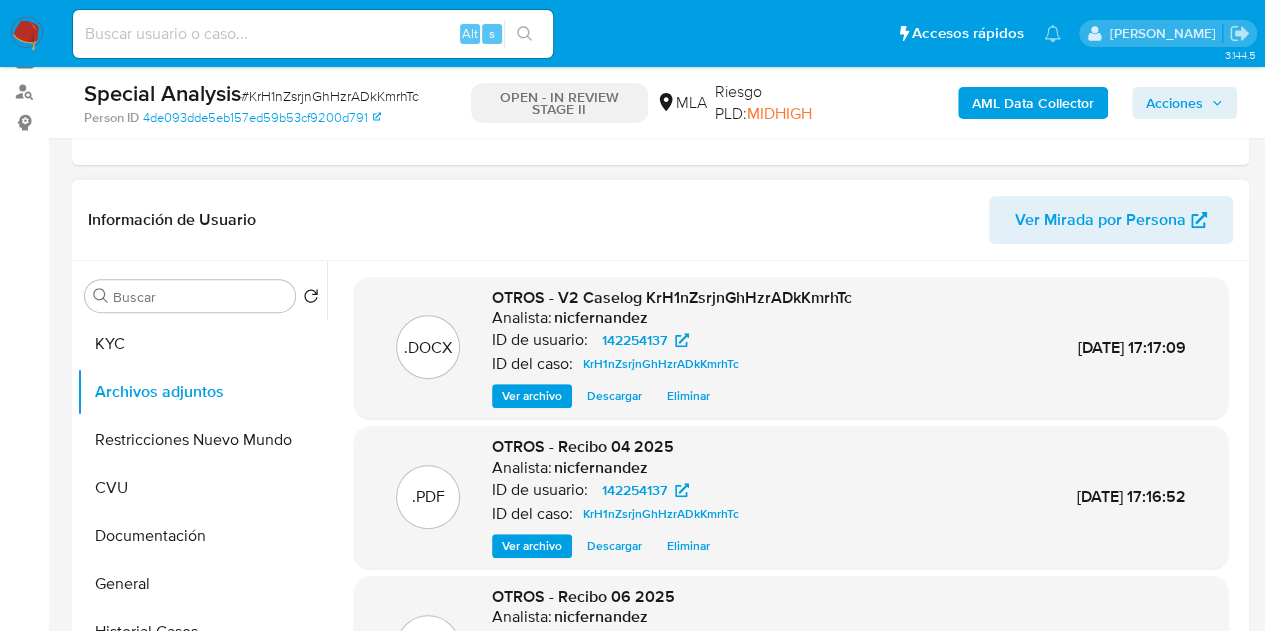 click on "ID de usuario:" at bounding box center (540, 340) 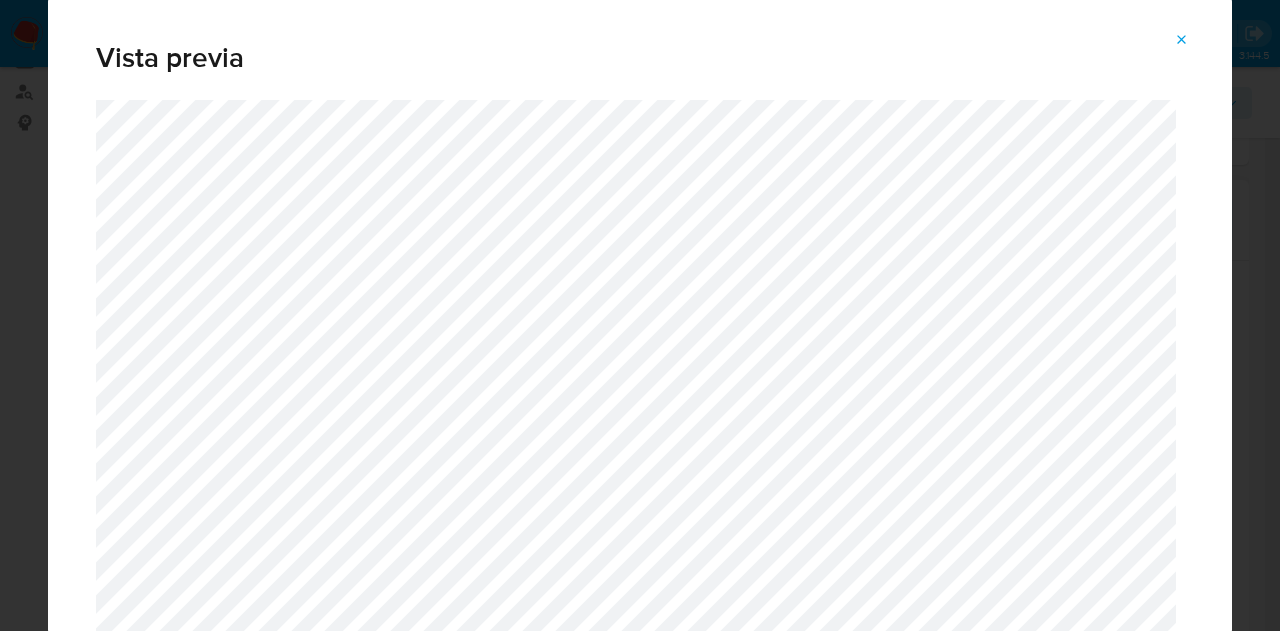 click 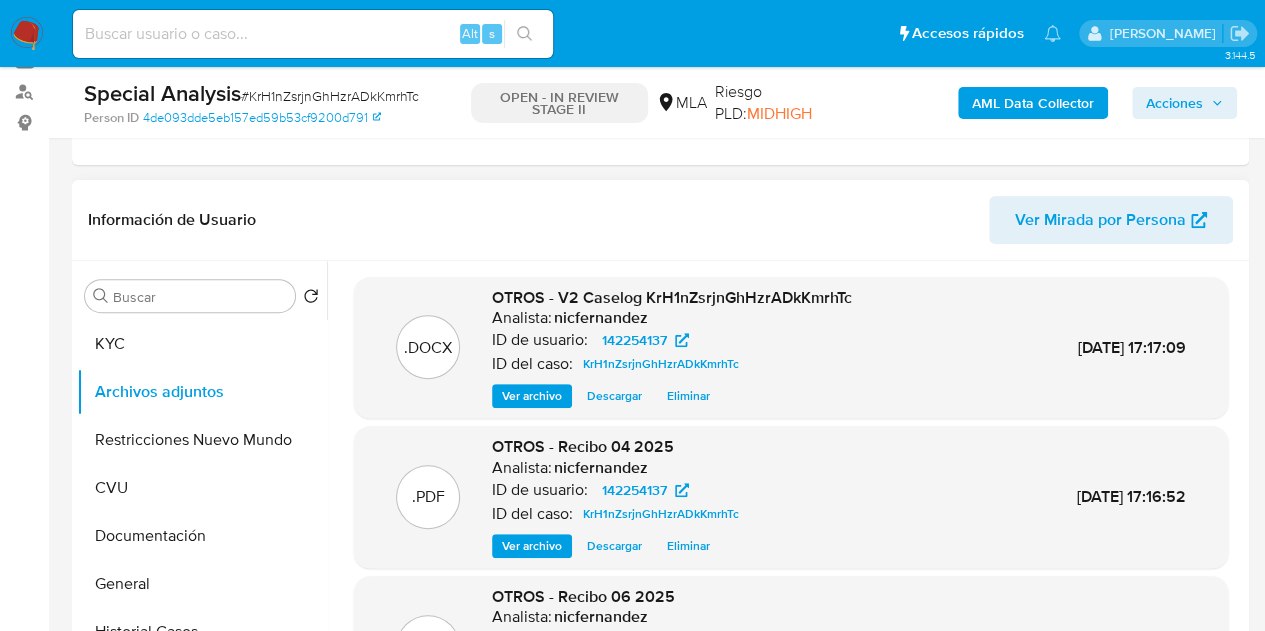 click on "Acciones" at bounding box center [1174, 103] 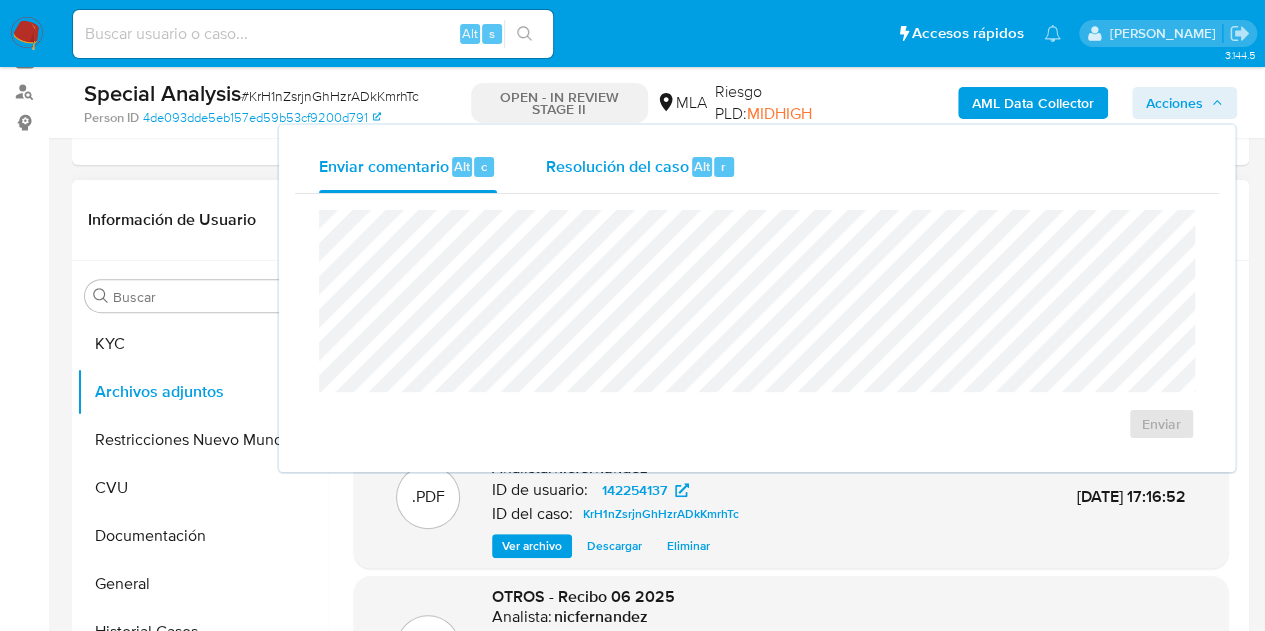 click on "Resolución del caso" at bounding box center (616, 165) 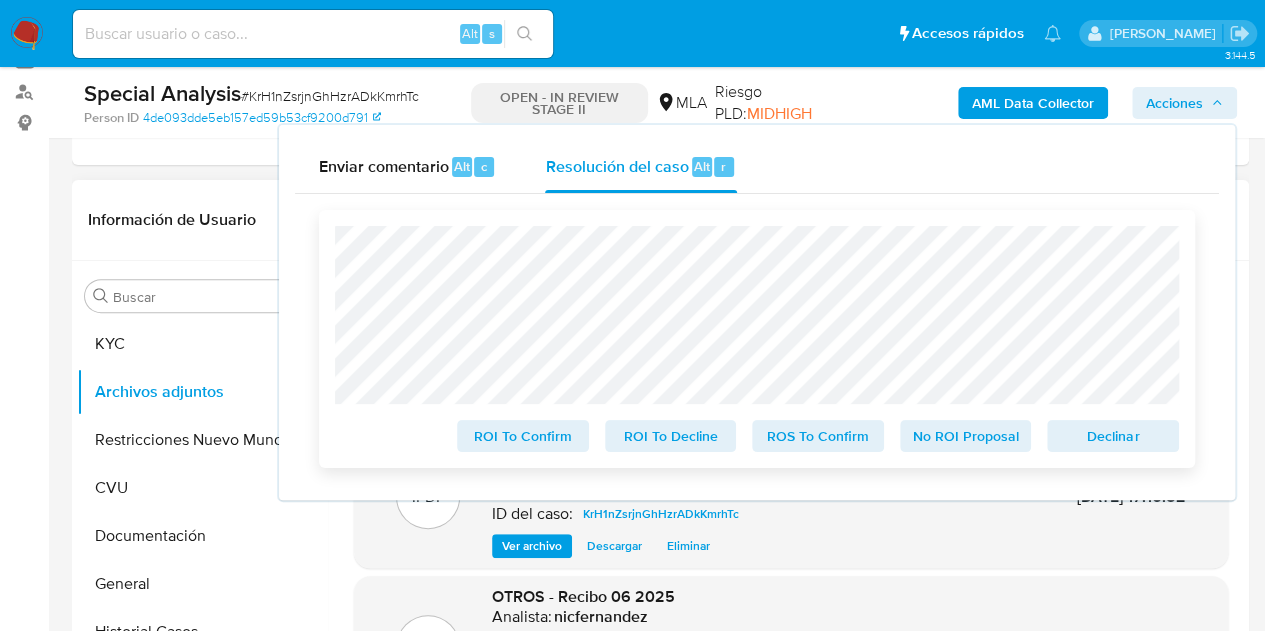 click on "ROS To Confirm" at bounding box center (818, 436) 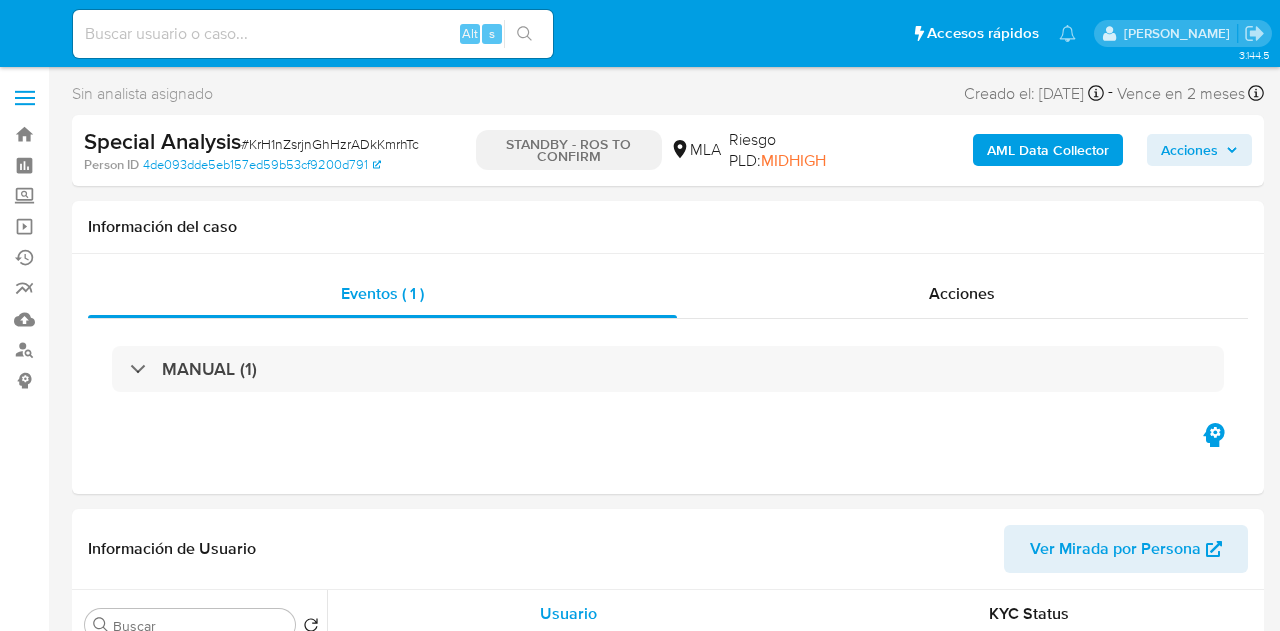 select on "10" 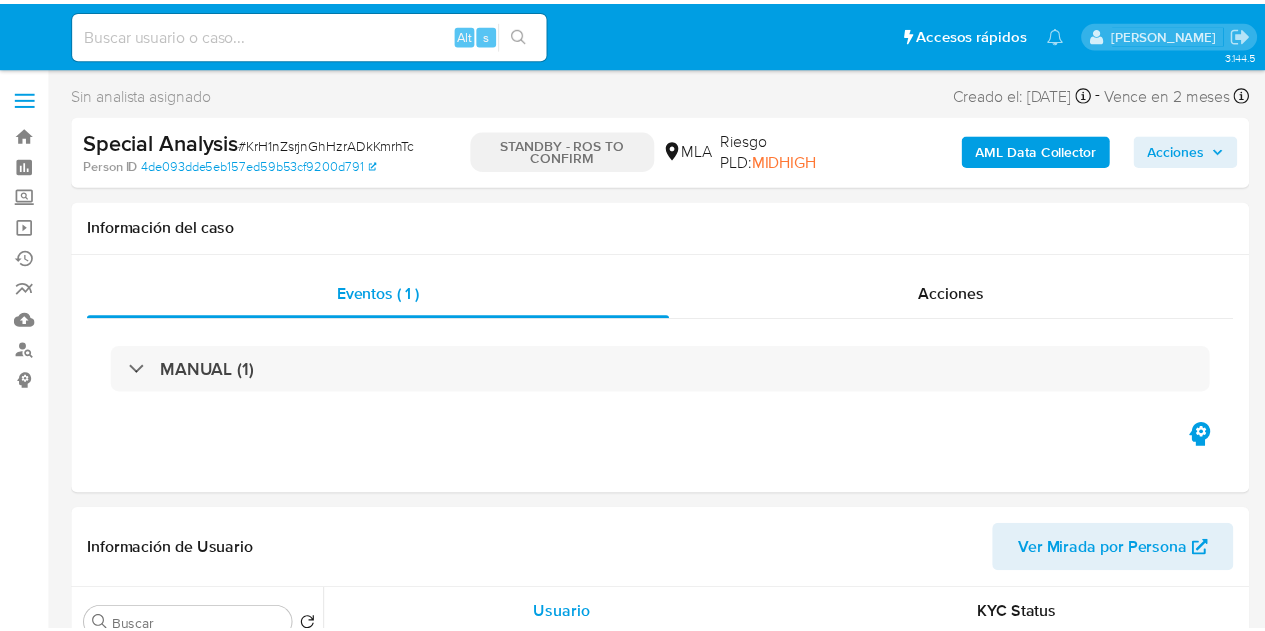 scroll, scrollTop: 0, scrollLeft: 0, axis: both 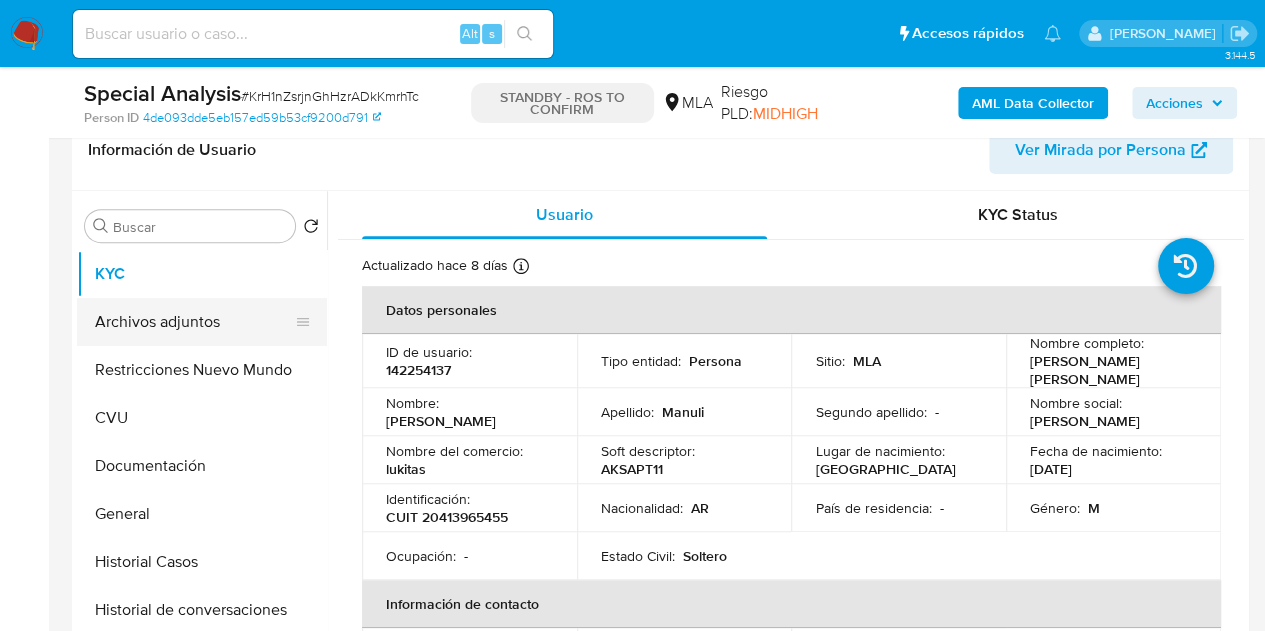 click on "Archivos adjuntos" at bounding box center [194, 322] 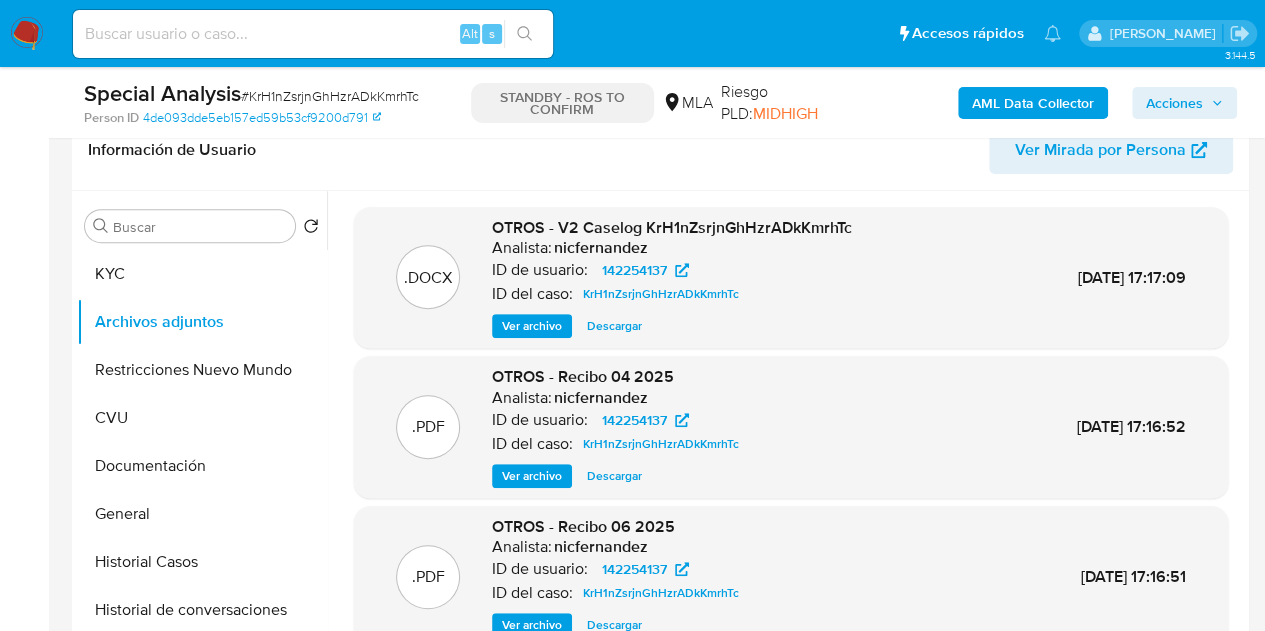 click on "OTROS - V2 Caselog KrH1nZsrjnGhHzrADkKmrhTc Analista: nicfernandez ID de usuario: 142254137 ID del caso: KrH1nZsrjnGhHzrADkKmrhTc Ver archivo Descargar" at bounding box center [672, 278] 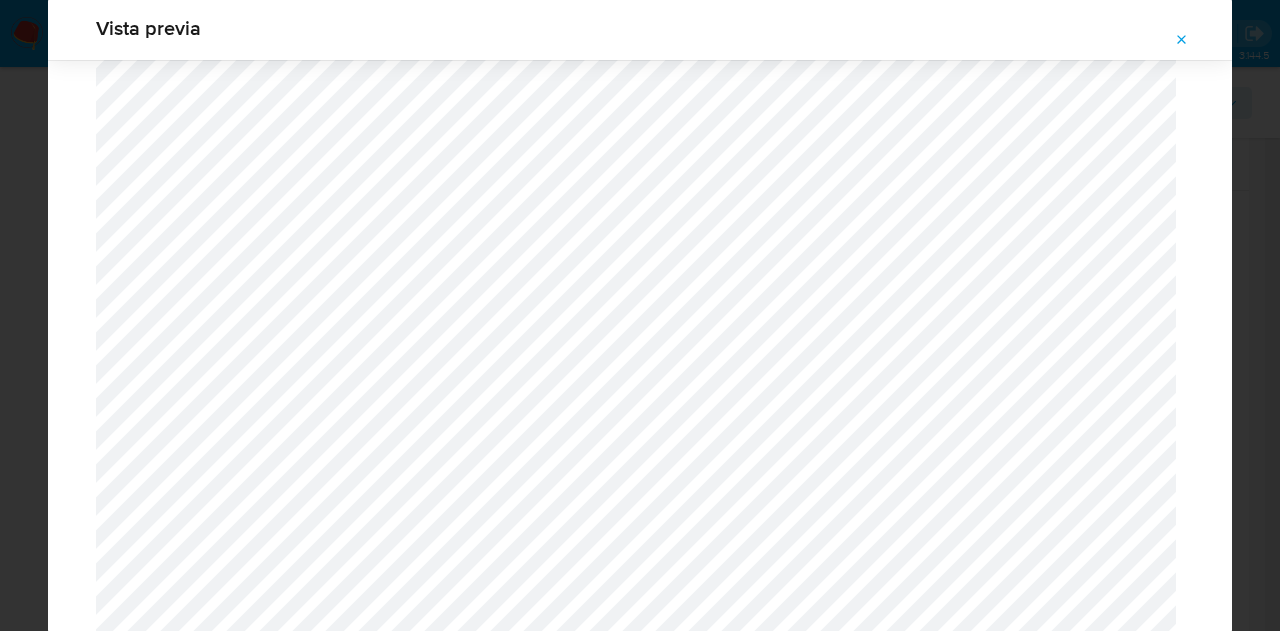 scroll, scrollTop: 740, scrollLeft: 0, axis: vertical 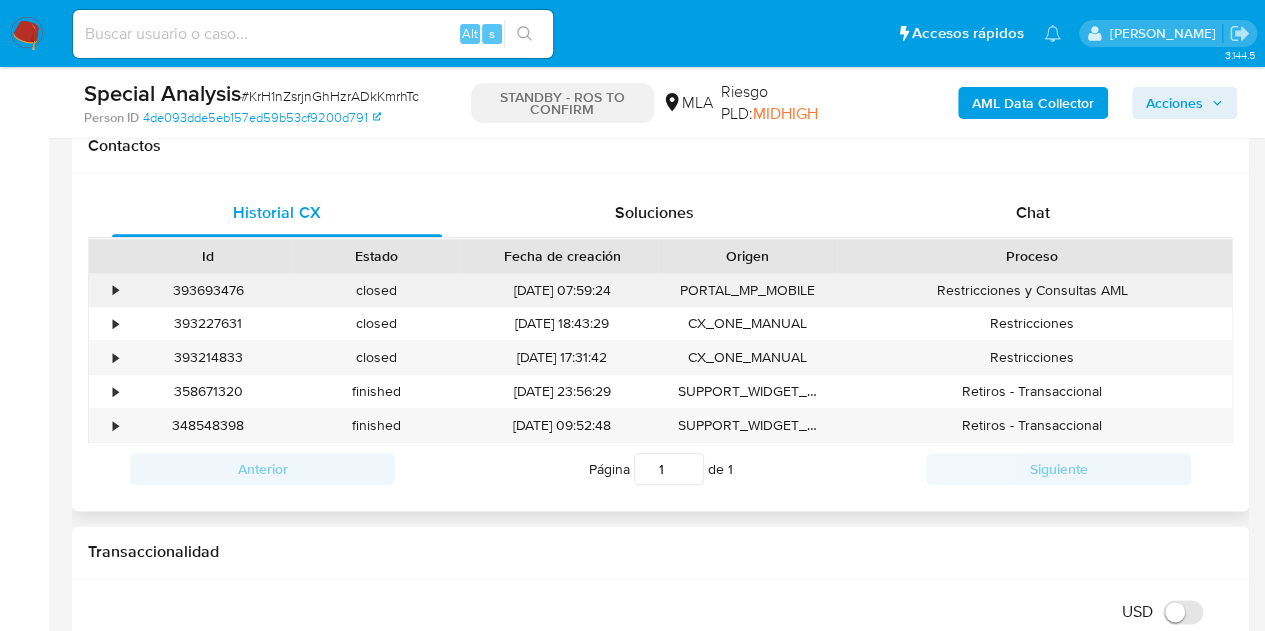 click on "393693476" at bounding box center [208, 290] 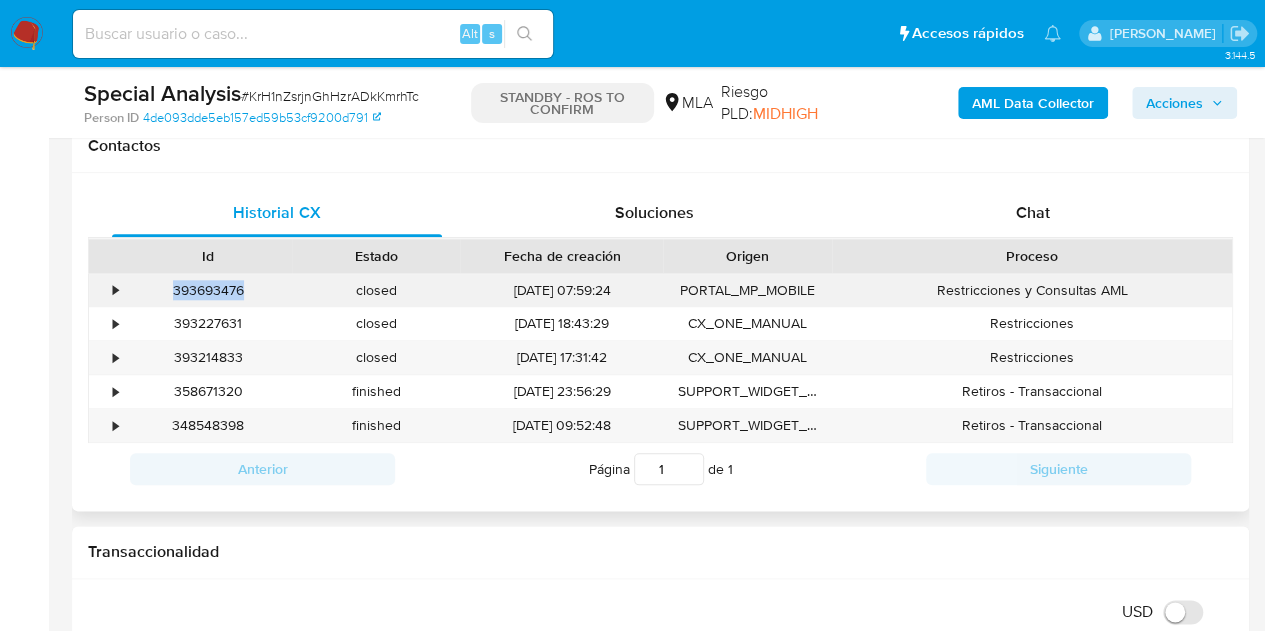 click on "393693476" at bounding box center [208, 290] 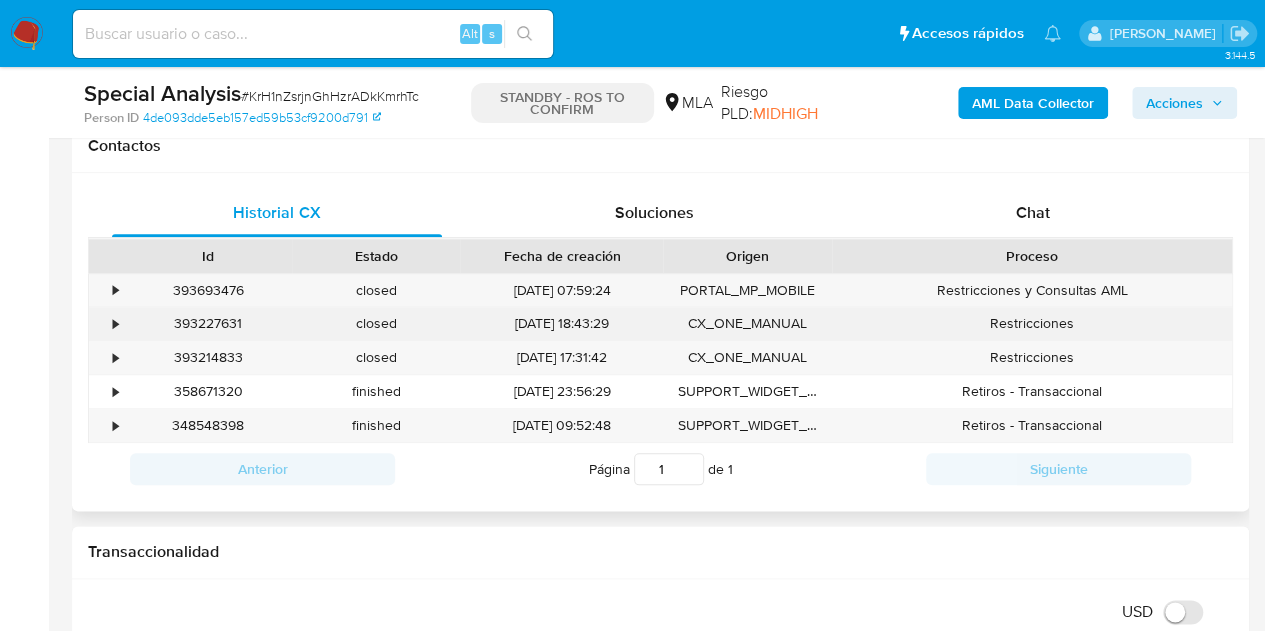 click on "[DATE] 18:43:29" at bounding box center (561, 323) 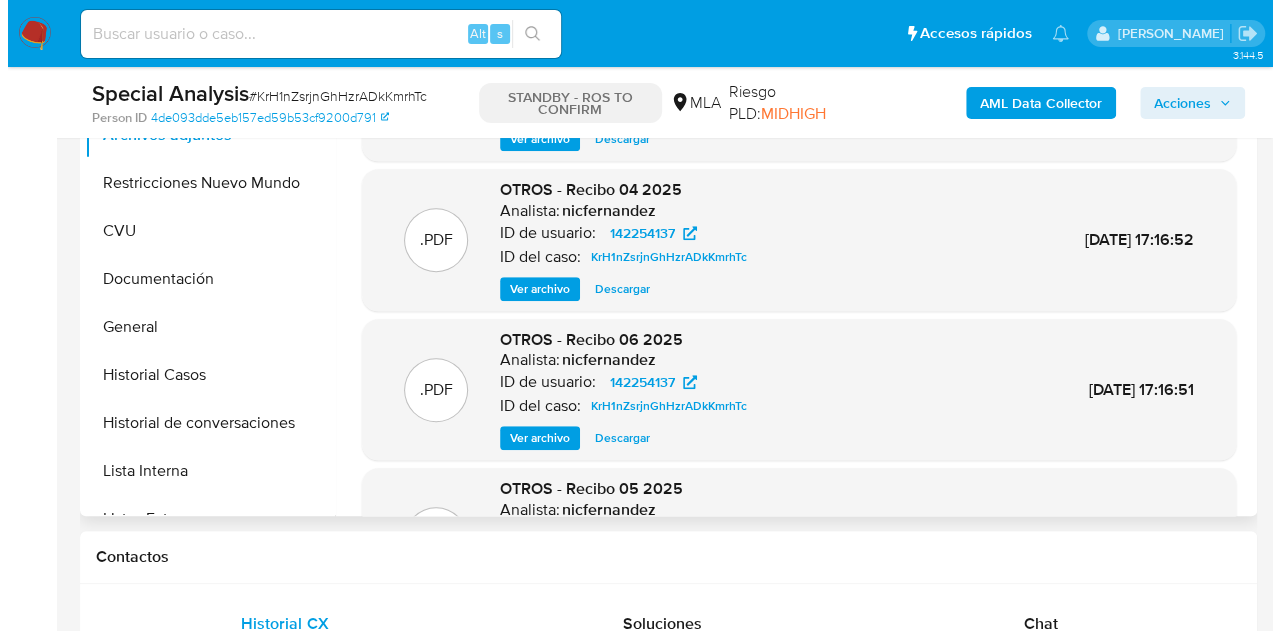 scroll, scrollTop: 336, scrollLeft: 0, axis: vertical 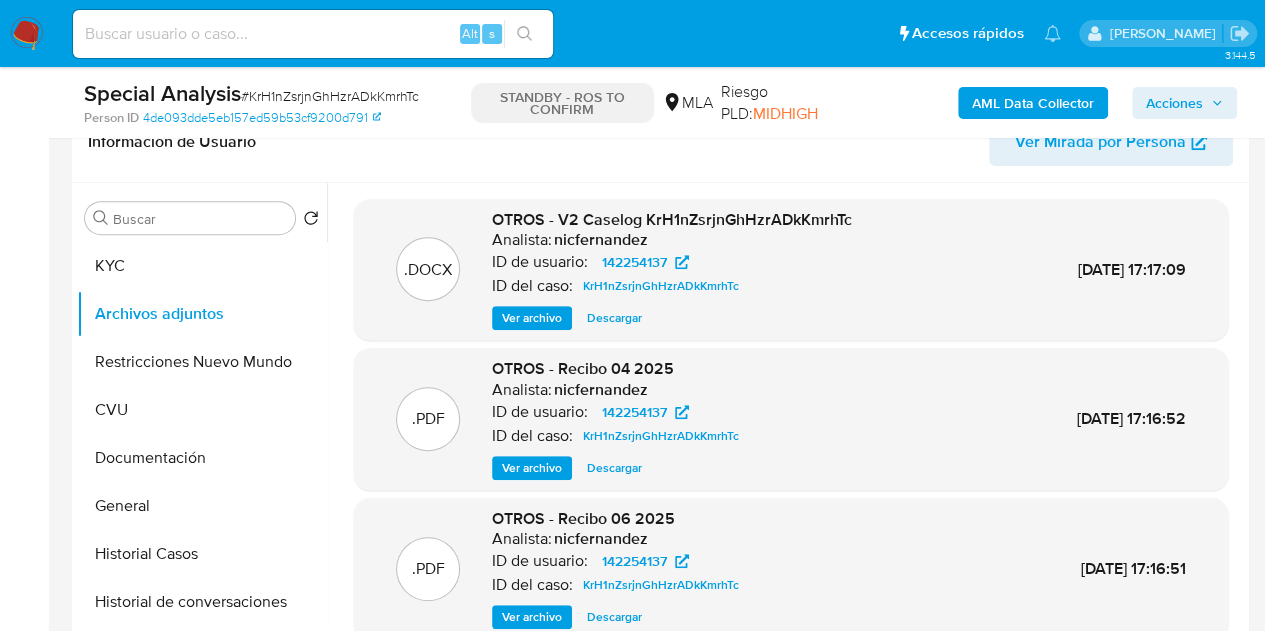 click on "Ver archivo" at bounding box center (532, 318) 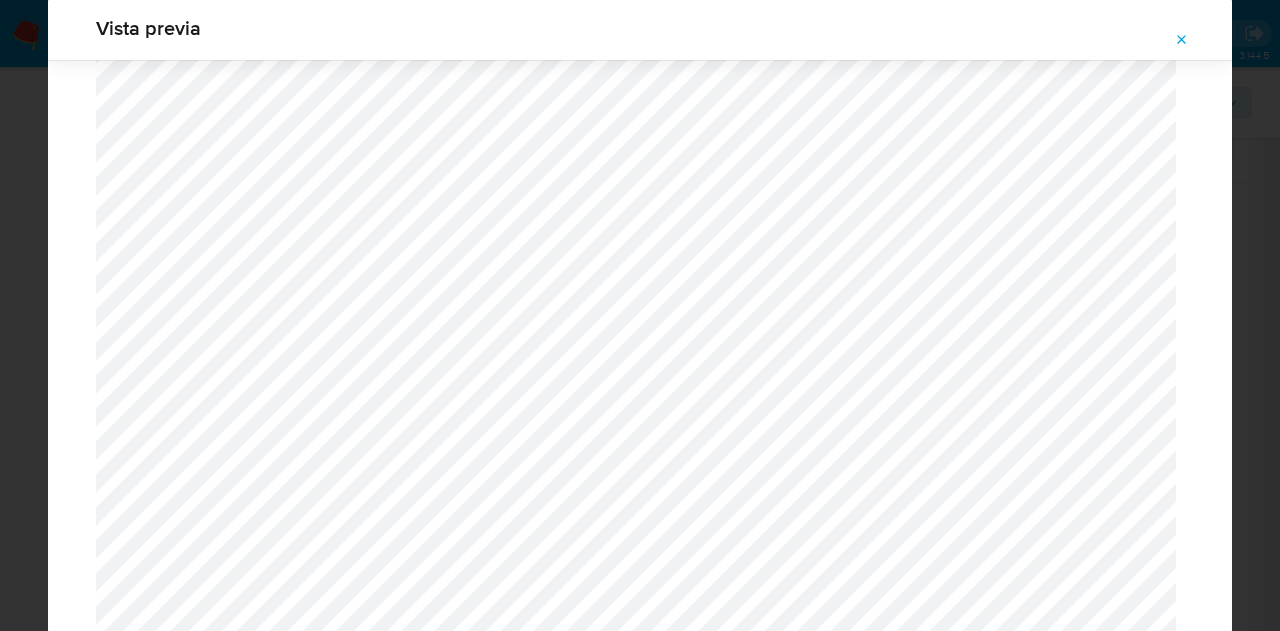 scroll, scrollTop: 749, scrollLeft: 0, axis: vertical 